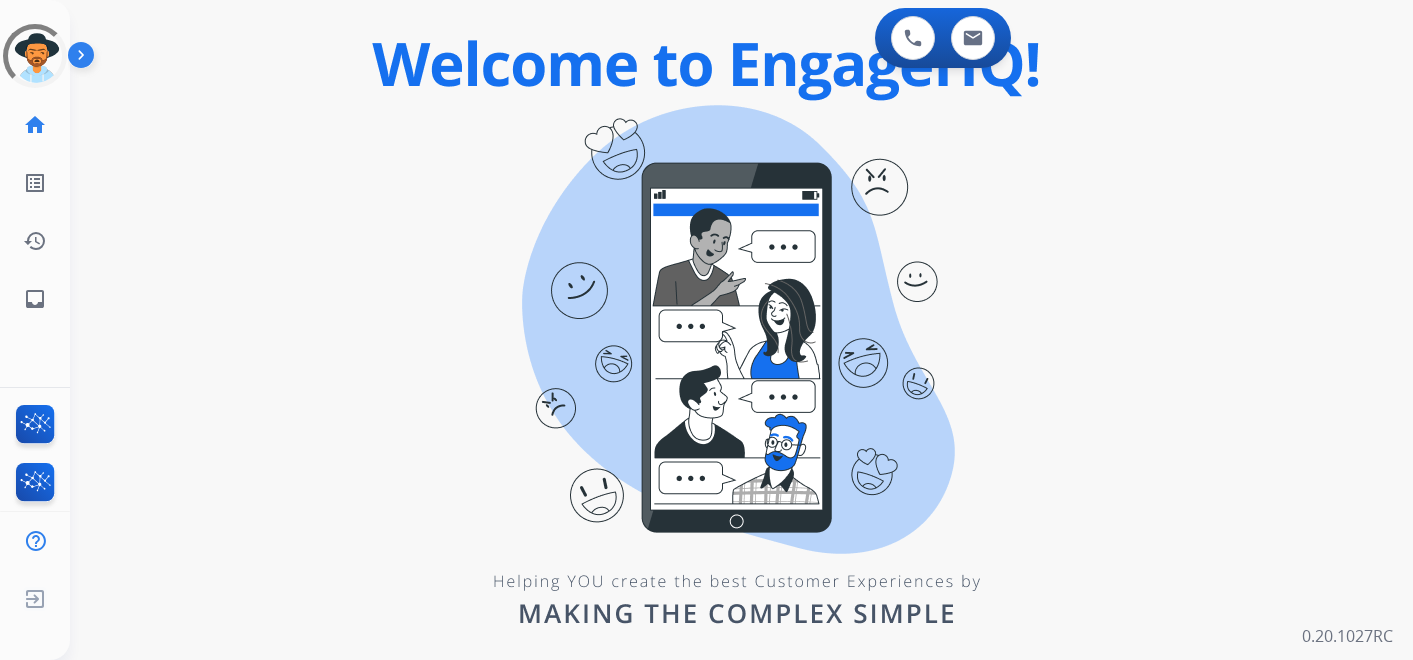 scroll, scrollTop: 0, scrollLeft: 0, axis: both 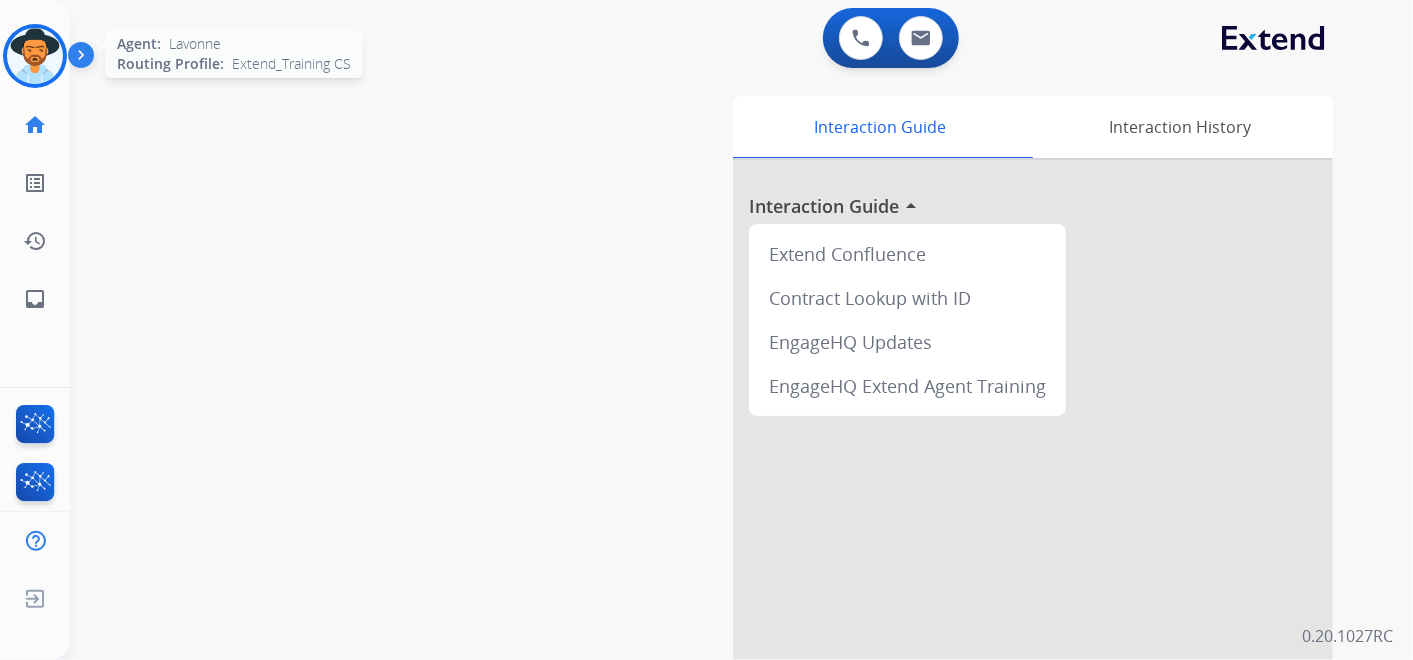 click at bounding box center (35, 56) 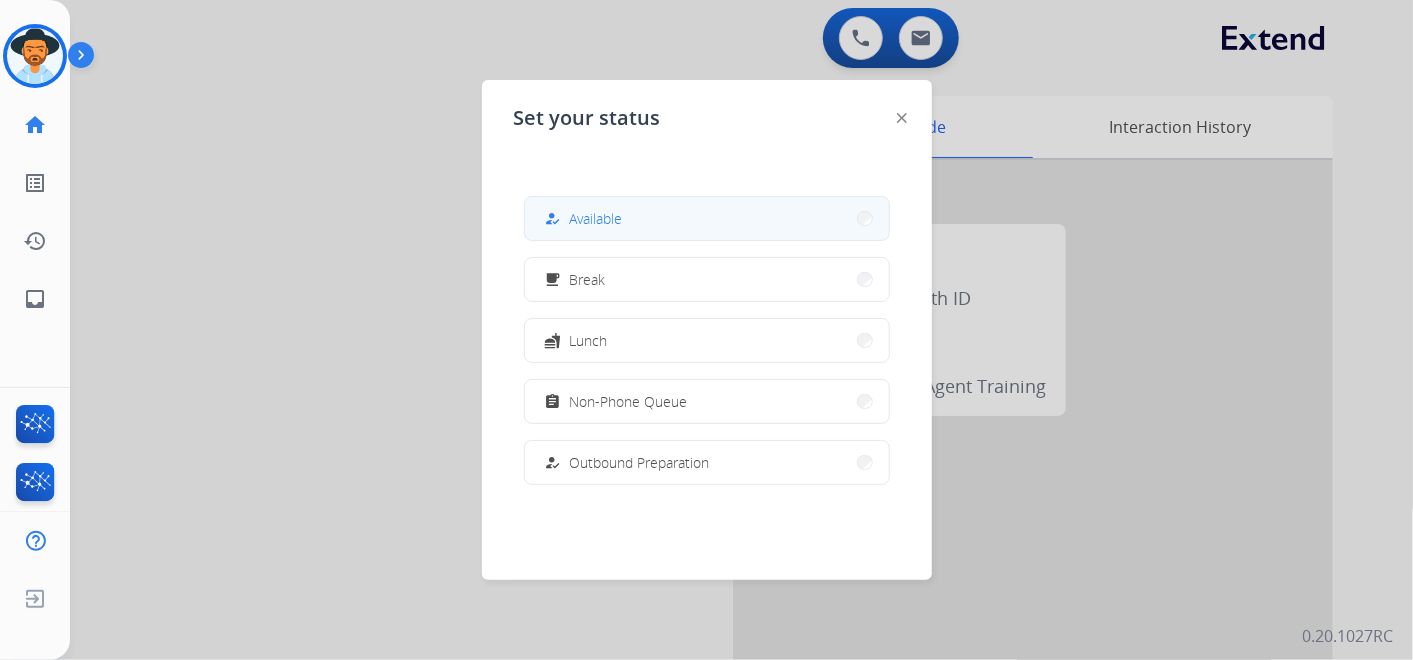 click on "how_to_reg Available" at bounding box center [707, 218] 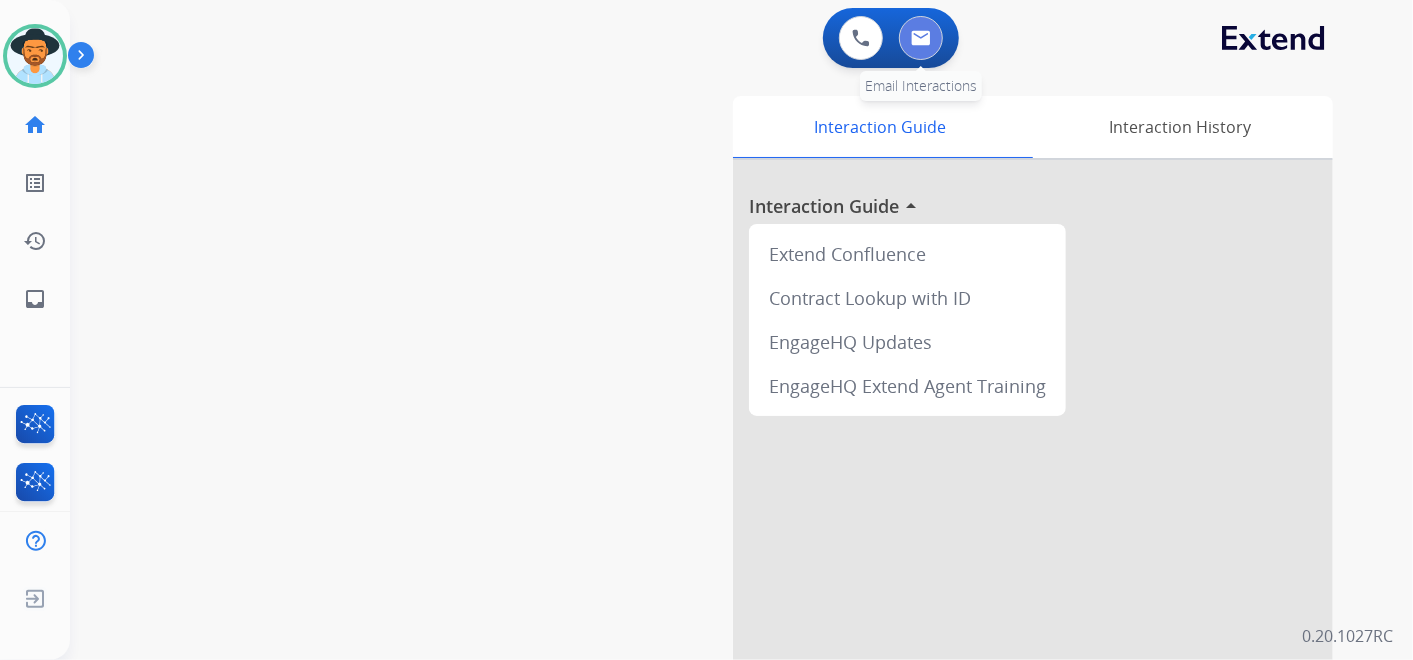 click at bounding box center [921, 38] 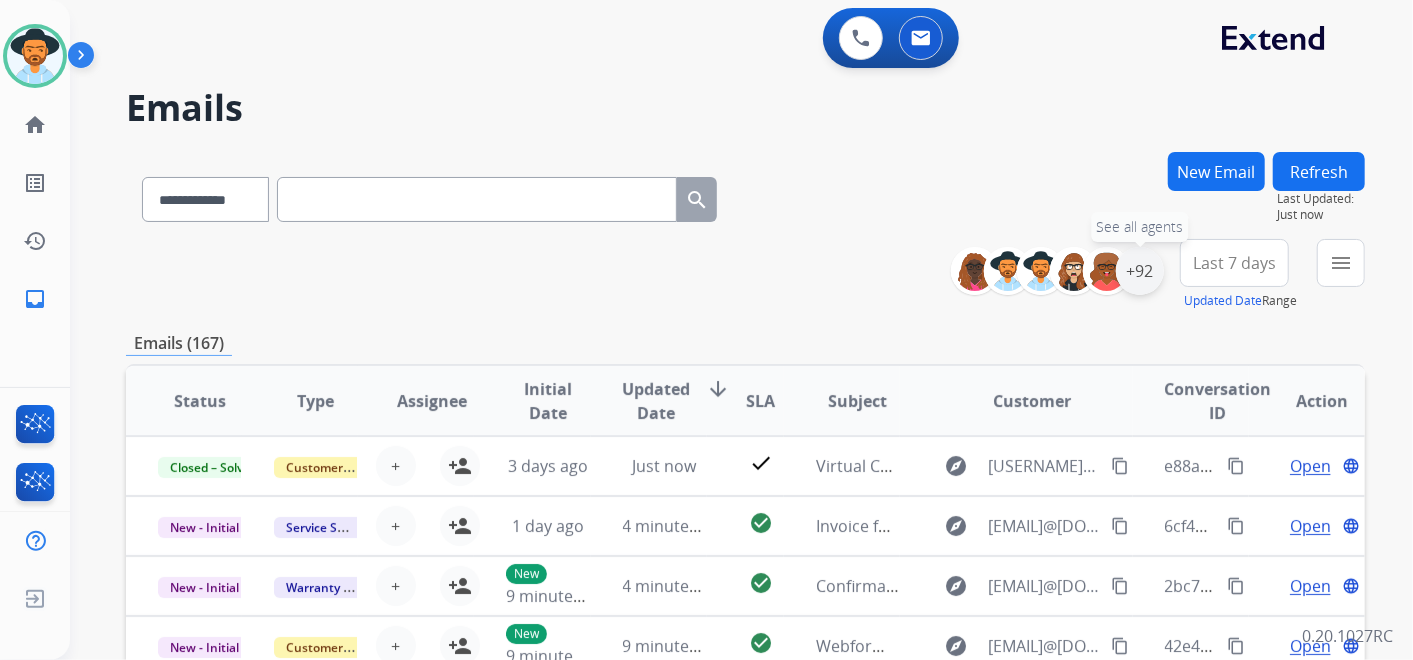 click on "+92" at bounding box center [1140, 271] 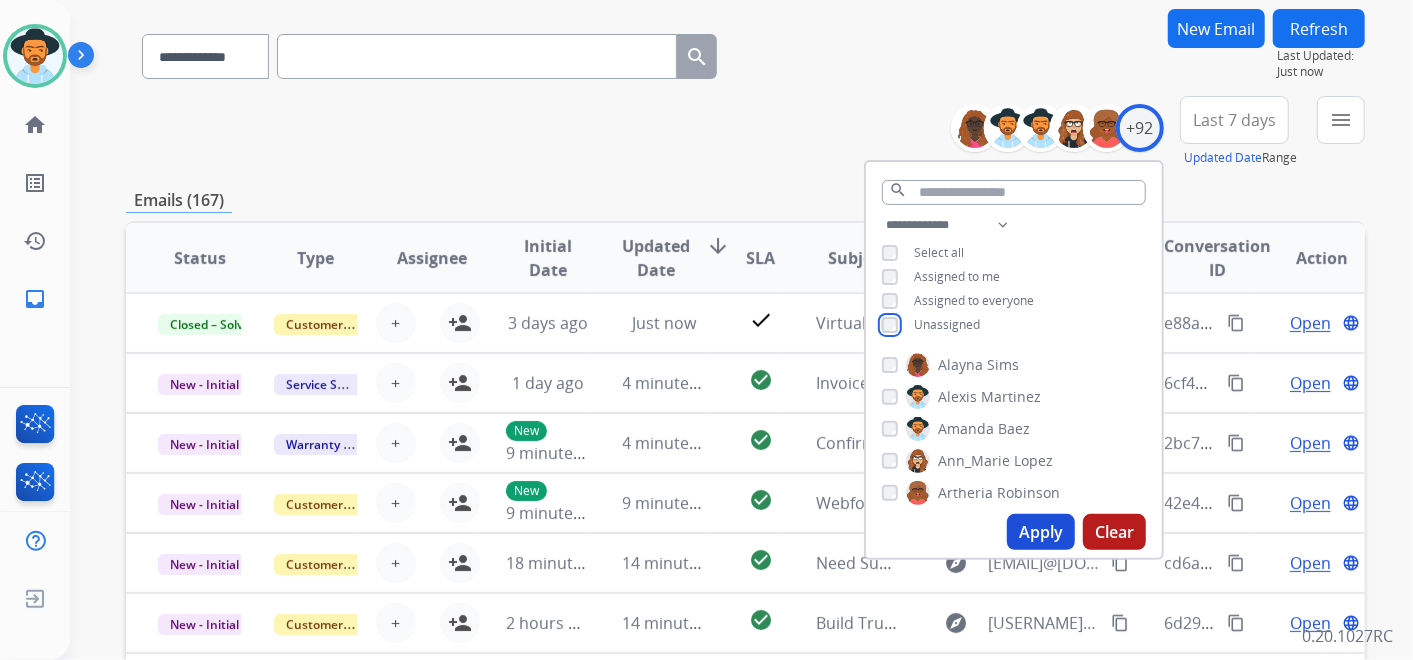 scroll, scrollTop: 222, scrollLeft: 0, axis: vertical 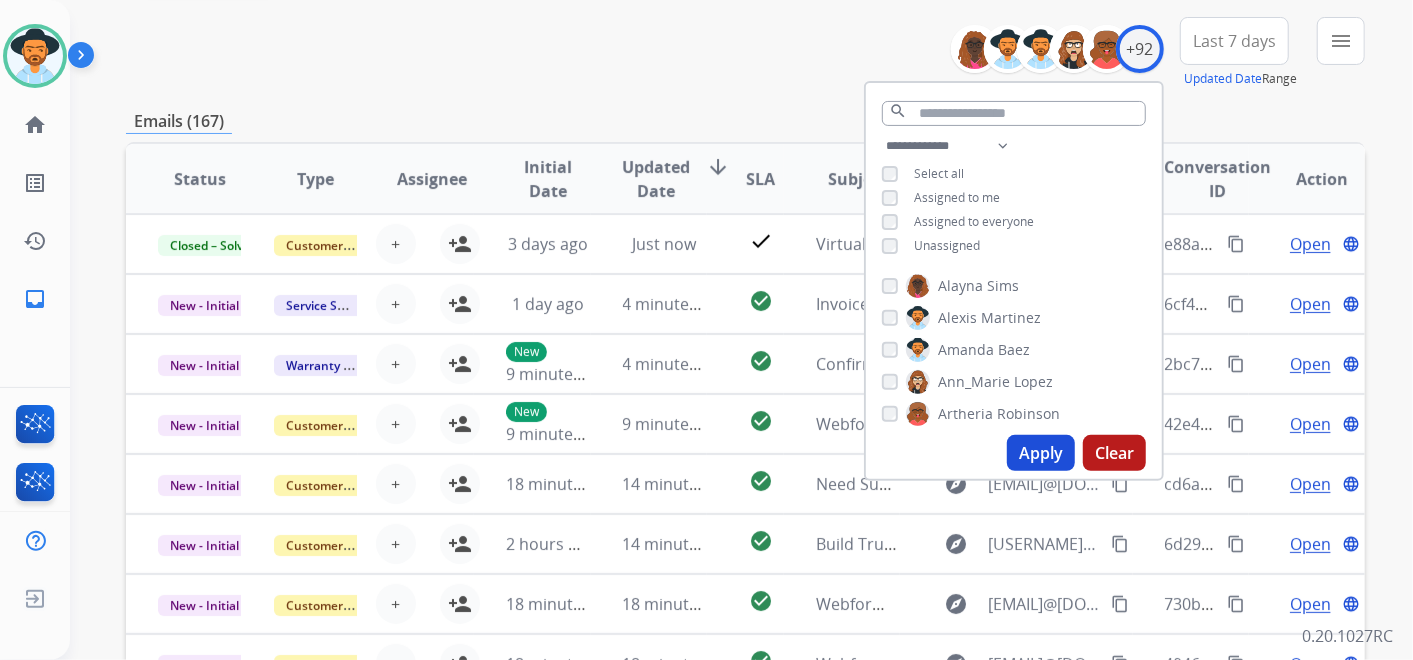click on "Apply" at bounding box center (1041, 453) 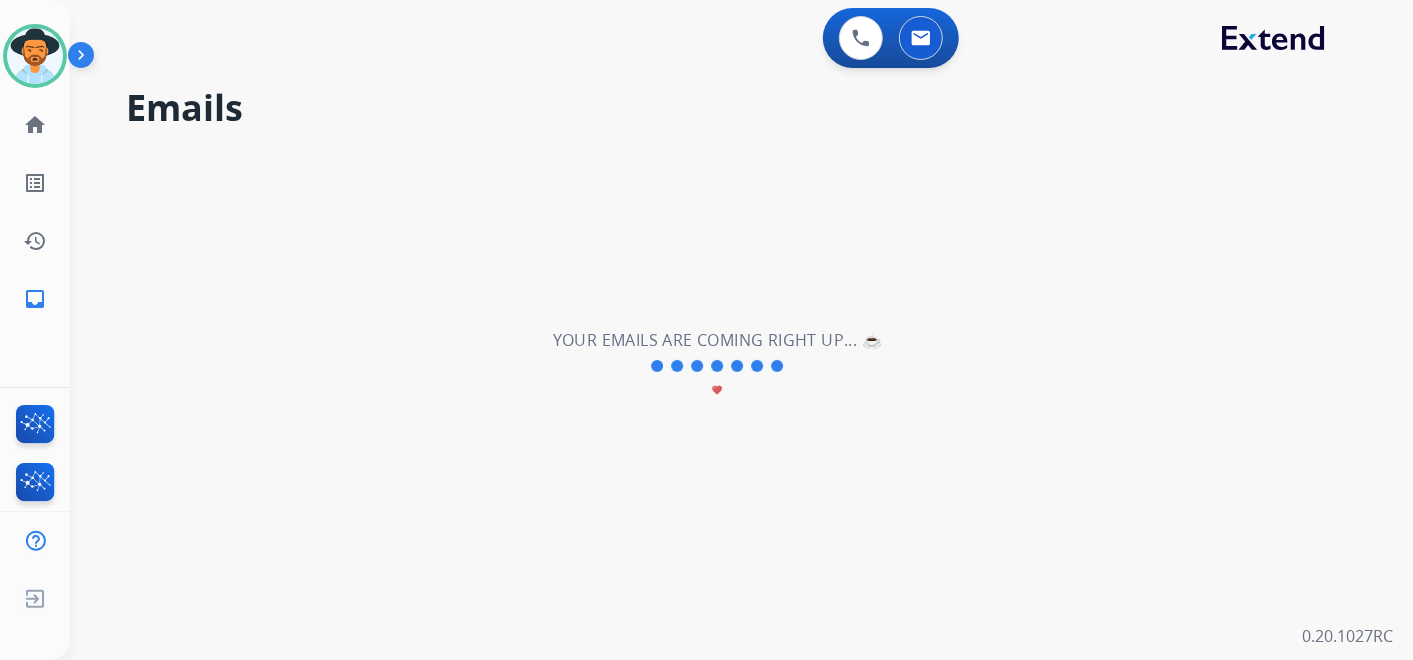 scroll, scrollTop: 0, scrollLeft: 0, axis: both 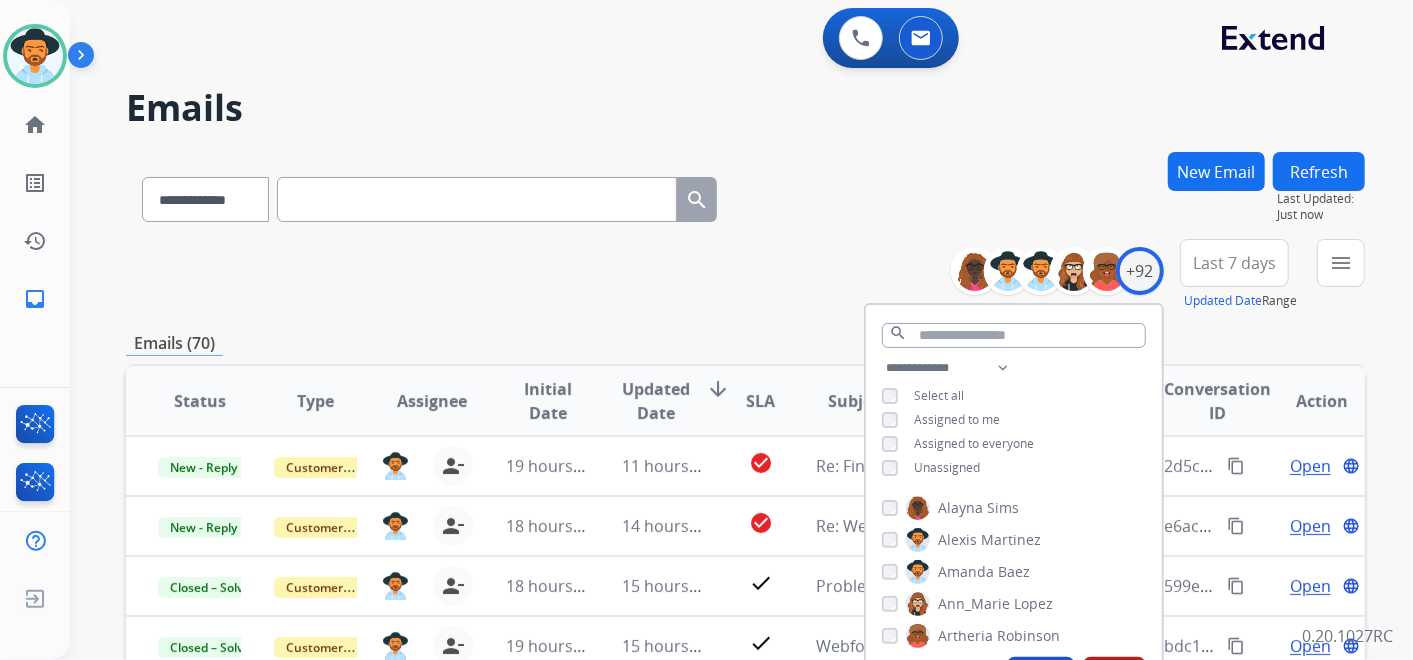 click on "Last 7 days" at bounding box center [1234, 263] 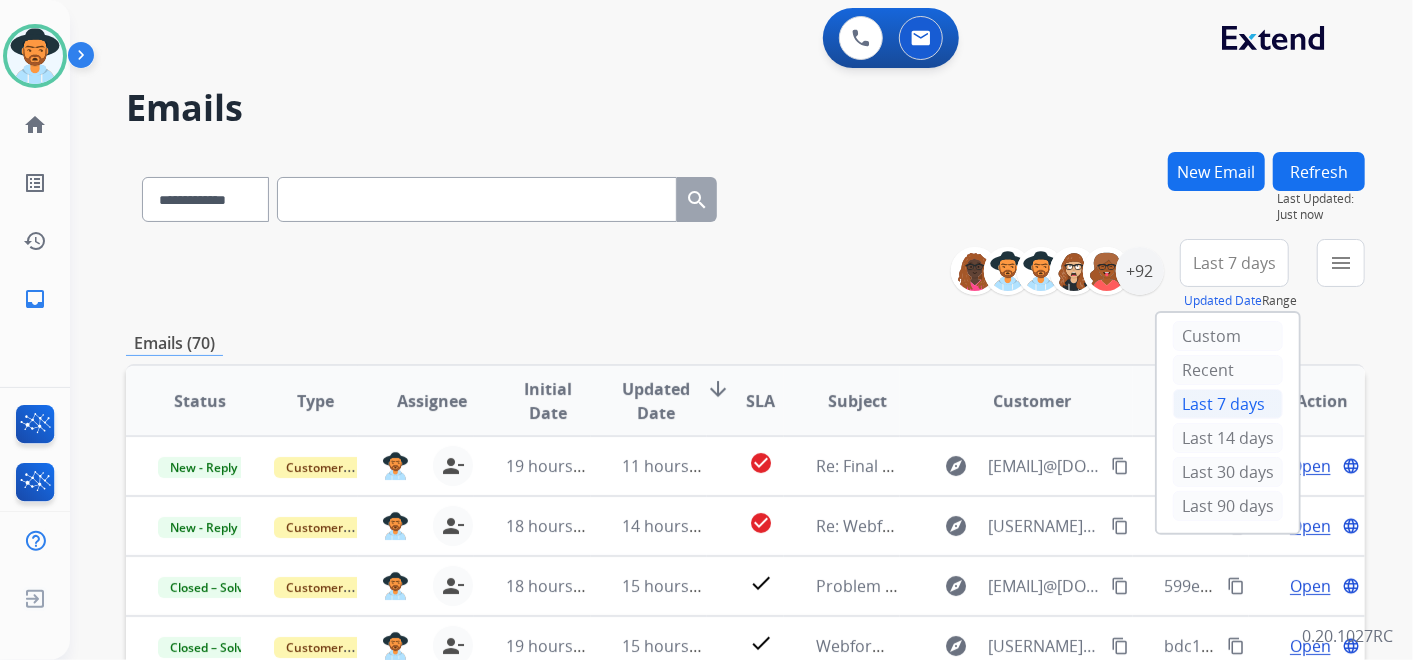 drag, startPoint x: 1220, startPoint y: 495, endPoint x: 1214, endPoint y: 481, distance: 15.231546 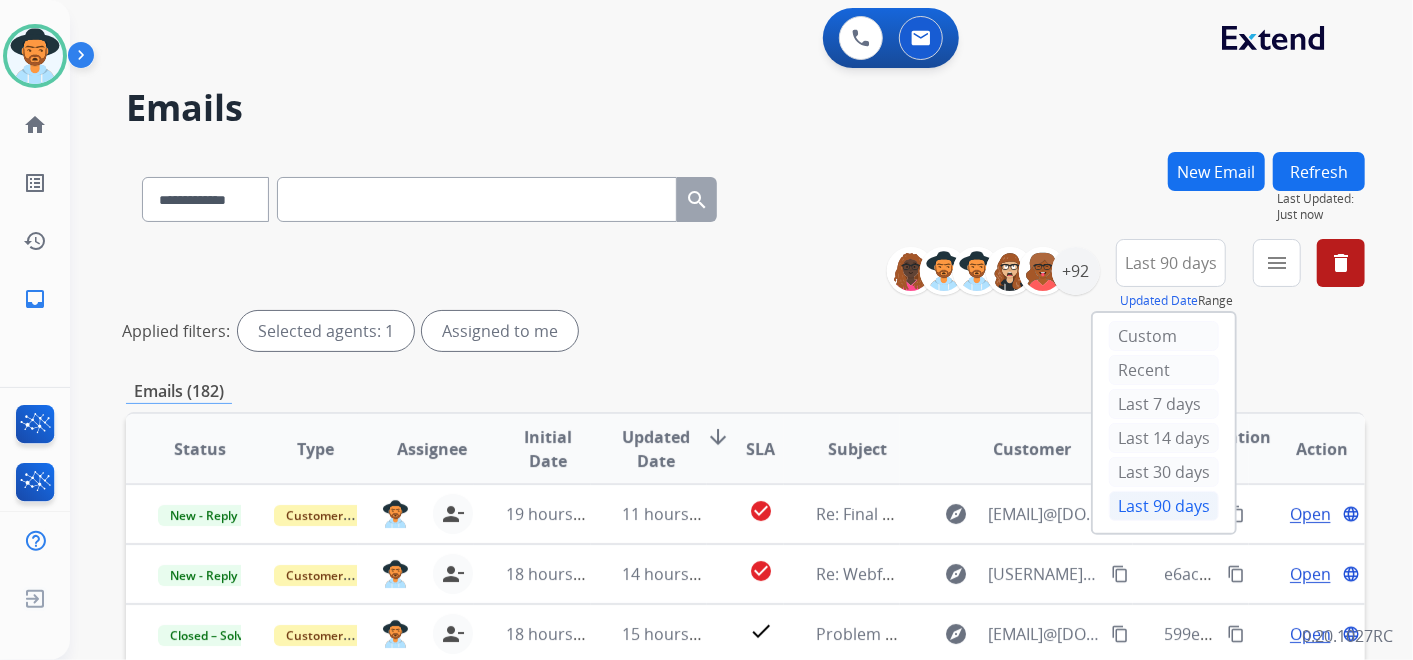 click on "**********" at bounding box center [745, 669] 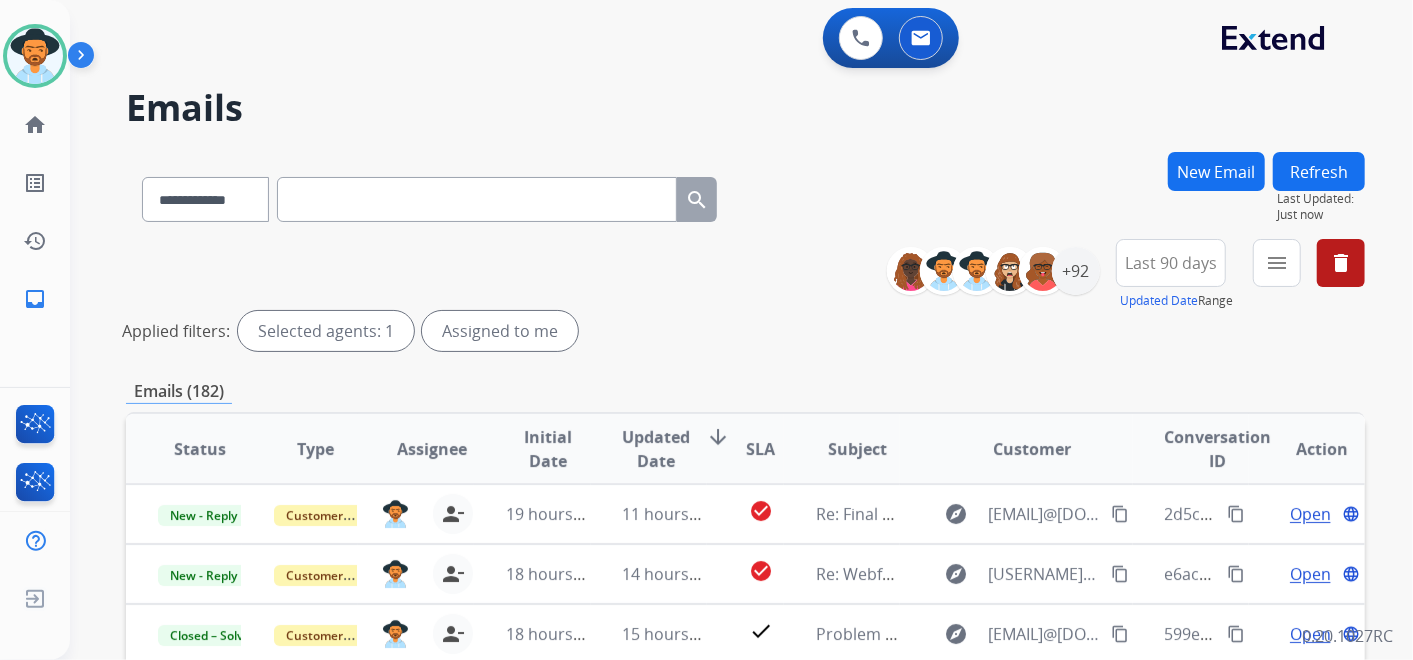 scroll, scrollTop: 1, scrollLeft: 0, axis: vertical 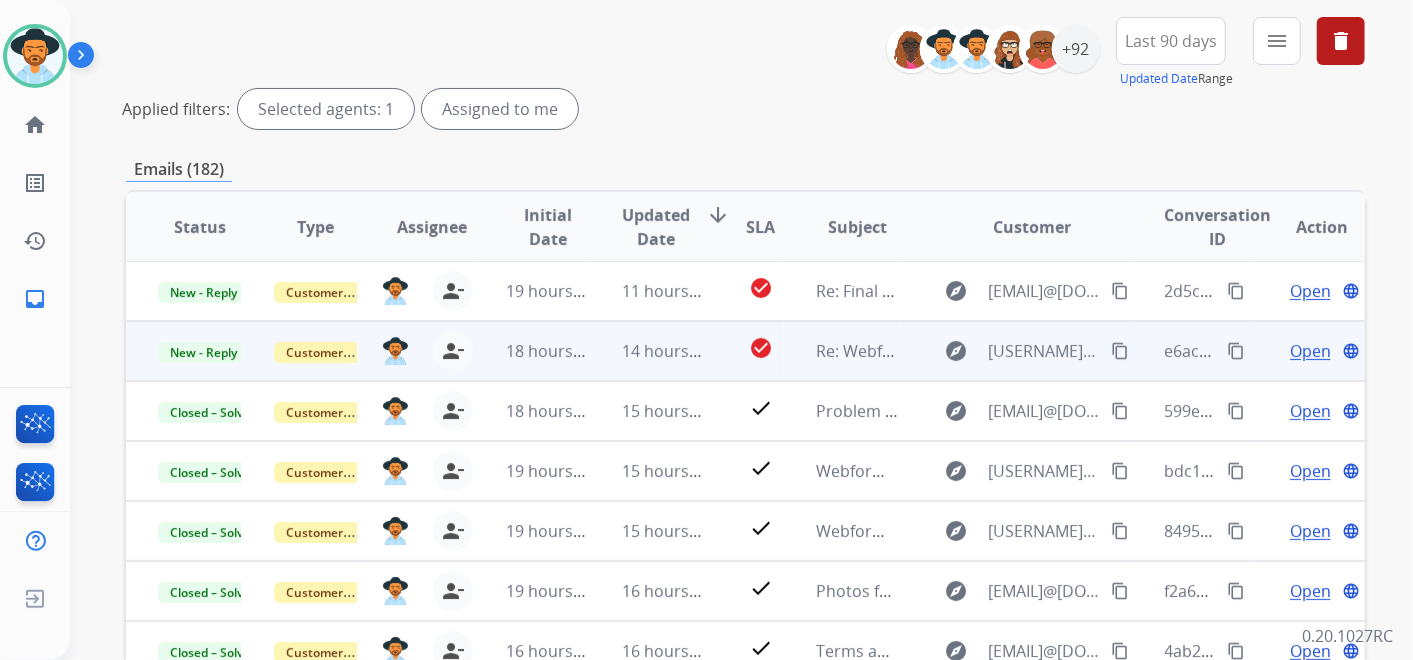 drag, startPoint x: 1105, startPoint y: 347, endPoint x: 1100, endPoint y: 336, distance: 12.083046 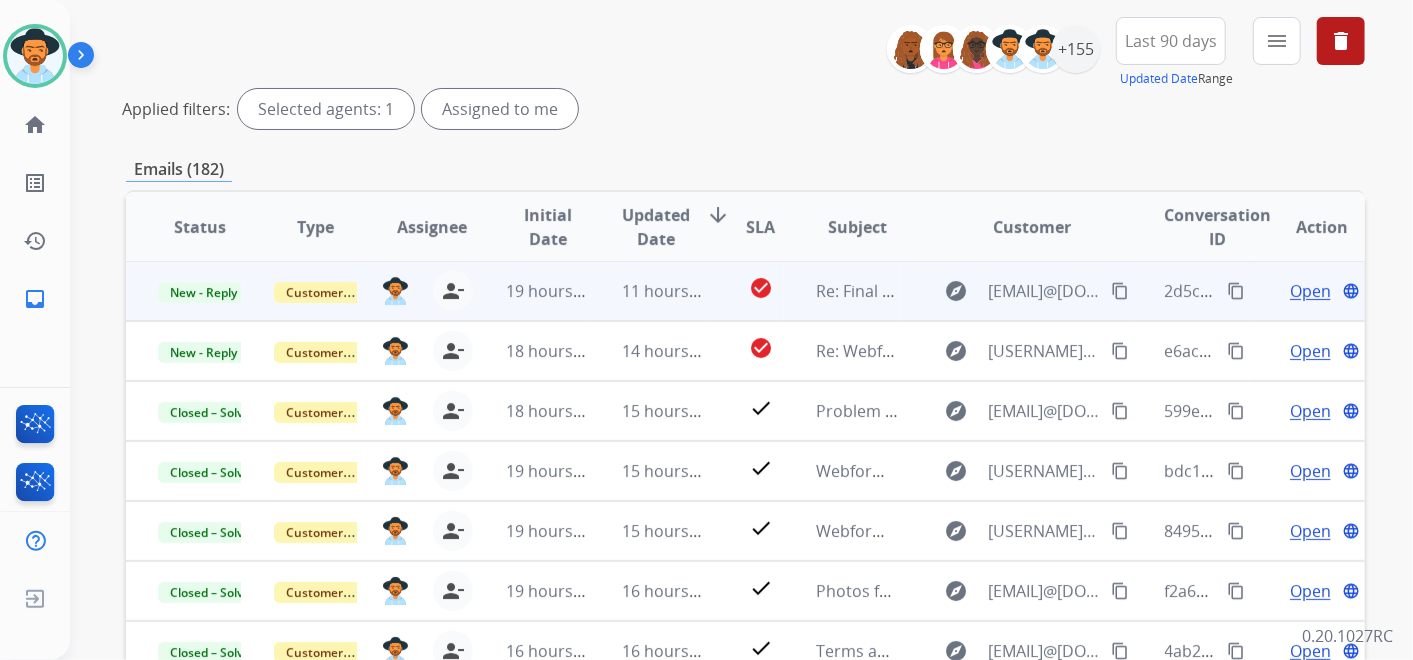 click on "Open" at bounding box center [1310, 291] 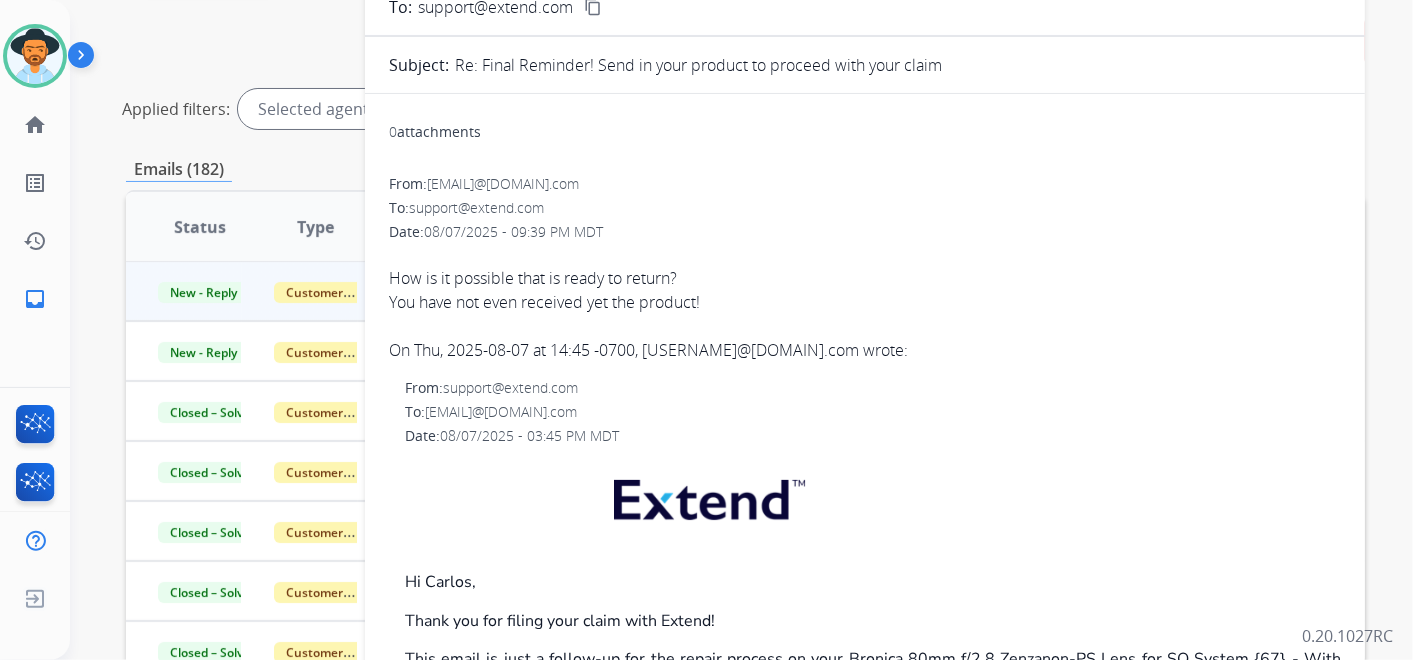 scroll, scrollTop: 0, scrollLeft: 0, axis: both 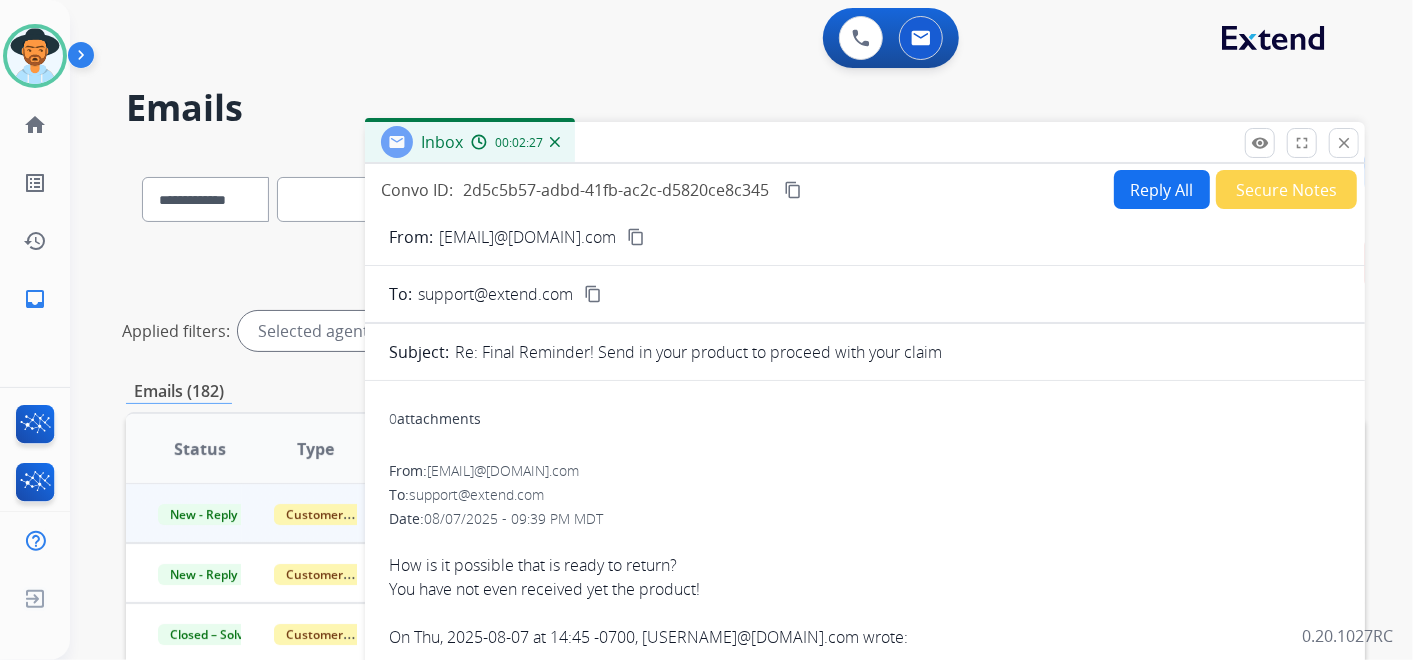 click on "content_copy" at bounding box center (793, 190) 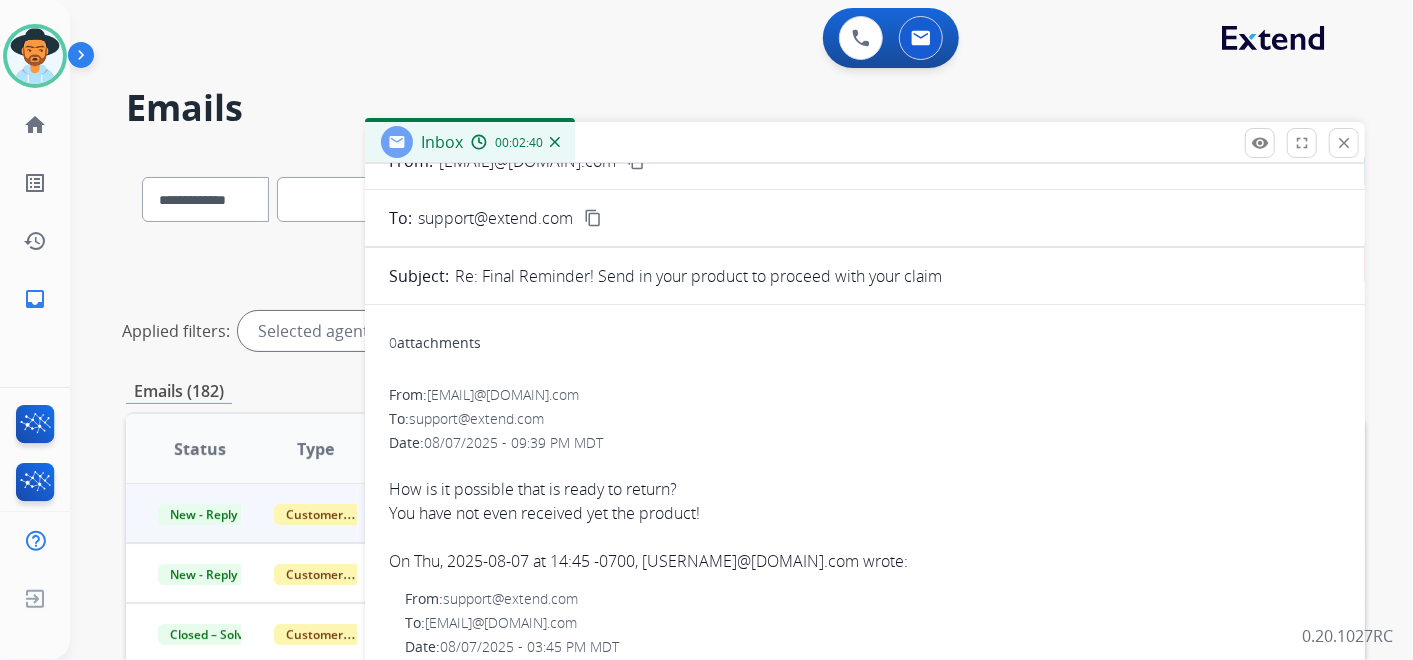 scroll, scrollTop: 111, scrollLeft: 0, axis: vertical 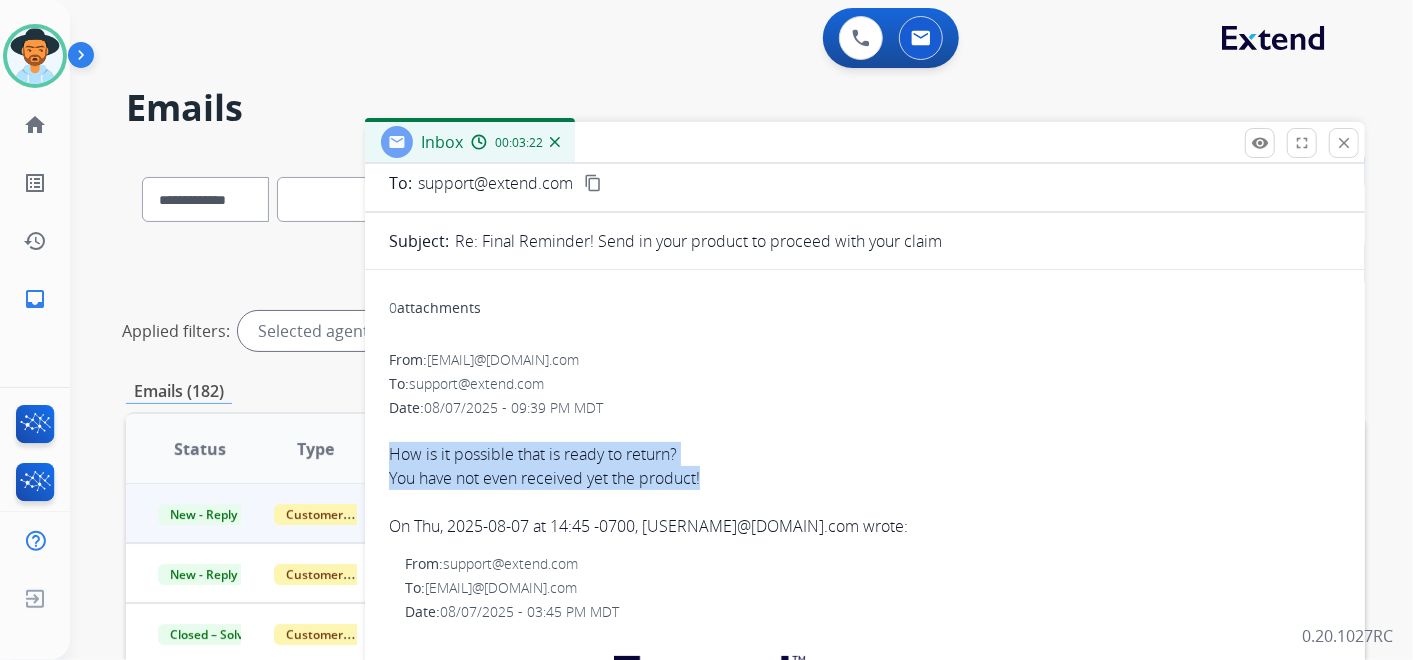 drag, startPoint x: 387, startPoint y: 453, endPoint x: 717, endPoint y: 483, distance: 331.36084 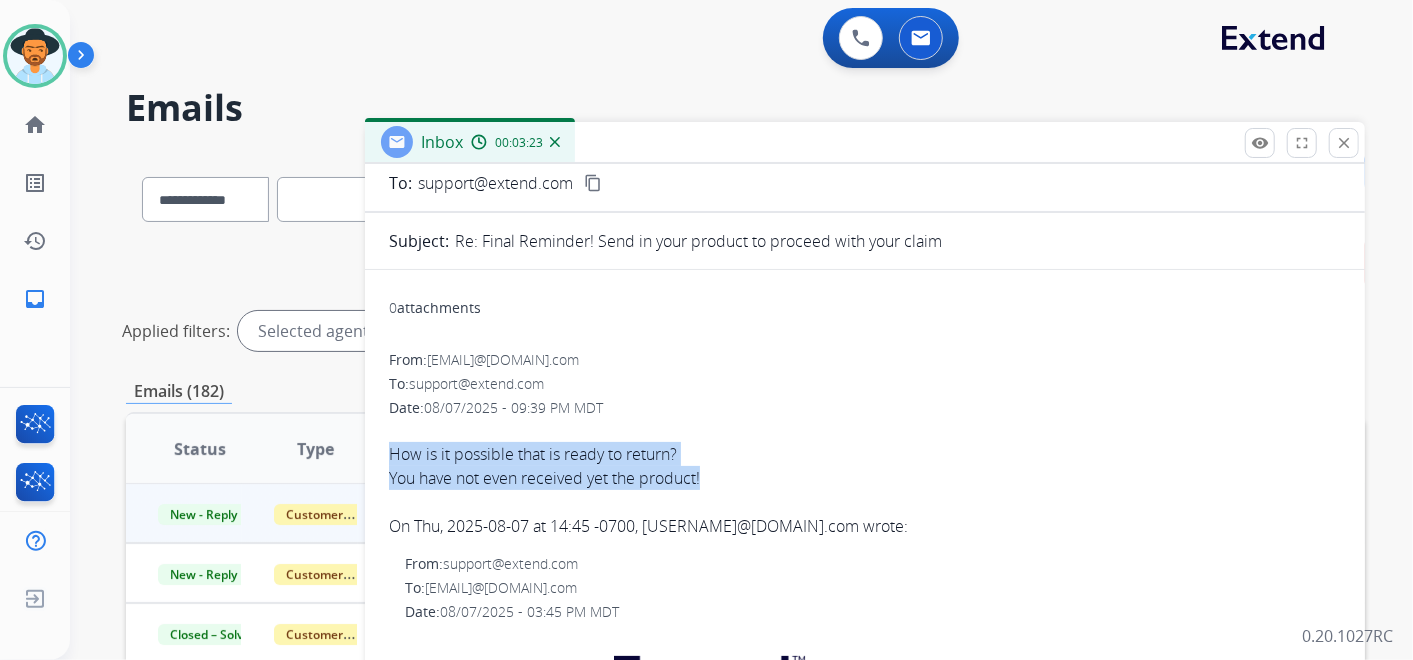 copy on "How is it possible that is ready to return? You have not even received yet the product!" 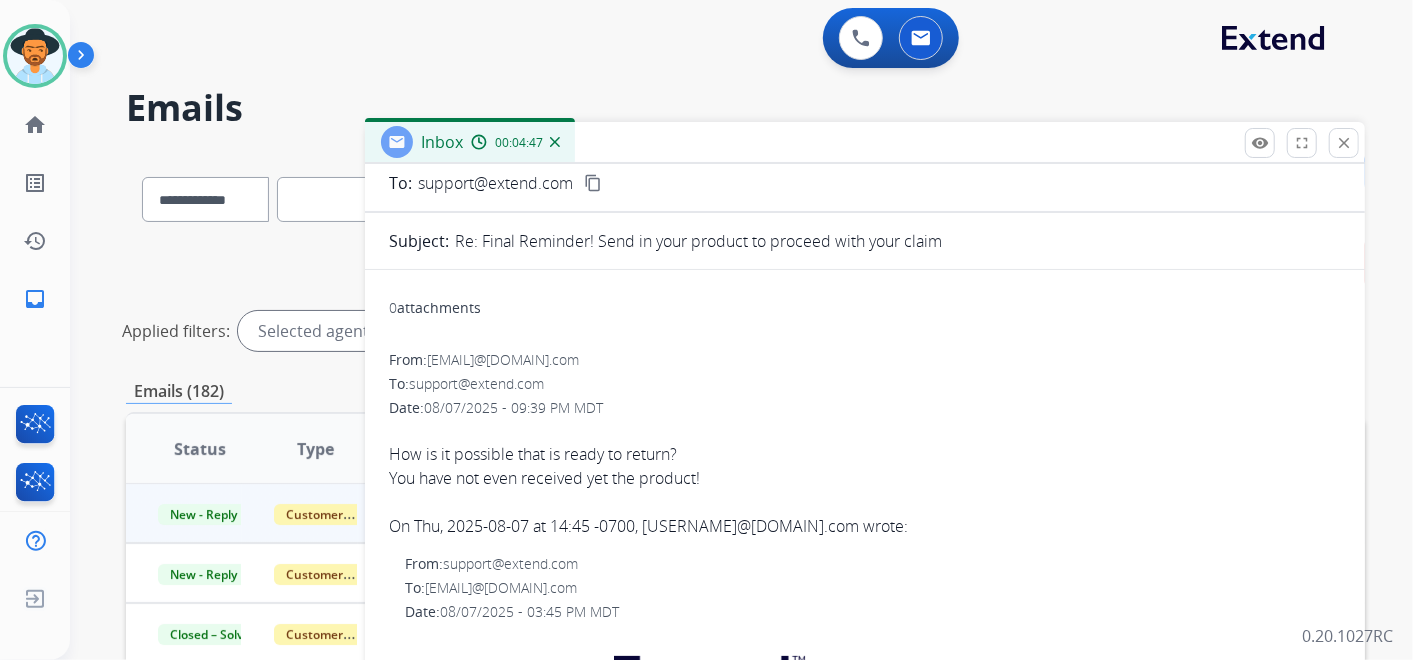 click at bounding box center (865, 502) 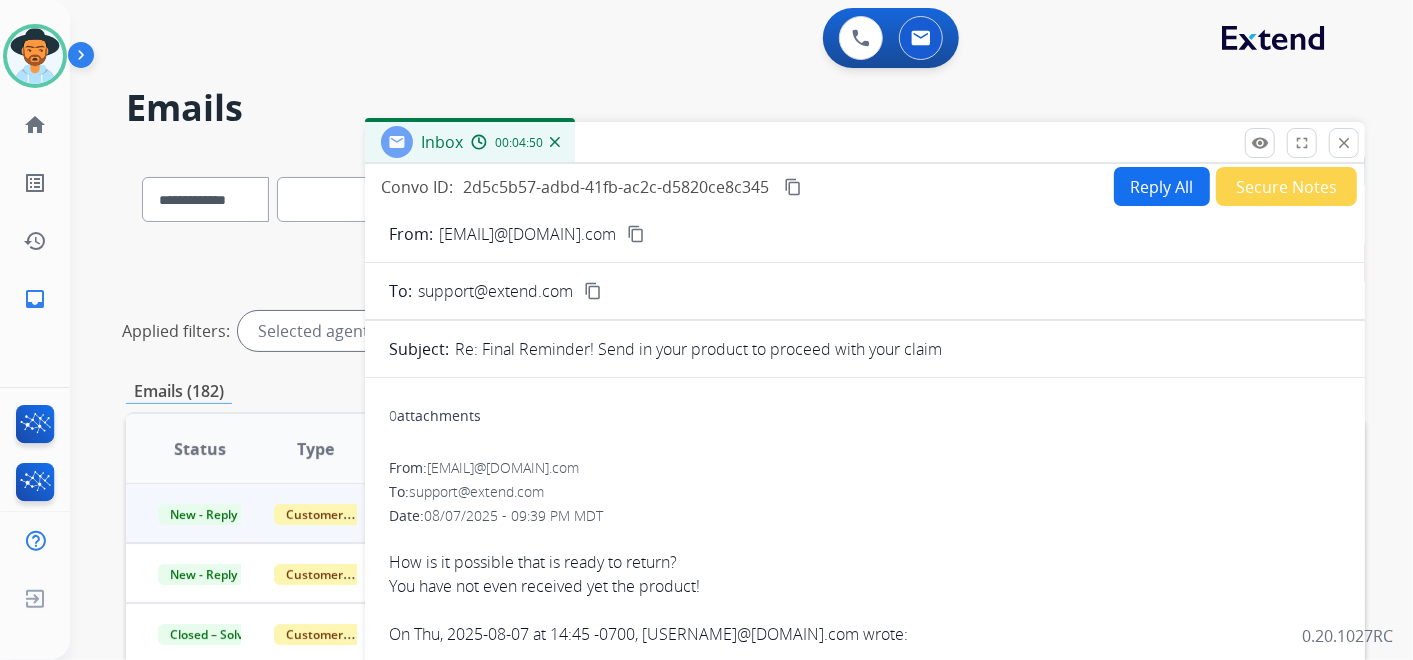 scroll, scrollTop: 0, scrollLeft: 0, axis: both 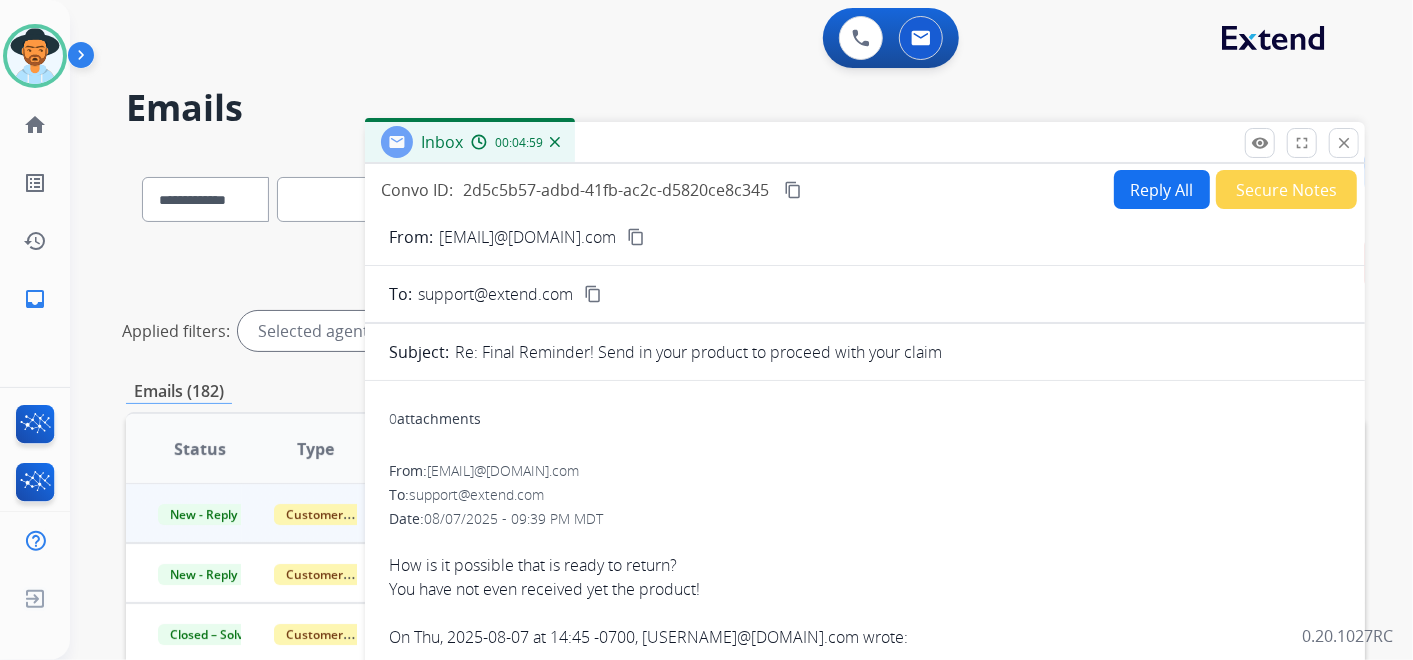 click on "content_copy" at bounding box center (636, 237) 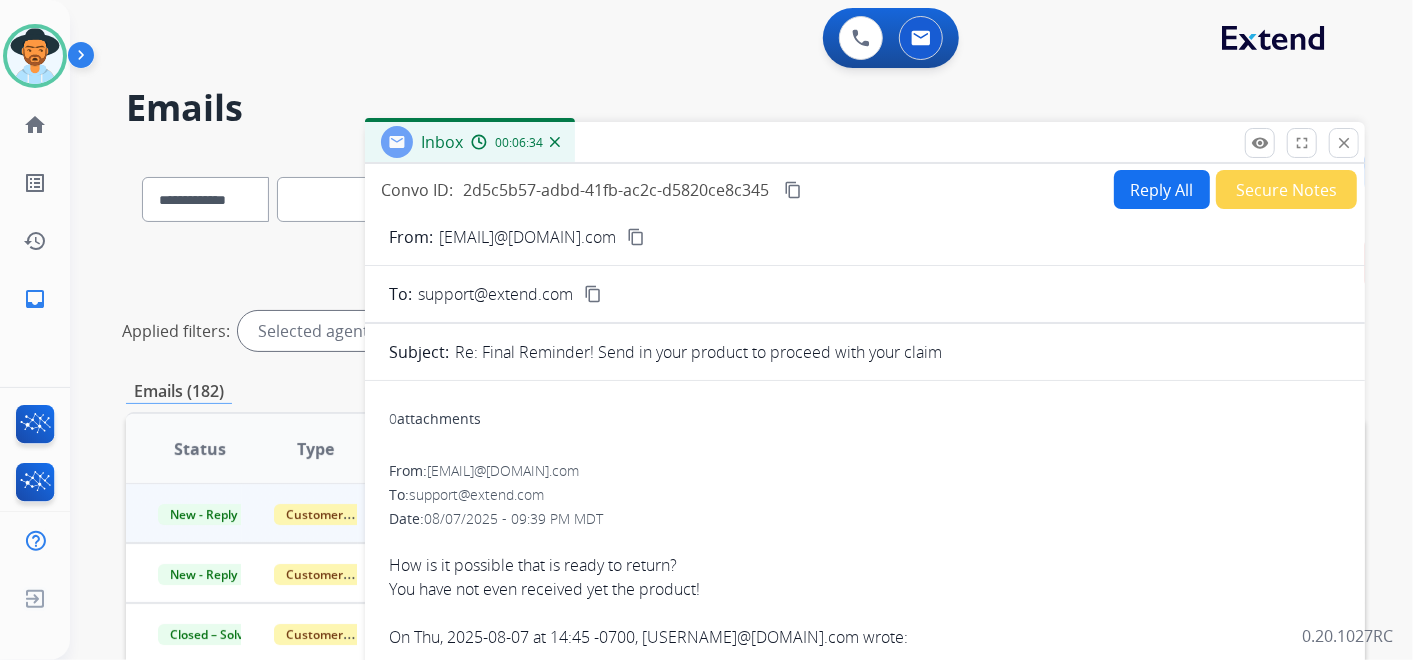 click on "content_copy" at bounding box center [636, 237] 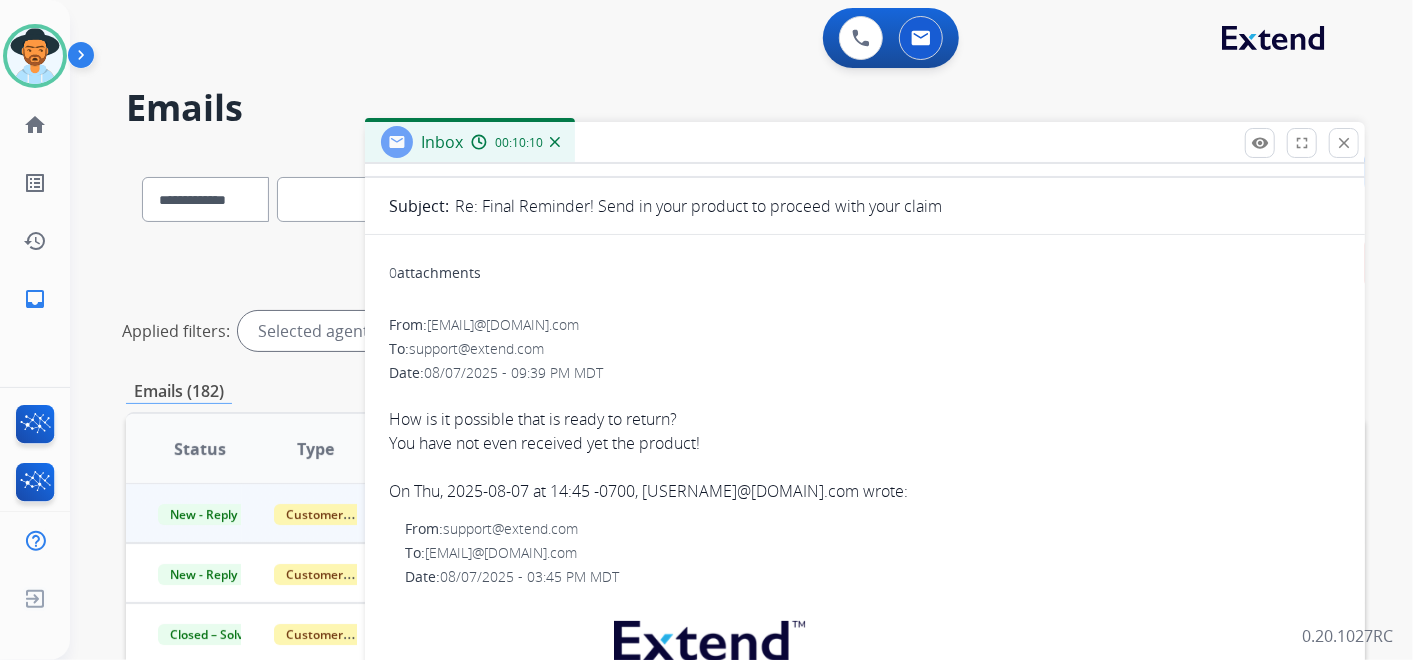 scroll, scrollTop: 111, scrollLeft: 0, axis: vertical 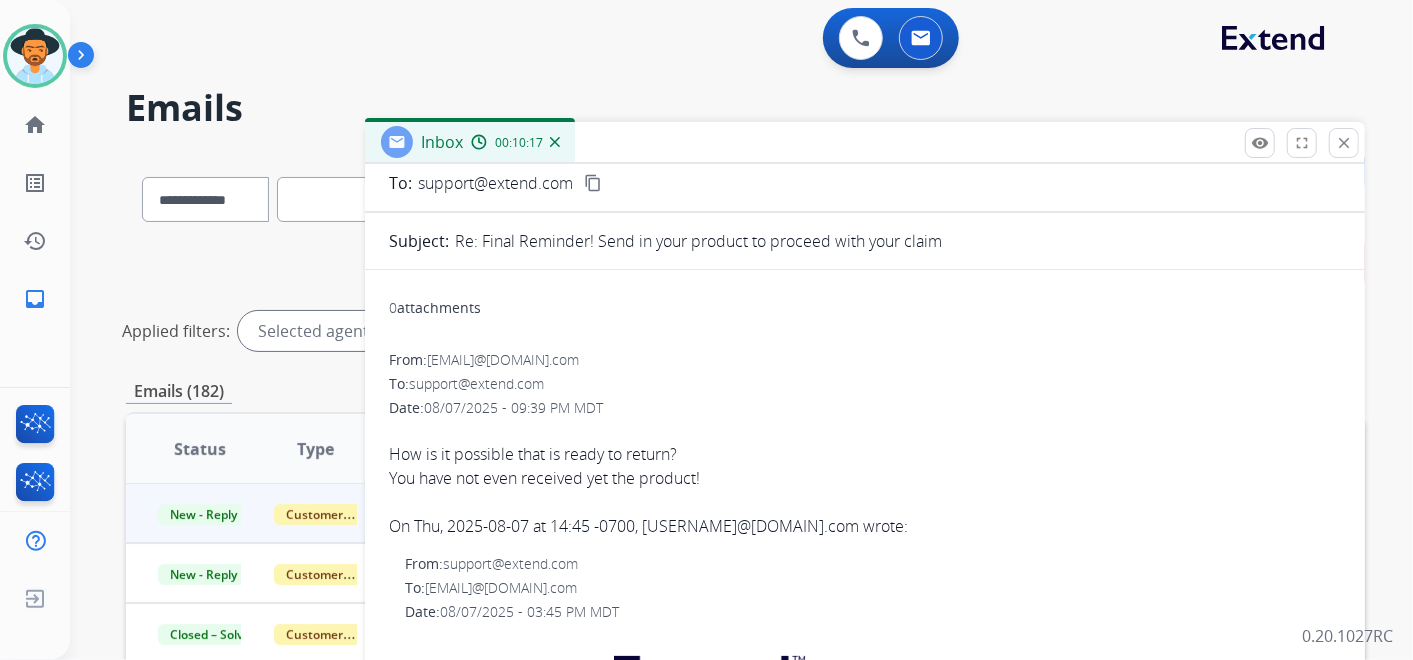 click on "close" at bounding box center (1344, 143) 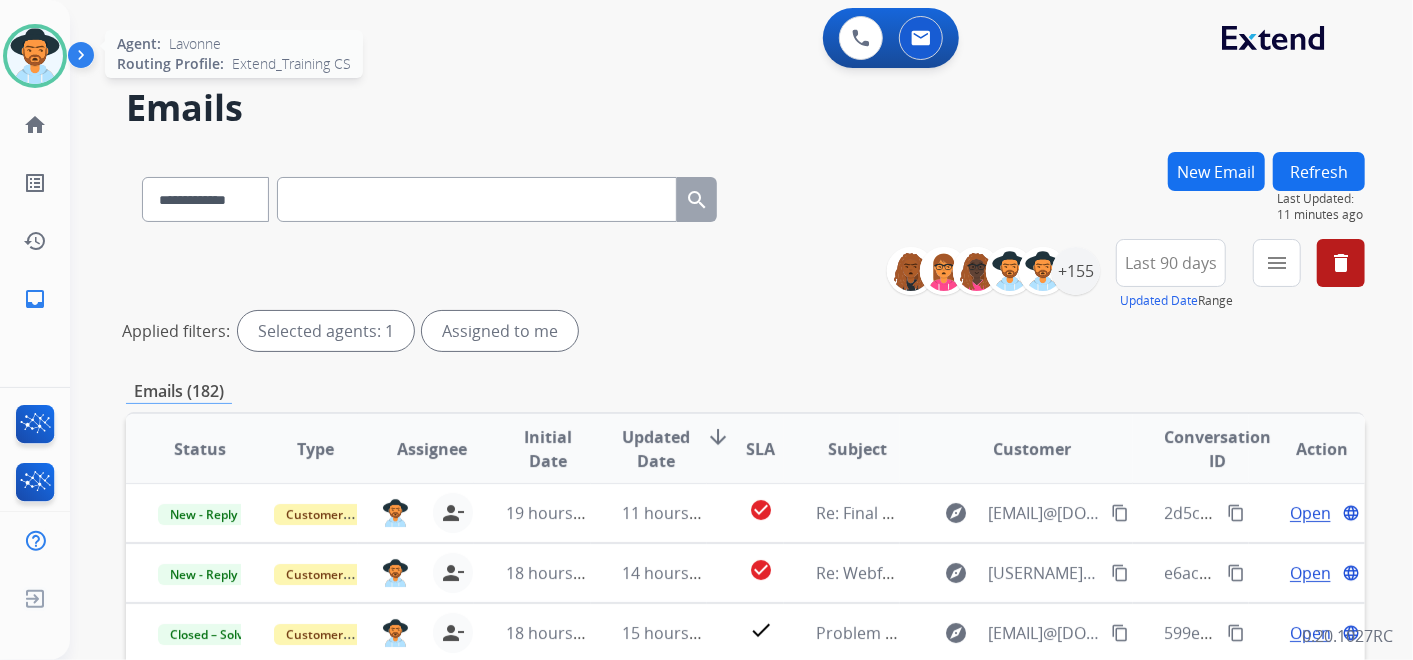 click at bounding box center [35, 56] 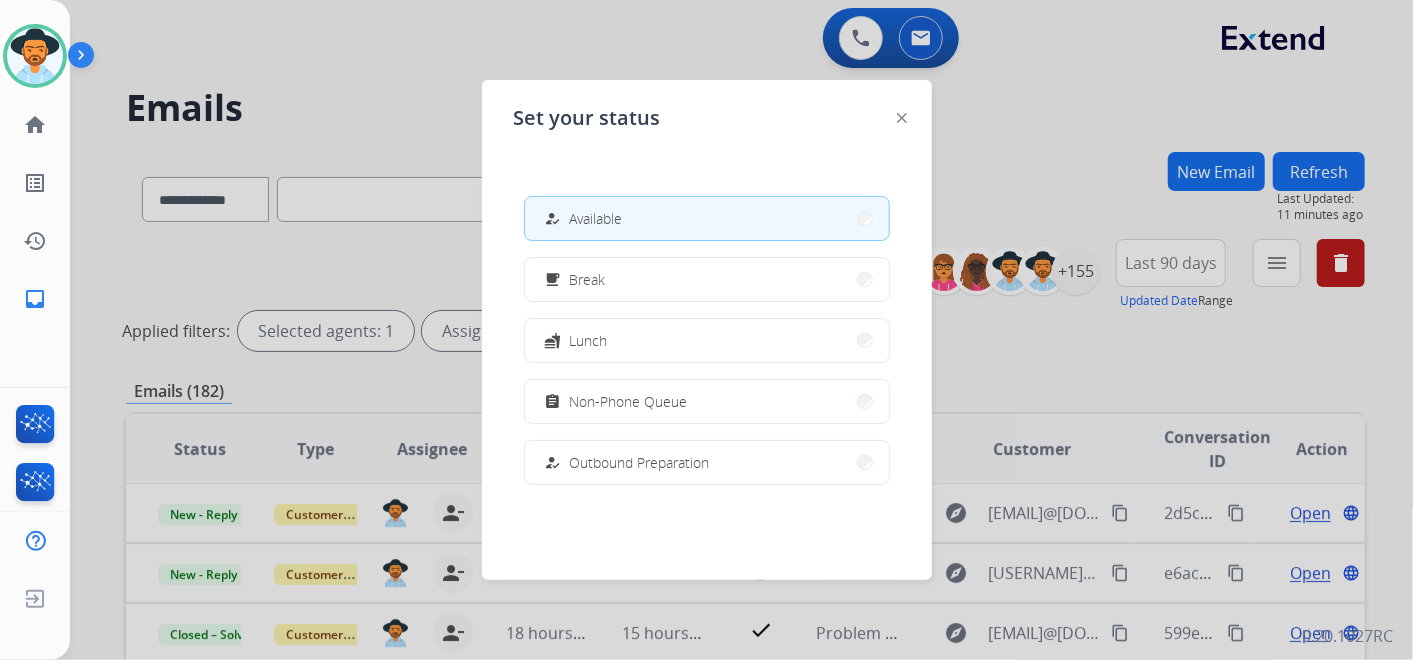 click at bounding box center (706, 330) 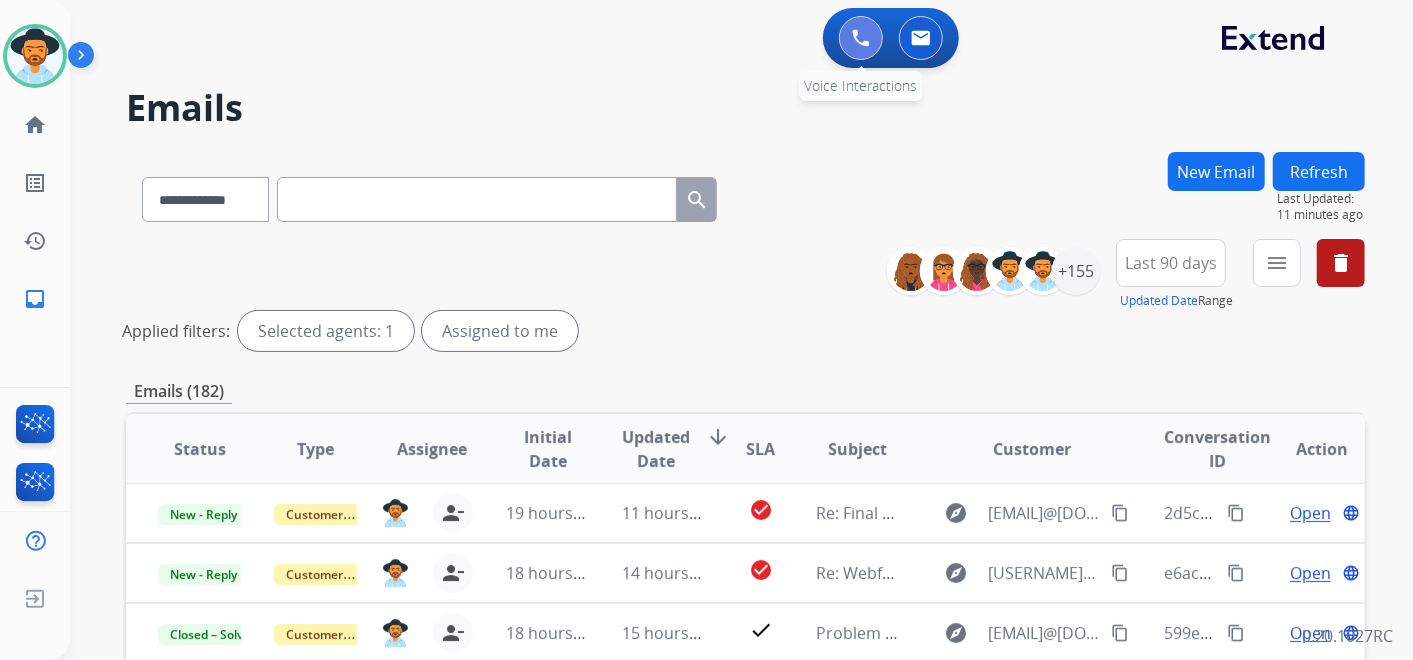 click at bounding box center (861, 38) 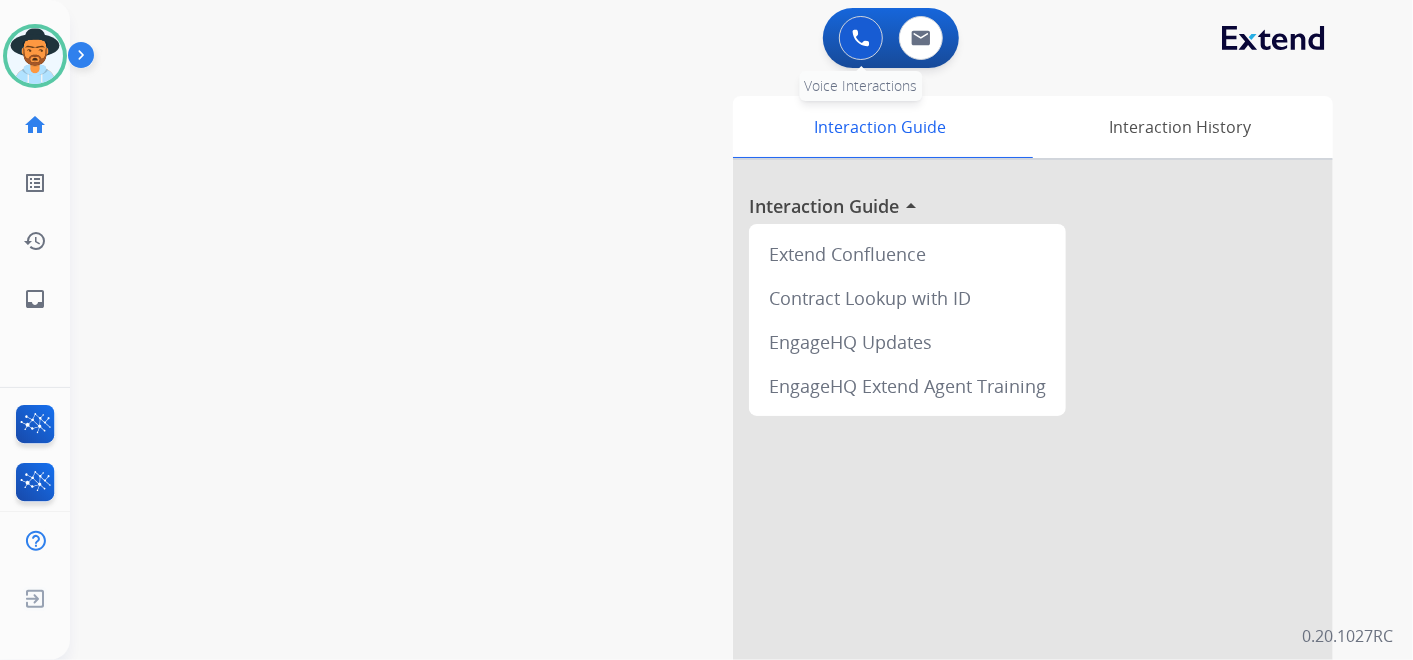 click at bounding box center (861, 38) 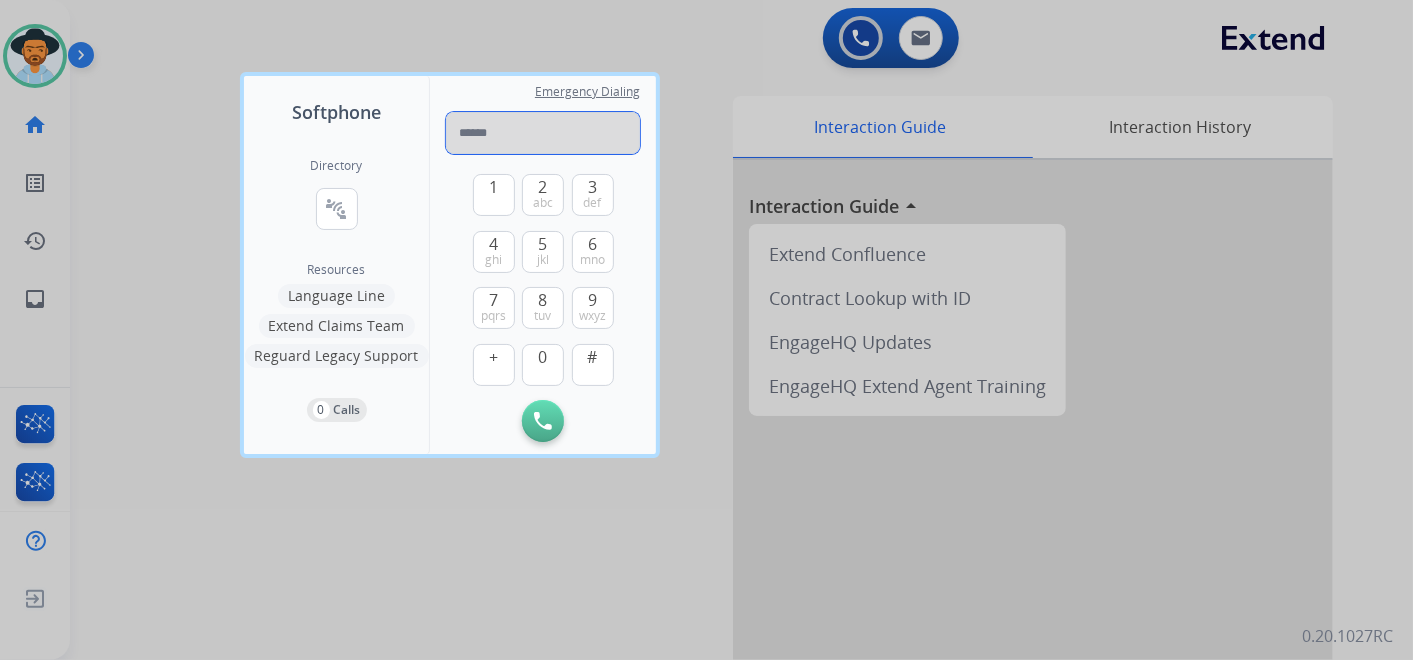 click at bounding box center (543, 133) 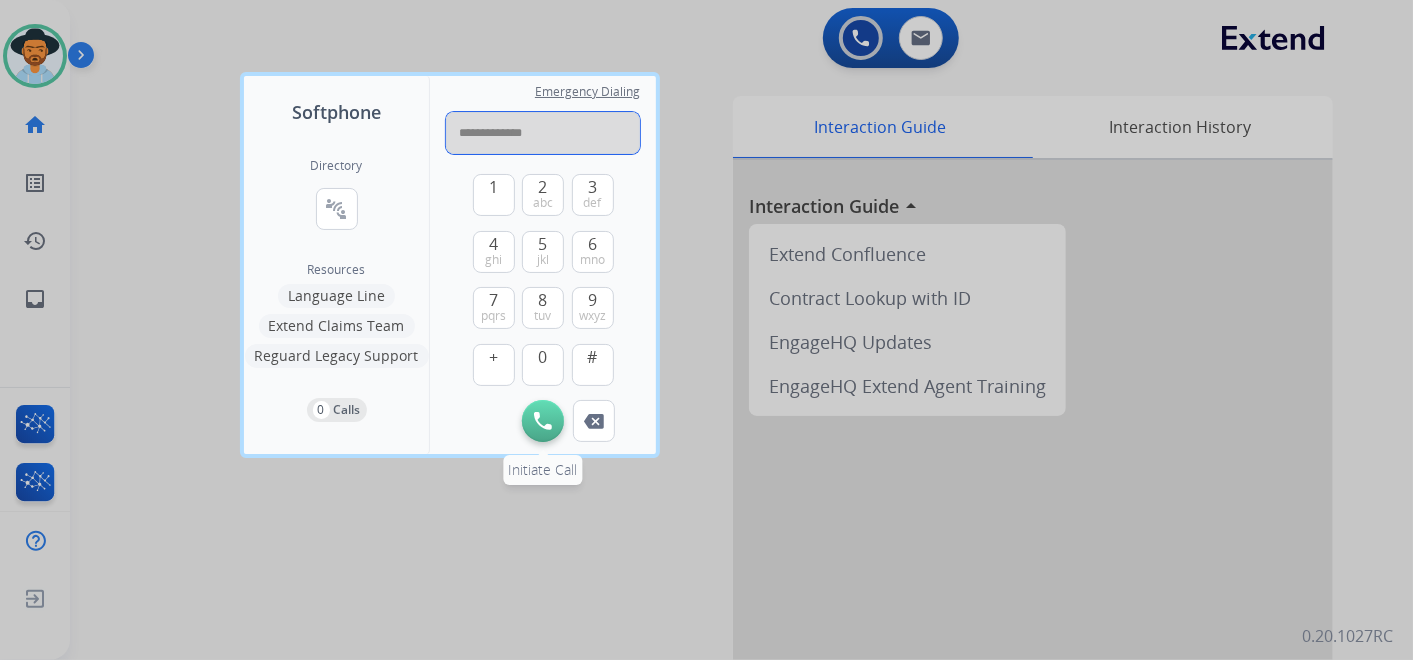 type on "**********" 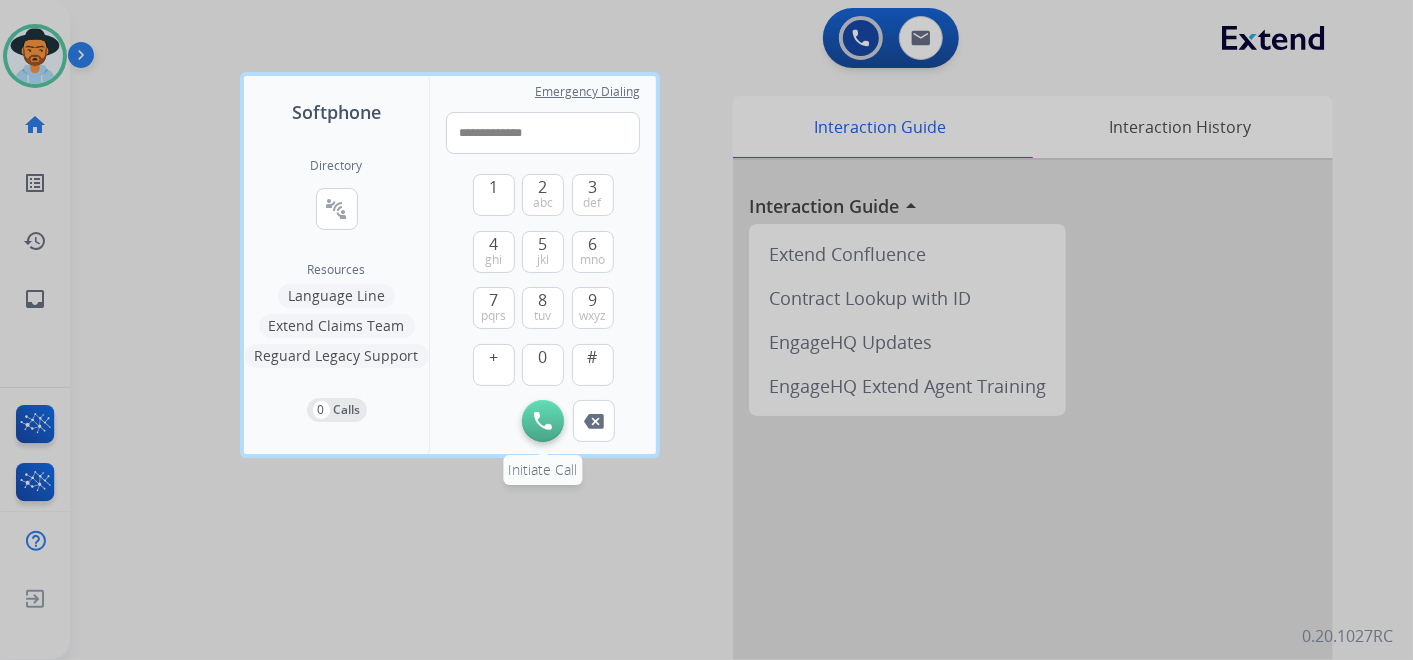 click at bounding box center [543, 421] 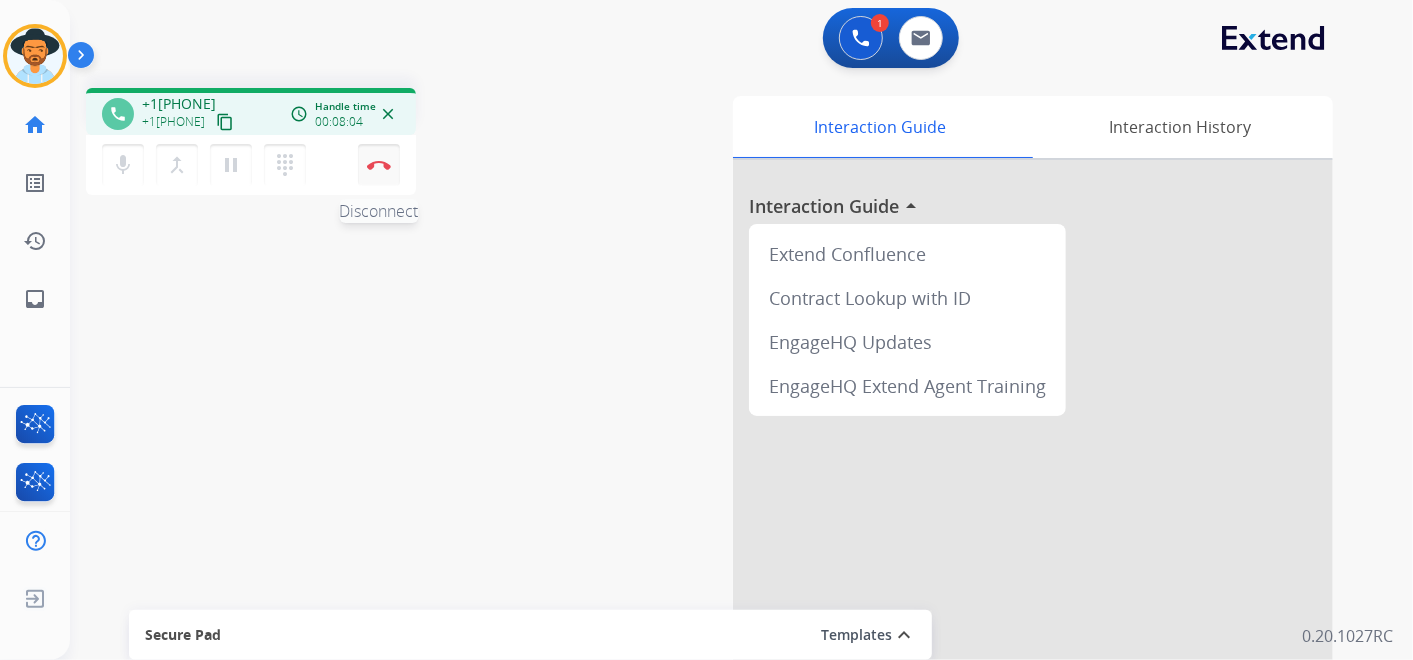click at bounding box center [379, 165] 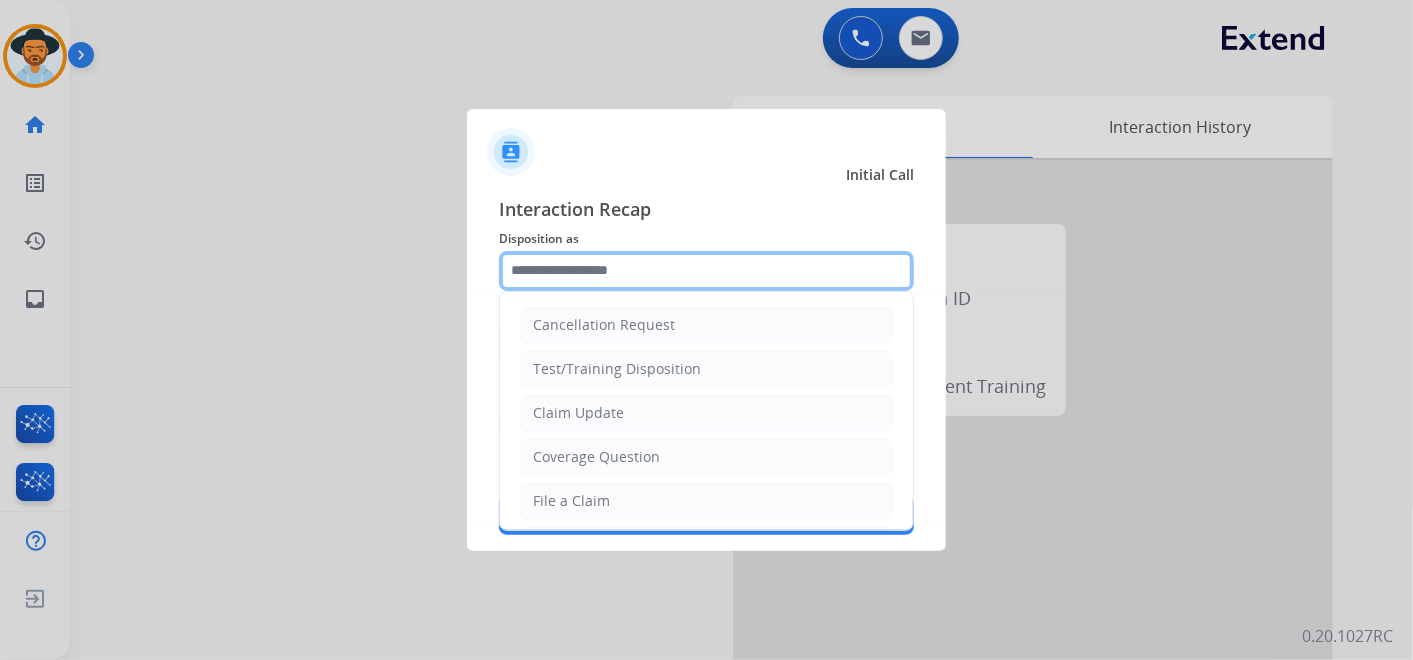 click 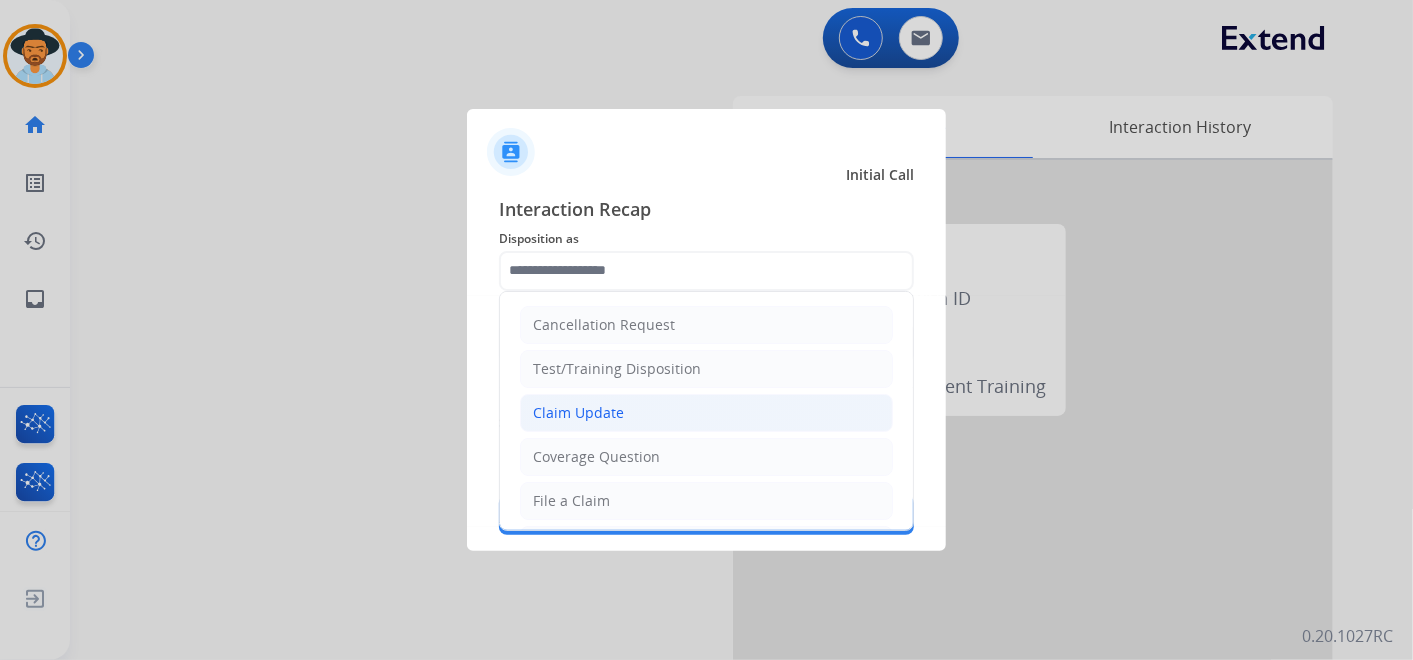 click on "Claim Update" 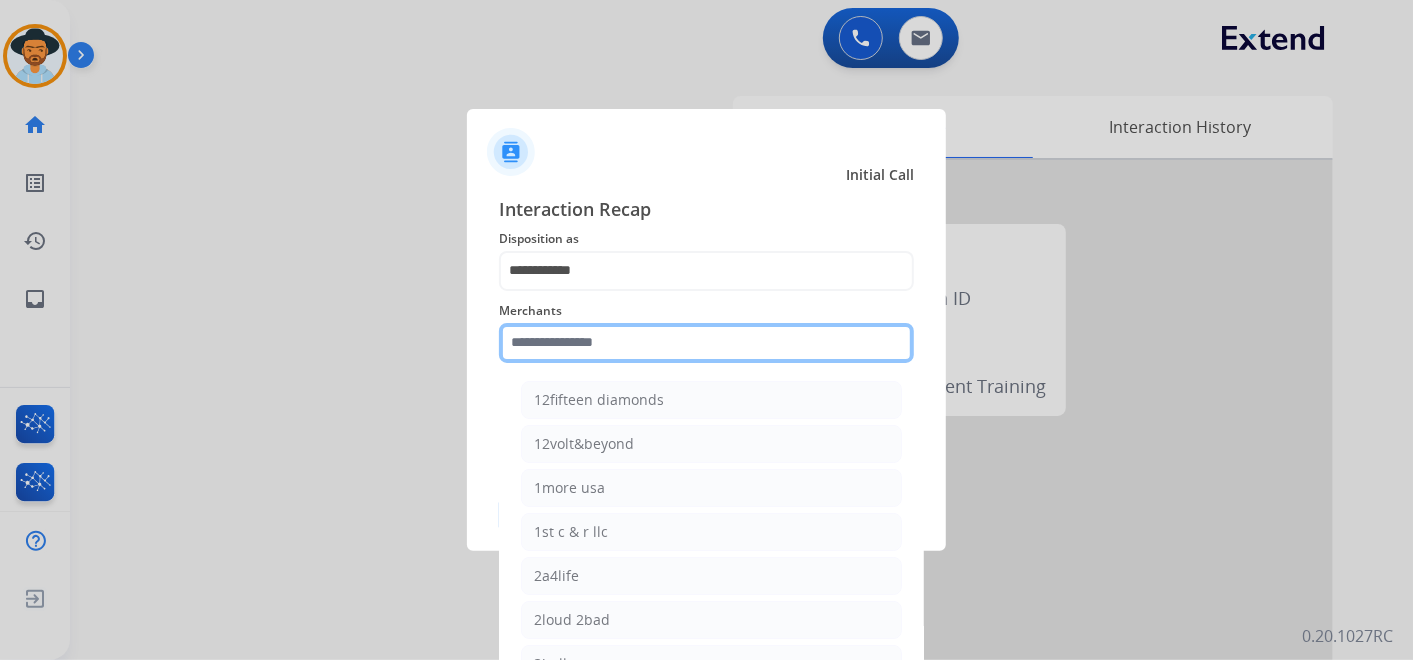 click 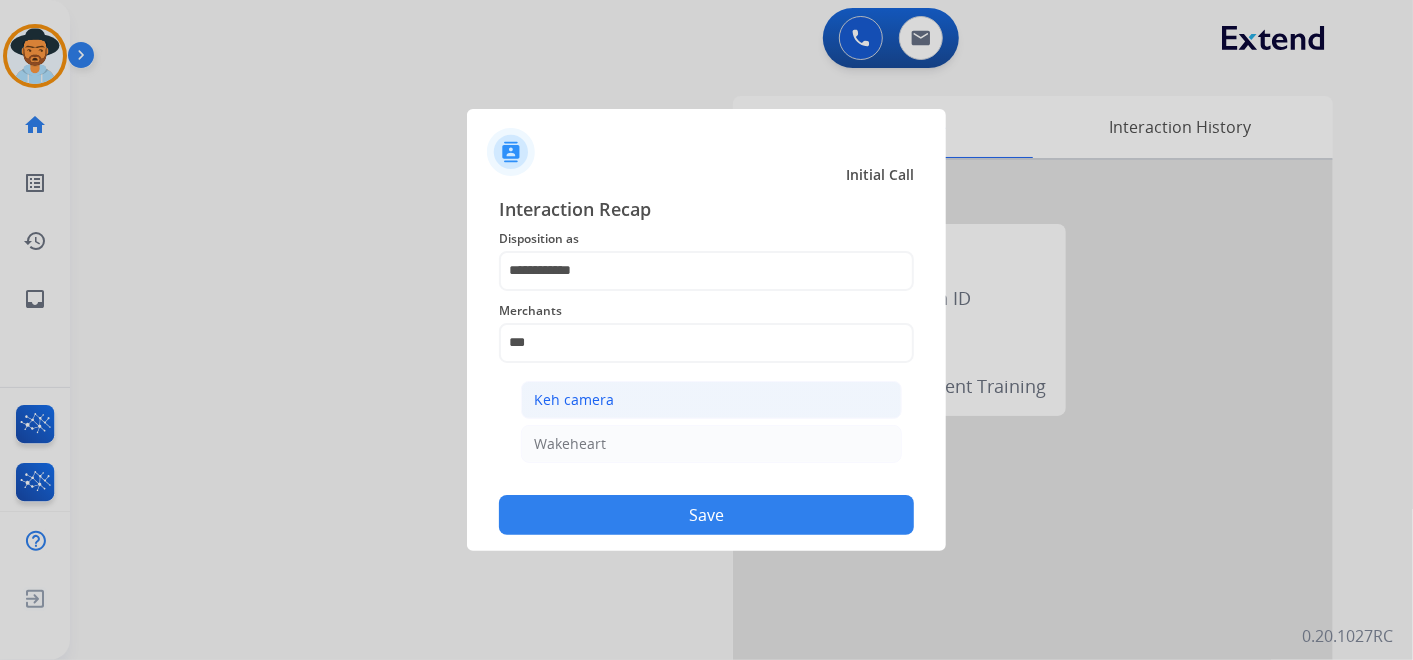 click on "Keh camera" 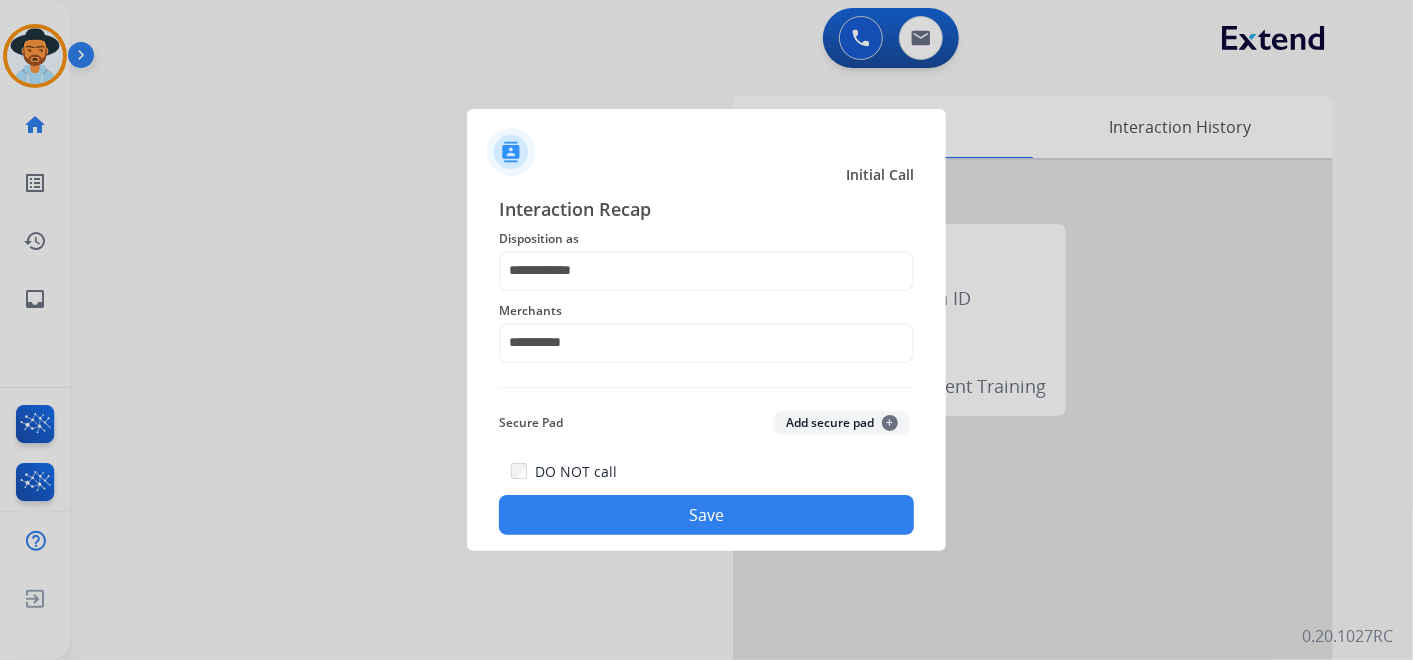 click on "Save" 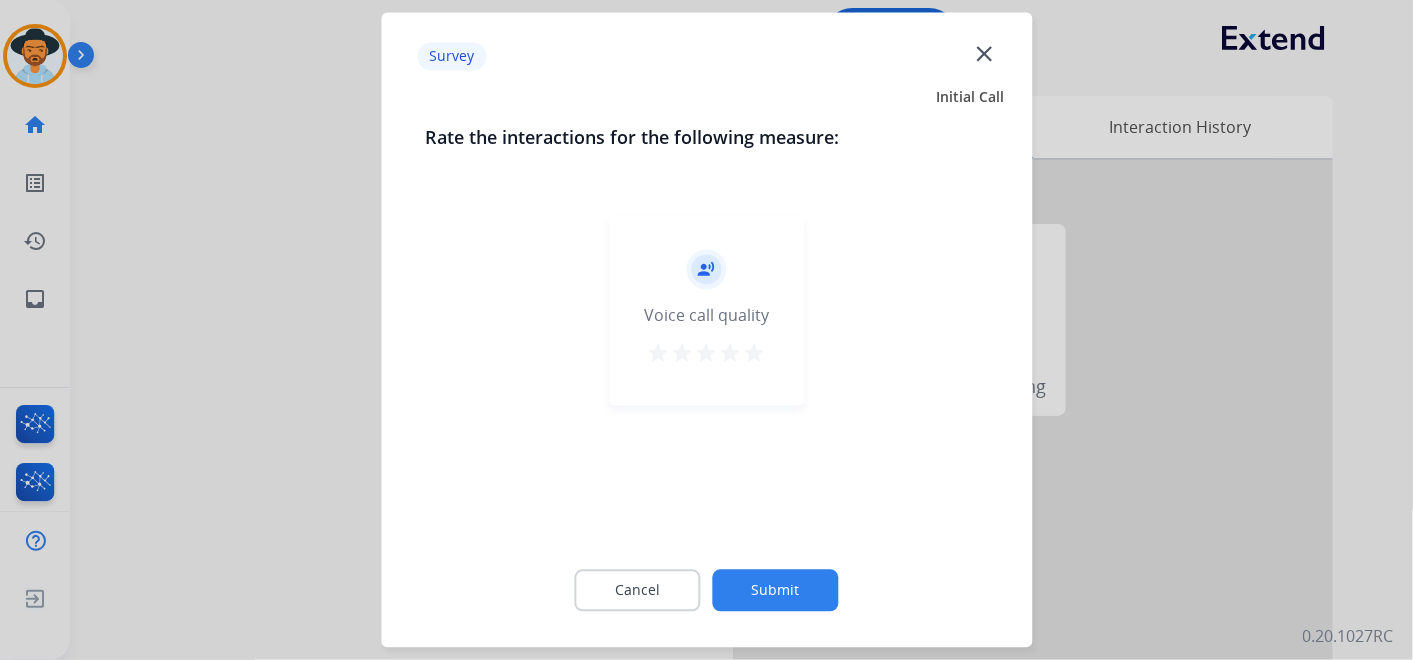 click on "star" at bounding box center (755, 357) 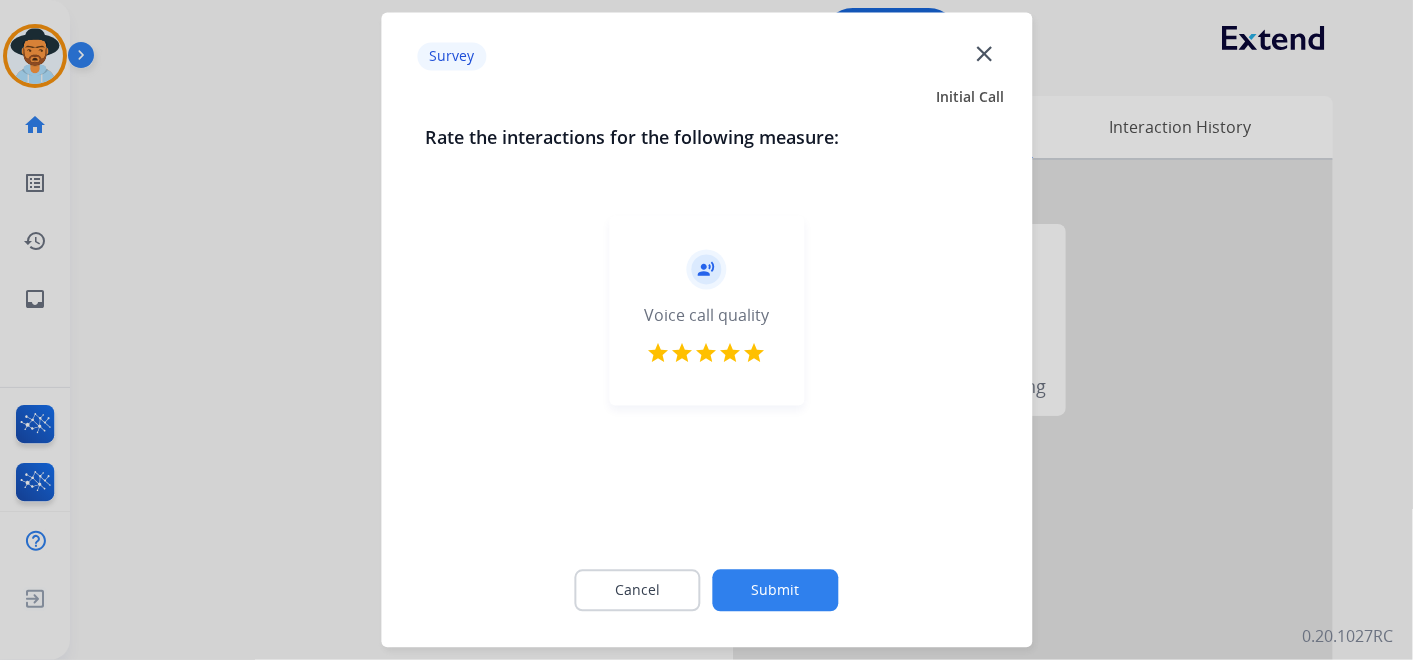 click on "Submit" 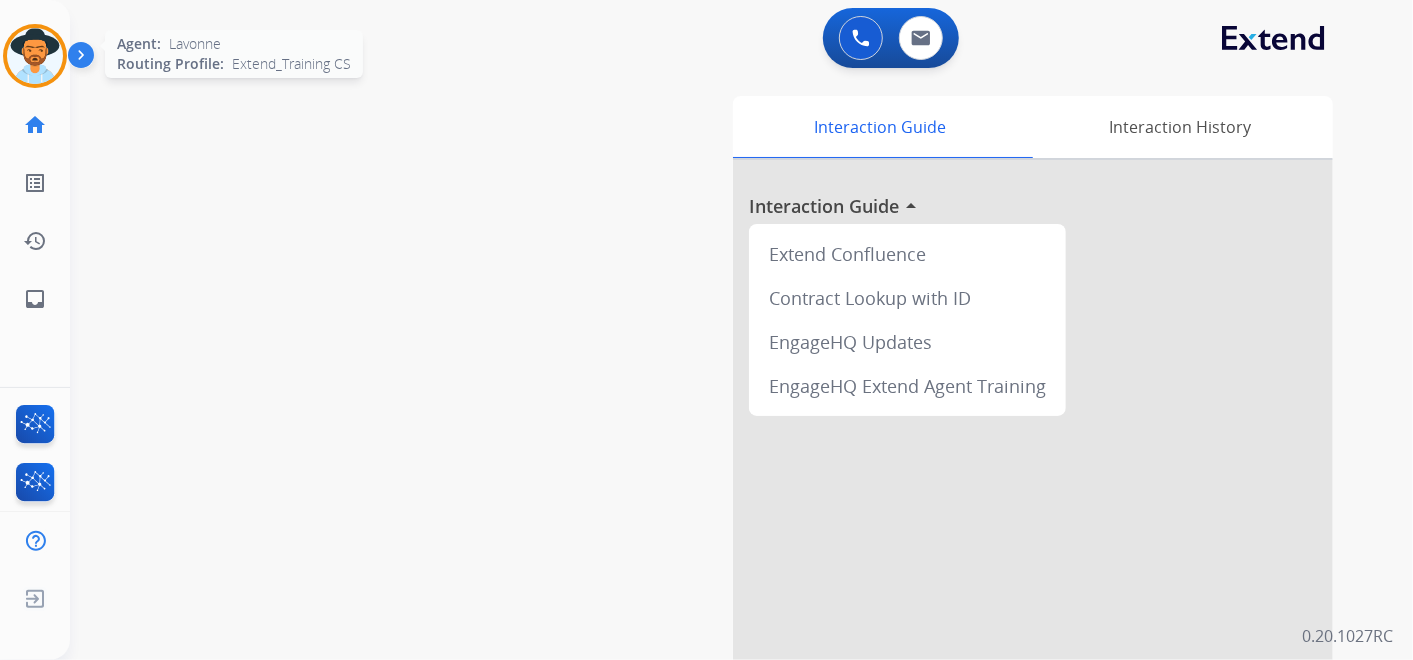 click at bounding box center (35, 56) 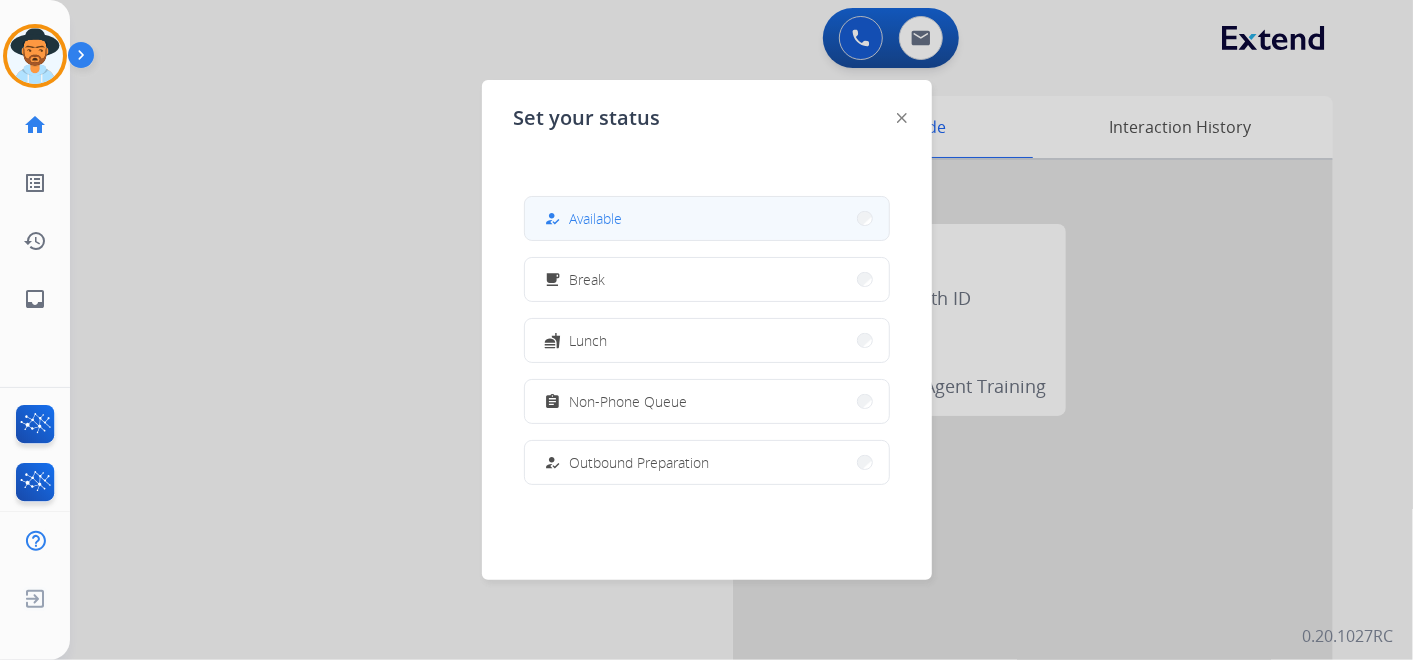 click on "how_to_reg Available" at bounding box center (707, 218) 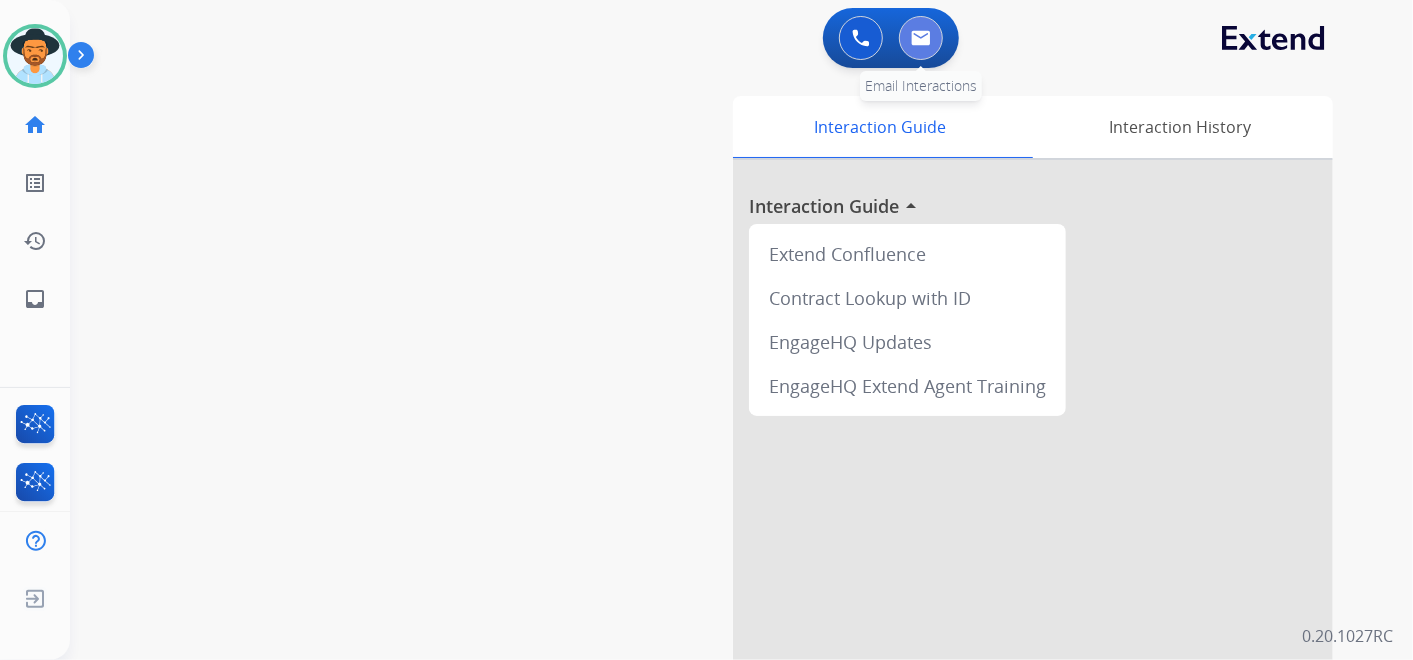 click at bounding box center [921, 38] 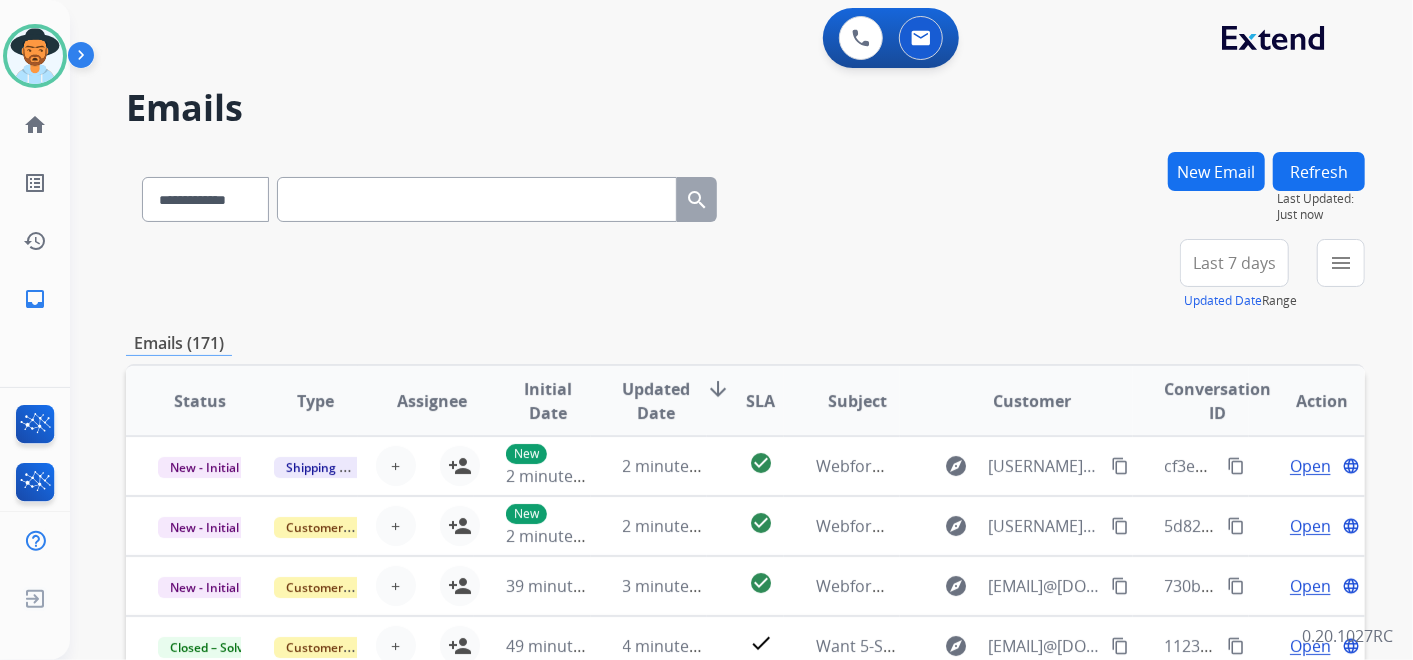 click on "Last 7 days" at bounding box center [1234, 263] 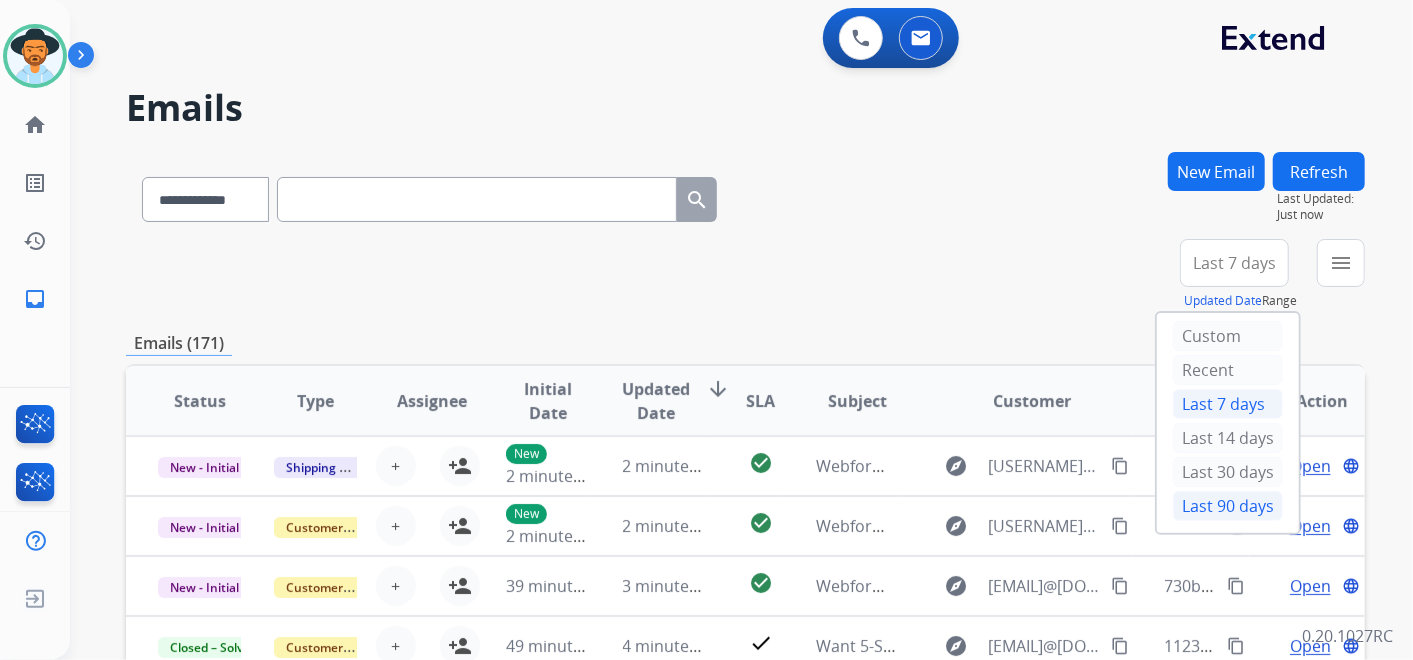click on "Last 90 days" at bounding box center [1228, 506] 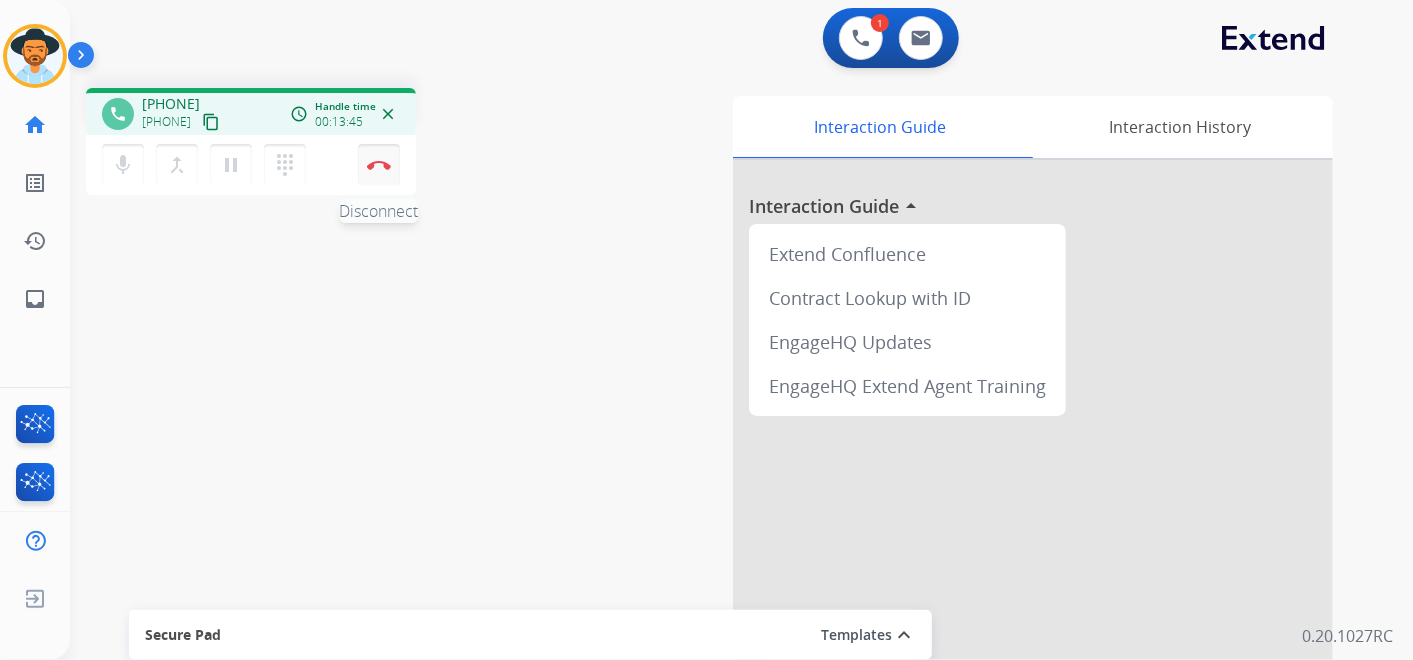 click at bounding box center [379, 165] 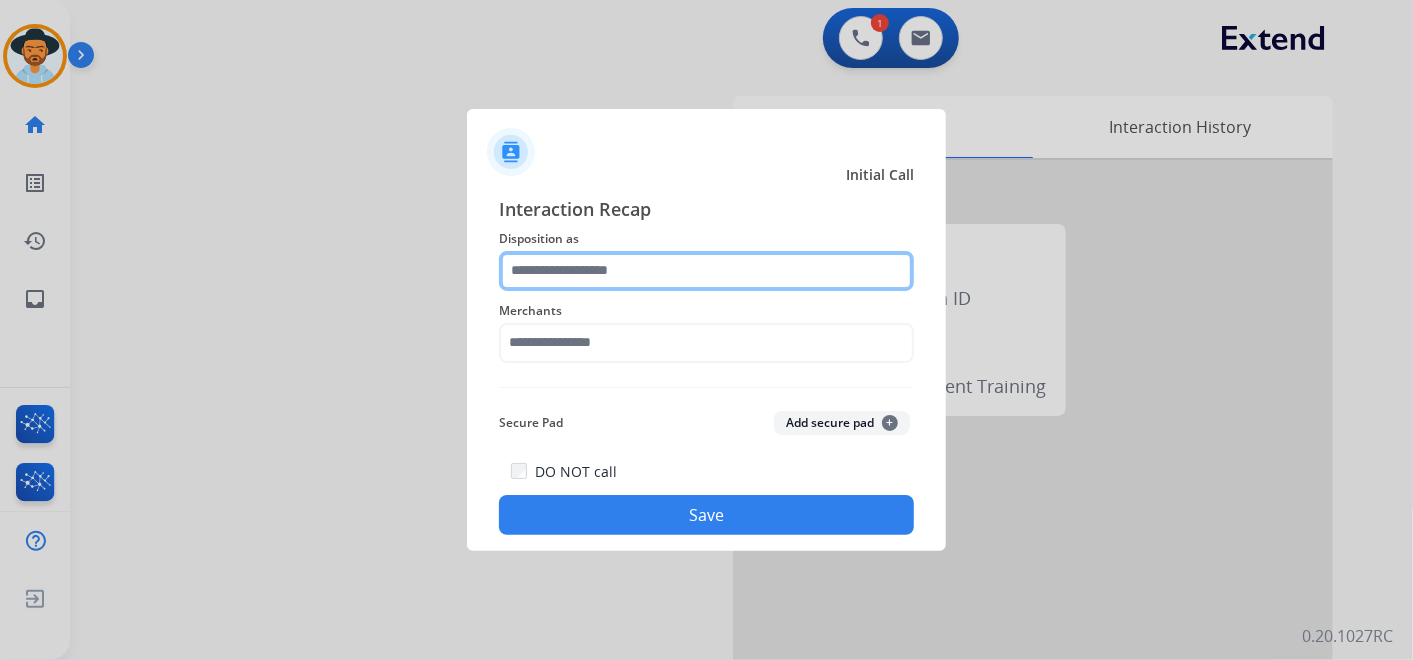 click 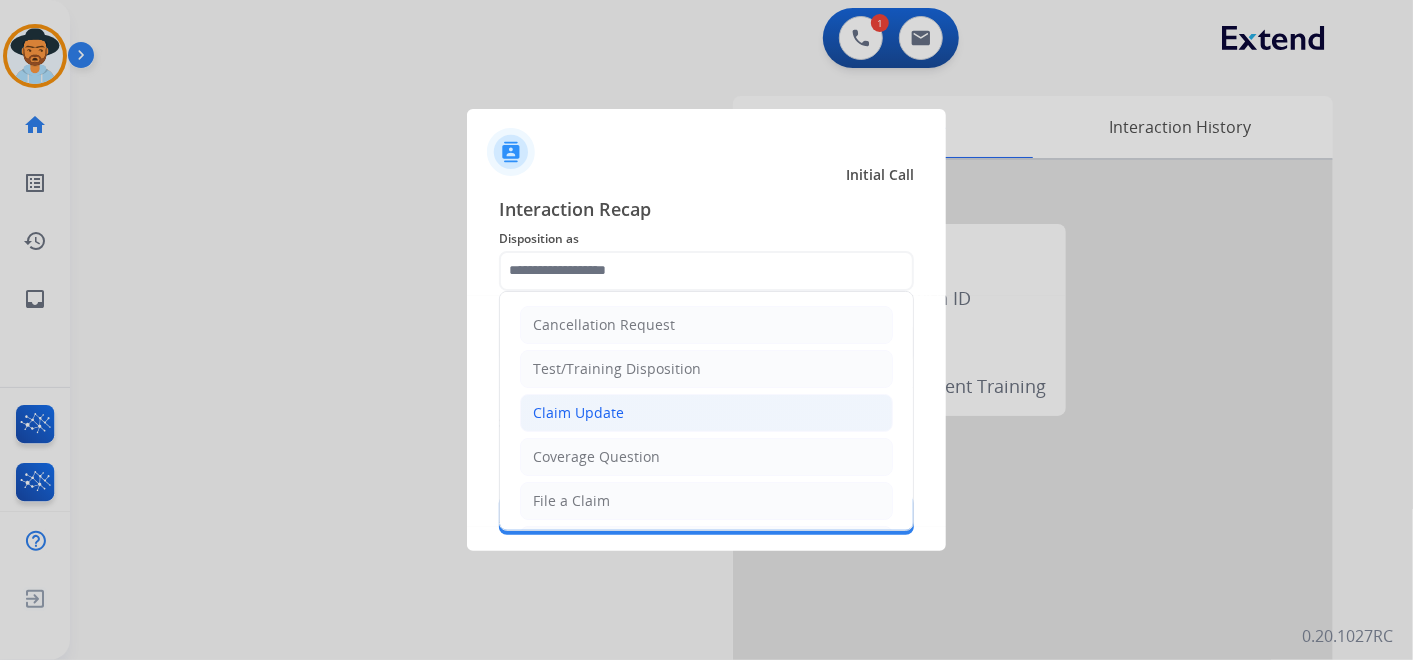 click on "Claim Update" 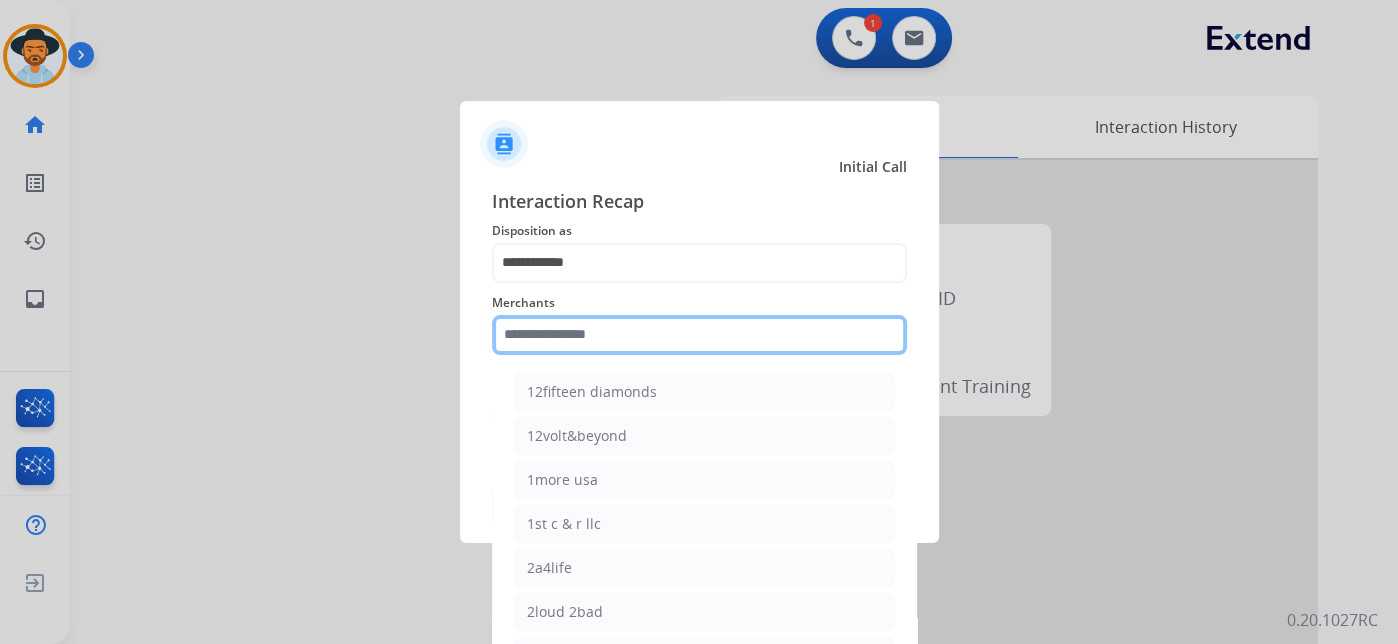 click 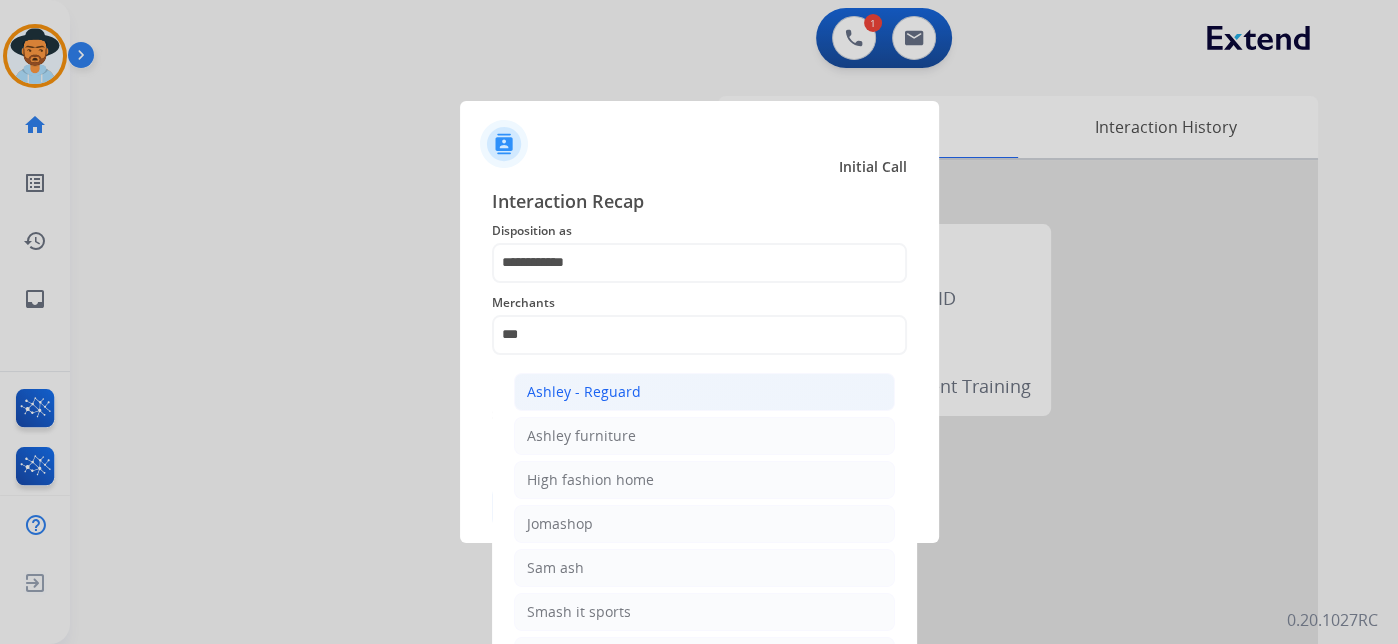 click on "Ashley - Reguard" 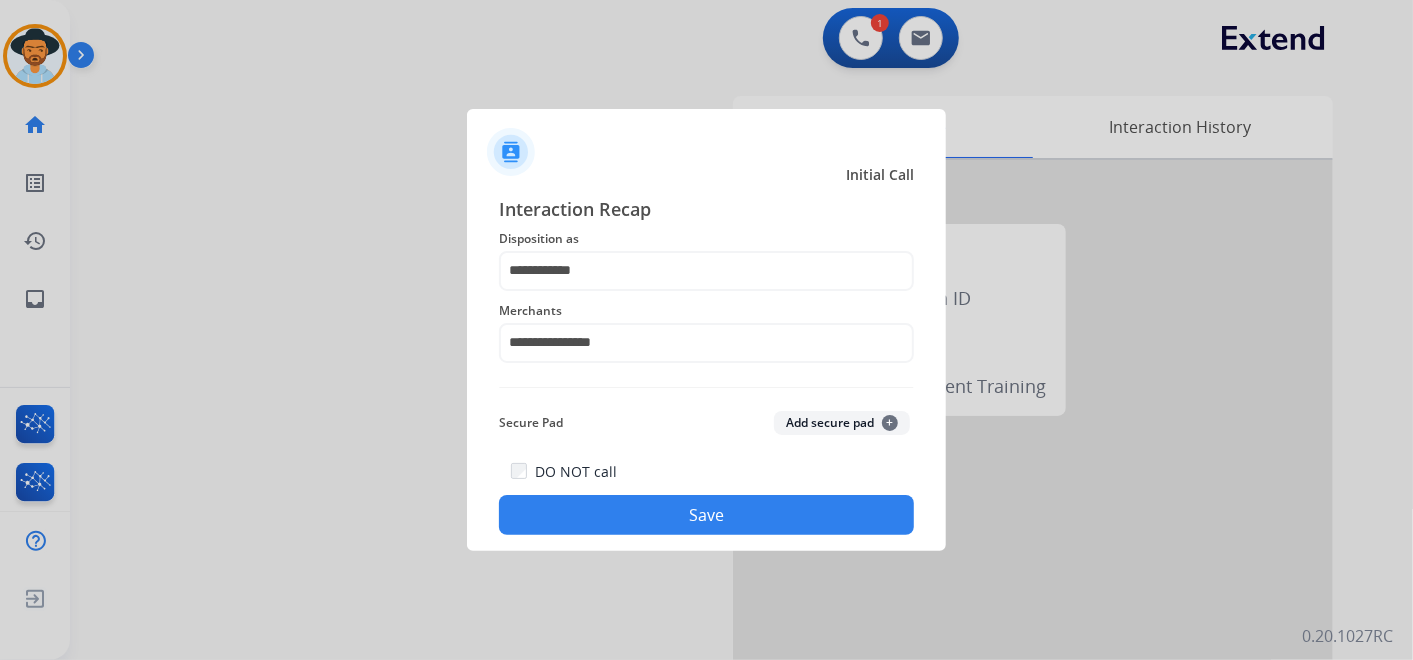 click on "Save" 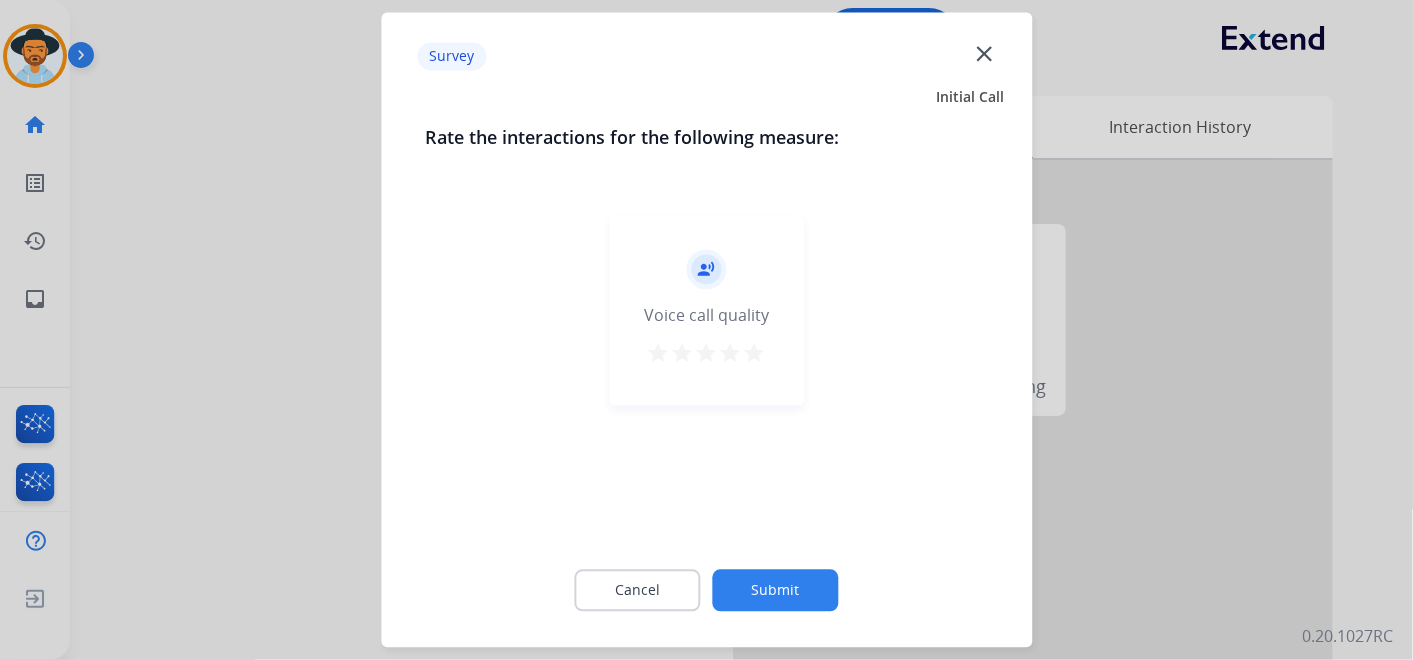click on "star" at bounding box center [755, 354] 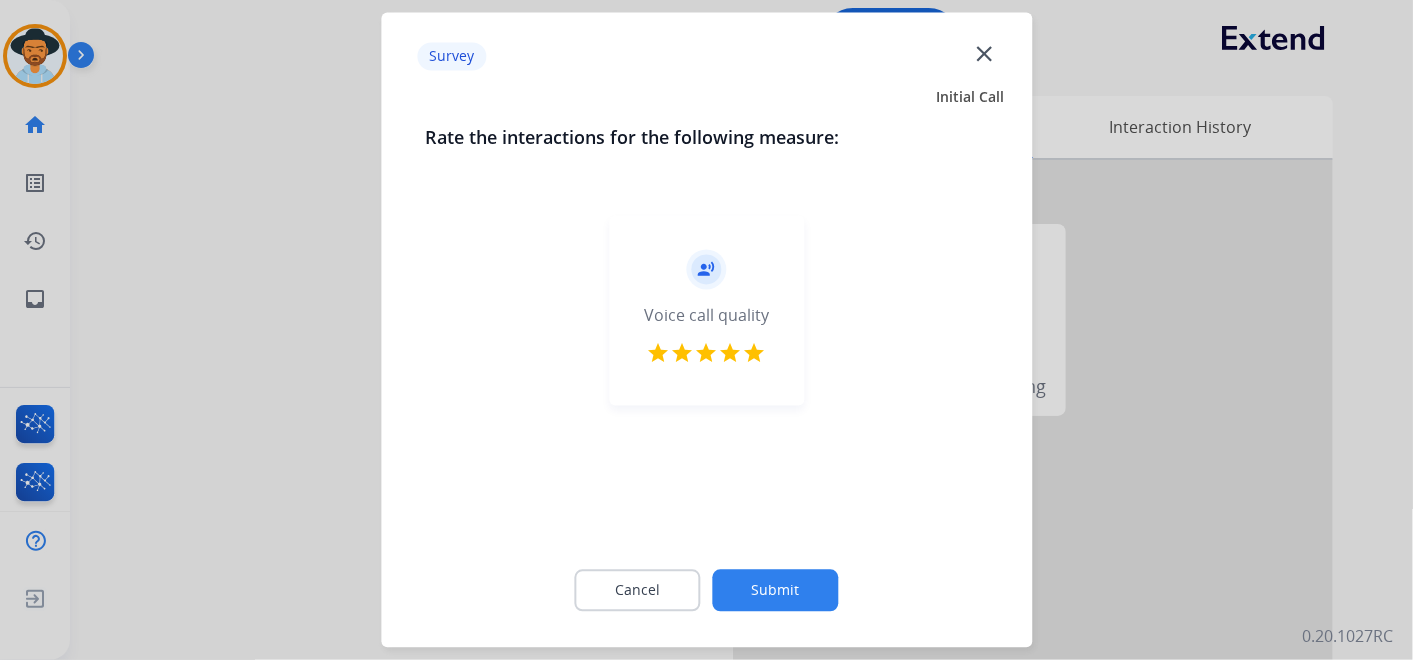 click on "Submit" 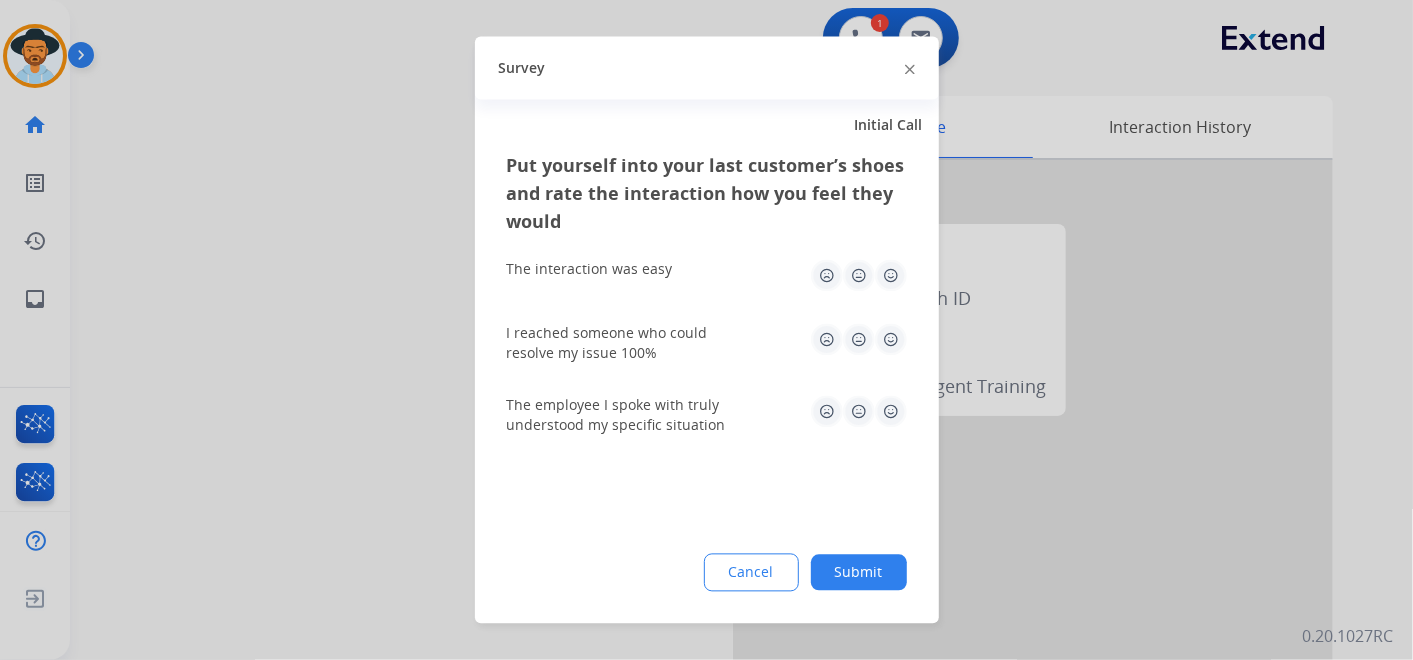 click 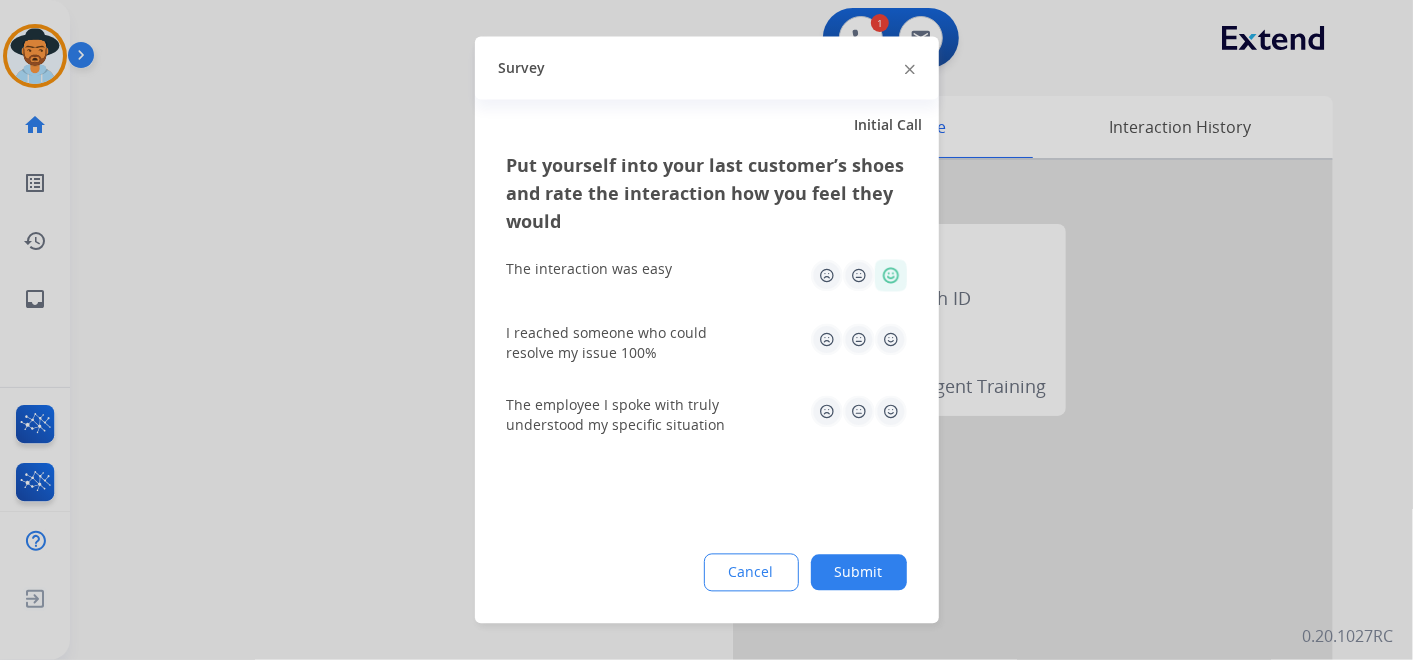 click 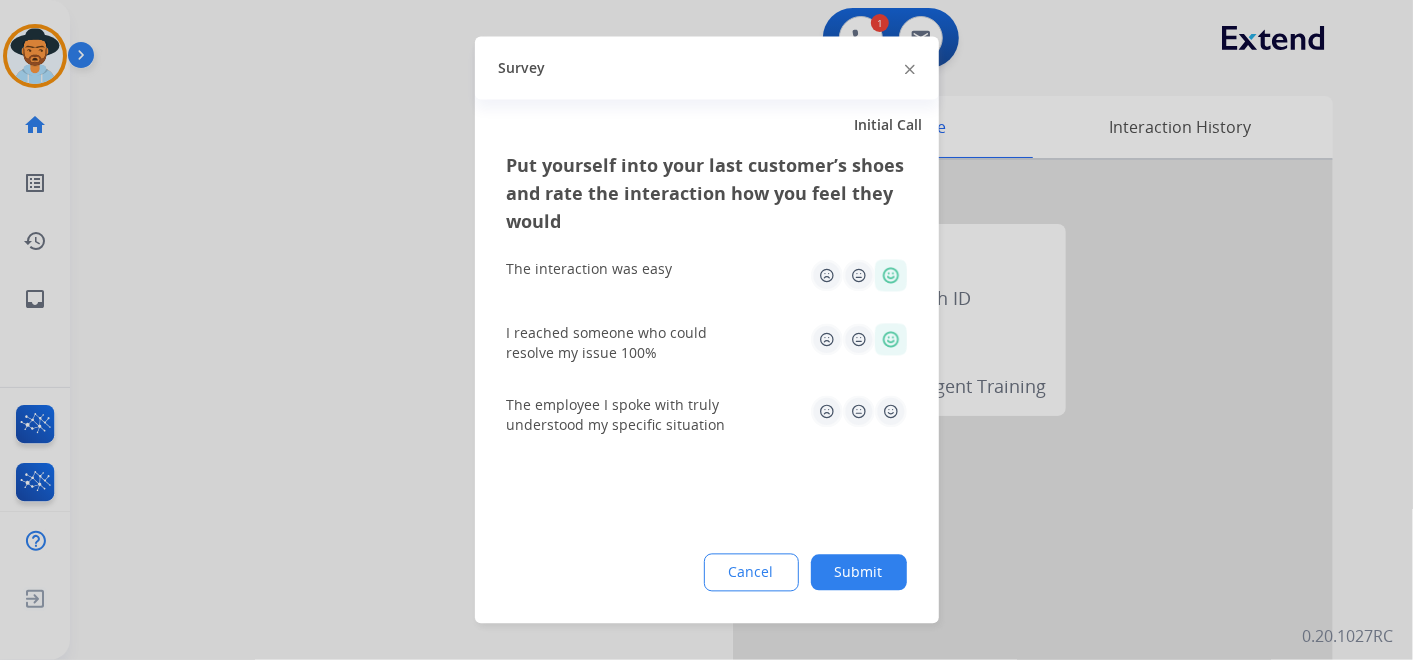 click 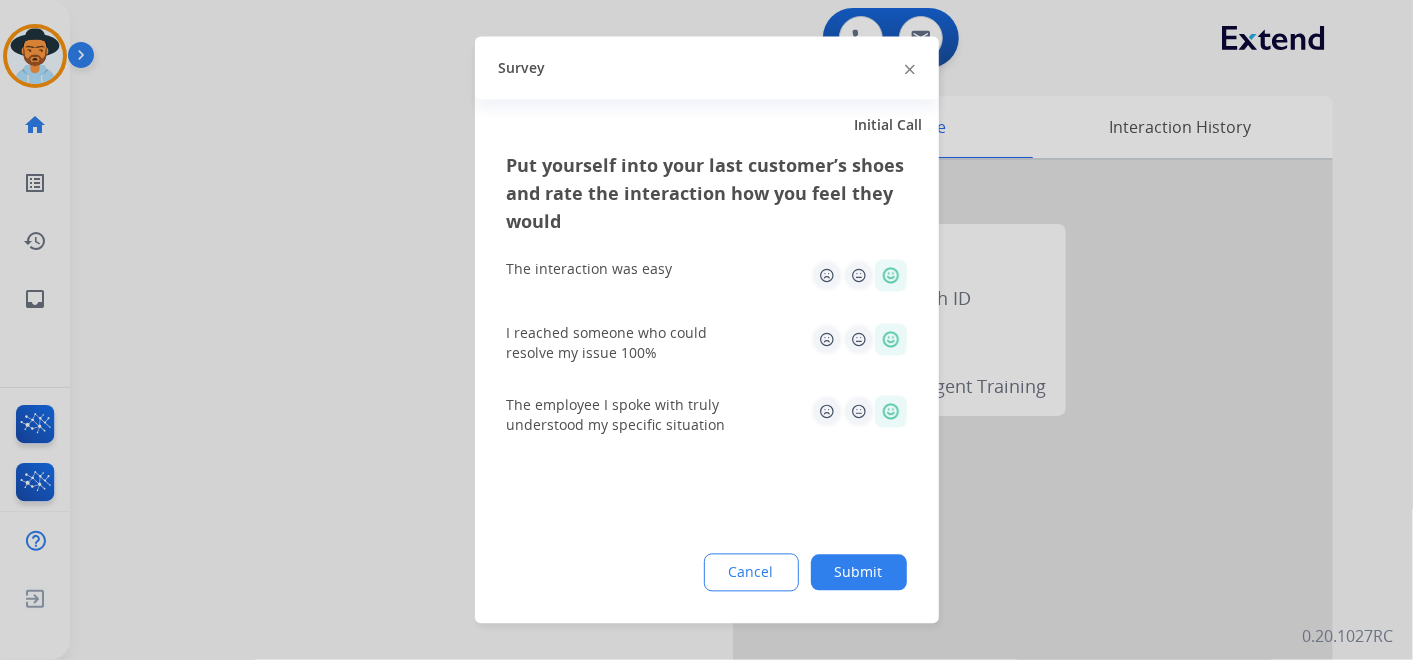 click on "Submit" 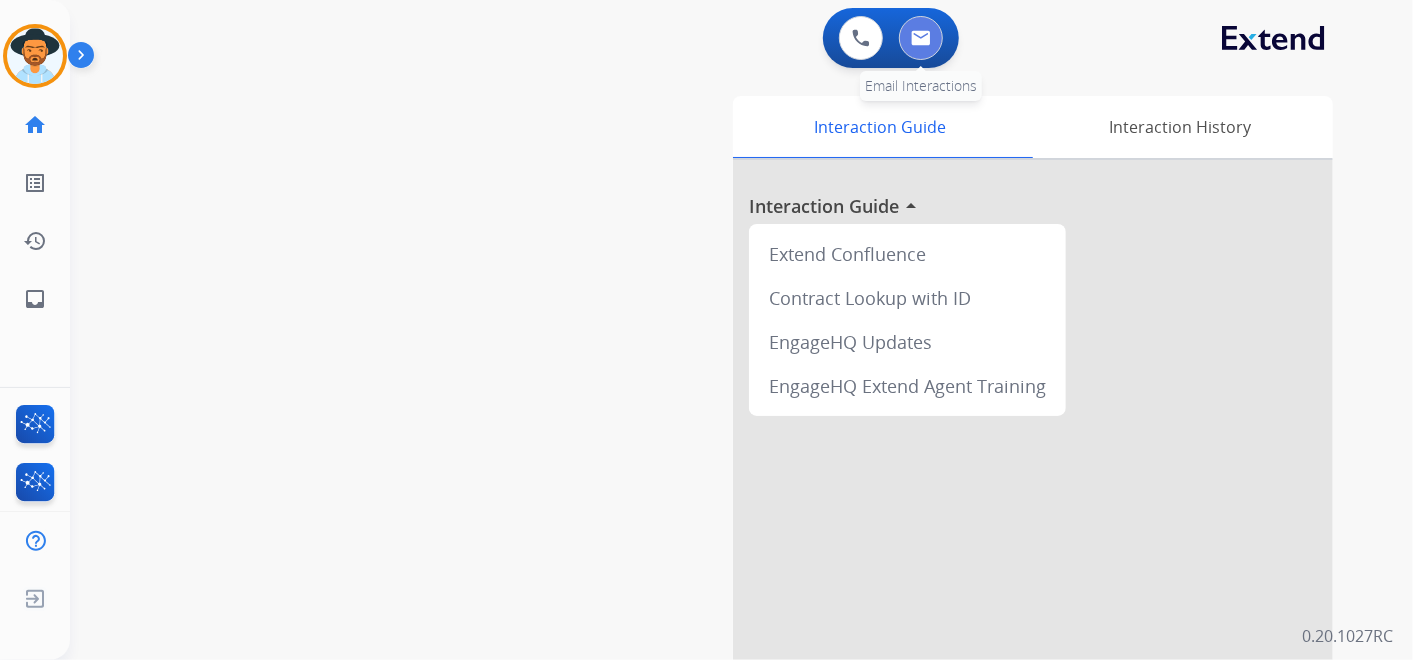 click at bounding box center [921, 38] 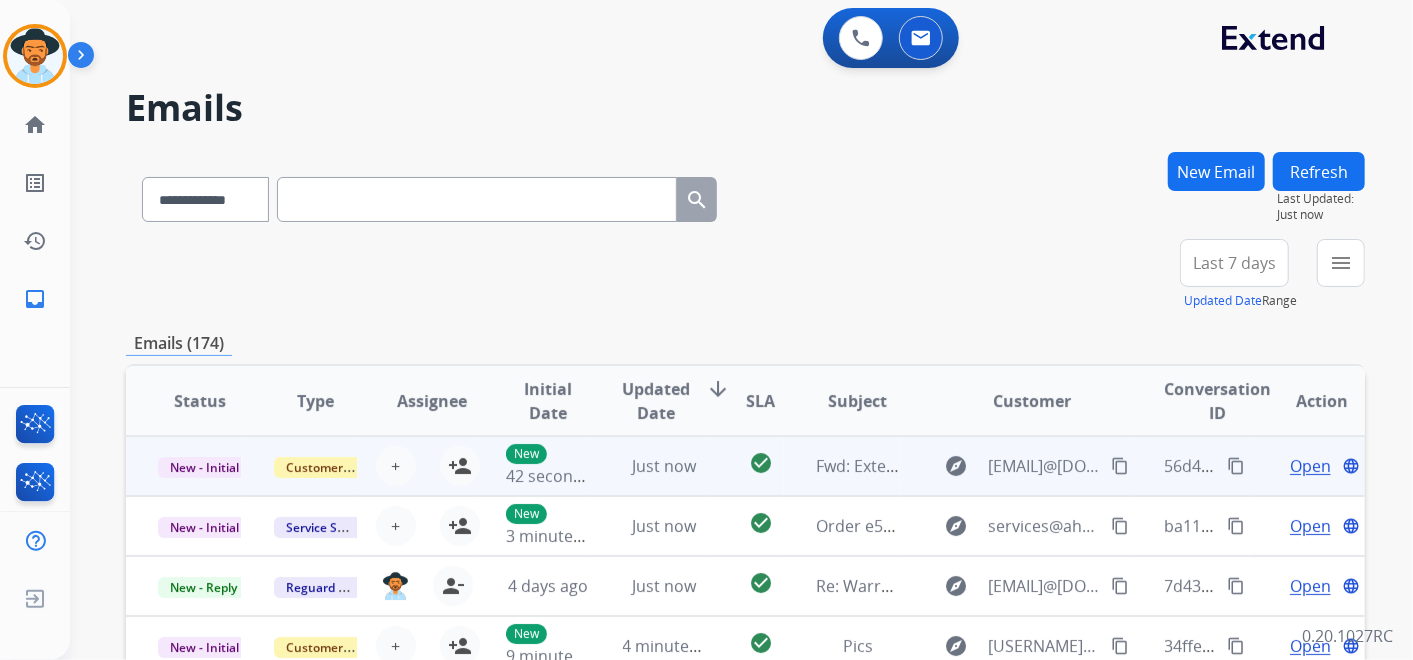 scroll, scrollTop: 1, scrollLeft: 0, axis: vertical 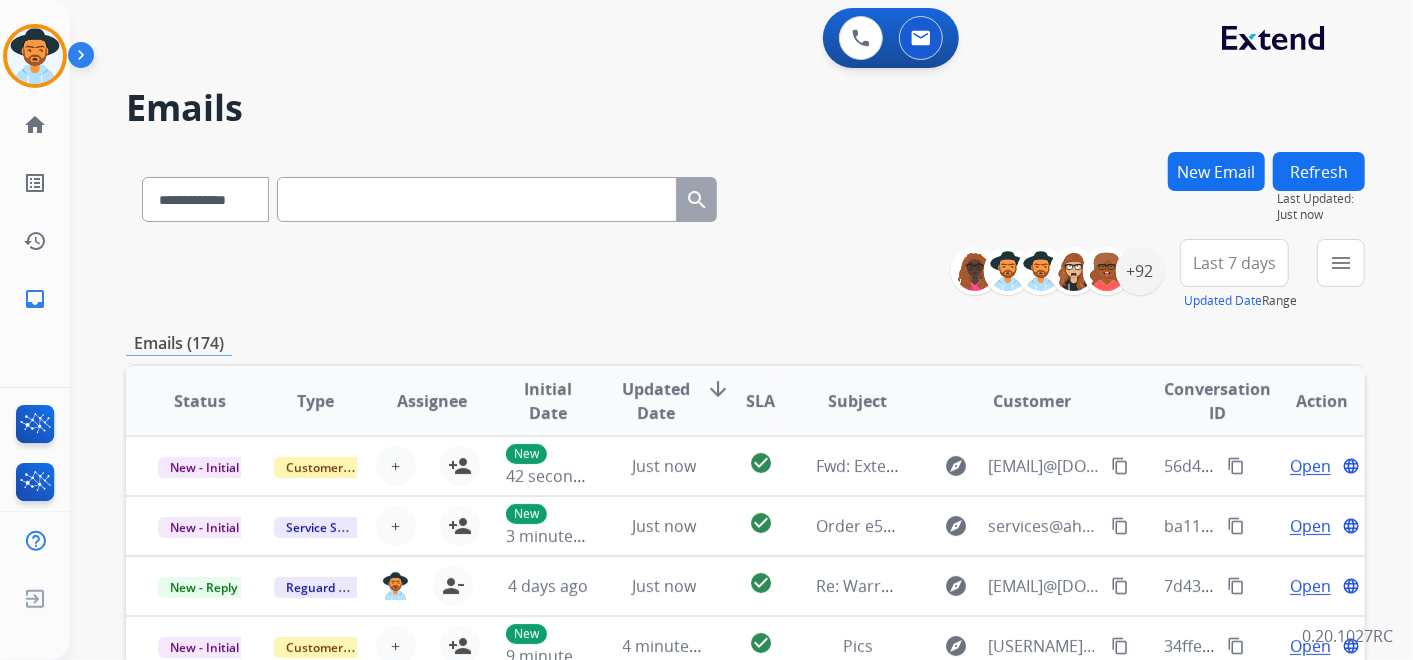 click on "Last 7 days" at bounding box center (1234, 263) 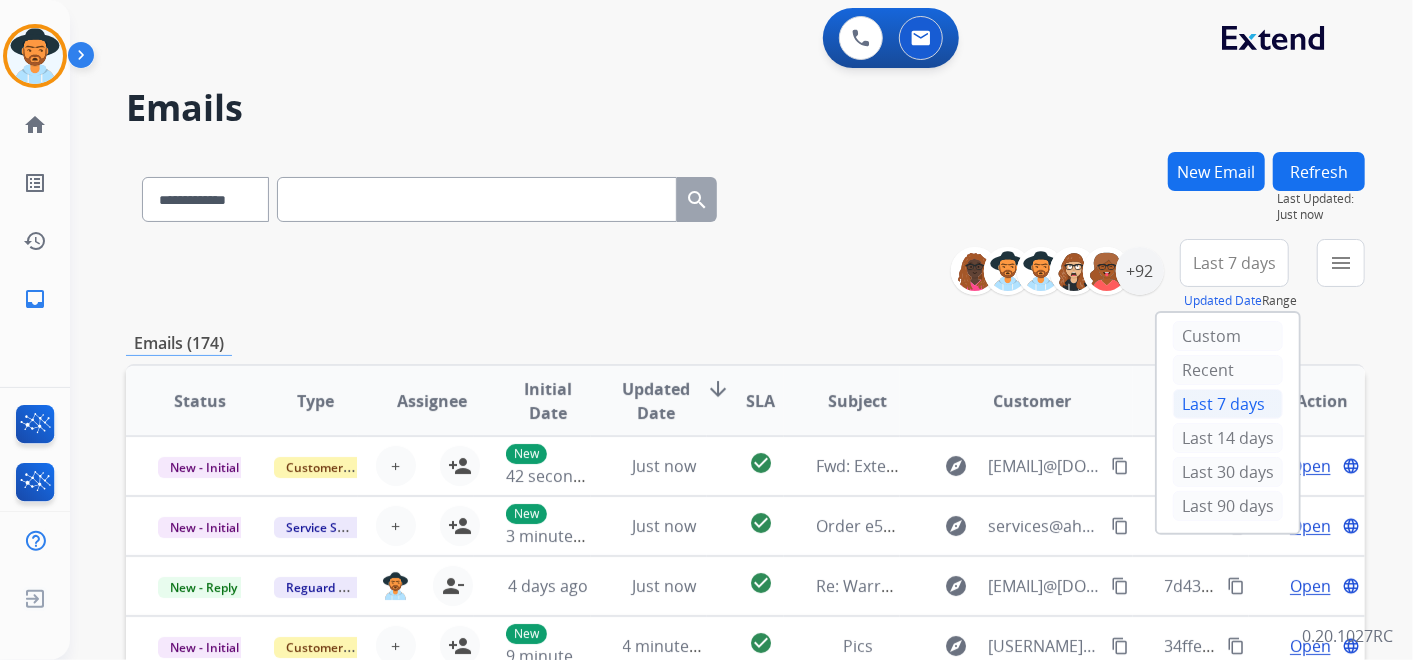 click on "Last 90 days" at bounding box center [1228, 506] 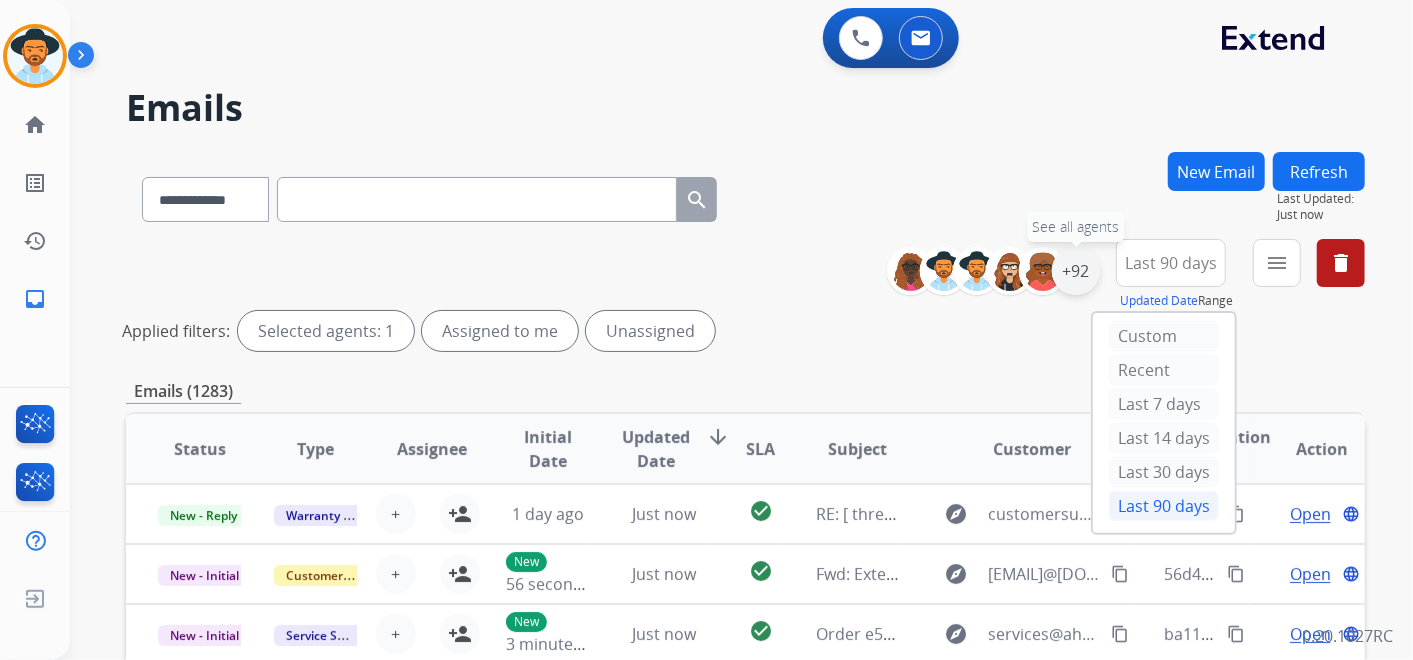 click on "+92" at bounding box center [1076, 271] 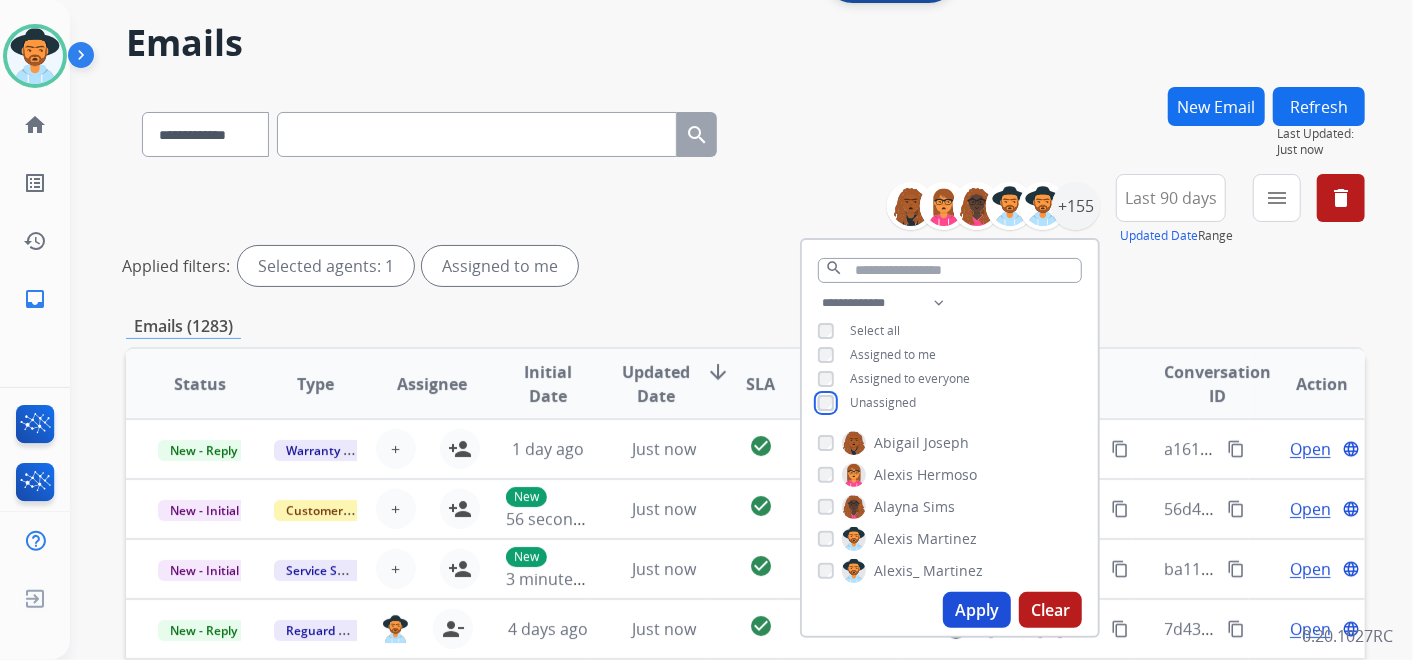 scroll, scrollTop: 111, scrollLeft: 0, axis: vertical 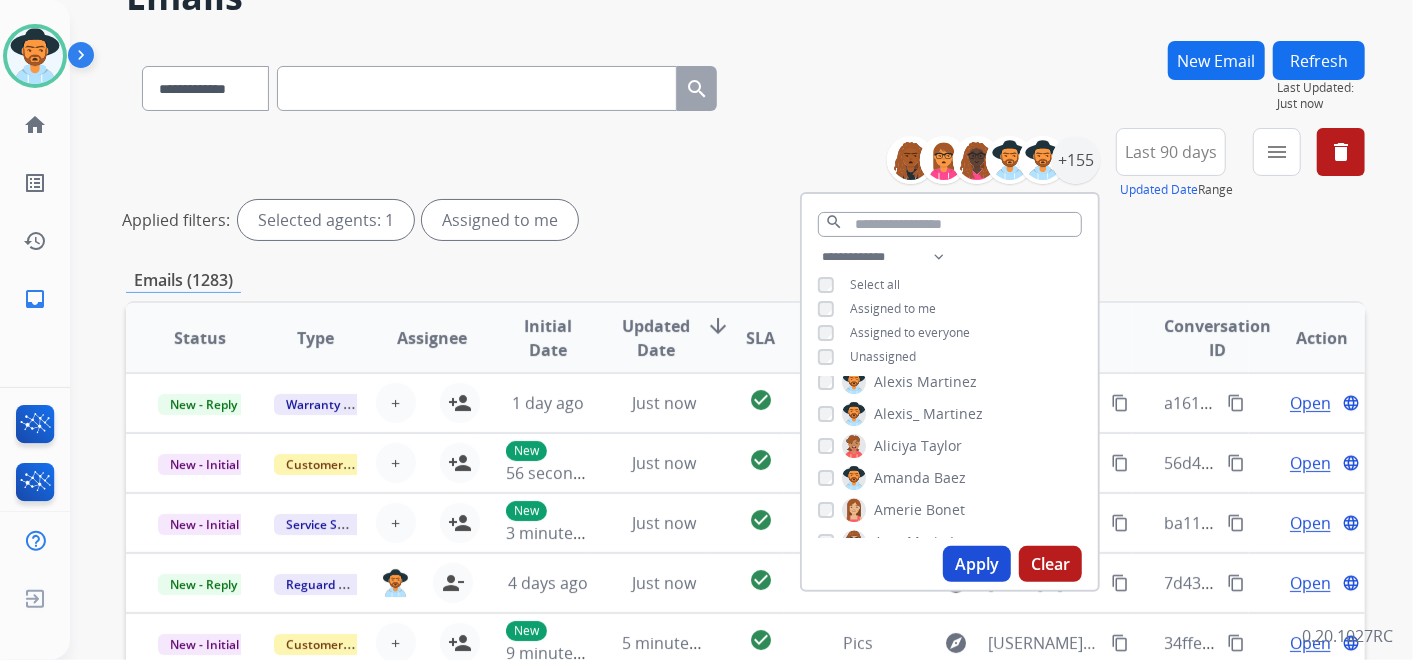click on "Apply" at bounding box center [977, 564] 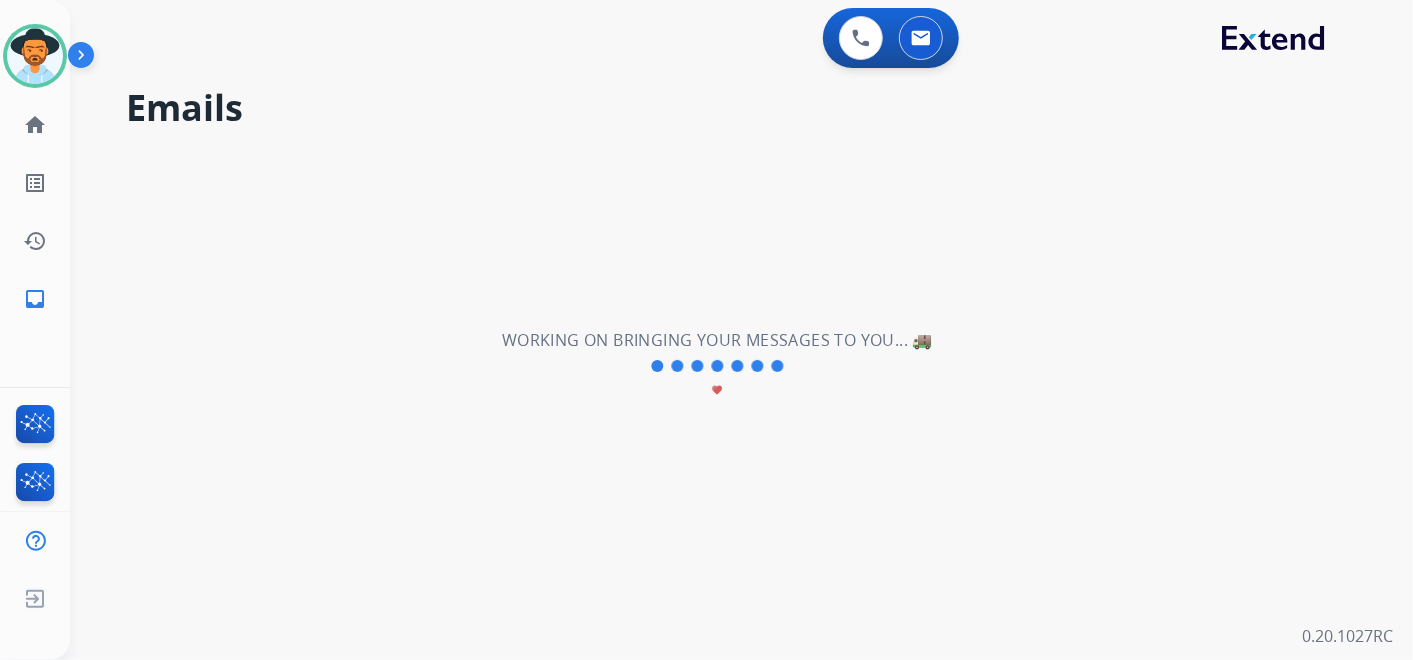 scroll, scrollTop: 0, scrollLeft: 0, axis: both 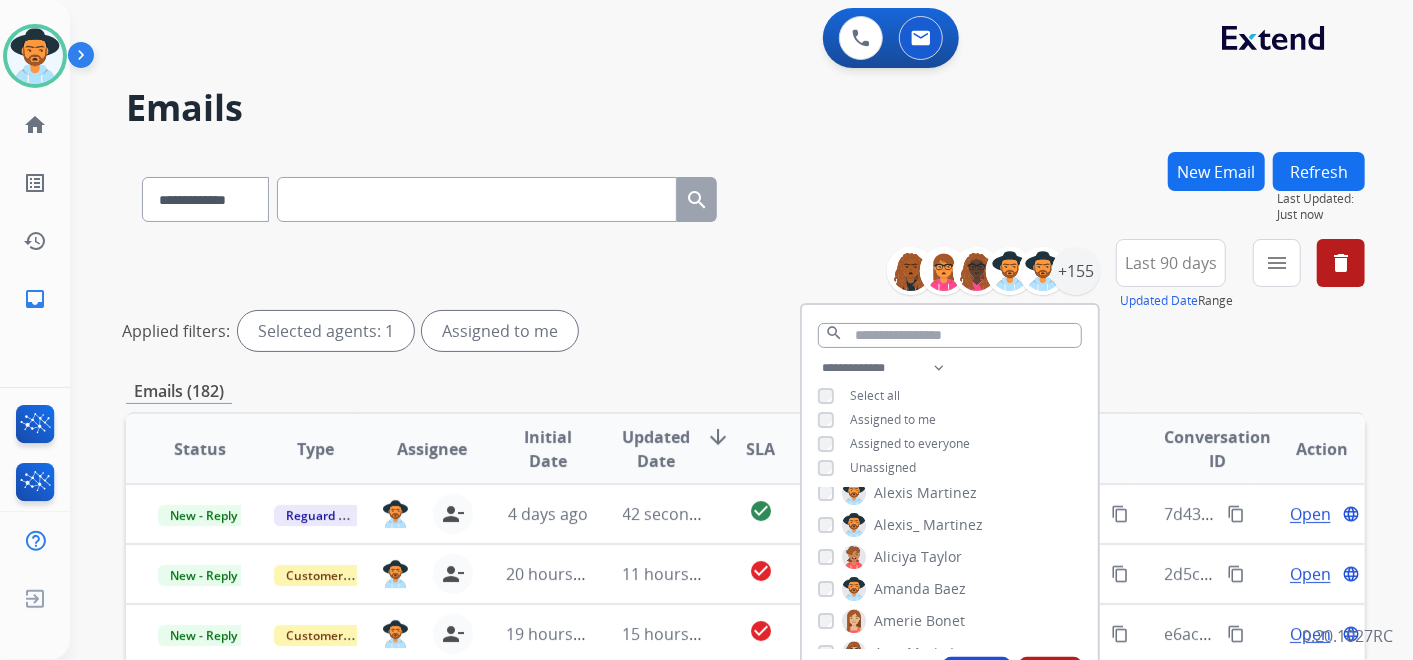click on "**********" at bounding box center [745, 669] 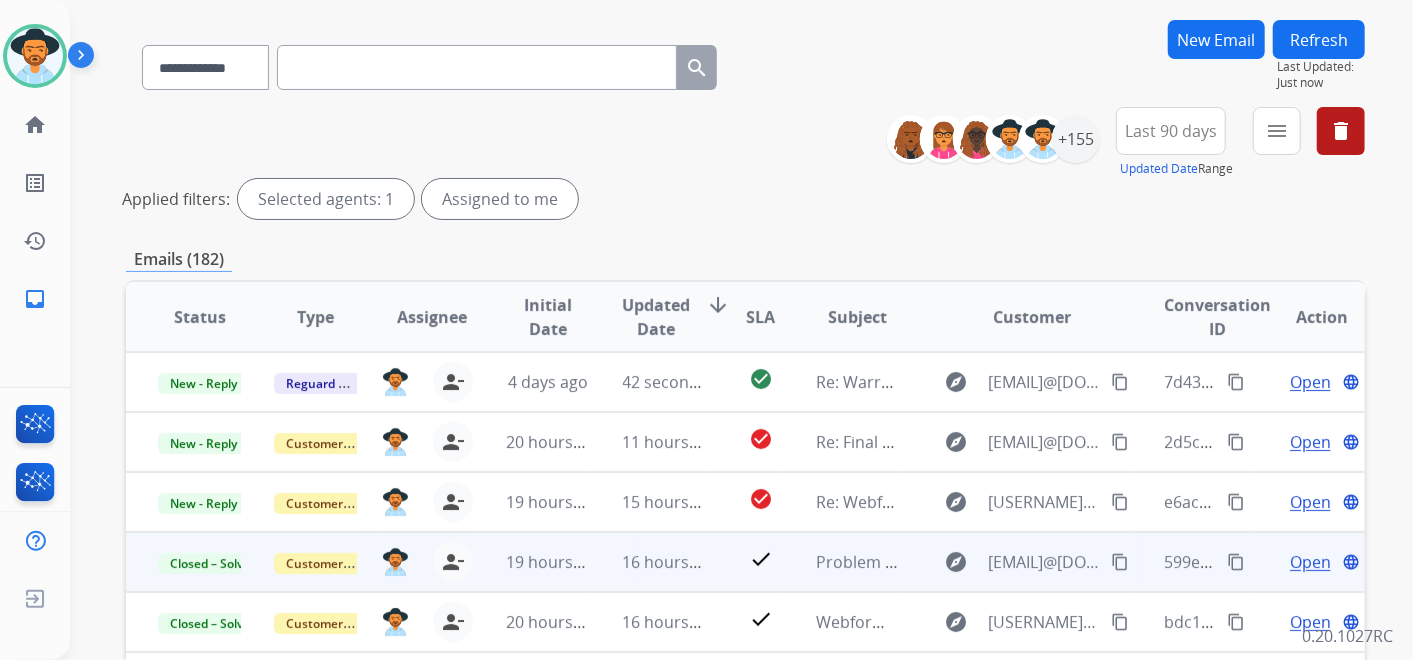 scroll, scrollTop: 333, scrollLeft: 0, axis: vertical 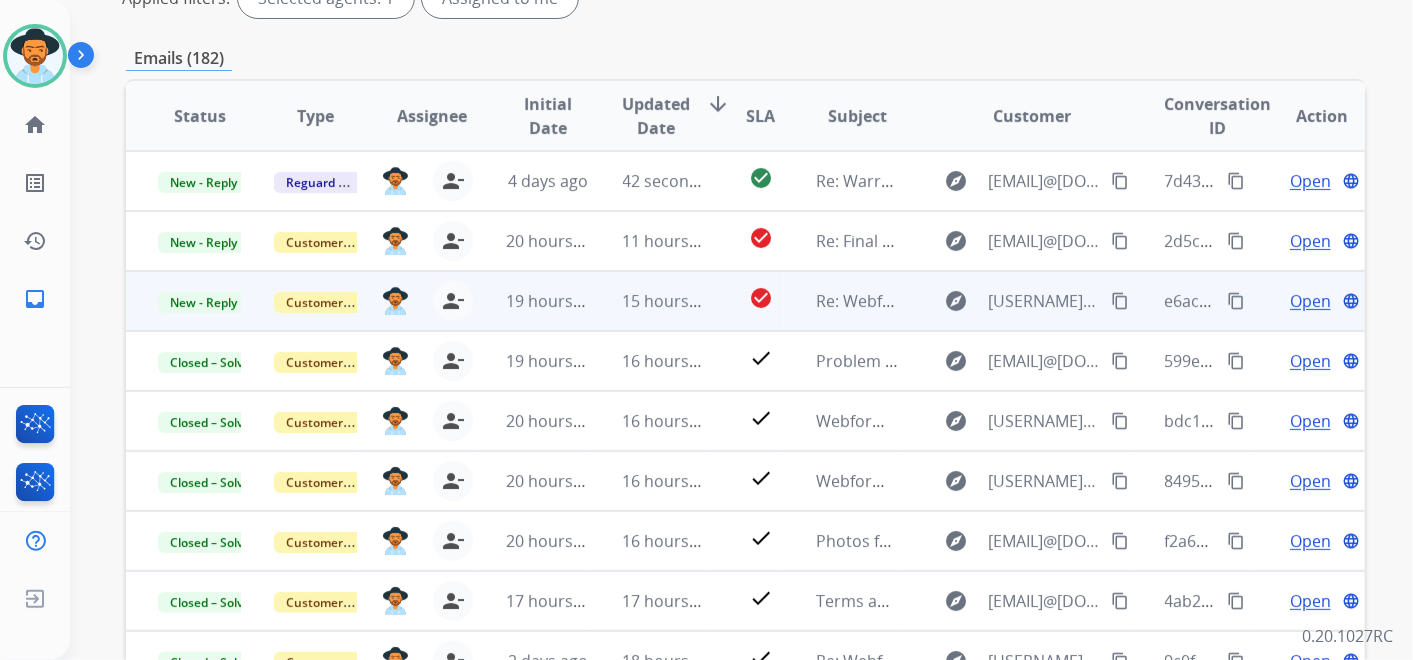 click on "Open" at bounding box center [1310, 301] 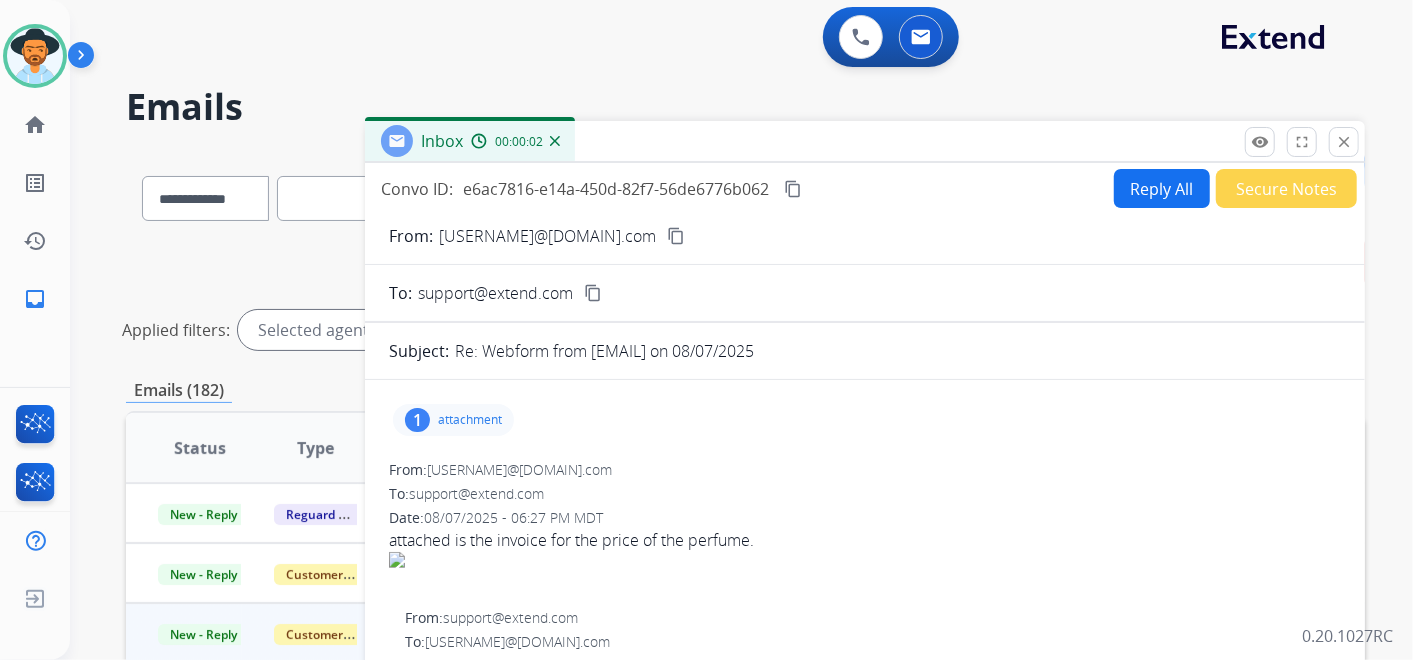 scroll, scrollTop: 0, scrollLeft: 0, axis: both 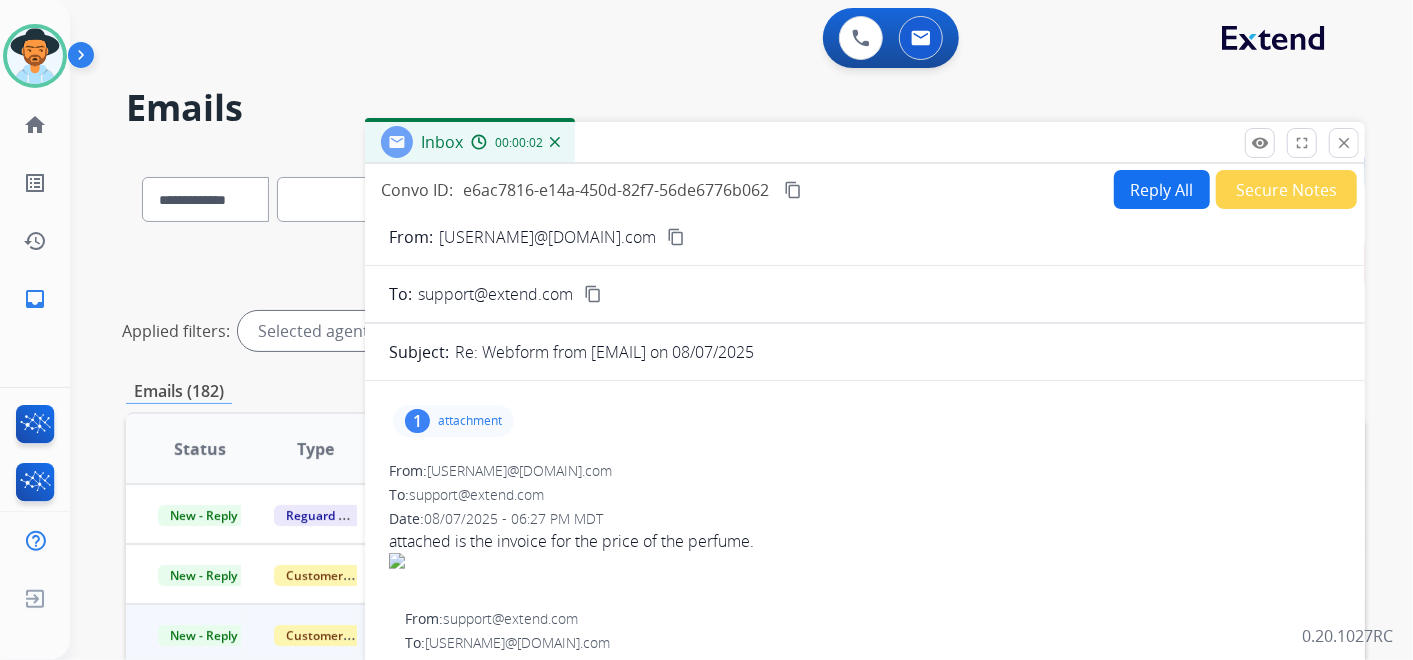 click on "Secure Notes" at bounding box center (1286, 189) 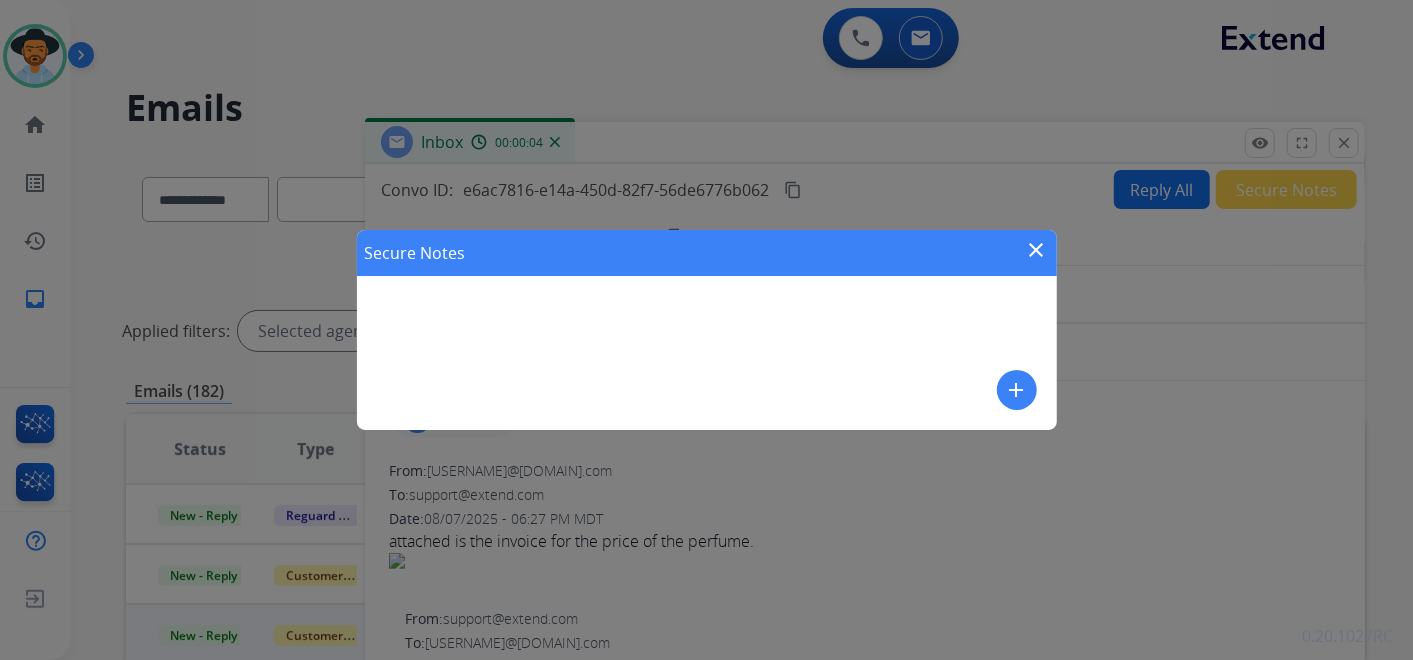 click on "add" at bounding box center [1017, 390] 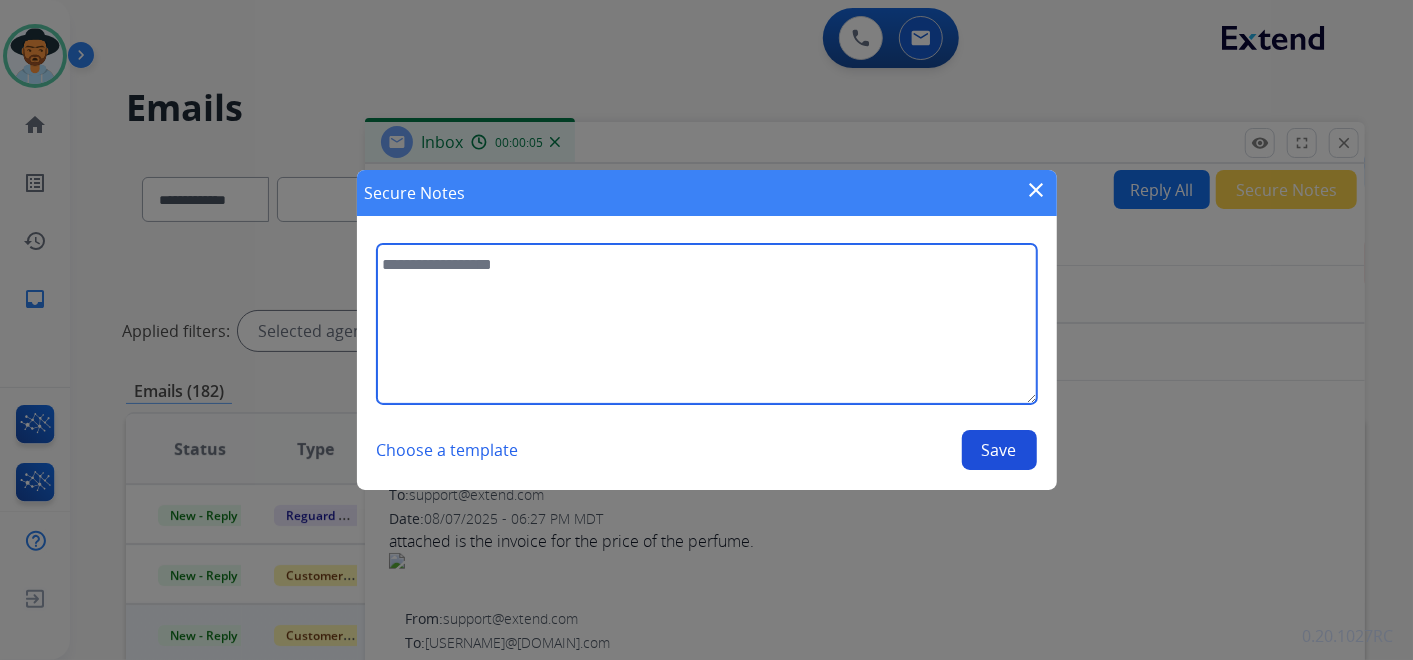 click at bounding box center [707, 324] 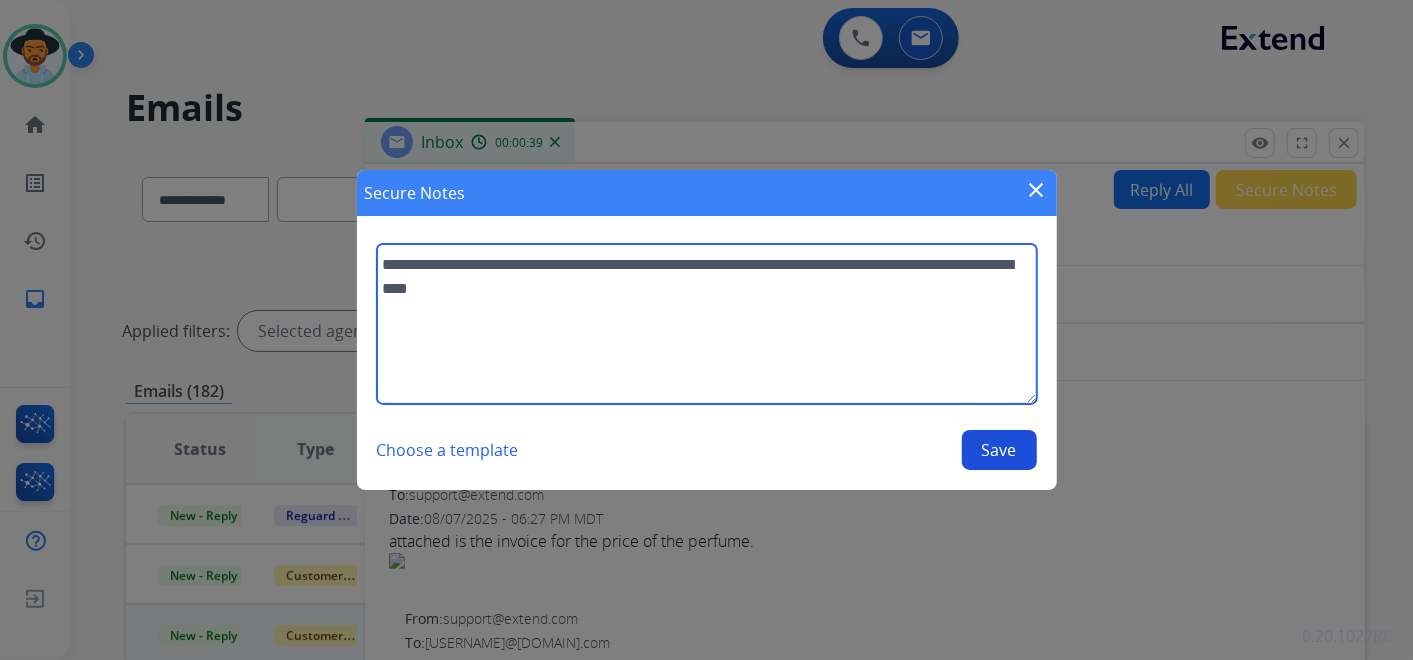 click on "**********" at bounding box center [707, 324] 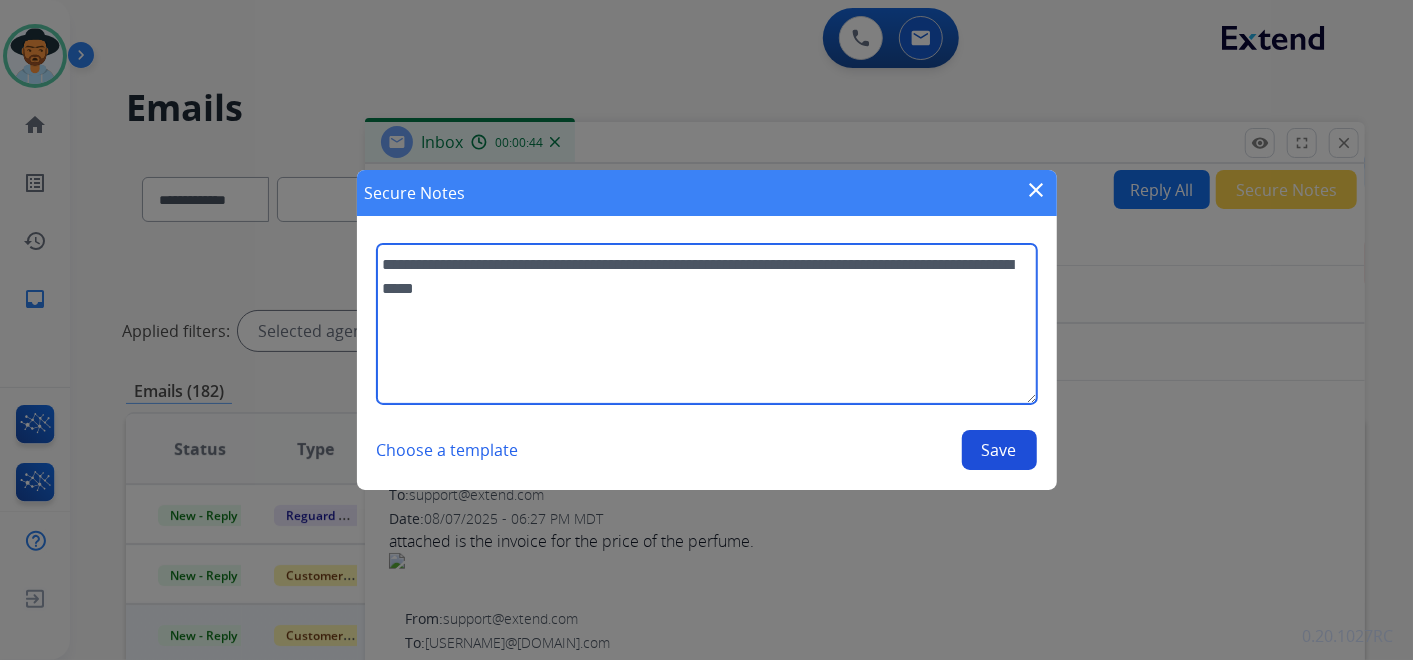 drag, startPoint x: 591, startPoint y: 287, endPoint x: 630, endPoint y: 297, distance: 40.261642 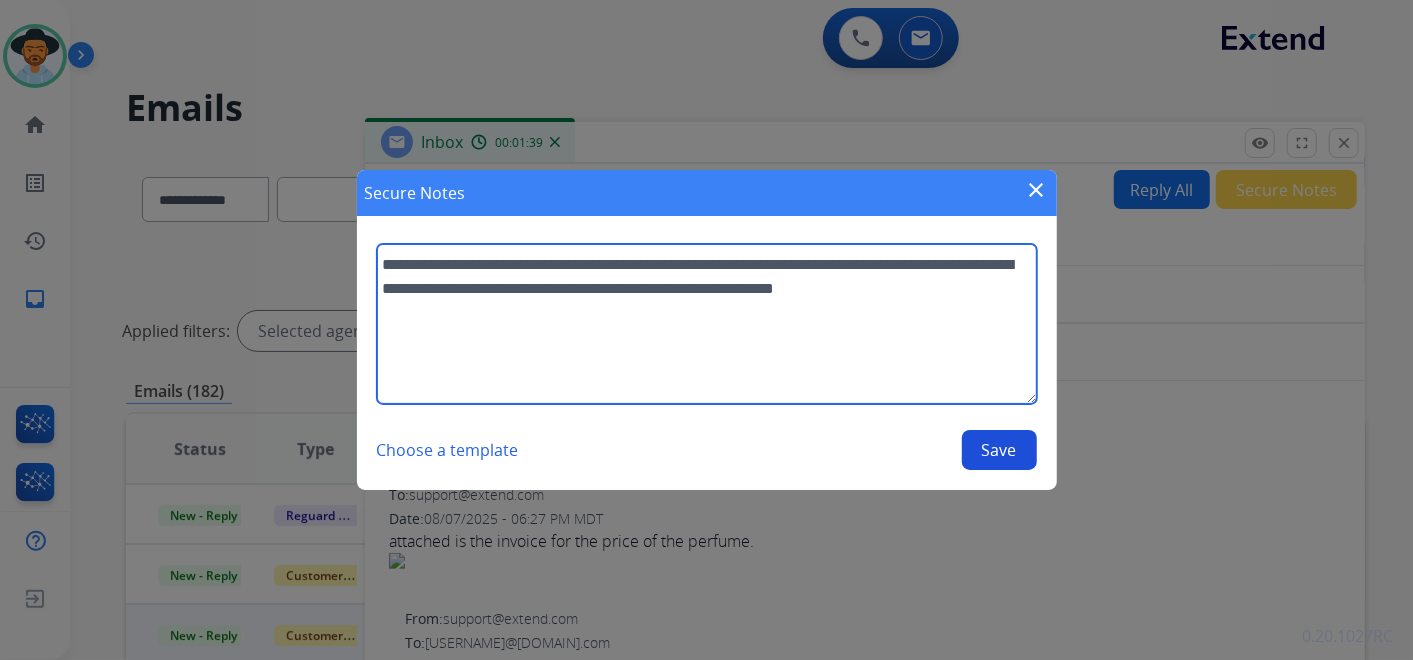 type on "**********" 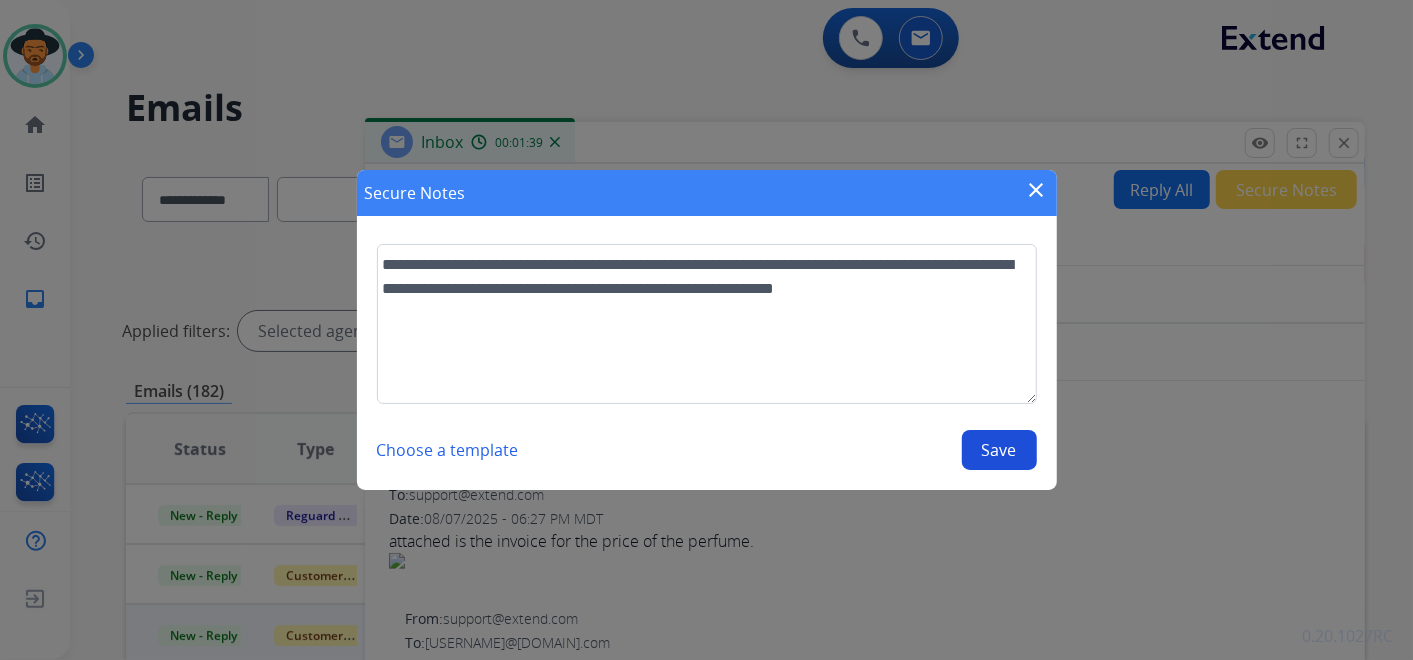 click on "Save" at bounding box center (999, 450) 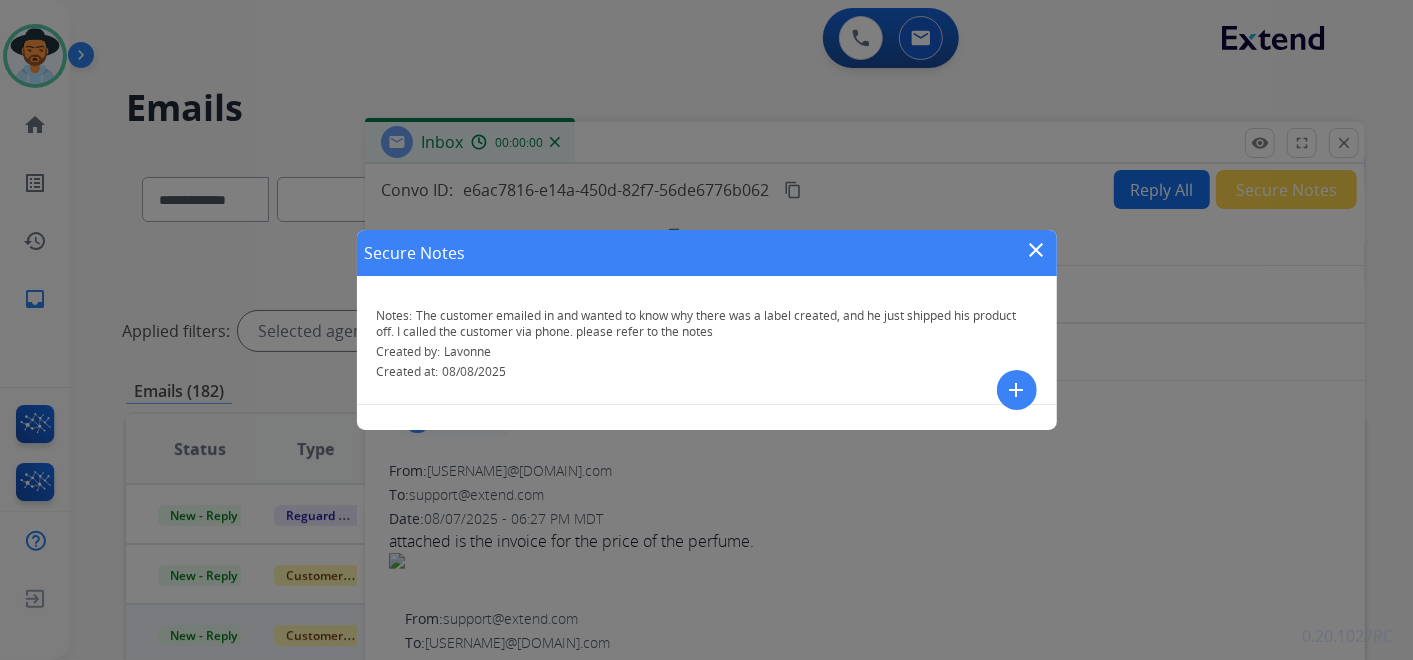 click on "close" at bounding box center [1037, 250] 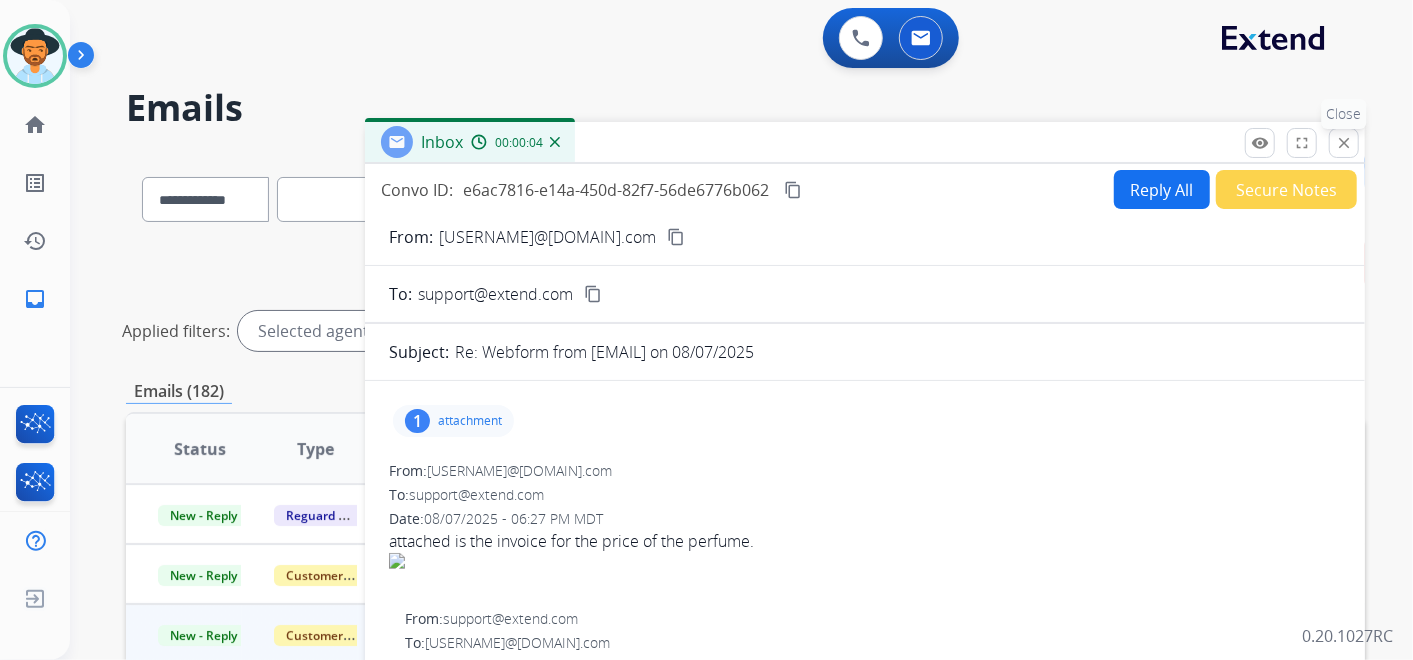 click on "close Close" at bounding box center [1344, 143] 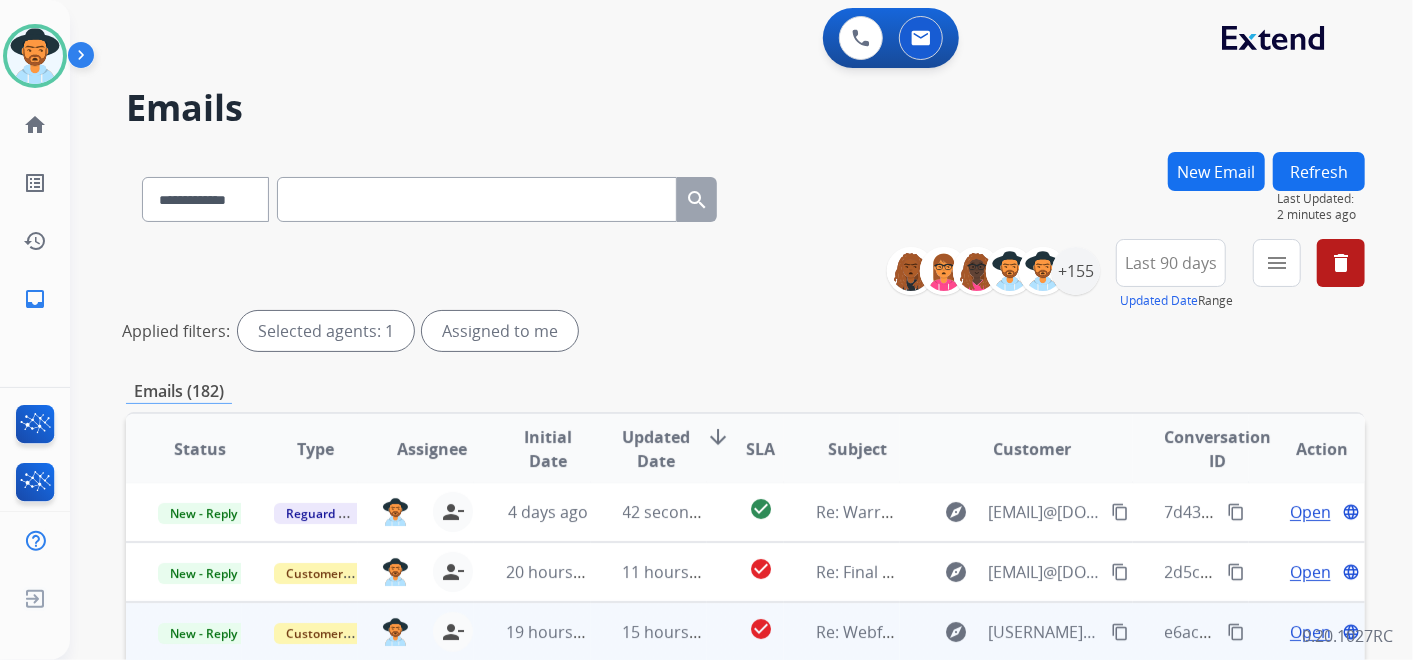 scroll, scrollTop: 1, scrollLeft: 0, axis: vertical 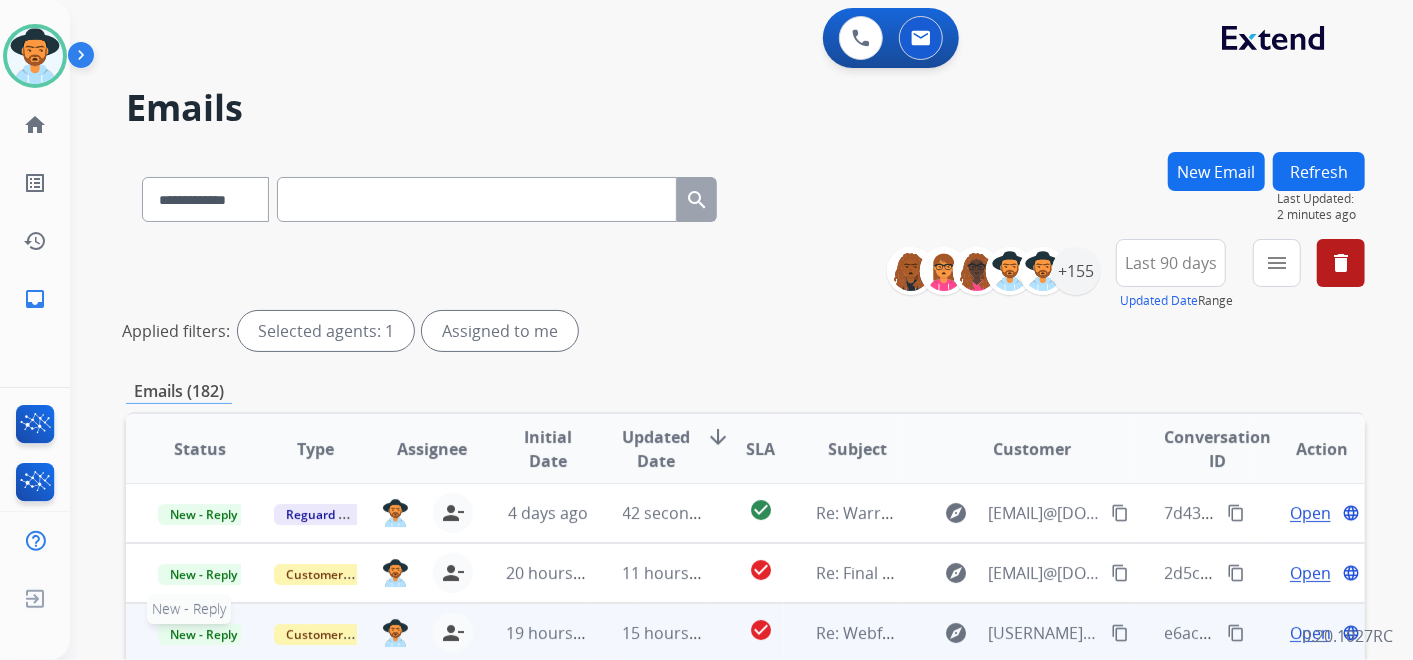 click on "New - Reply" at bounding box center (203, 634) 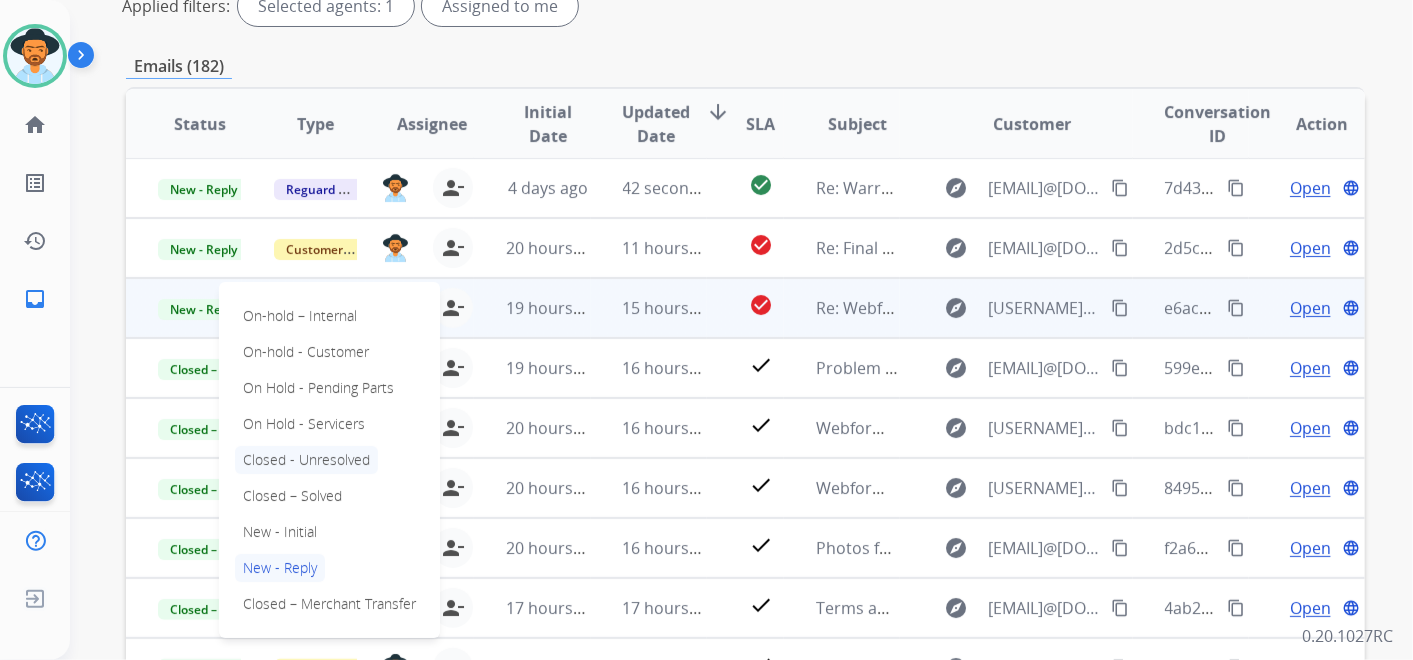 scroll, scrollTop: 444, scrollLeft: 0, axis: vertical 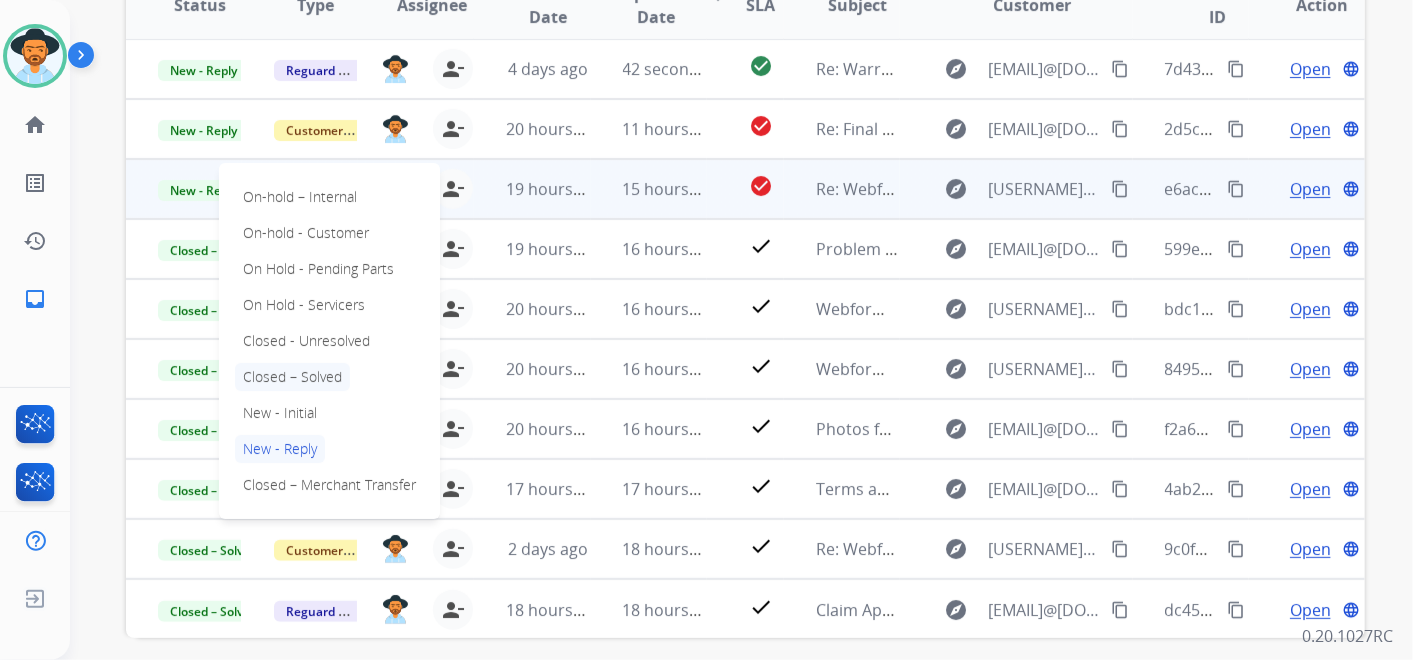 click on "Closed – Solved" at bounding box center [292, 377] 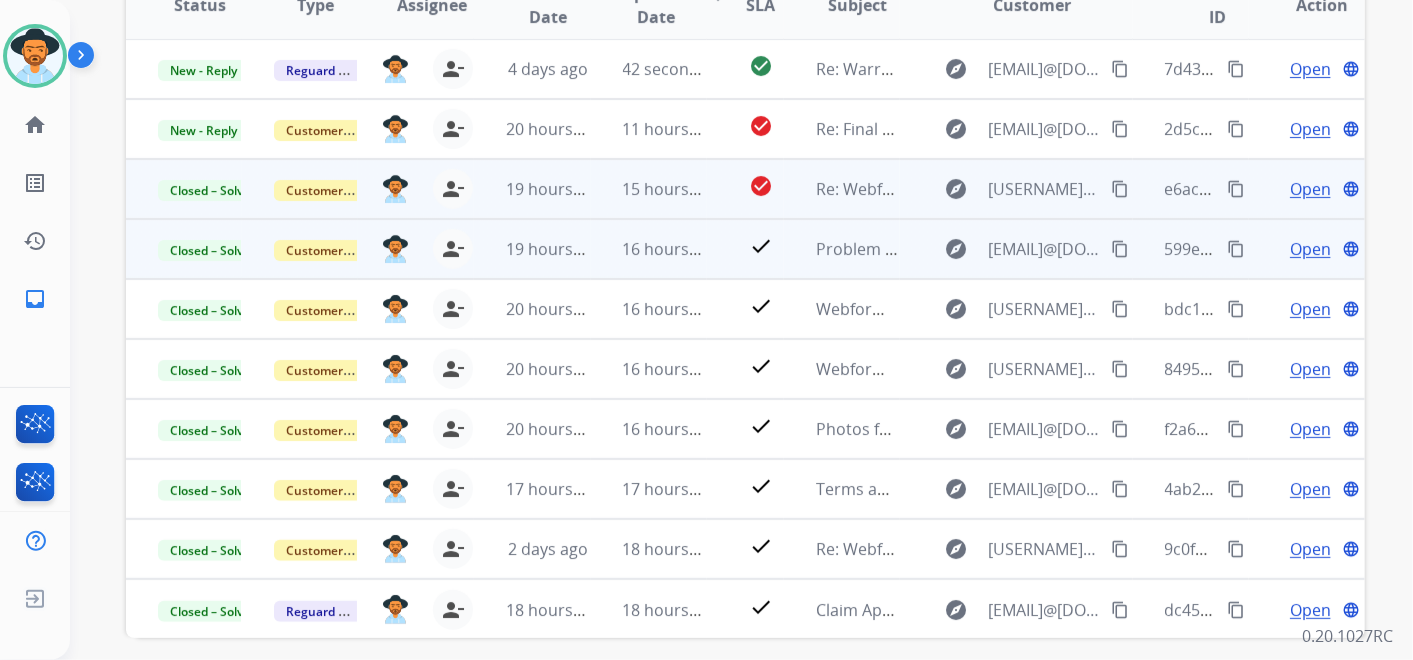 scroll, scrollTop: 0, scrollLeft: 0, axis: both 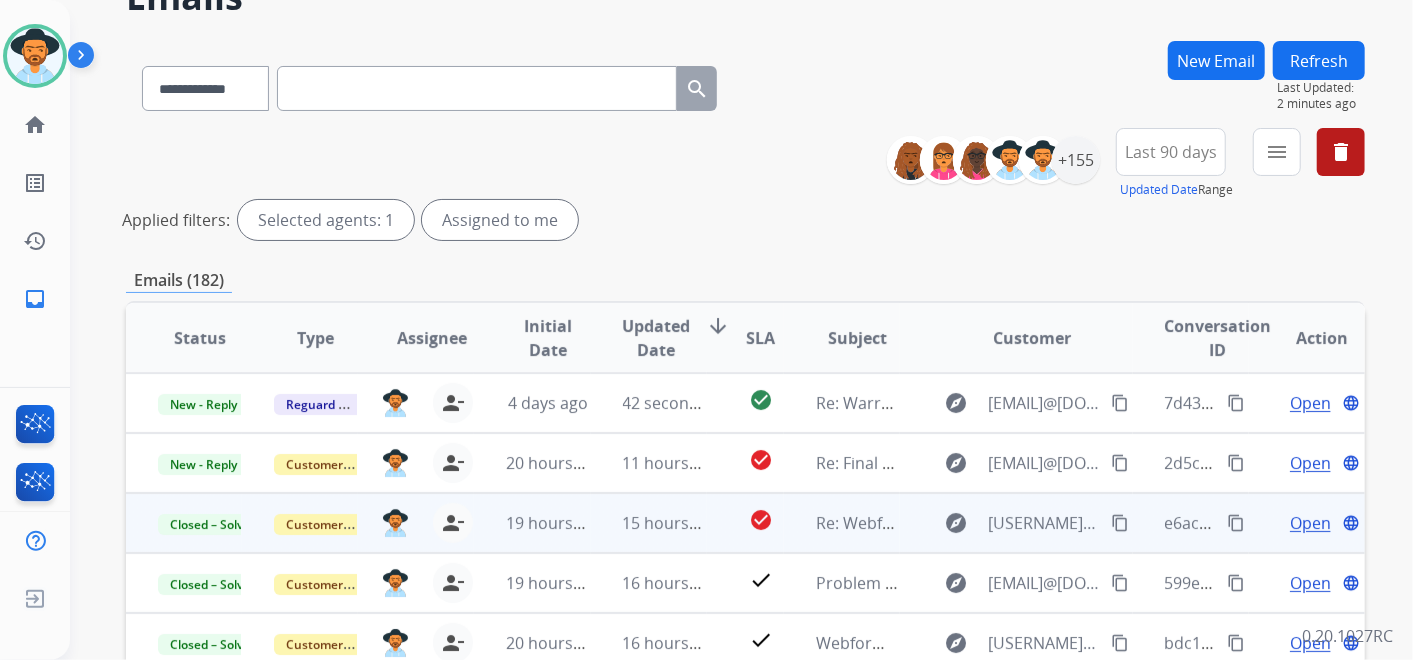 click on "content_copy" at bounding box center [1236, 523] 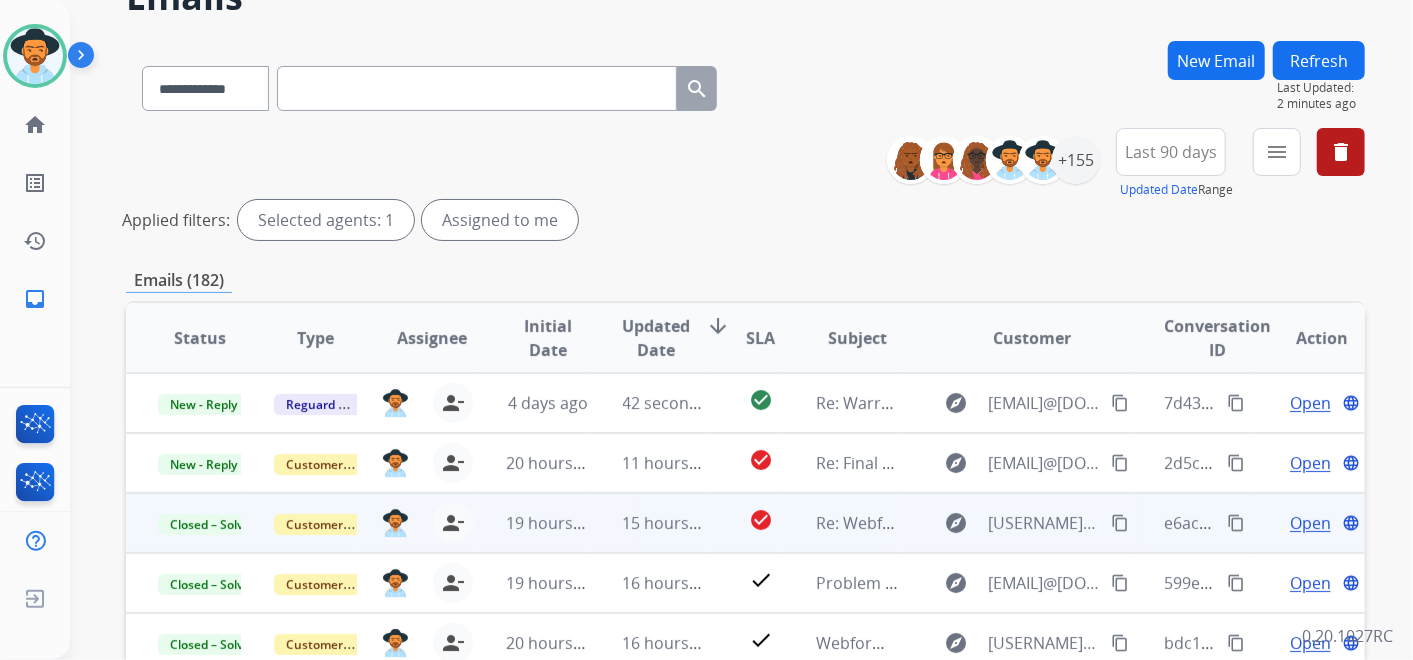 click on "content_copy" at bounding box center (1236, 523) 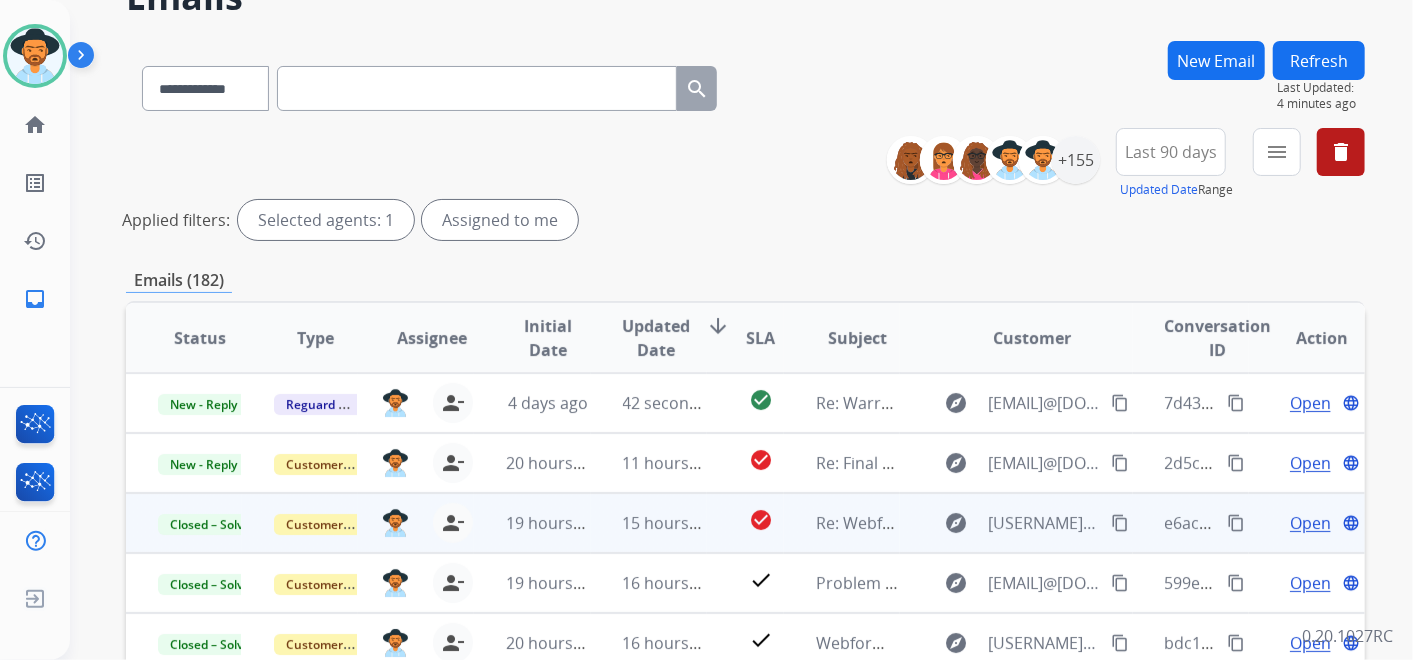 click on "Open" at bounding box center [1310, 523] 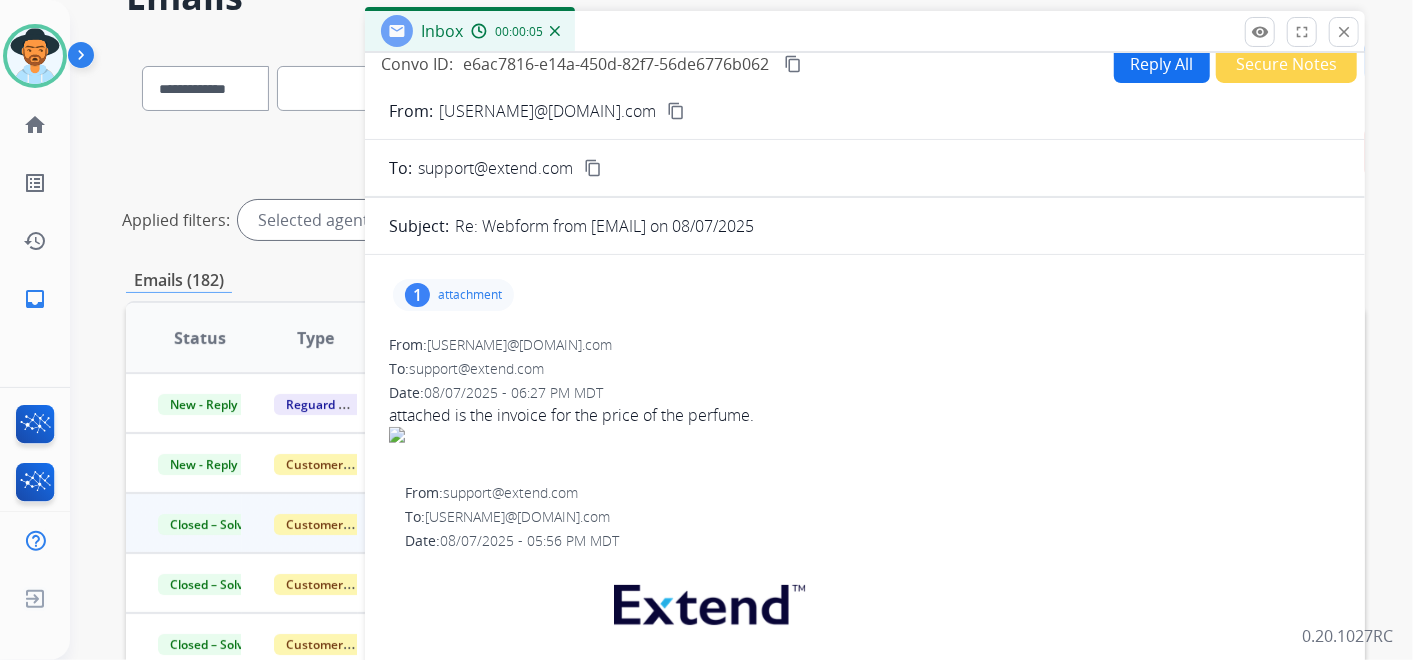 scroll, scrollTop: 0, scrollLeft: 0, axis: both 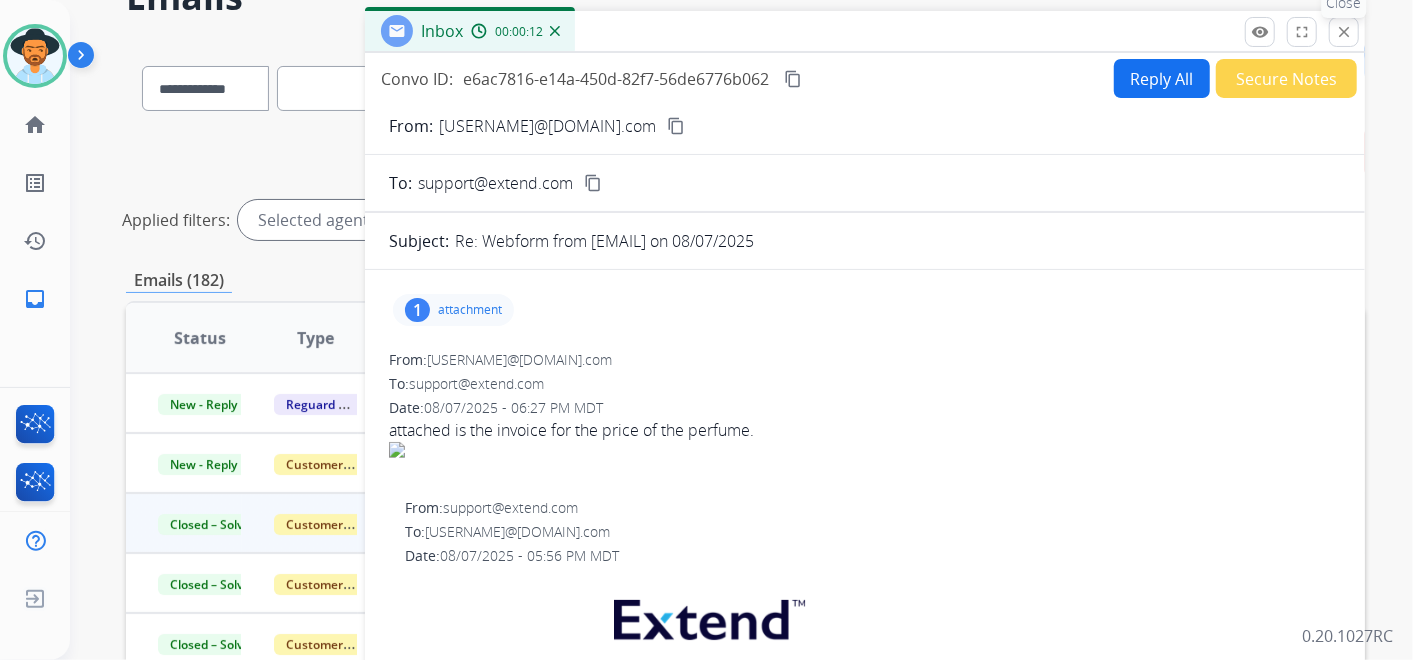 click on "close" at bounding box center [1344, 32] 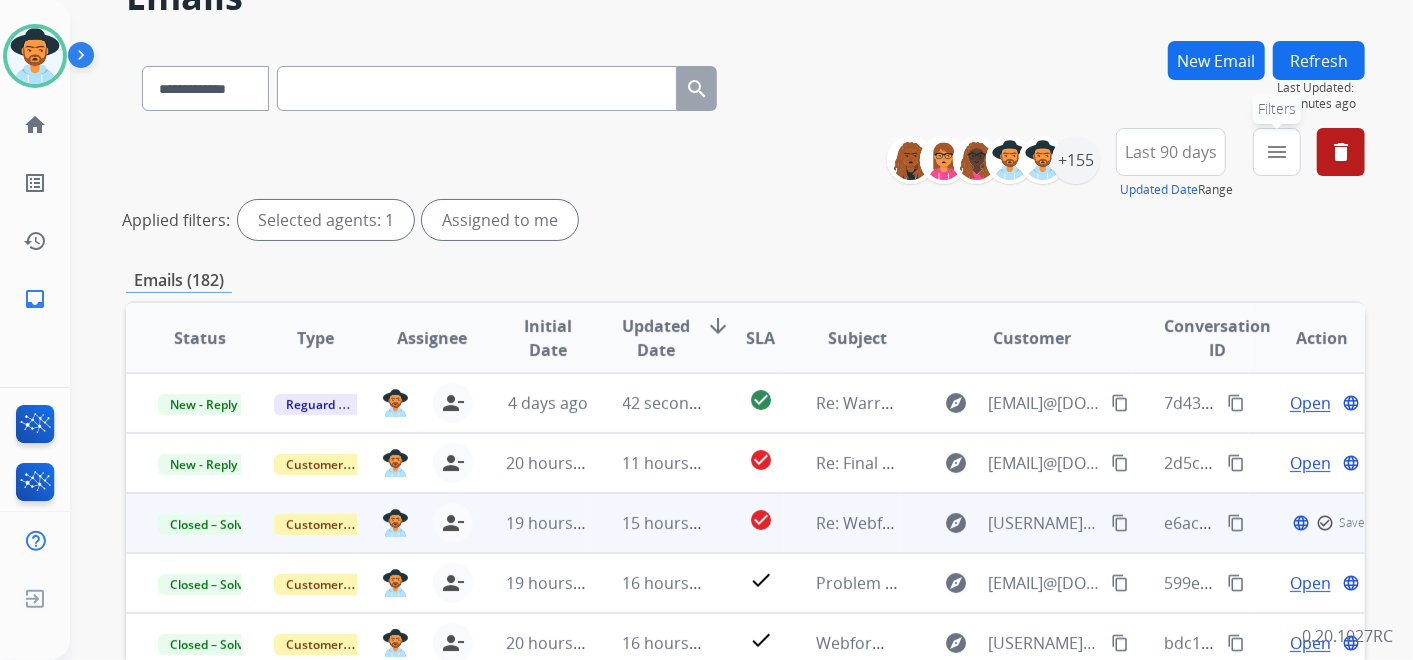 click on "menu" at bounding box center [1277, 152] 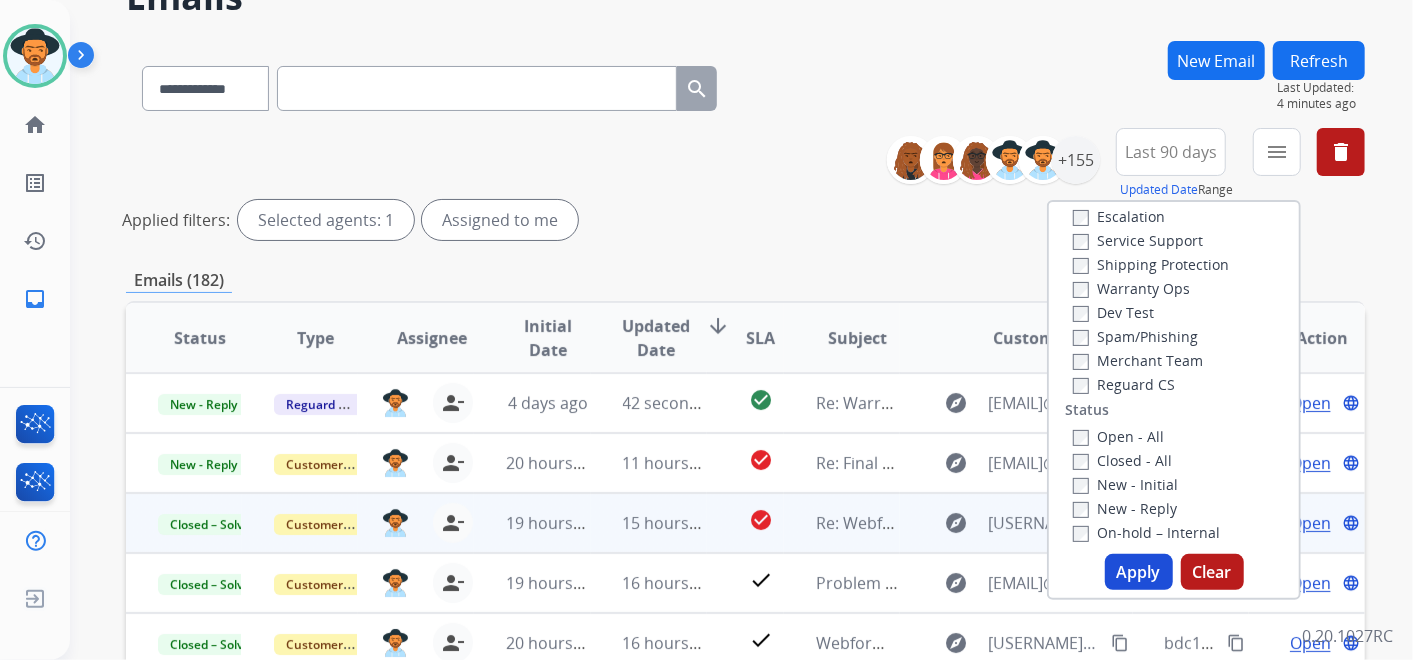 scroll, scrollTop: 222, scrollLeft: 0, axis: vertical 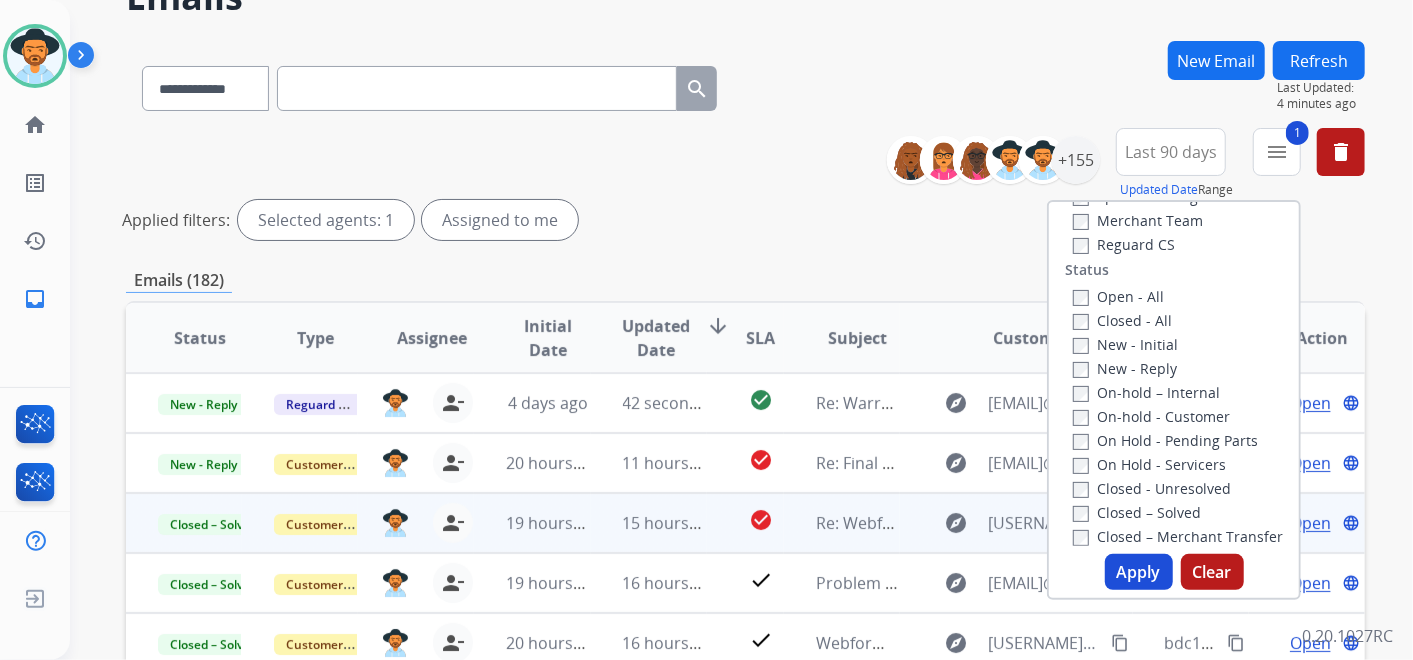 click on "Apply" at bounding box center (1139, 572) 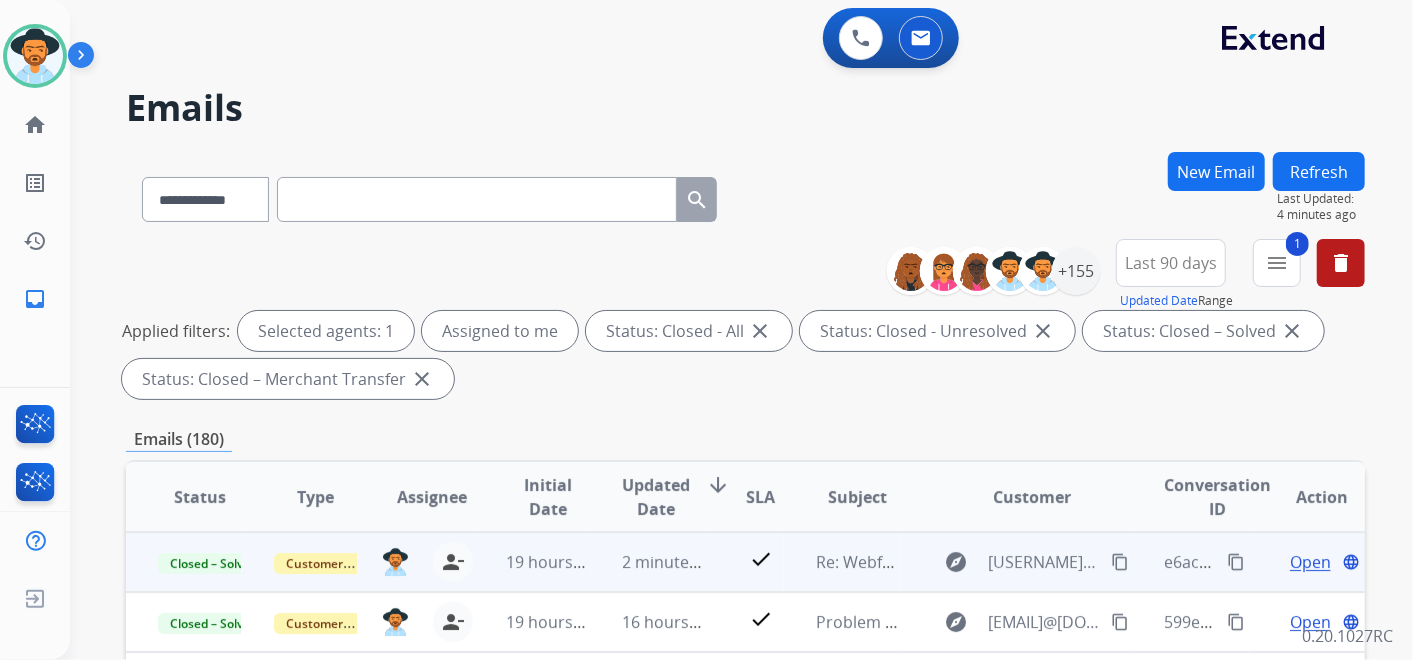 scroll, scrollTop: 1, scrollLeft: 0, axis: vertical 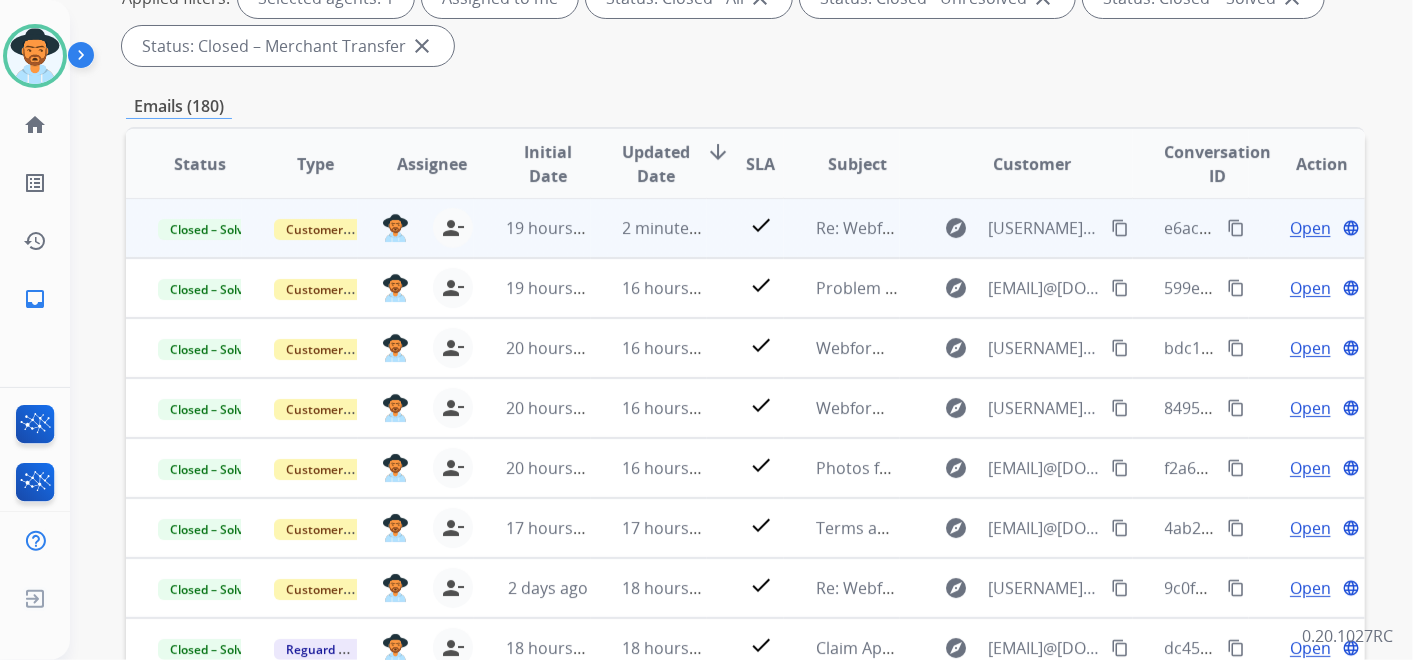 click on "Open" at bounding box center [1310, 228] 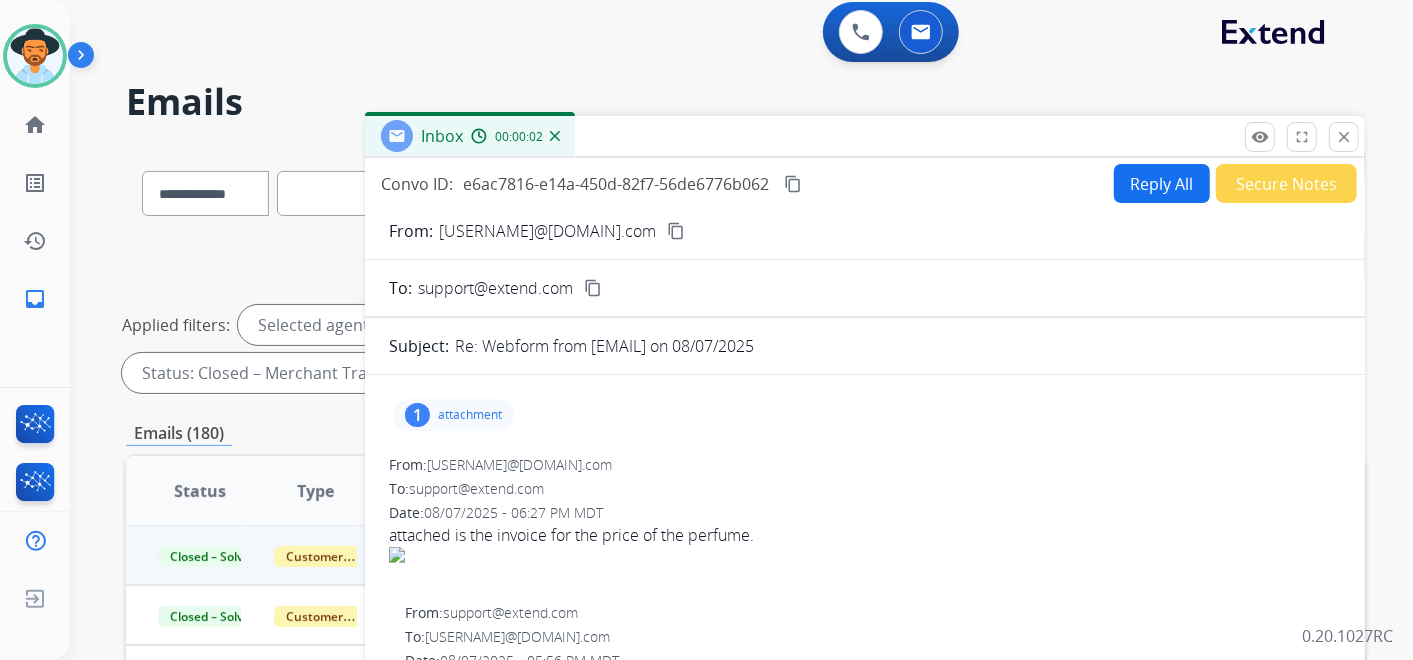 scroll, scrollTop: 0, scrollLeft: 0, axis: both 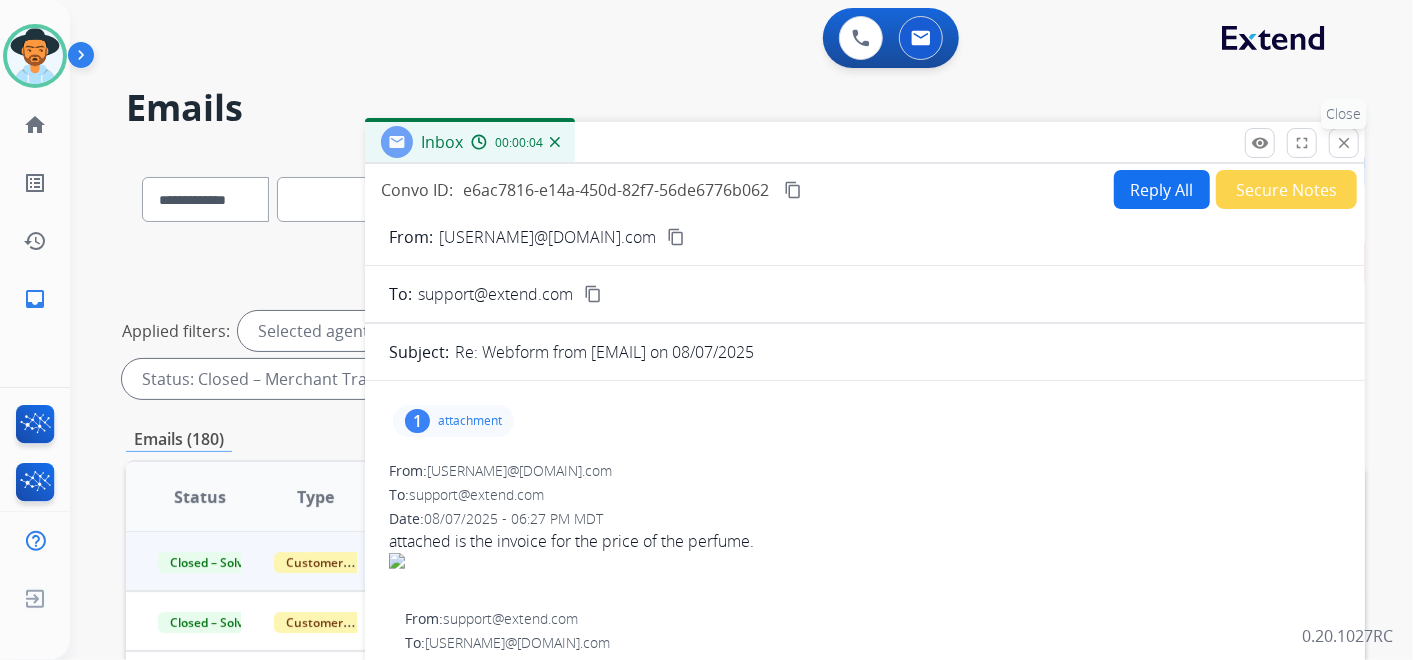 click on "close" at bounding box center (1344, 143) 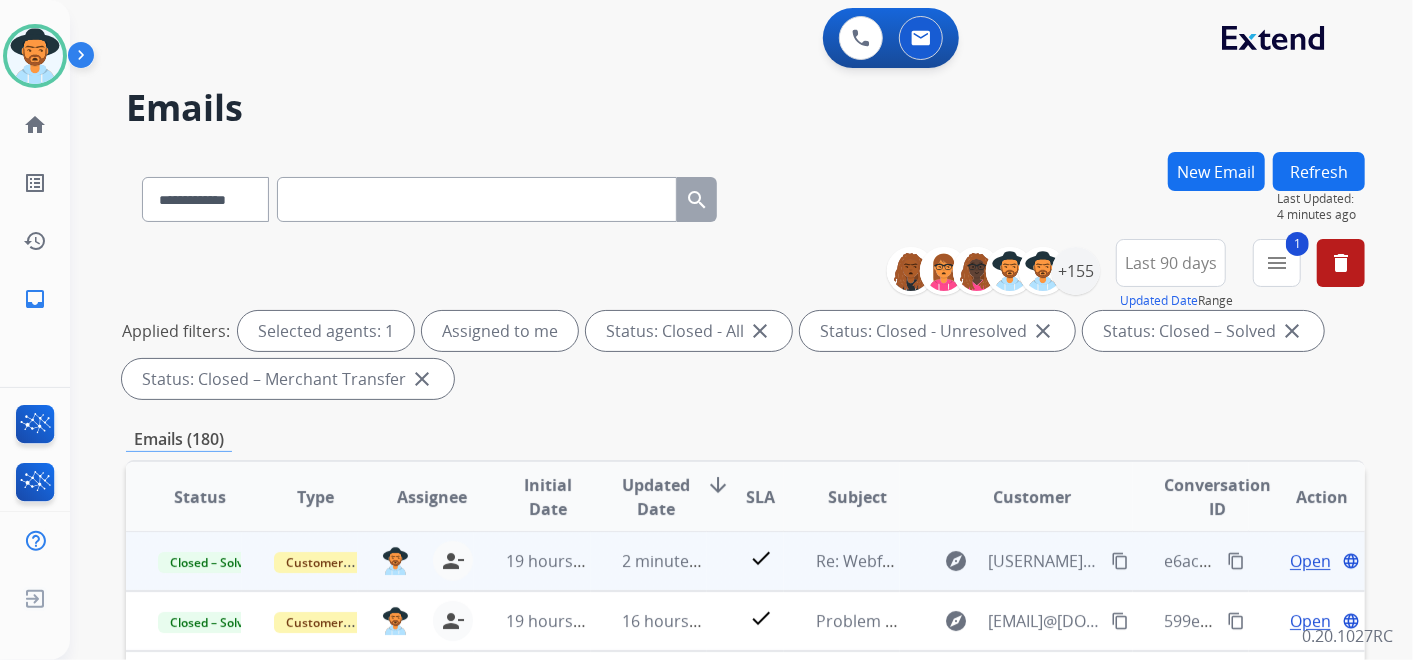 click at bounding box center [477, 199] 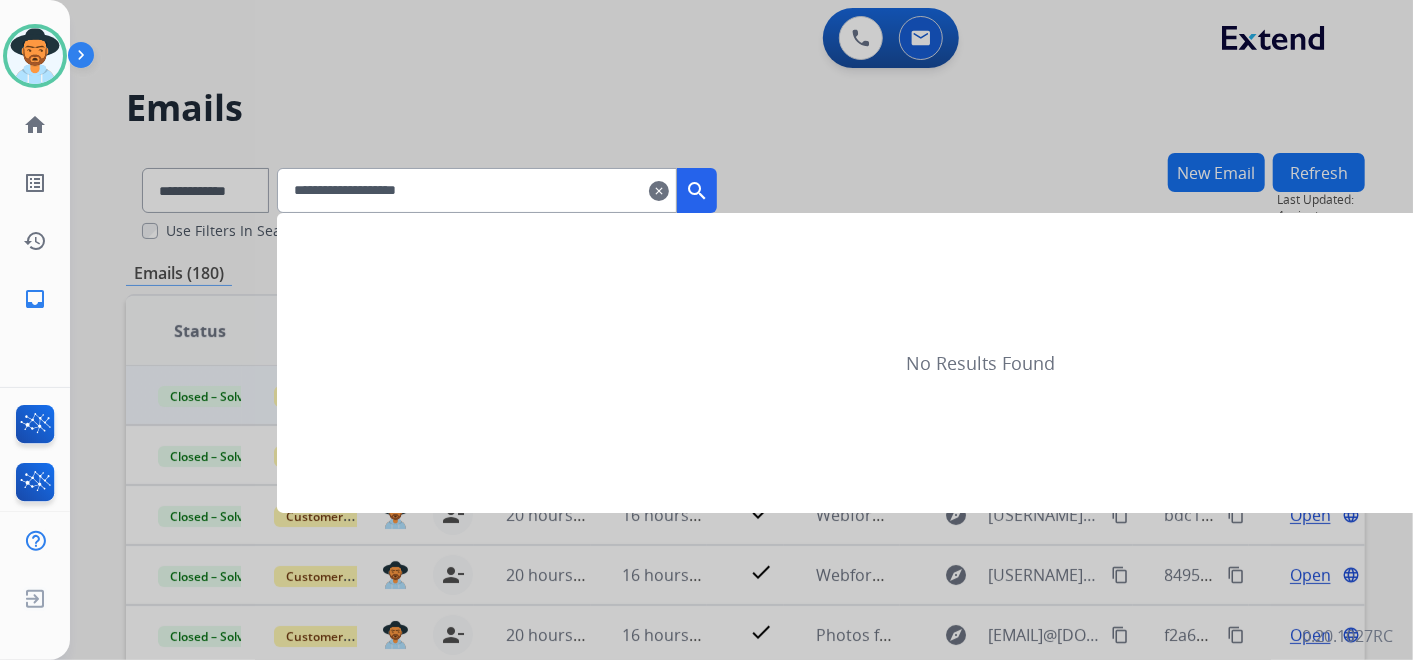 type on "**********" 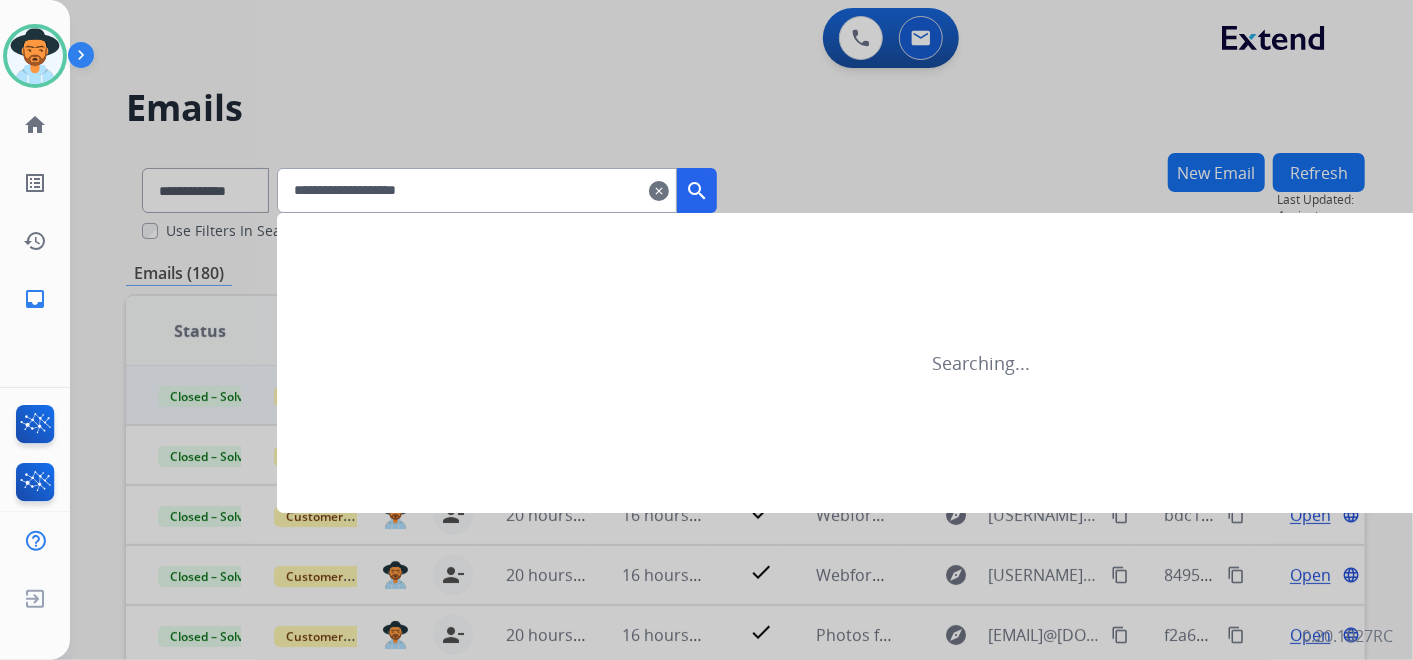 click on "search" at bounding box center [697, 191] 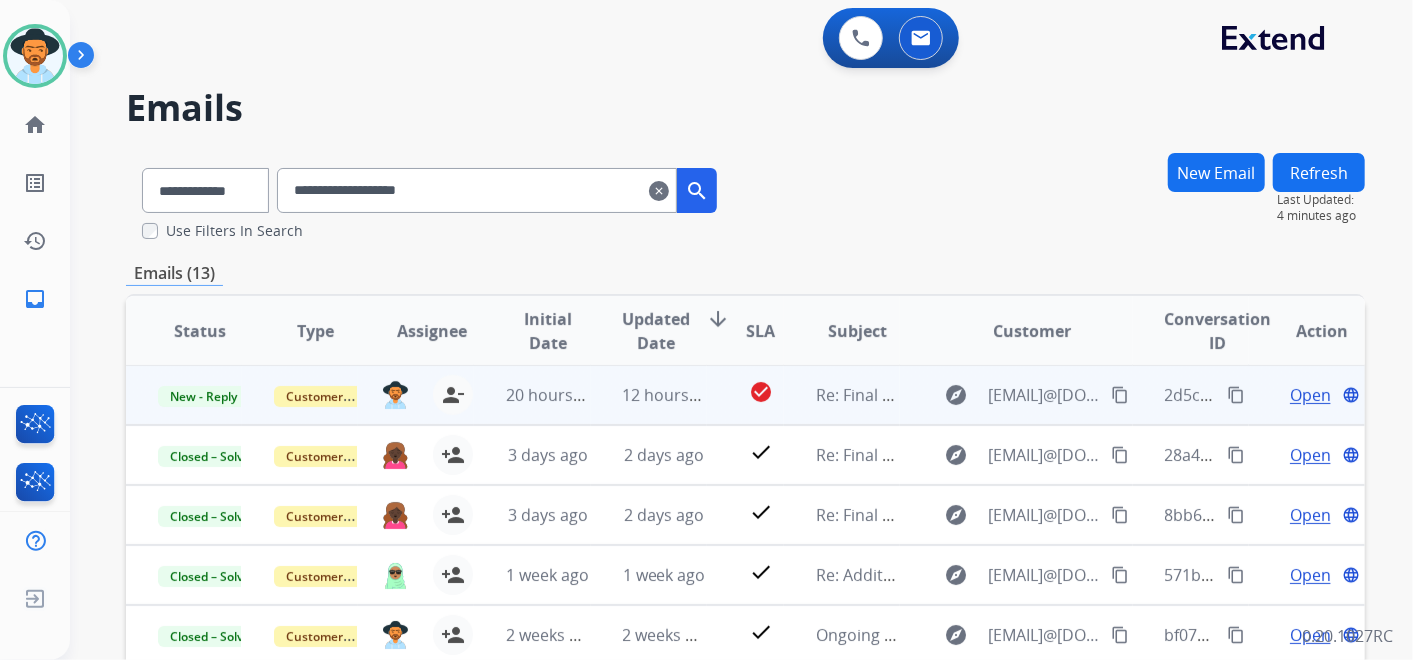 click on "content_copy" at bounding box center (1236, 395) 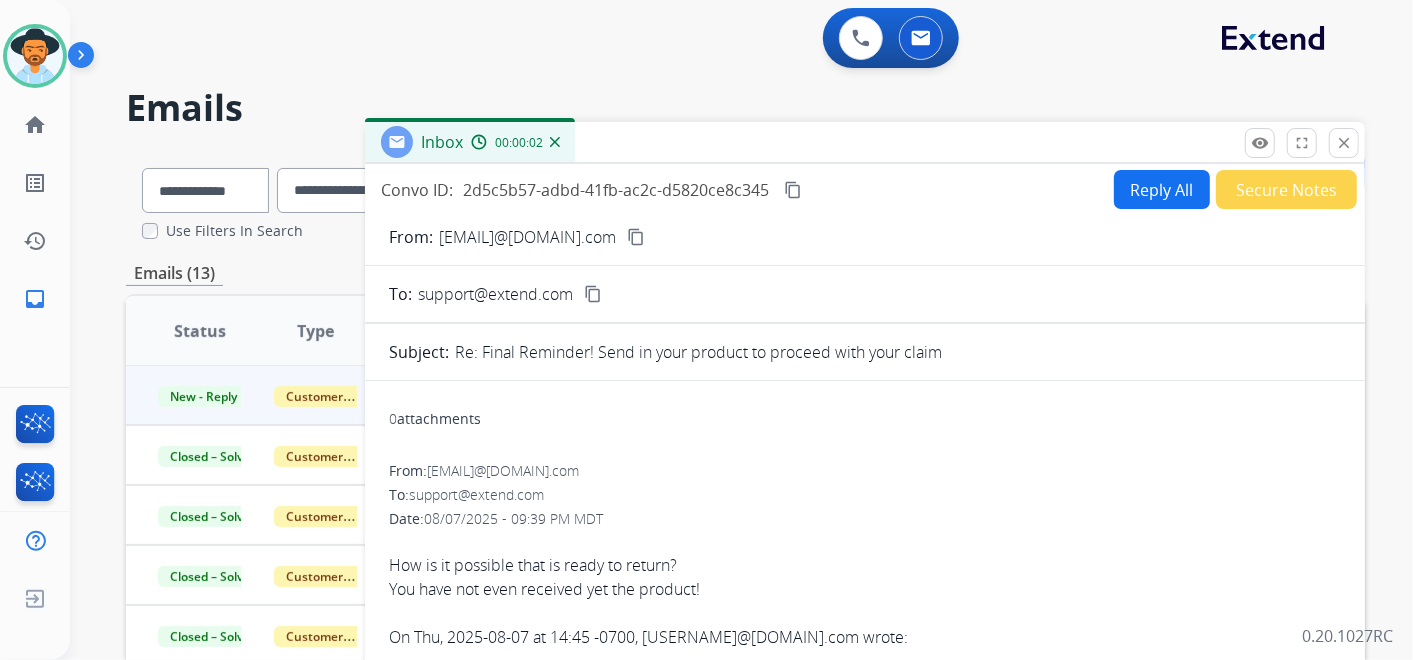 click on "Secure Notes" at bounding box center (1286, 189) 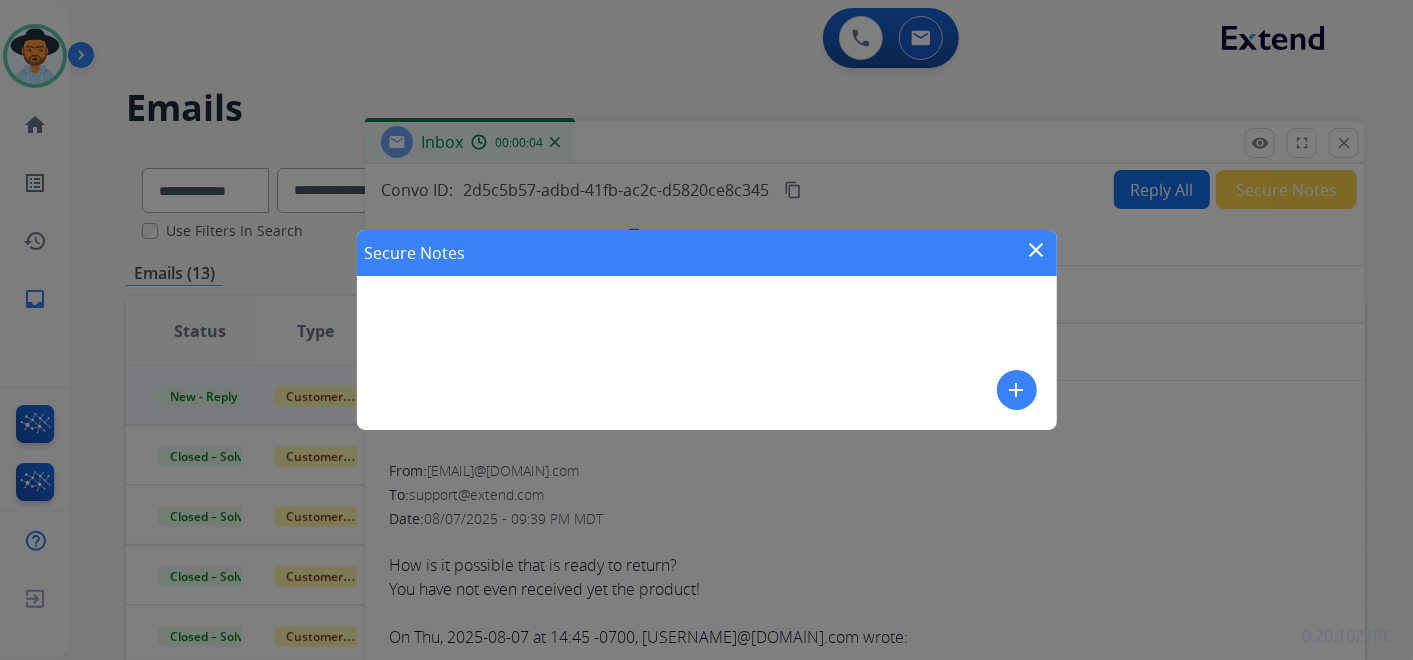 click on "add" at bounding box center [1017, 390] 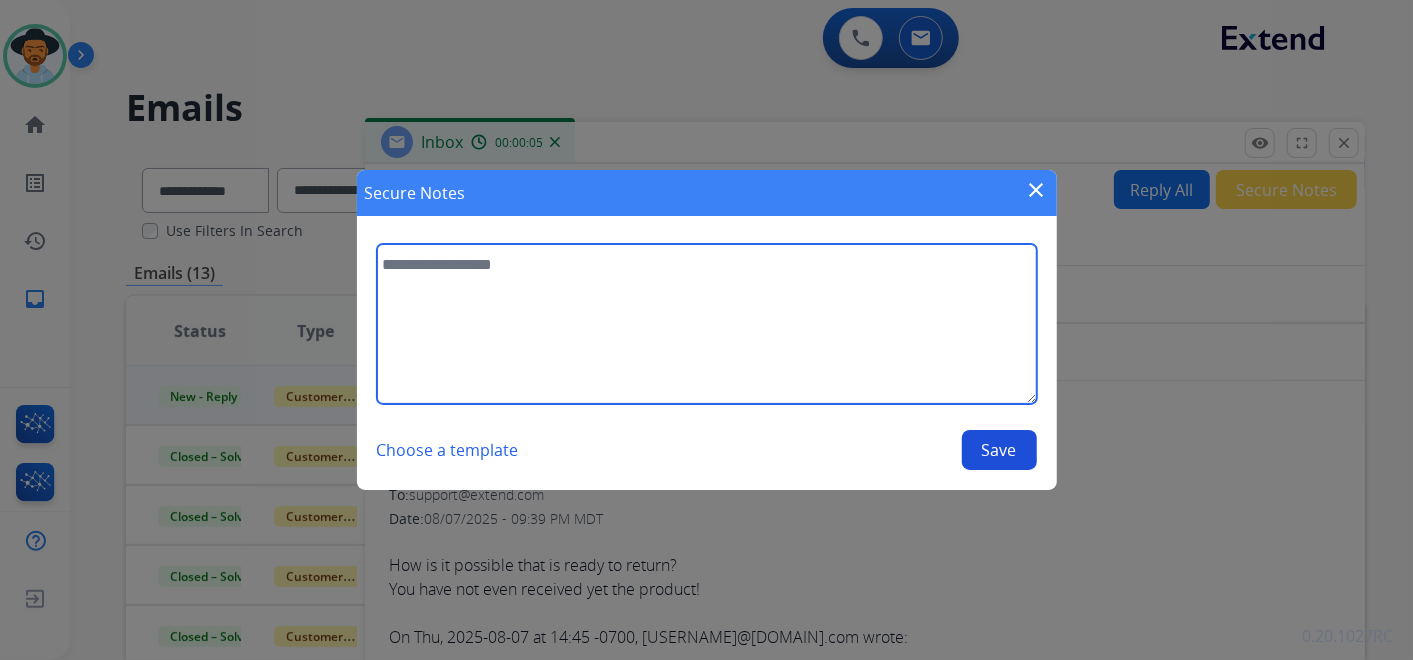 click at bounding box center (707, 324) 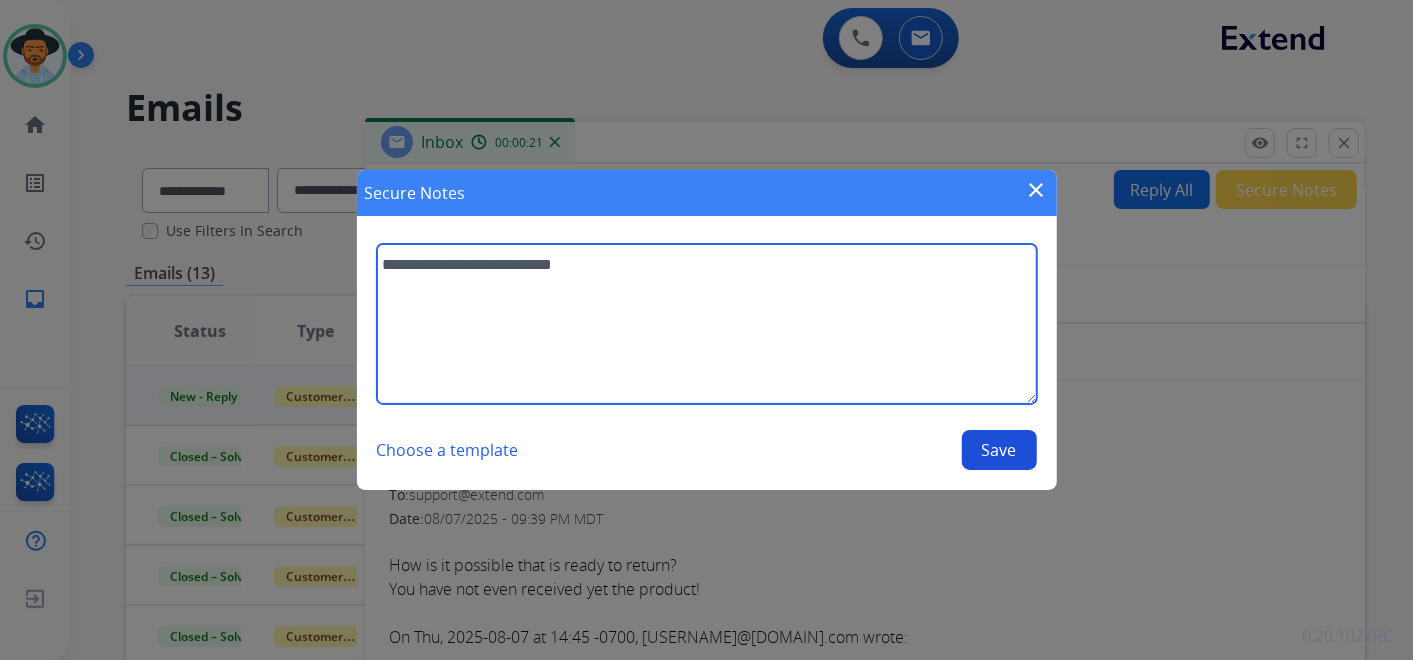 type on "**********" 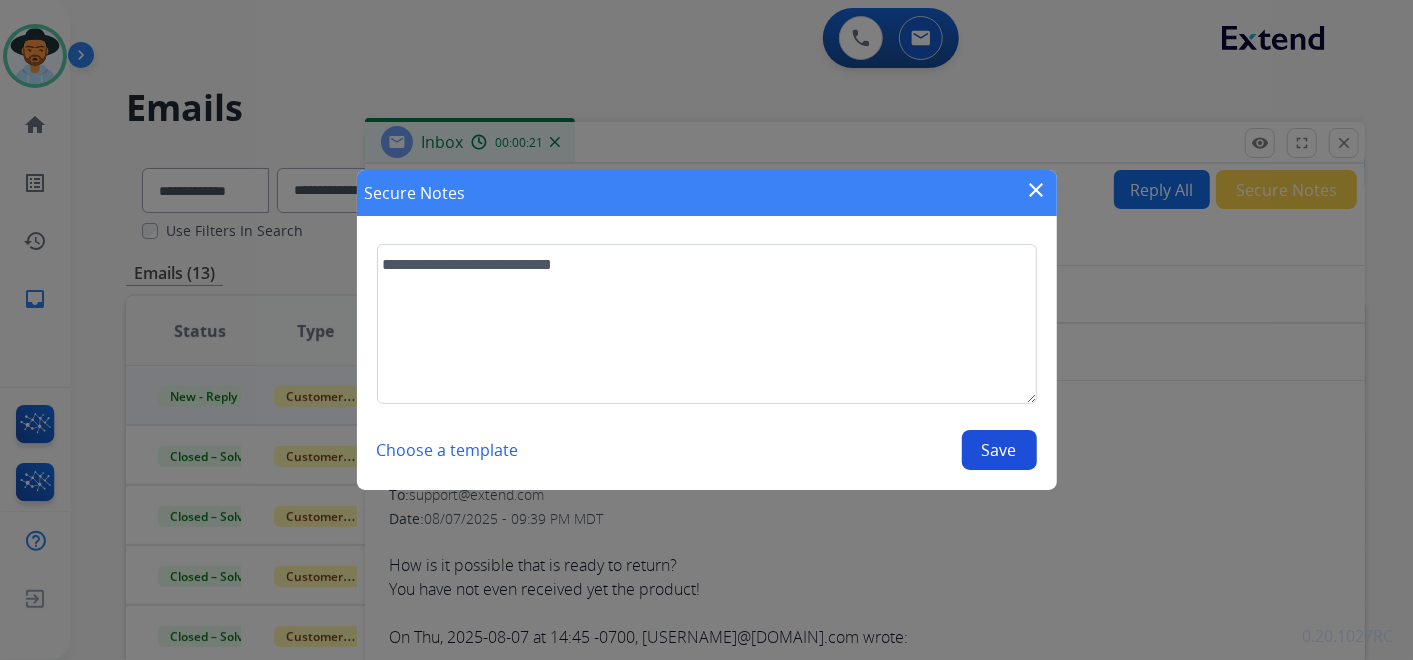 click on "close" at bounding box center (1037, 190) 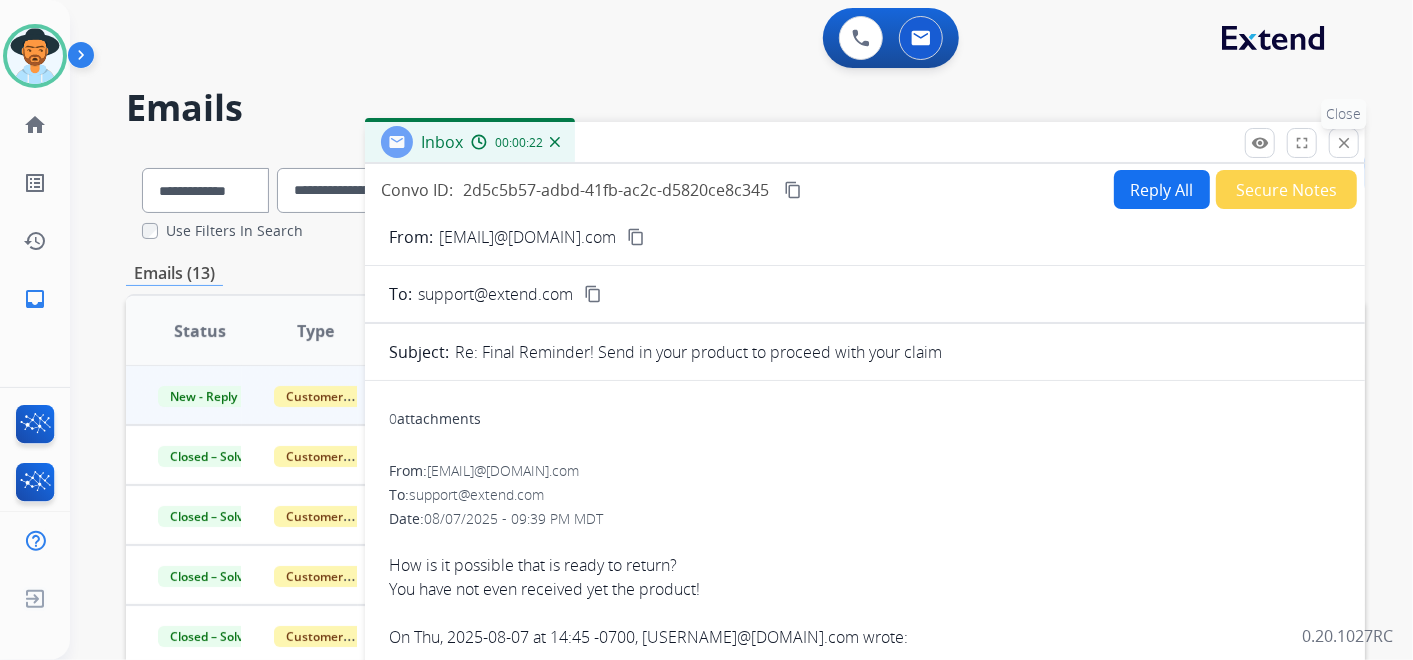 click on "close" at bounding box center (1344, 143) 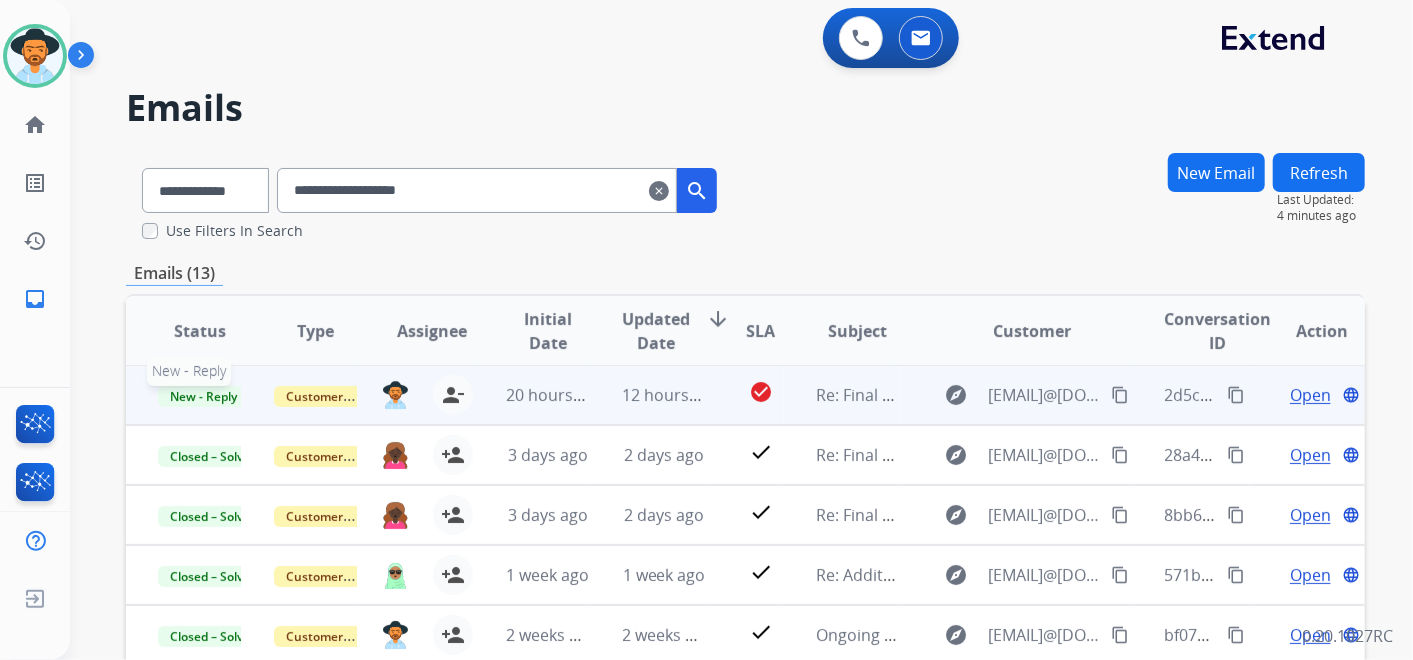 click on "New - Reply" at bounding box center [203, 396] 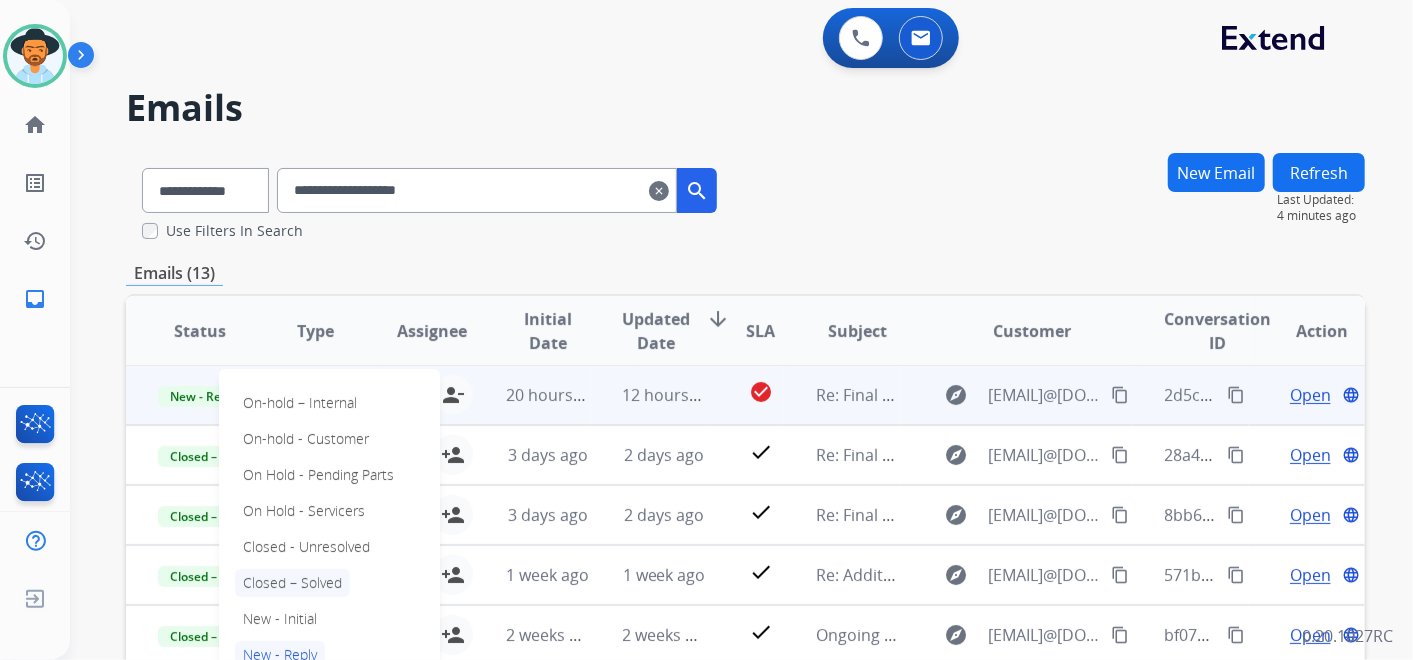 click on "Closed – Solved" at bounding box center [292, 583] 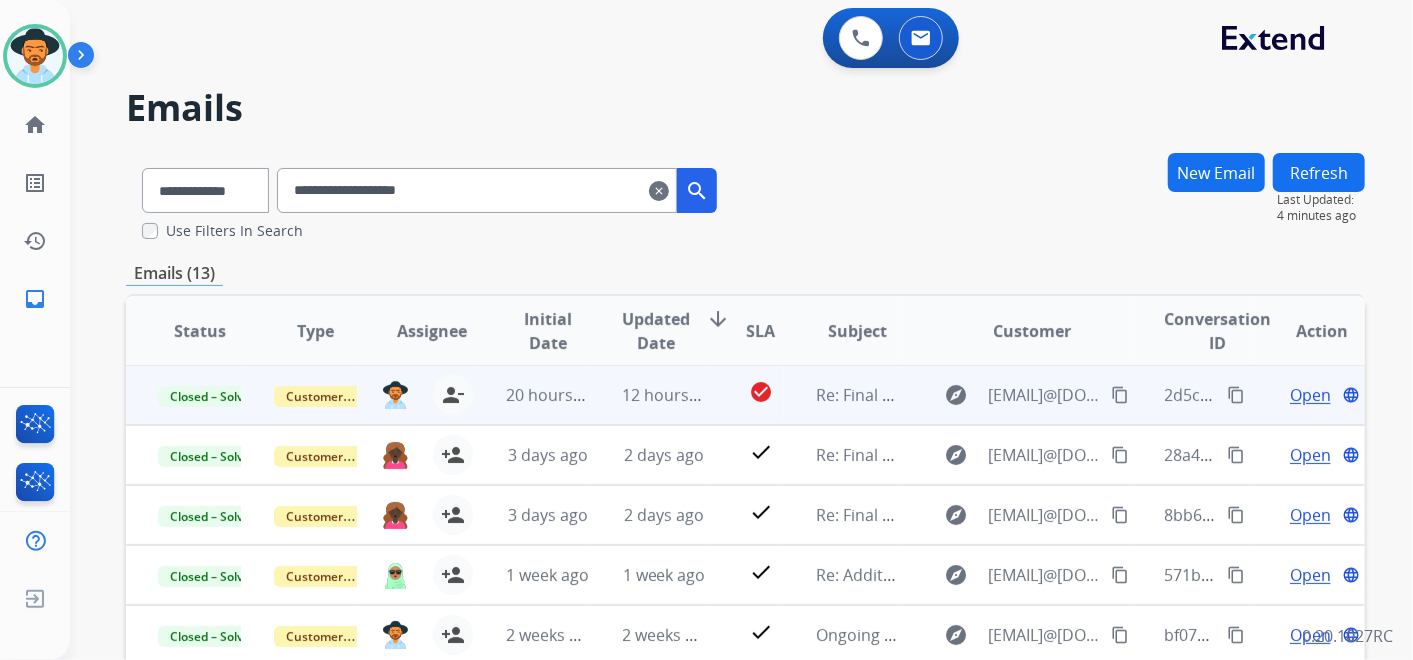click on "Open" at bounding box center (1310, 395) 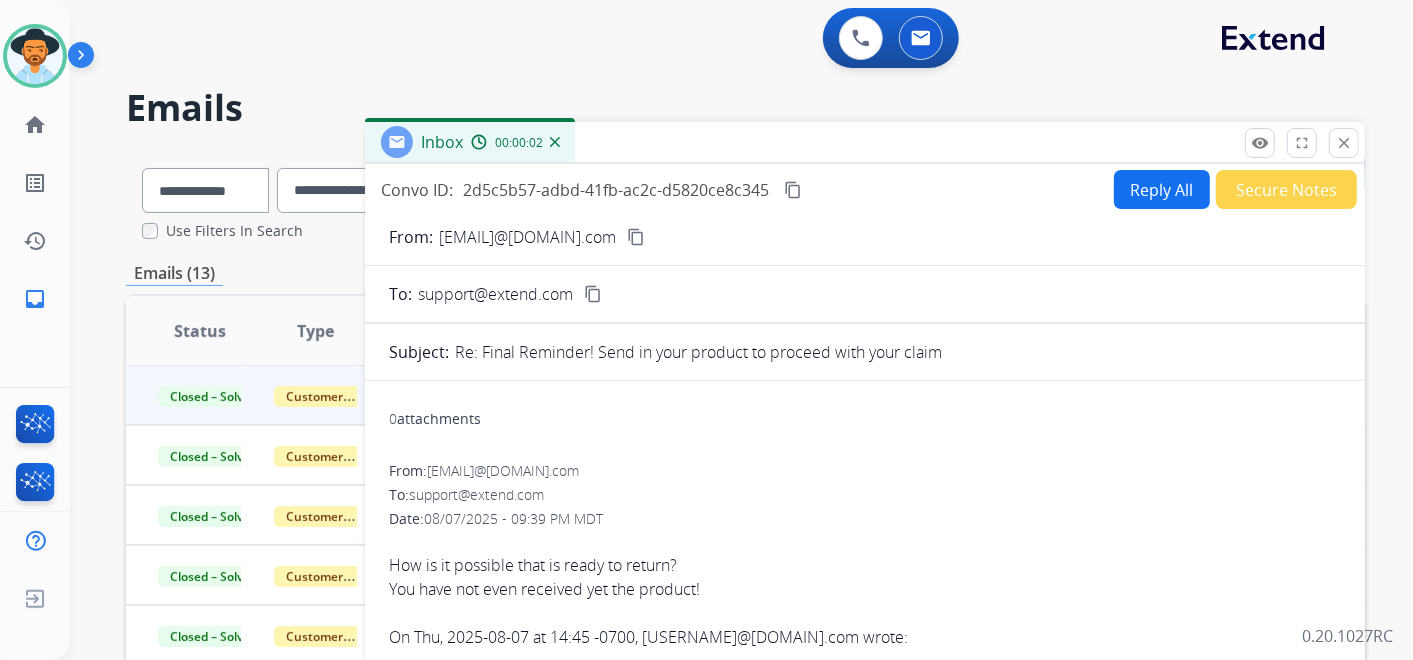 click on "Secure Notes" at bounding box center [1286, 189] 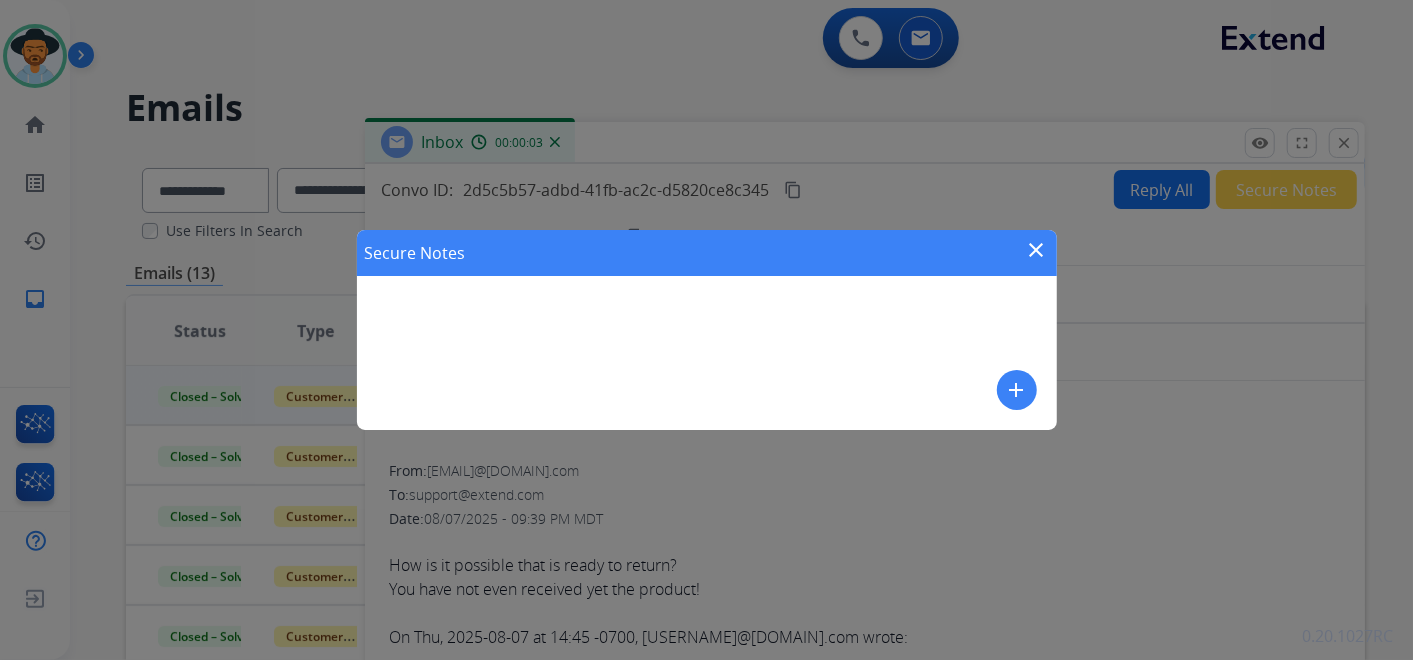 click on "add" at bounding box center [1017, 390] 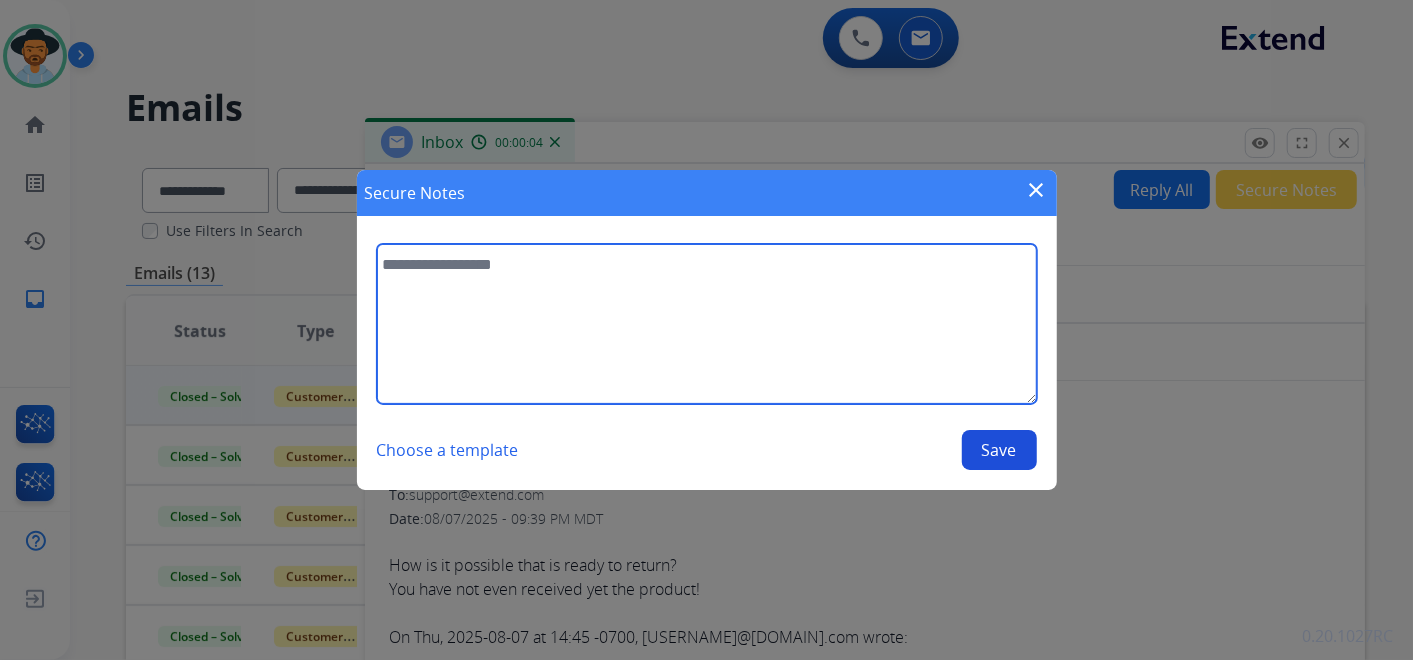 click at bounding box center (707, 324) 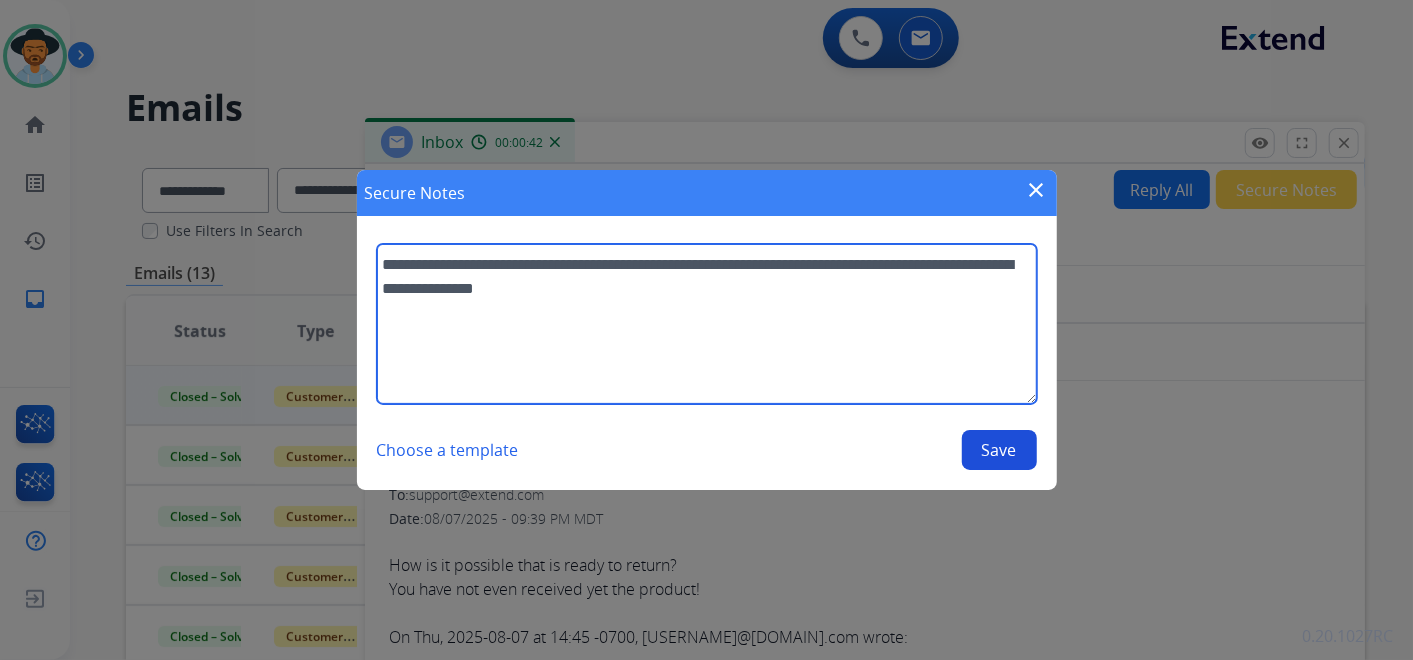 click on "**********" at bounding box center (707, 324) 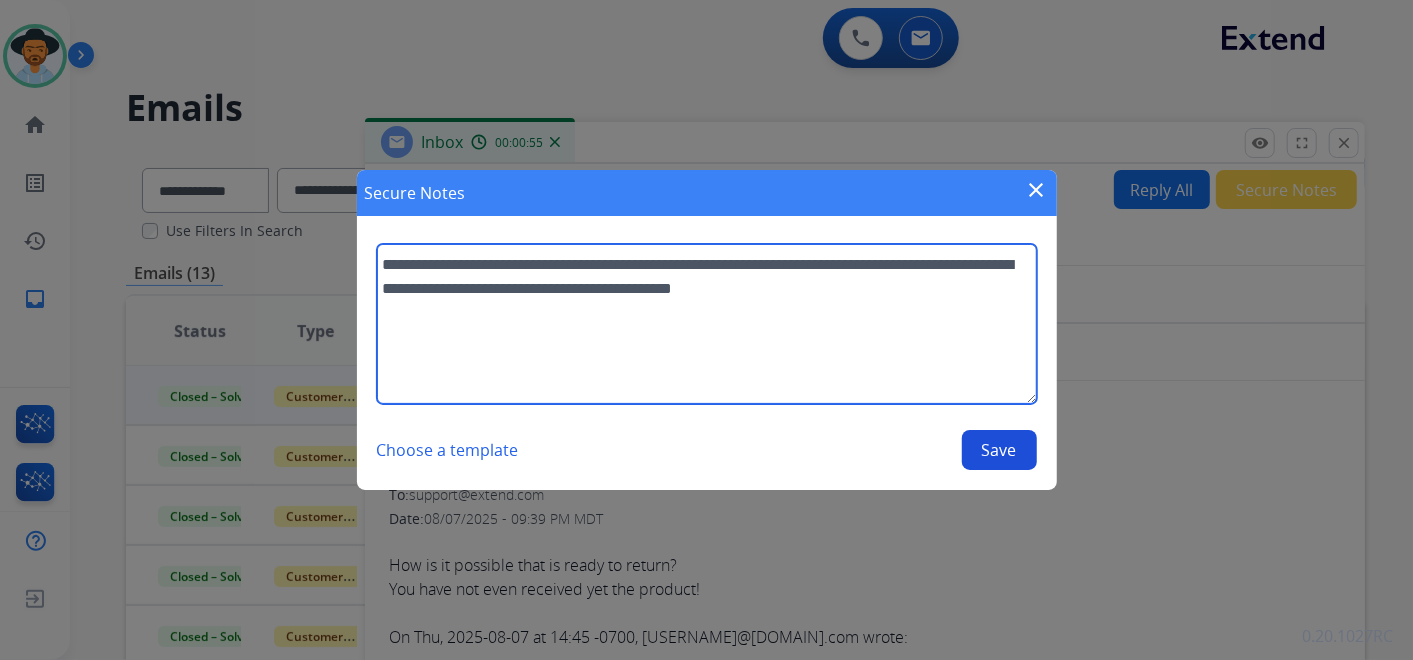 type on "**********" 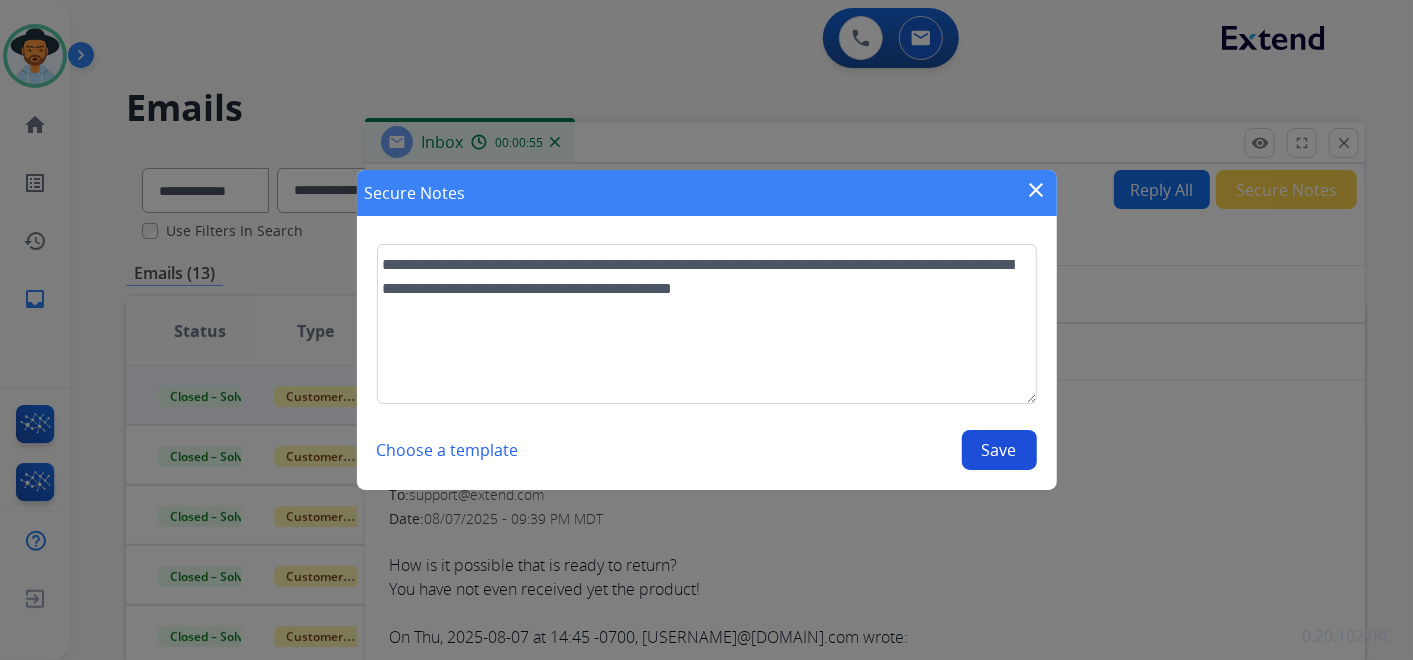 click on "Save" at bounding box center (999, 450) 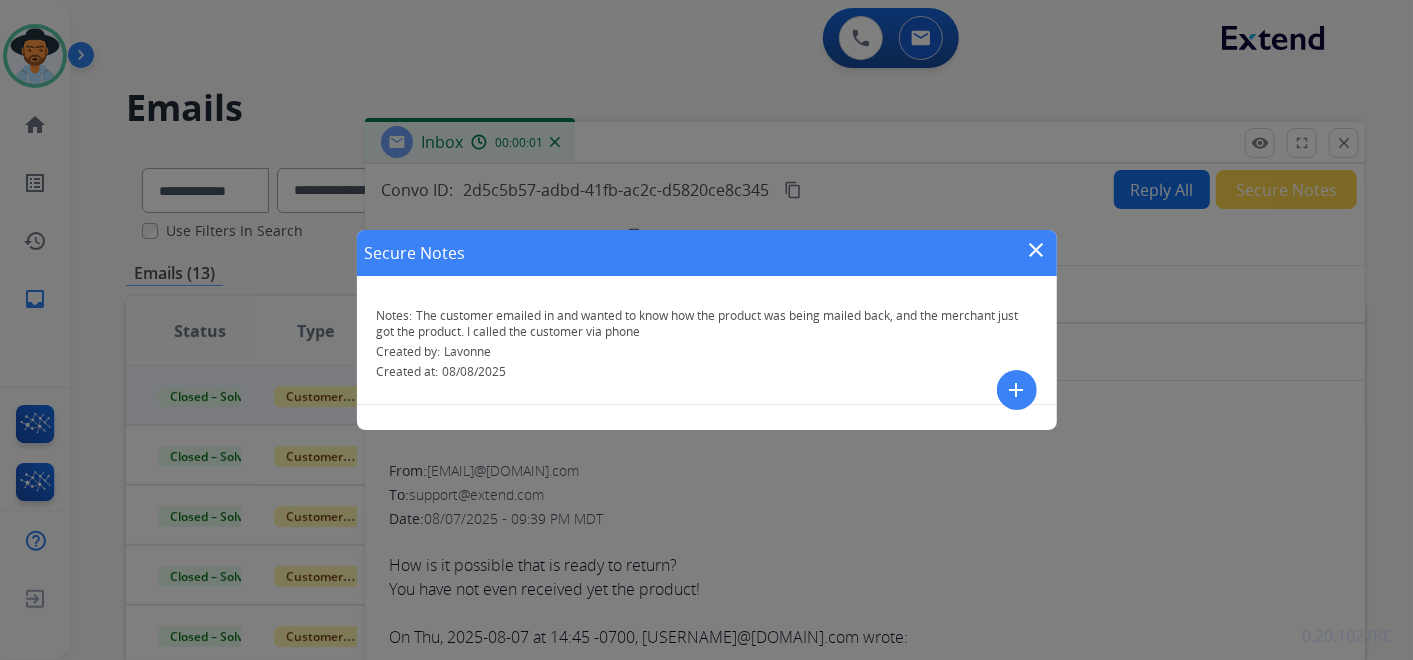 click on "close" at bounding box center [1037, 250] 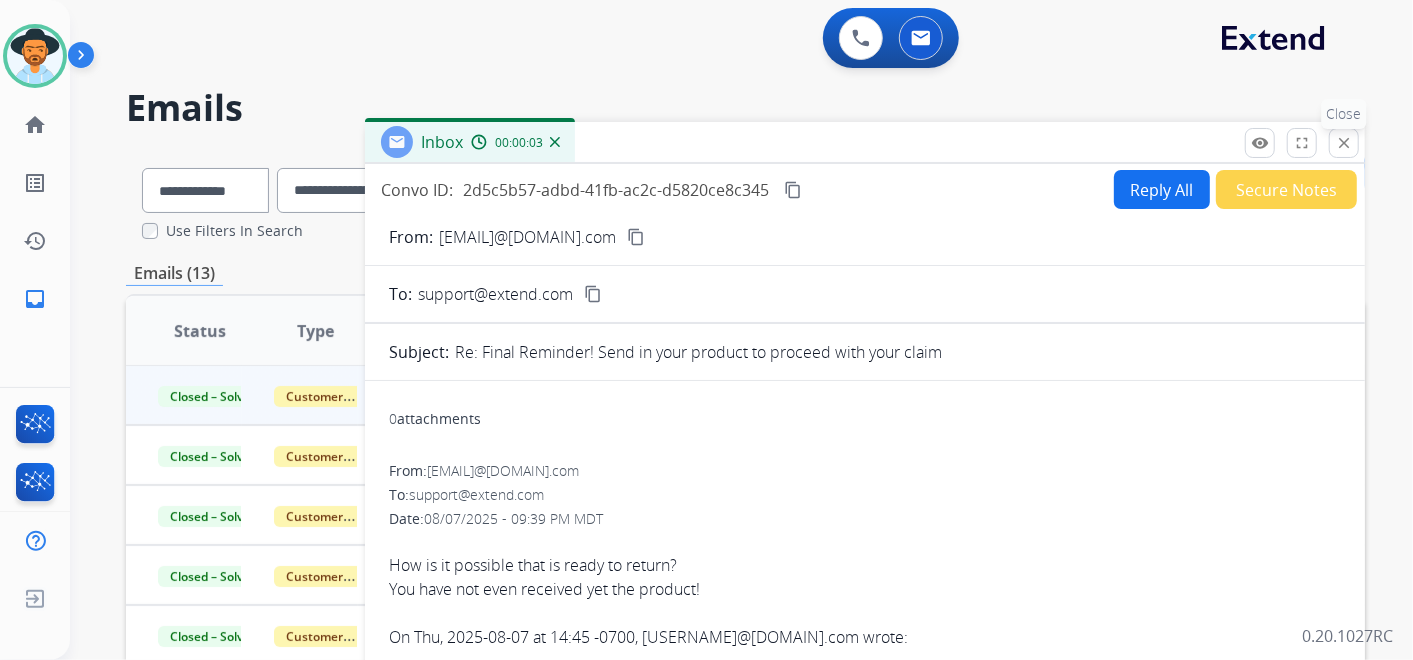 click on "close Close" at bounding box center [1344, 143] 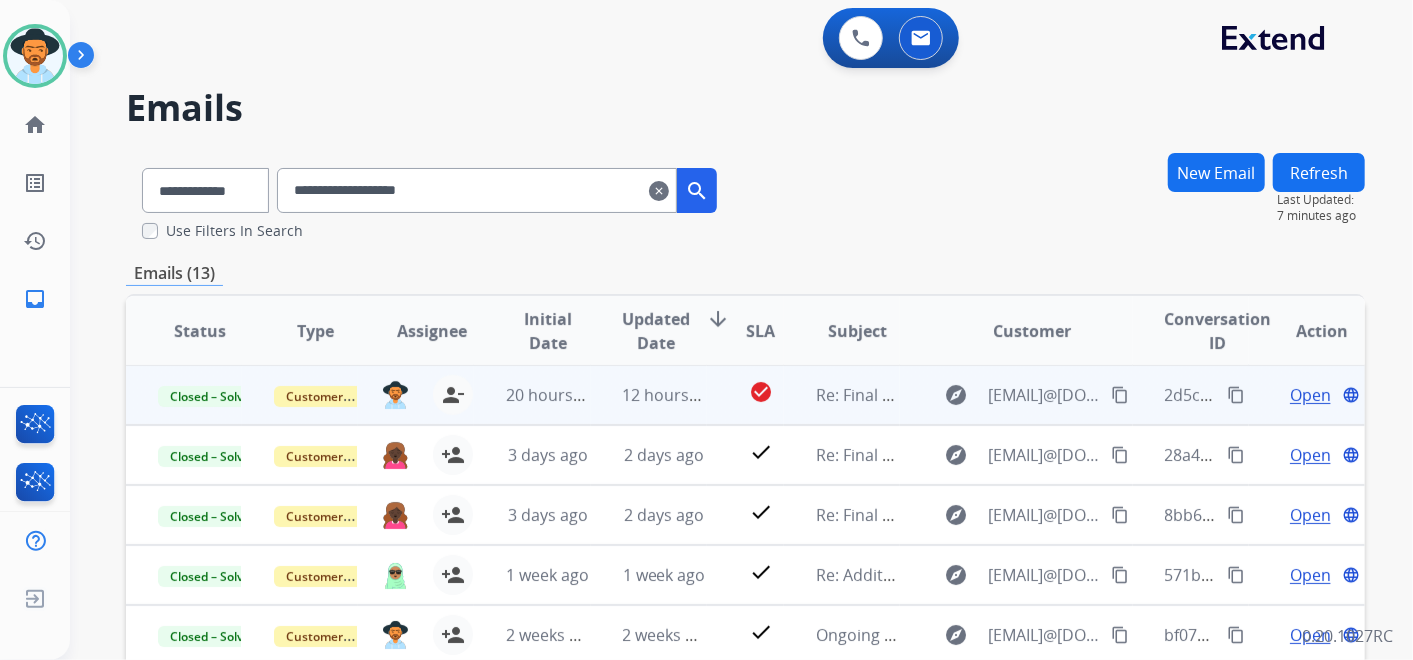 click on "Refresh" at bounding box center [1319, 172] 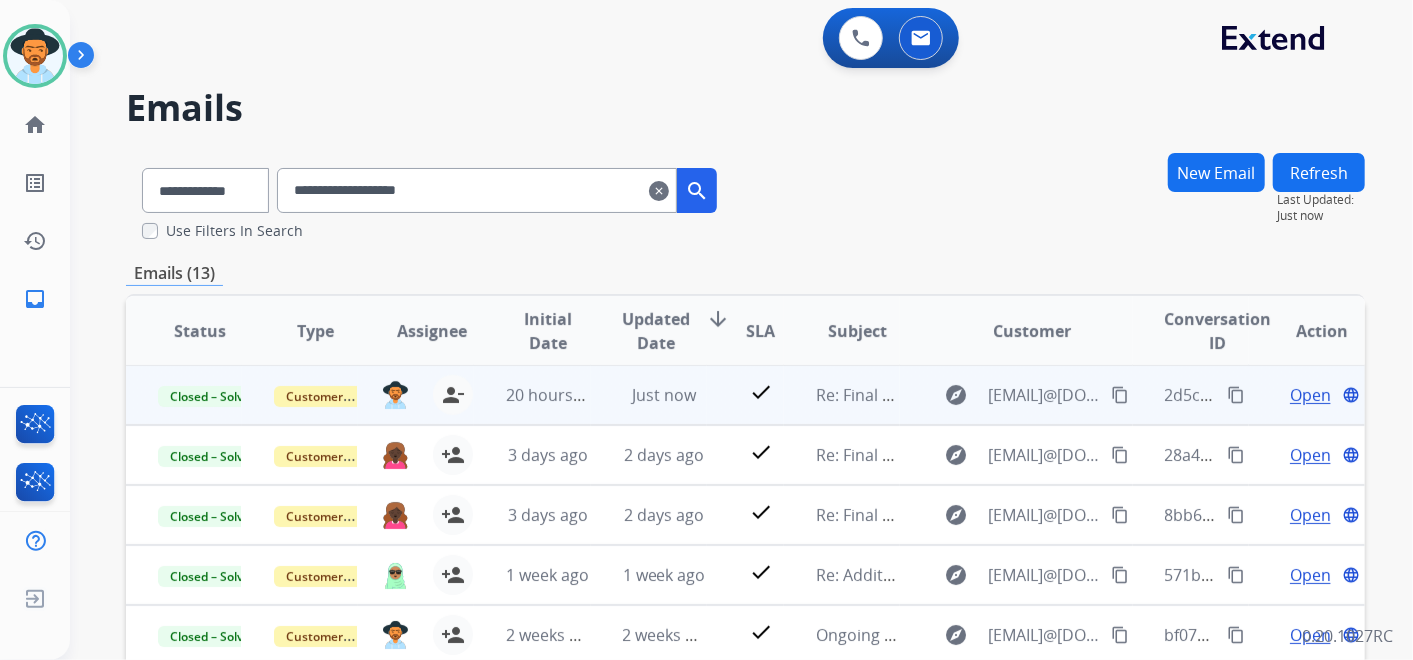 click on "Open" at bounding box center (1310, 395) 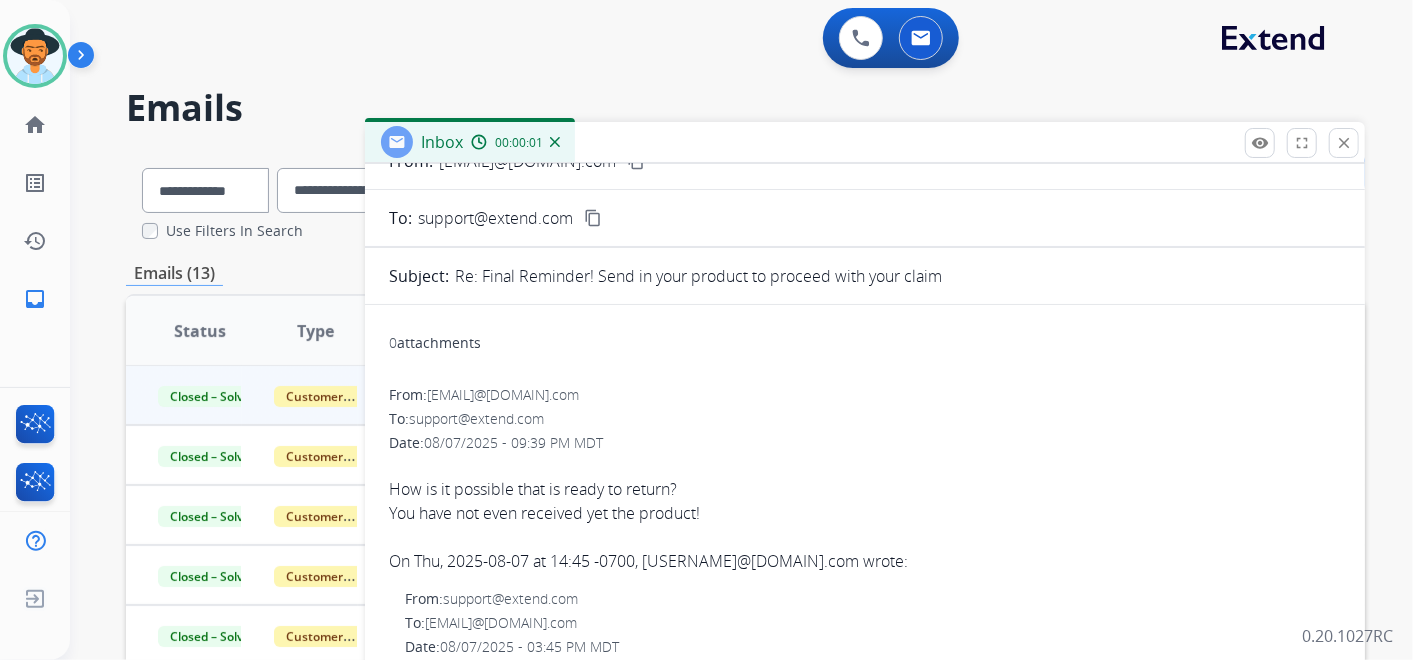 scroll, scrollTop: 111, scrollLeft: 0, axis: vertical 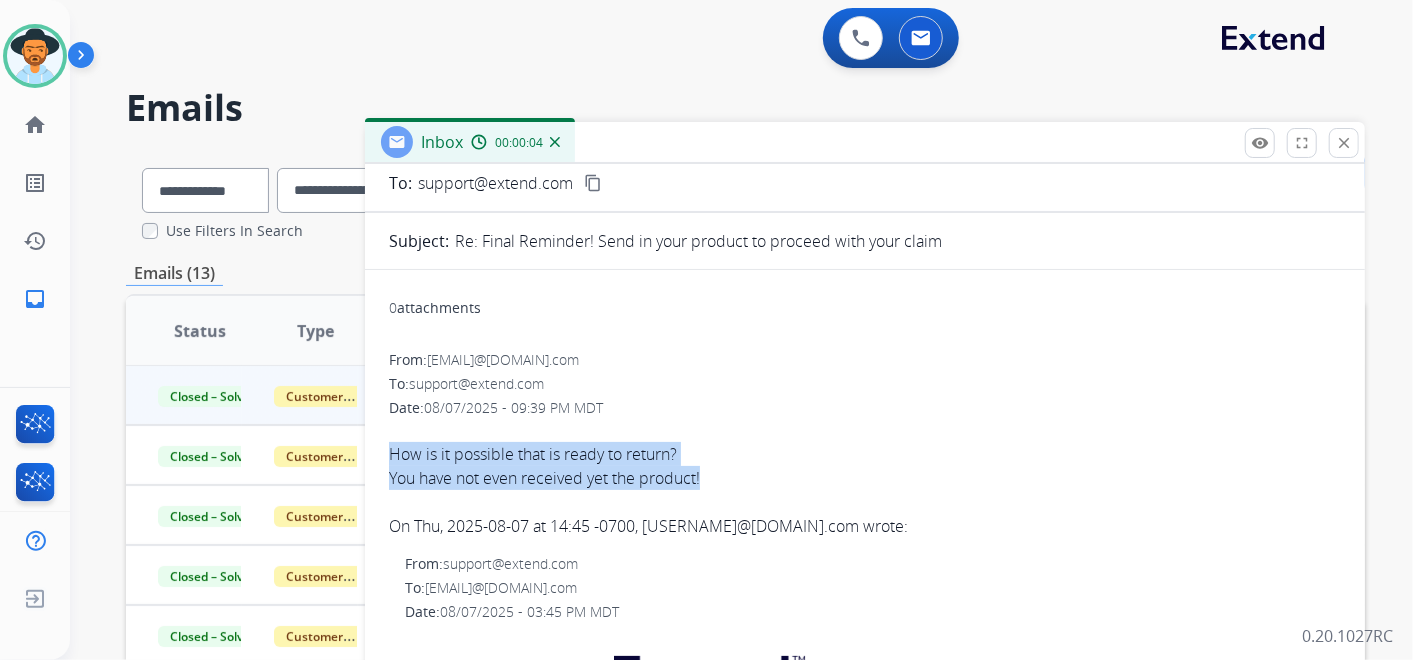 drag, startPoint x: 387, startPoint y: 443, endPoint x: 728, endPoint y: 484, distance: 343.45596 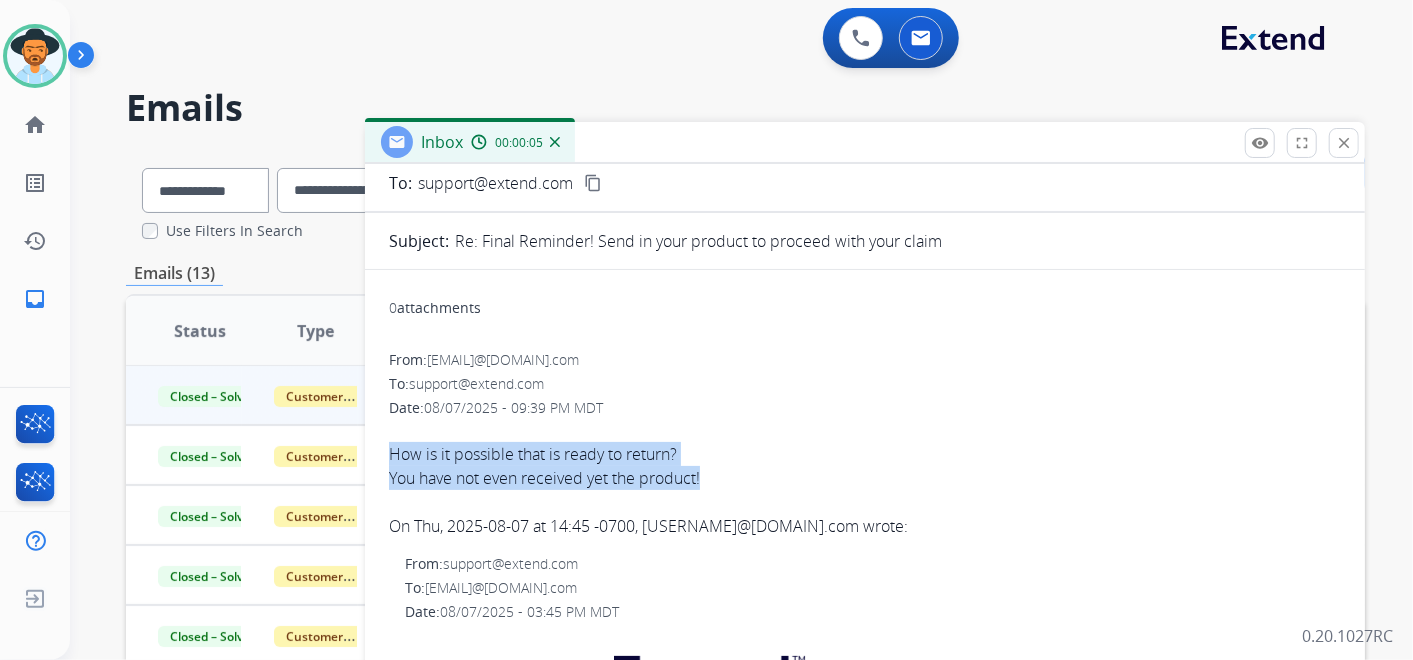 copy on "How is it possible that is ready to return? You have not even received yet the product!" 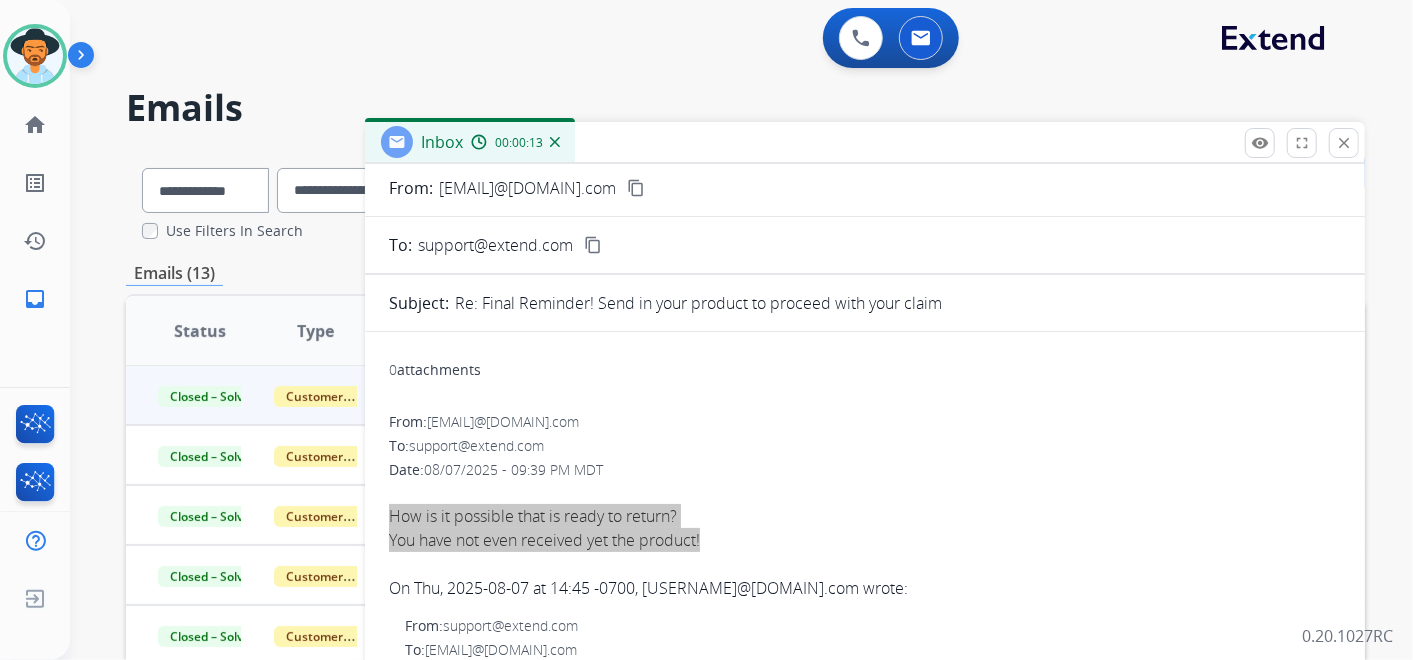 scroll, scrollTop: 0, scrollLeft: 0, axis: both 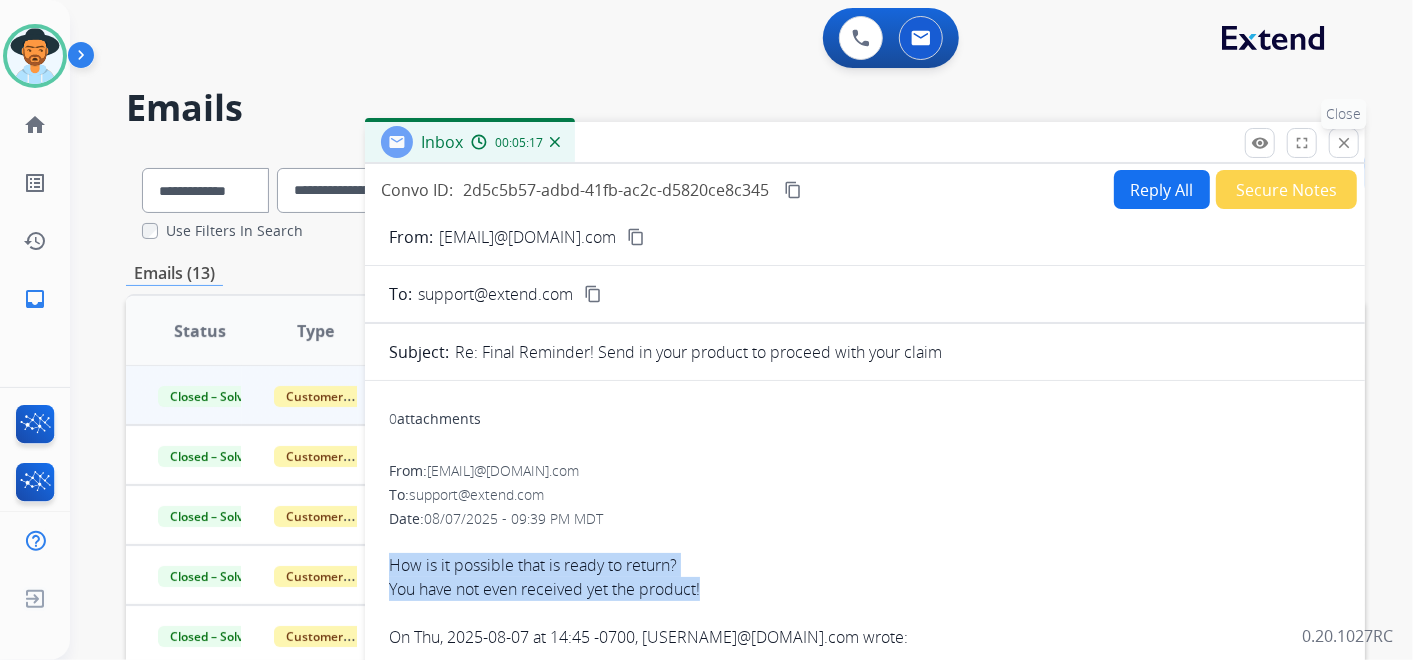 click on "close" at bounding box center [1344, 143] 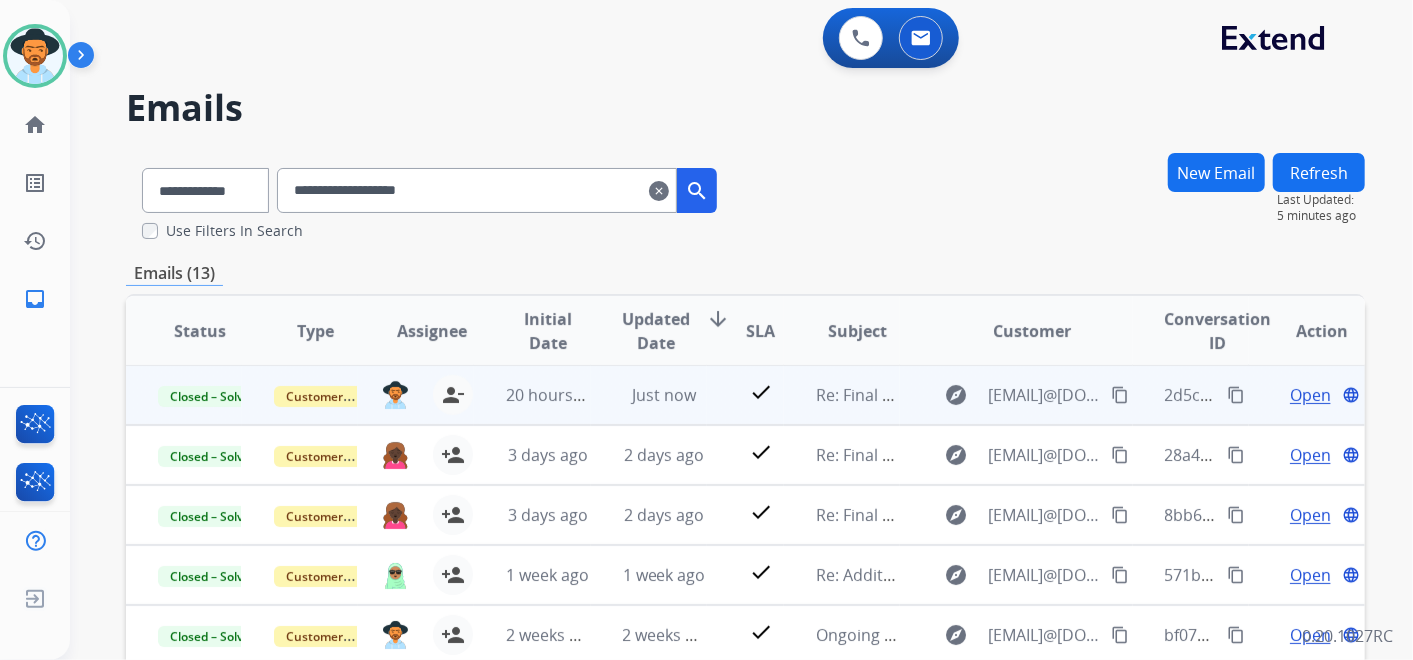 click on "New Email" at bounding box center (1216, 172) 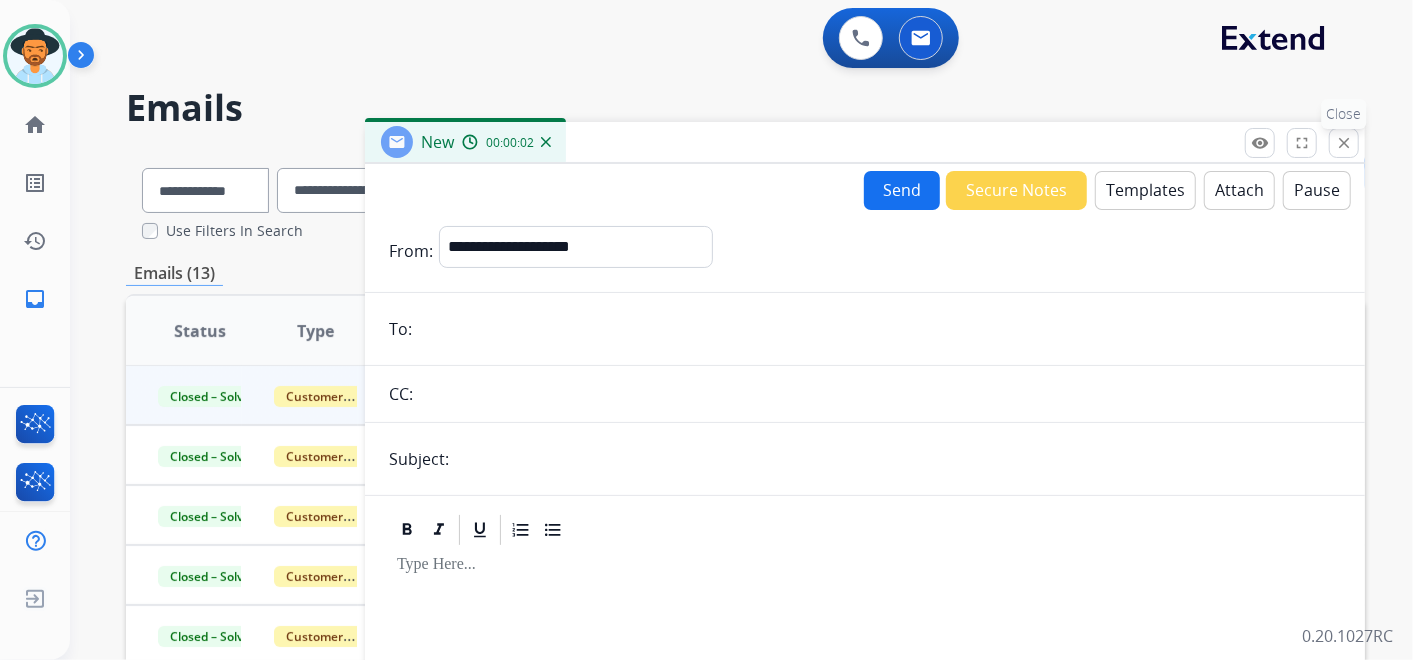 drag, startPoint x: 1356, startPoint y: 158, endPoint x: 1344, endPoint y: 145, distance: 17.691807 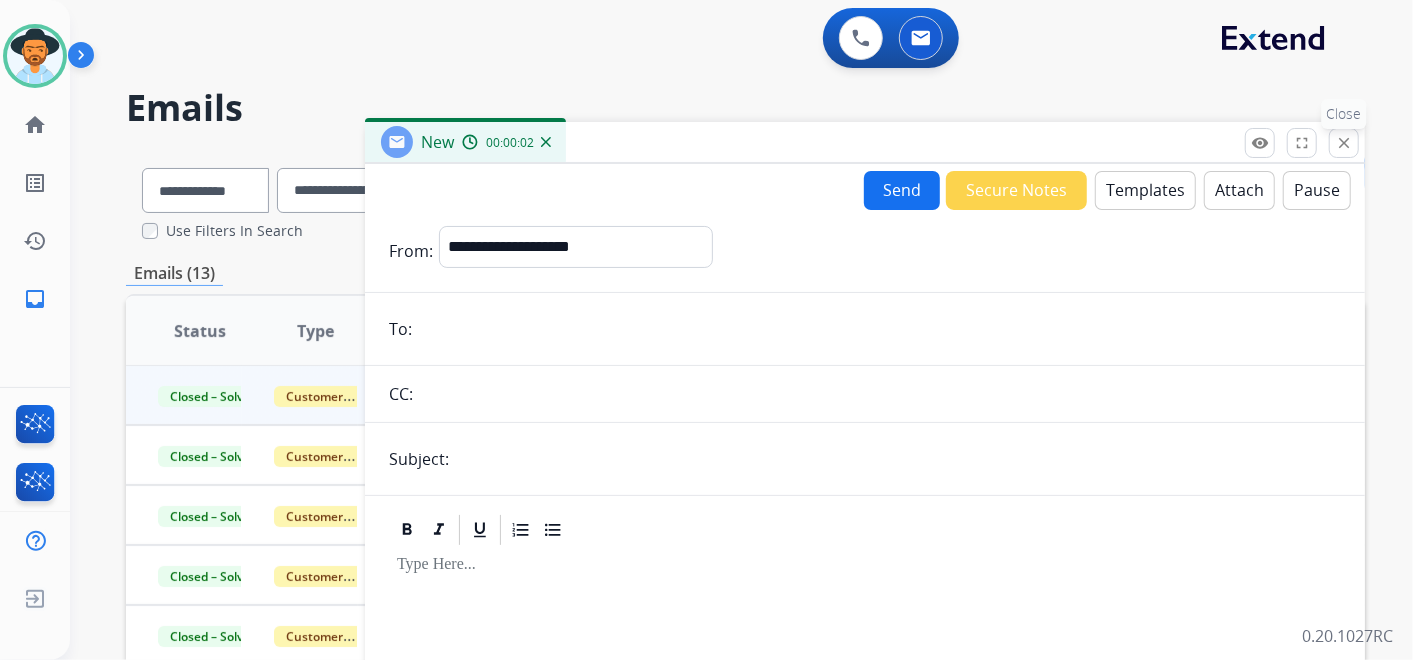 click on "close" at bounding box center (1344, 143) 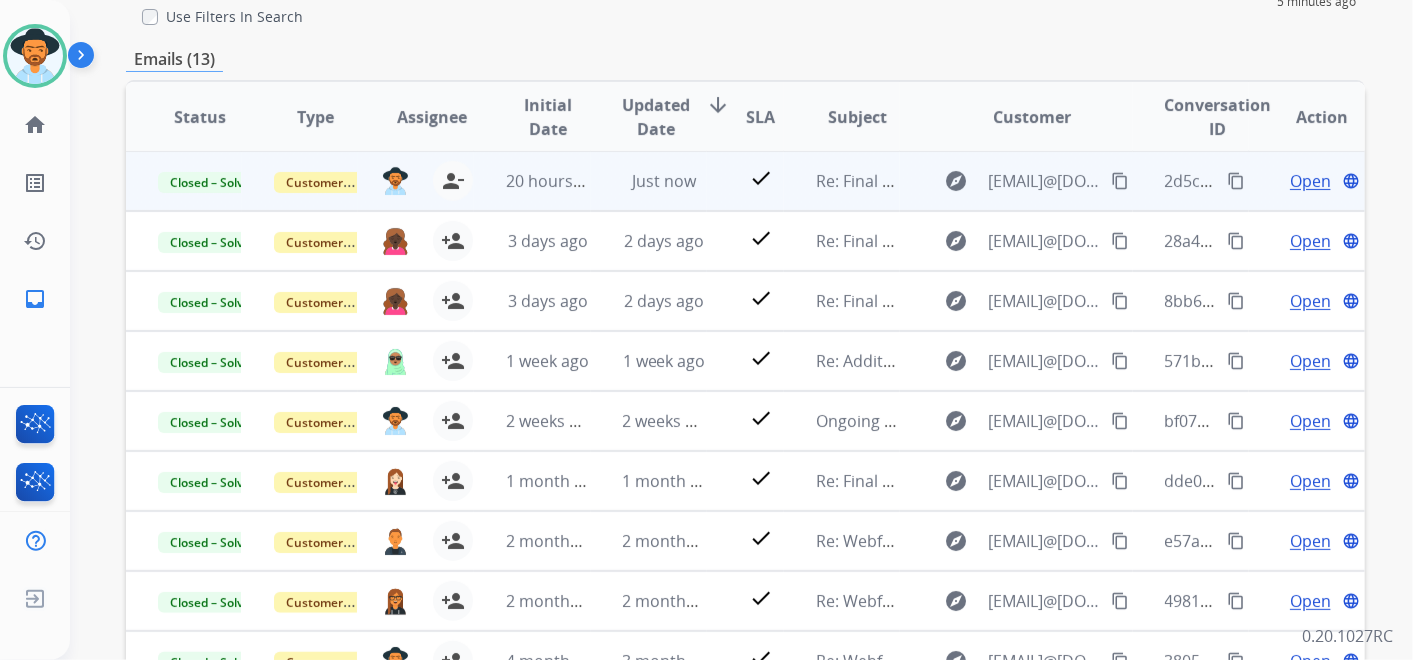scroll, scrollTop: 0, scrollLeft: 0, axis: both 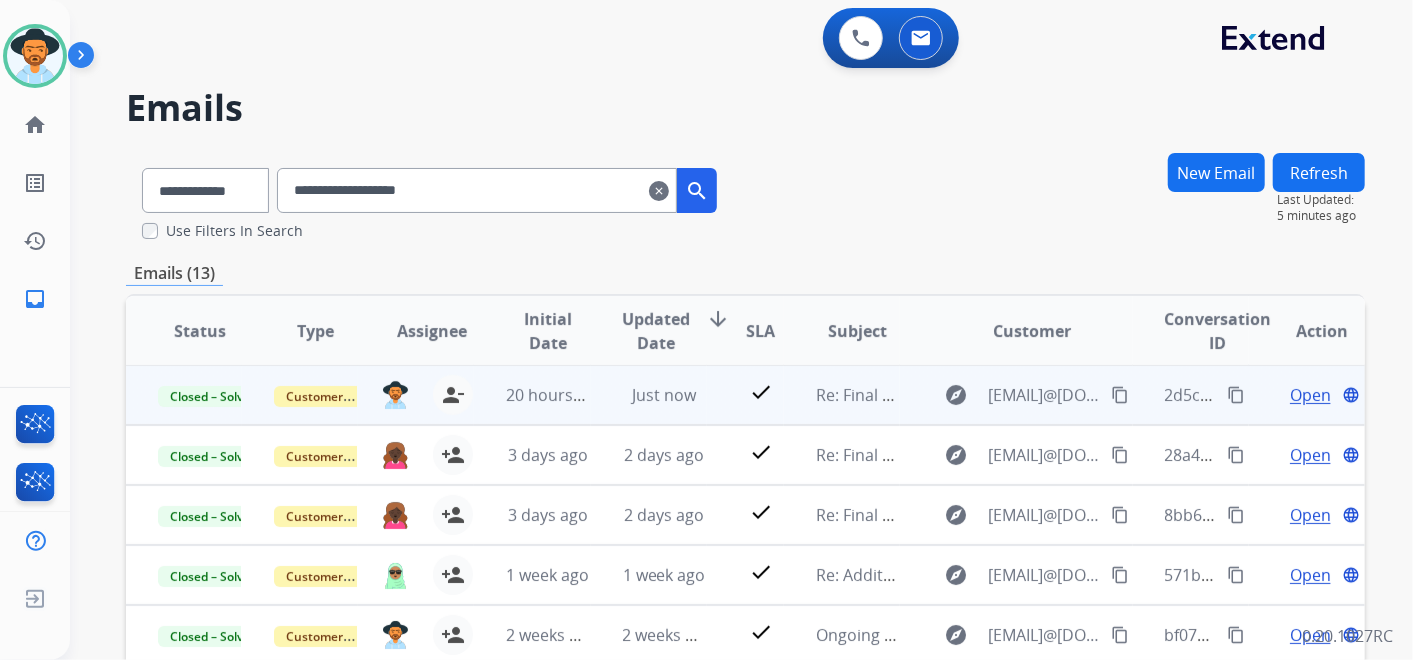 click on "Refresh" at bounding box center (1319, 172) 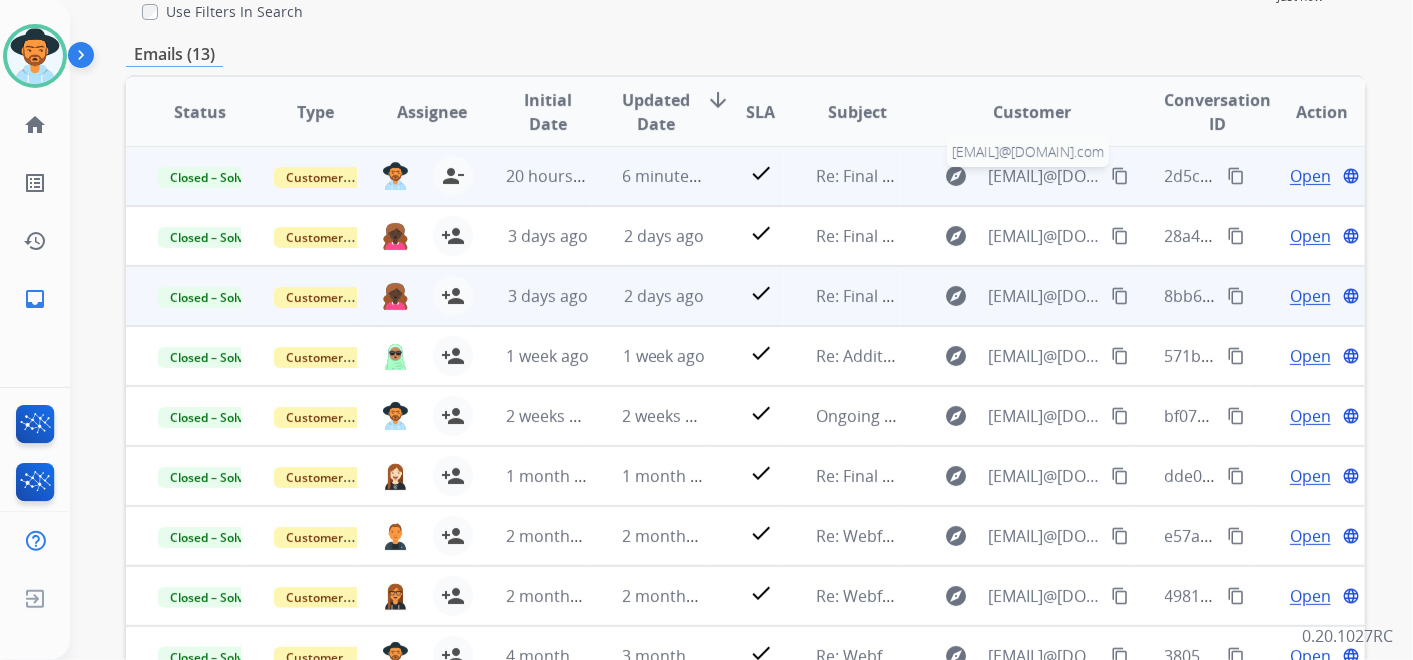 scroll, scrollTop: 222, scrollLeft: 0, axis: vertical 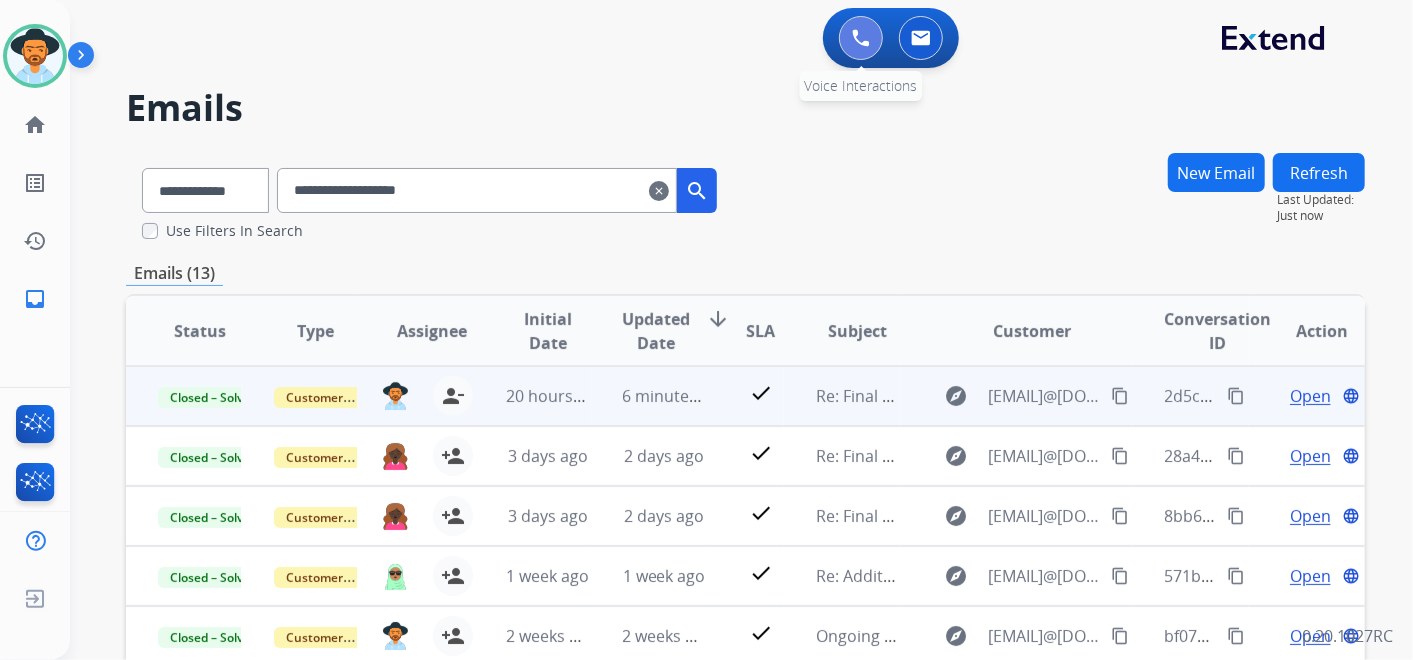 click at bounding box center [861, 38] 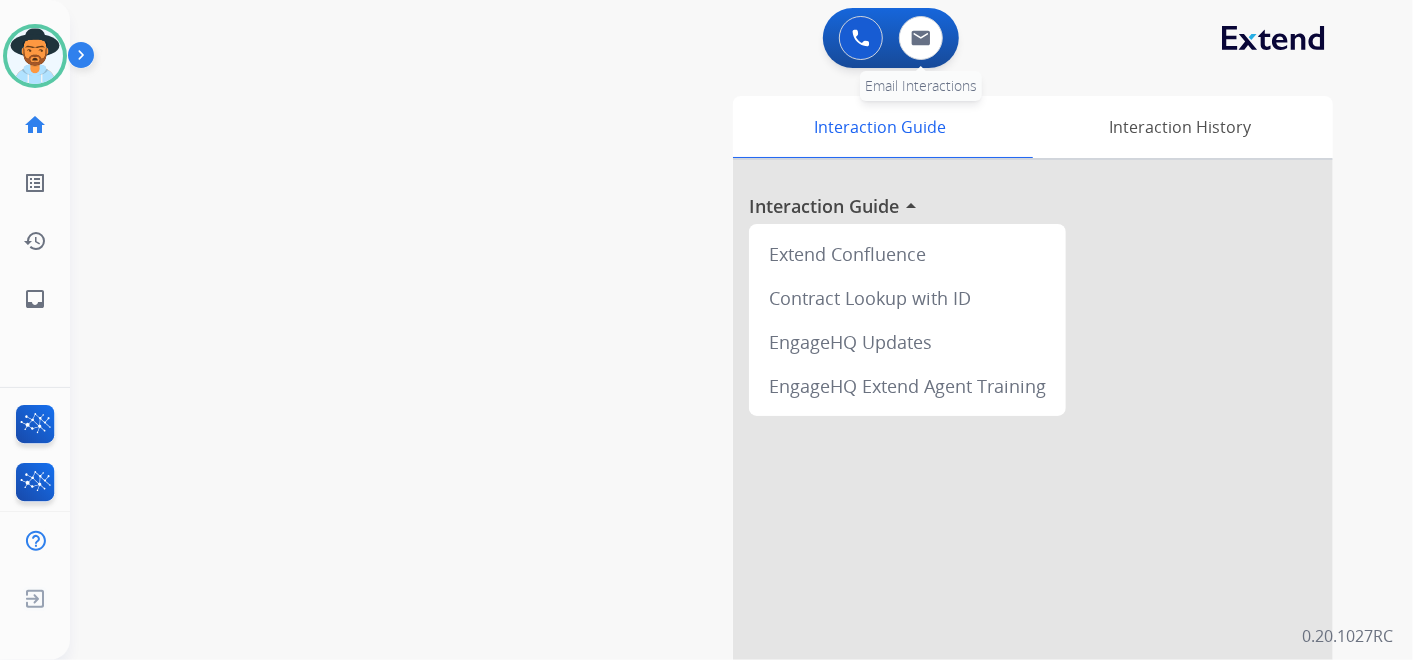 click on "0  Email Interactions" at bounding box center [921, 38] 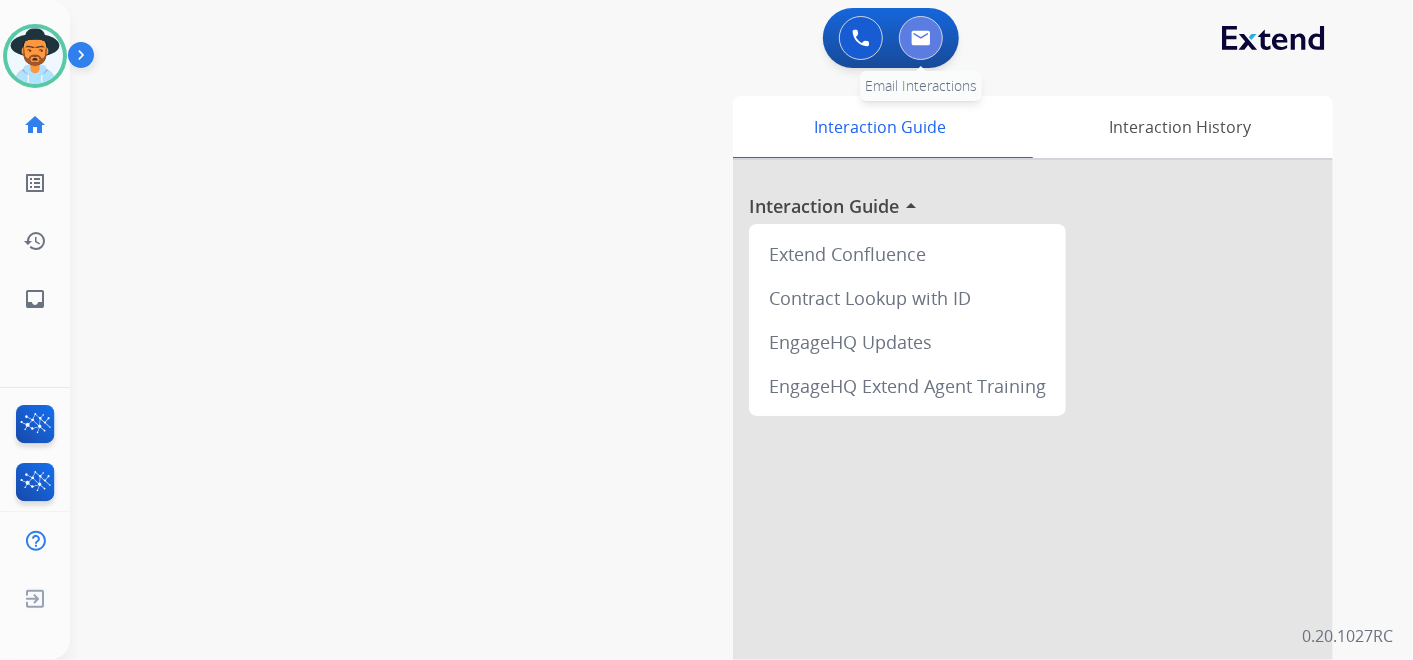 click at bounding box center [921, 38] 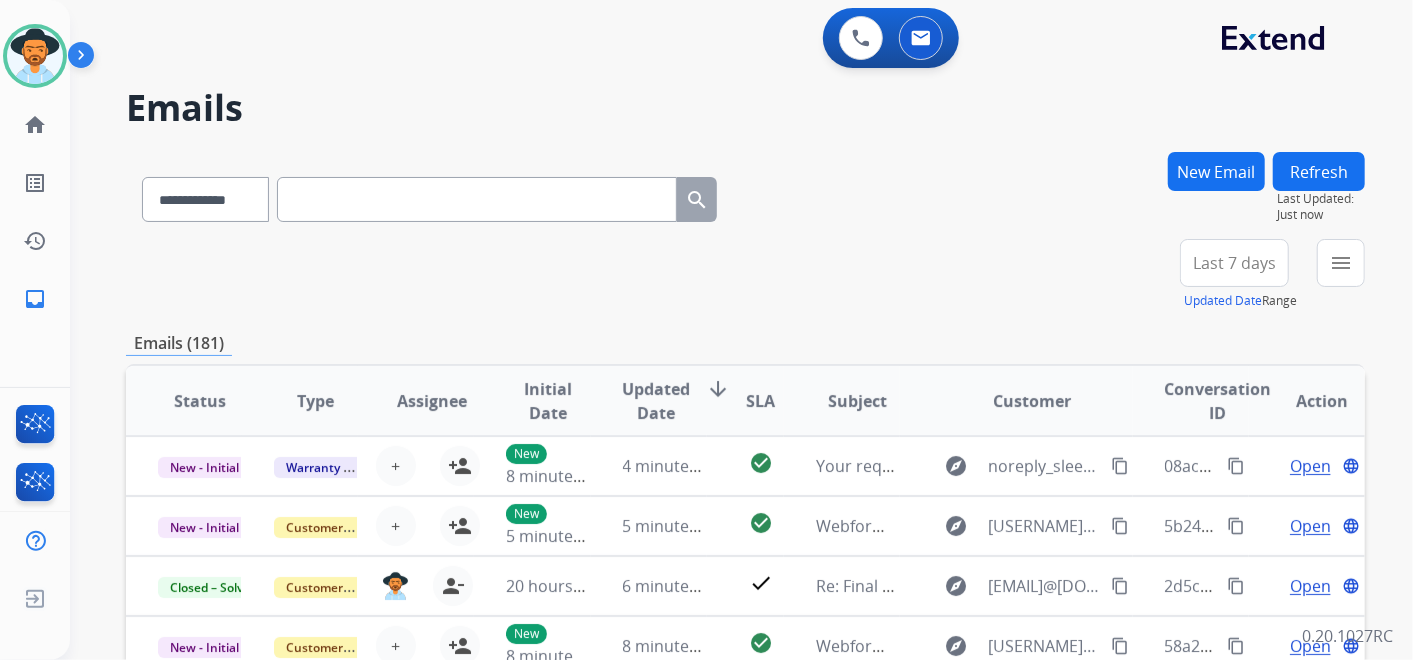 click on "Last 7 days" at bounding box center [1234, 263] 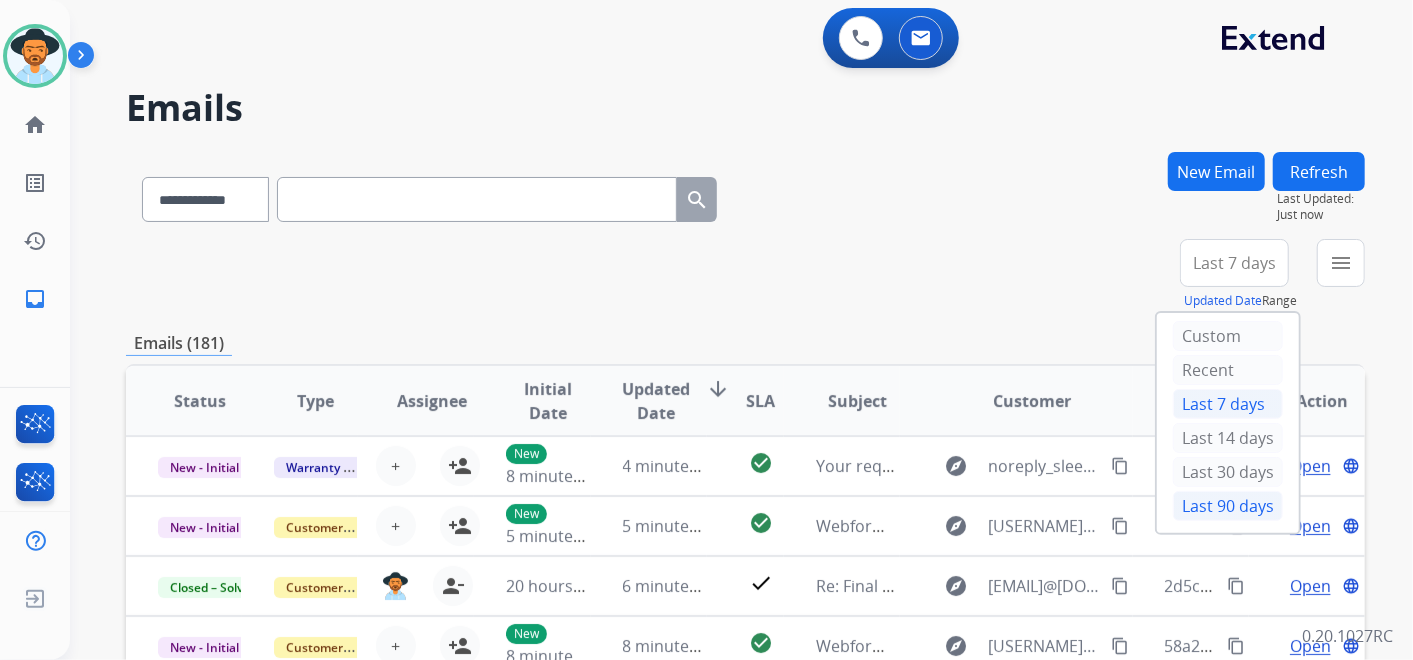 click on "Last 90 days" at bounding box center (1228, 506) 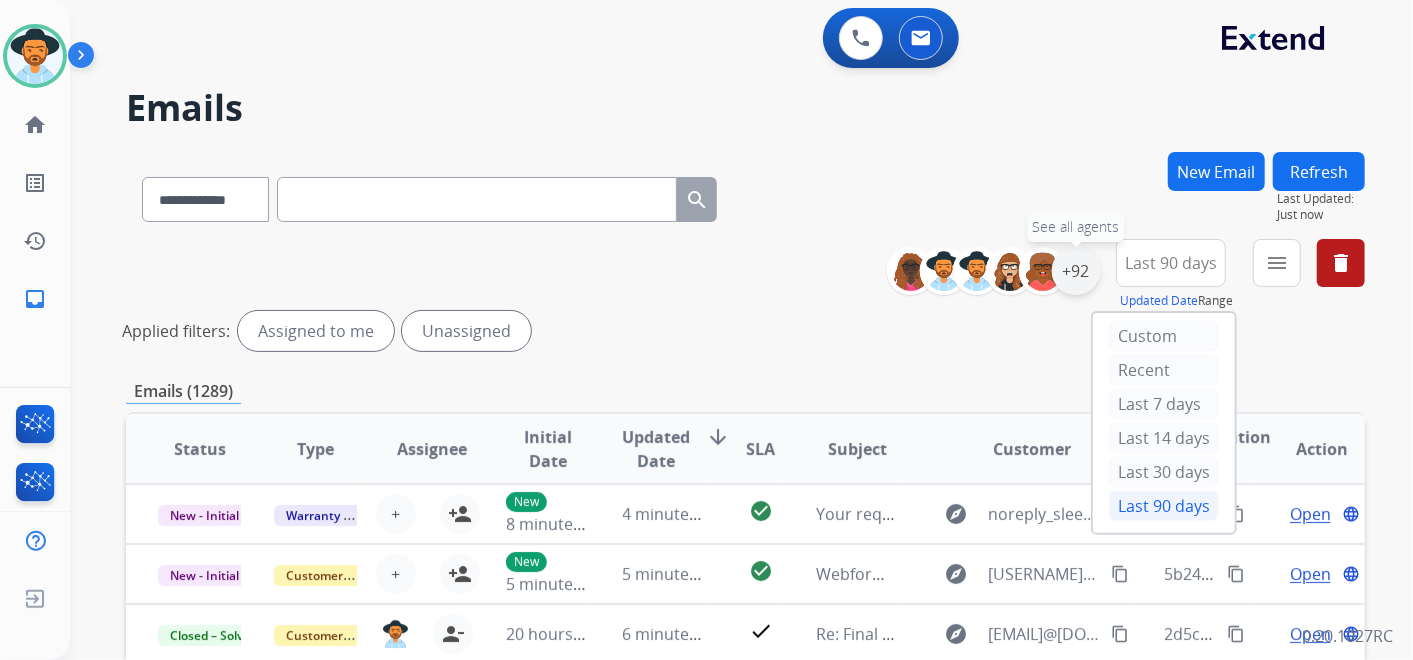click on "+92" at bounding box center (1076, 271) 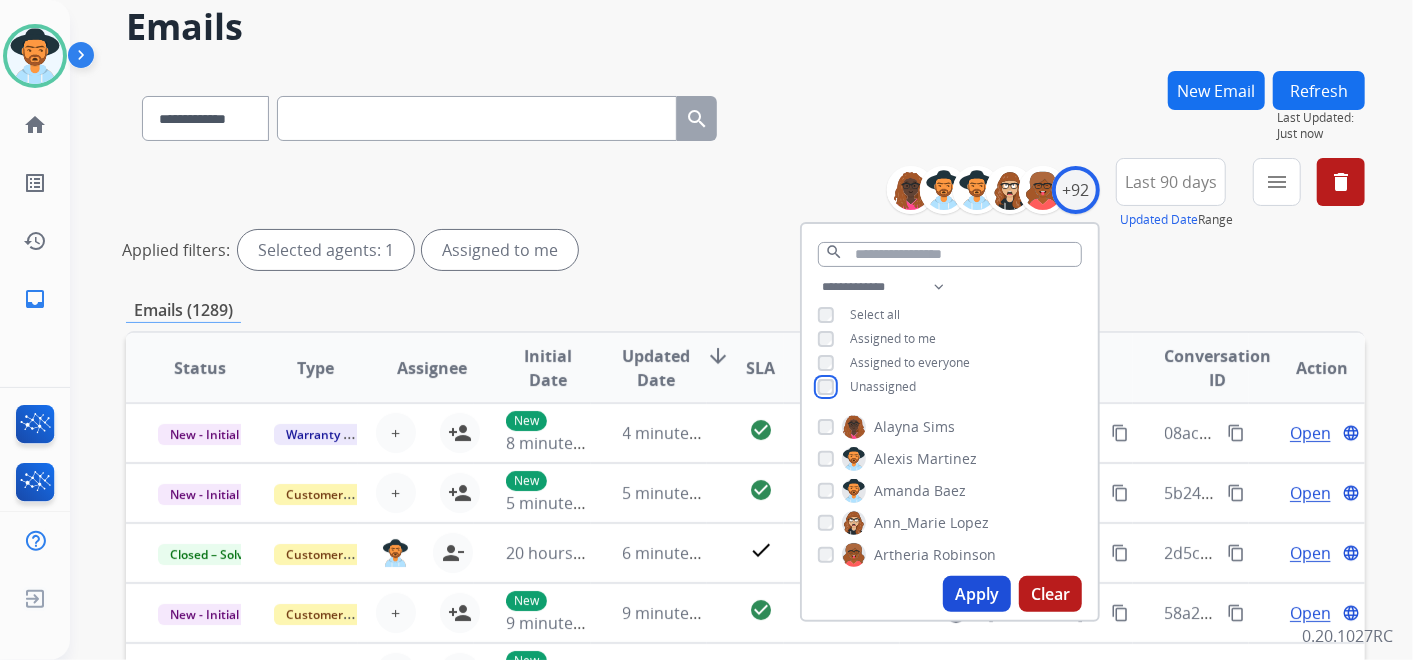 scroll, scrollTop: 222, scrollLeft: 0, axis: vertical 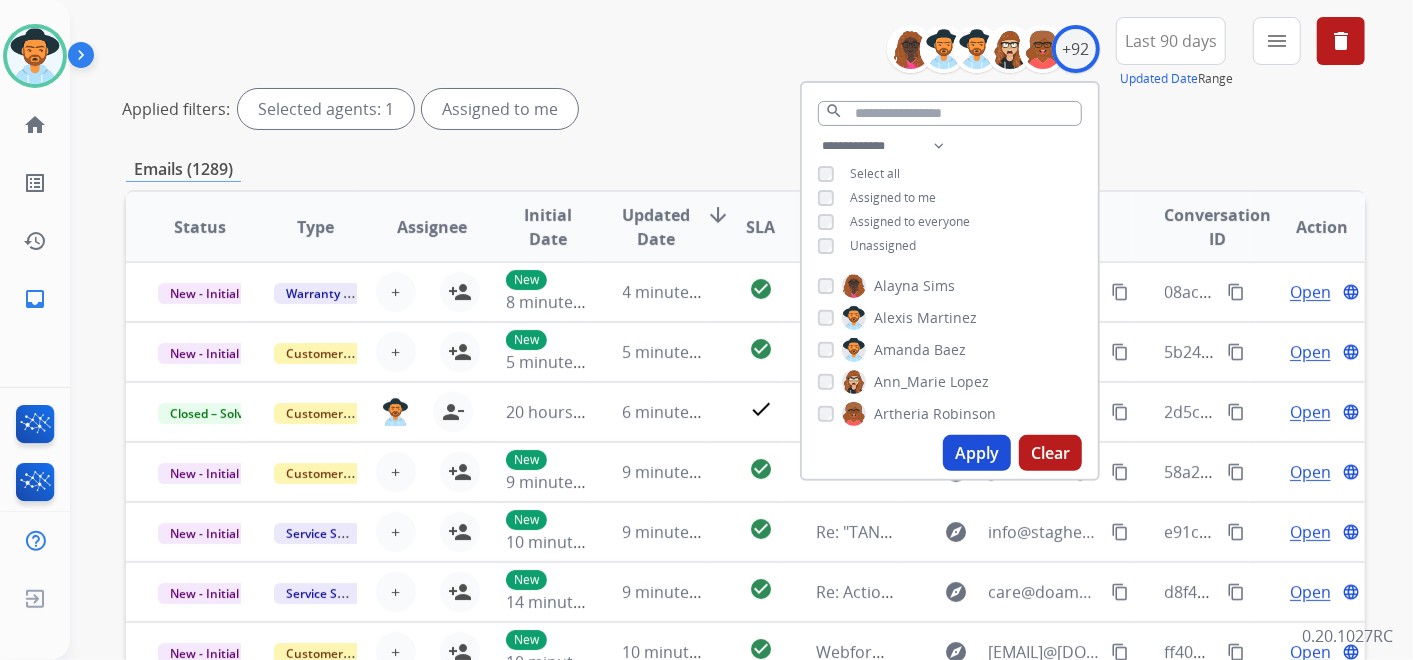 click on "Apply" at bounding box center (977, 453) 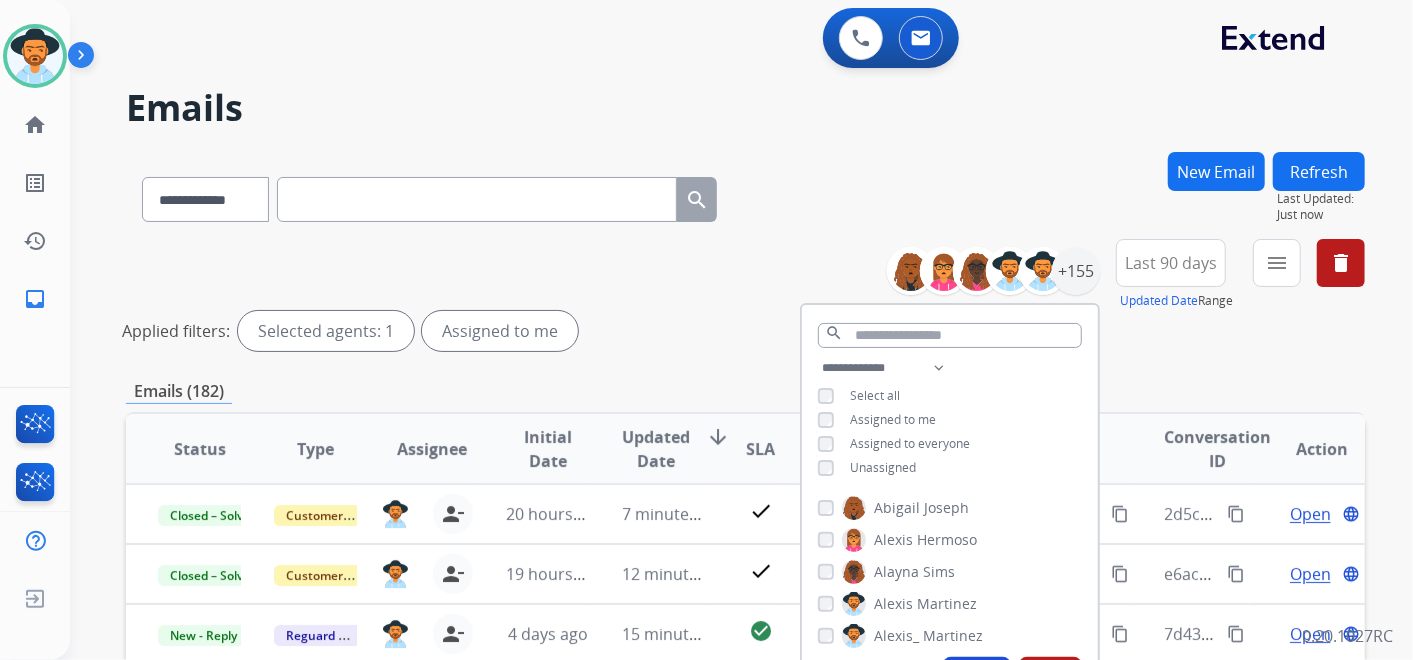 click on "Emails (182)" at bounding box center (745, 391) 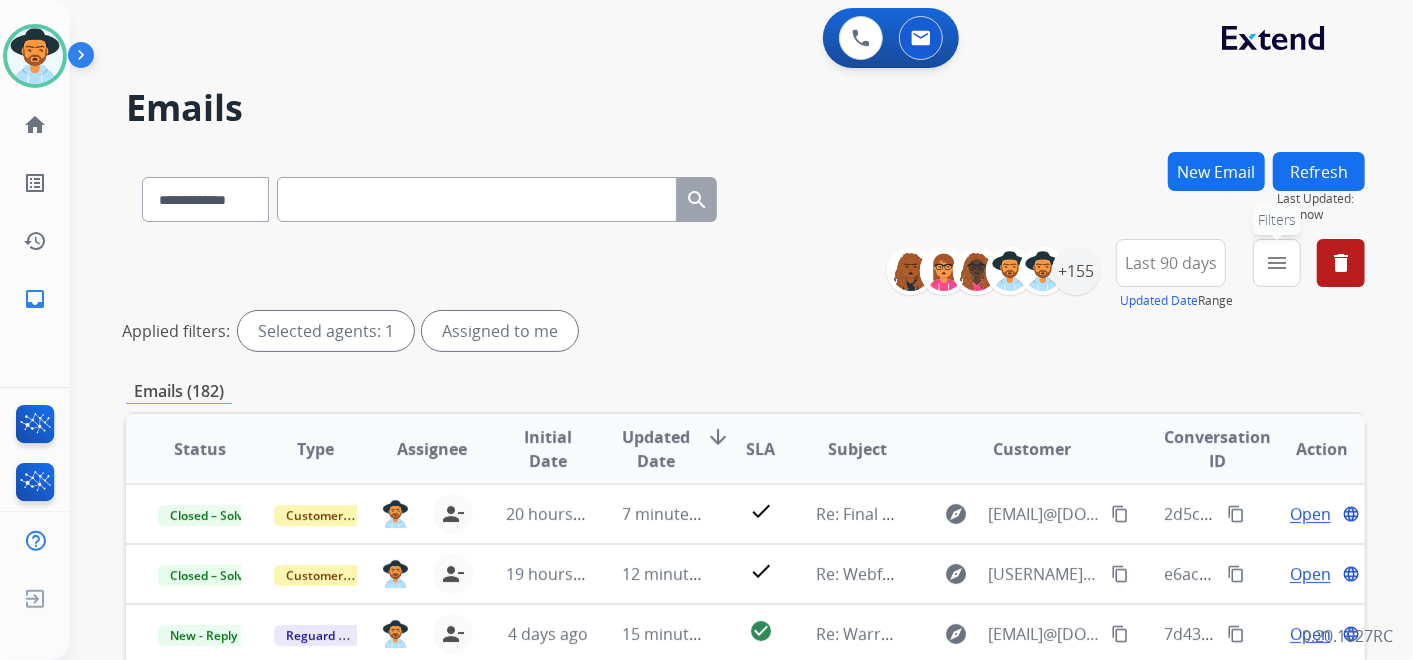 click on "menu" at bounding box center [1277, 263] 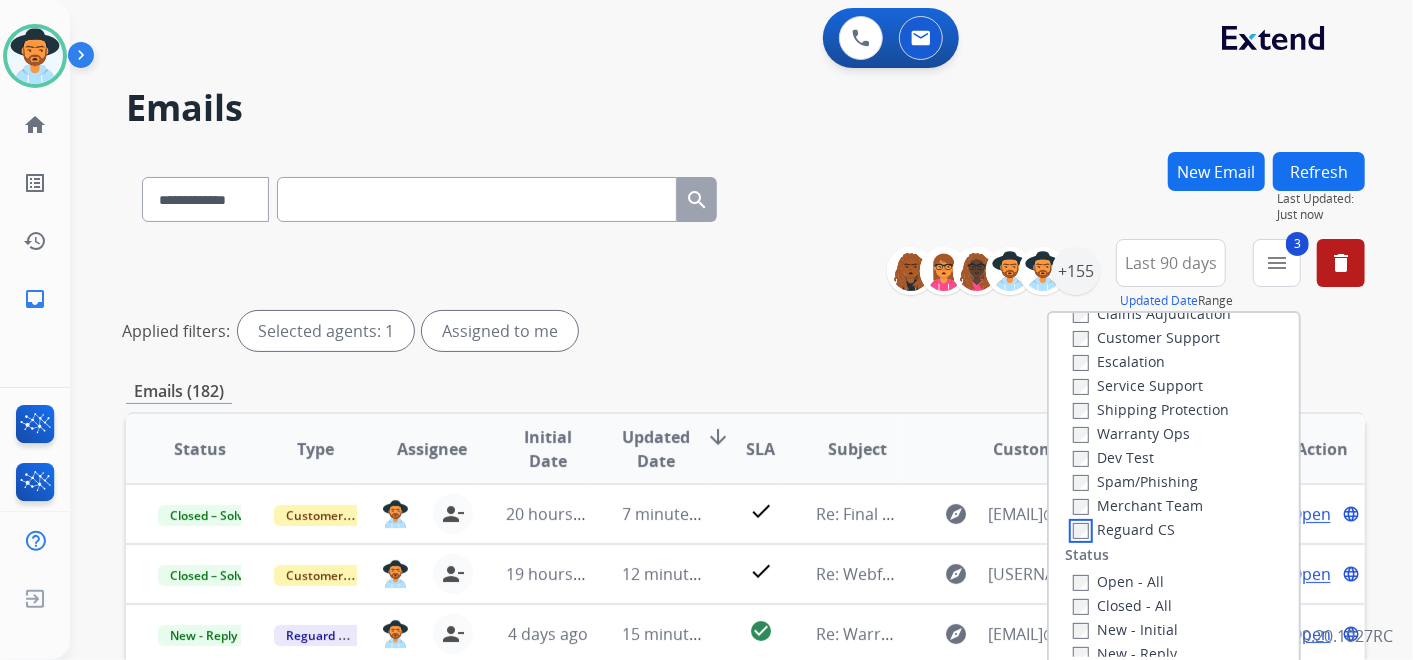 scroll, scrollTop: 111, scrollLeft: 0, axis: vertical 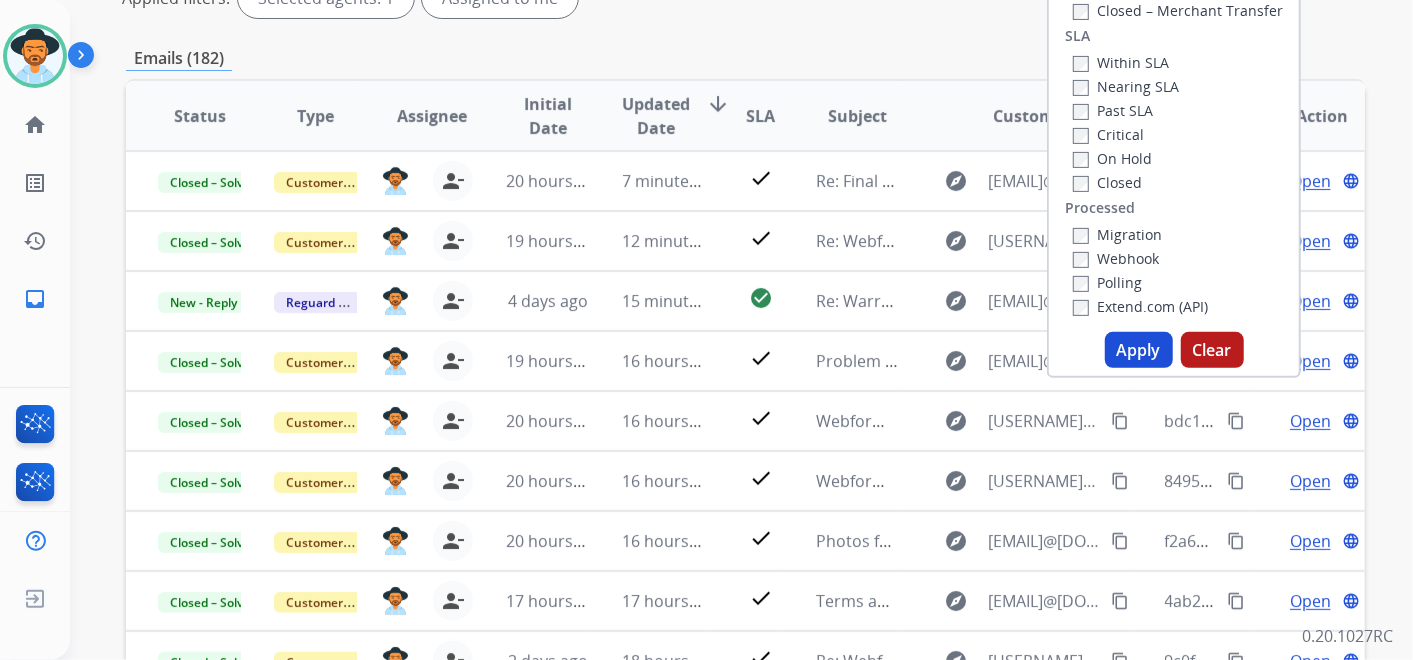 click on "Apply" at bounding box center [1139, 350] 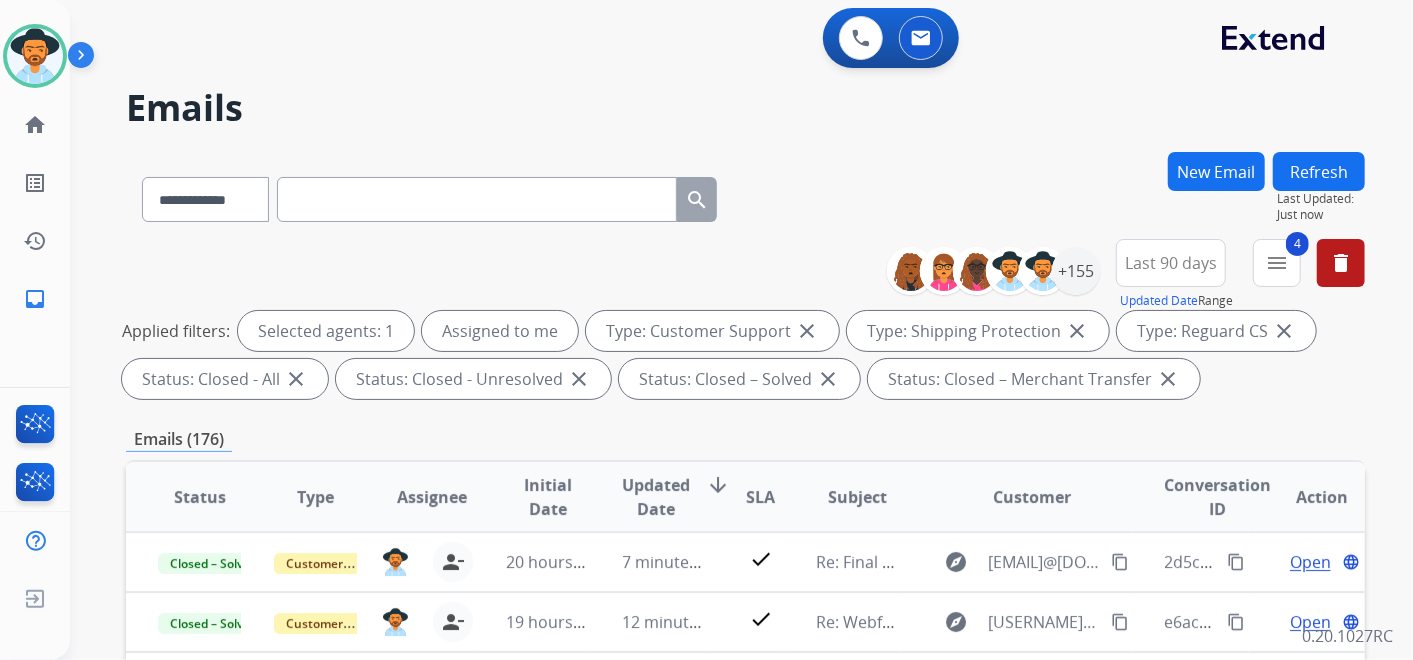 scroll, scrollTop: 1, scrollLeft: 0, axis: vertical 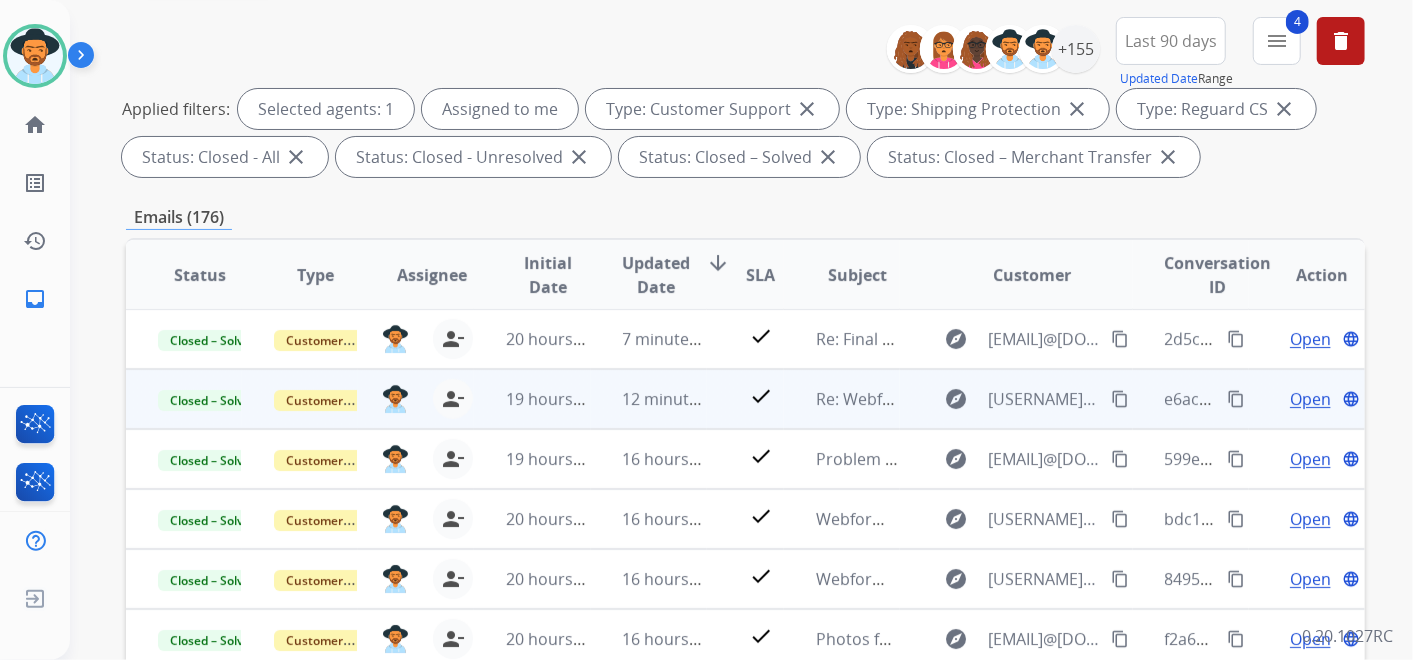 click on "Open" at bounding box center [1310, 399] 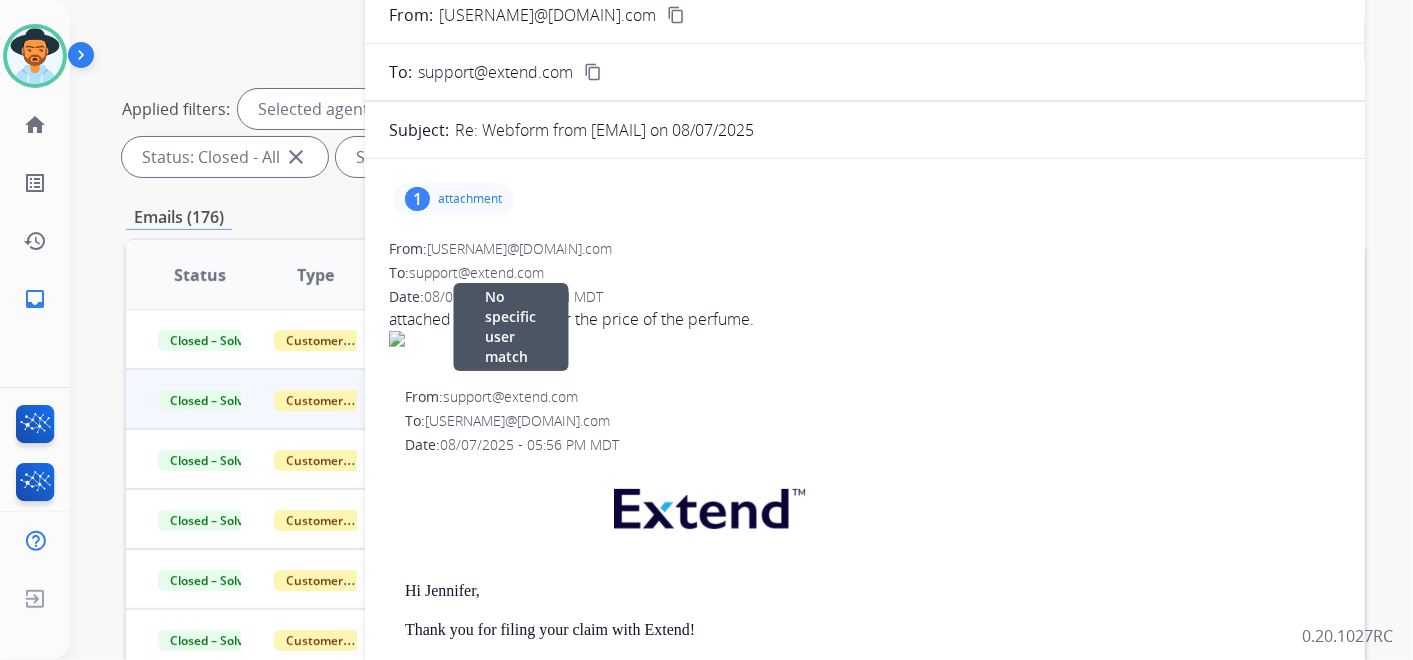 scroll, scrollTop: 0, scrollLeft: 0, axis: both 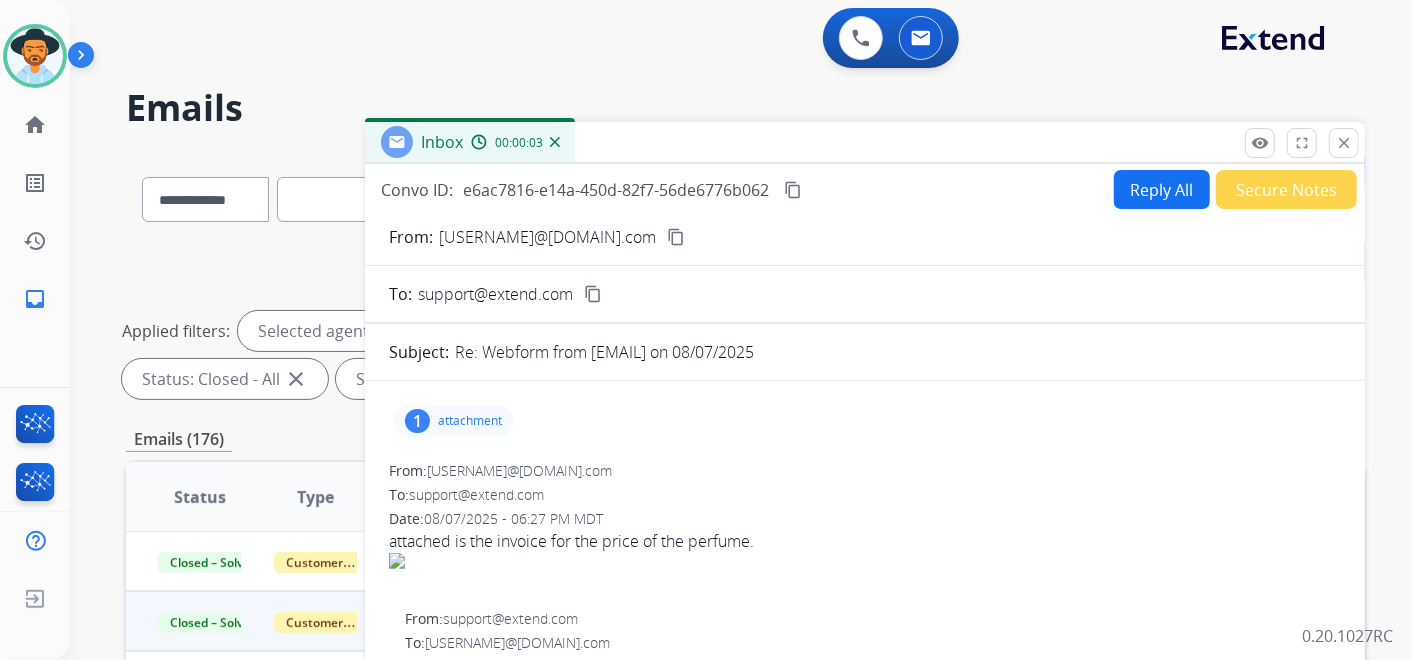 click on "Secure Notes" at bounding box center (1286, 189) 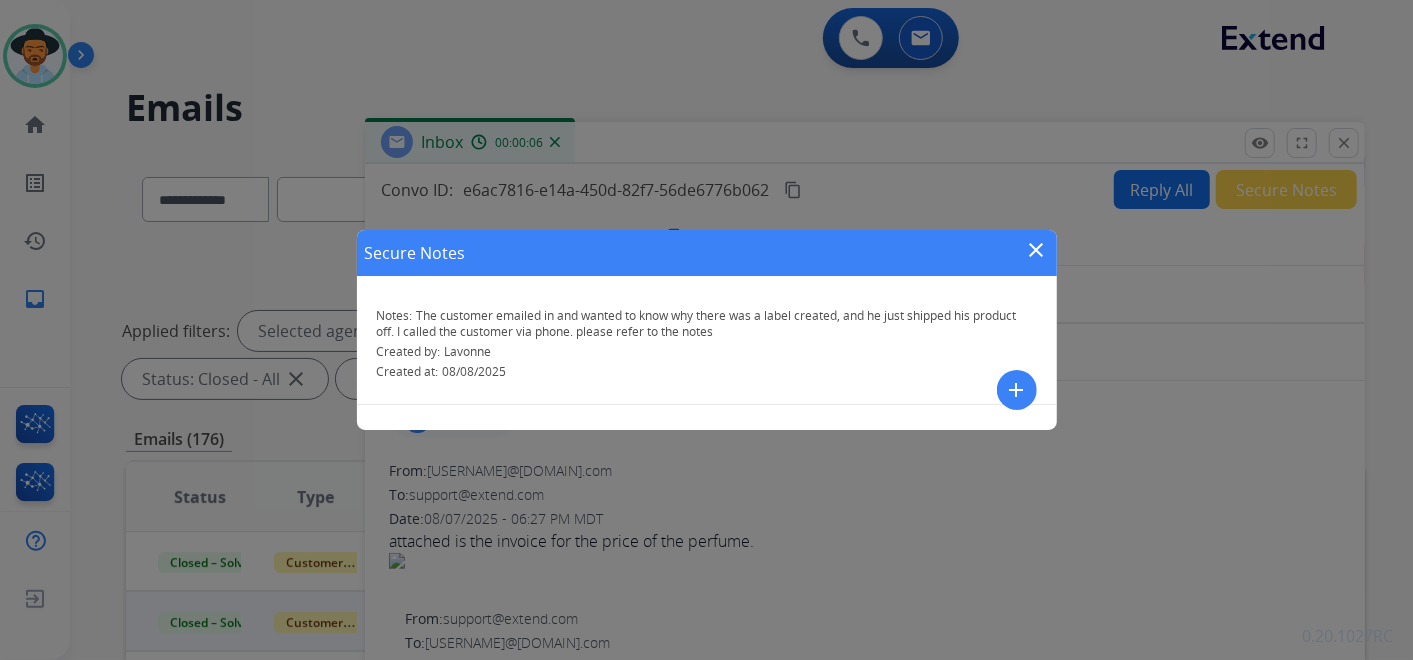 click on "add" at bounding box center (1017, 390) 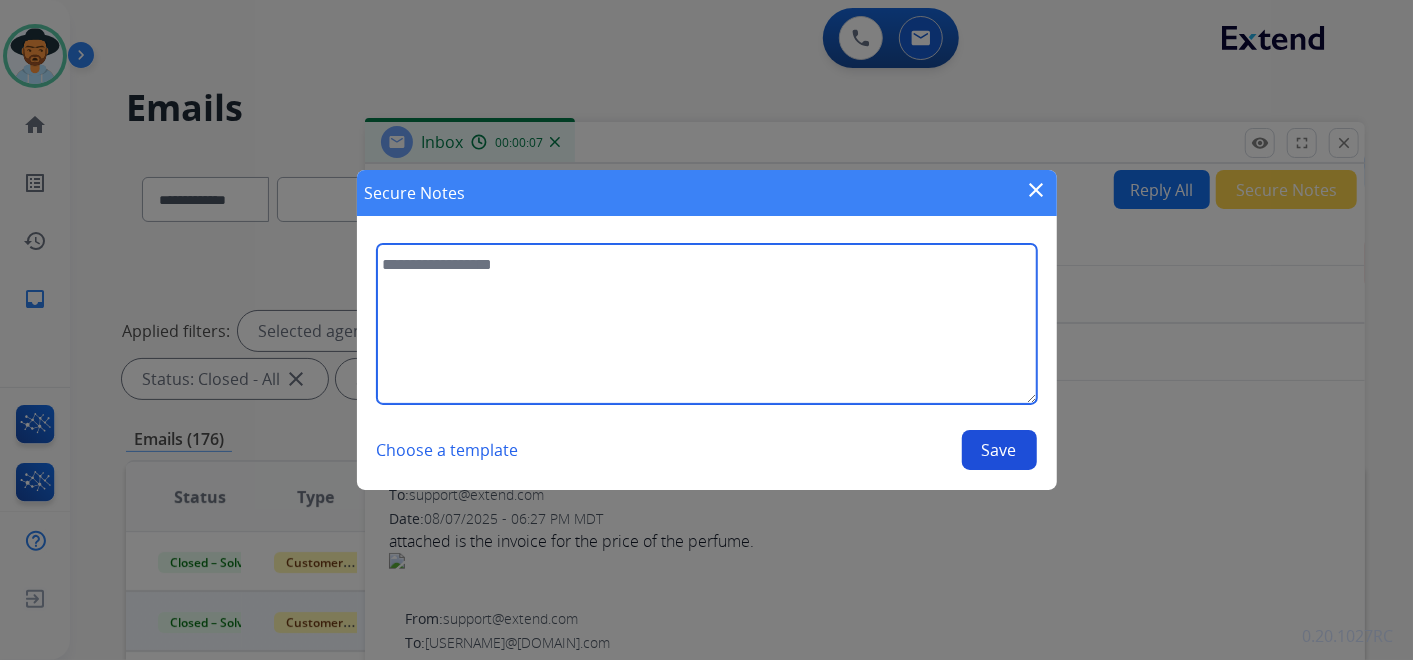 click at bounding box center (707, 324) 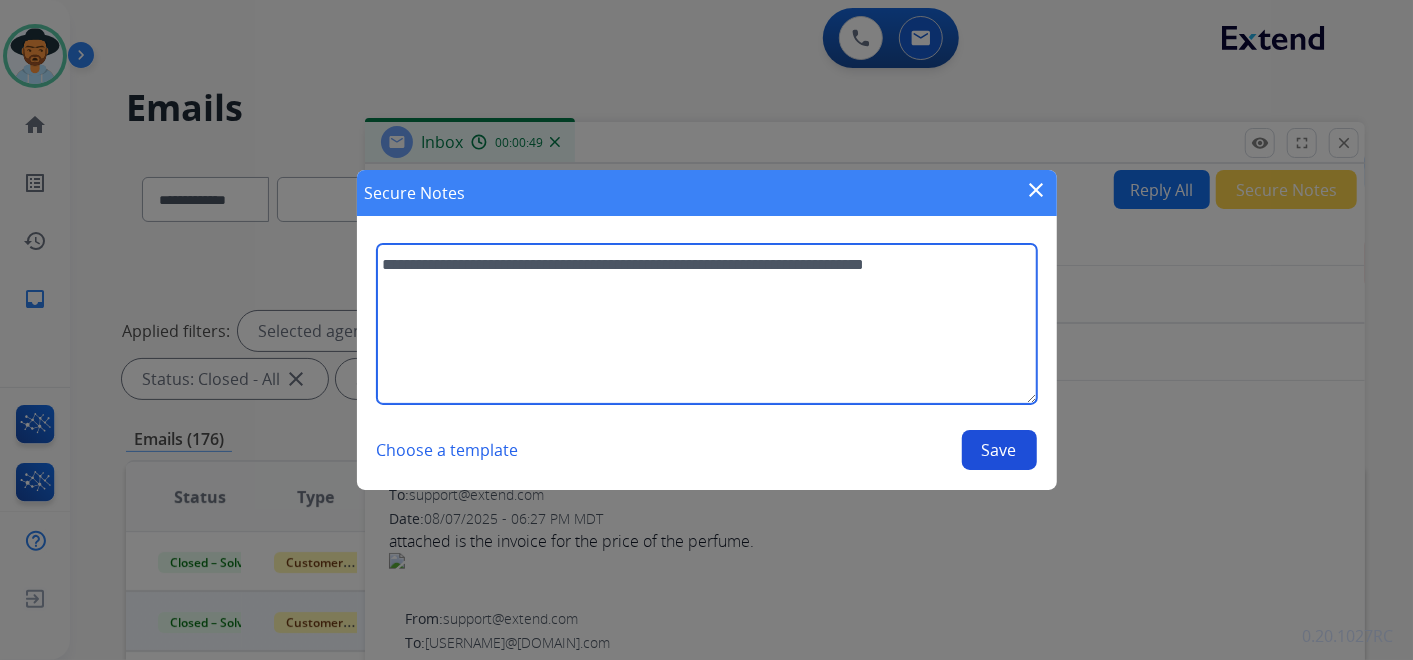 drag, startPoint x: 928, startPoint y: 271, endPoint x: 947, endPoint y: 259, distance: 22.472204 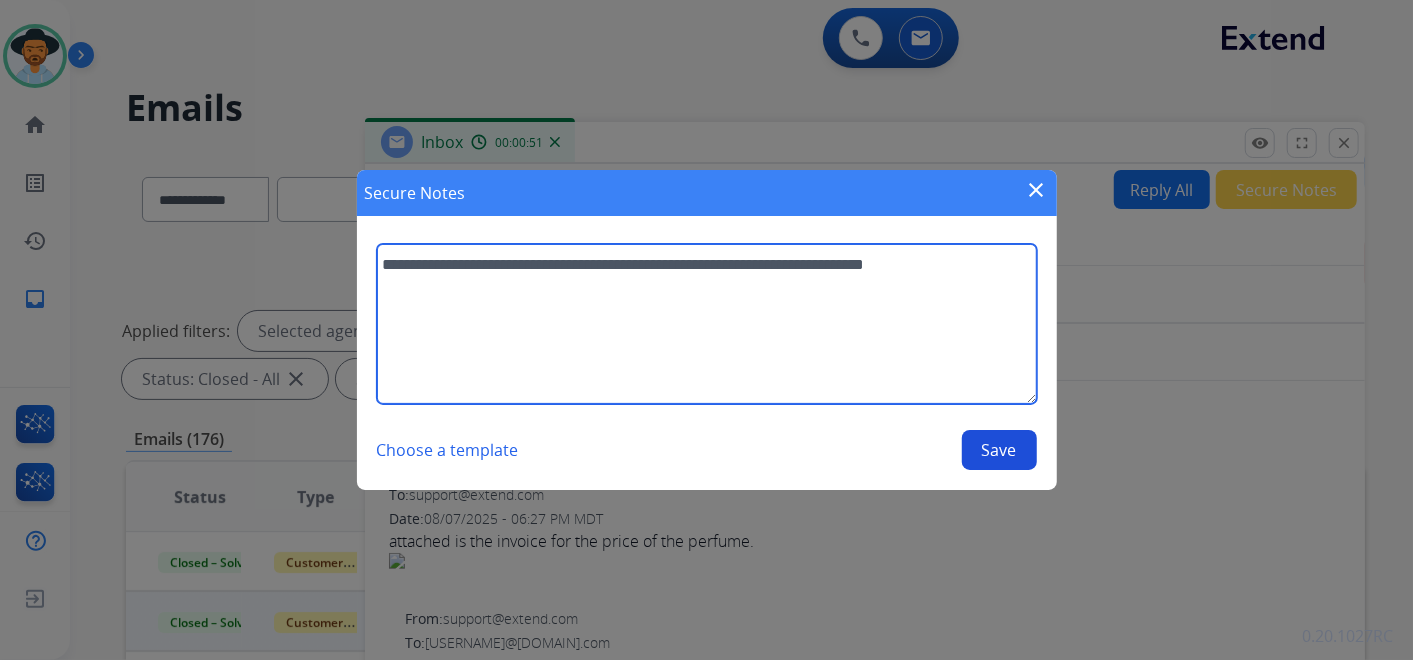 click on "**********" at bounding box center (707, 324) 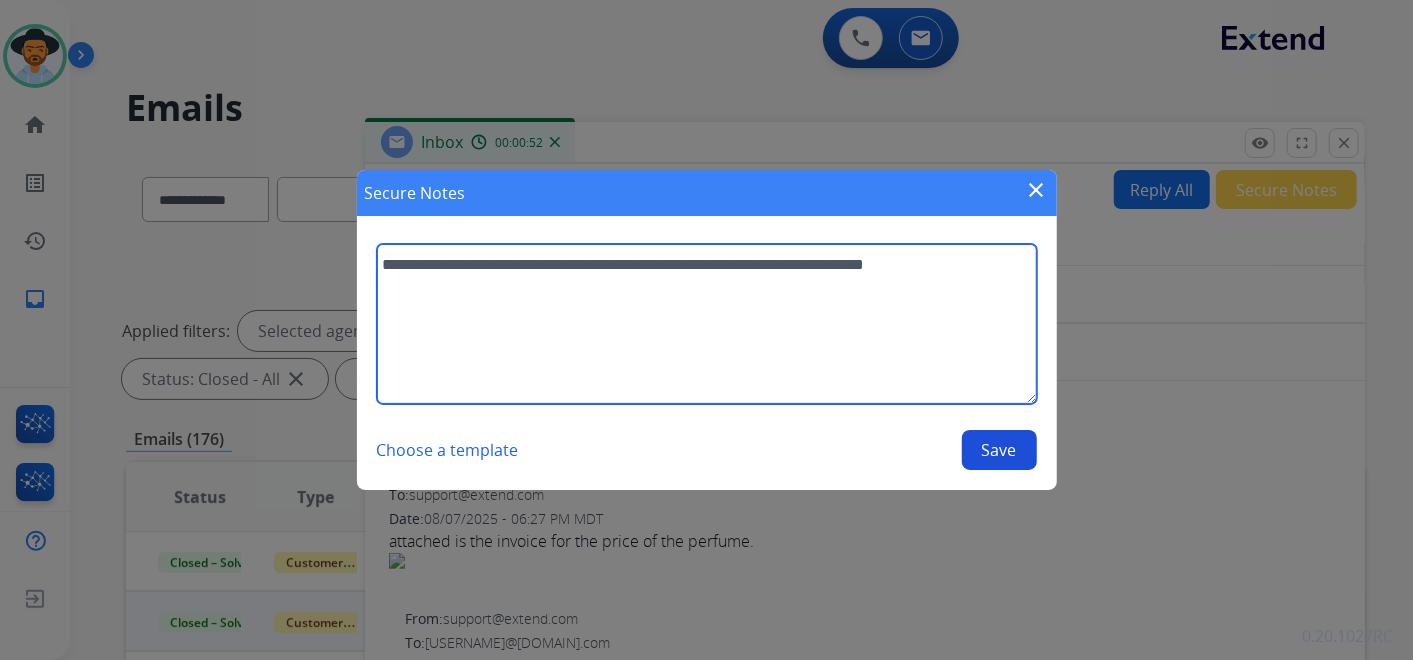 click on "**********" at bounding box center (707, 324) 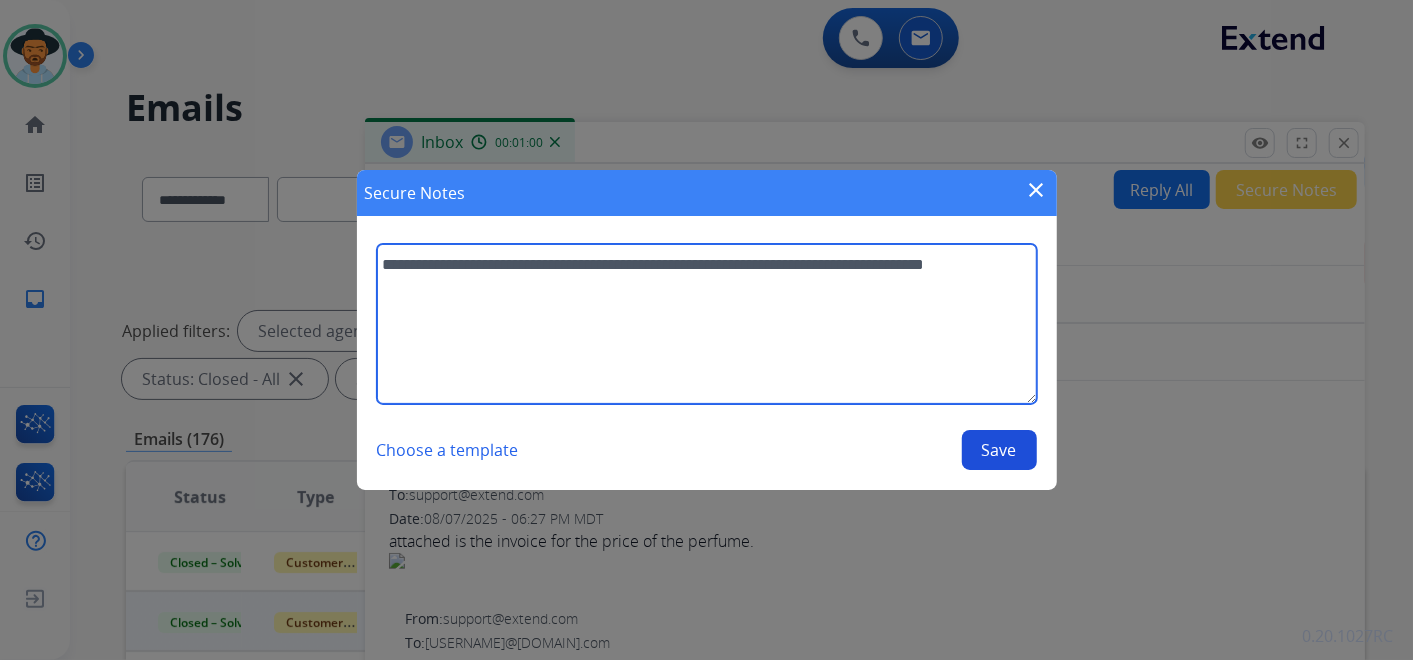 type on "**********" 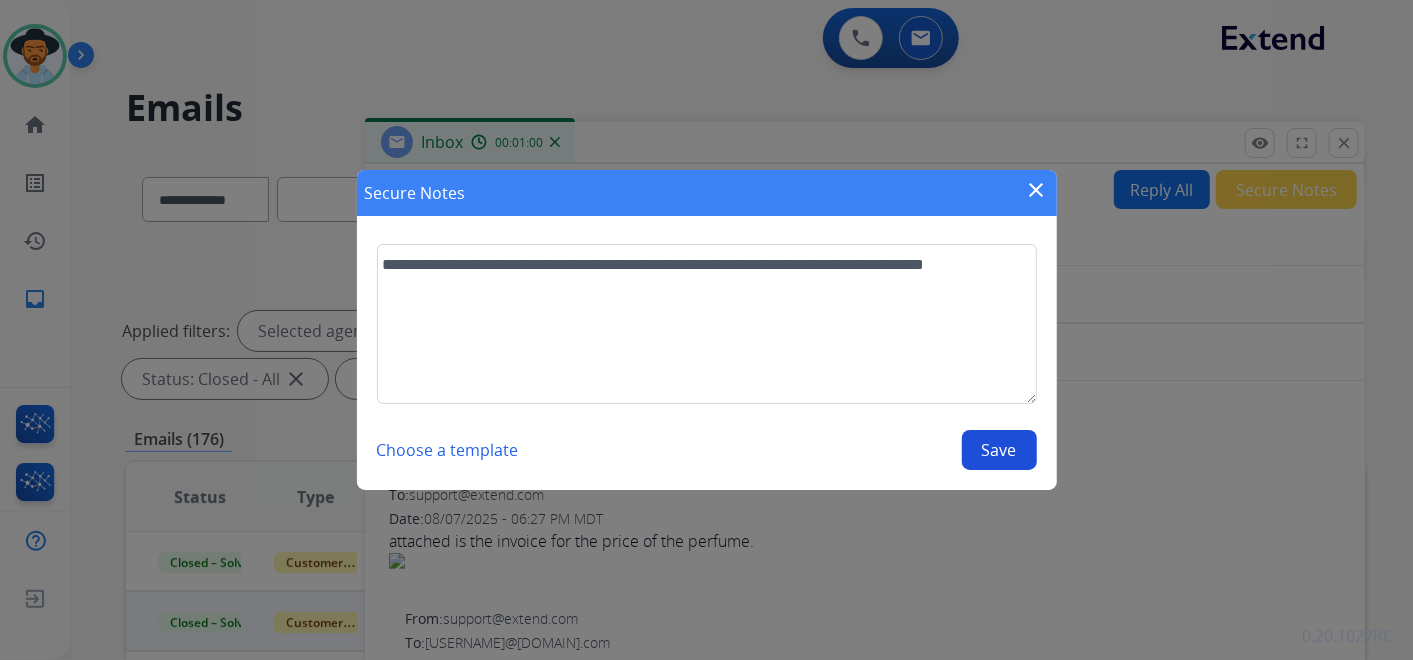click on "Save" at bounding box center (999, 450) 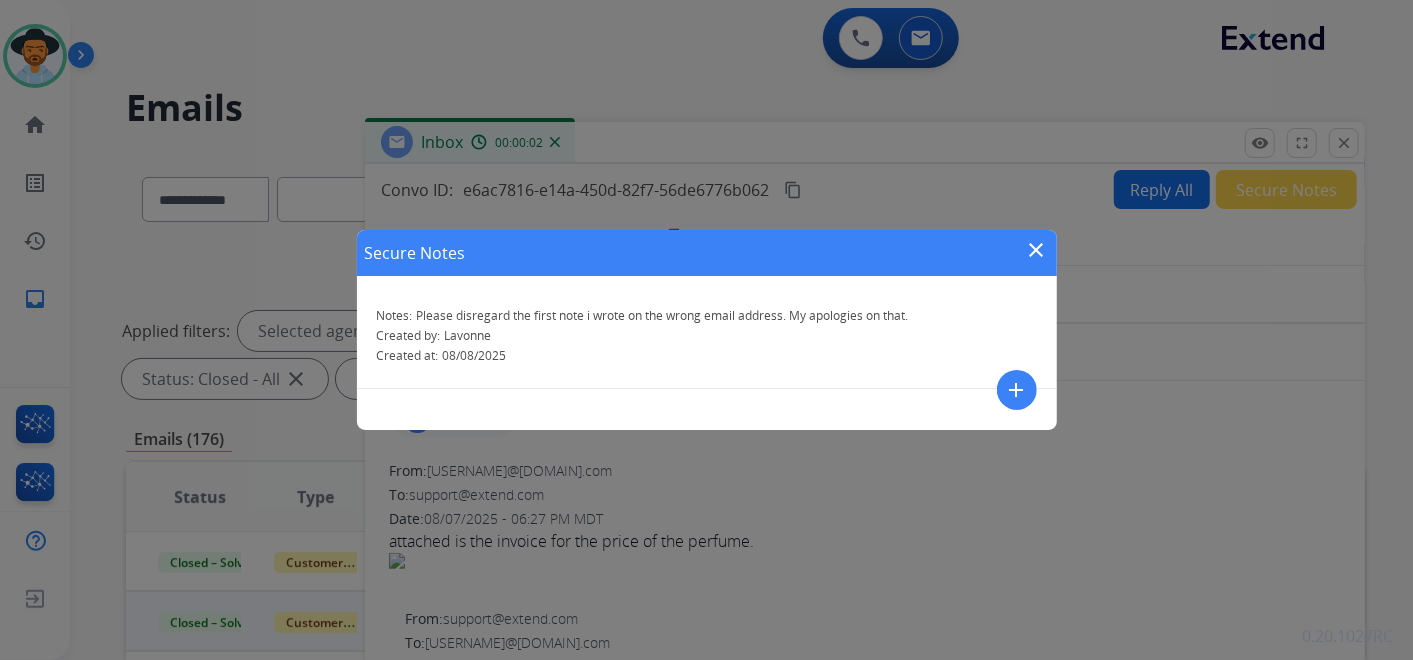 click on "close" at bounding box center [1037, 250] 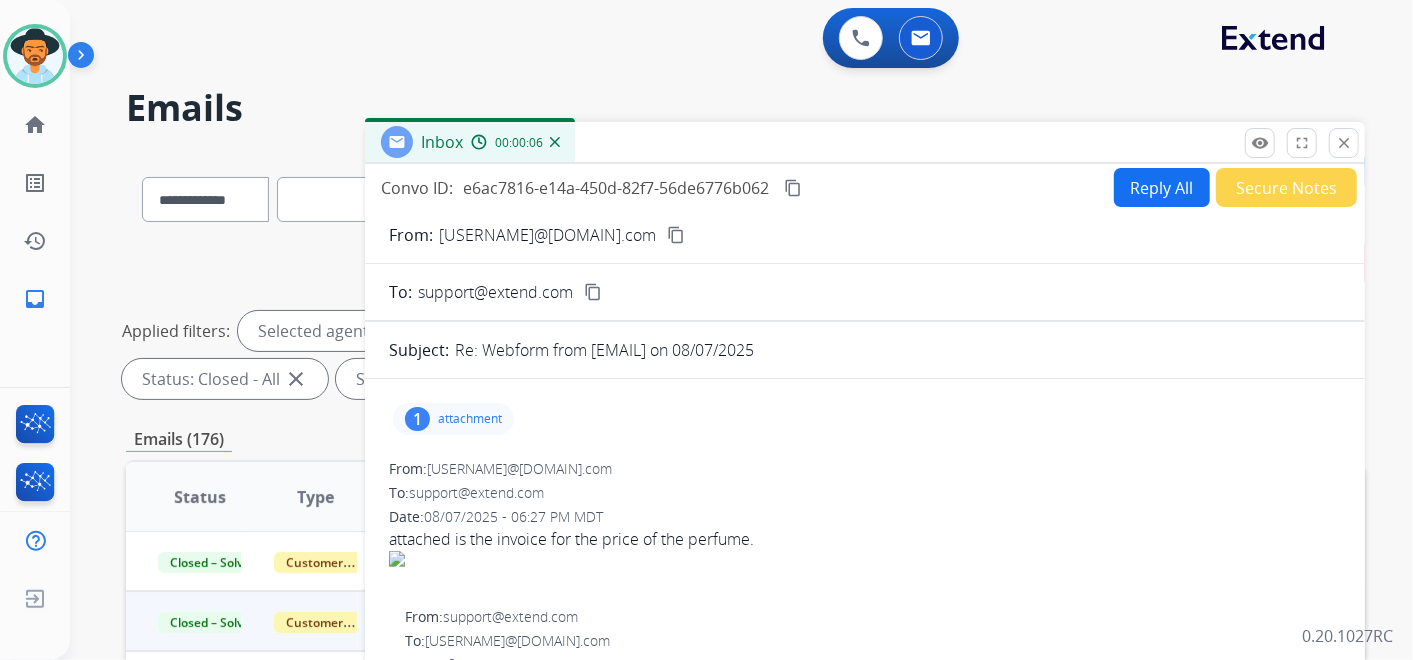 scroll, scrollTop: 0, scrollLeft: 0, axis: both 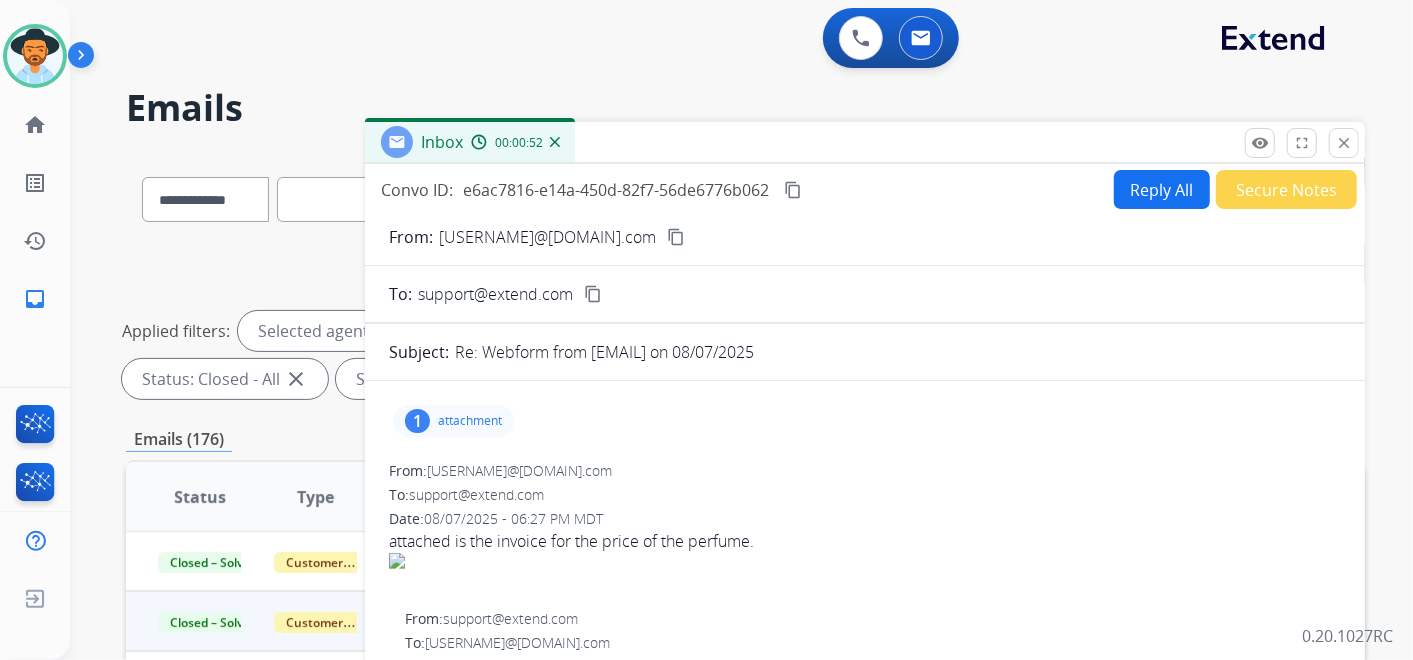 click on "content_copy" at bounding box center (676, 237) 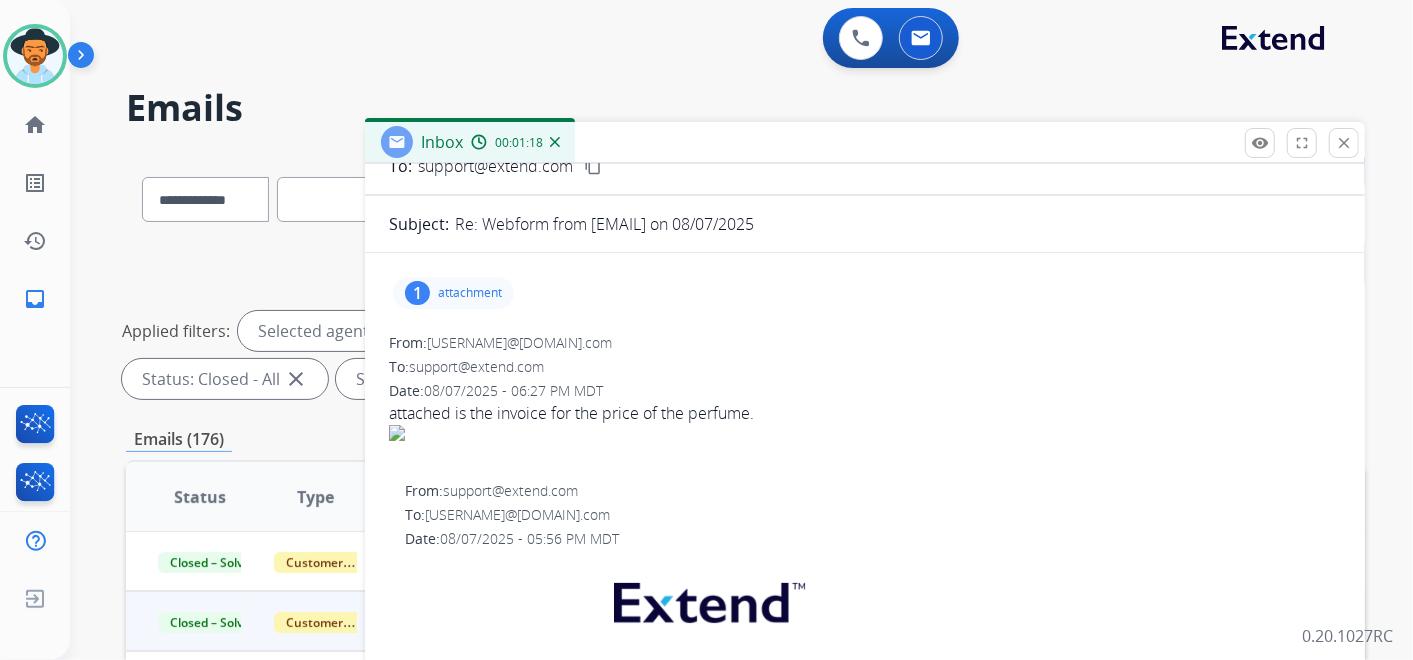 scroll, scrollTop: 0, scrollLeft: 0, axis: both 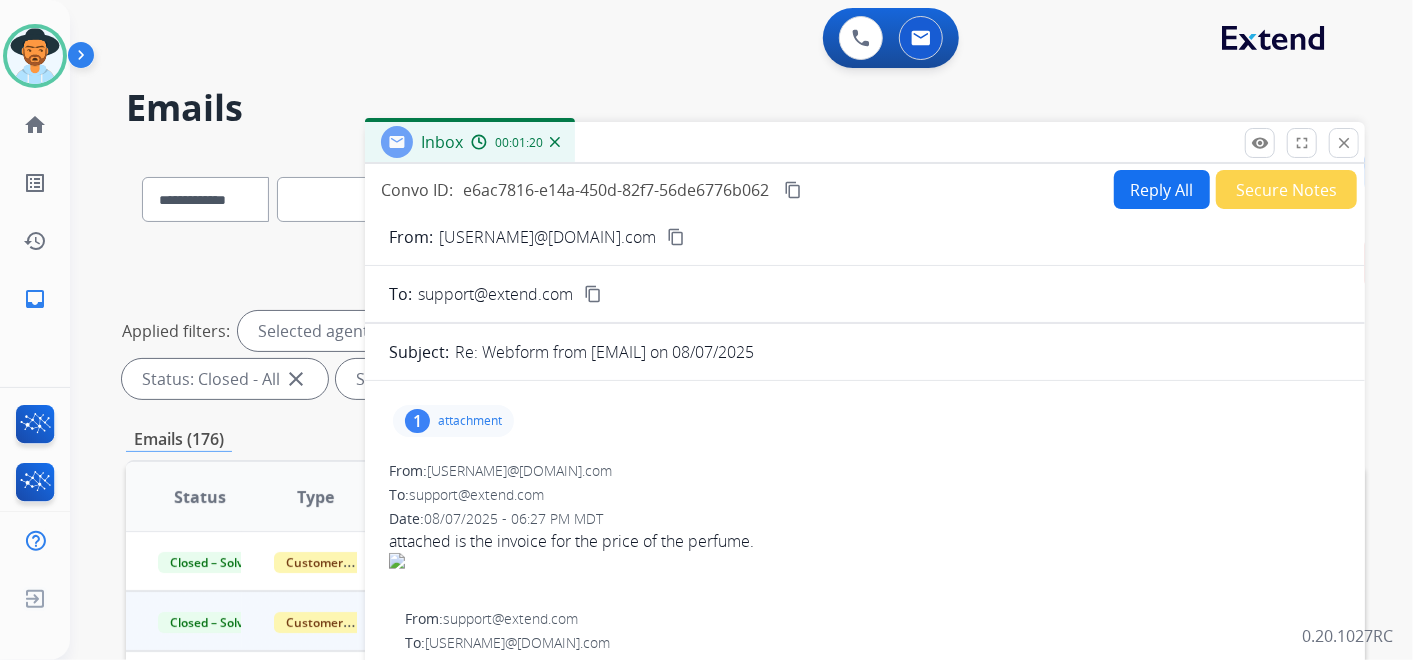 click on "1 attachment" at bounding box center [453, 421] 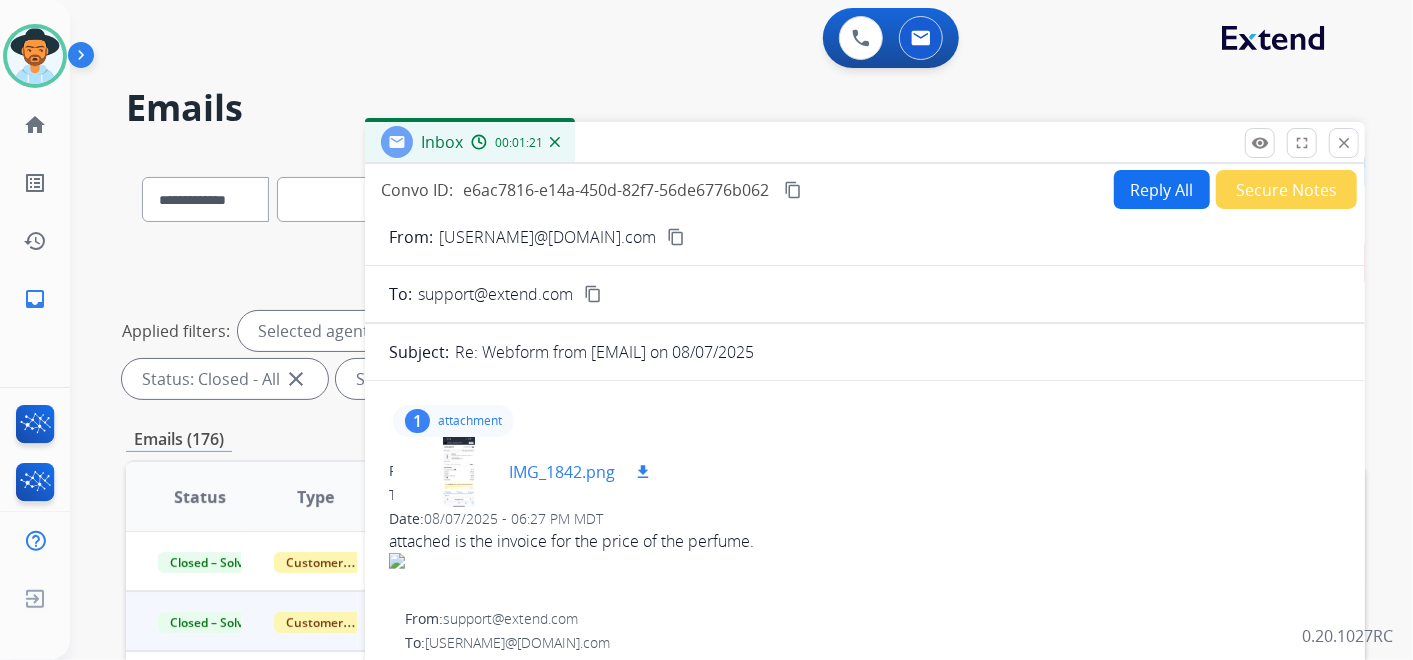 click at bounding box center [459, 472] 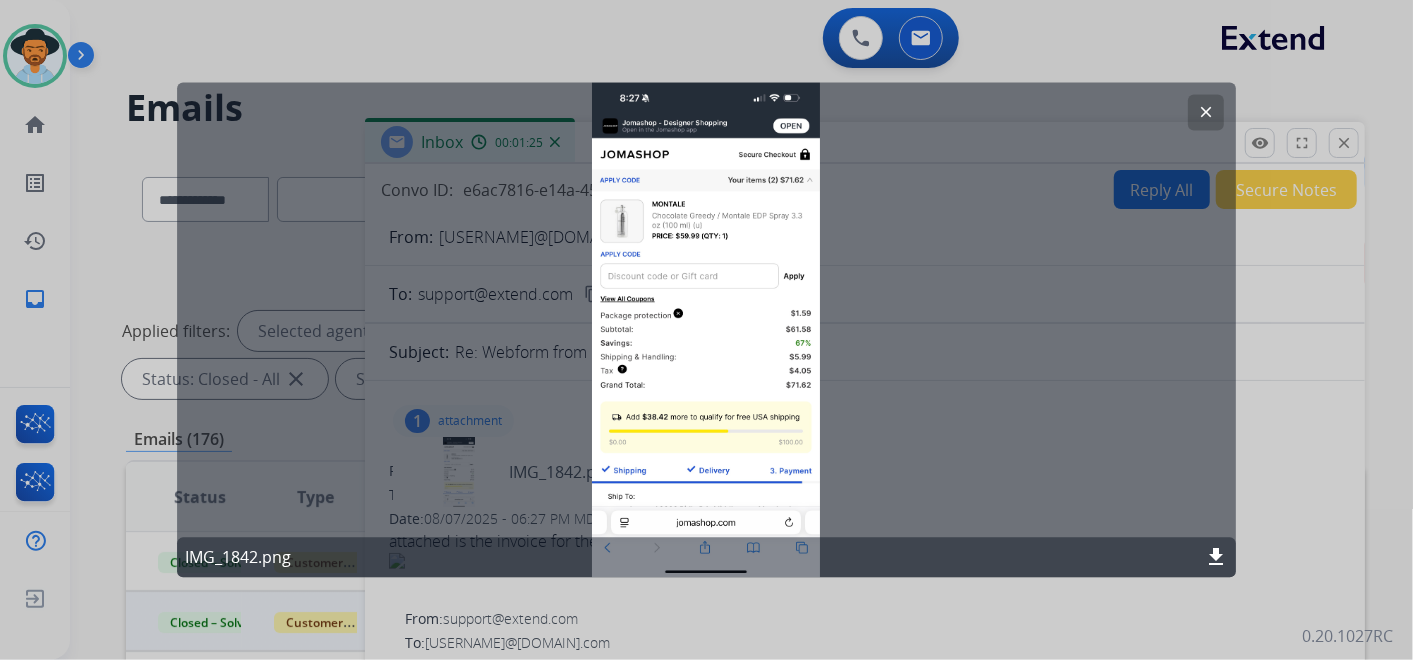 scroll, scrollTop: 1, scrollLeft: 0, axis: vertical 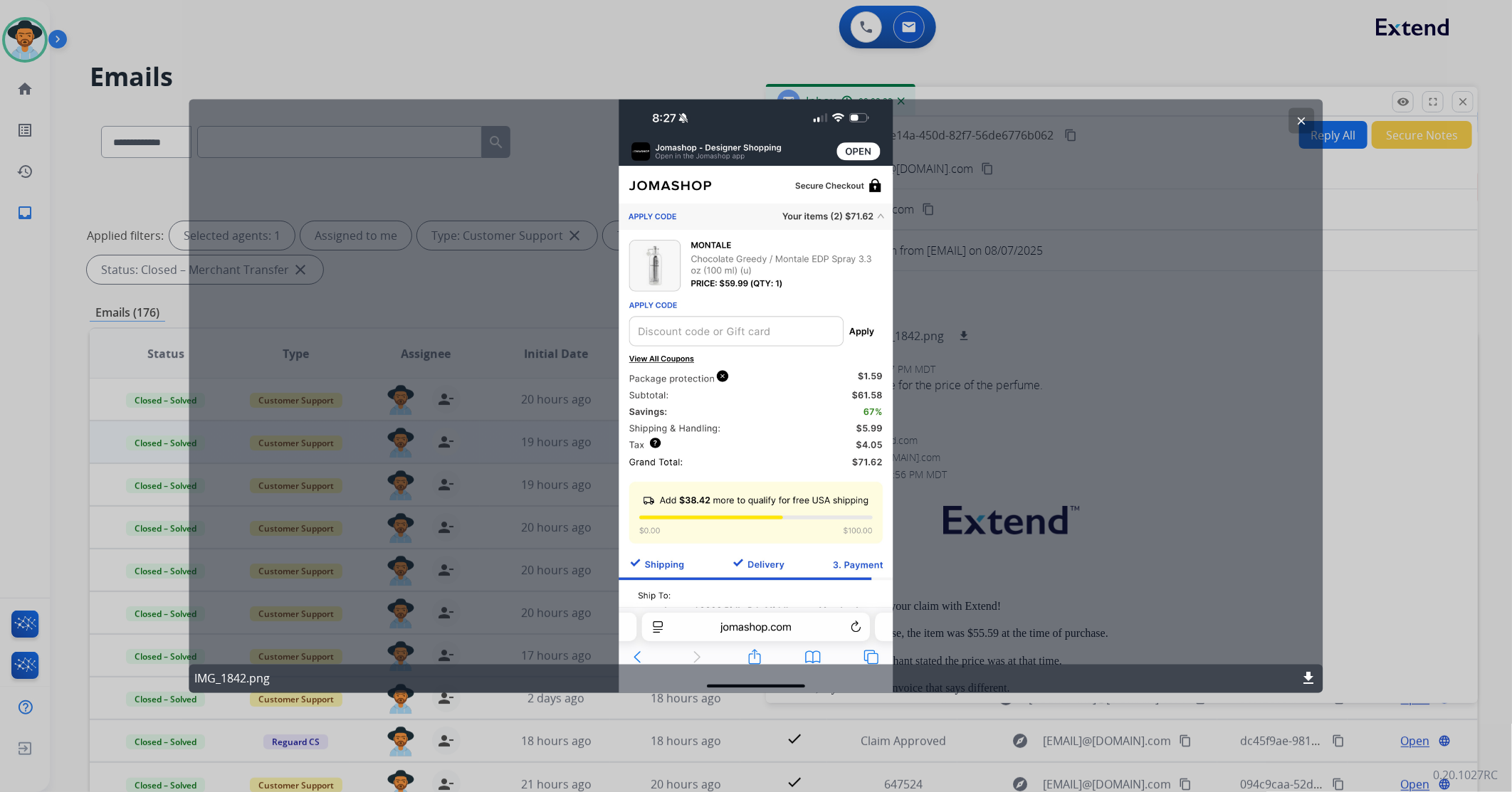 click on "clear" 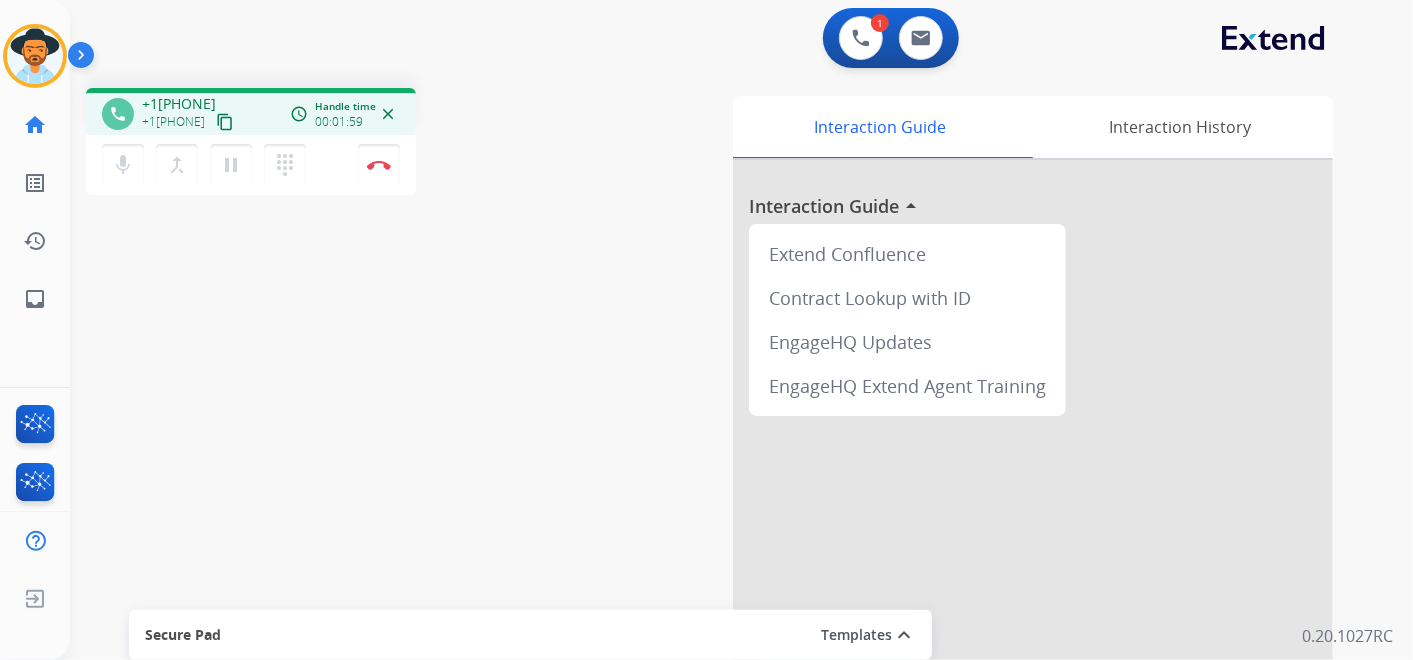 click on "content_copy" at bounding box center [225, 122] 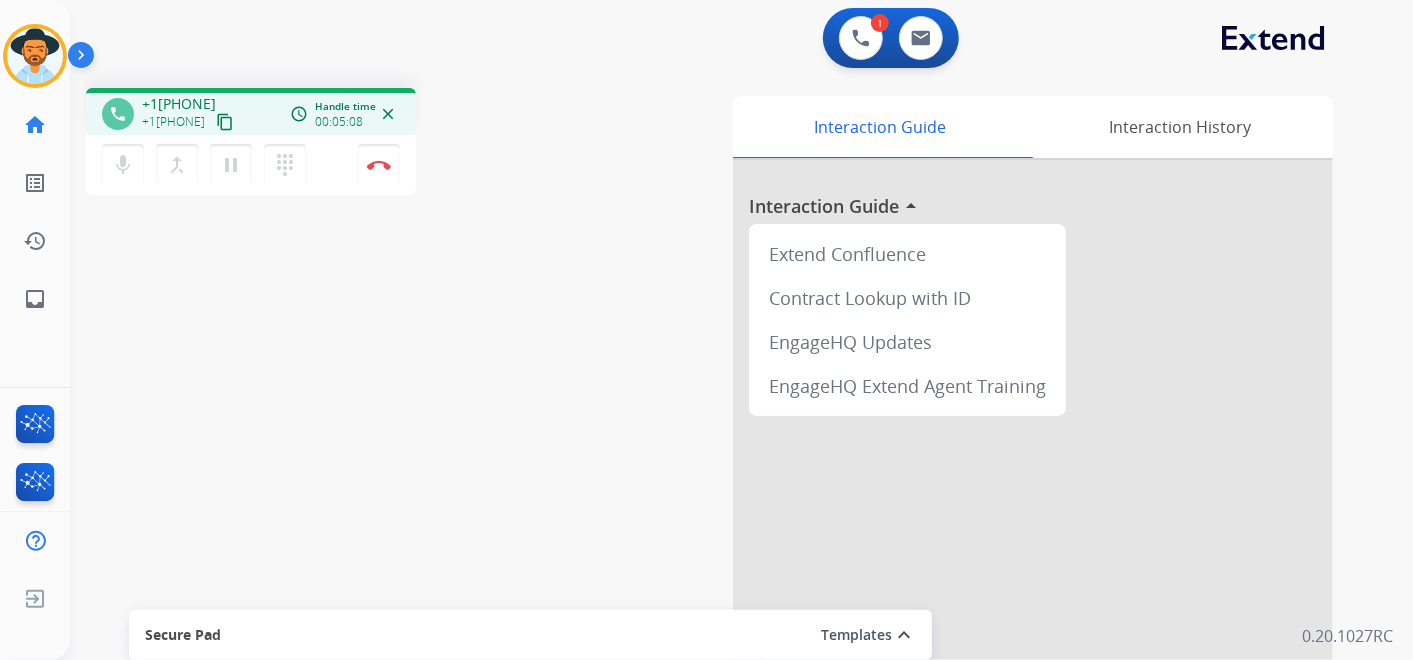 click on "content_copy" at bounding box center (225, 122) 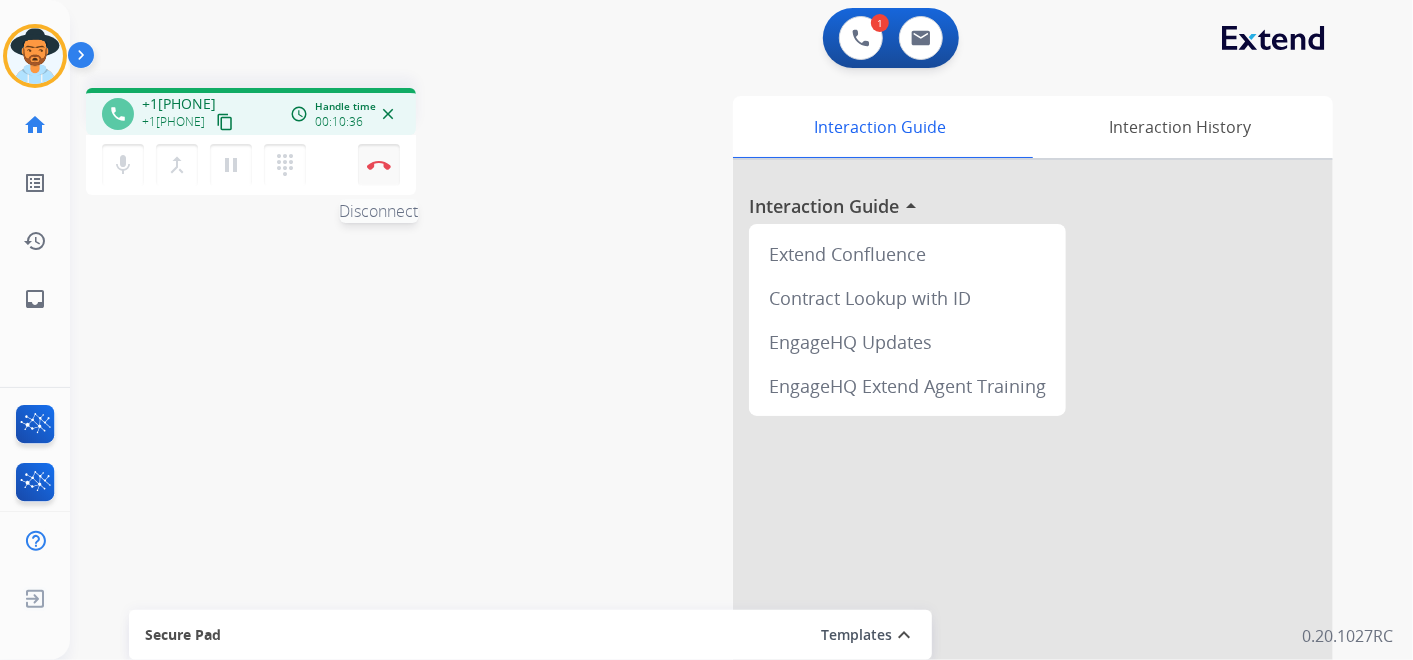 click at bounding box center [379, 165] 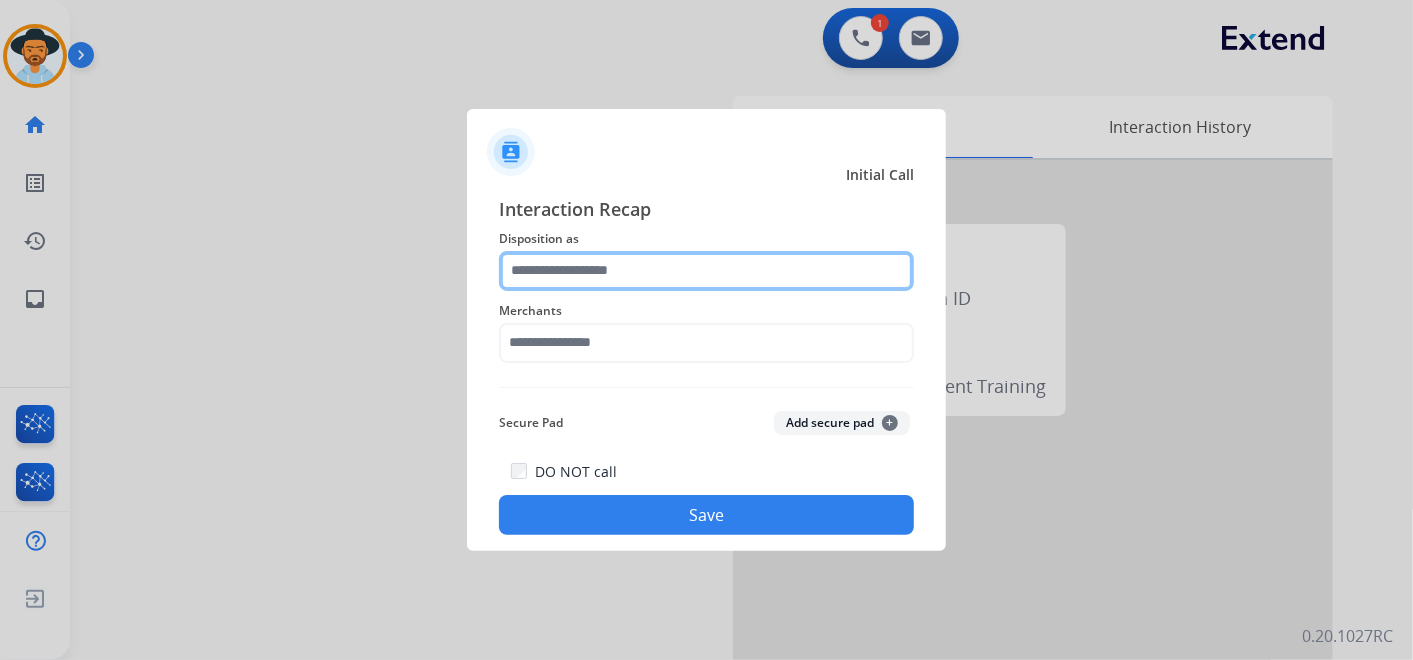click 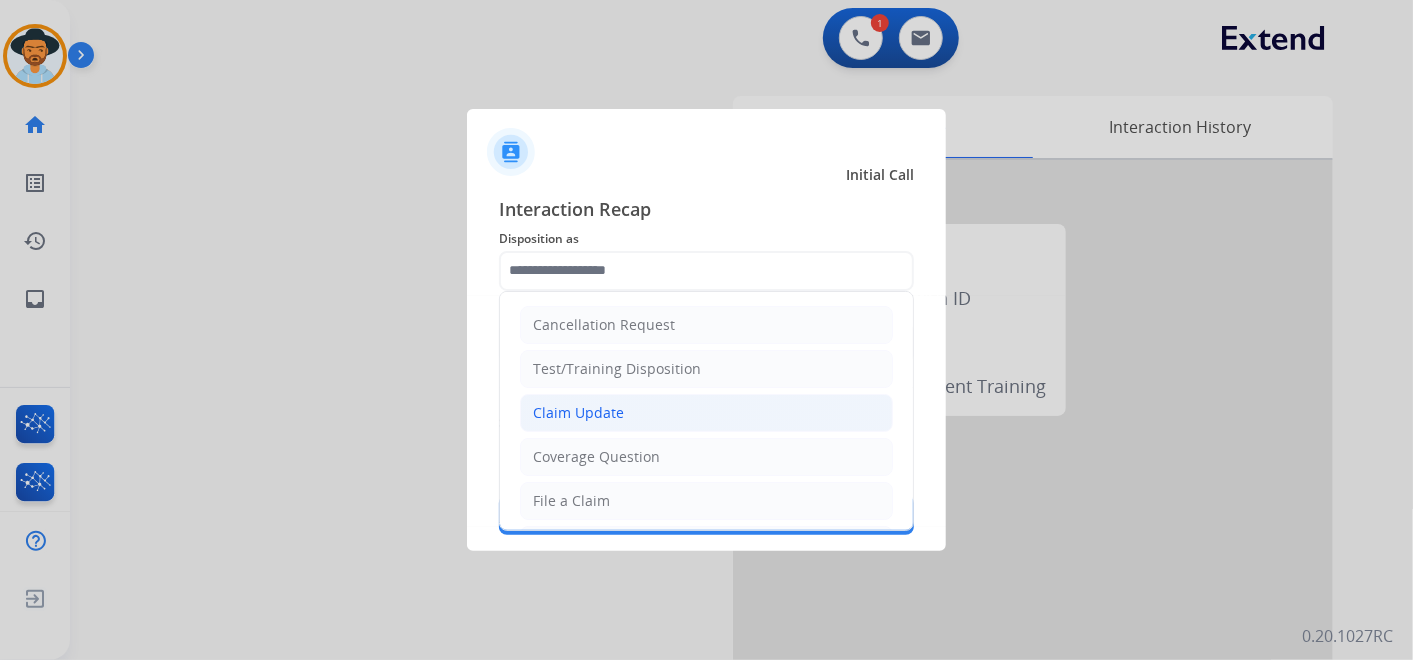 click on "Claim Update" 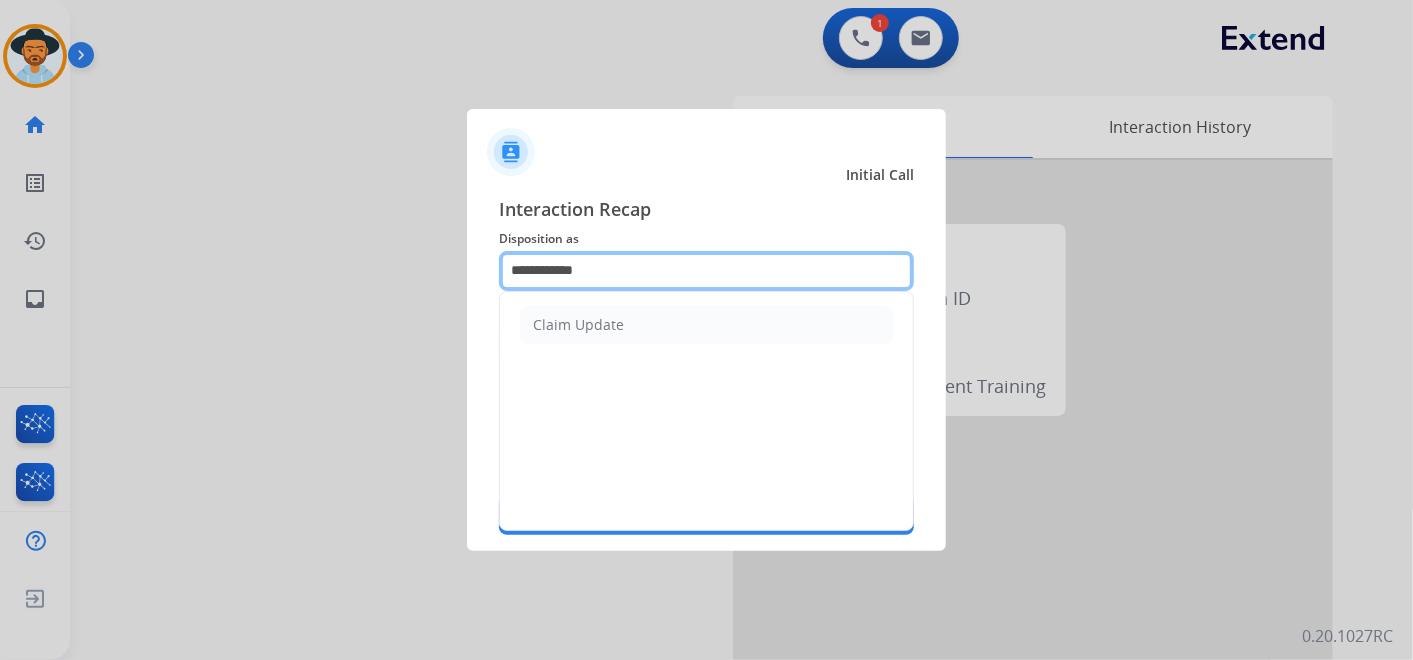 click on "**********" 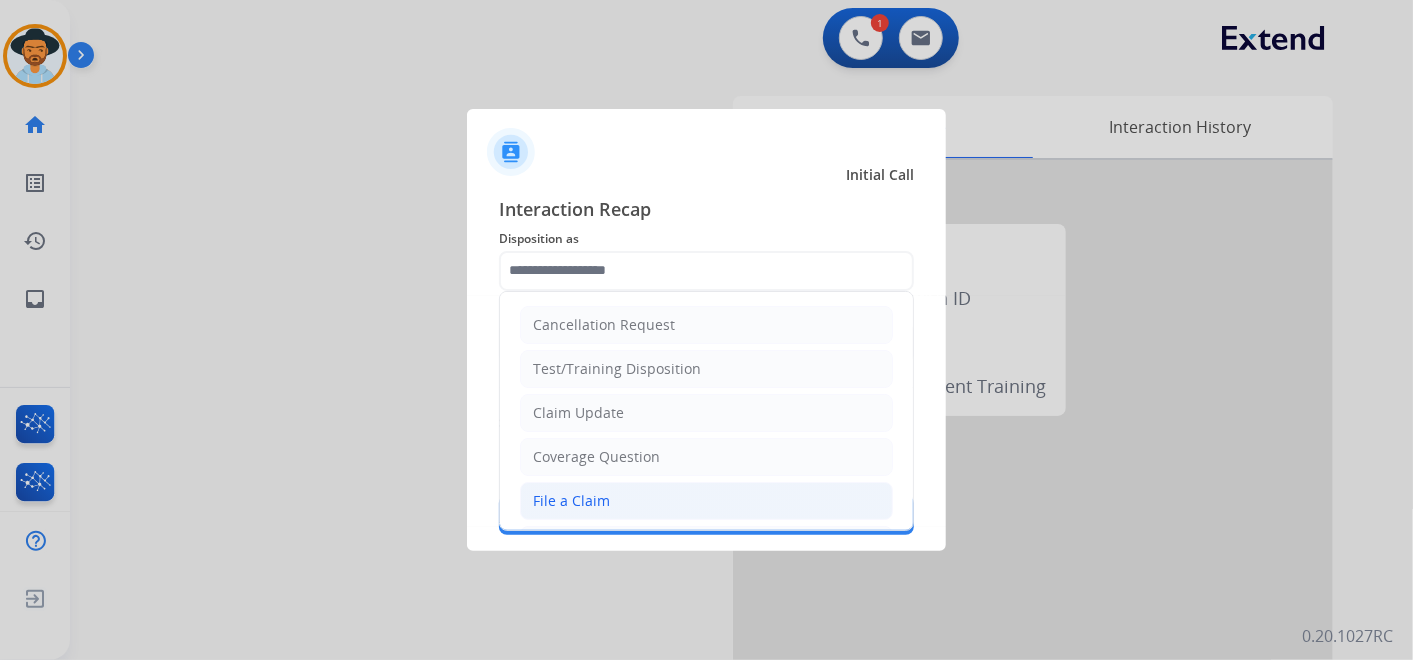 click on "File a Claim" 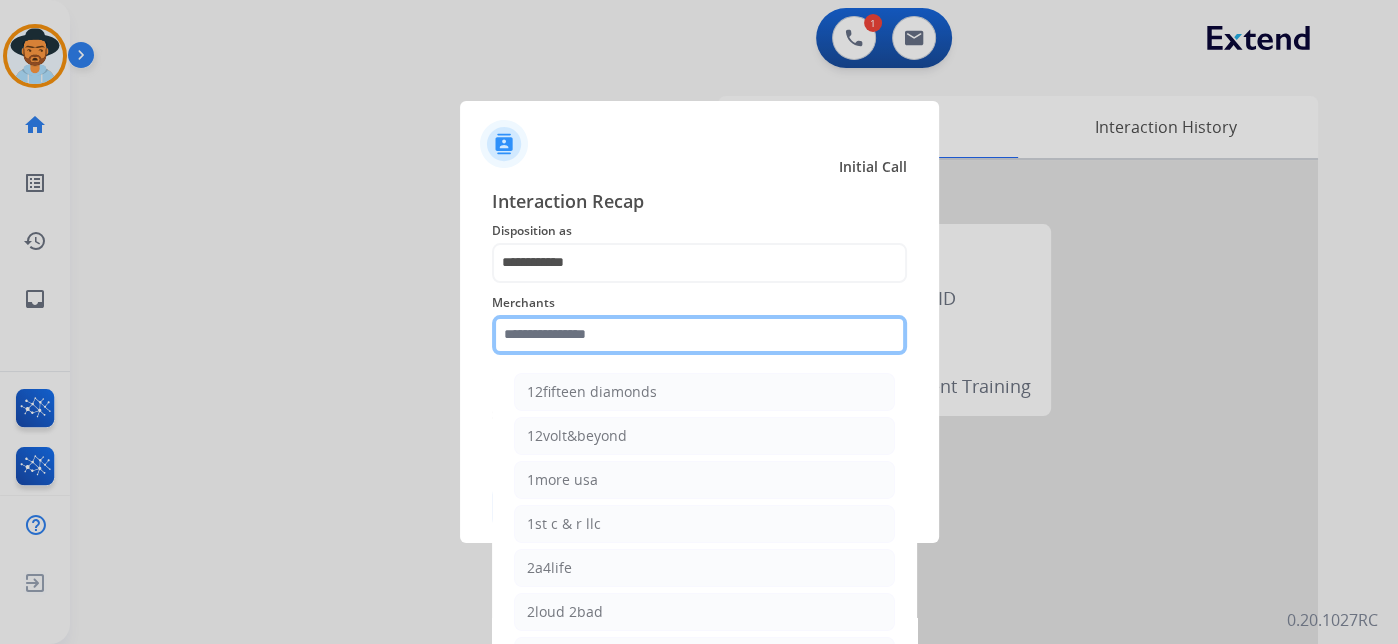 click 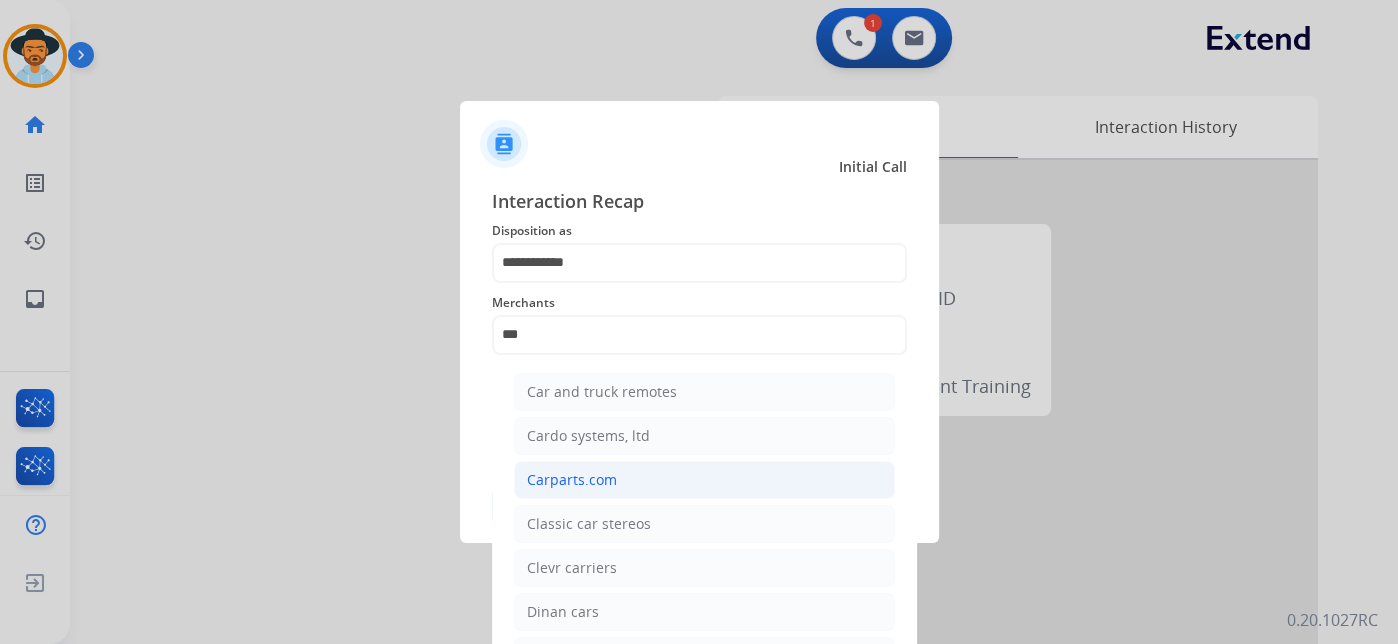 click on "Carparts.com" 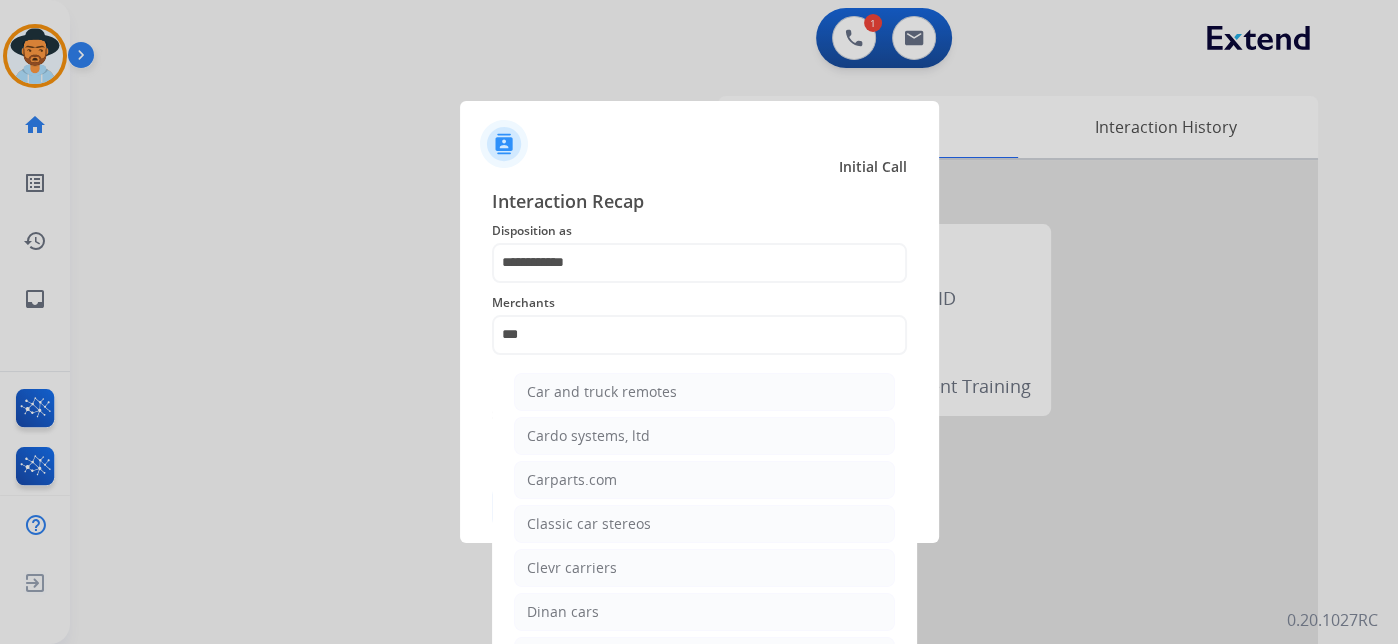 type on "**********" 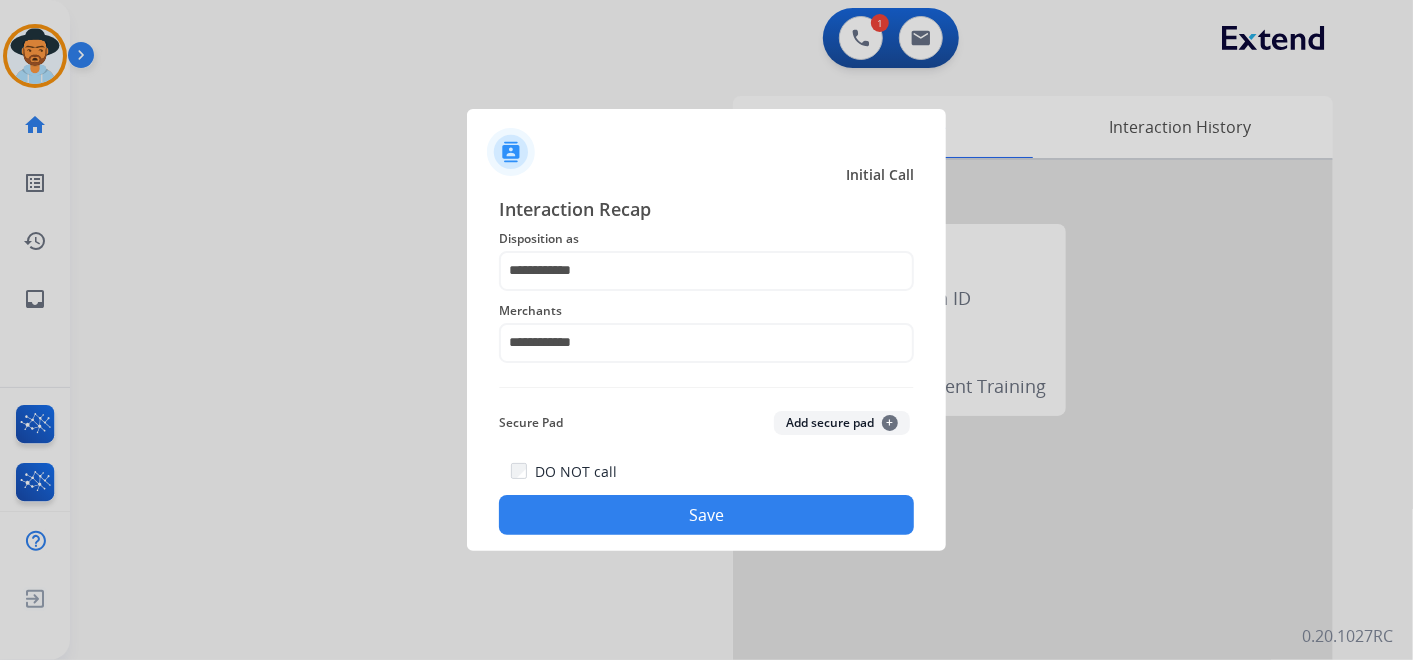 click on "Save" 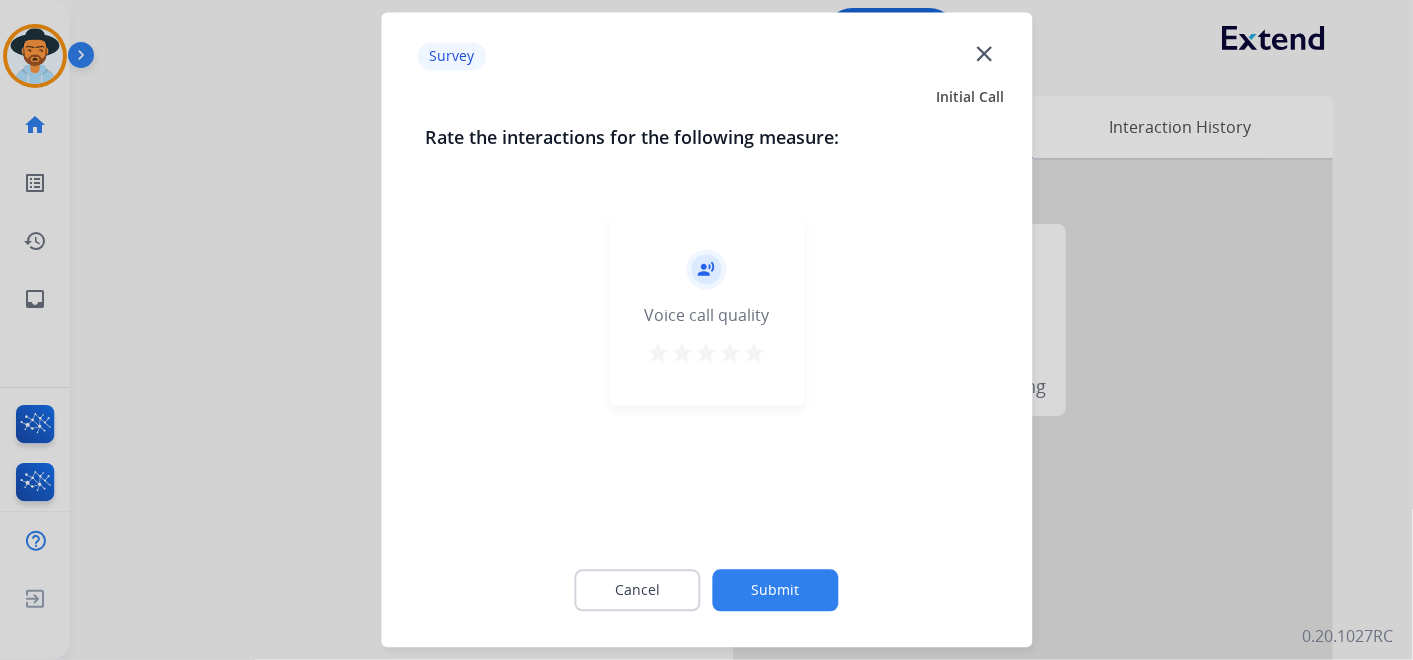 click on "star" at bounding box center (755, 354) 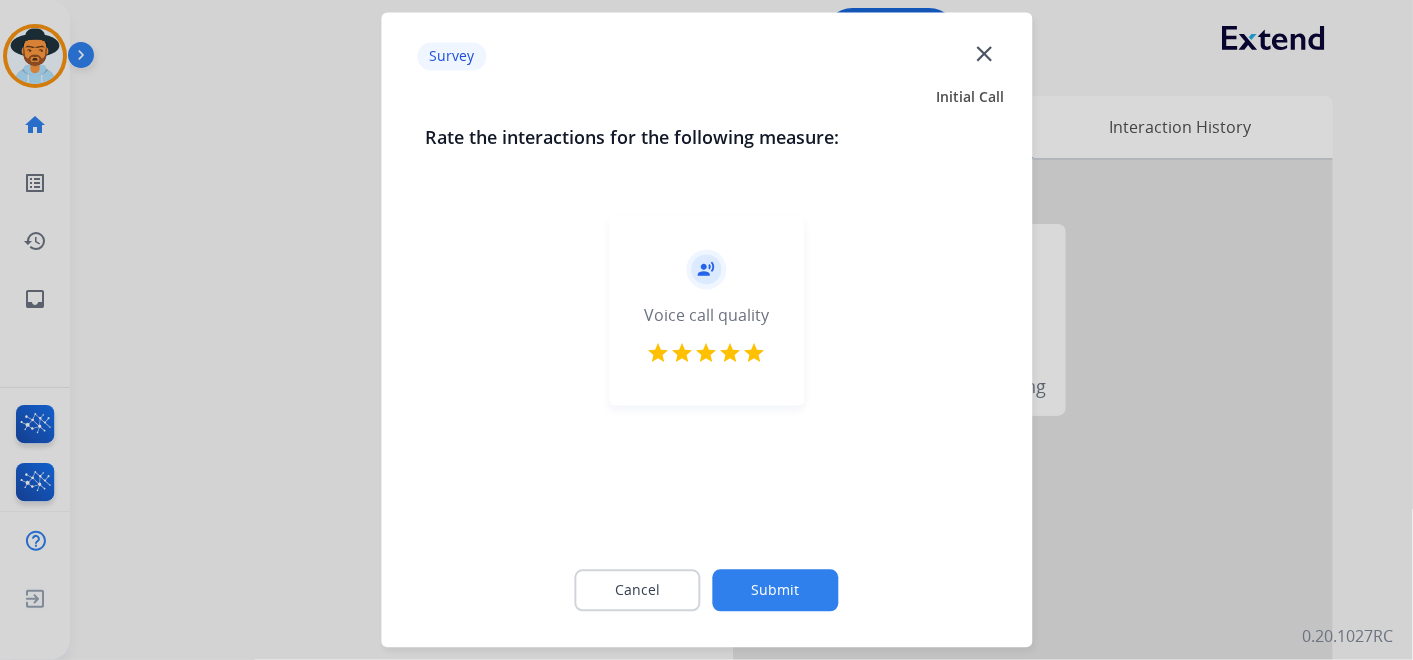 click on "Submit" 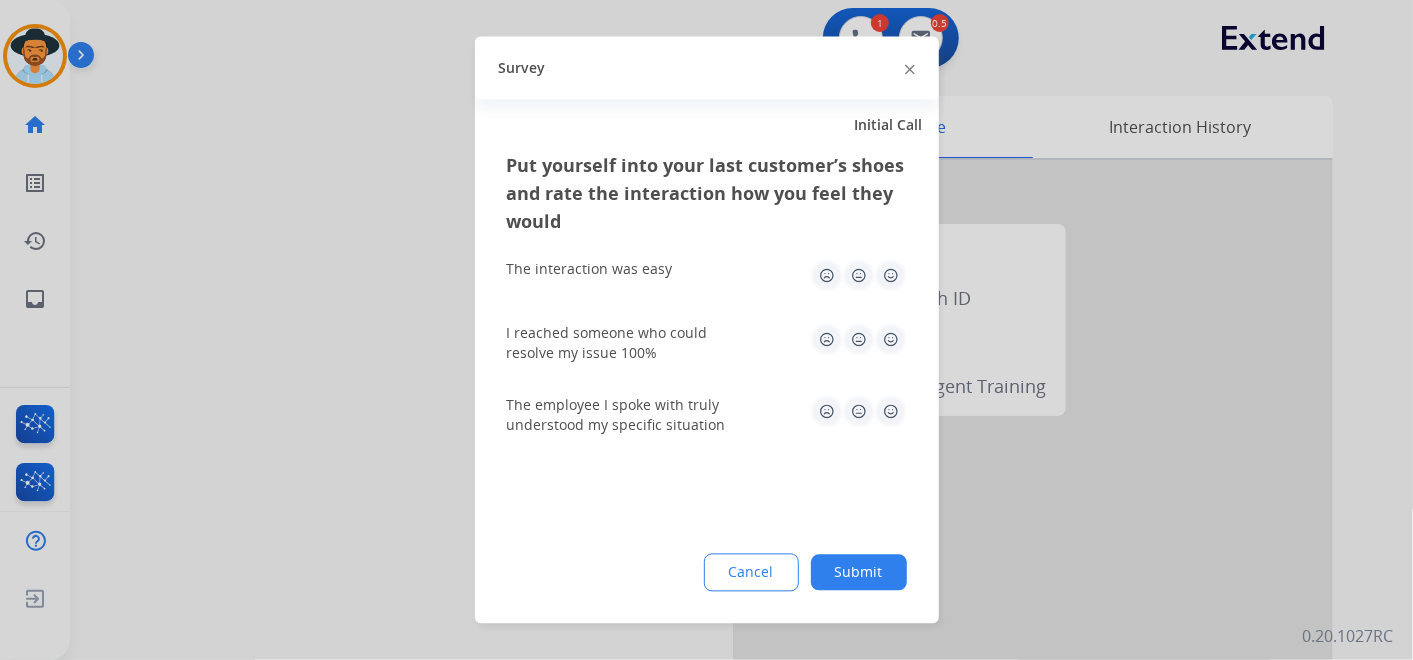 click 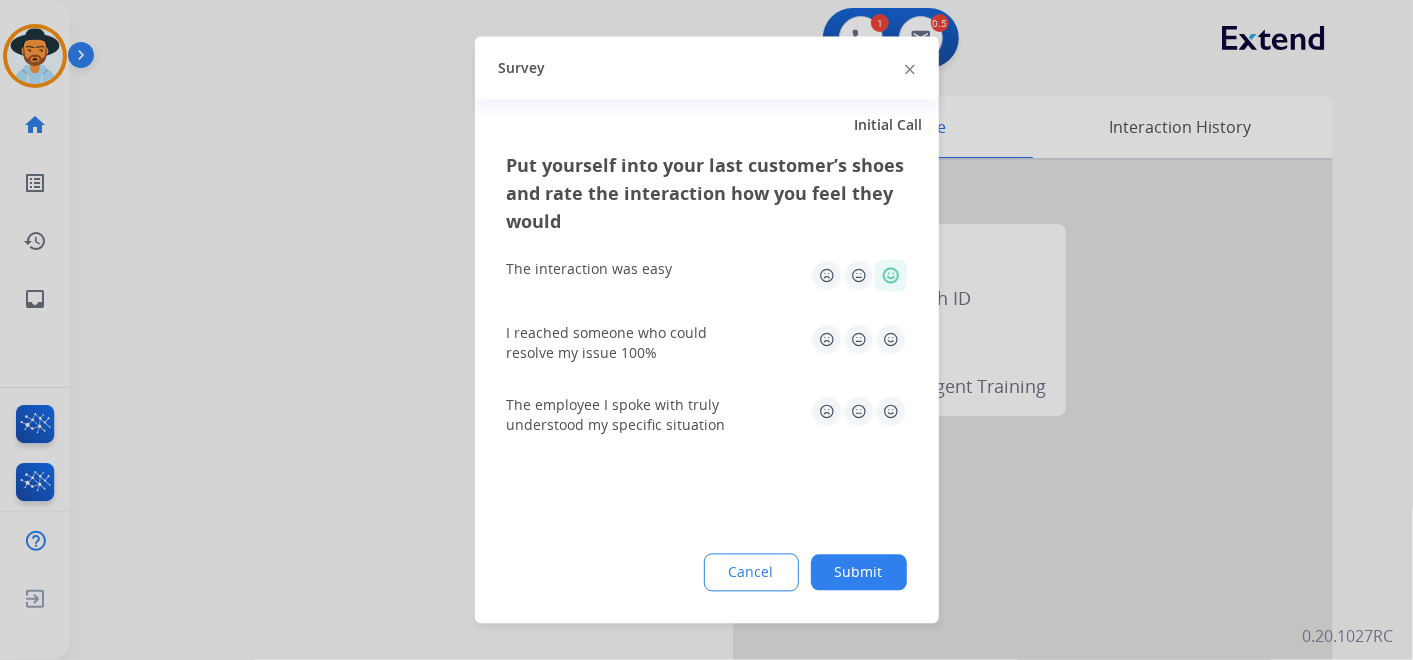 click 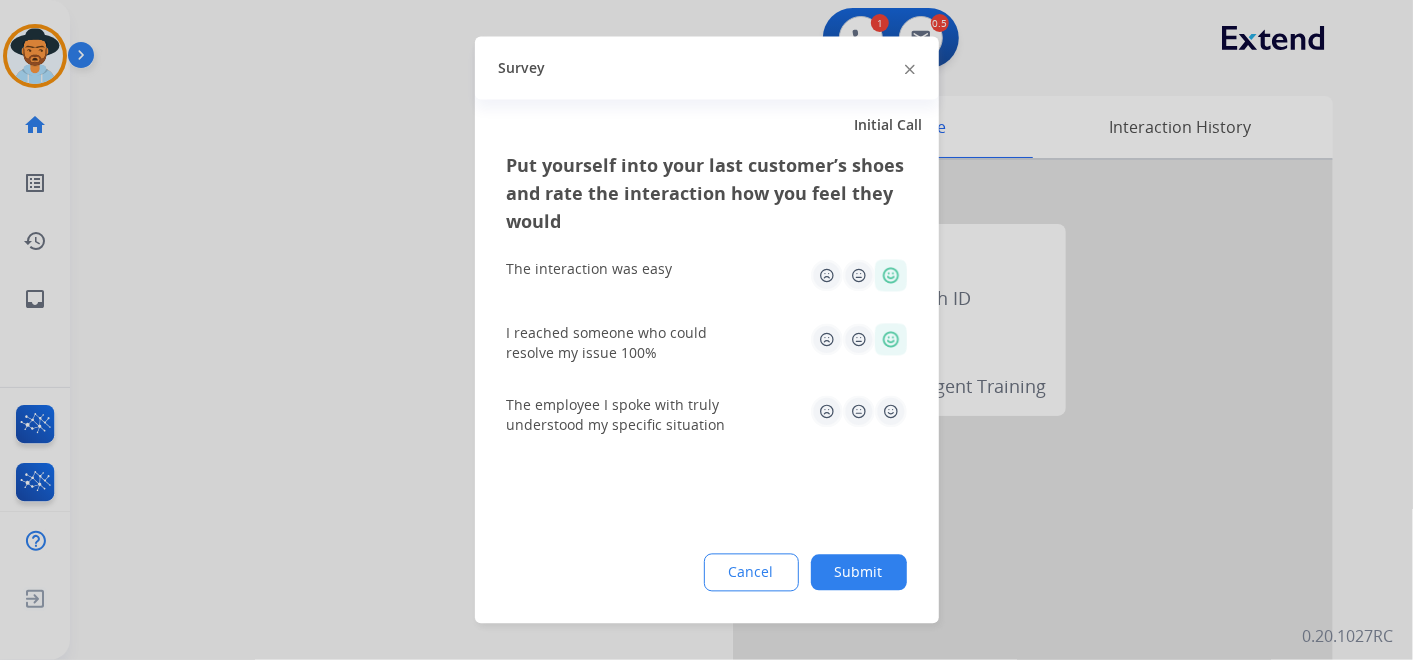 drag, startPoint x: 891, startPoint y: 406, endPoint x: 888, endPoint y: 425, distance: 19.235384 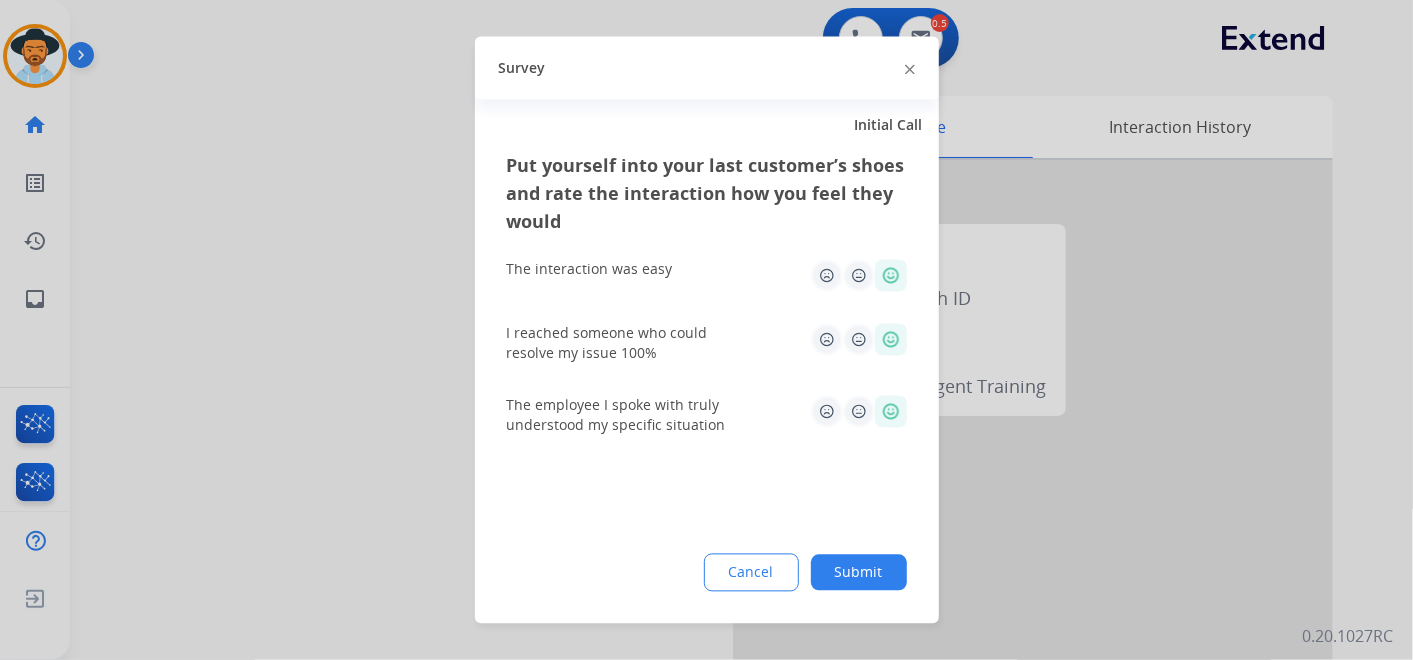 click on "Cancel Submit" 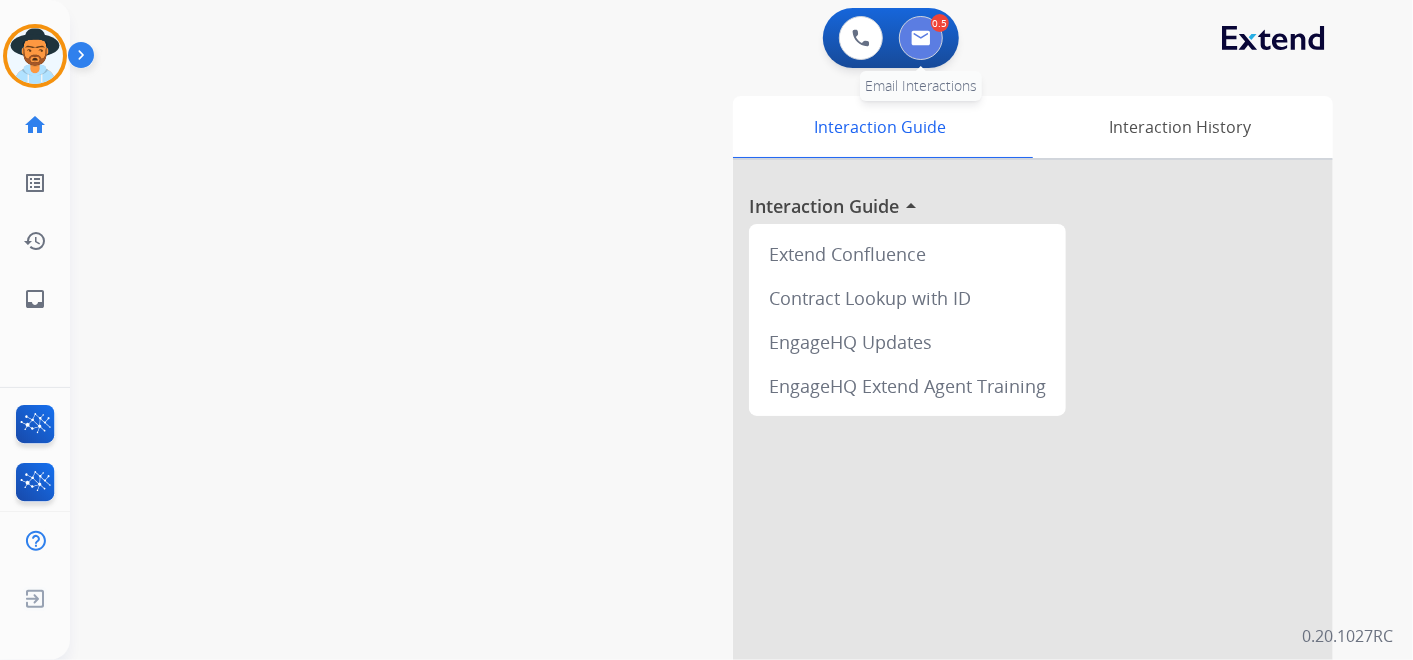 click at bounding box center (921, 38) 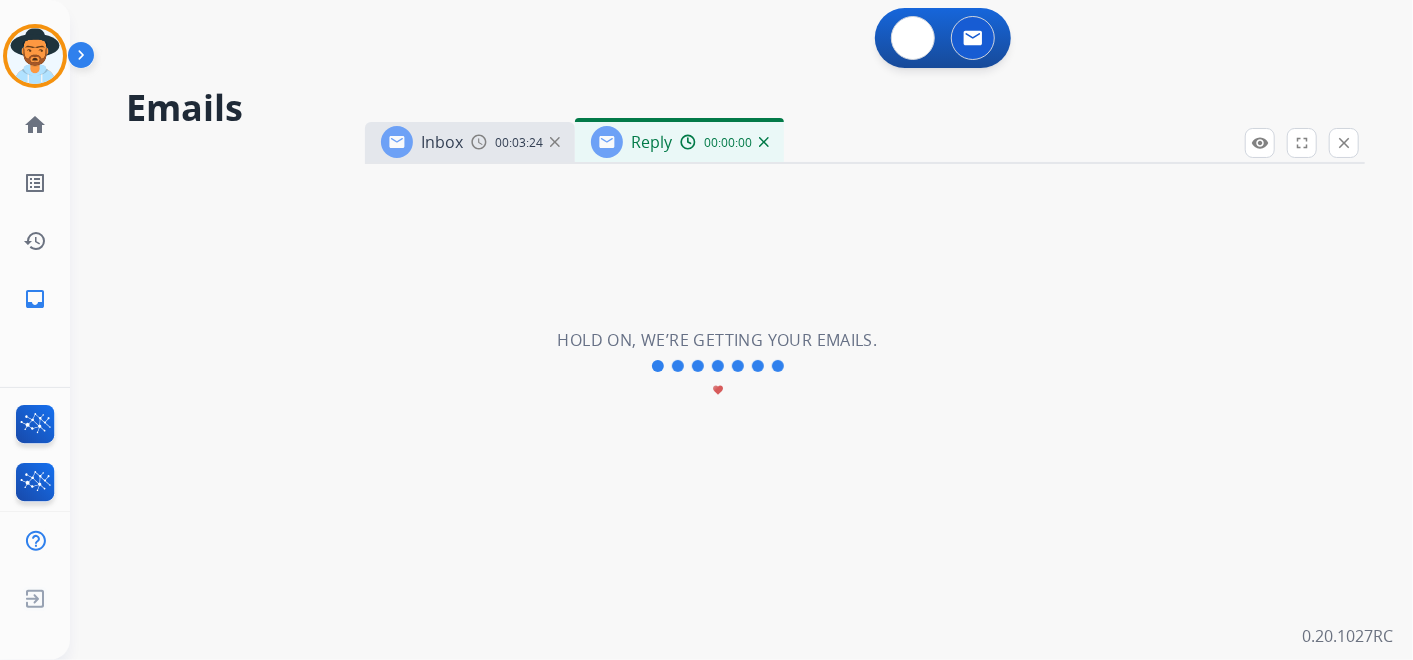 select on "**********" 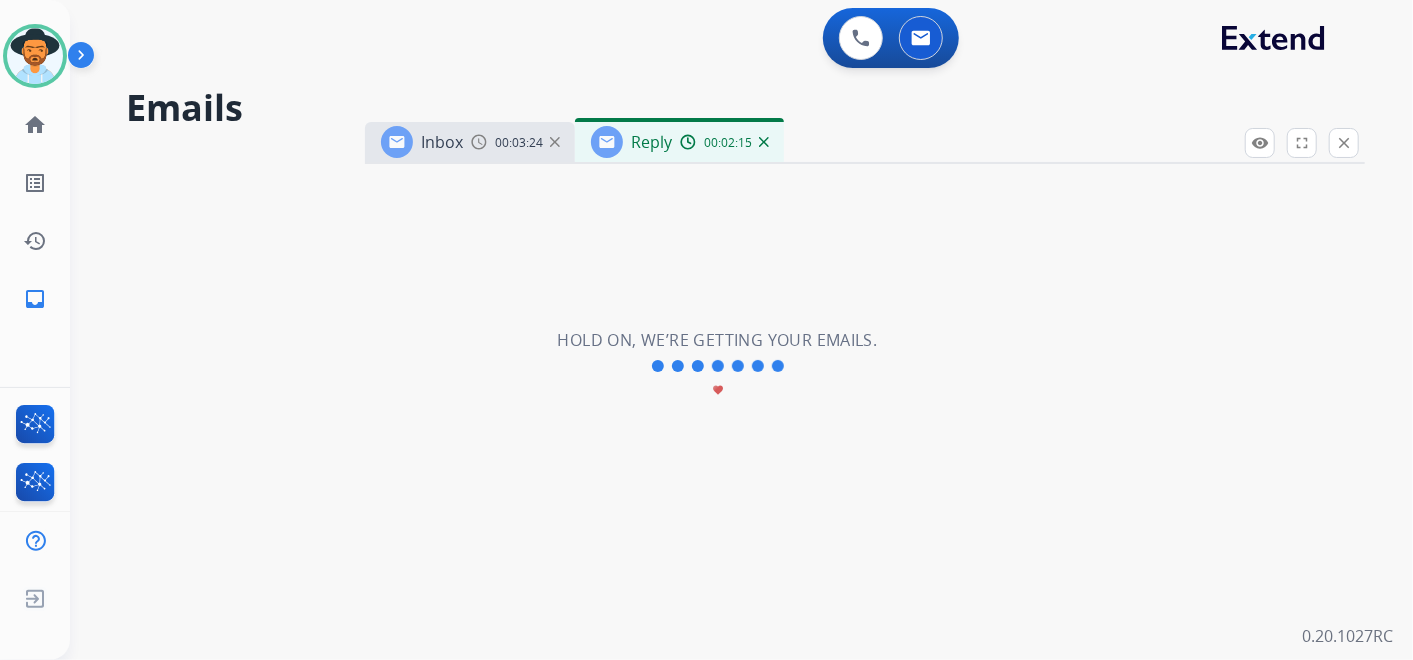 click on "**********" at bounding box center (717, 366) 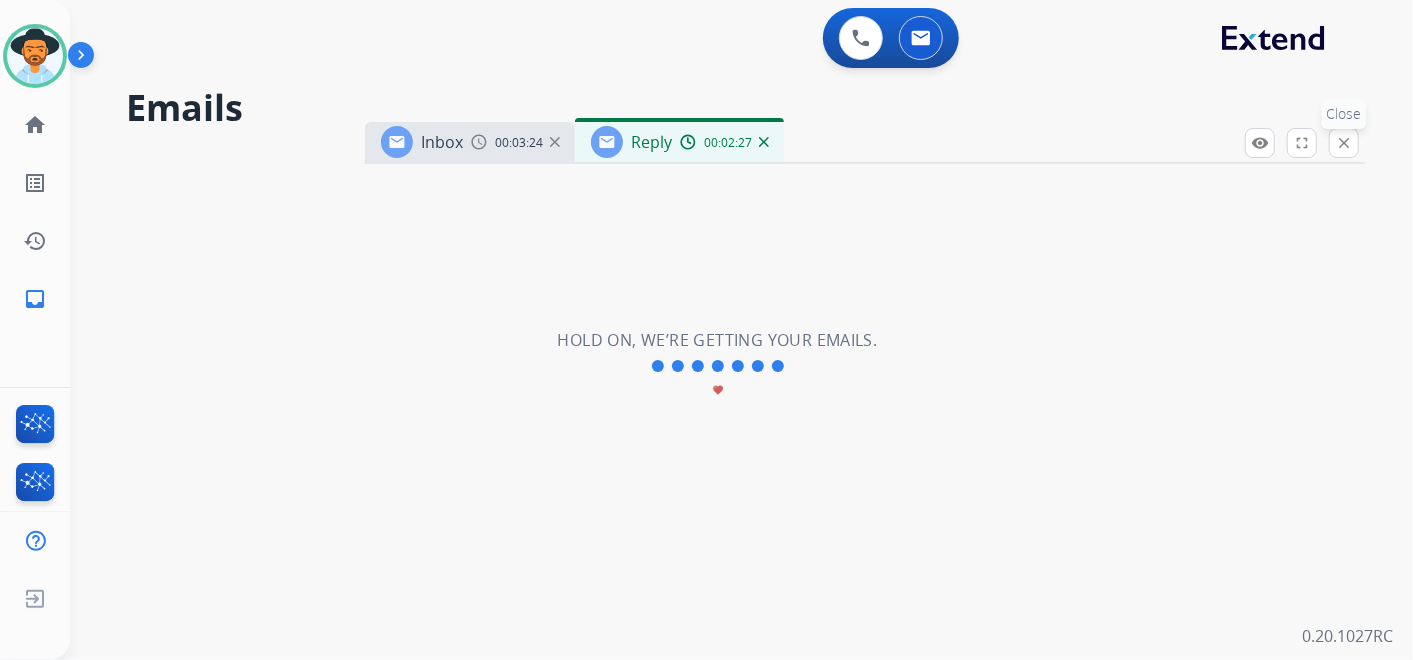 click on "close" at bounding box center [1344, 143] 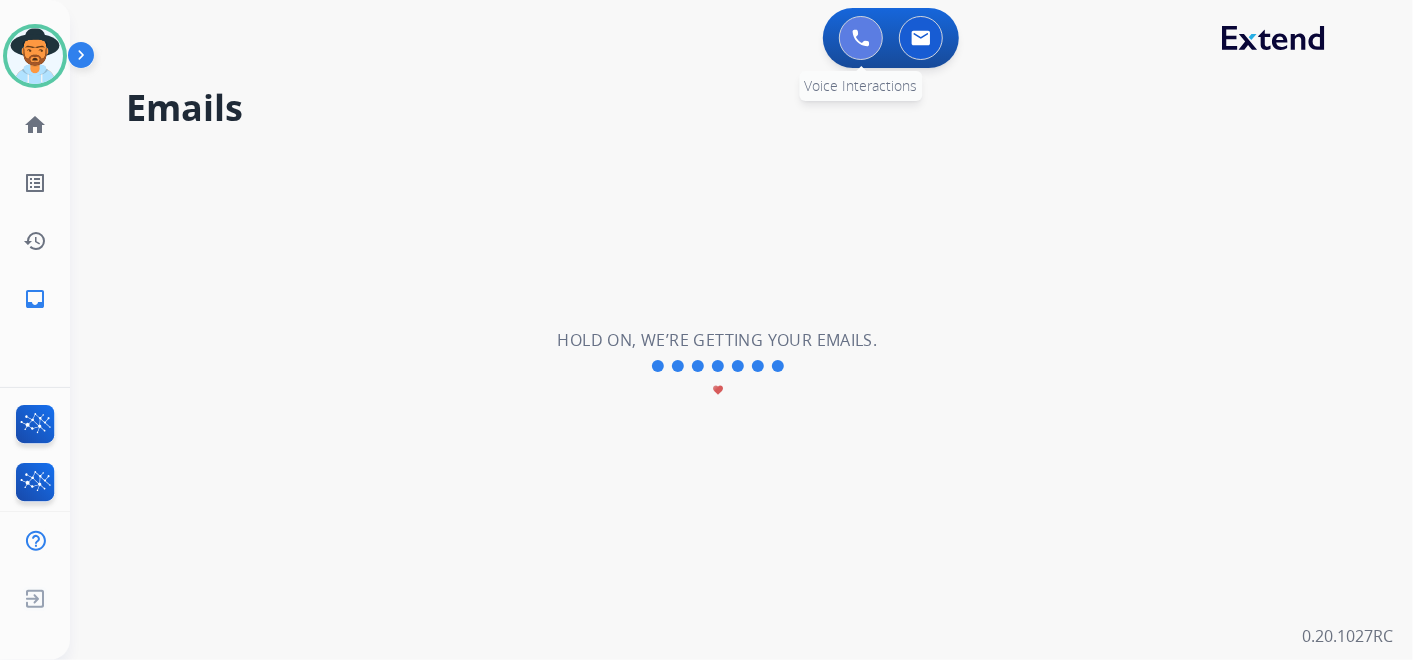 click at bounding box center [861, 38] 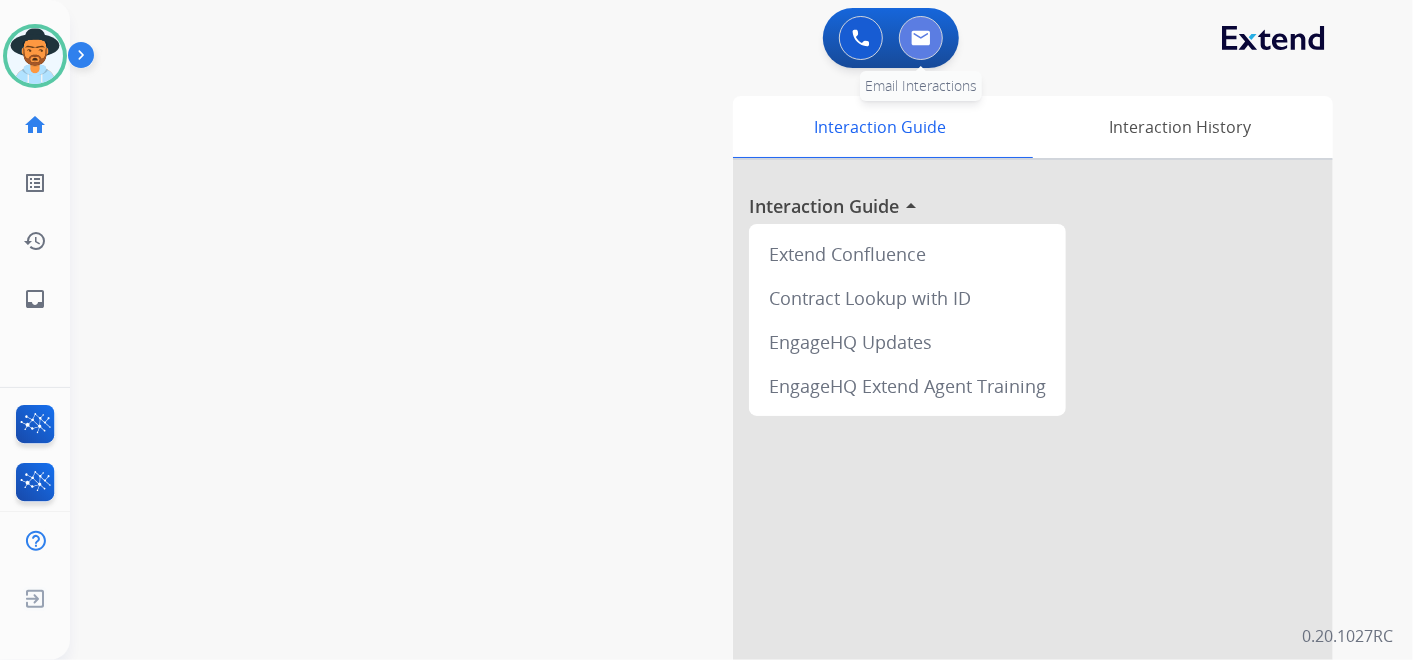 click at bounding box center [921, 38] 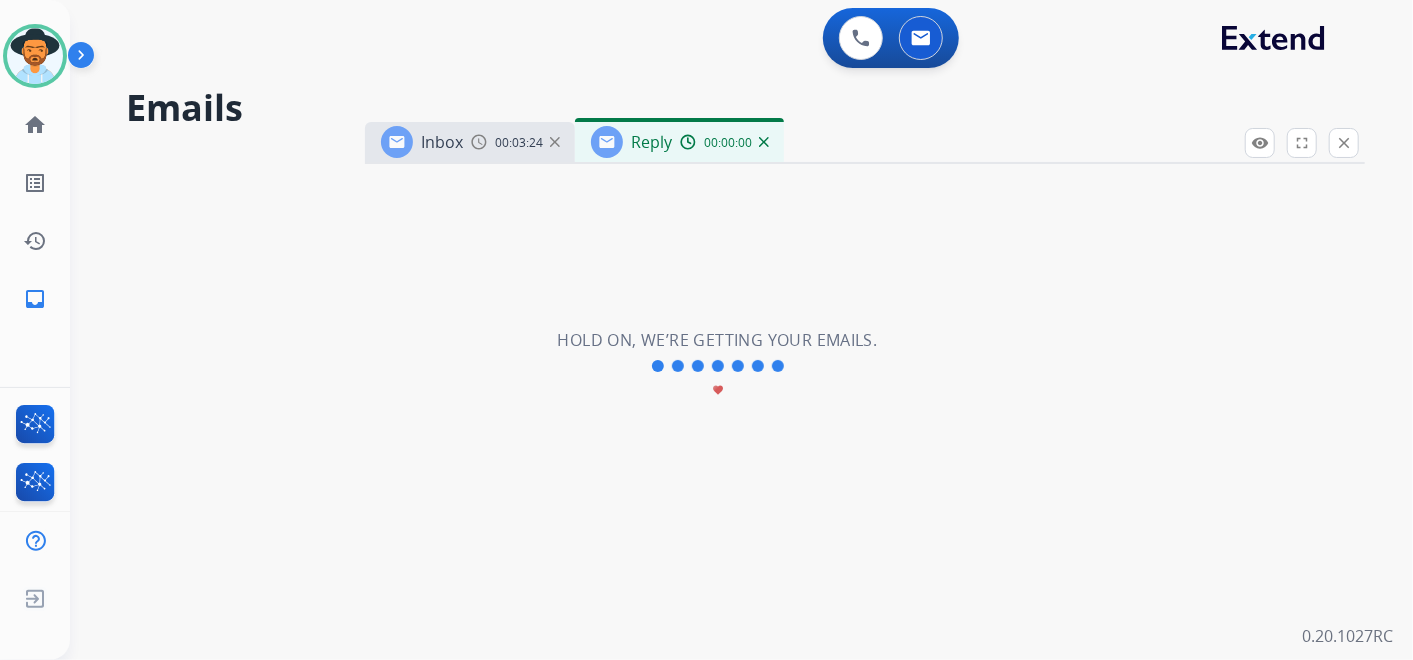 select on "**********" 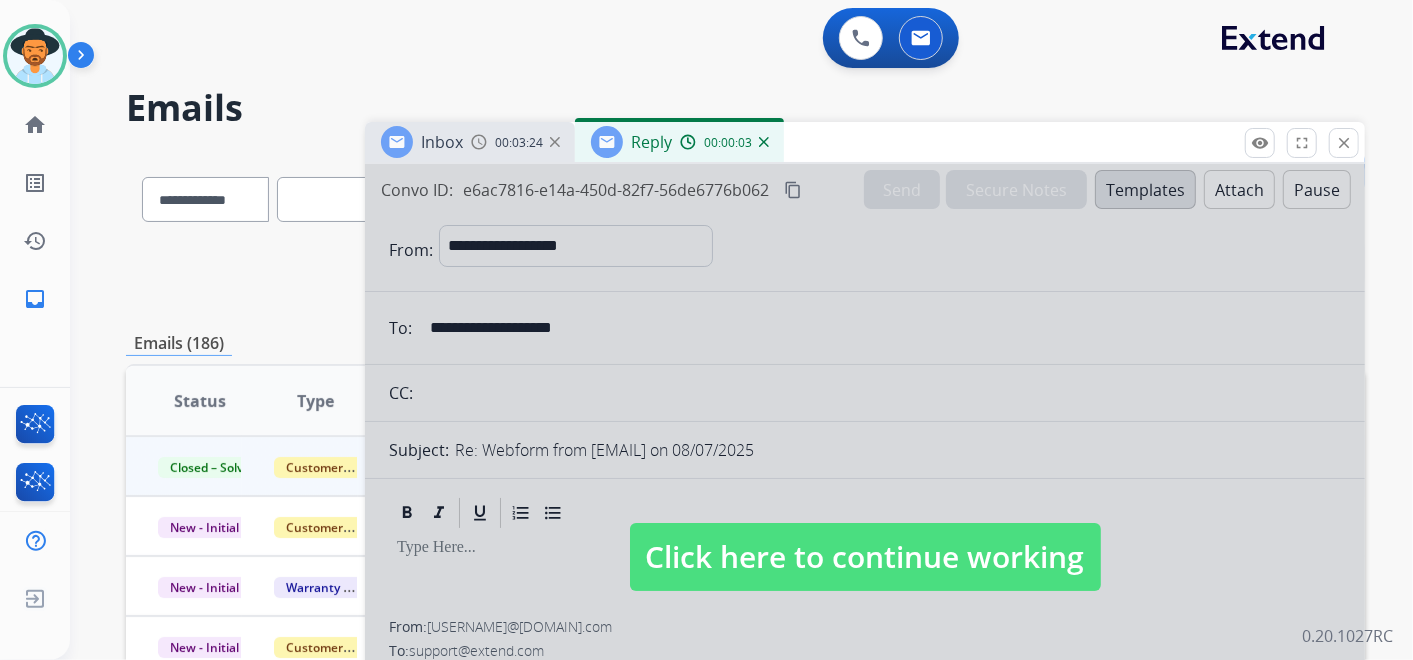 click on "Click here to continue working" at bounding box center [865, 557] 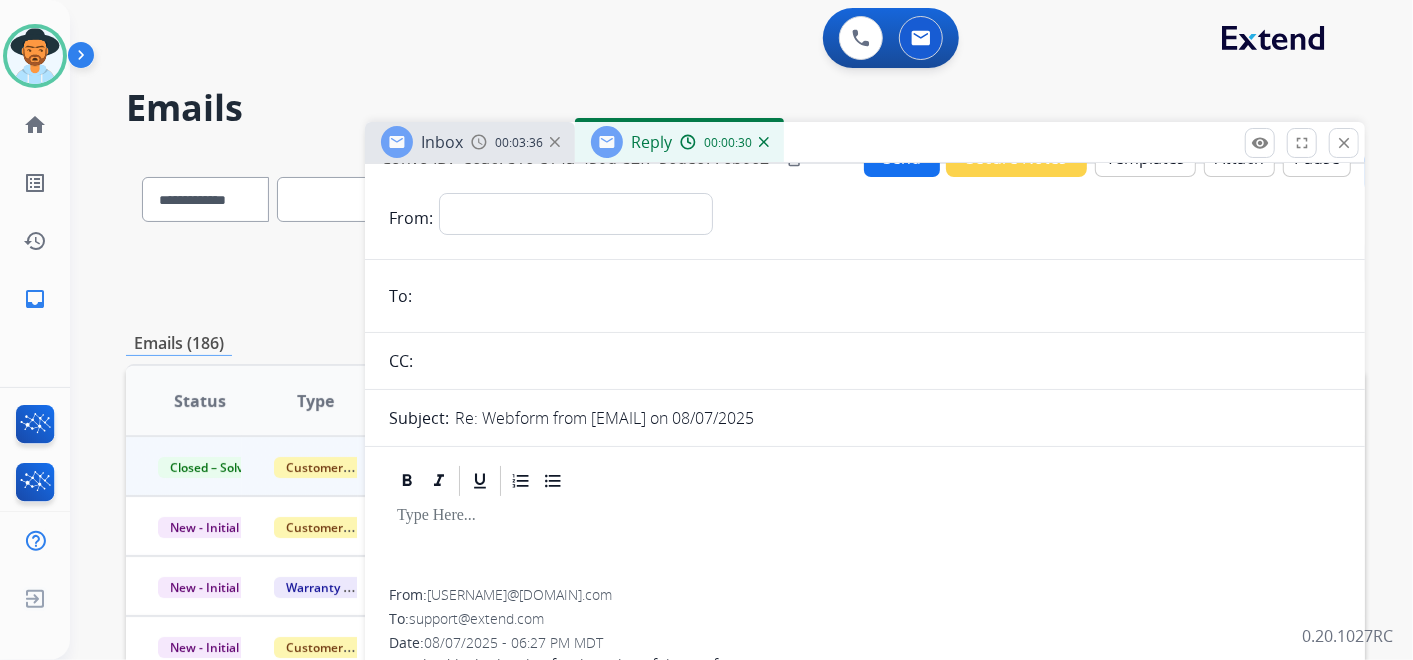 scroll, scrollTop: 0, scrollLeft: 0, axis: both 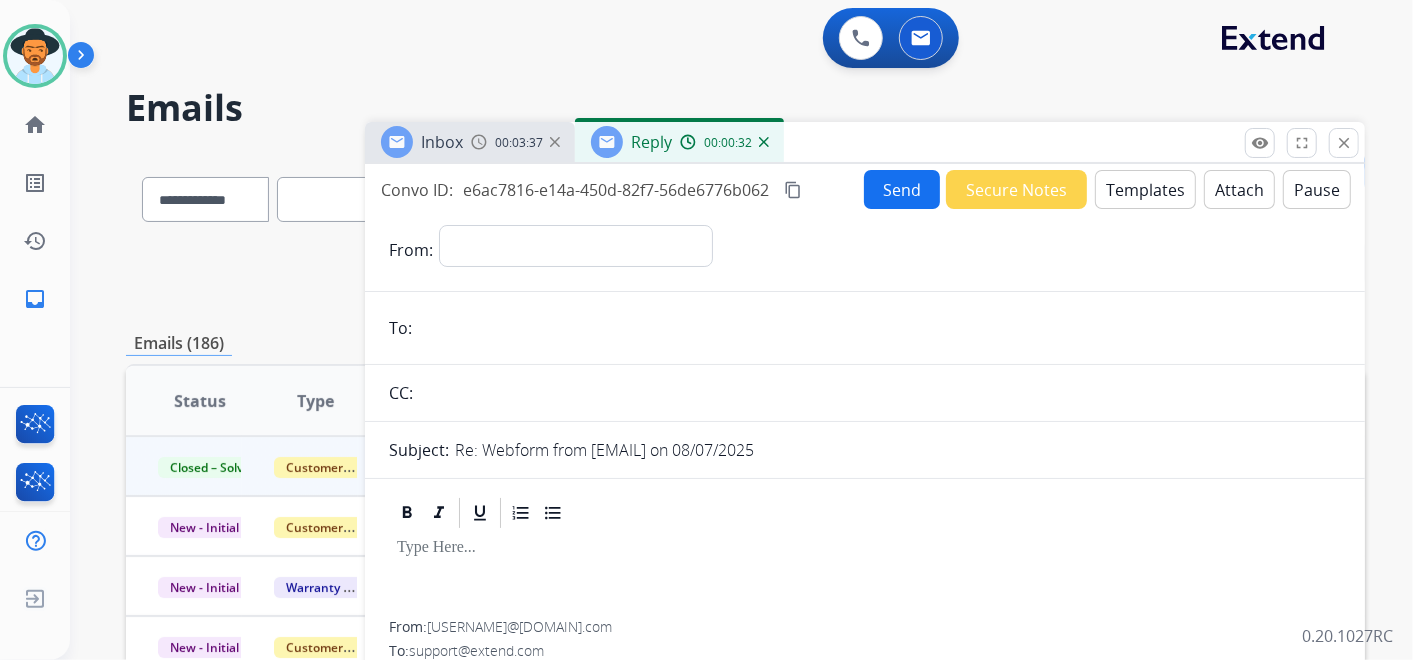 click on "content_copy" at bounding box center [793, 190] 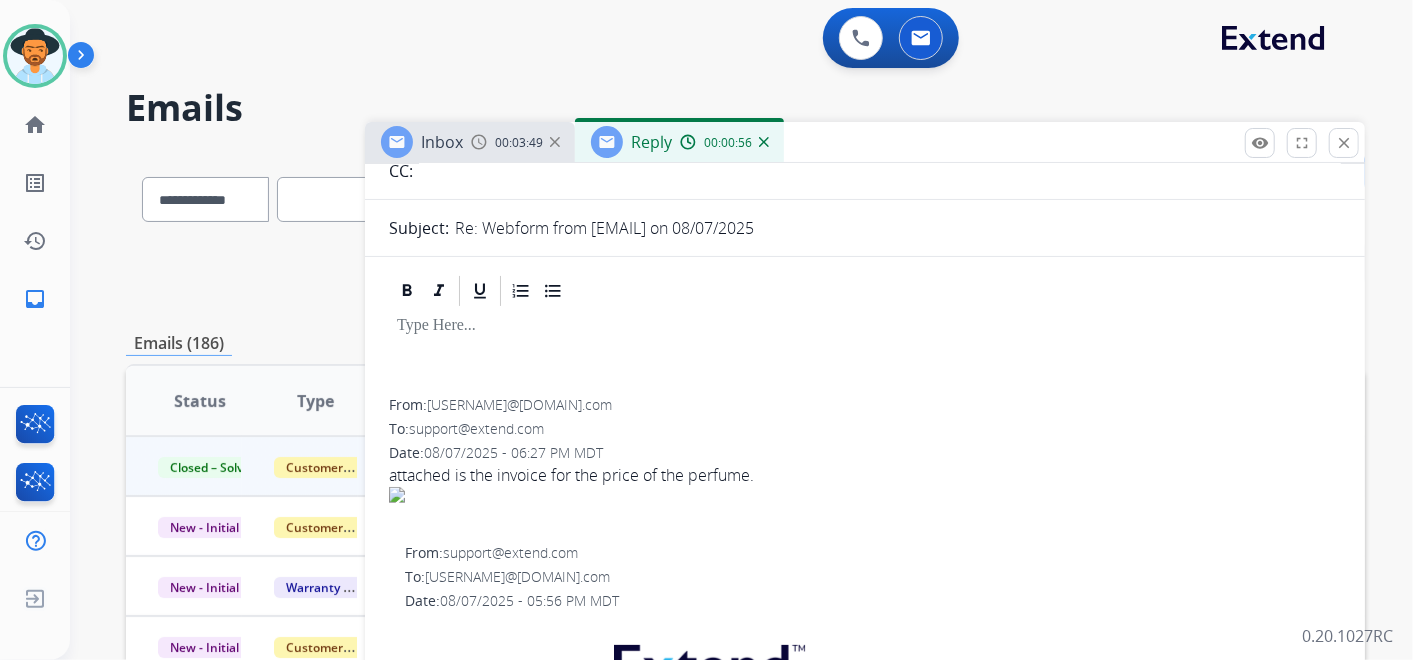 scroll, scrollTop: 111, scrollLeft: 0, axis: vertical 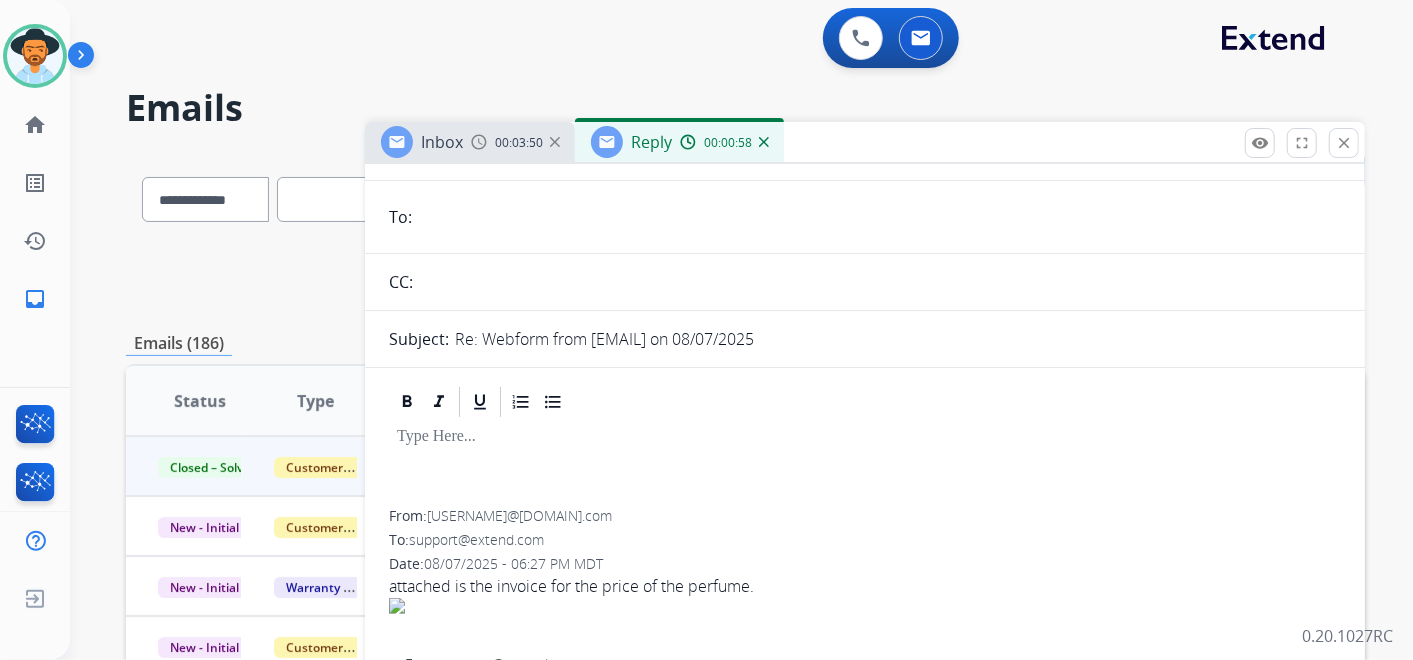 click on "00:00:58" at bounding box center [728, 143] 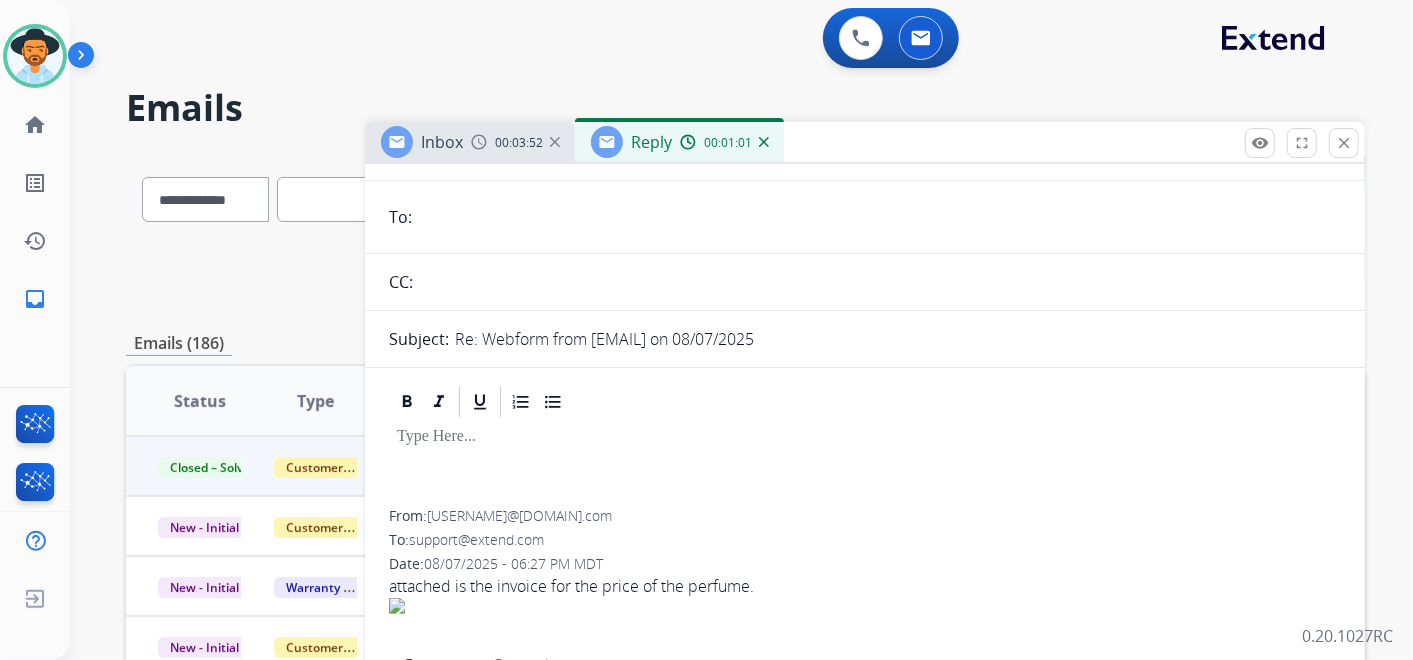 click on "00:01:01" at bounding box center (728, 143) 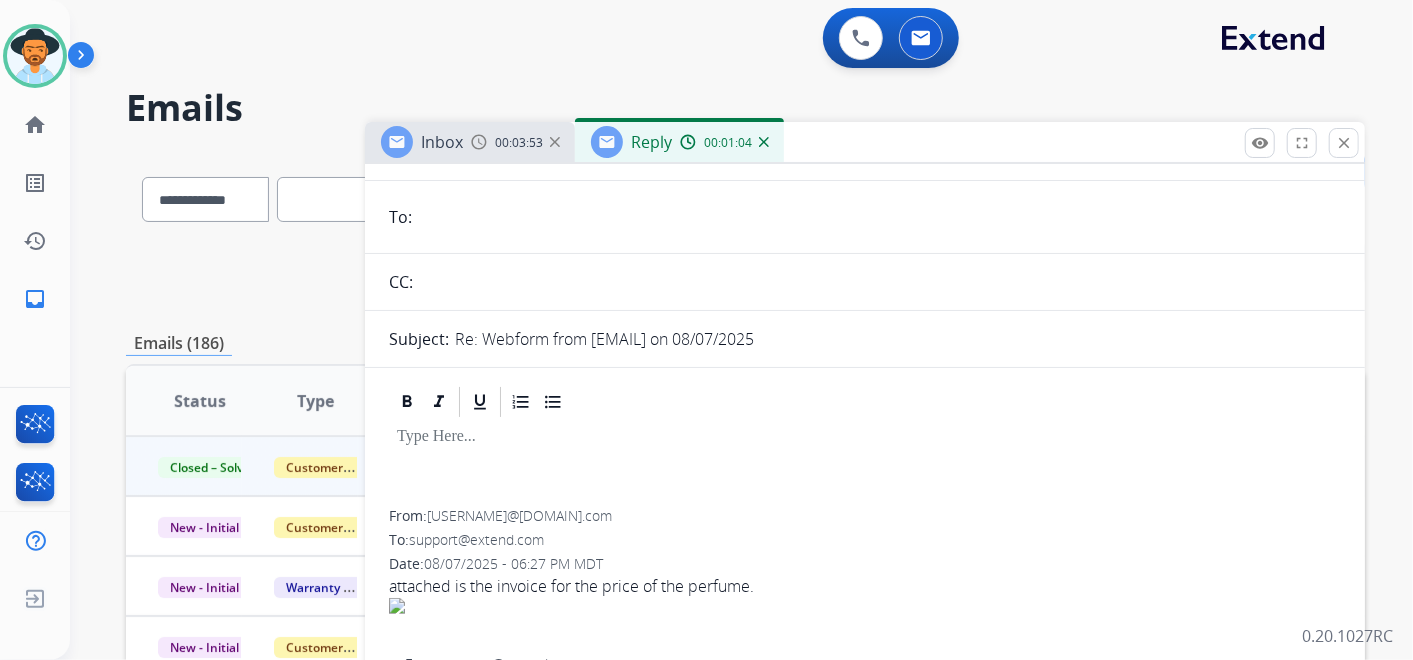 click on "00:03:53" at bounding box center [515, 142] 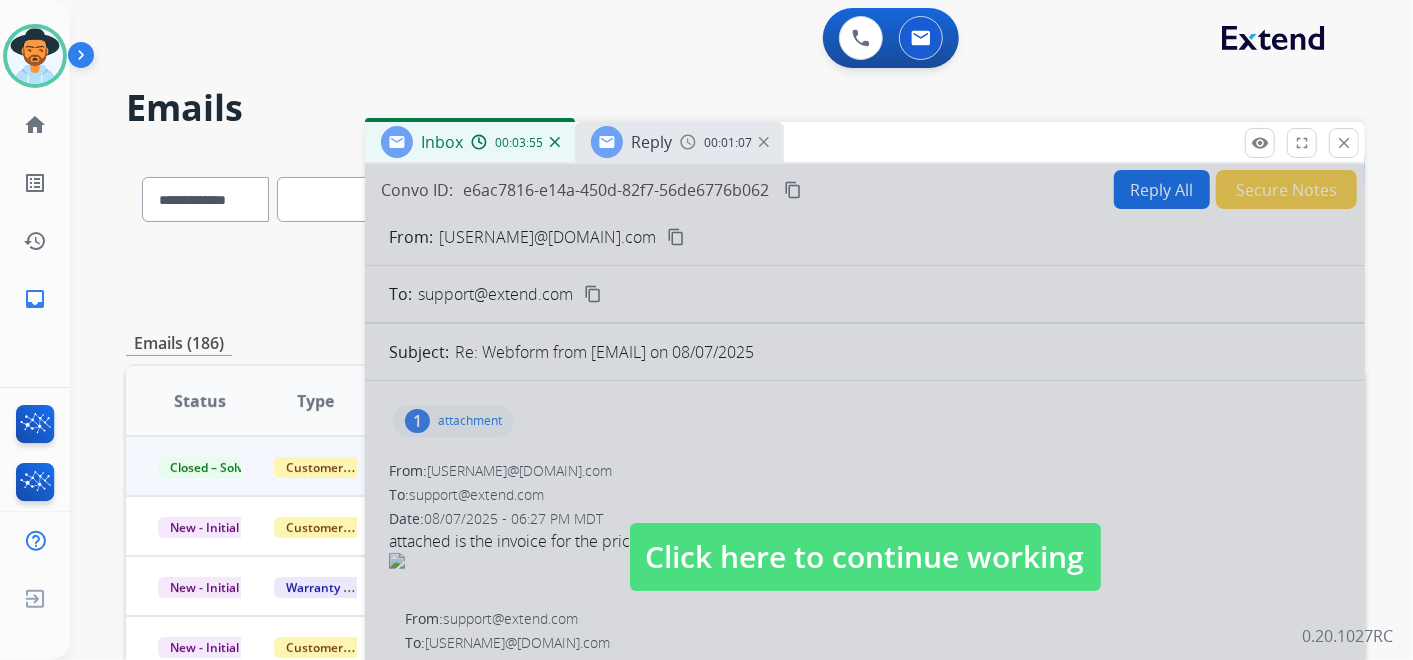 click on "Click here to continue working" at bounding box center [865, 557] 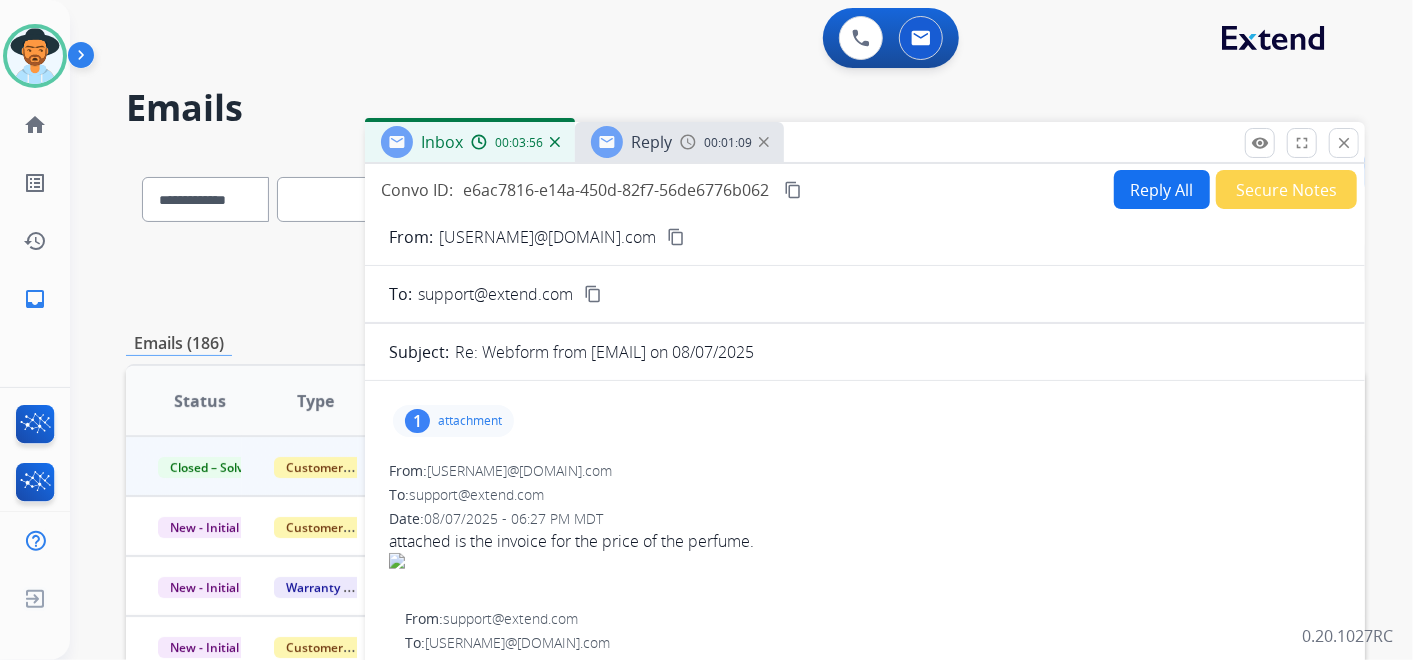 scroll, scrollTop: 111, scrollLeft: 0, axis: vertical 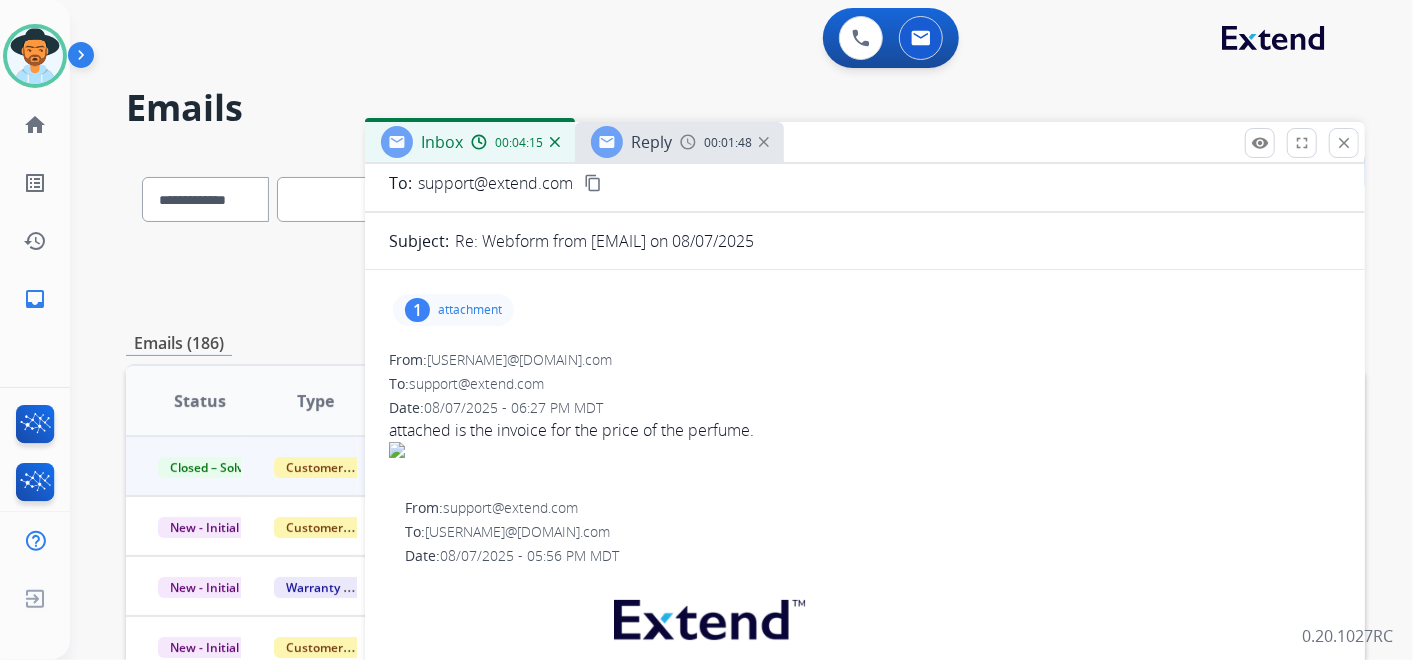 click at bounding box center (764, 142) 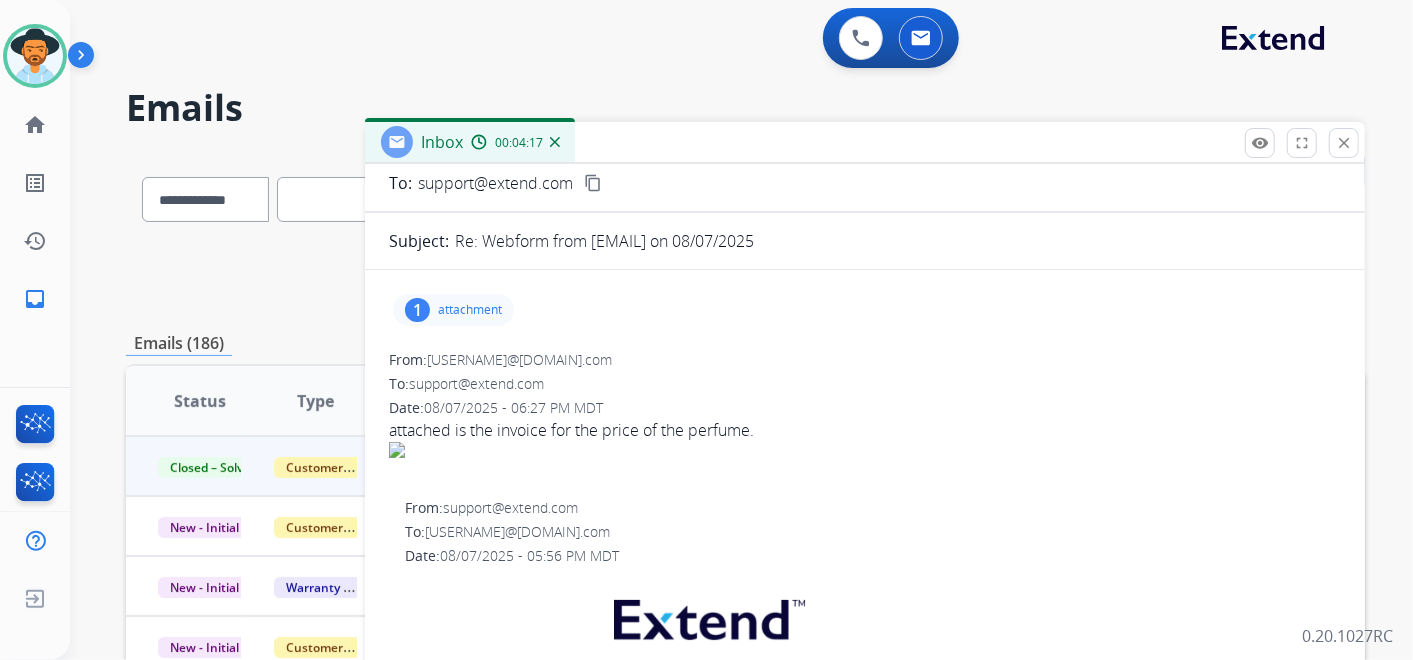 click at bounding box center [555, 142] 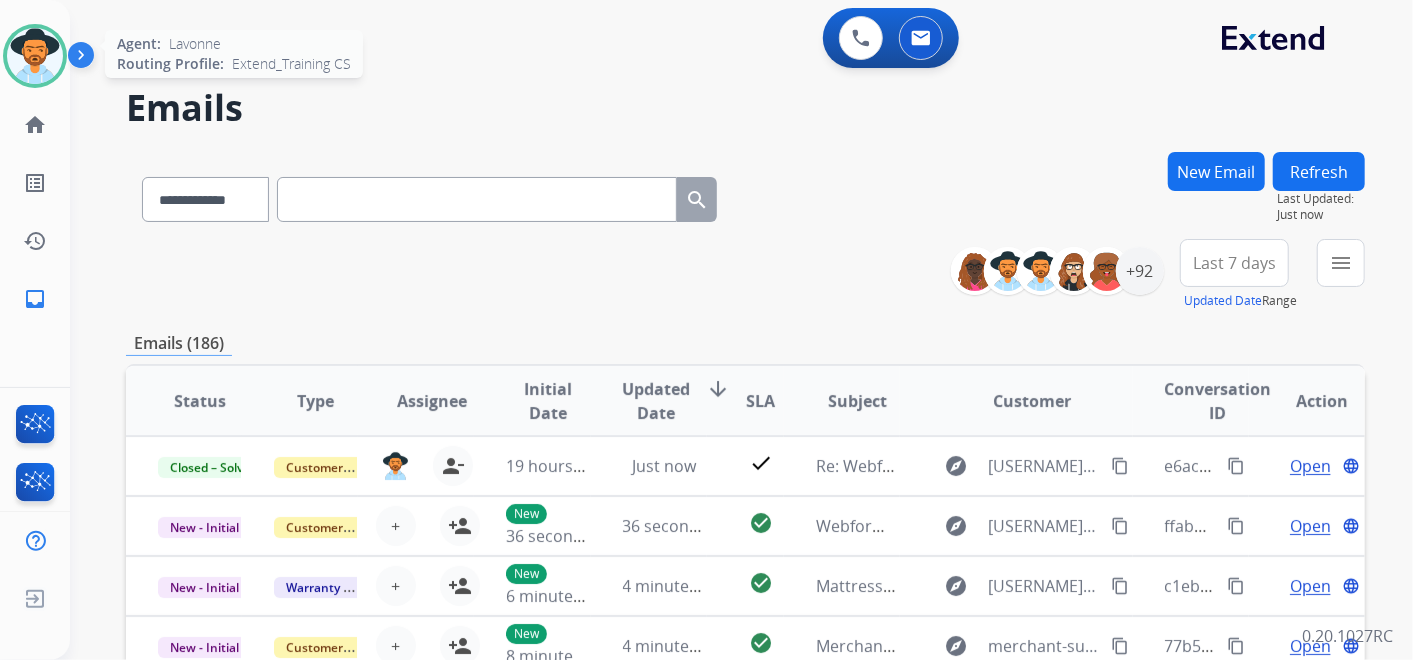 click at bounding box center [35, 56] 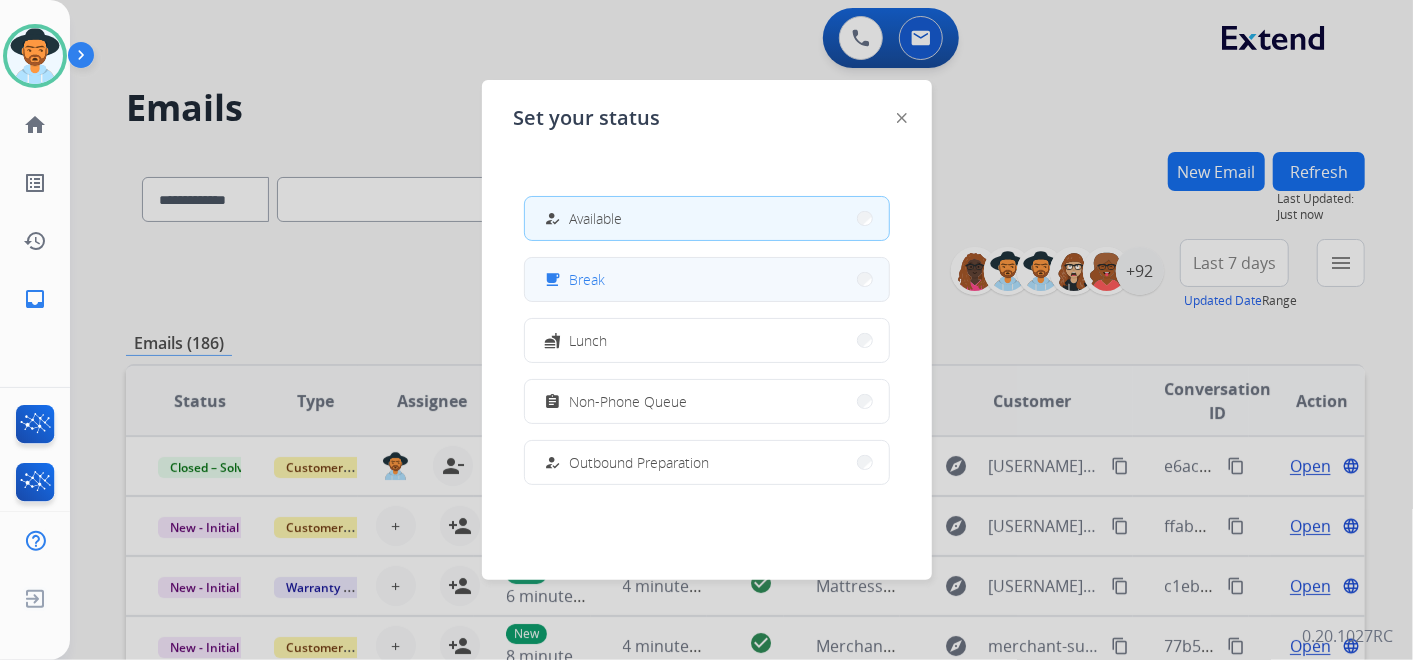 click on "free_breakfast Break" at bounding box center (707, 279) 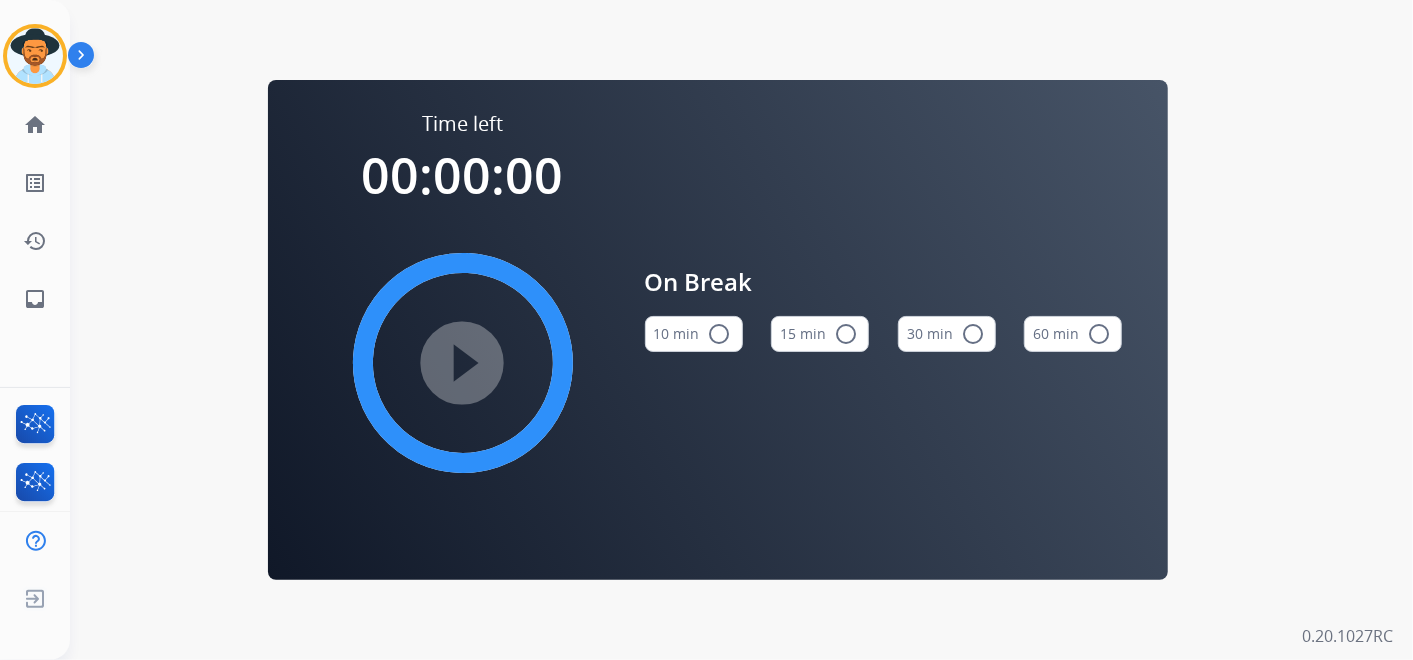 click on "radio_button_unchecked" at bounding box center (846, 334) 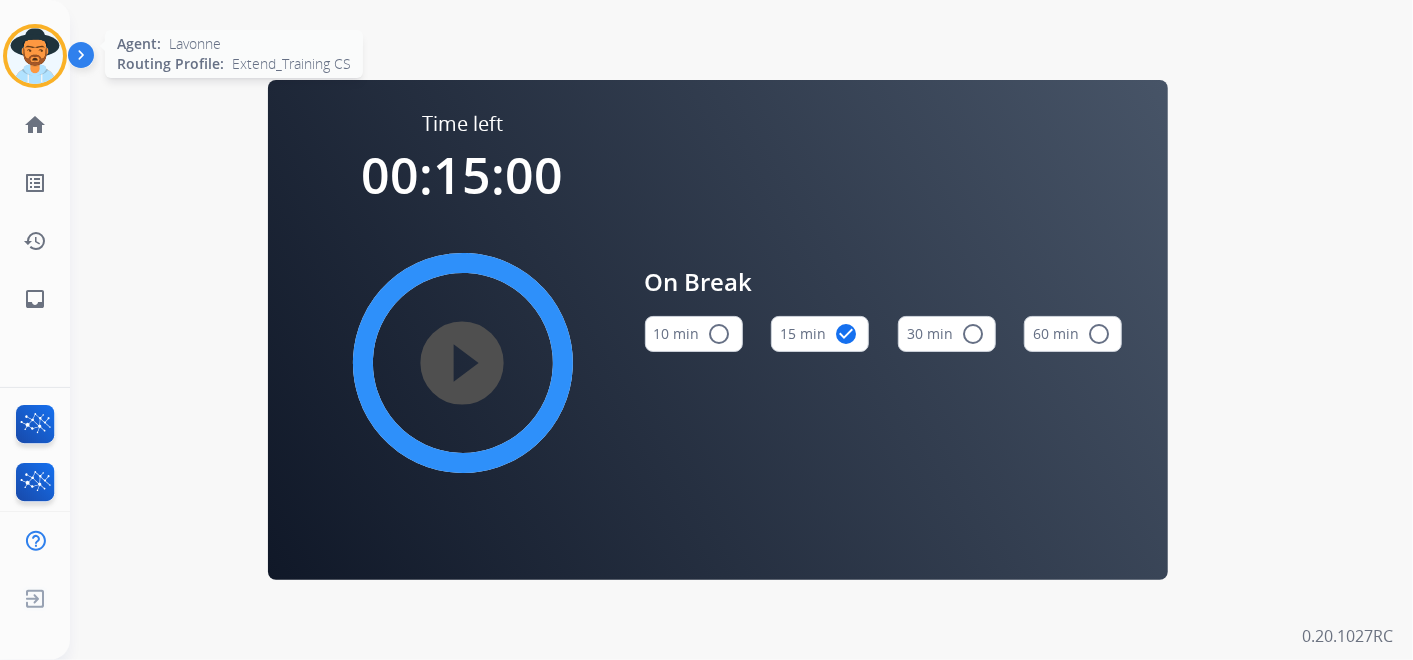 click at bounding box center (35, 56) 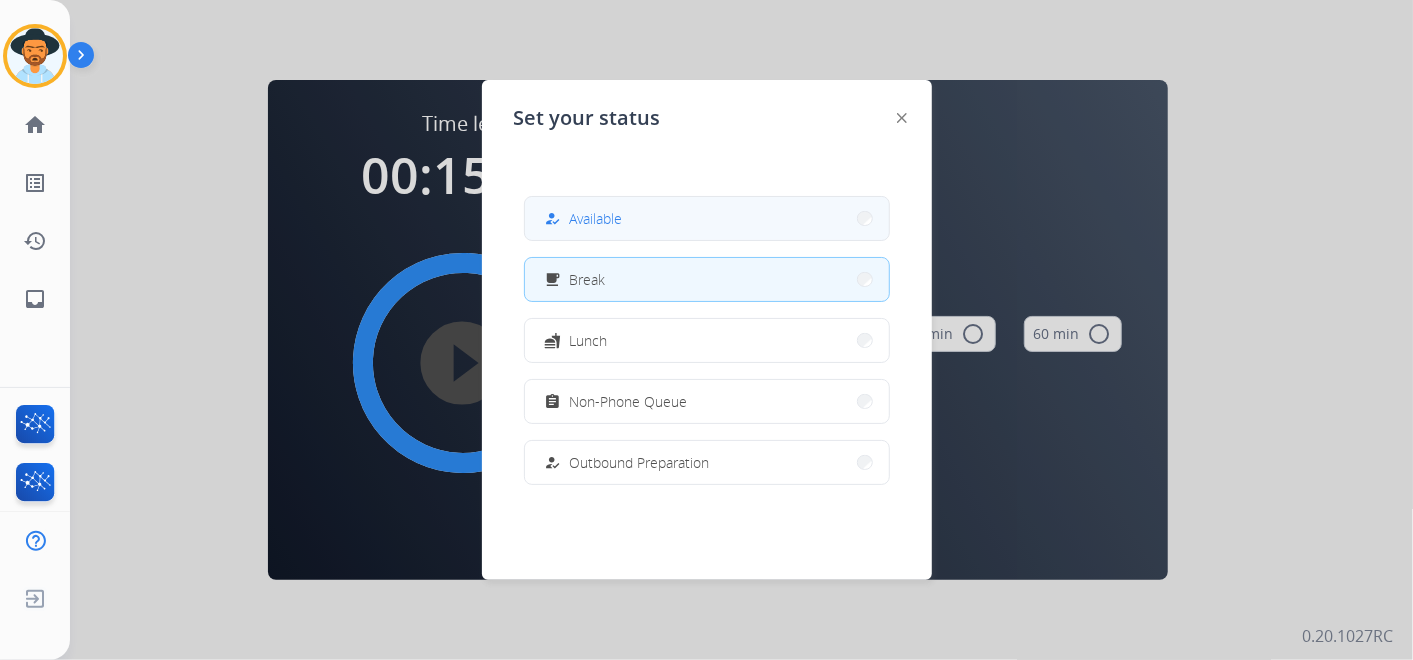 click on "how_to_reg Available" at bounding box center (707, 218) 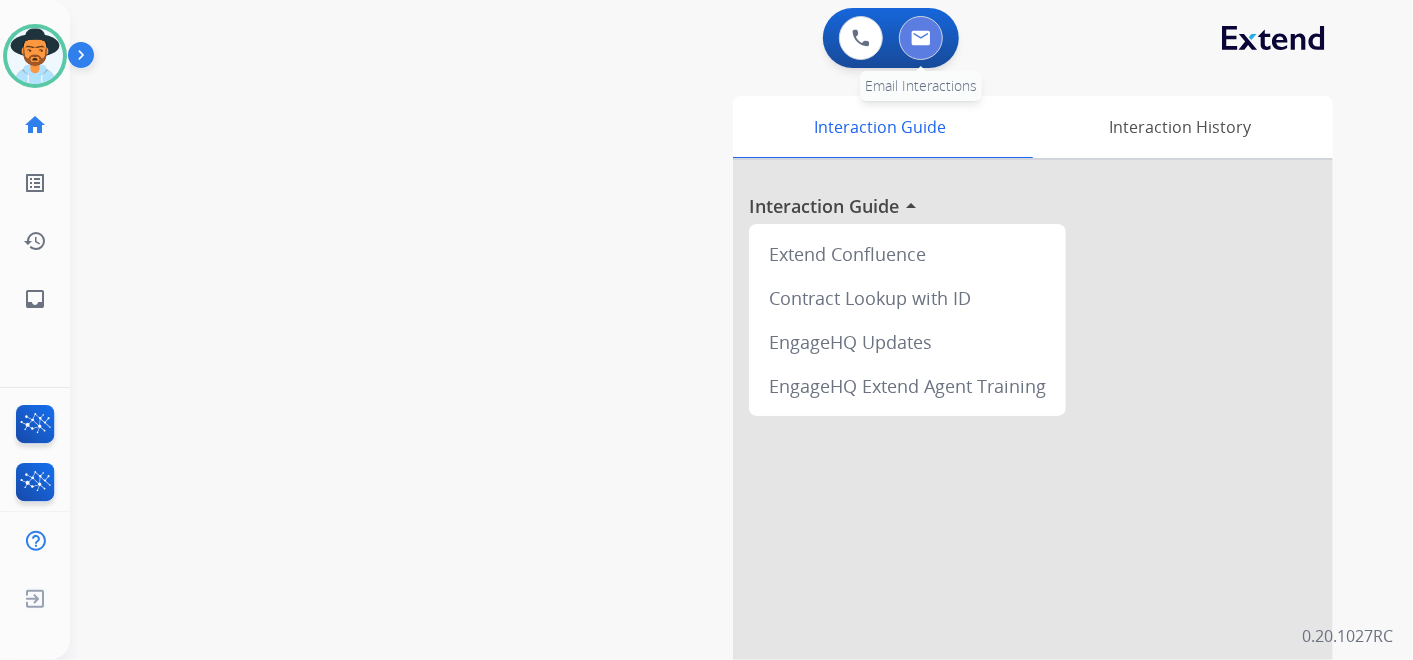 click at bounding box center [921, 38] 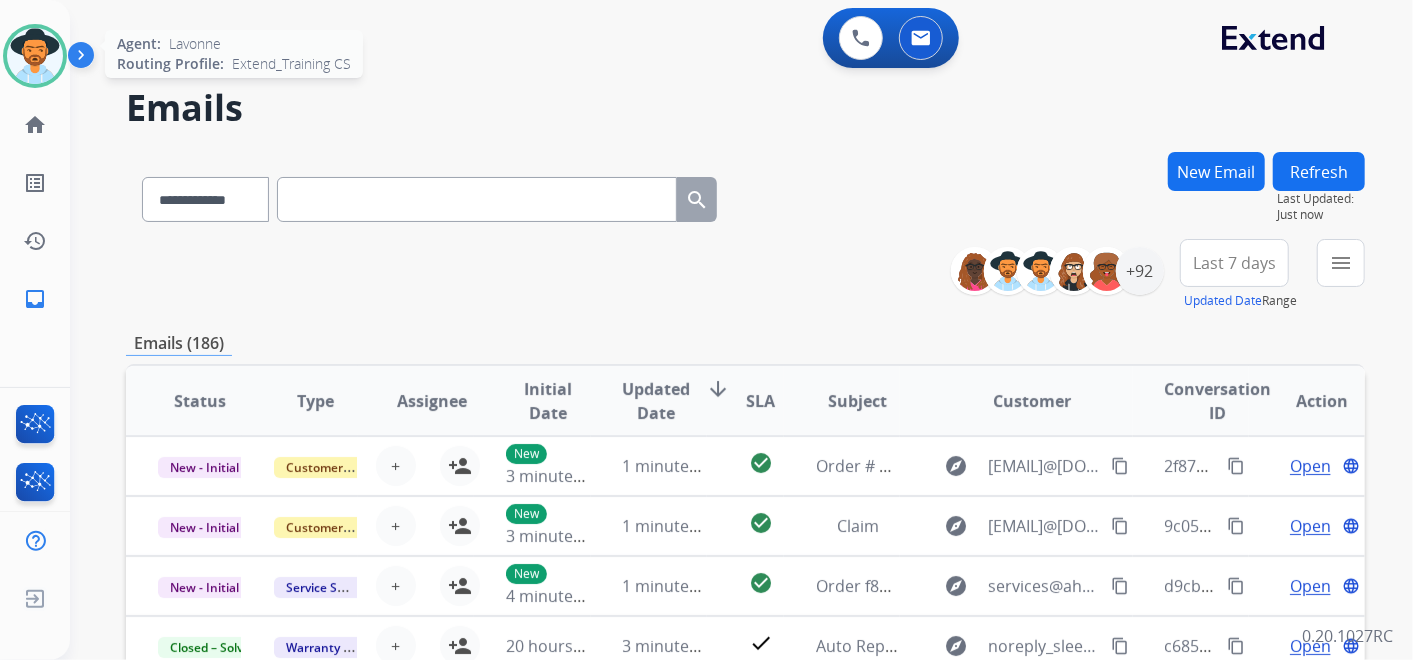 click at bounding box center (35, 56) 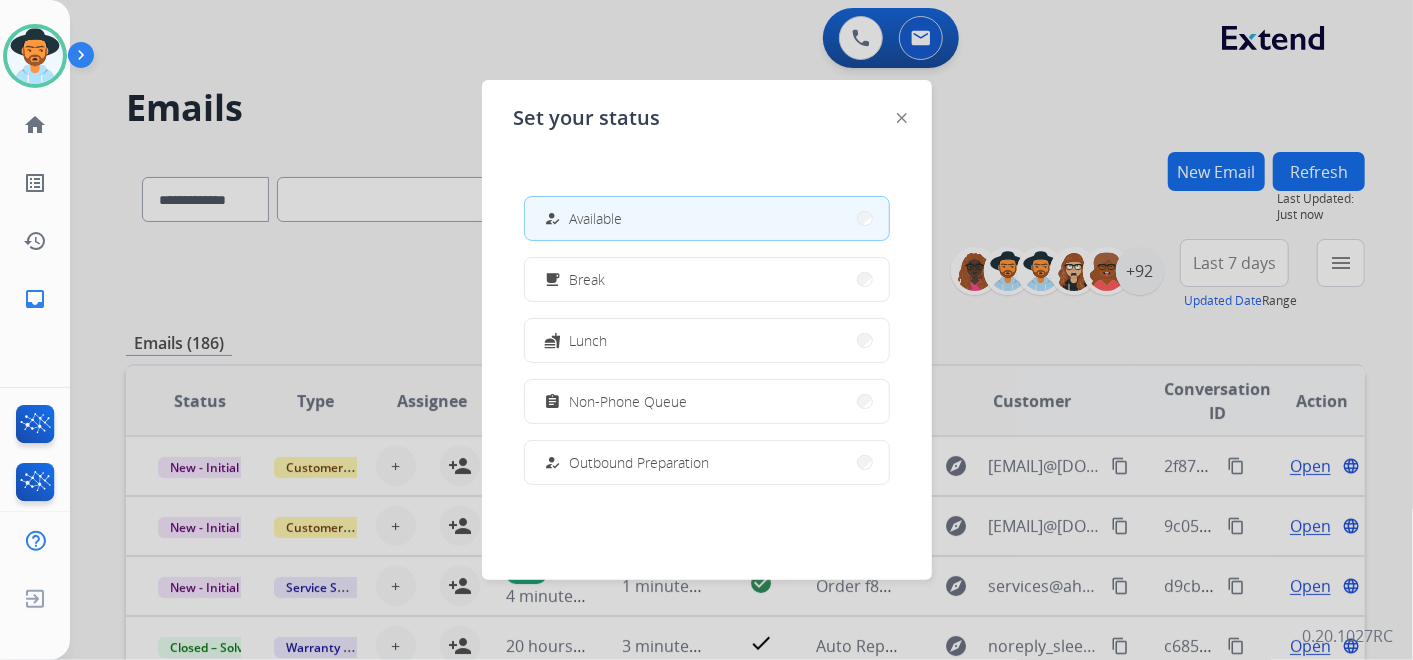 click 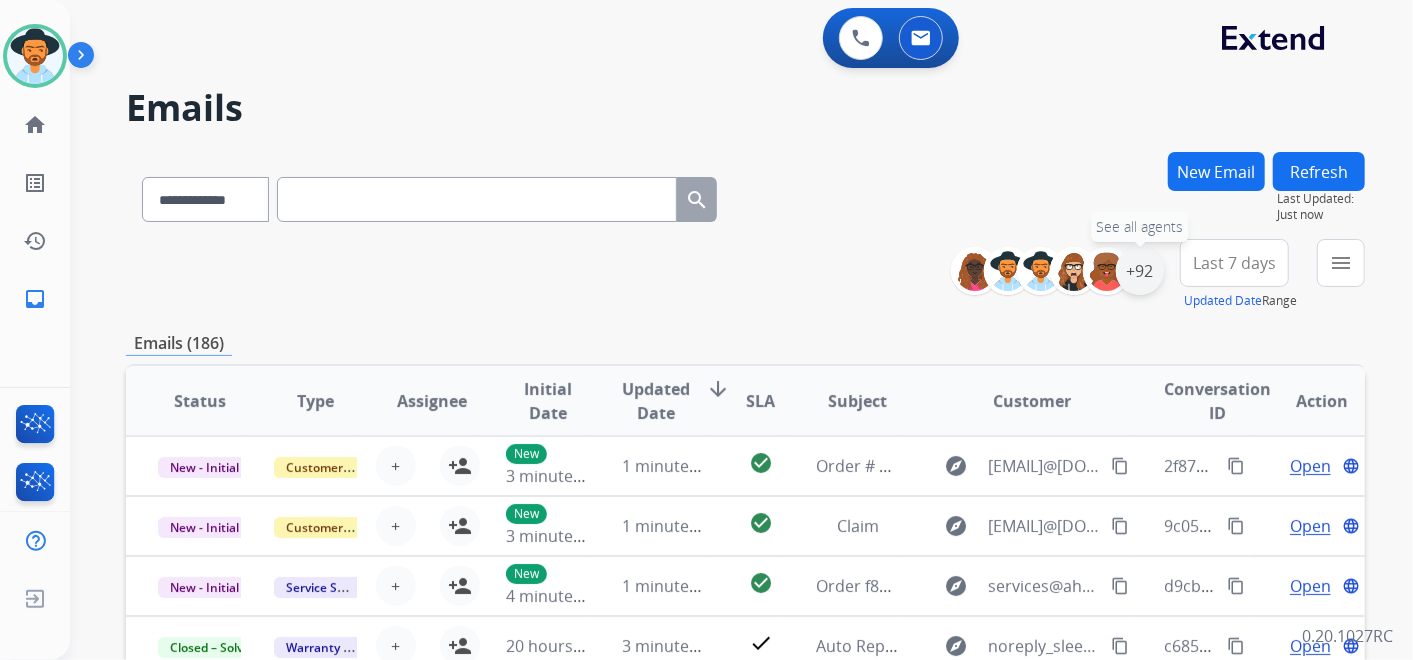 click on "+92" at bounding box center [1140, 271] 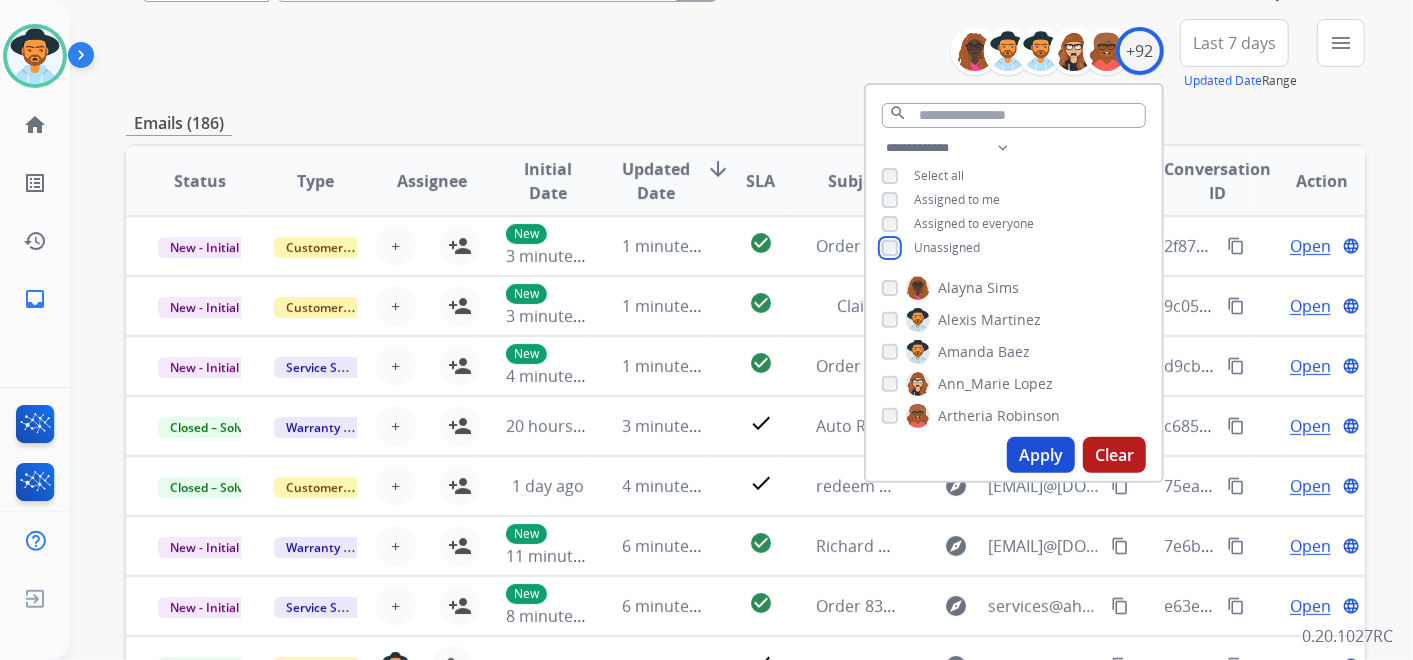 scroll, scrollTop: 222, scrollLeft: 0, axis: vertical 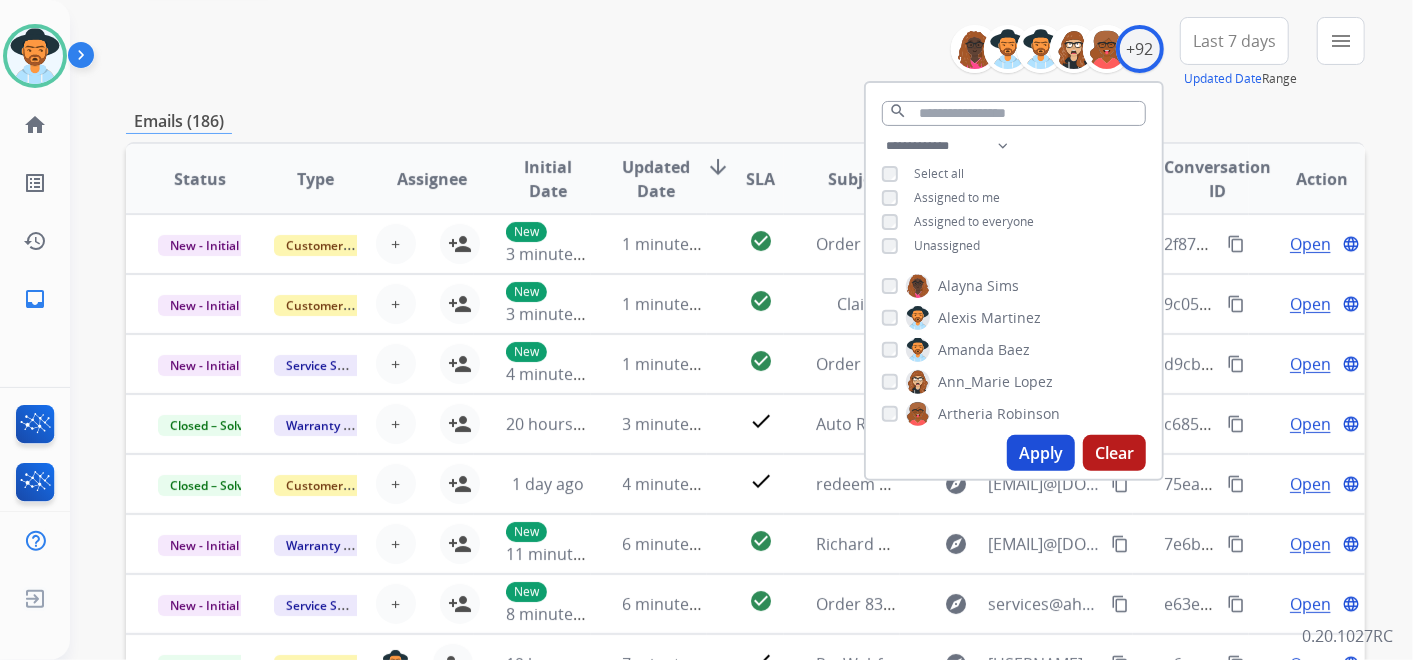 click on "Apply" at bounding box center [1041, 453] 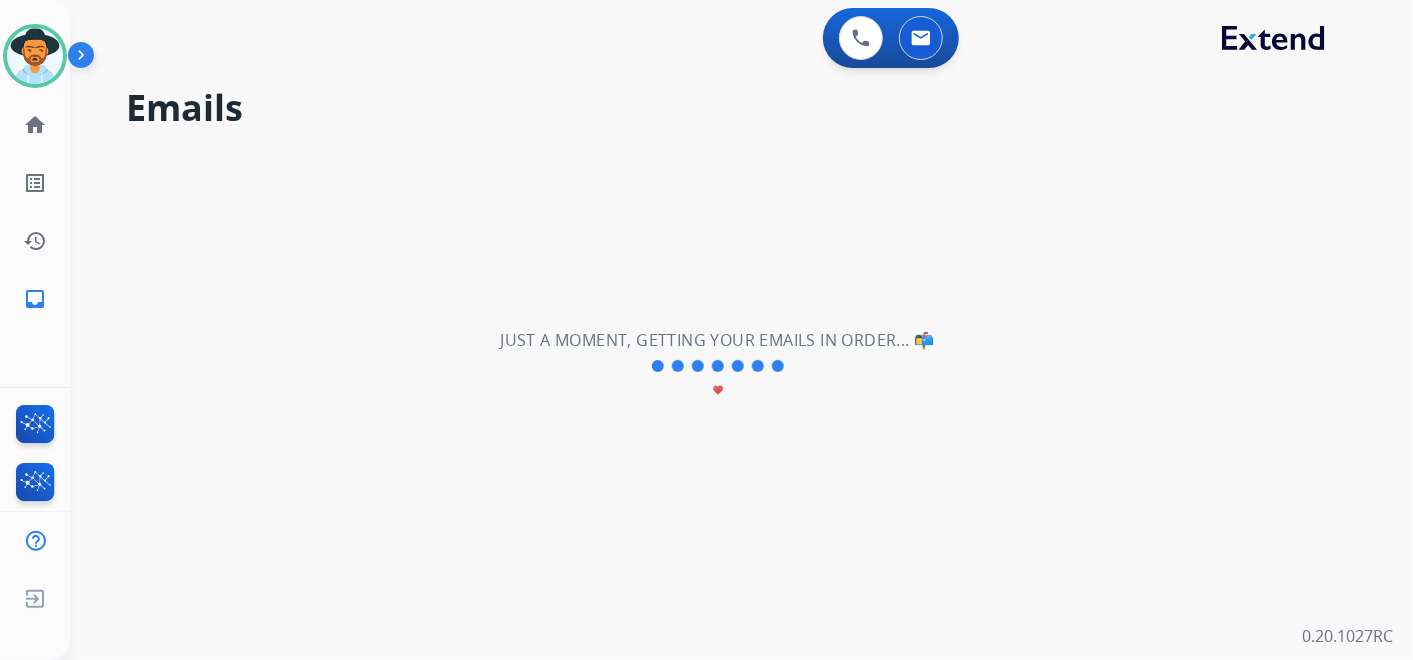 scroll, scrollTop: 0, scrollLeft: 0, axis: both 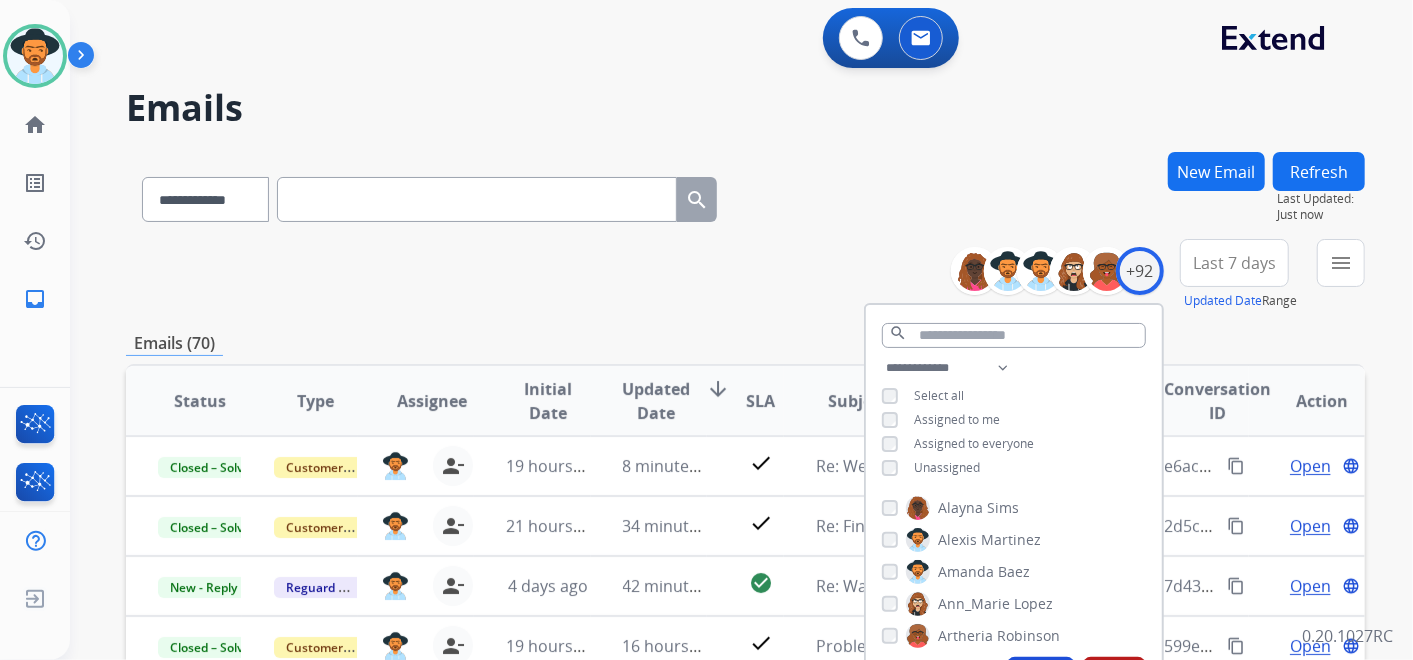 drag, startPoint x: 512, startPoint y: 213, endPoint x: 503, endPoint y: 200, distance: 15.811388 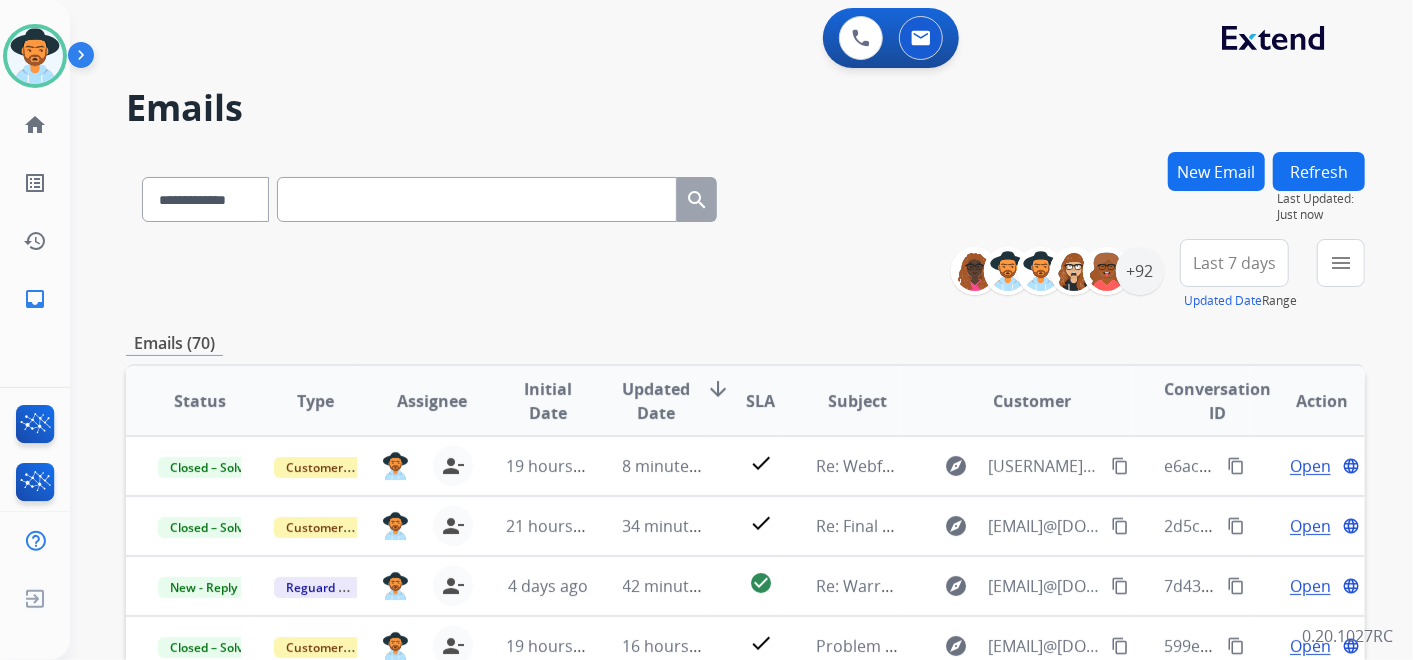 paste on "**********" 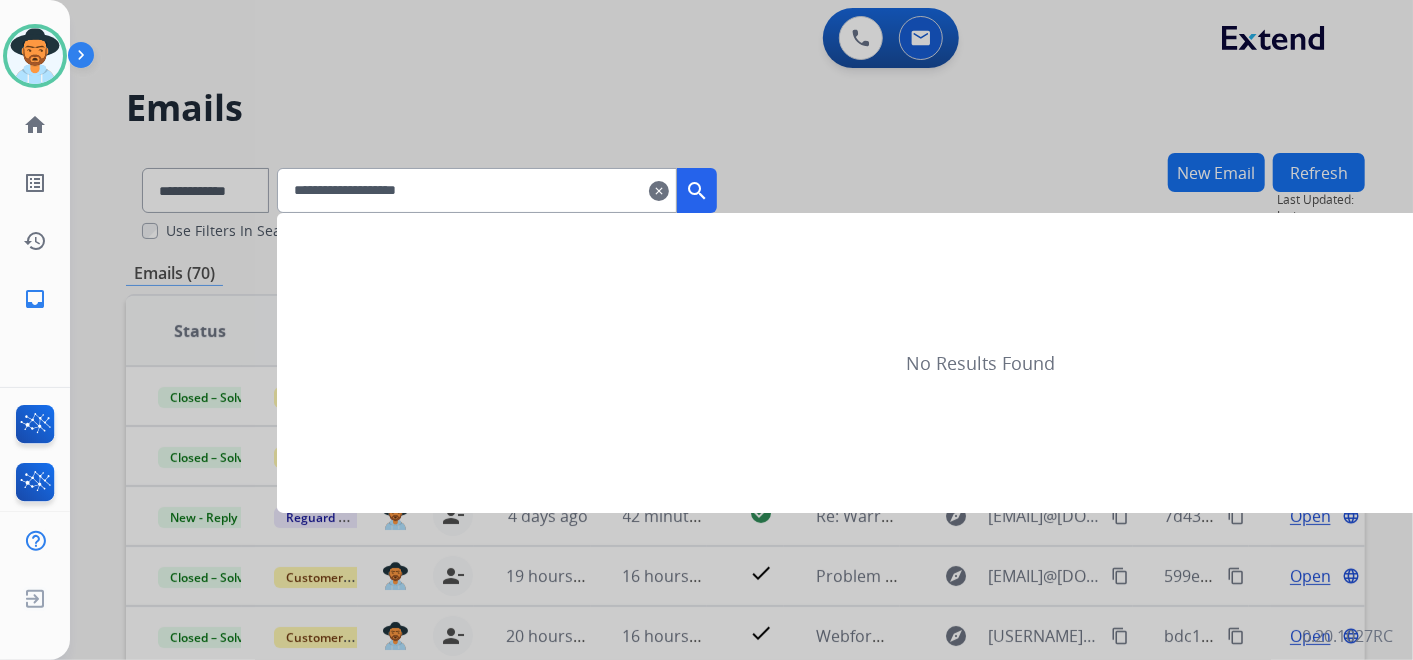 type on "**********" 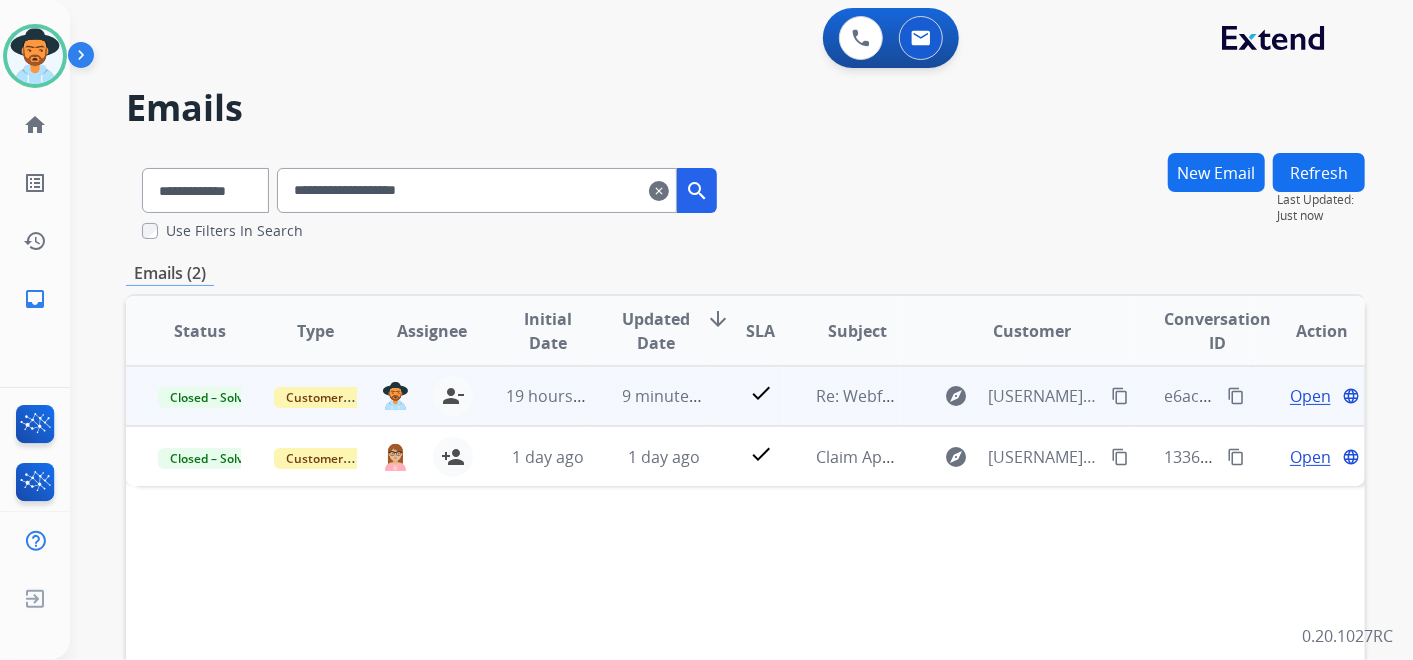 click on "Open" at bounding box center (1310, 396) 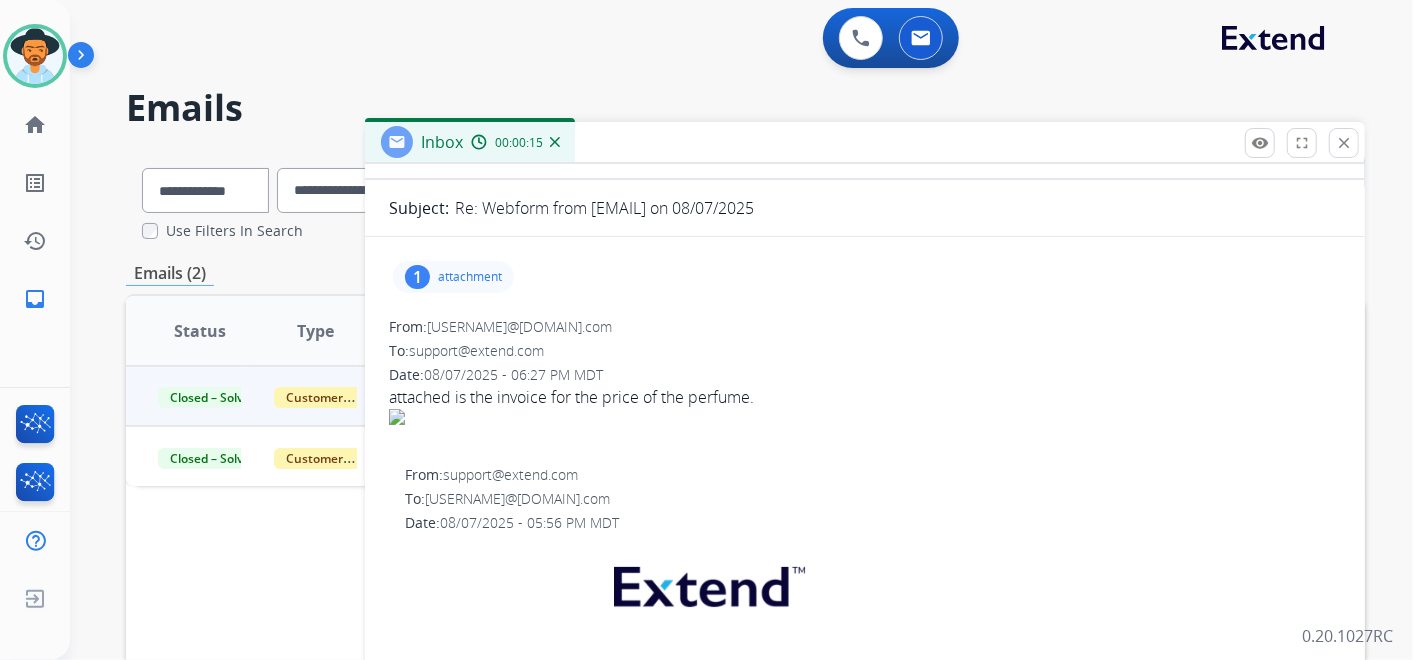 scroll, scrollTop: 111, scrollLeft: 0, axis: vertical 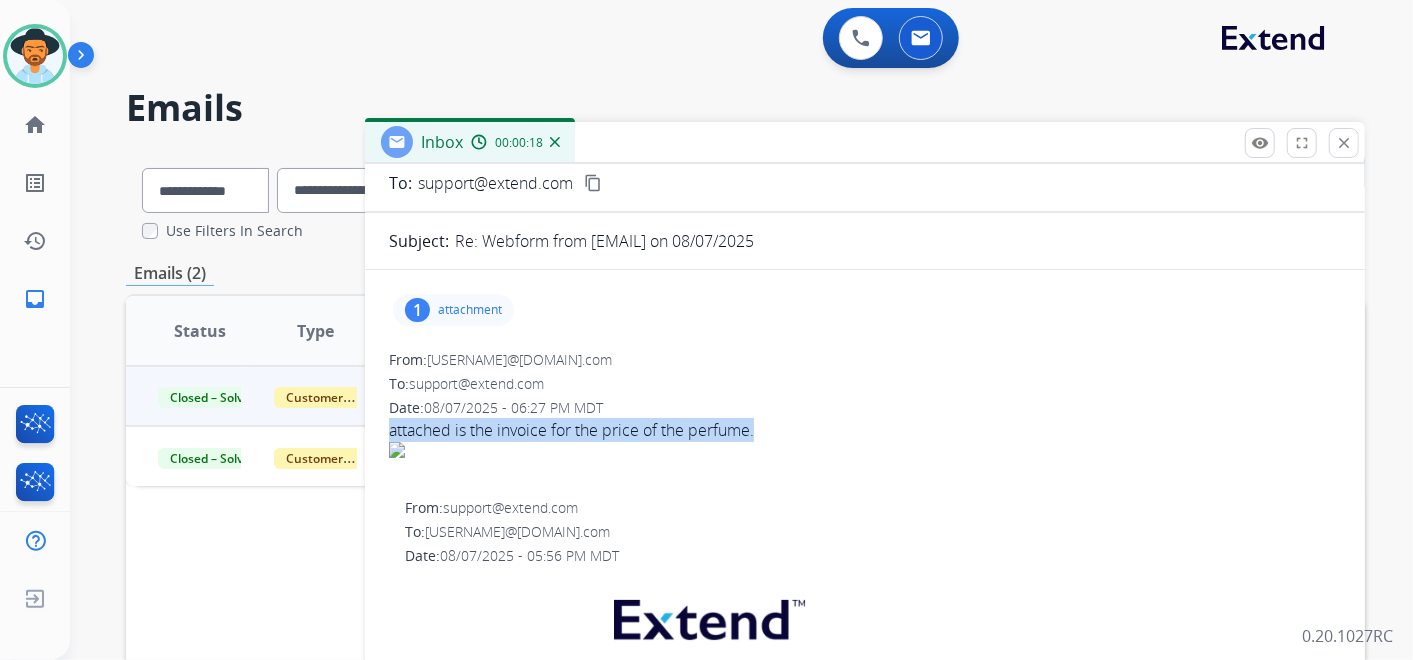drag, startPoint x: 384, startPoint y: 424, endPoint x: 757, endPoint y: 442, distance: 373.43405 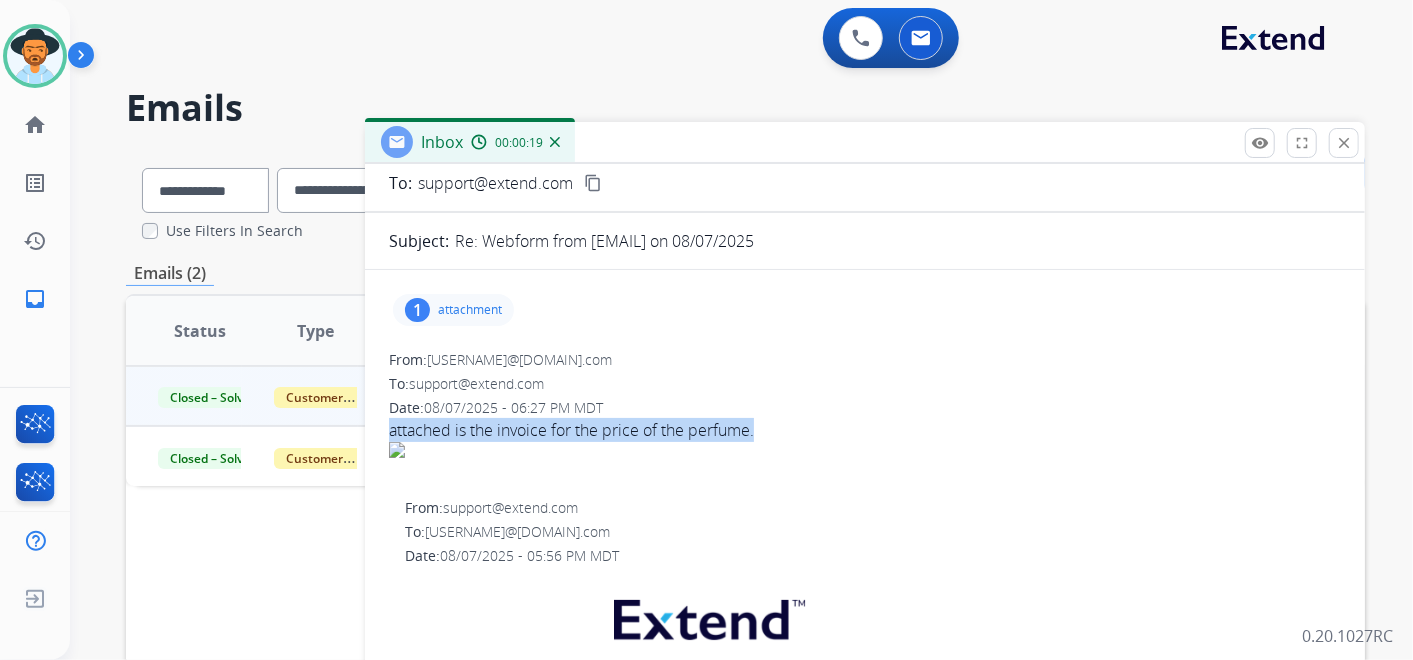 copy on "attached is the invoice for the price of the perfume." 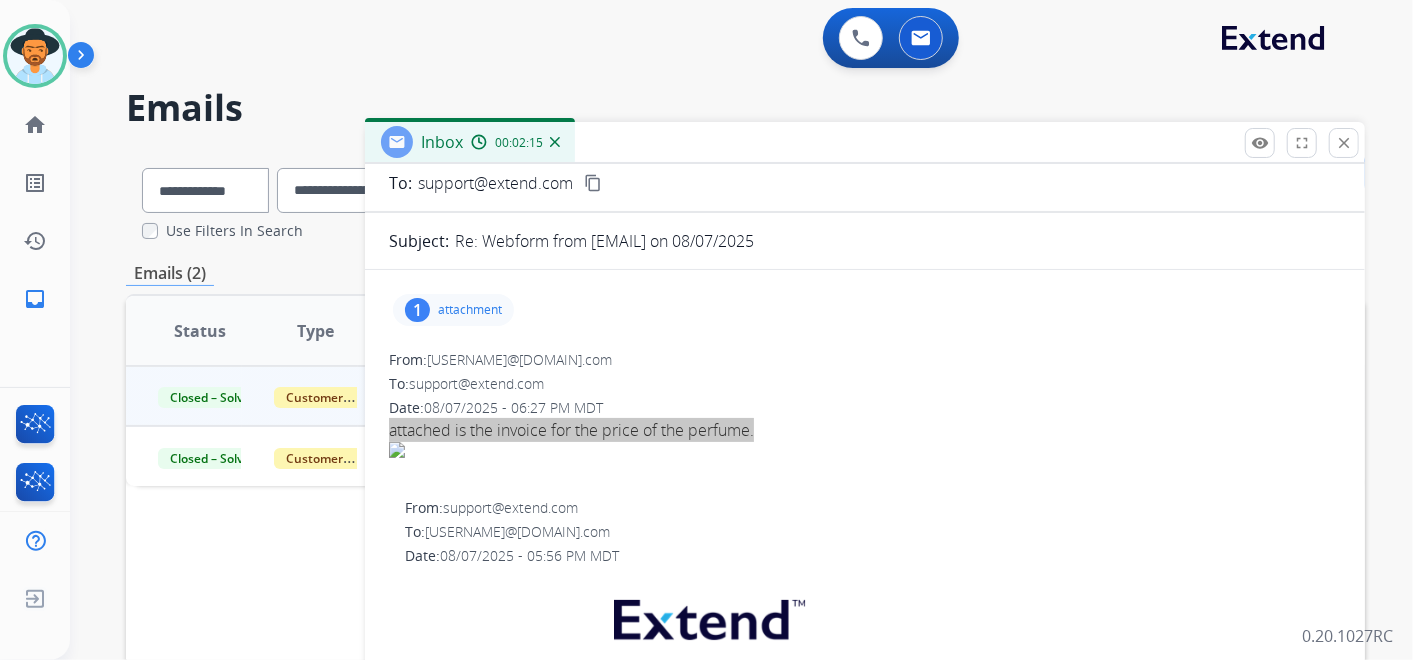 scroll, scrollTop: 0, scrollLeft: 0, axis: both 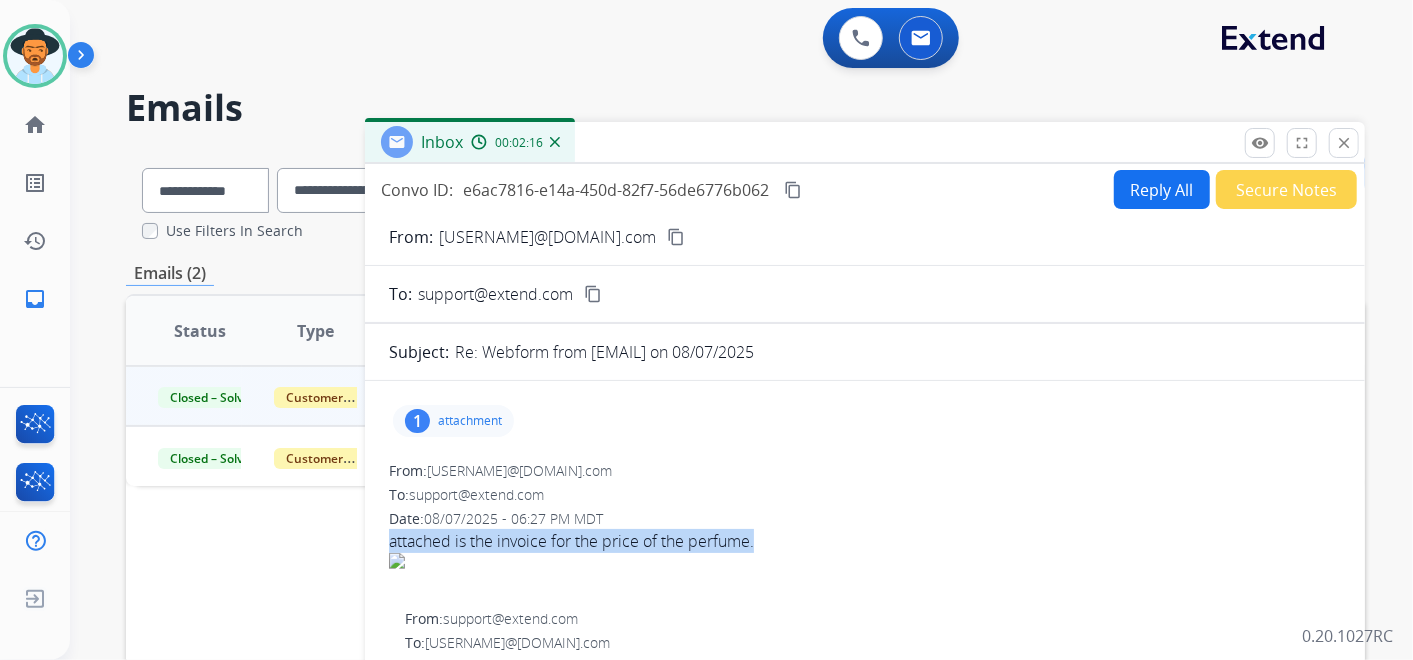 click on "Reply All" at bounding box center [1162, 189] 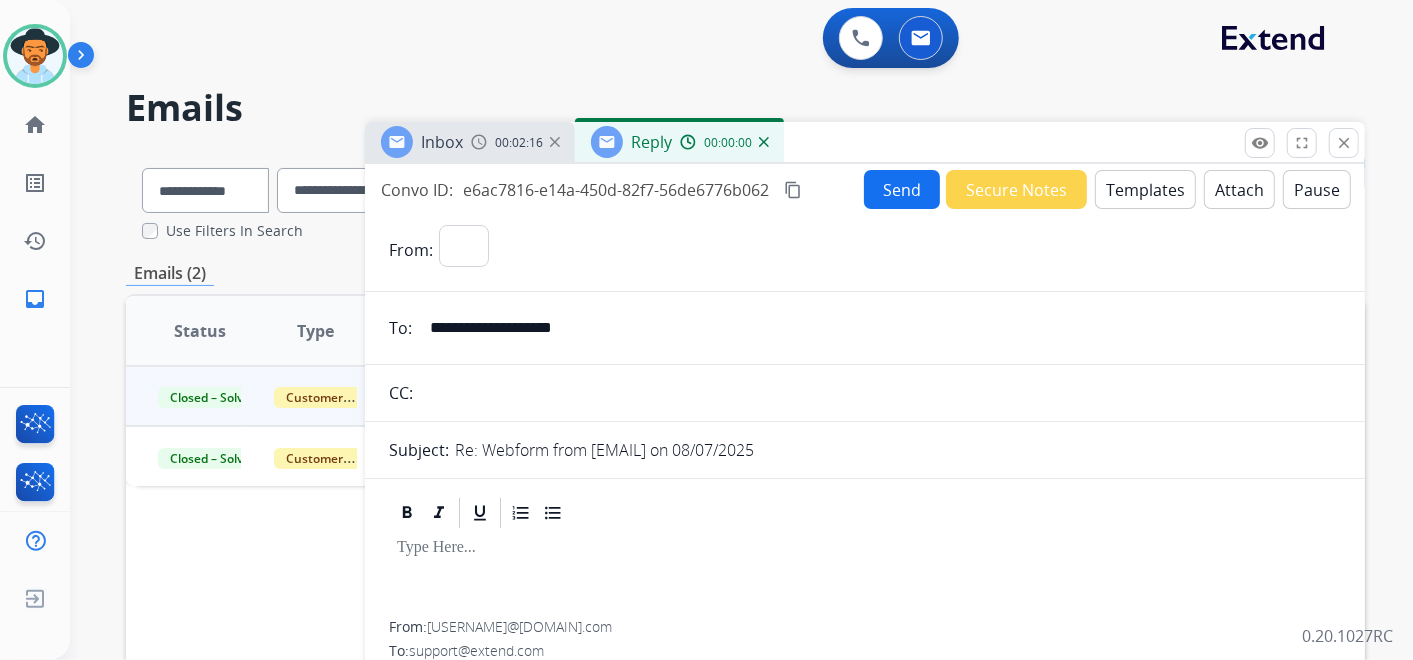 select on "**********" 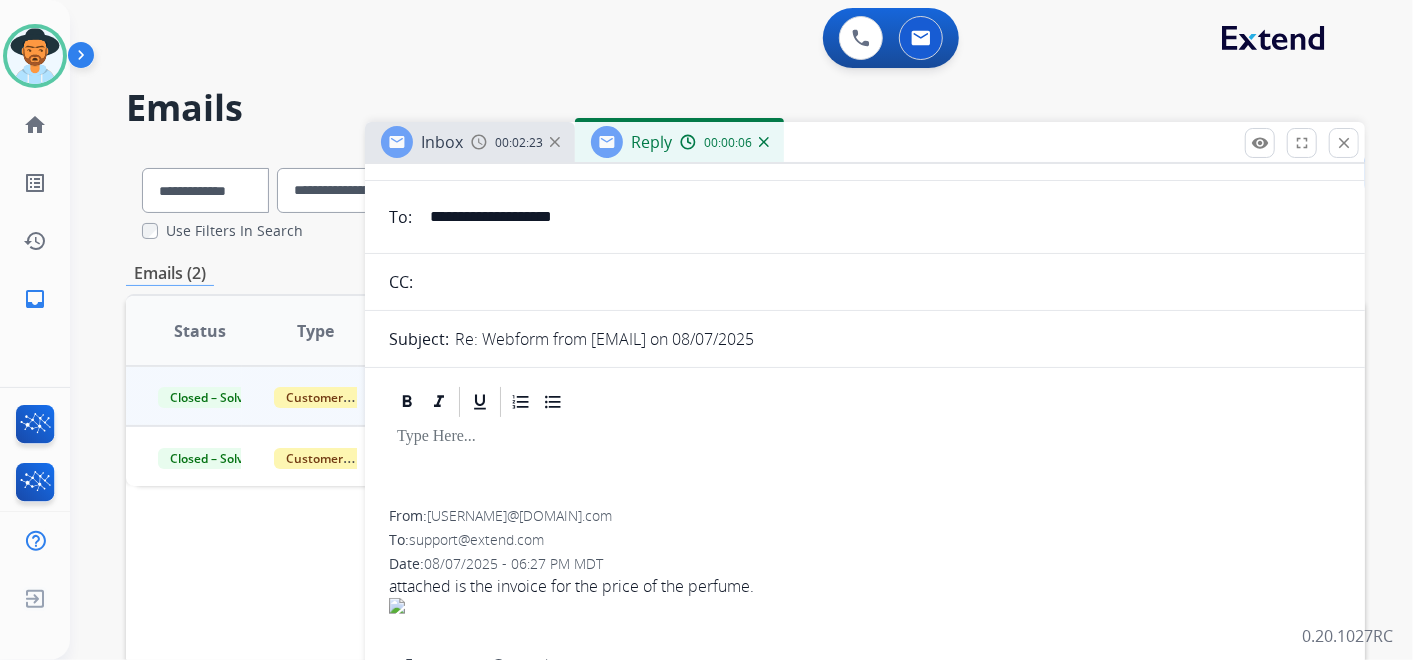 scroll, scrollTop: 0, scrollLeft: 0, axis: both 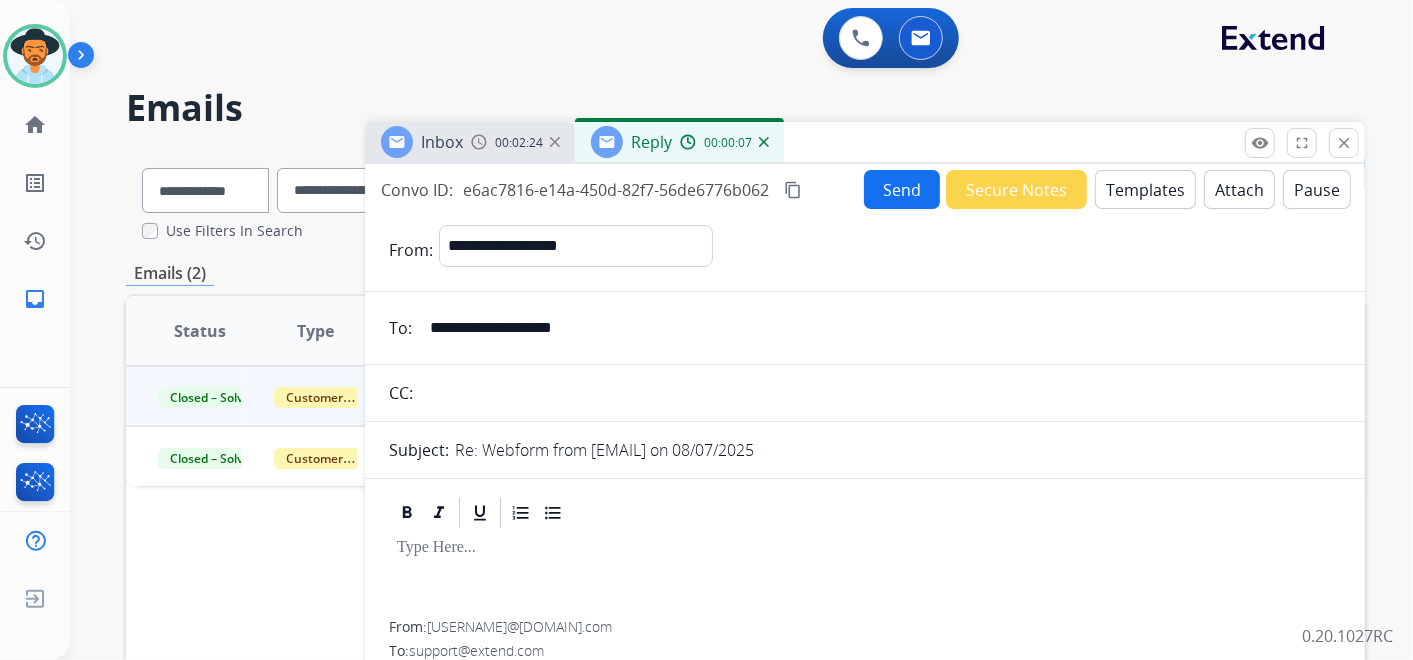 click on "Templates" at bounding box center [1145, 189] 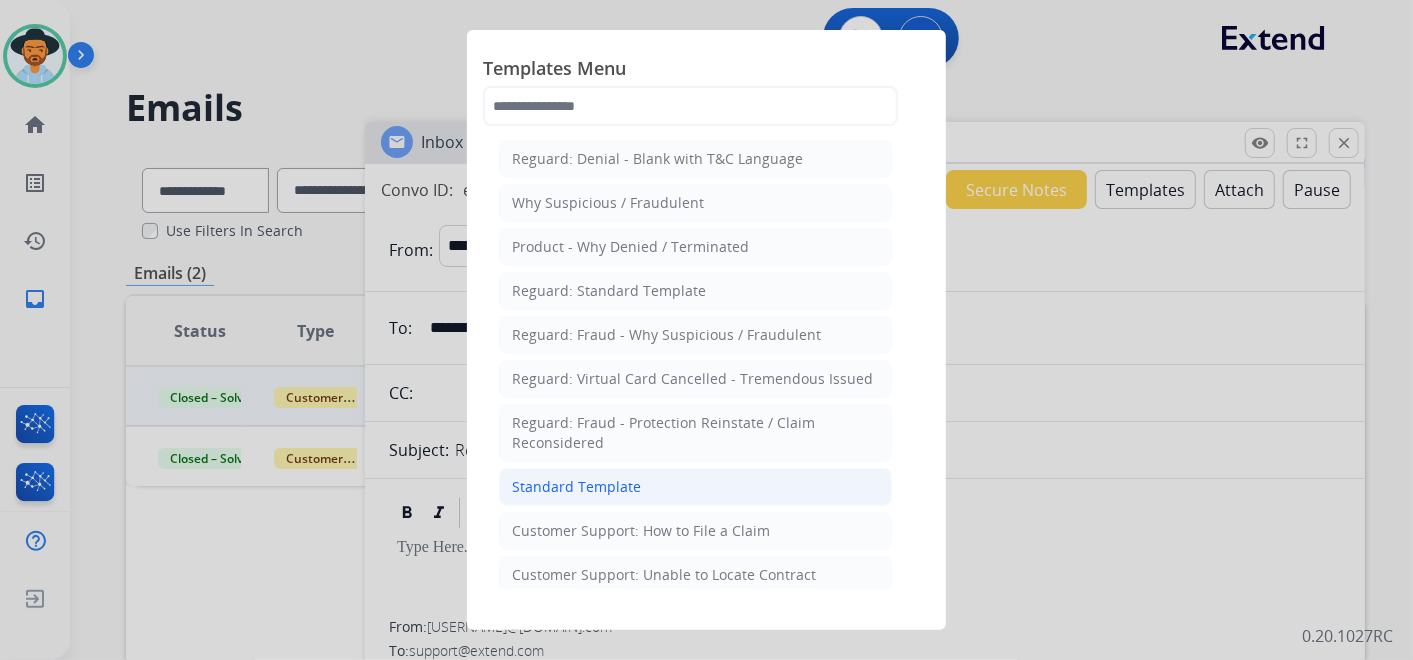 click on "Standard Template" 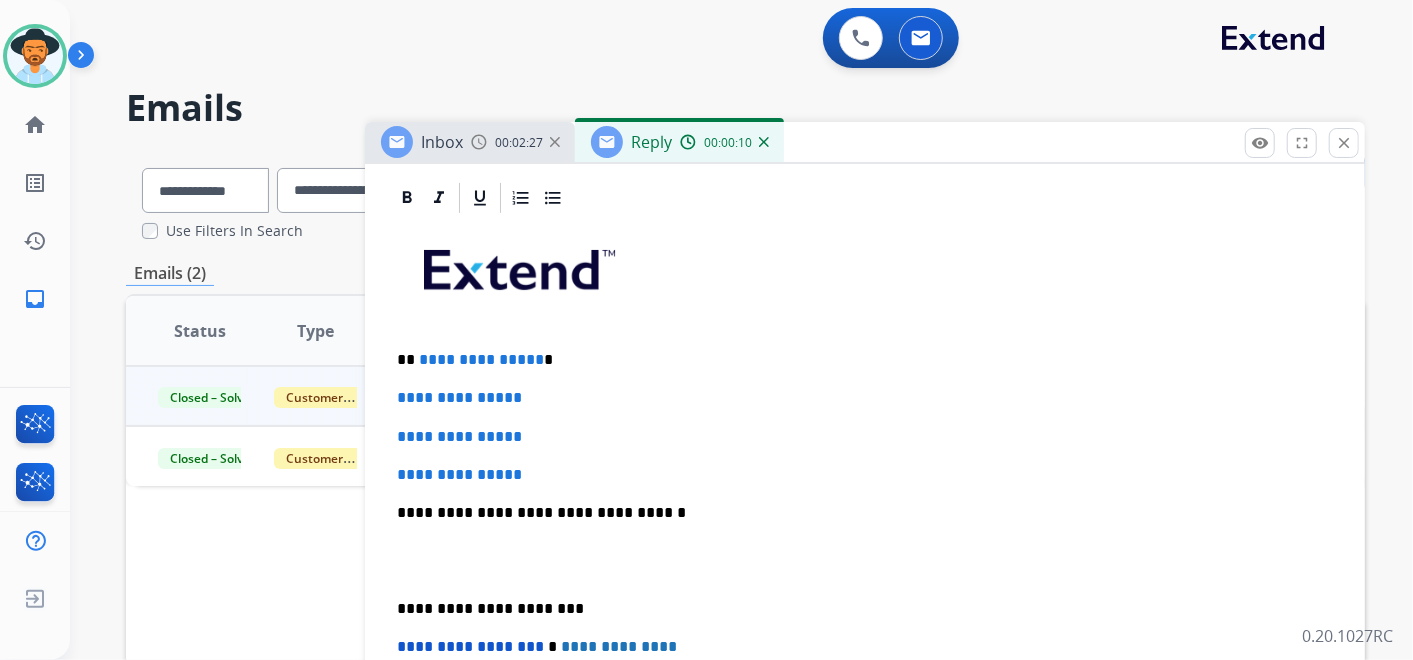 scroll, scrollTop: 444, scrollLeft: 0, axis: vertical 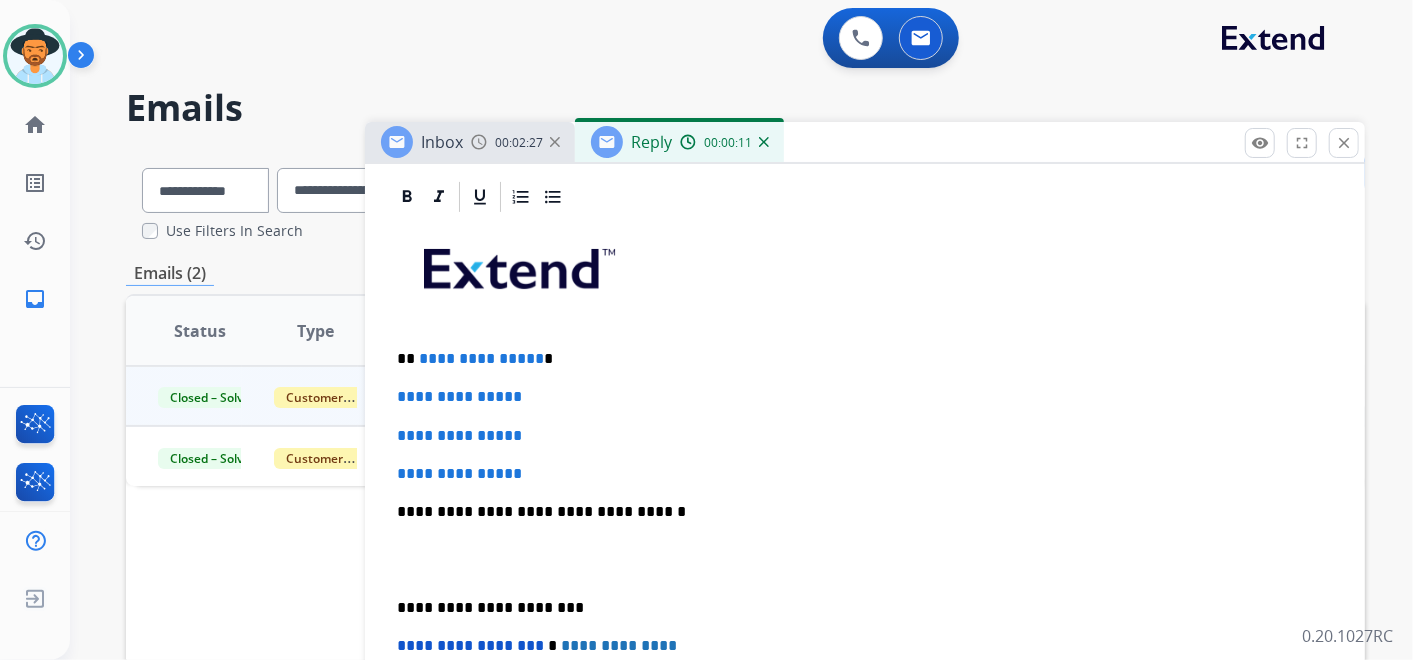 click on "**********" at bounding box center (857, 359) 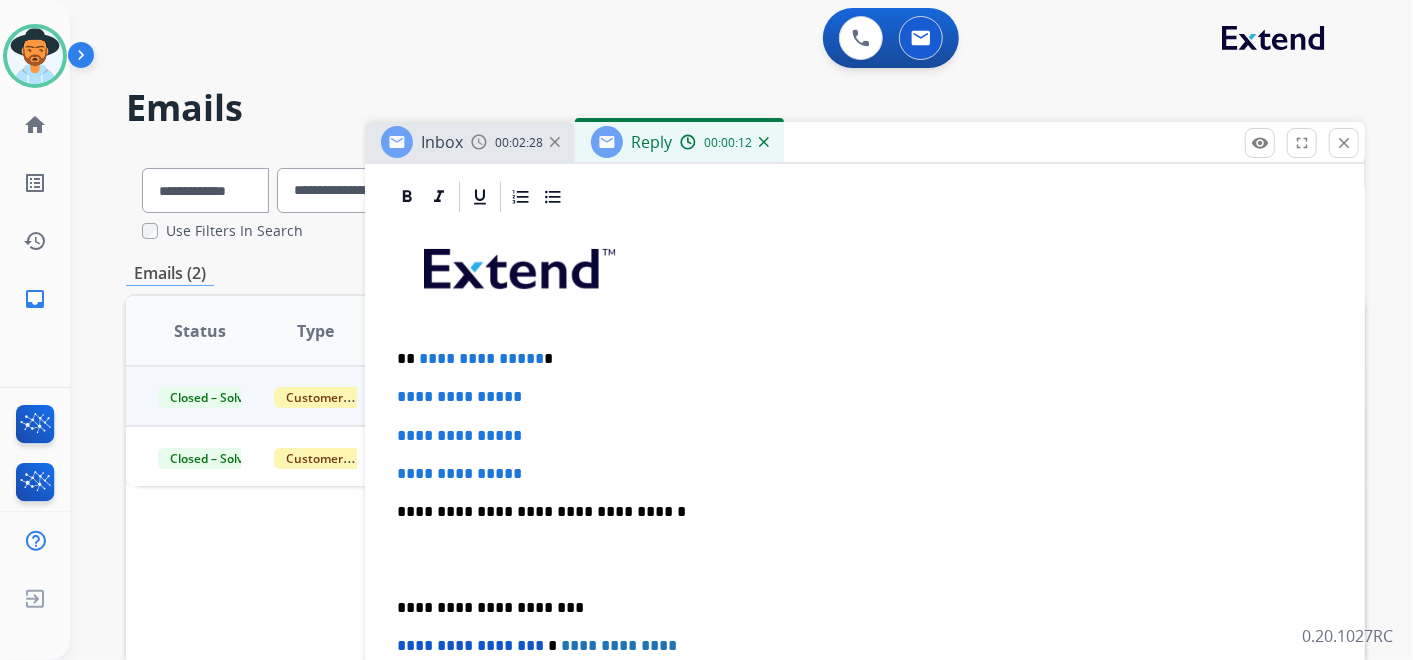 type 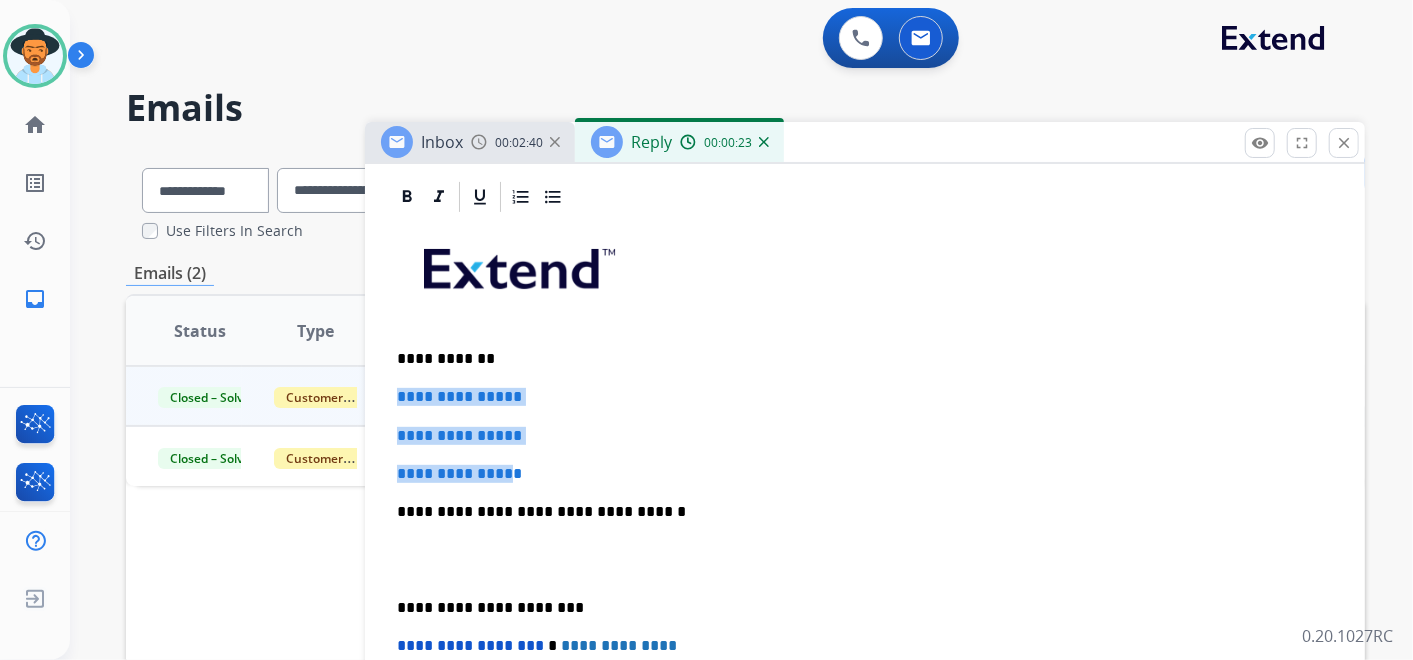 drag, startPoint x: 397, startPoint y: 385, endPoint x: 525, endPoint y: 468, distance: 152.5549 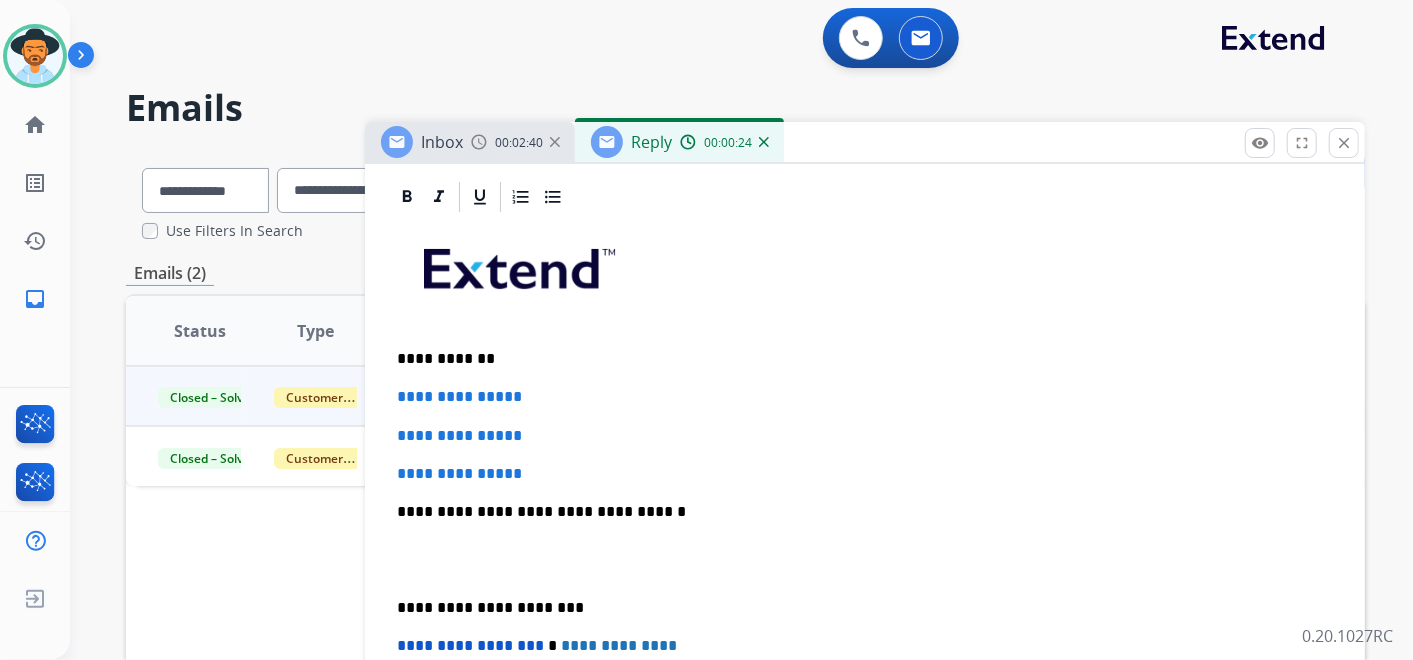 click on "**********" at bounding box center (865, 474) 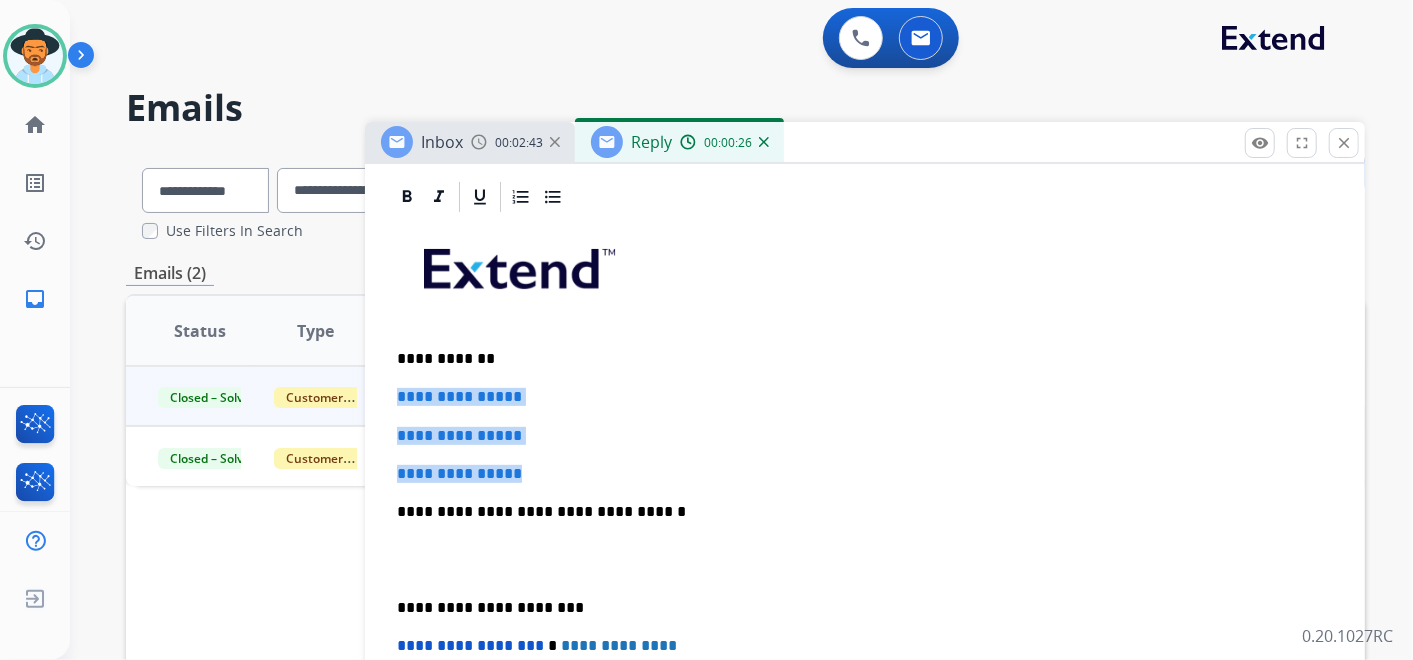 drag, startPoint x: 535, startPoint y: 463, endPoint x: 392, endPoint y: 391, distance: 160.10309 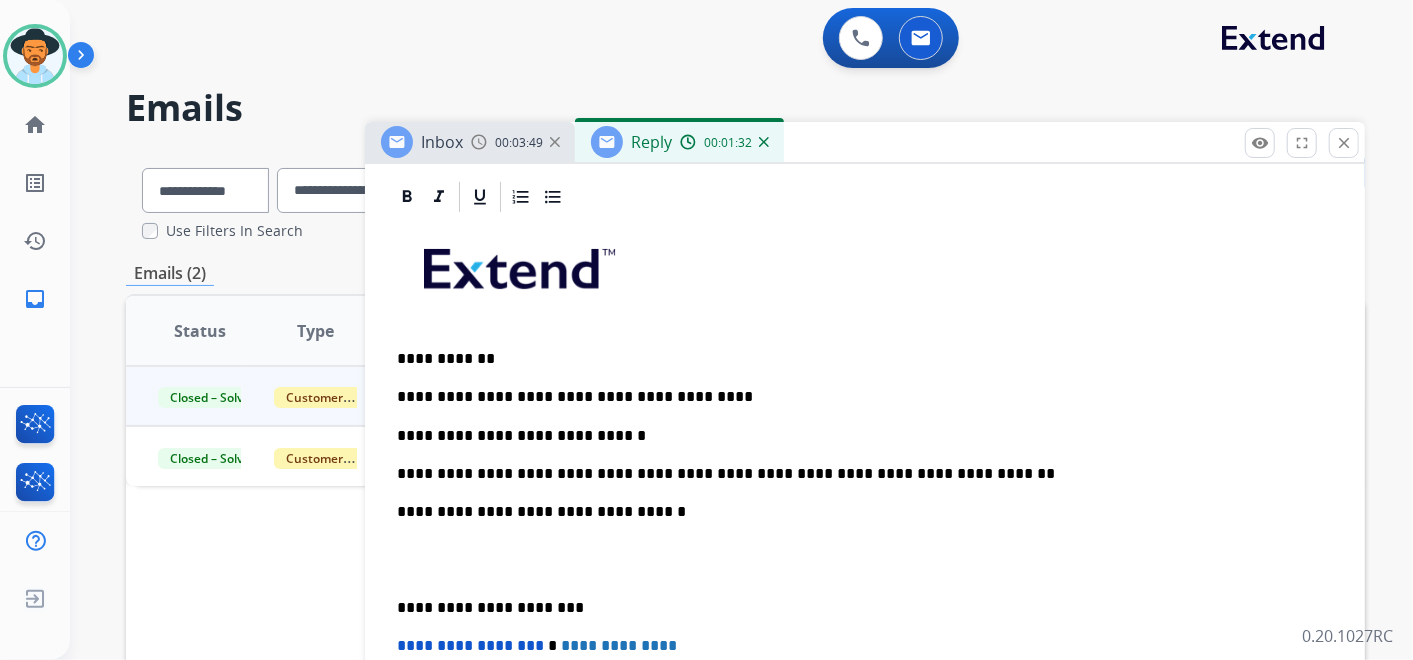 click on "**********" at bounding box center (857, 474) 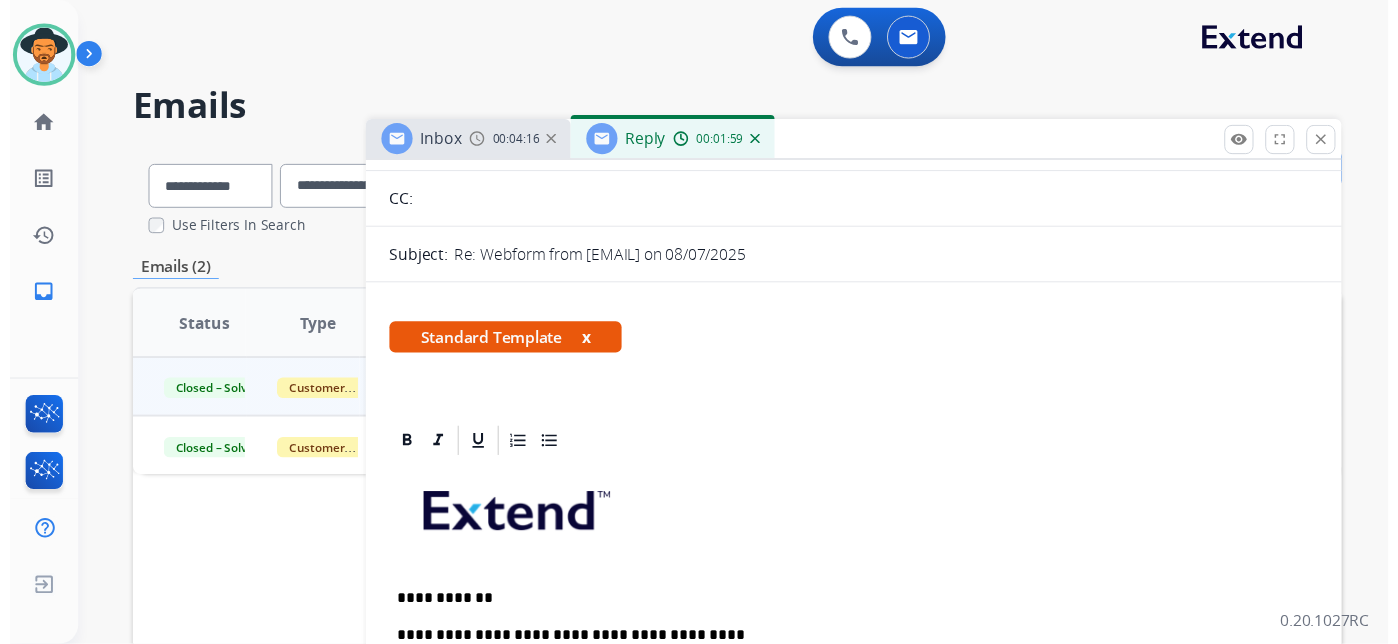 scroll, scrollTop: 0, scrollLeft: 0, axis: both 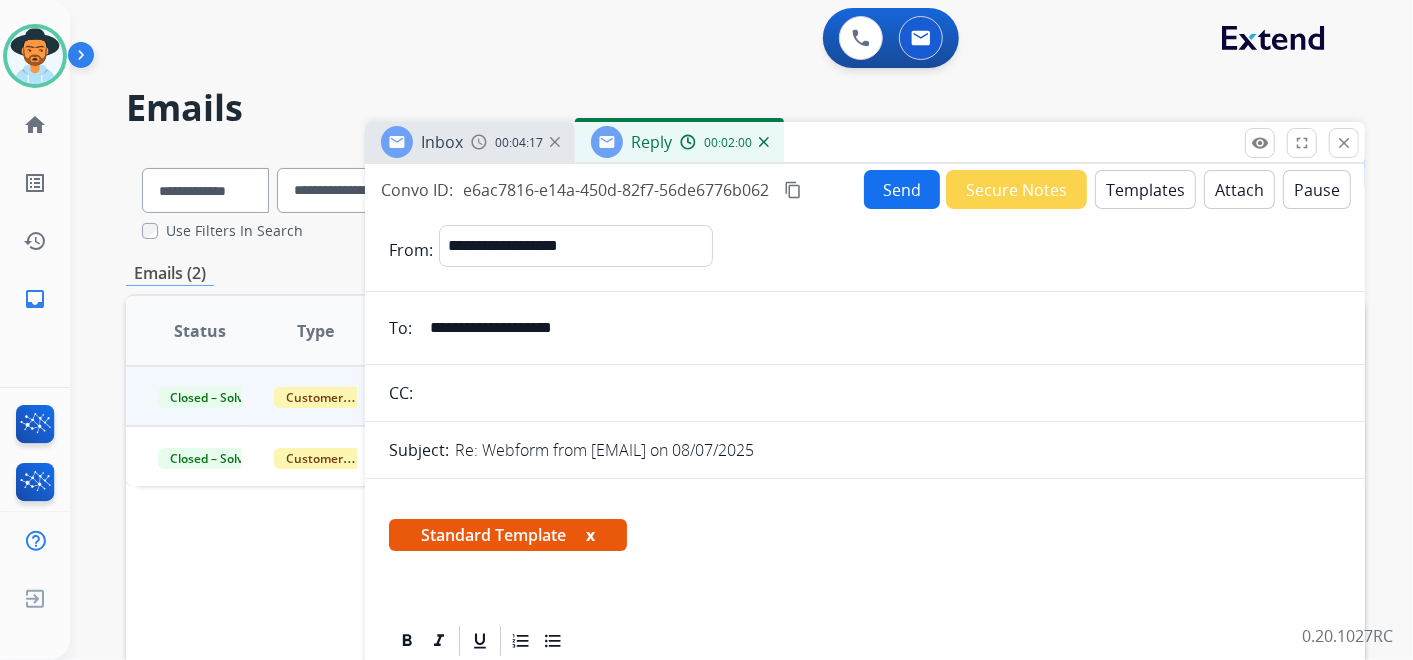 click on "Send" at bounding box center [902, 189] 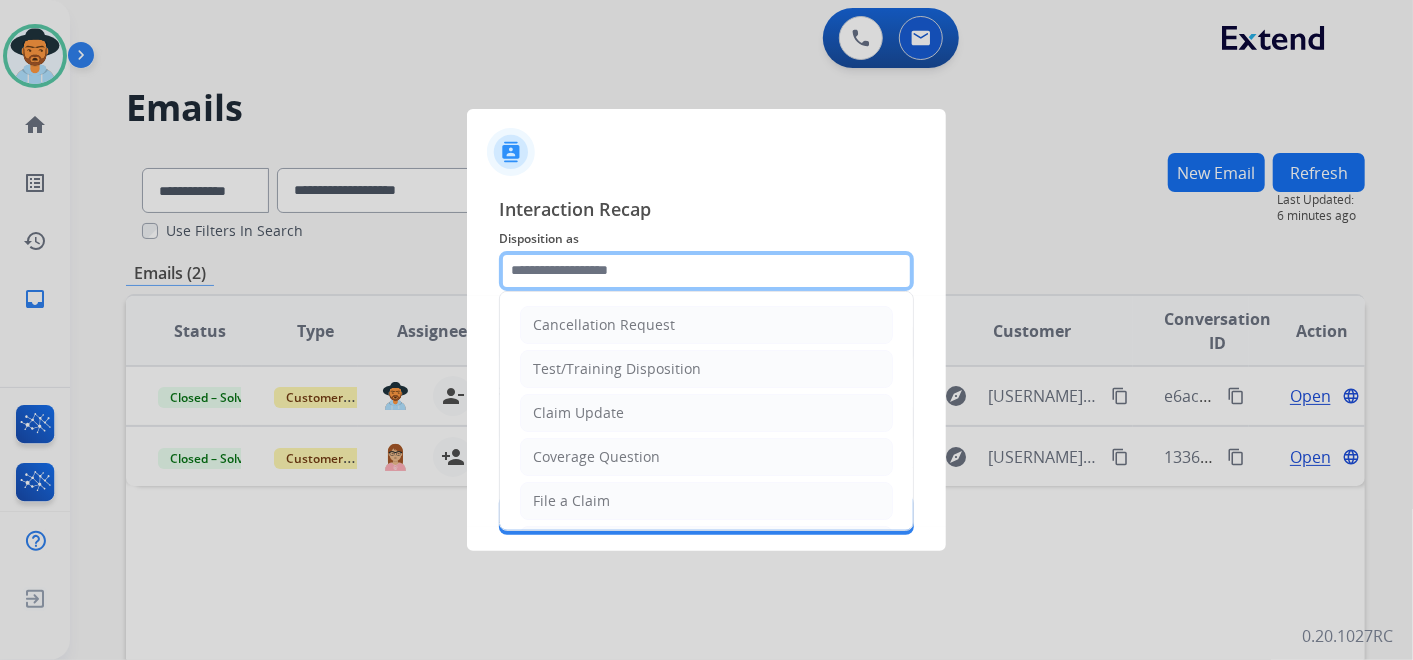 click 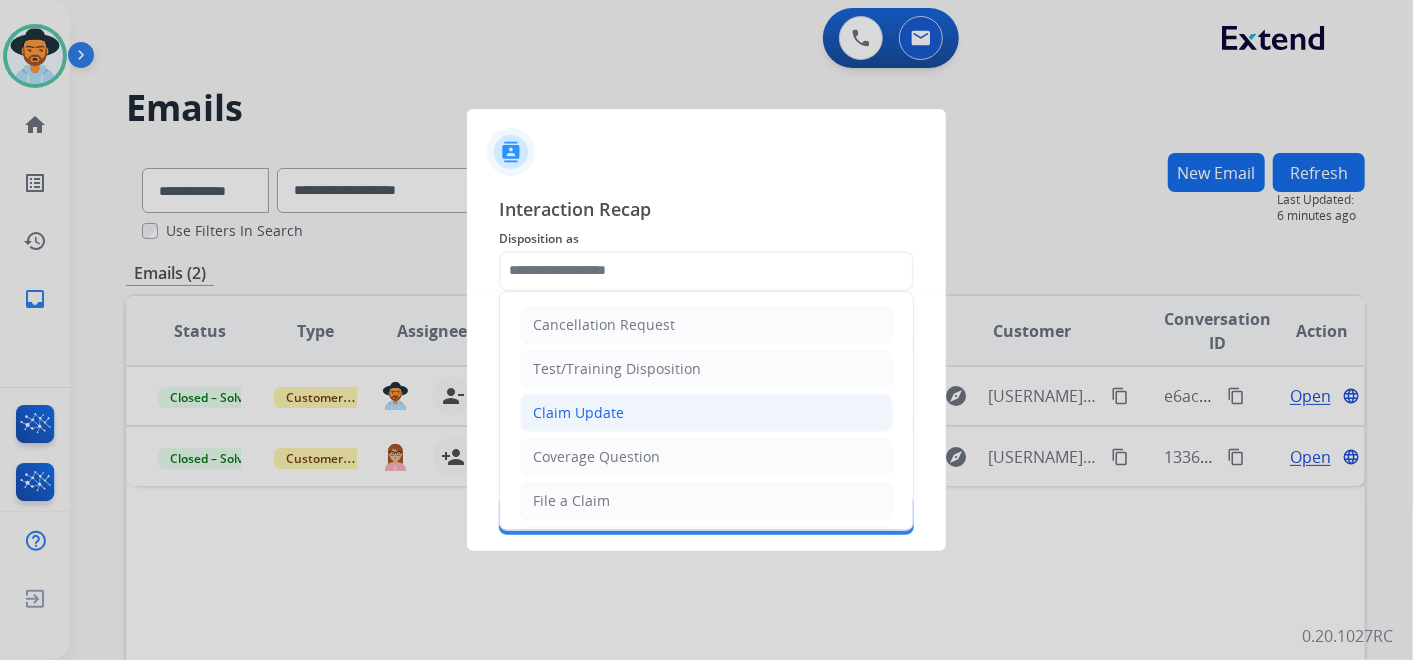 click on "Claim Update" 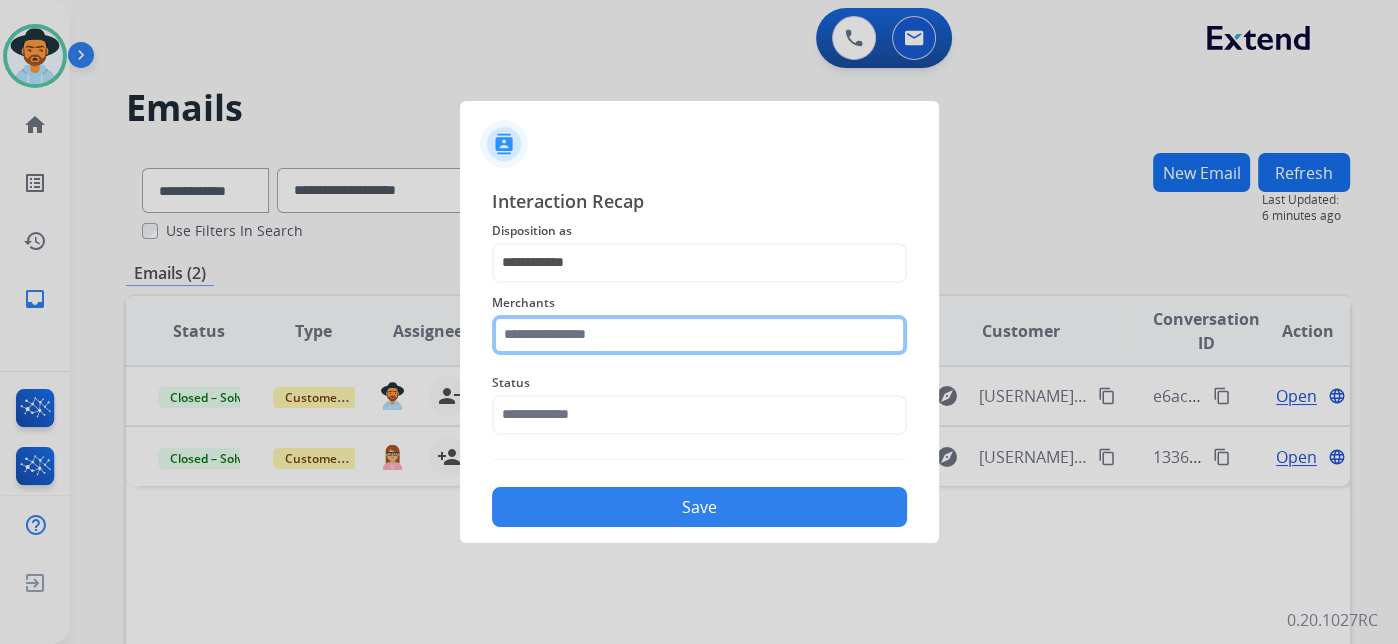 click 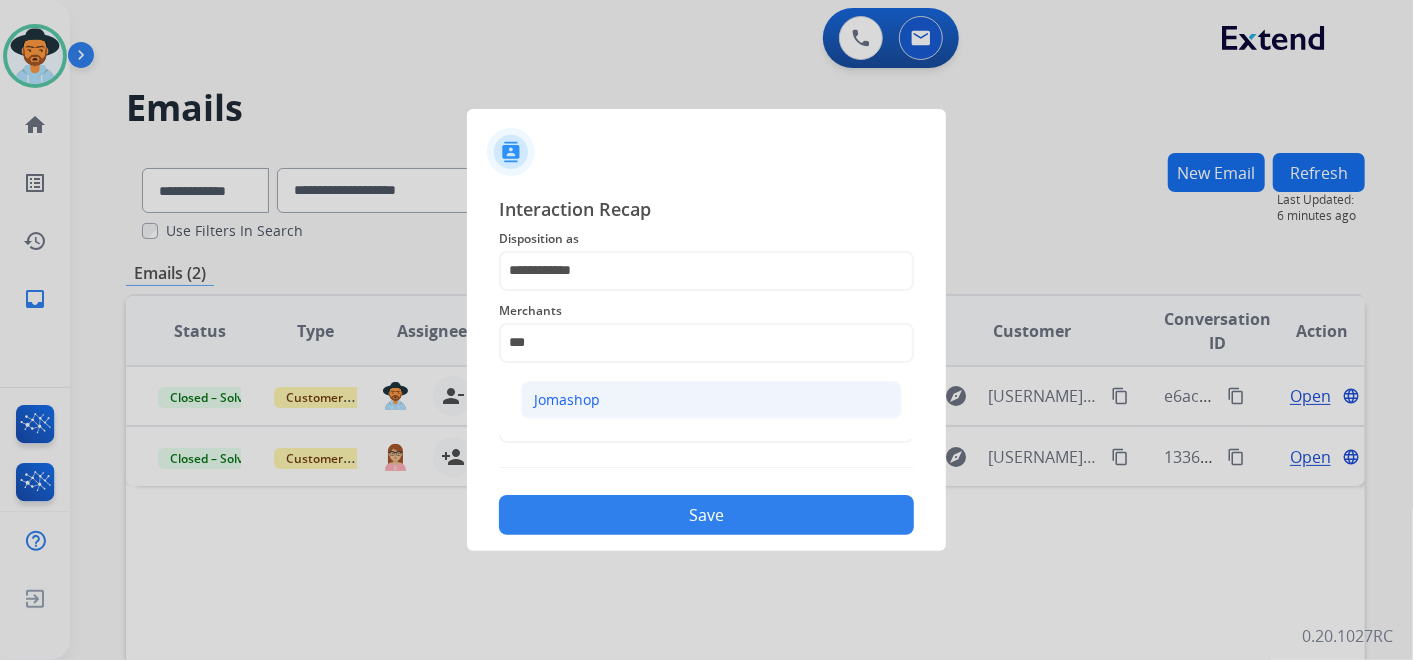 click on "Jomashop" 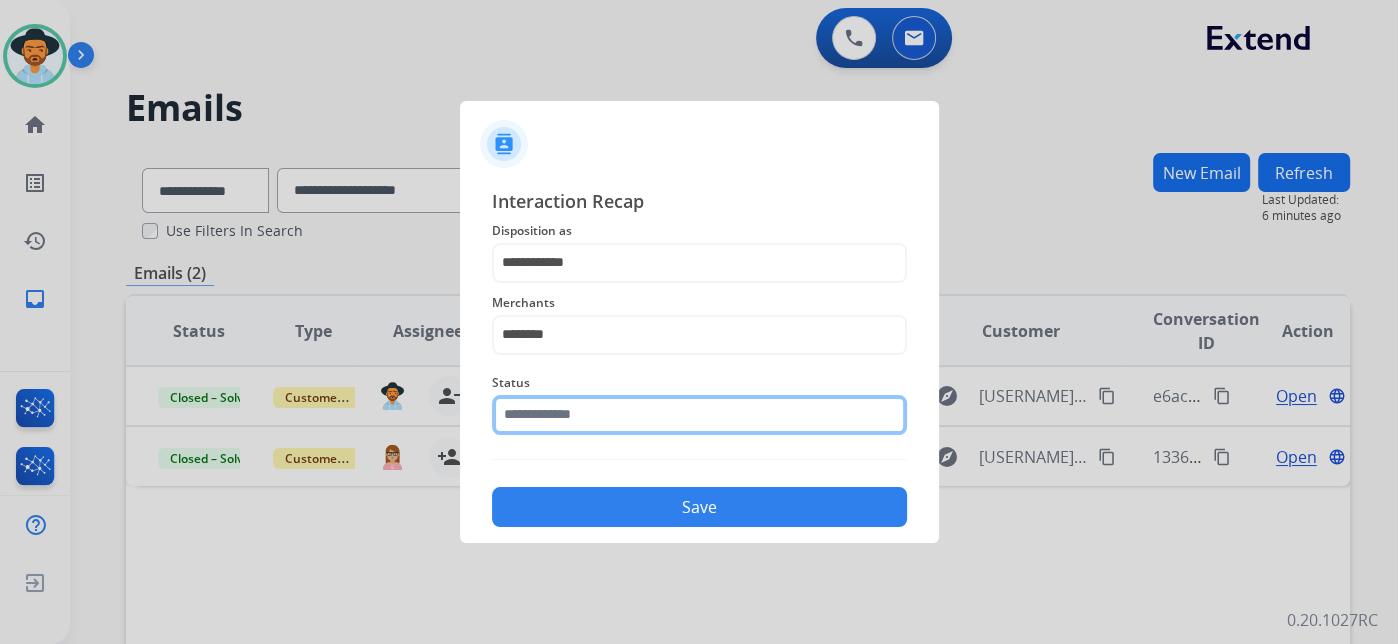 click 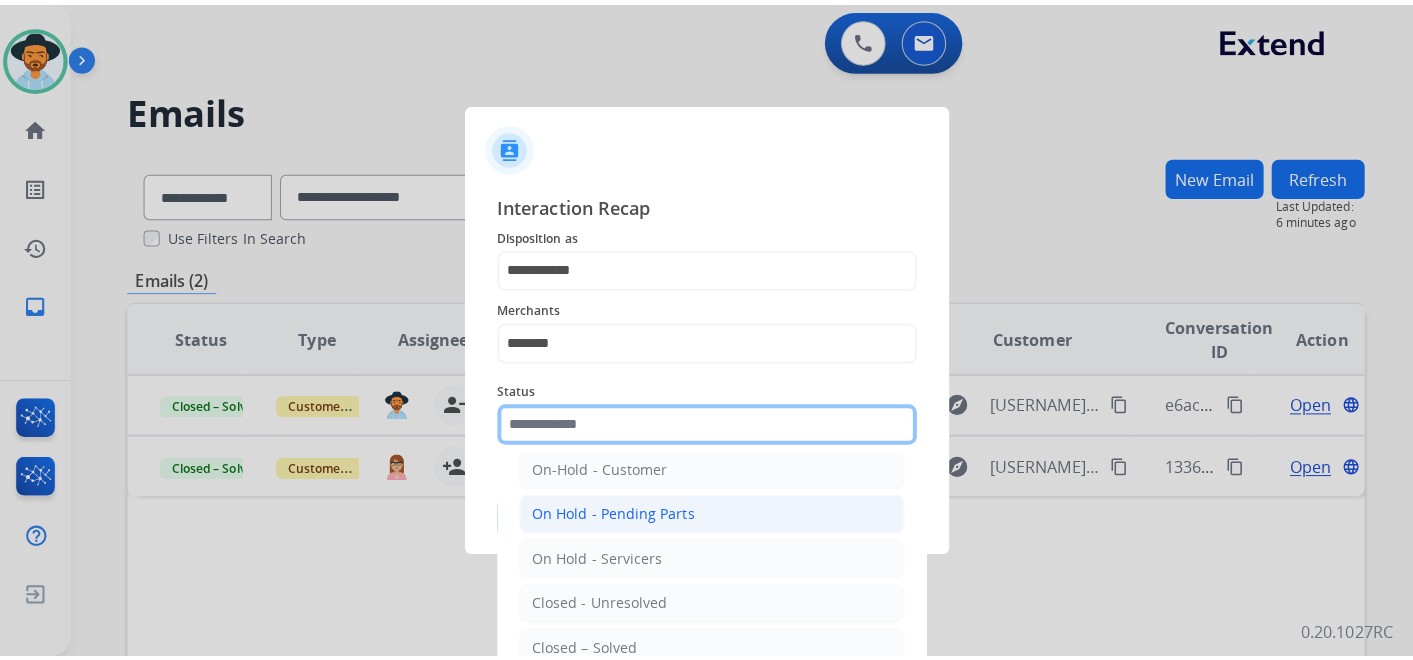 scroll, scrollTop: 114, scrollLeft: 0, axis: vertical 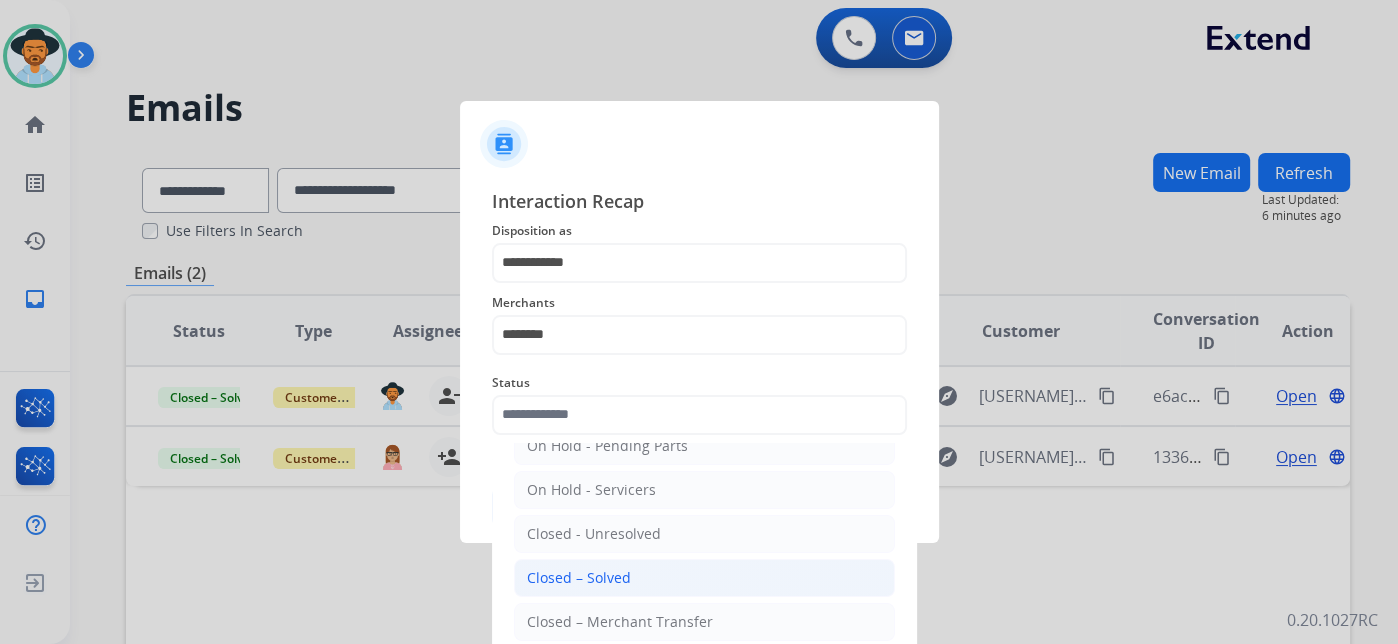 click on "Closed – Solved" 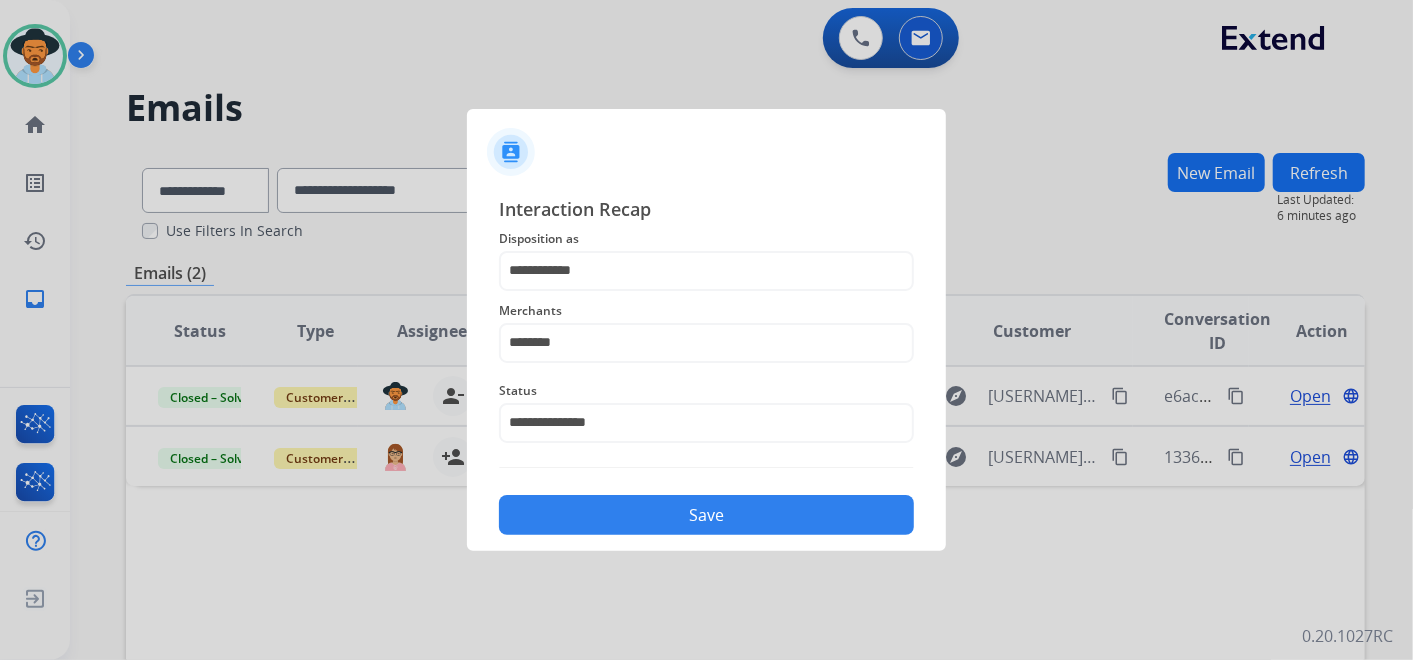 drag, startPoint x: 674, startPoint y: 503, endPoint x: 684, endPoint y: 511, distance: 12.806249 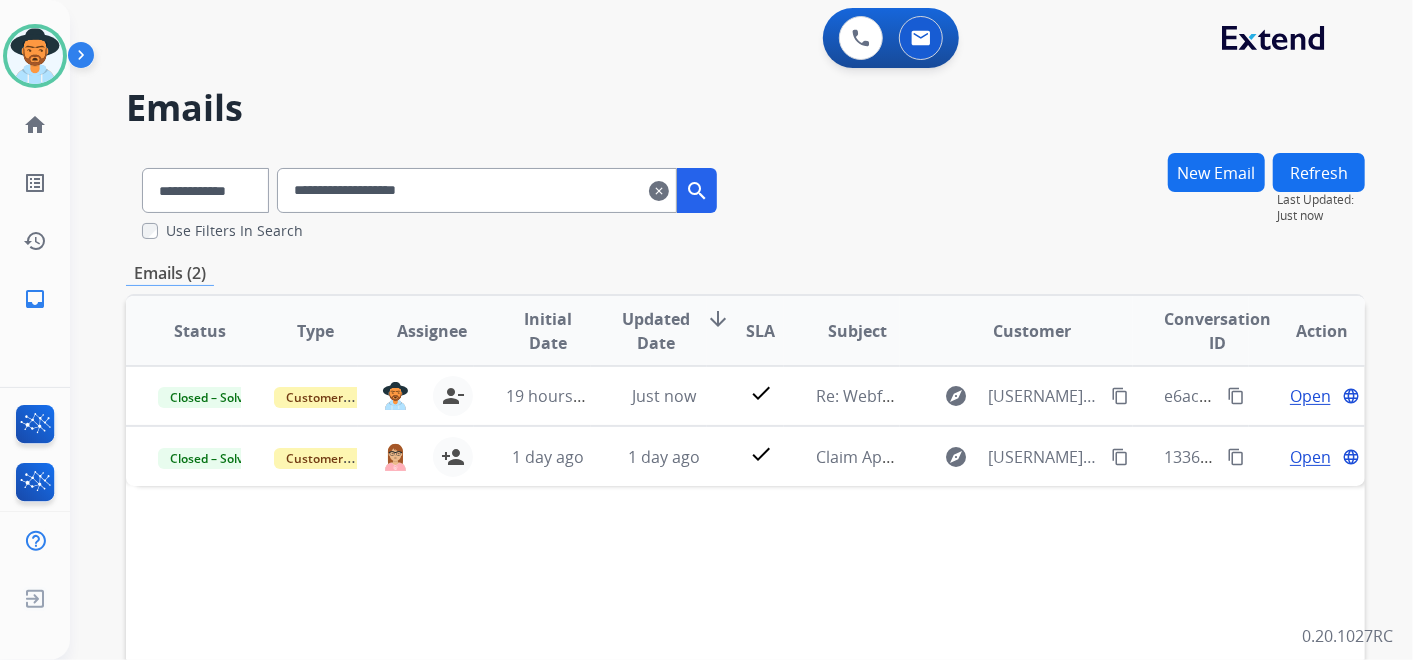 click on "Refresh" at bounding box center (1319, 172) 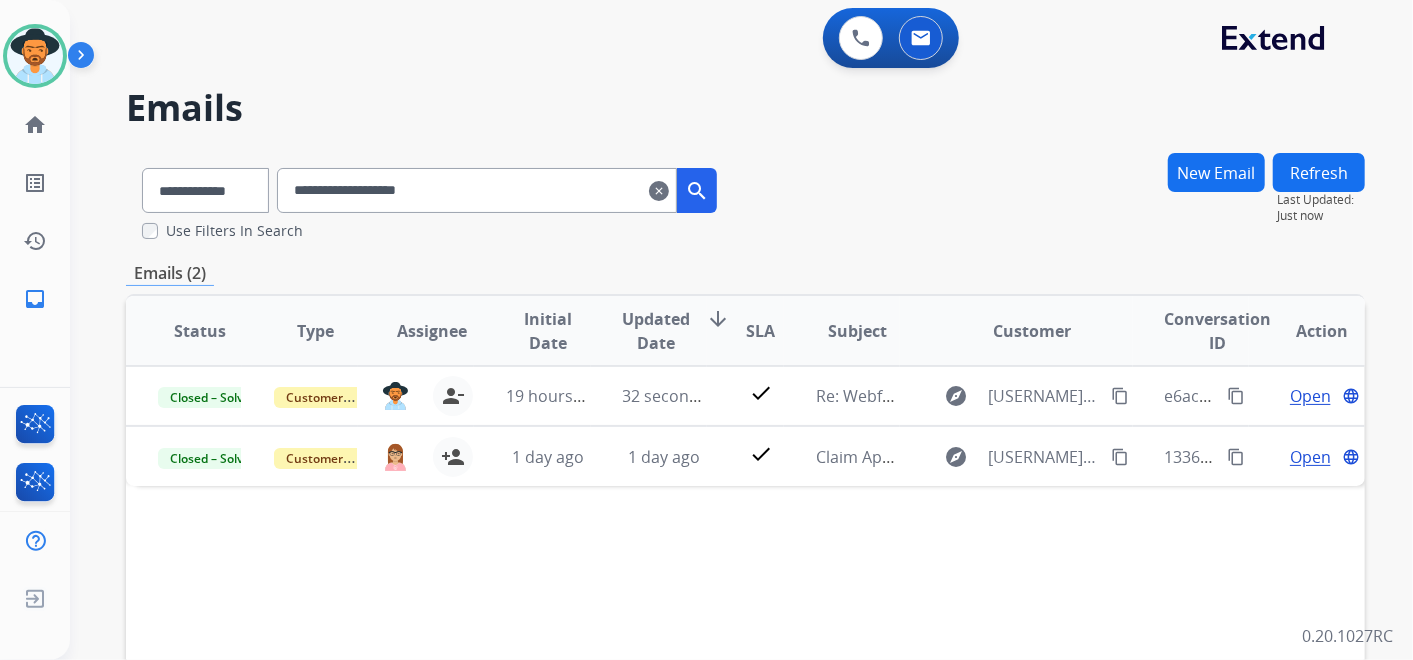 click on "clear" at bounding box center (659, 191) 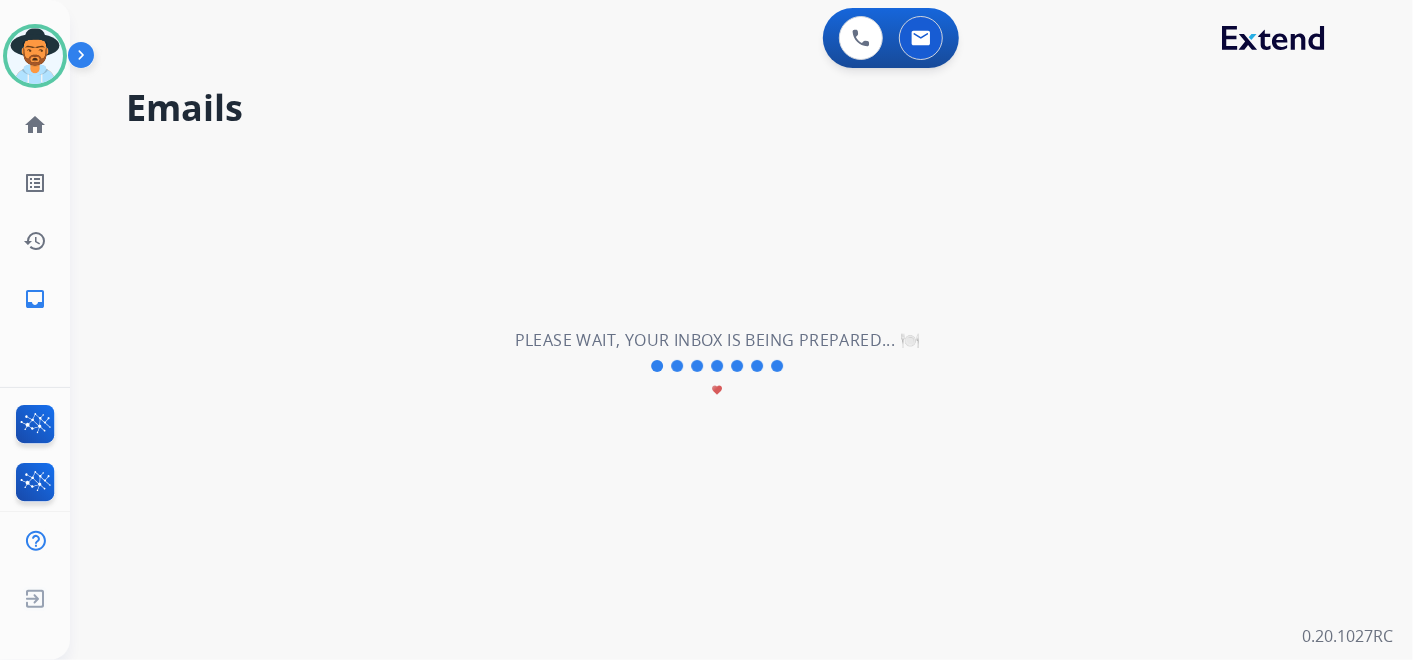 type 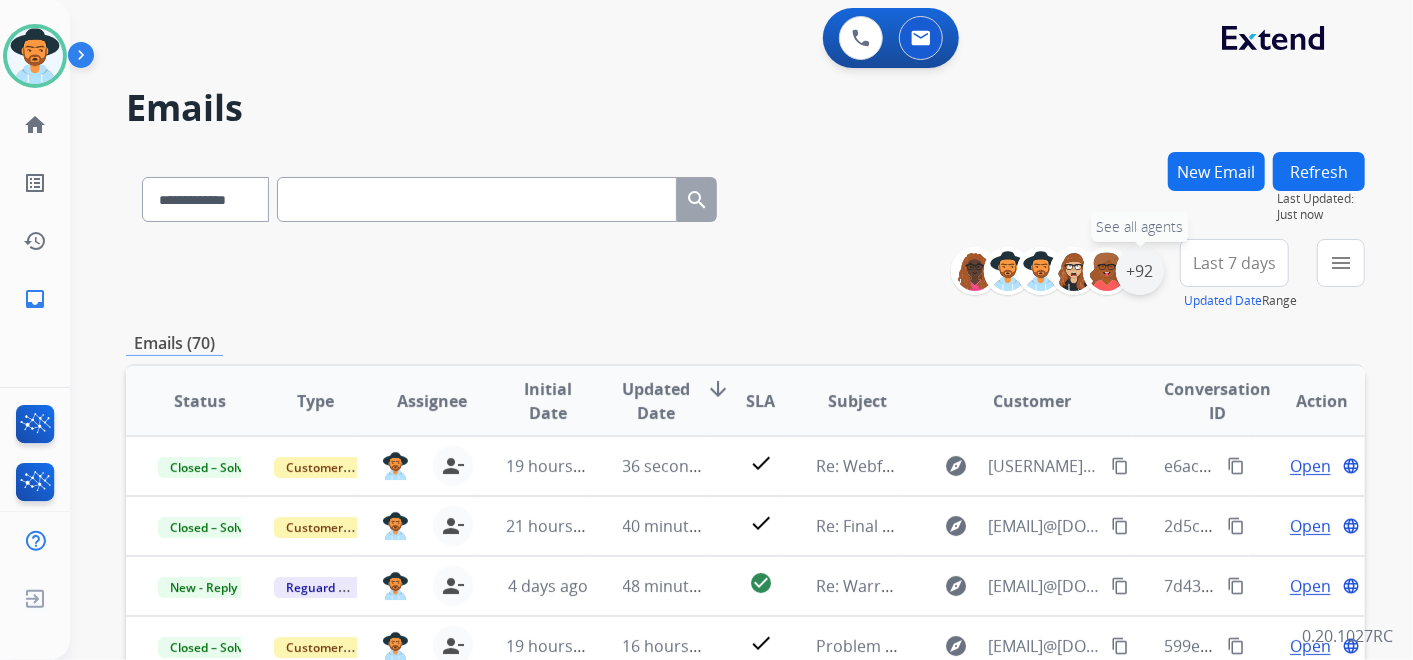 click on "+92" at bounding box center [1140, 271] 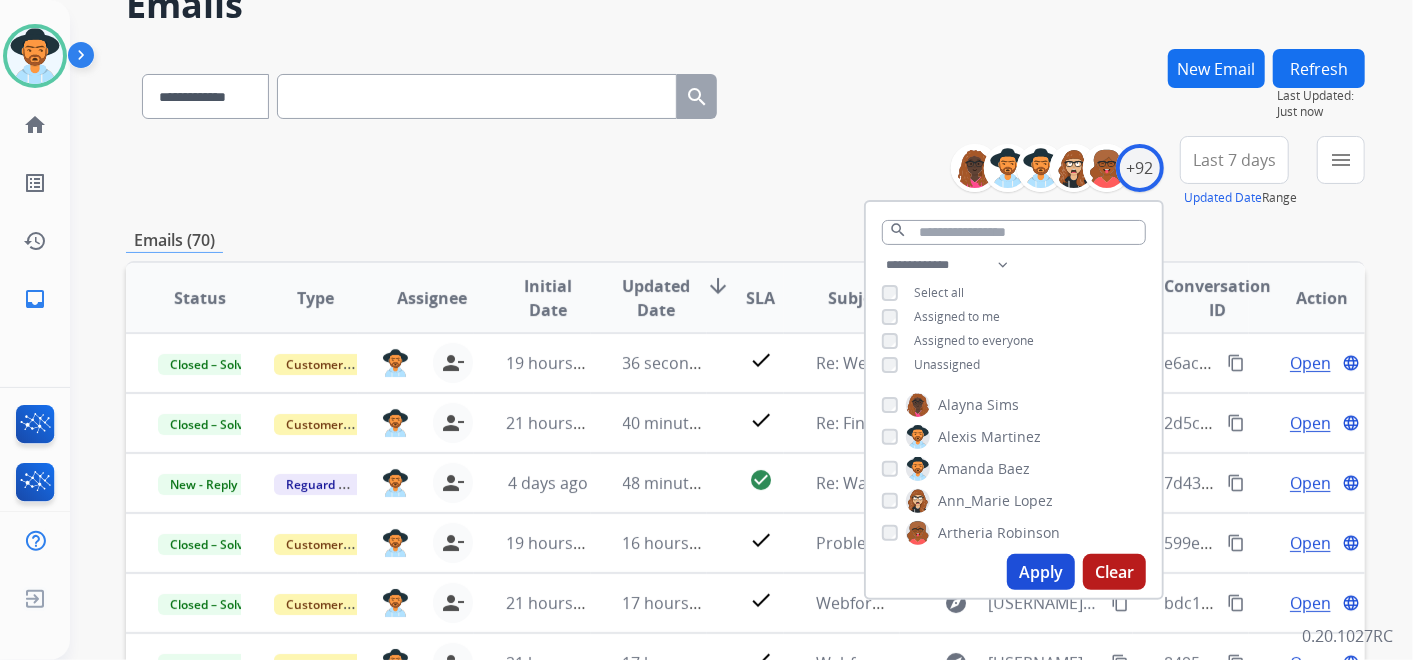 scroll, scrollTop: 222, scrollLeft: 0, axis: vertical 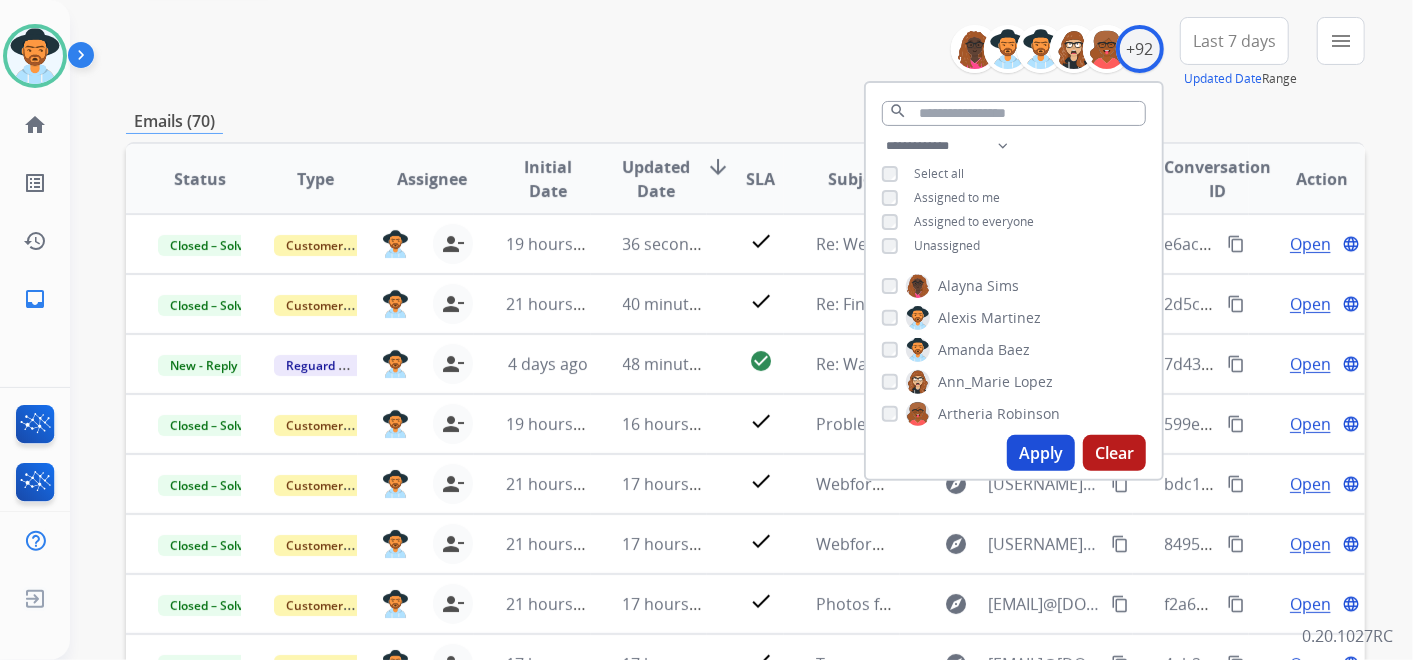 click on "Apply" at bounding box center [1041, 453] 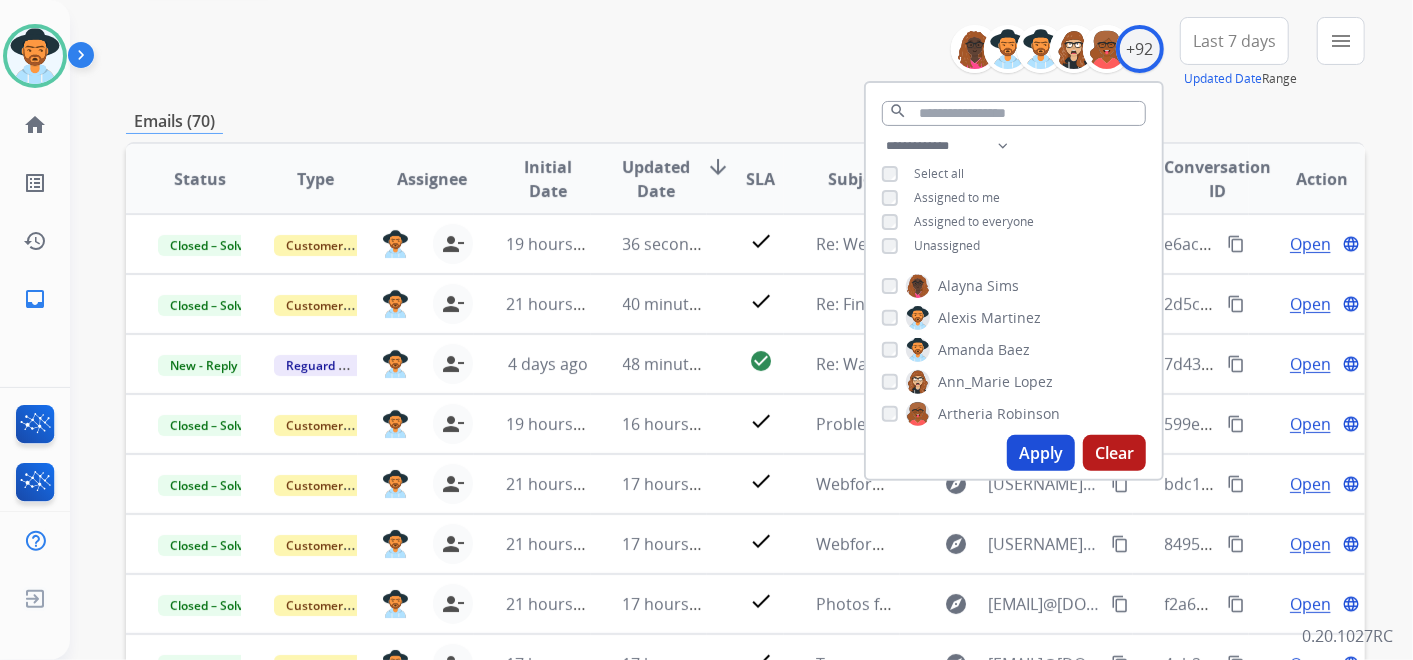 scroll, scrollTop: 0, scrollLeft: 0, axis: both 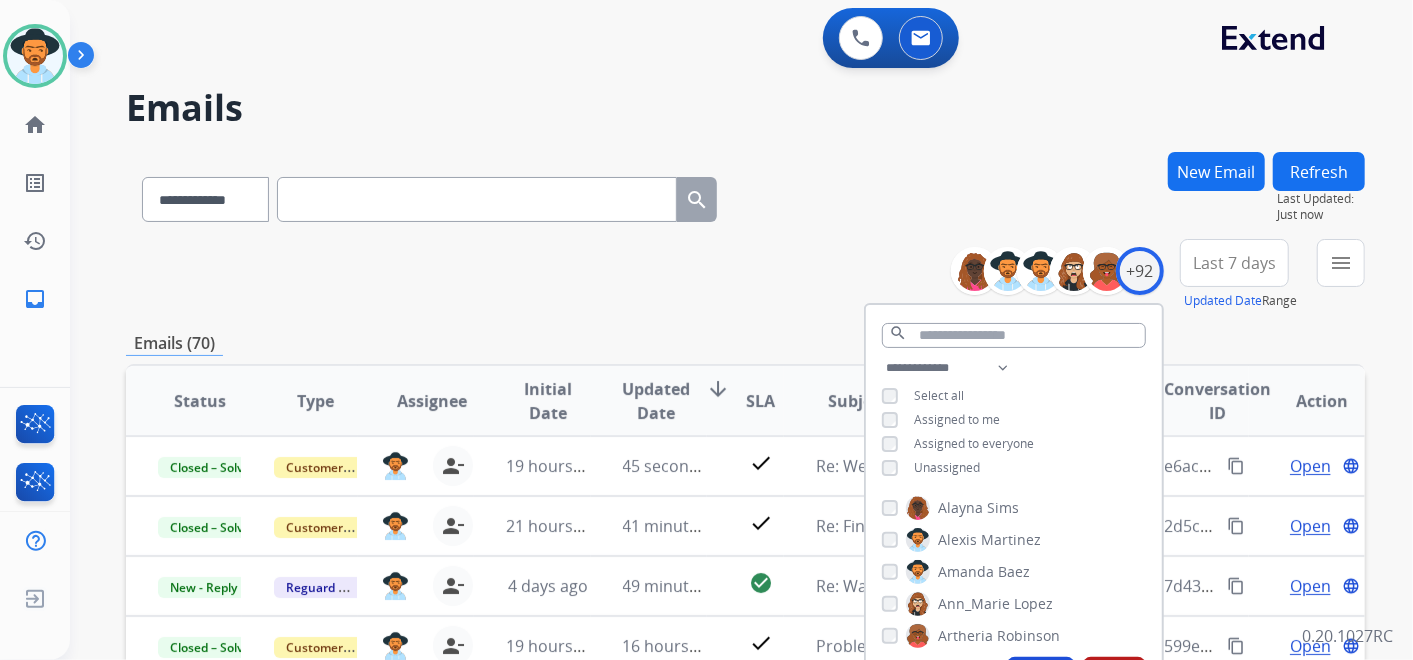 click on "**********" at bounding box center [745, 645] 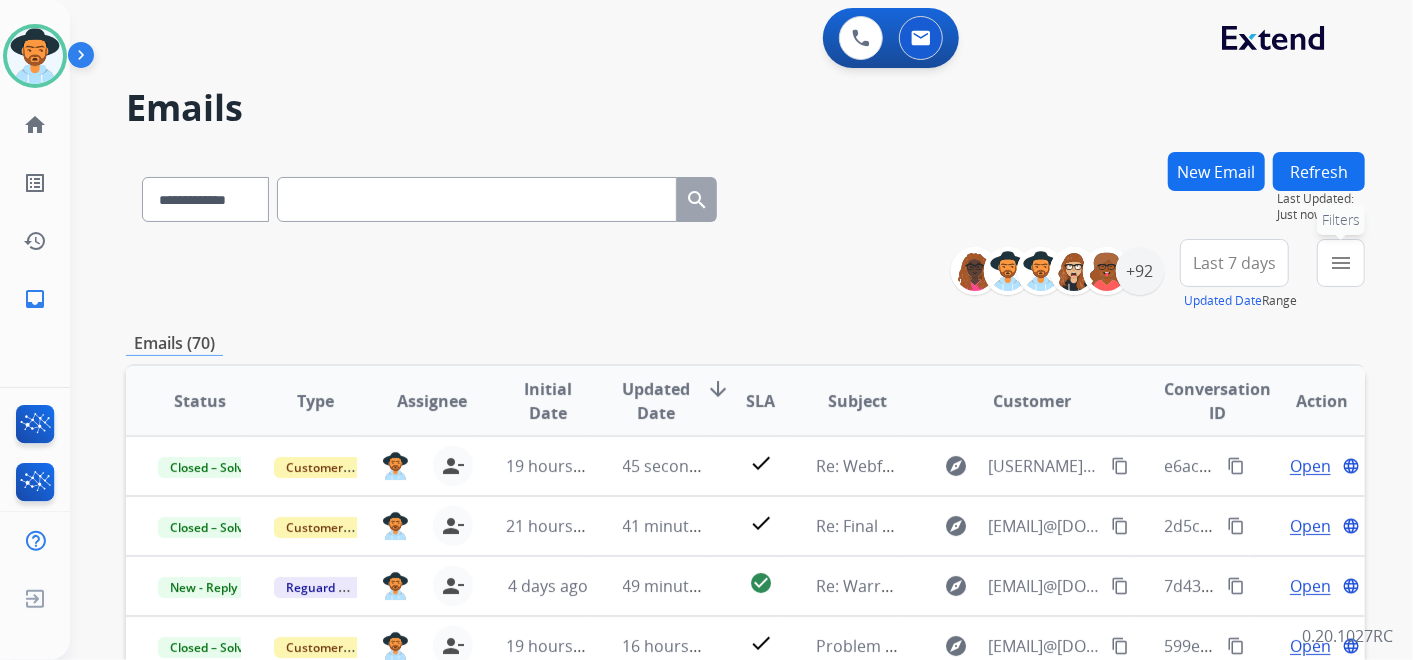 drag, startPoint x: 1337, startPoint y: 261, endPoint x: 1329, endPoint y: 268, distance: 10.630146 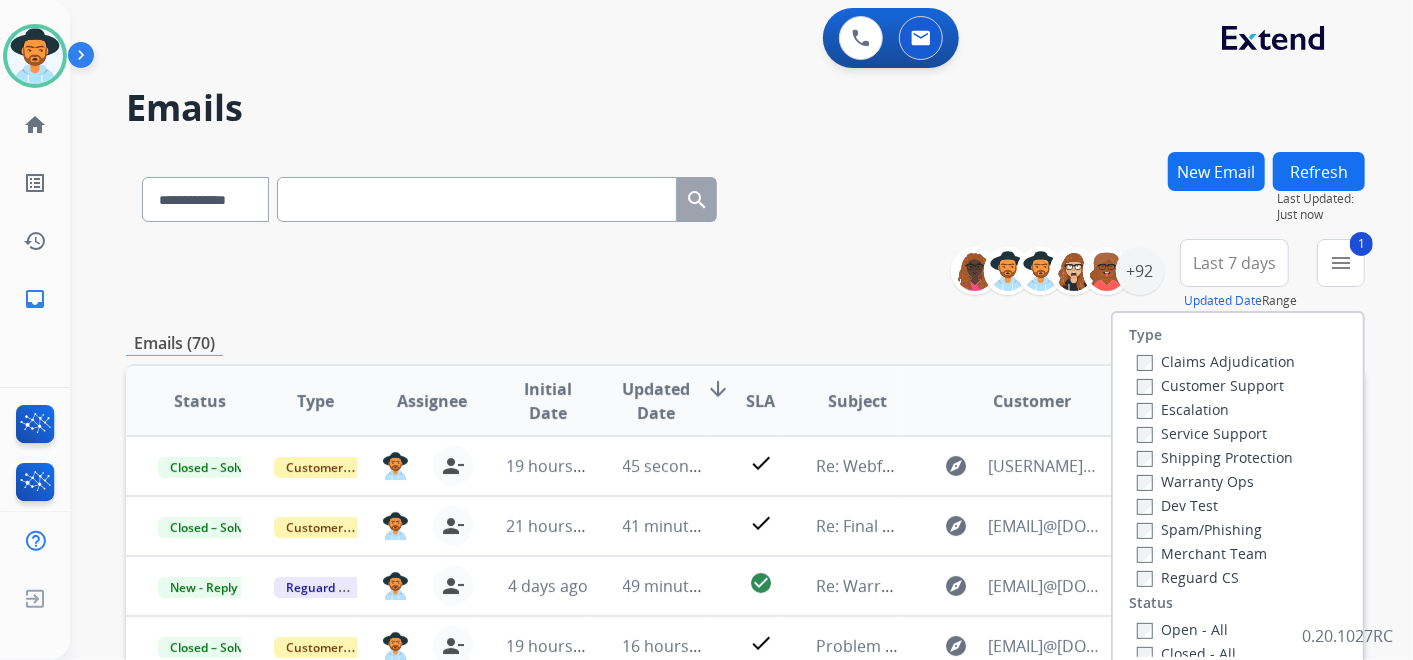 click on "Shipping Protection" at bounding box center (1215, 457) 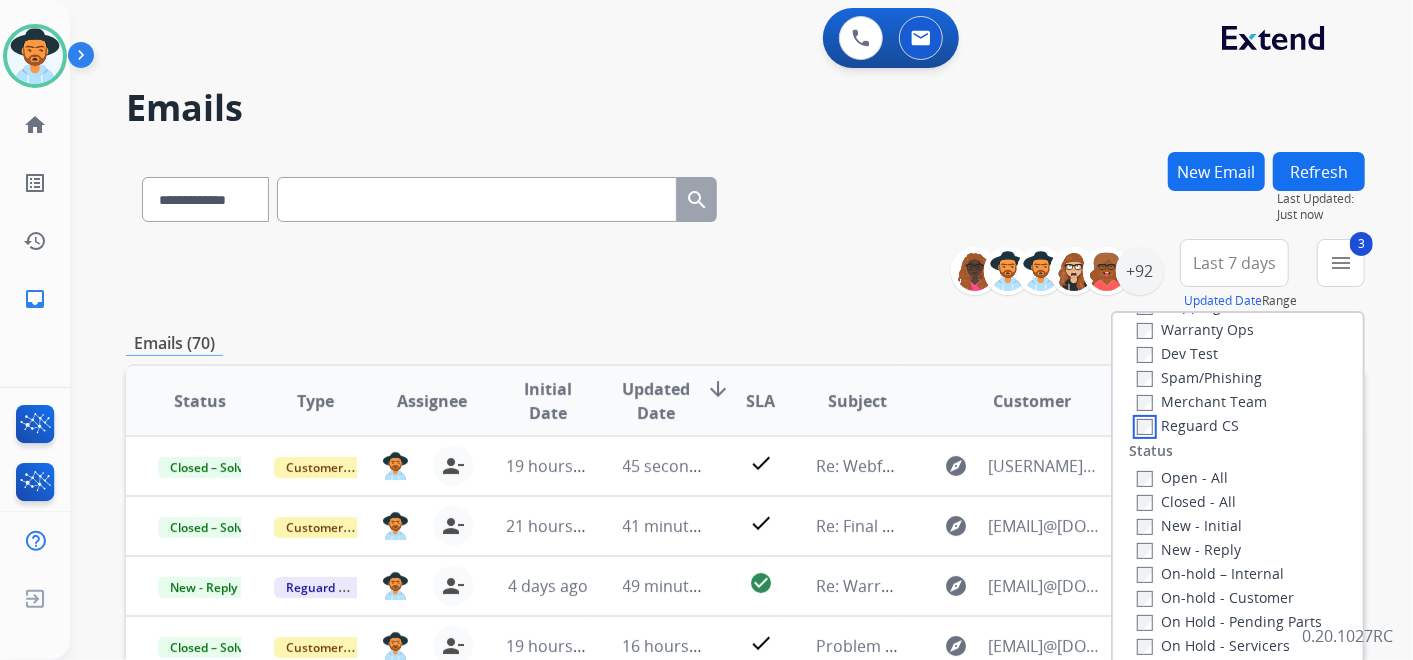 scroll, scrollTop: 222, scrollLeft: 0, axis: vertical 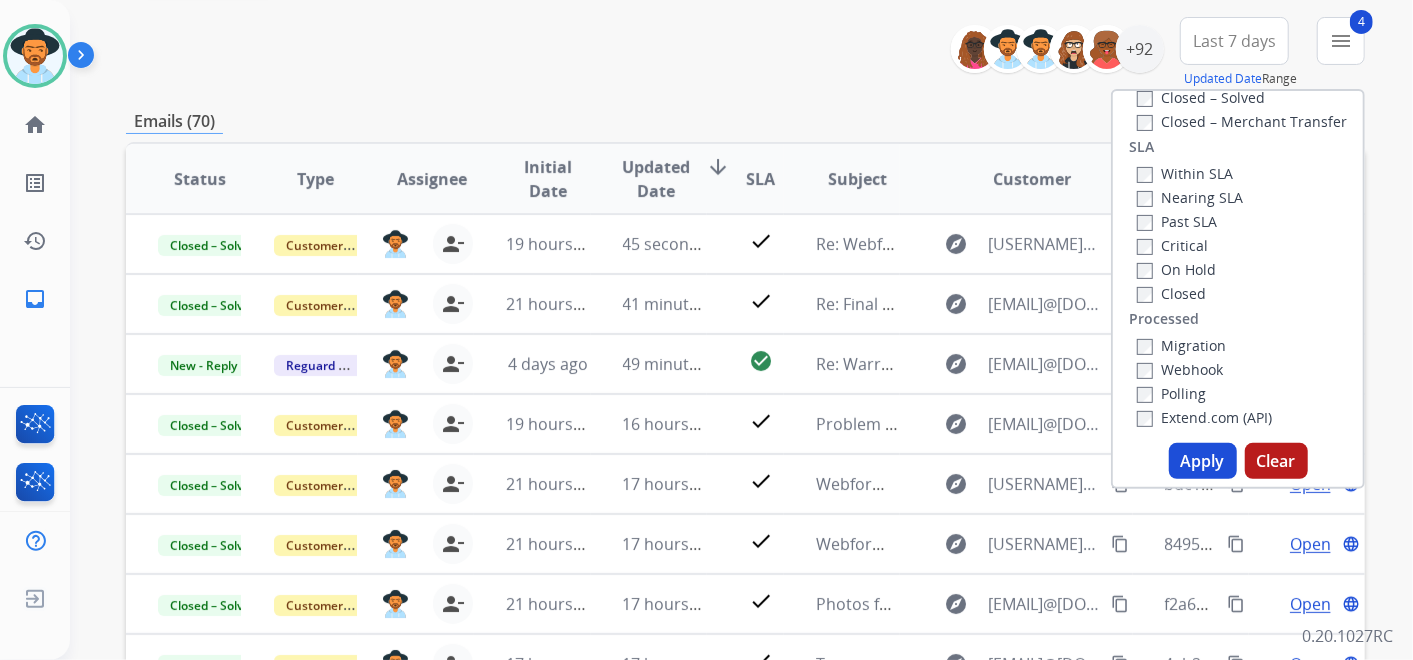 click on "Apply" at bounding box center [1203, 461] 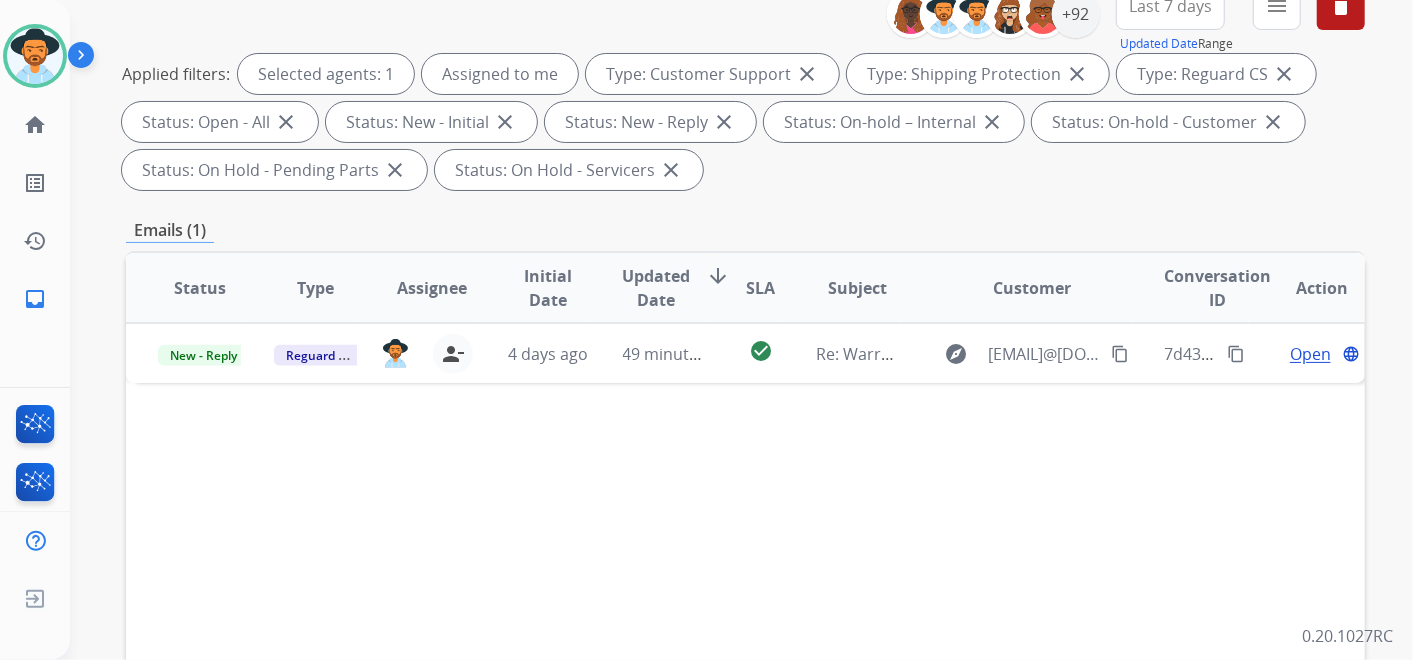scroll, scrollTop: 222, scrollLeft: 0, axis: vertical 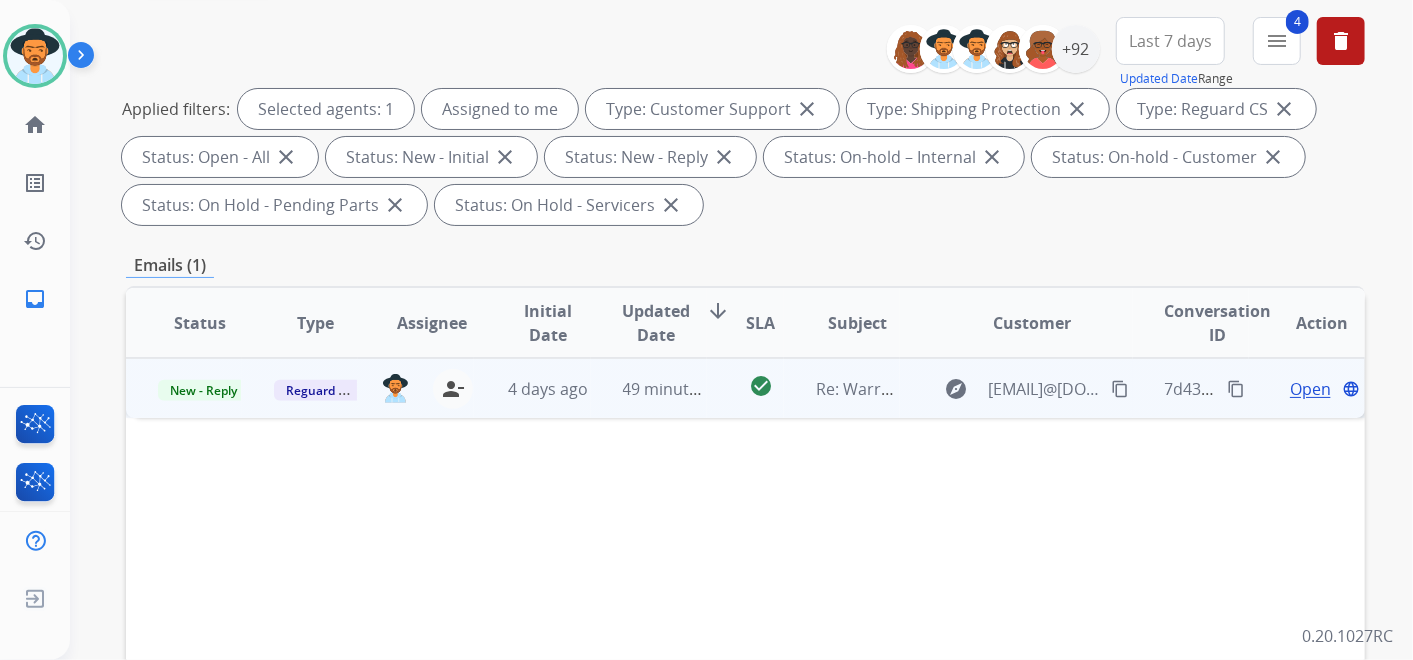 click on "content_copy" at bounding box center [1120, 389] 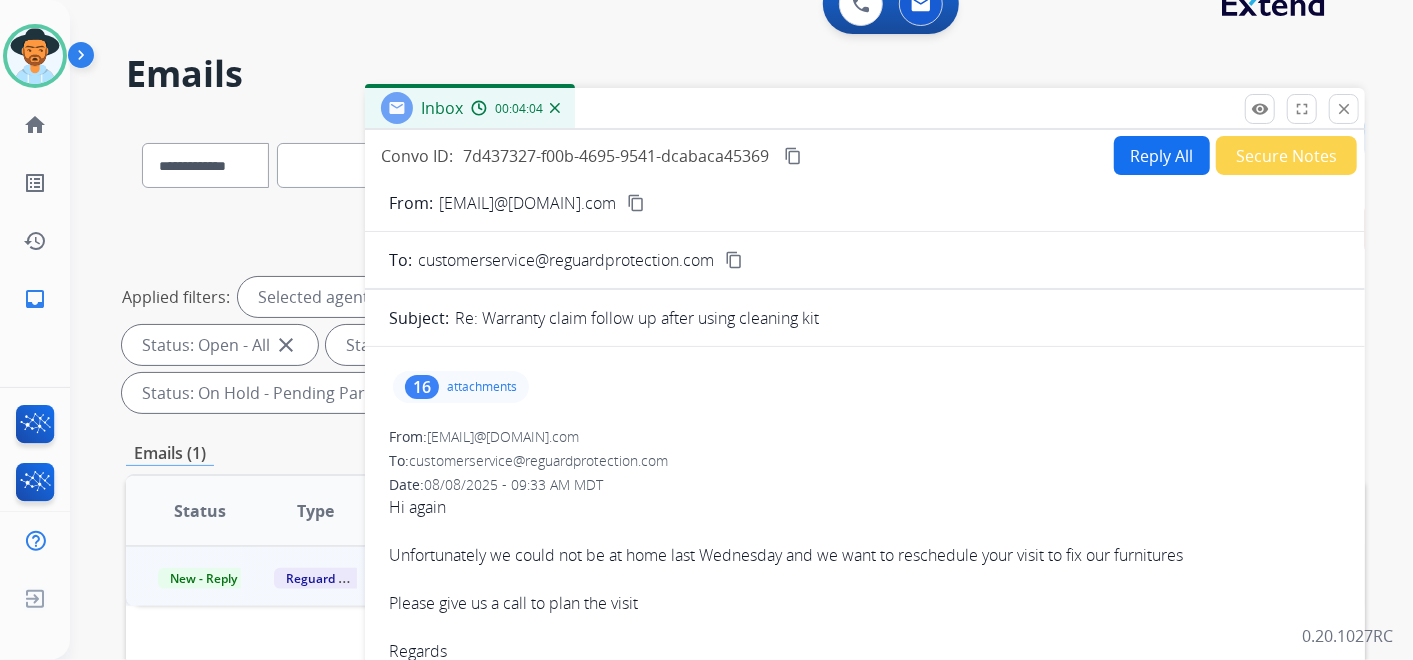 scroll, scrollTop: 0, scrollLeft: 0, axis: both 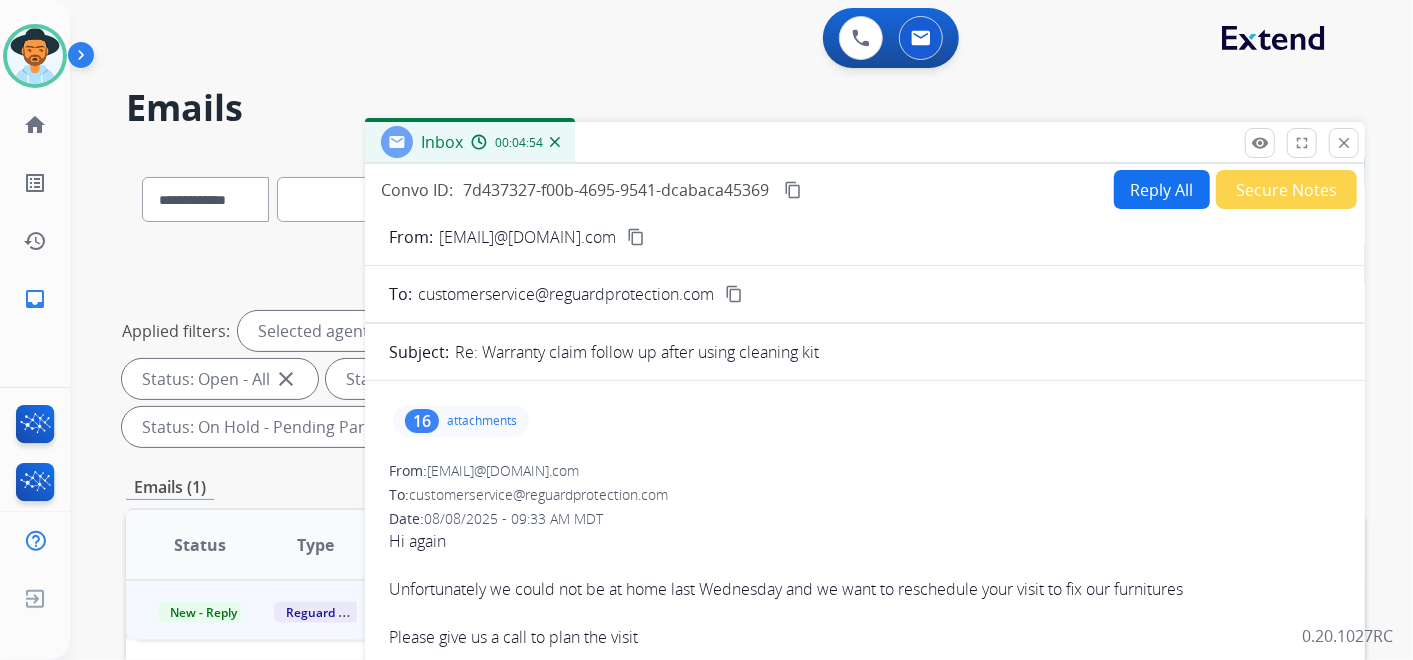 click on "Reply All" at bounding box center (1162, 189) 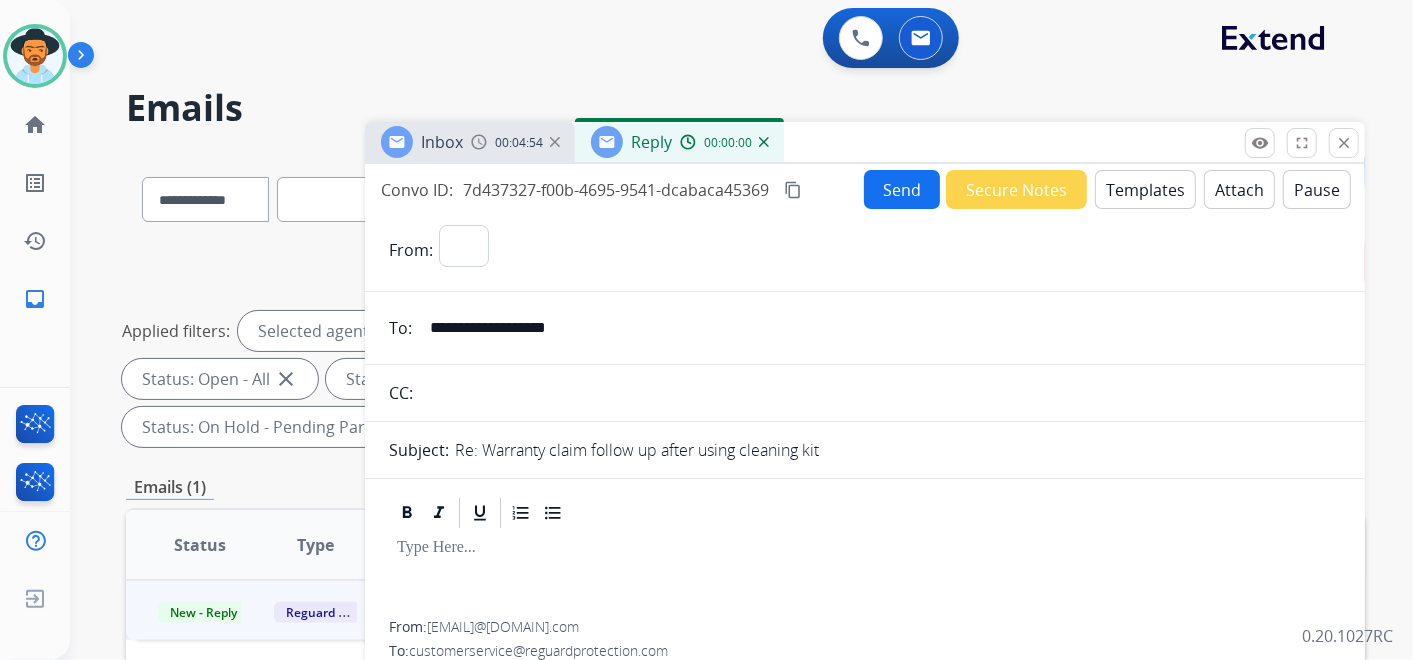 select on "**********" 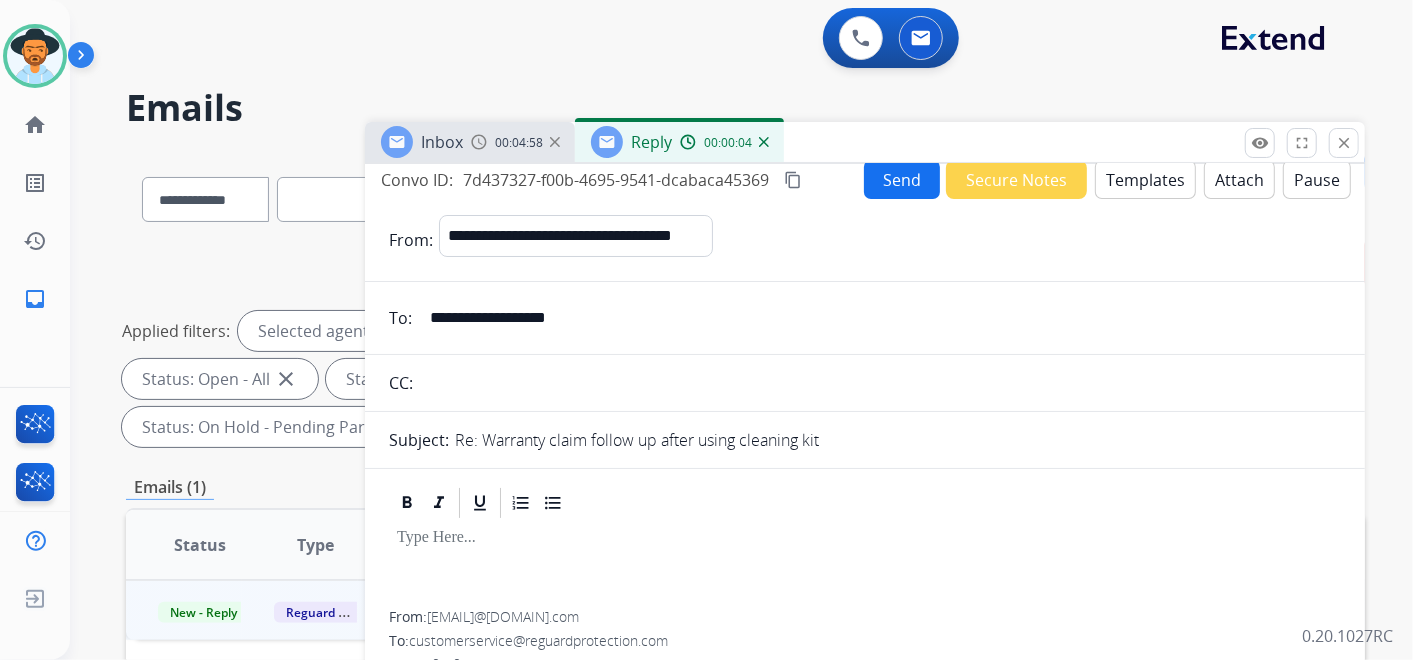 scroll, scrollTop: 0, scrollLeft: 0, axis: both 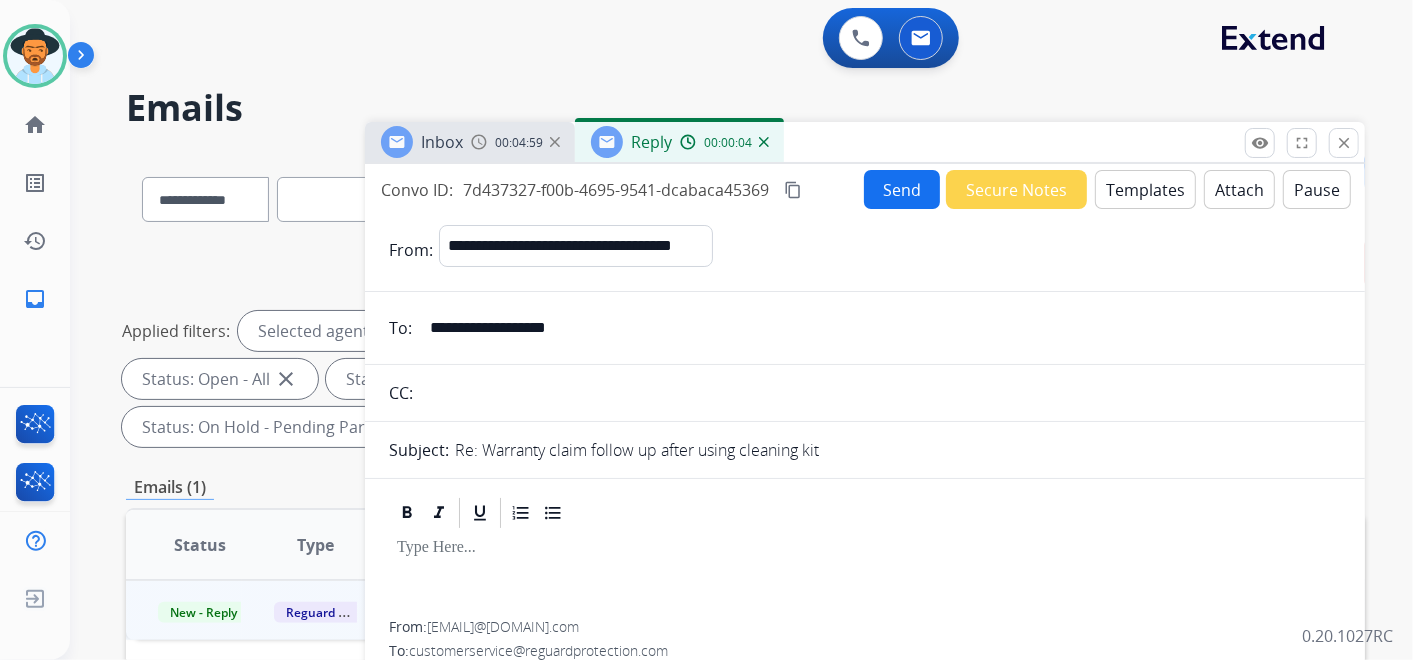 click on "Templates" at bounding box center [1145, 189] 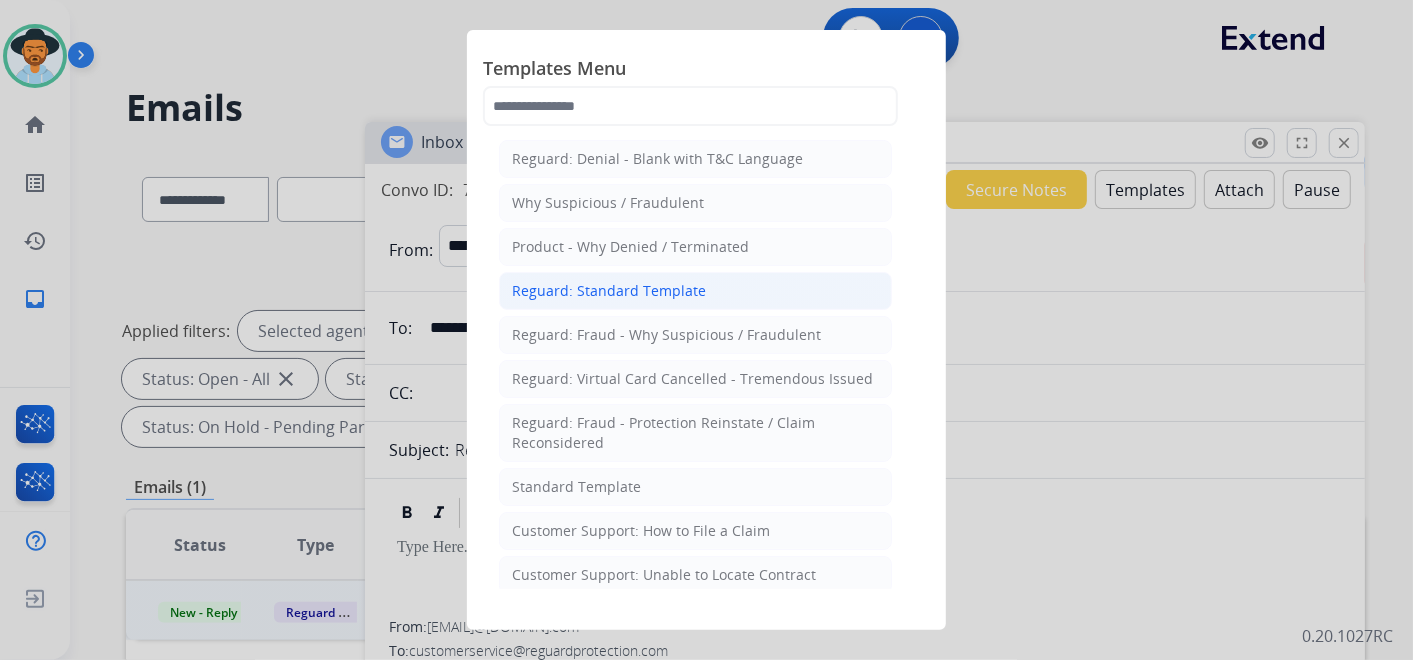 click on "Reguard: Standard Template" 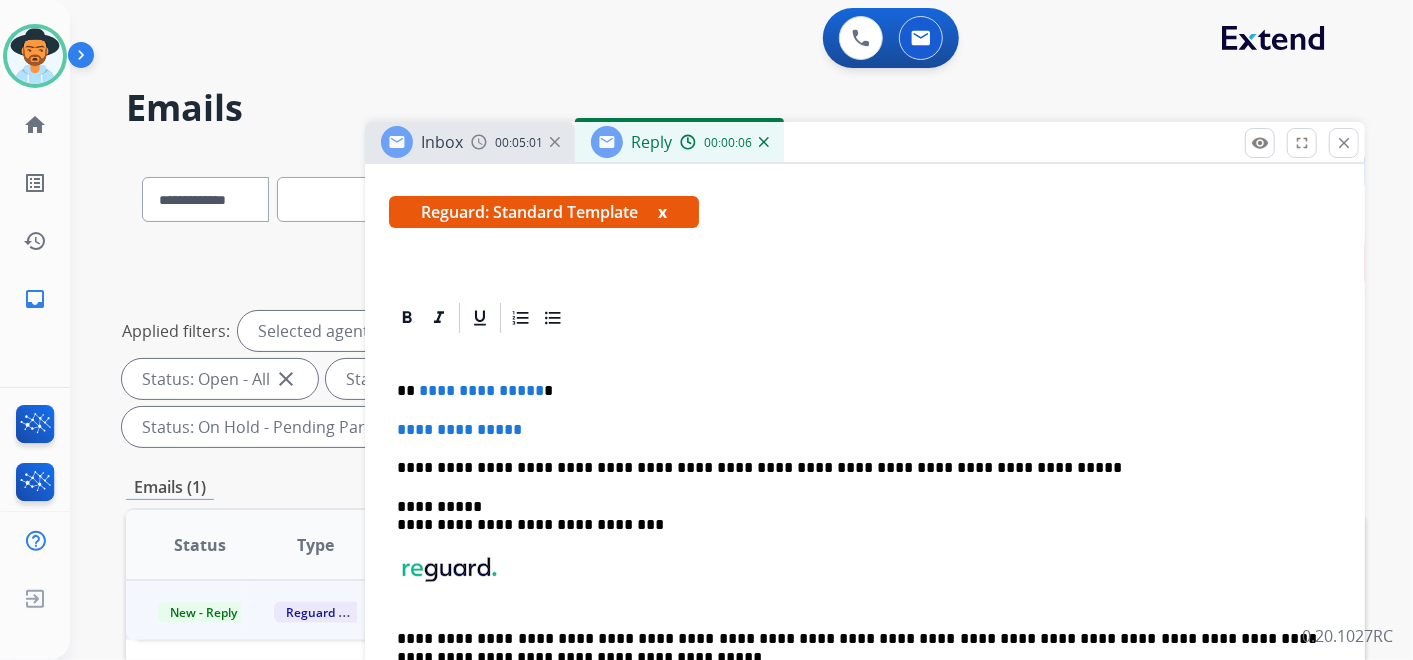scroll, scrollTop: 333, scrollLeft: 0, axis: vertical 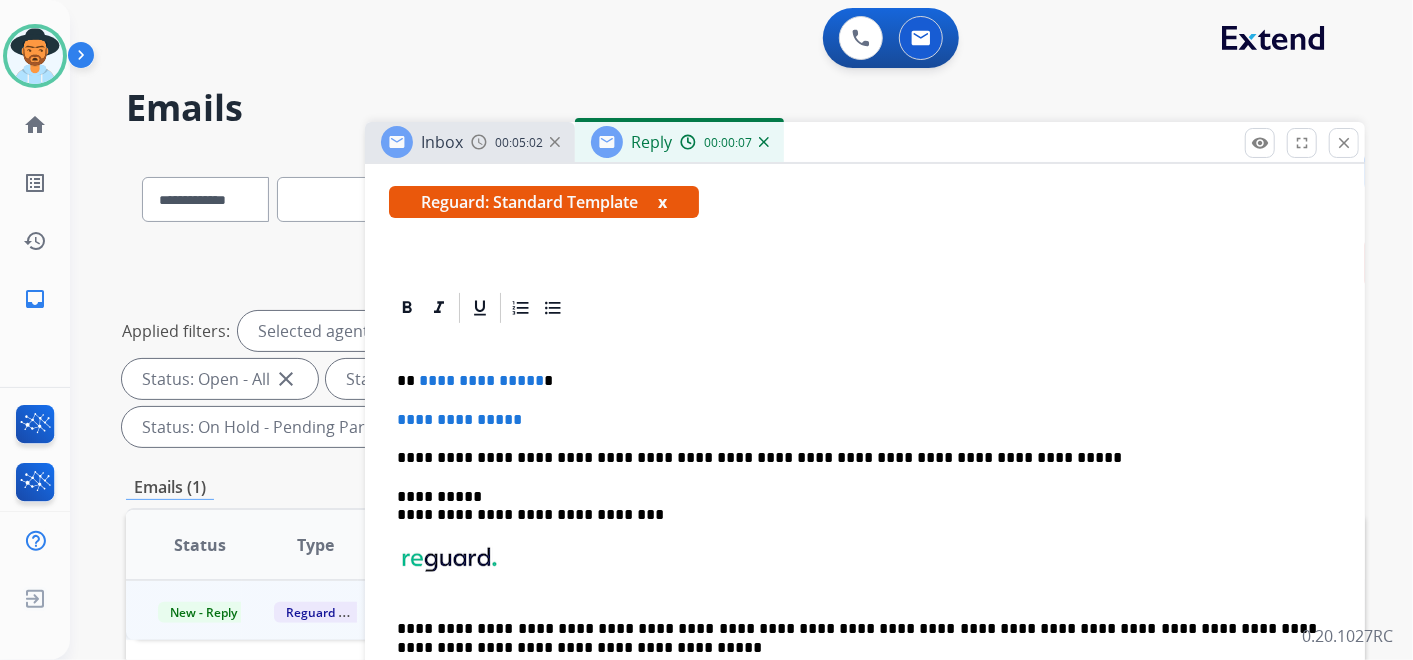 click on "**********" at bounding box center (857, 381) 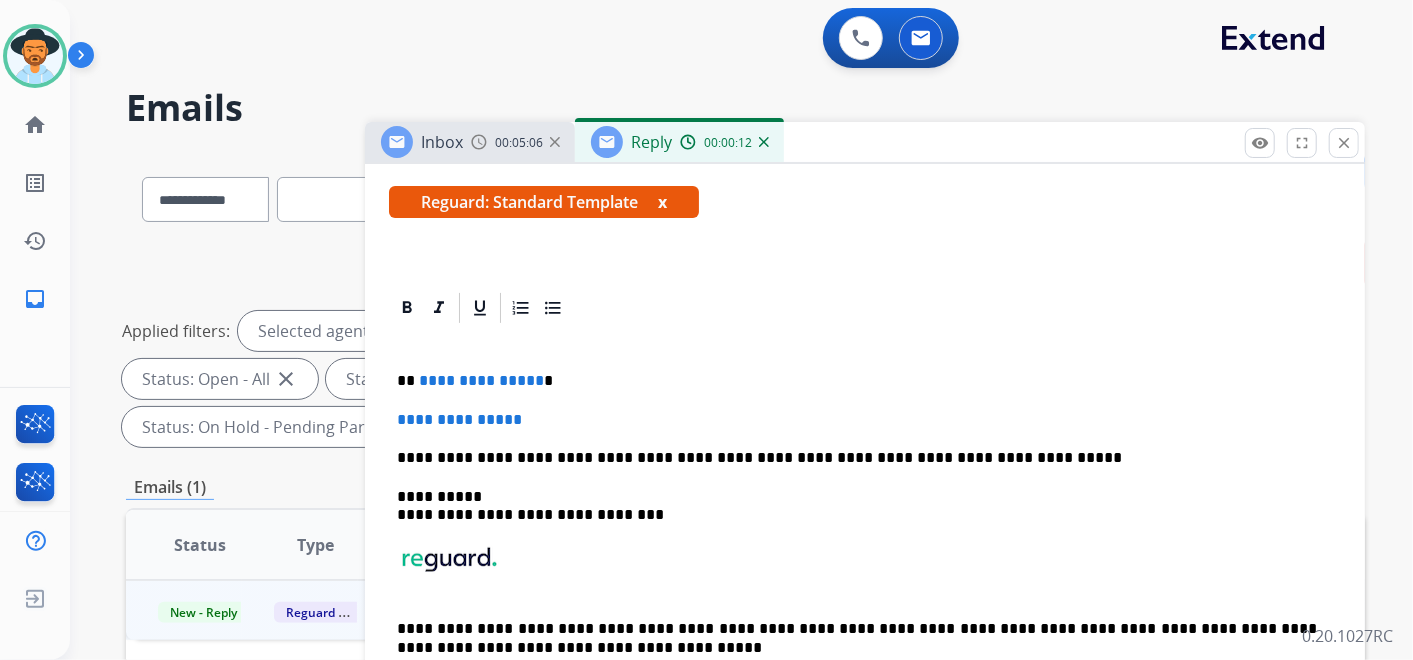 click on "**********" at bounding box center [857, 381] 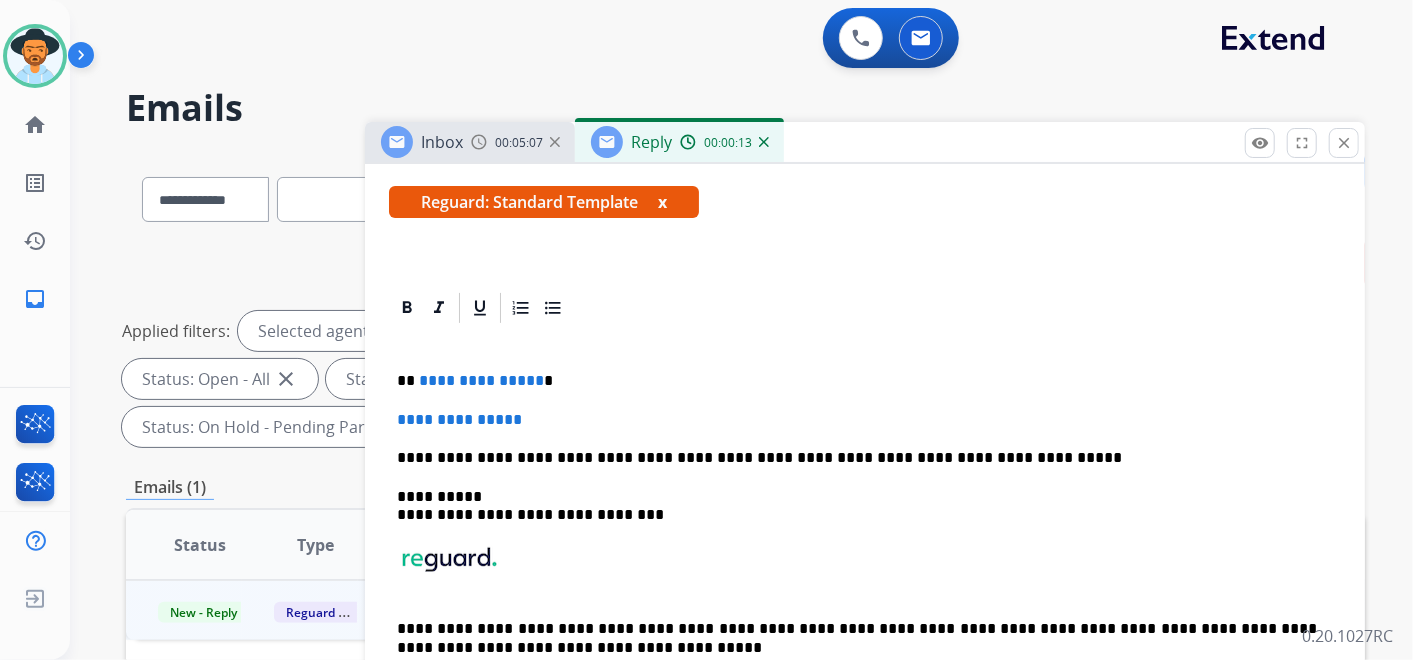 type 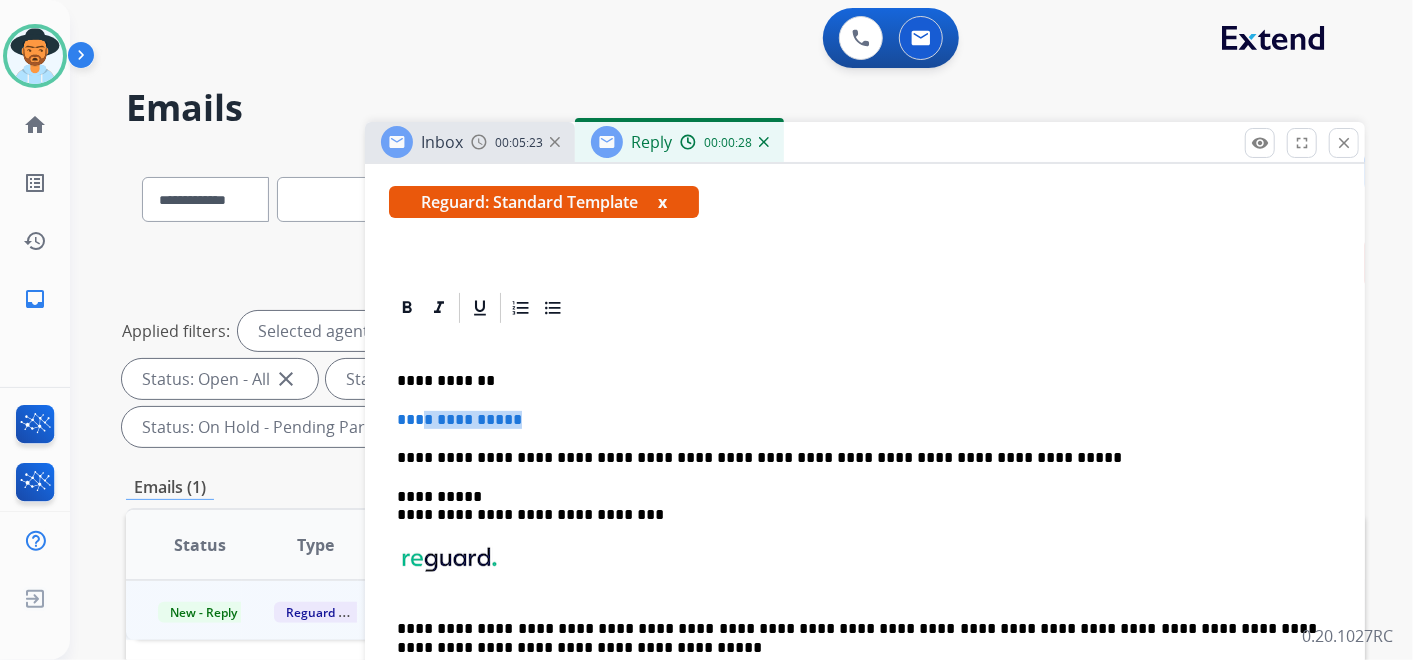 drag, startPoint x: 540, startPoint y: 421, endPoint x: 365, endPoint y: 422, distance: 175.00285 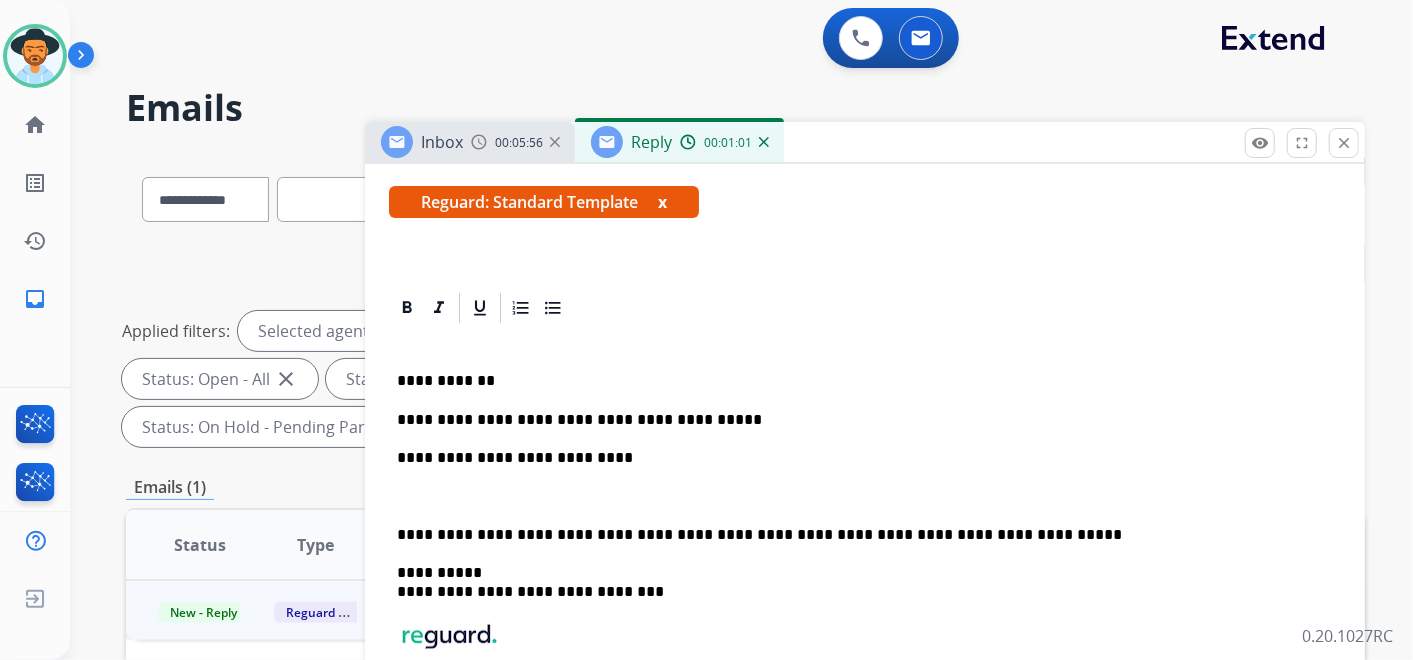 click on "**********" at bounding box center [857, 458] 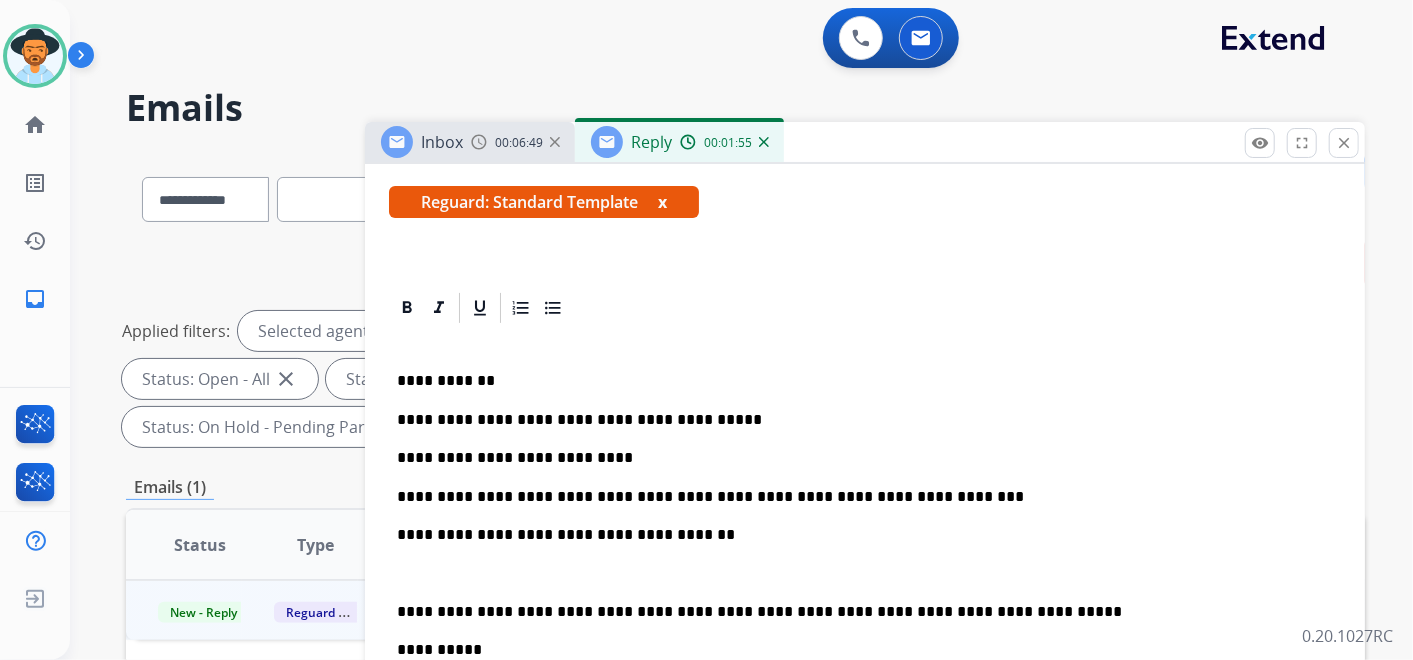 click on "**********" at bounding box center (857, 420) 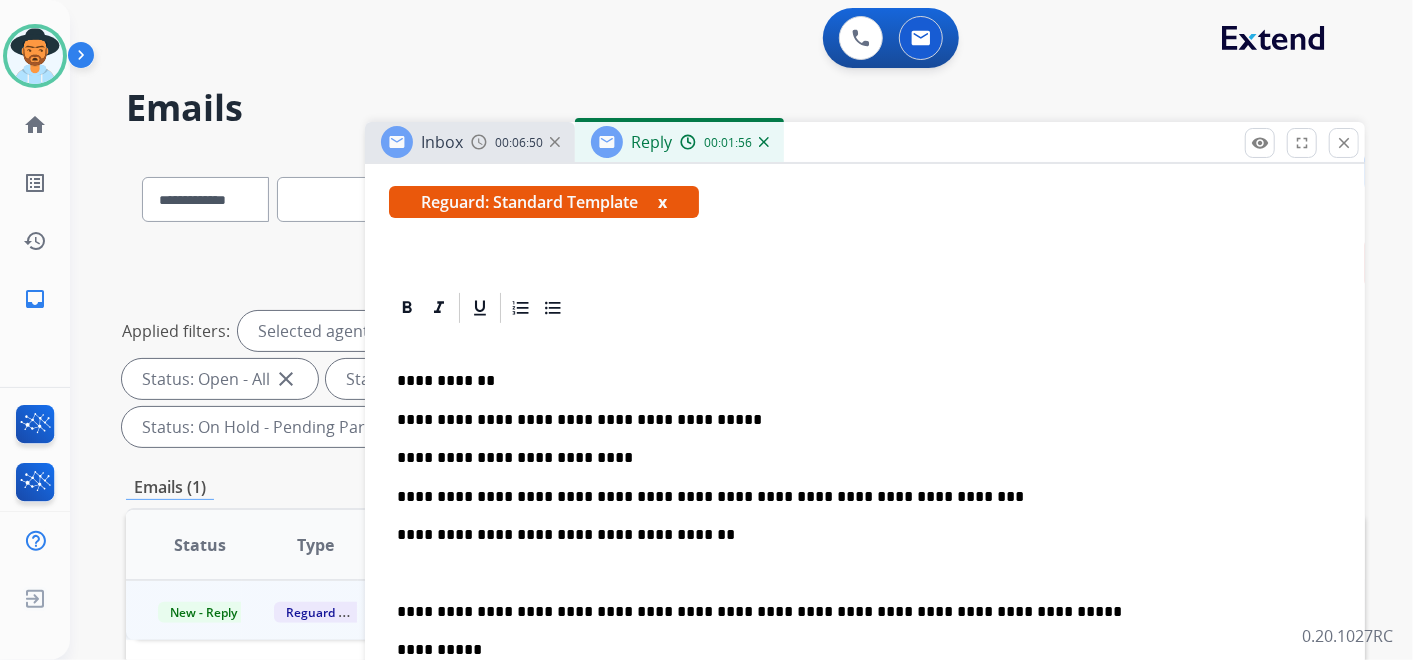drag, startPoint x: 414, startPoint y: 540, endPoint x: 417, endPoint y: 528, distance: 12.369317 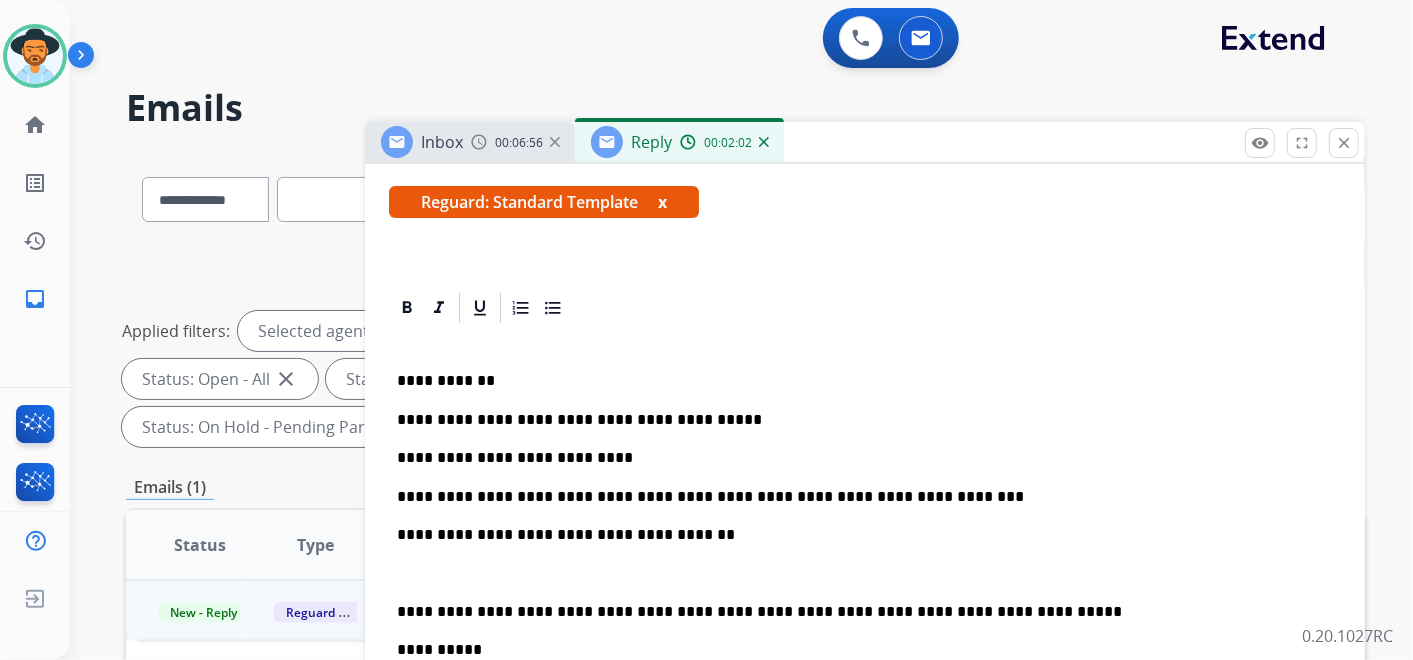 click on "**********" at bounding box center [857, 535] 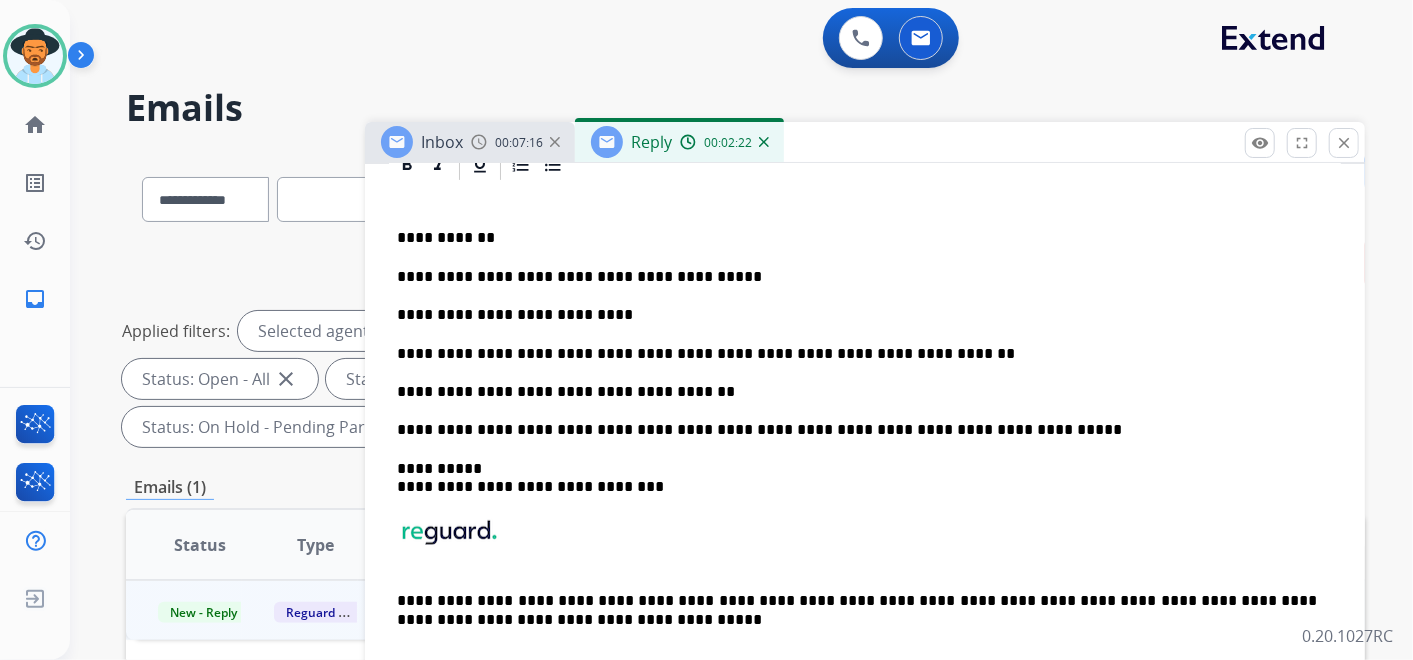 scroll, scrollTop: 333, scrollLeft: 0, axis: vertical 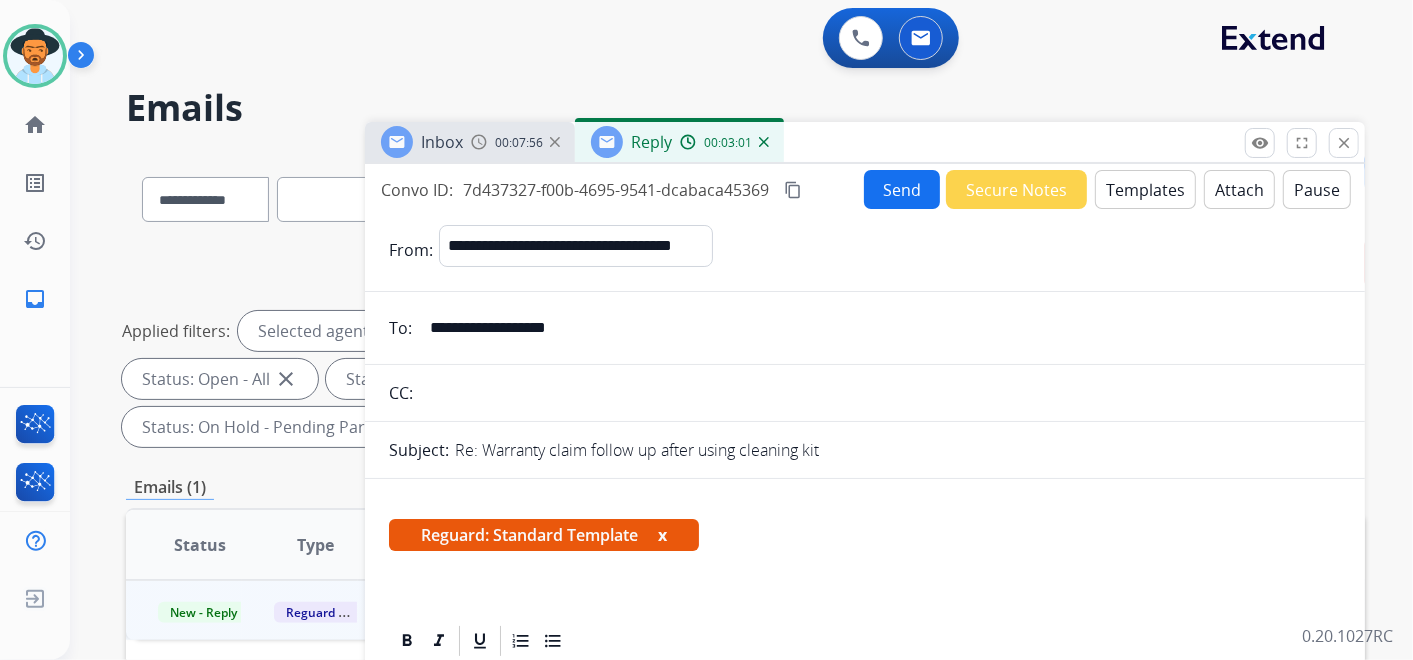 click on "content_copy" at bounding box center [793, 190] 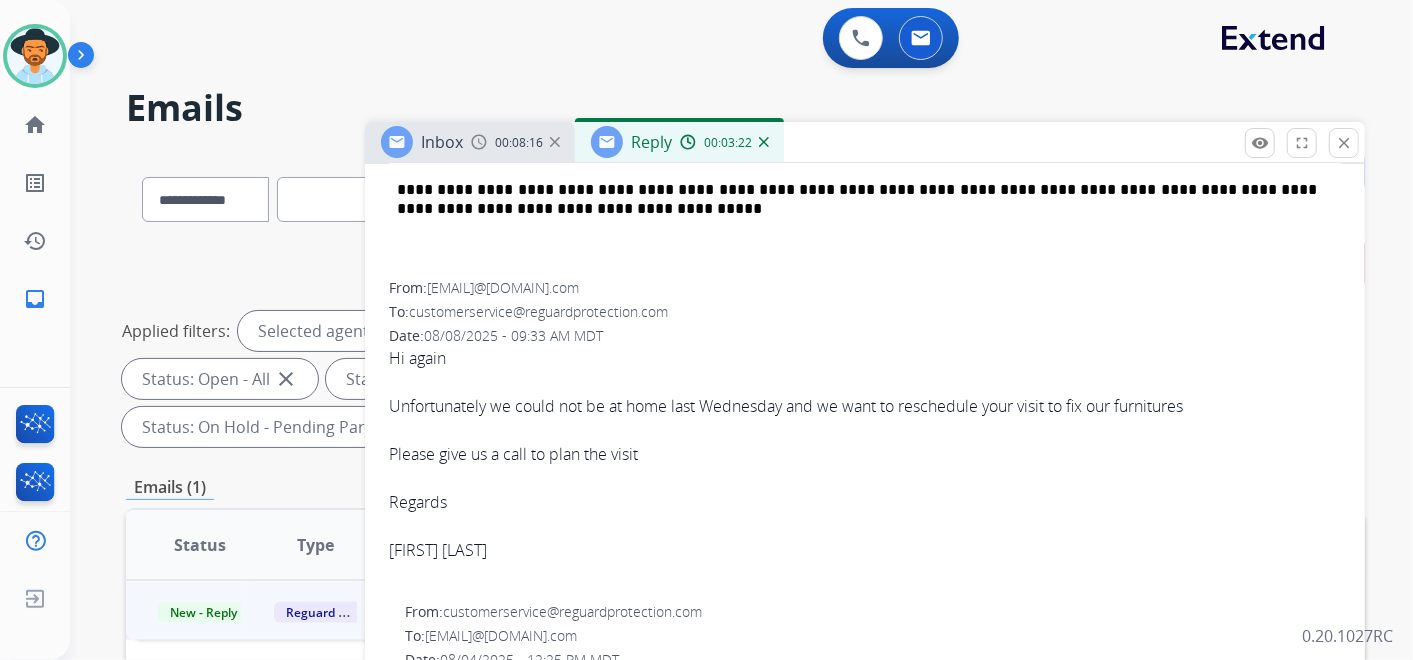 scroll, scrollTop: 888, scrollLeft: 0, axis: vertical 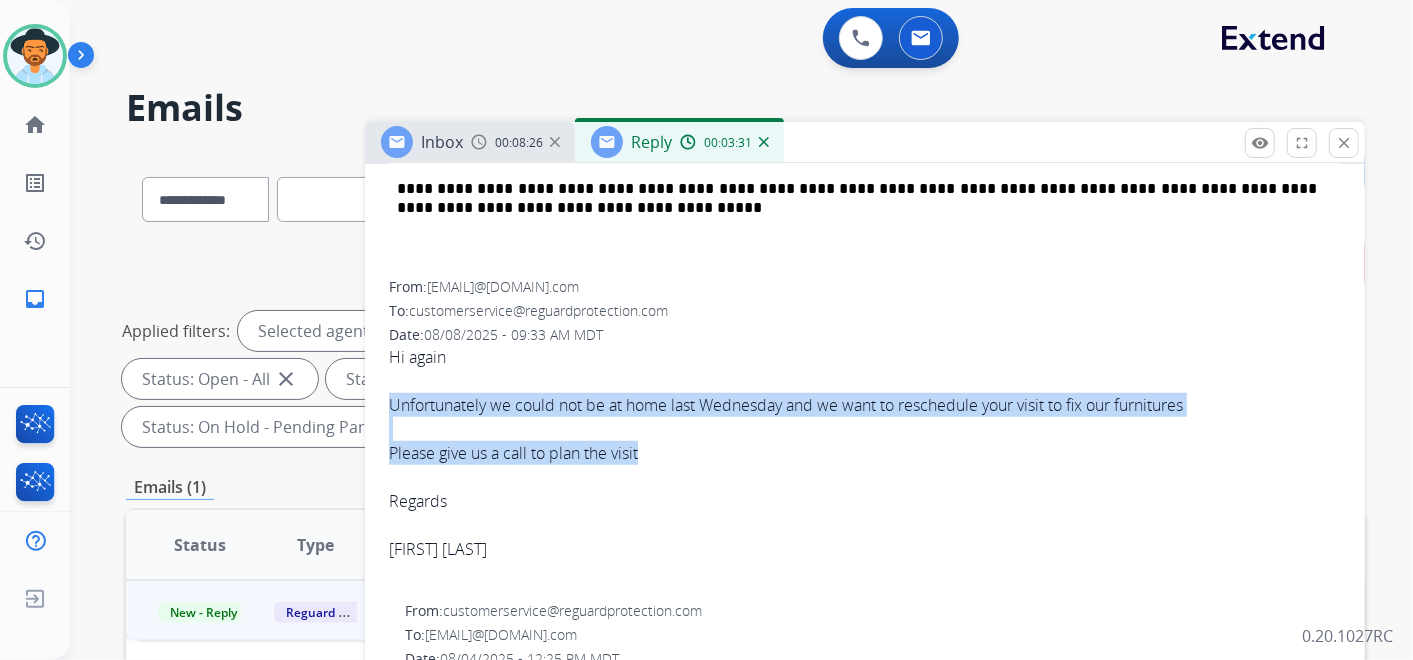 drag, startPoint x: 656, startPoint y: 442, endPoint x: 382, endPoint y: 395, distance: 278.0018 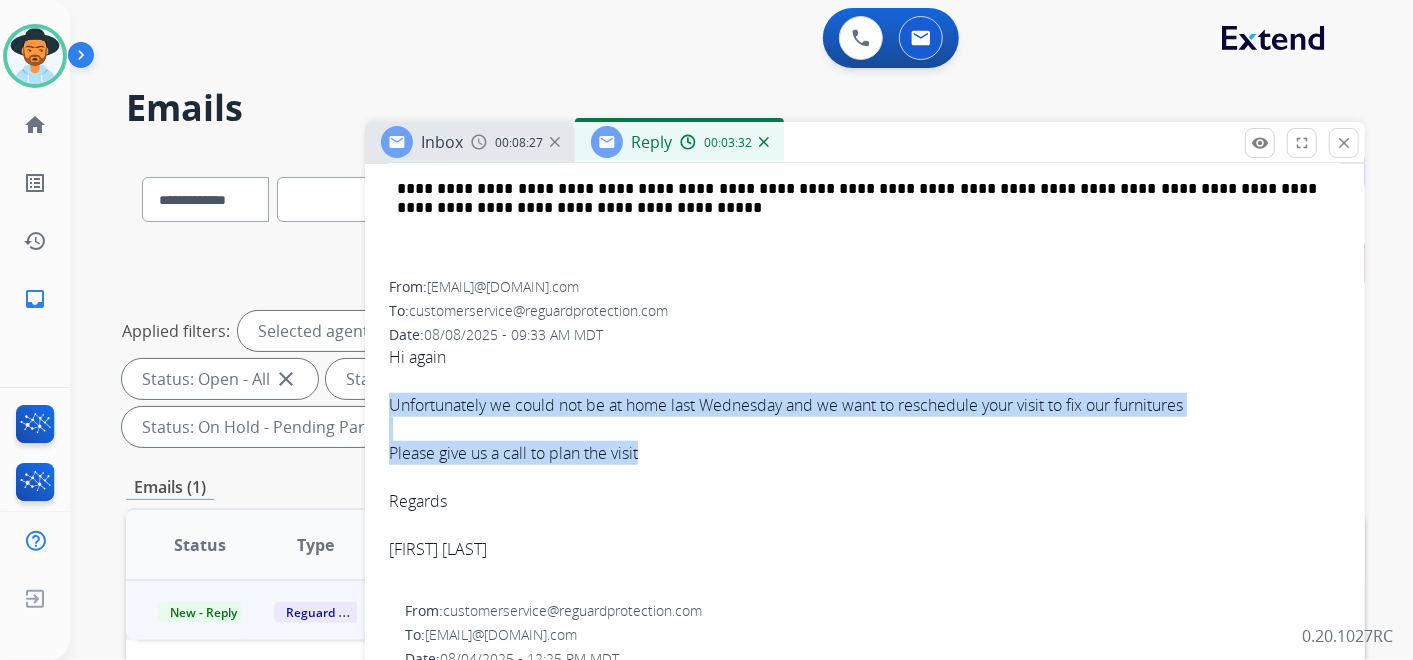copy on "Unfortunately we could not be at home last Wednesday and we want to reschedule your visit to fix our furnitures Please give us a call to plan the visit" 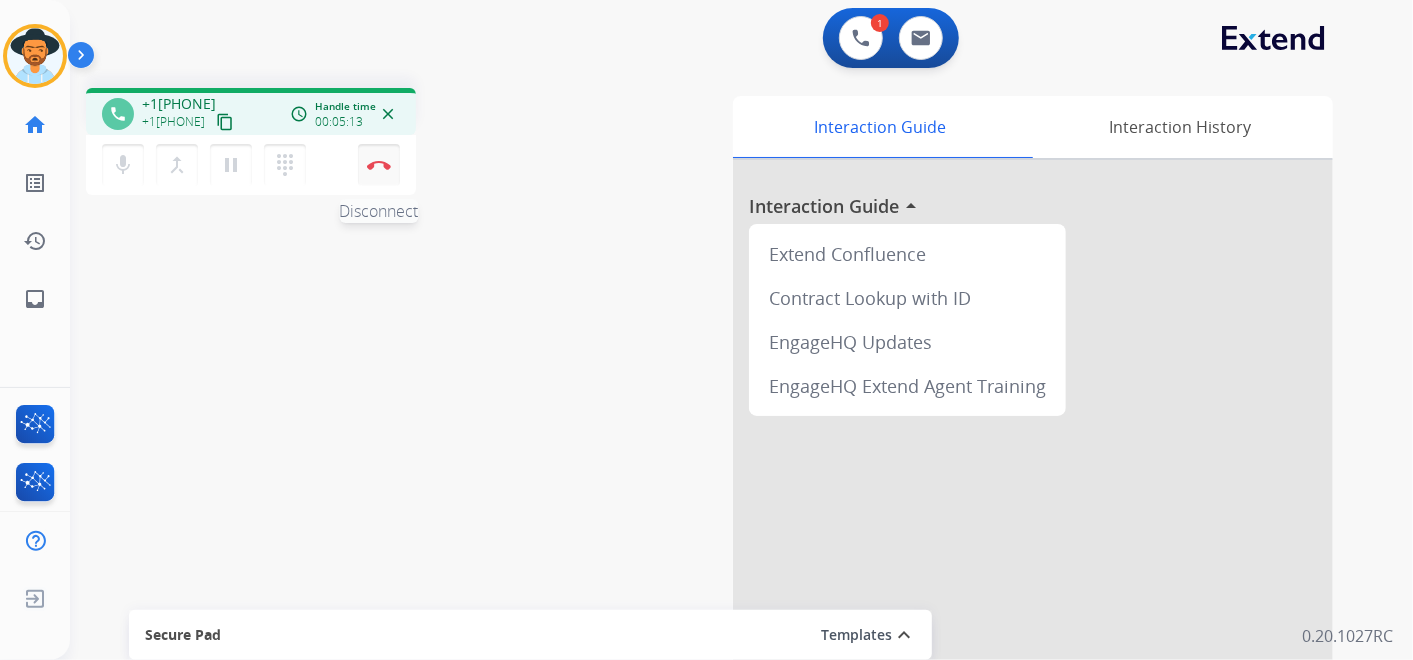 click at bounding box center (379, 165) 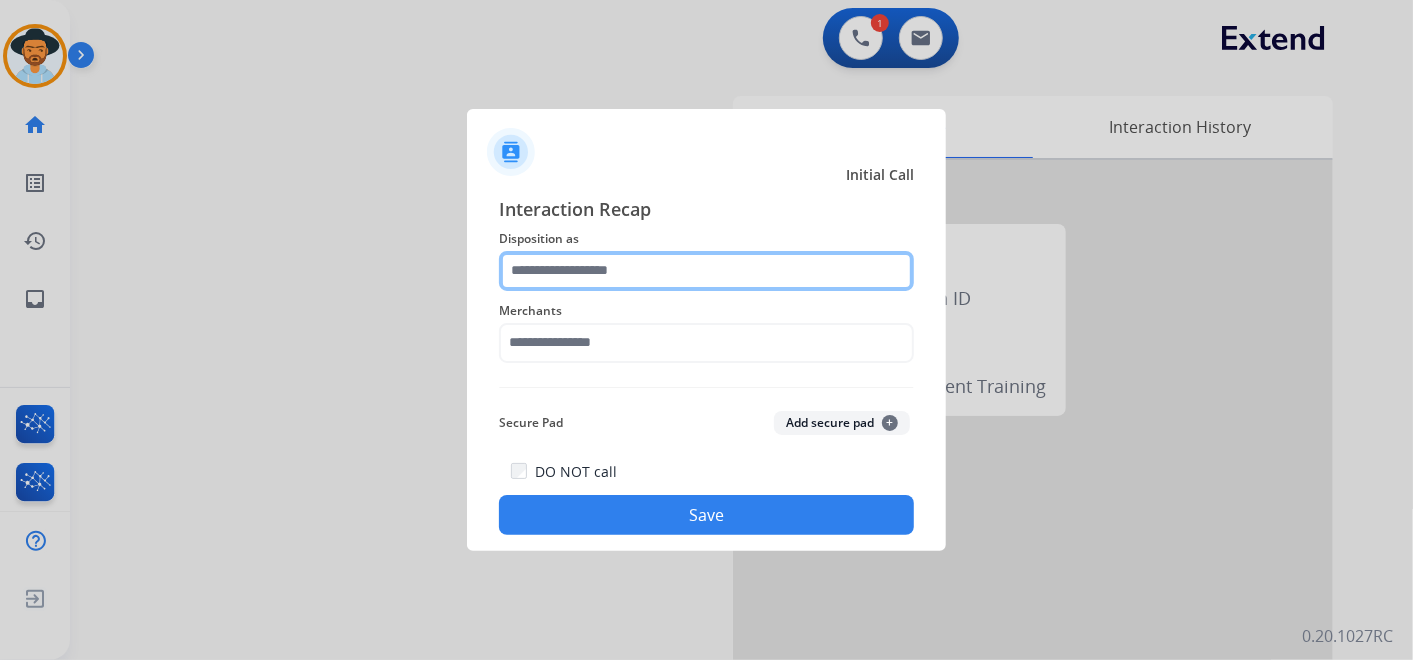 click 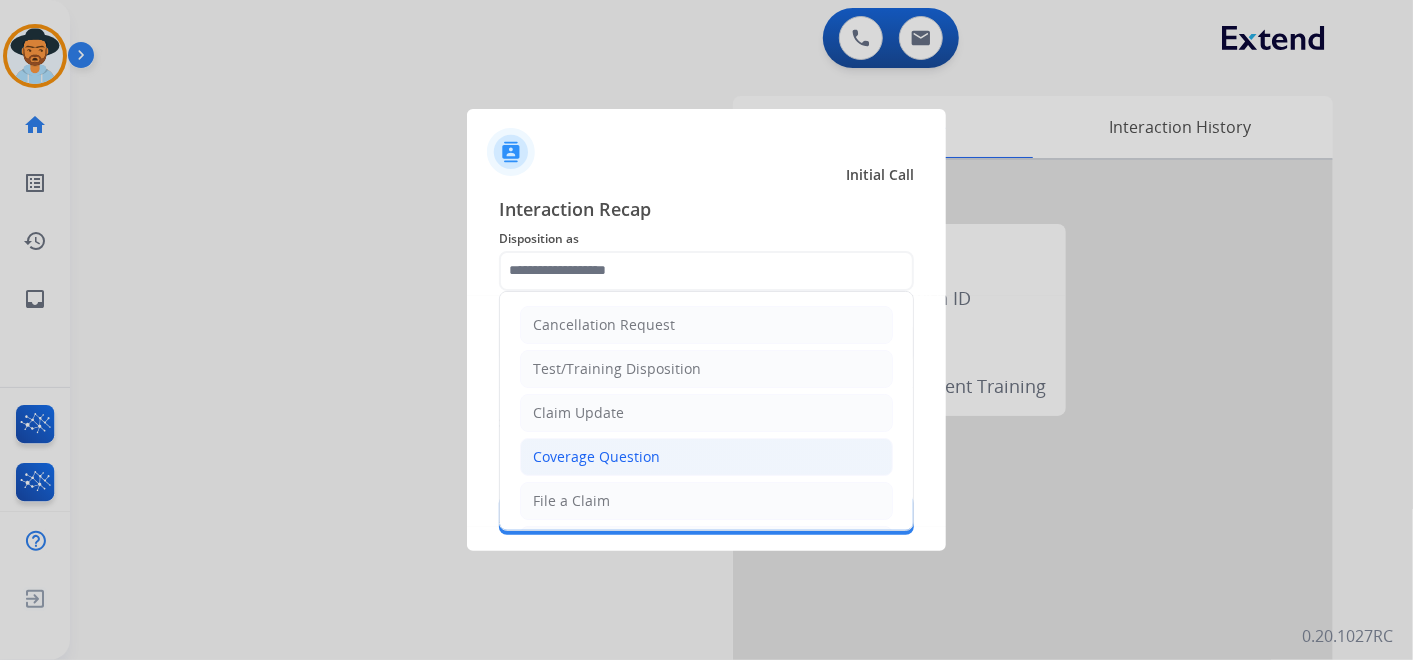 click on "Coverage Question" 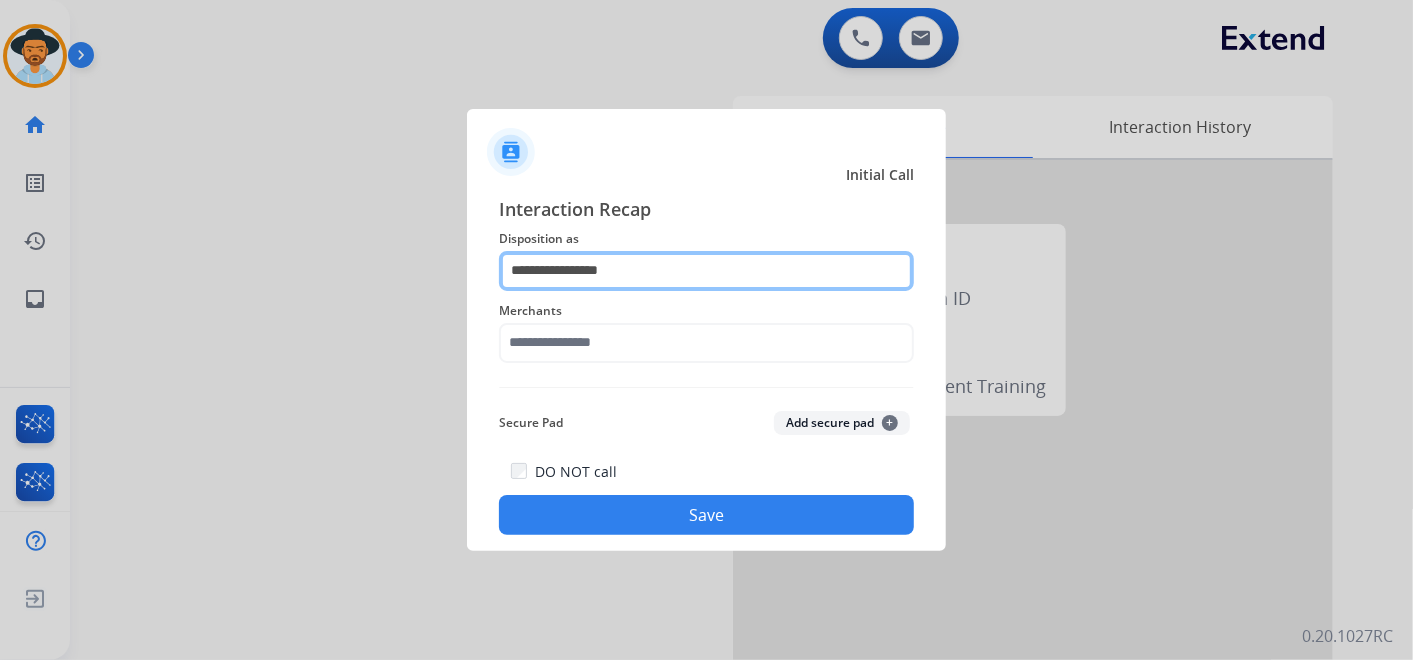 click on "**********" 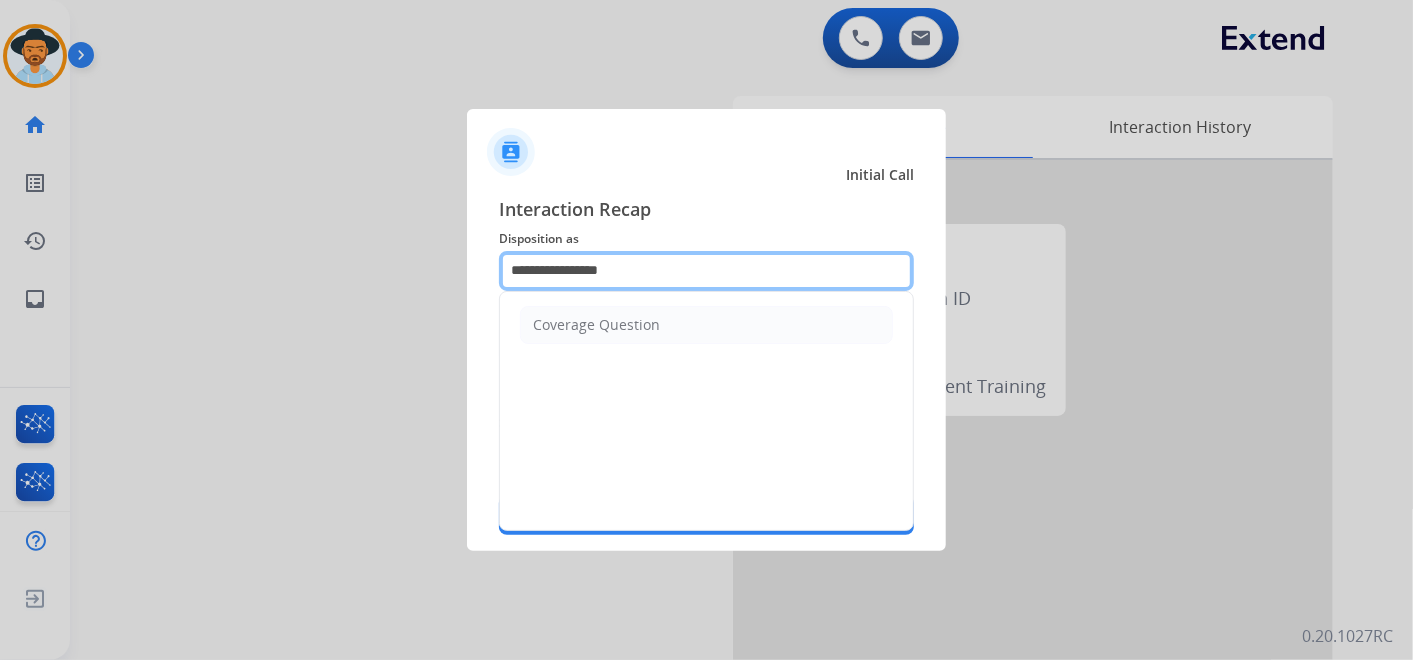 drag, startPoint x: 650, startPoint y: 271, endPoint x: 475, endPoint y: 257, distance: 175.55911 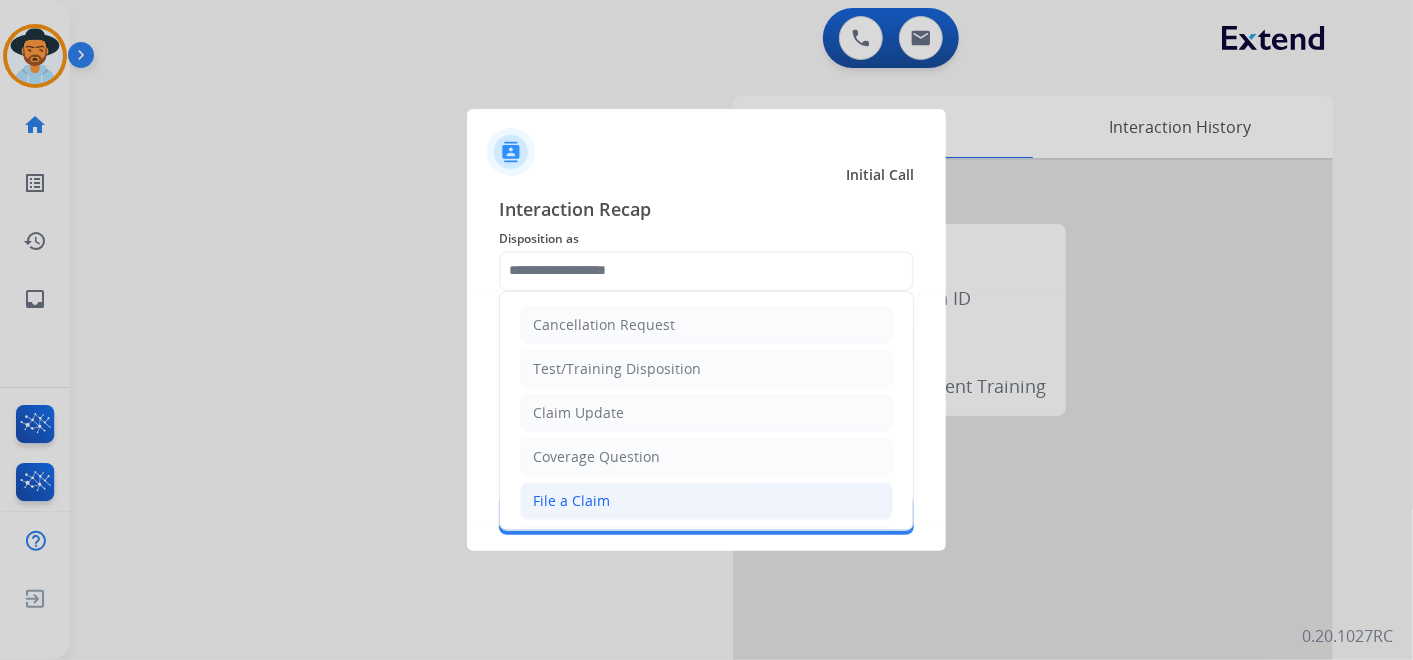 click on "File a Claim" 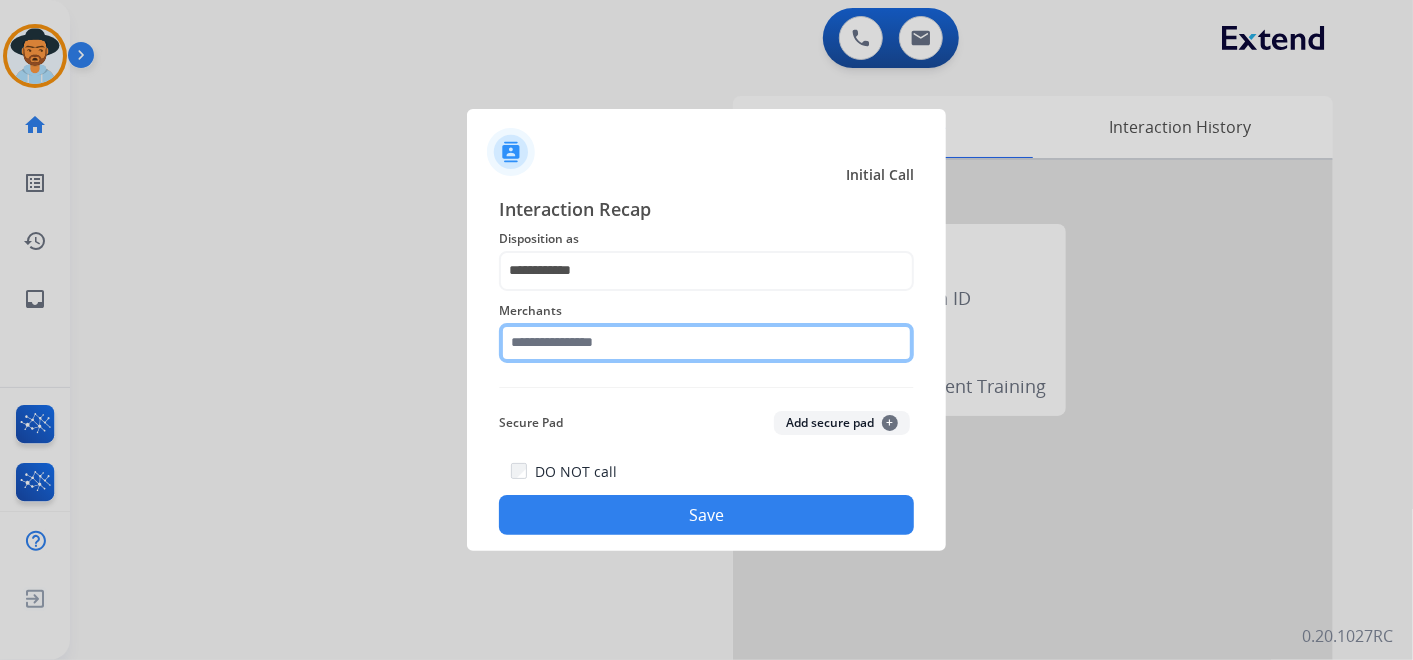 click 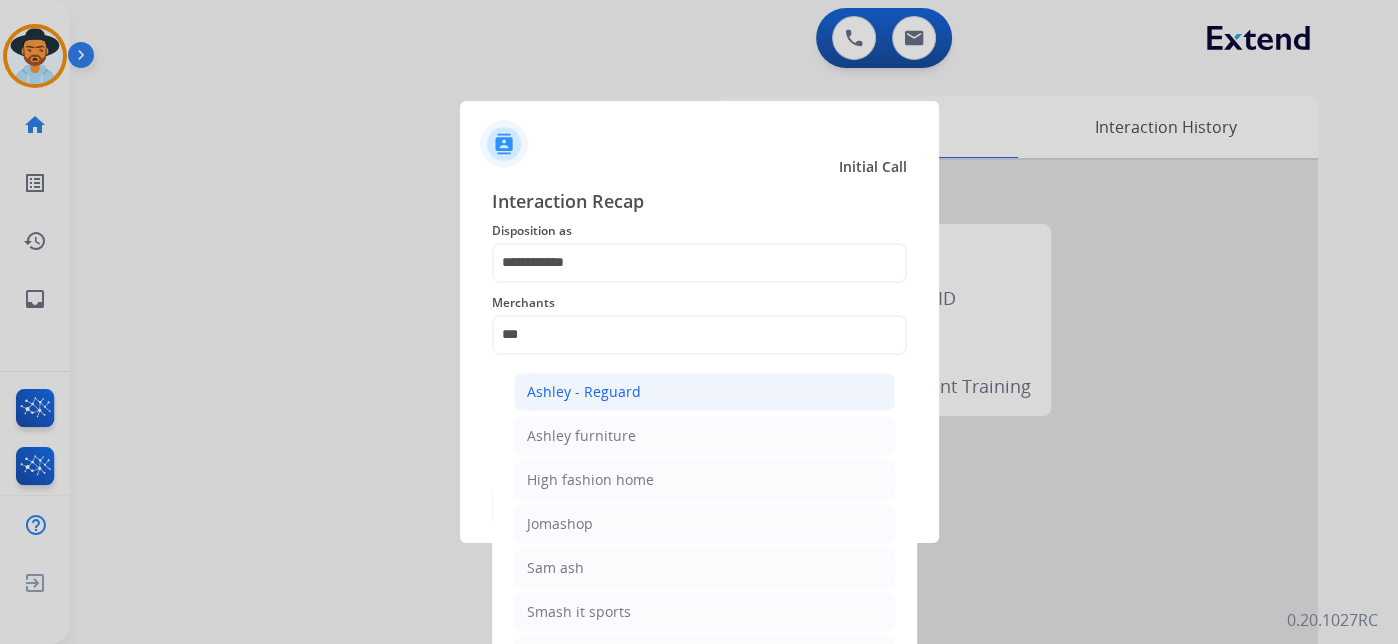 click on "Ashley - Reguard" 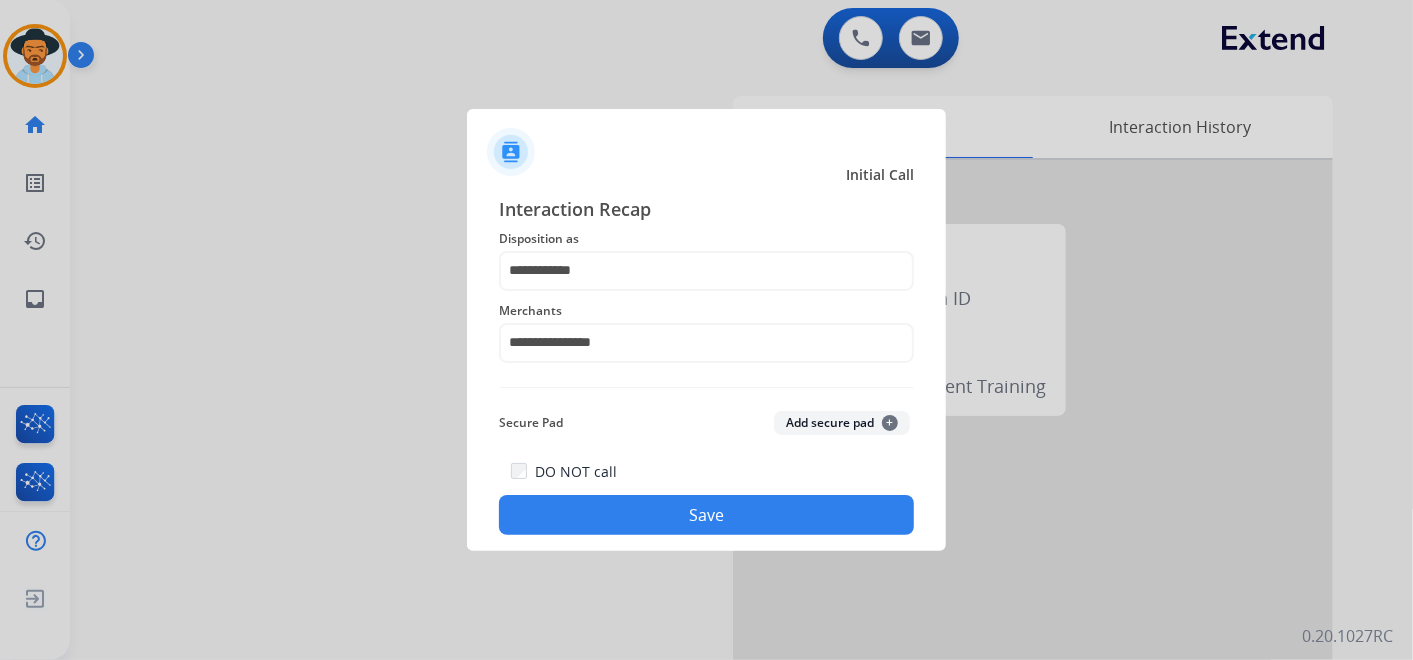 click on "Save" 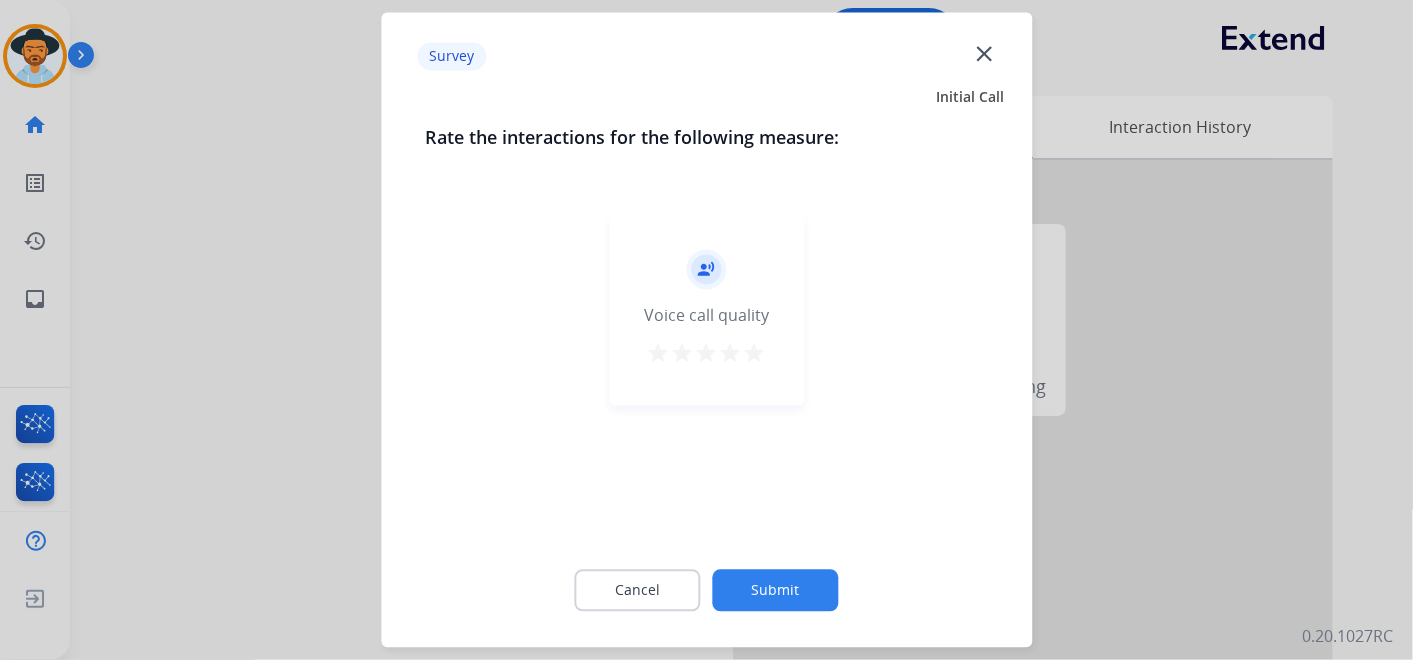 click on "star" at bounding box center [755, 354] 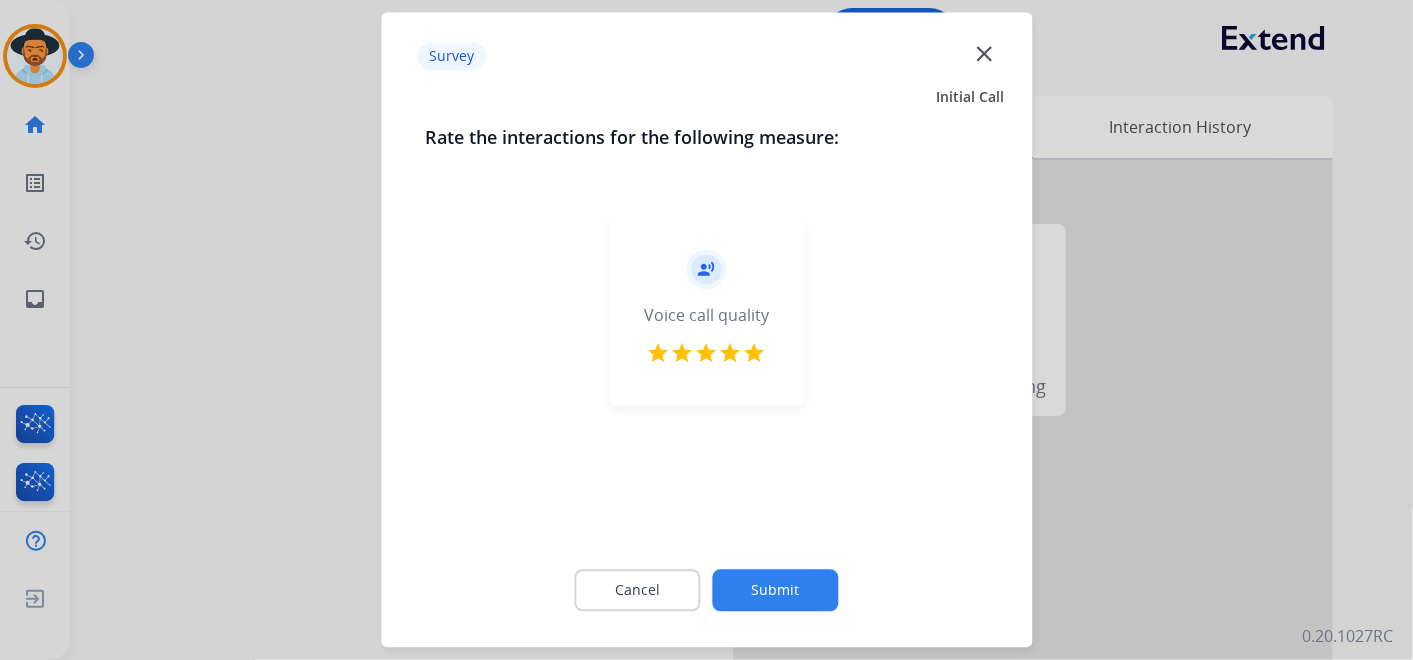 click on "Submit" 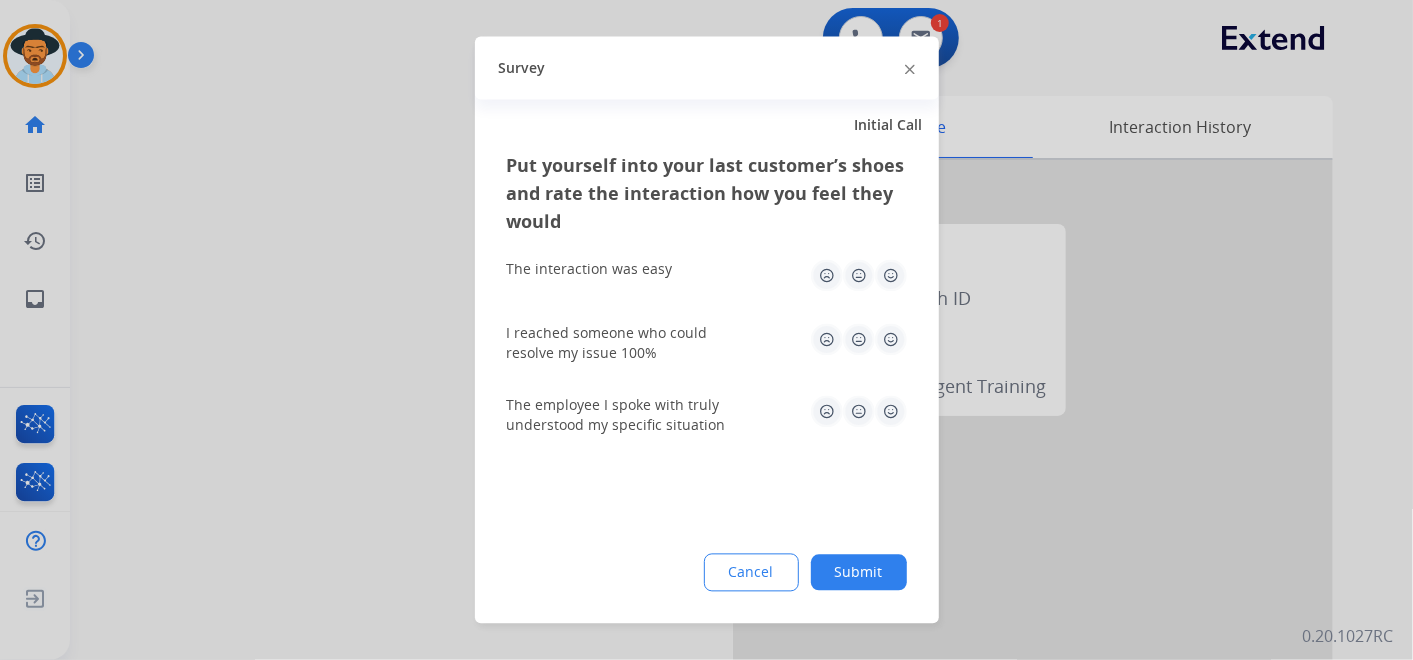 click 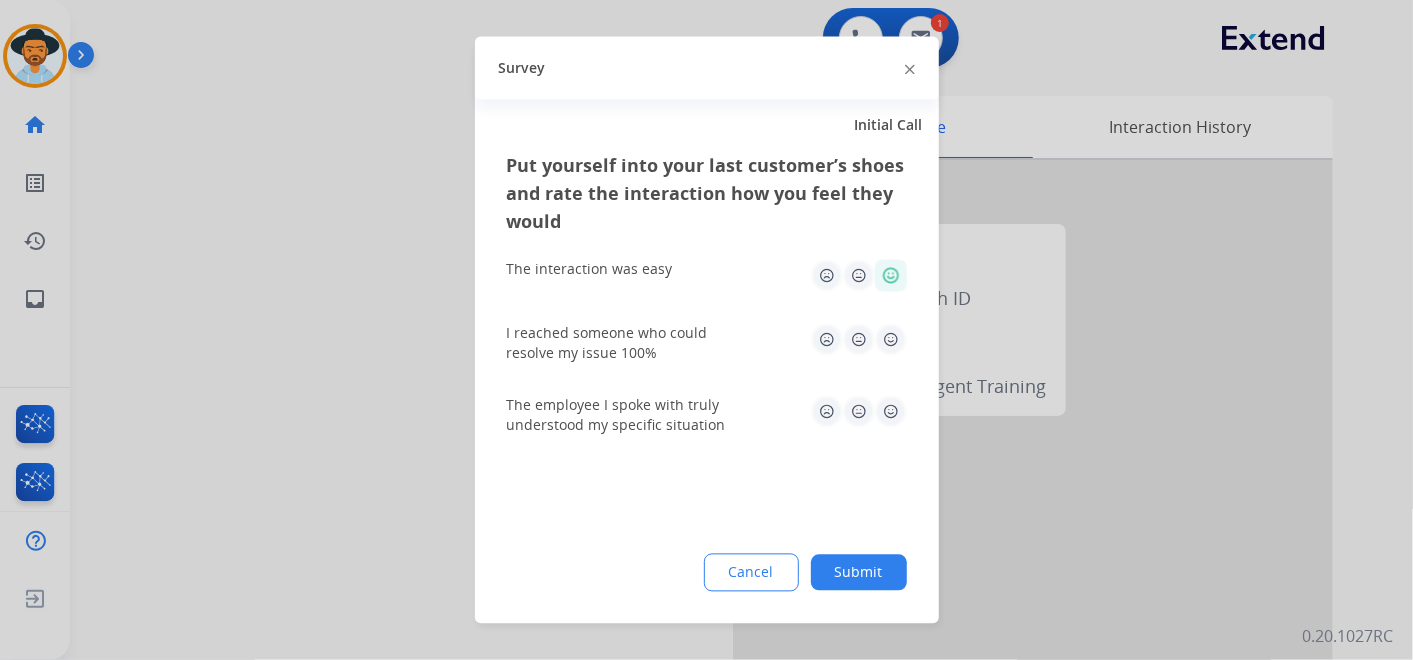 click 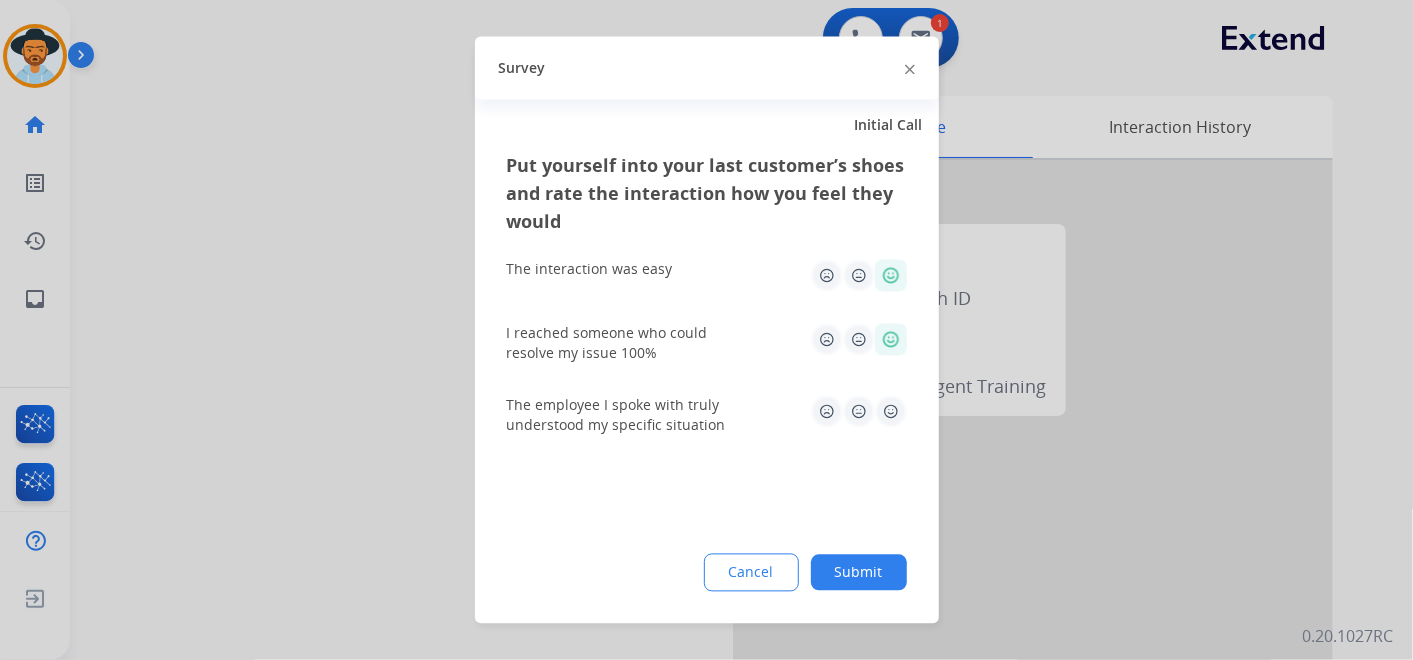 click 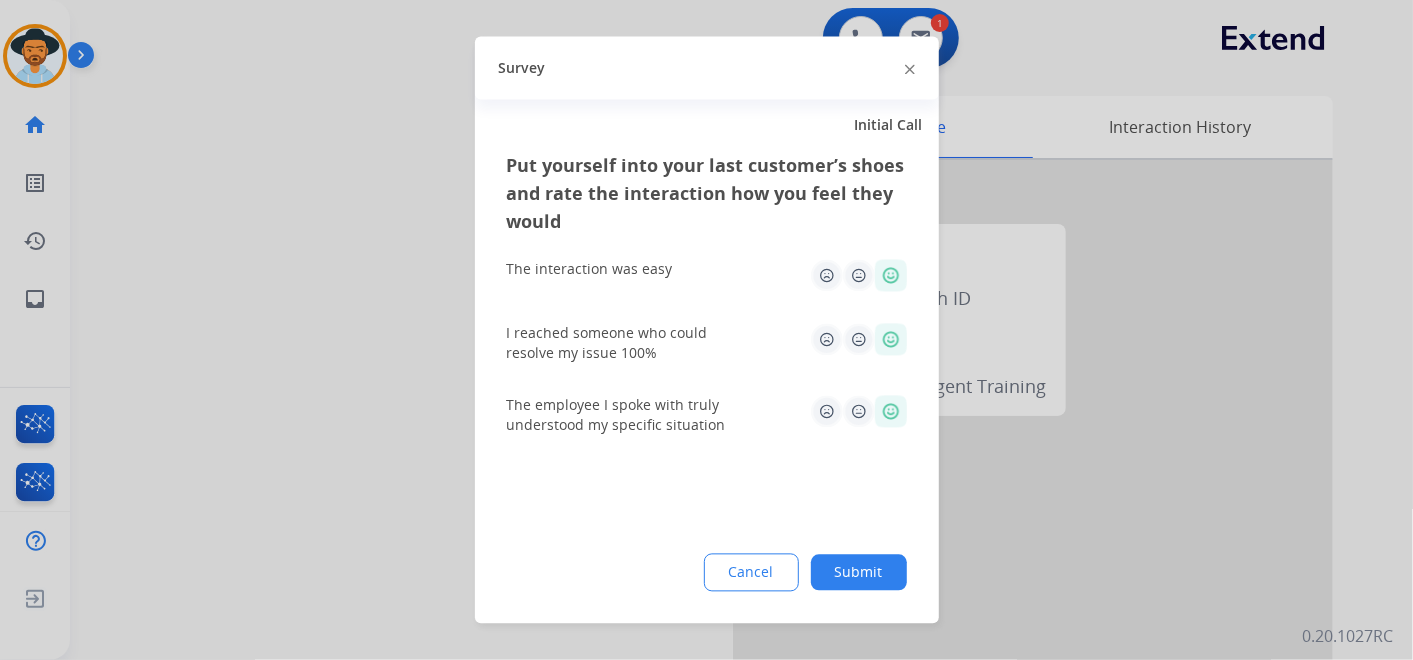 click on "Submit" 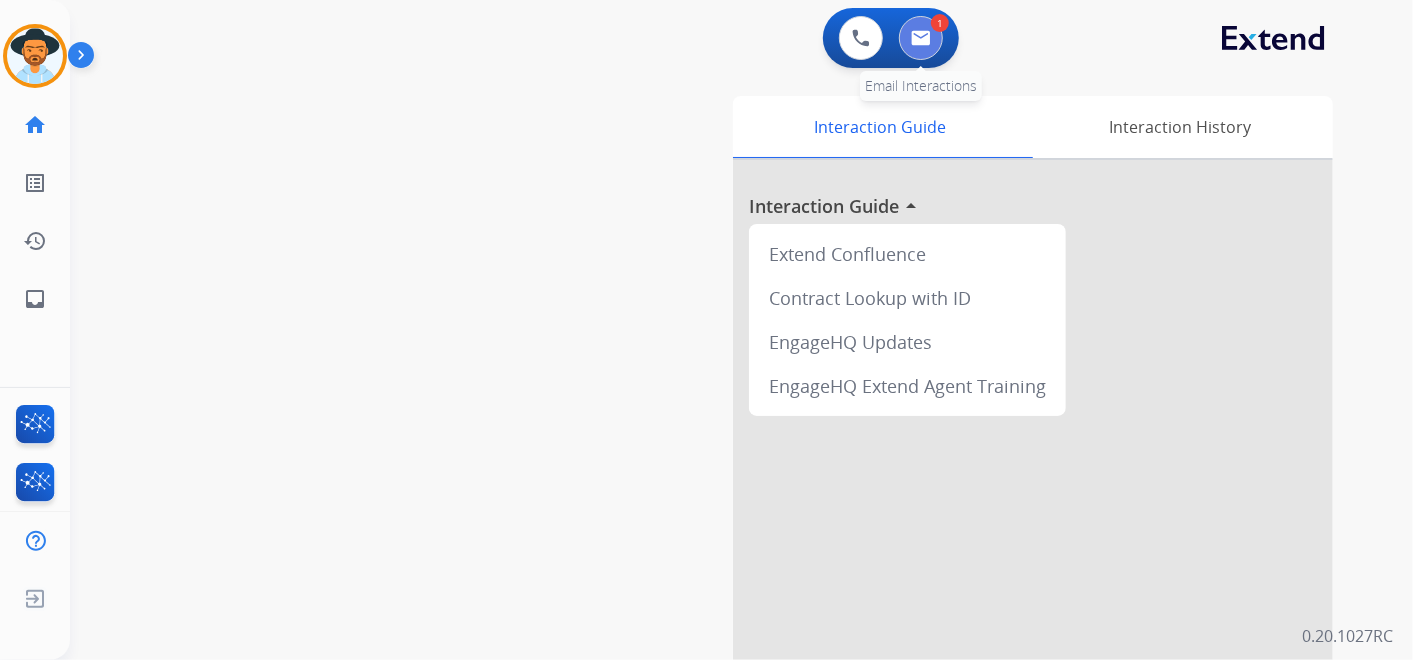 click at bounding box center (921, 38) 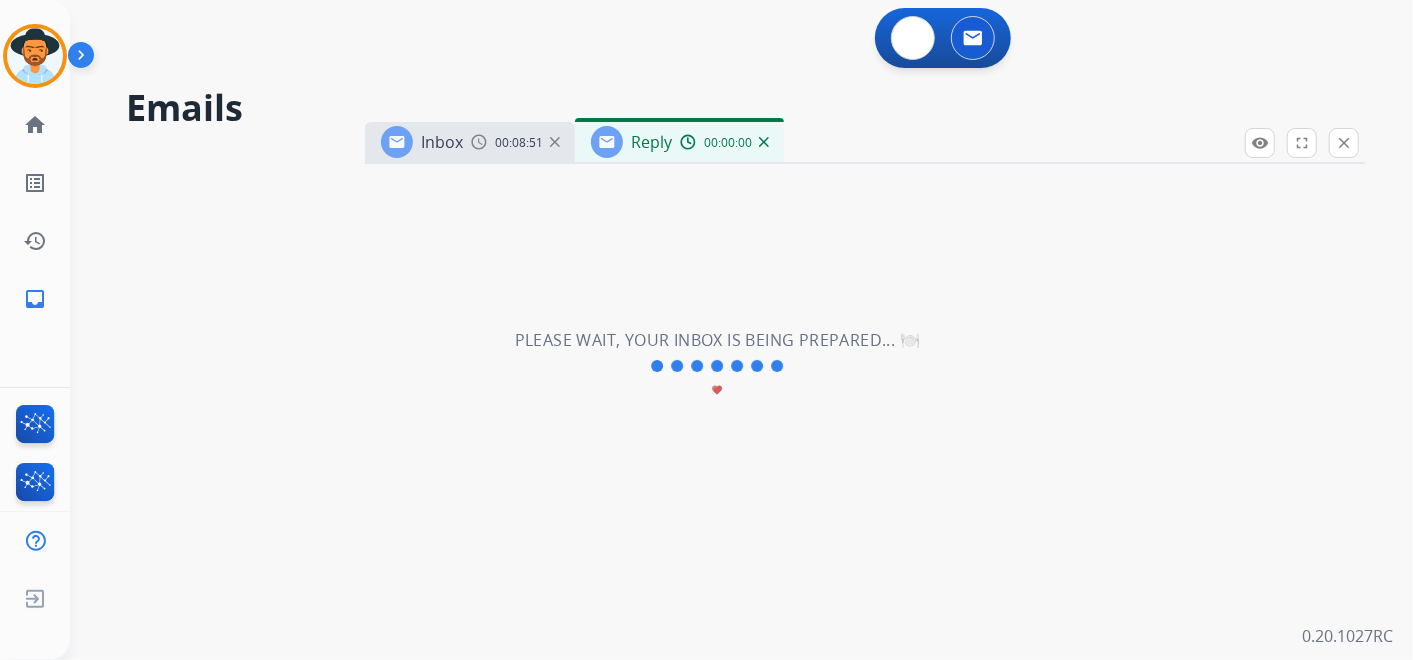 select on "**********" 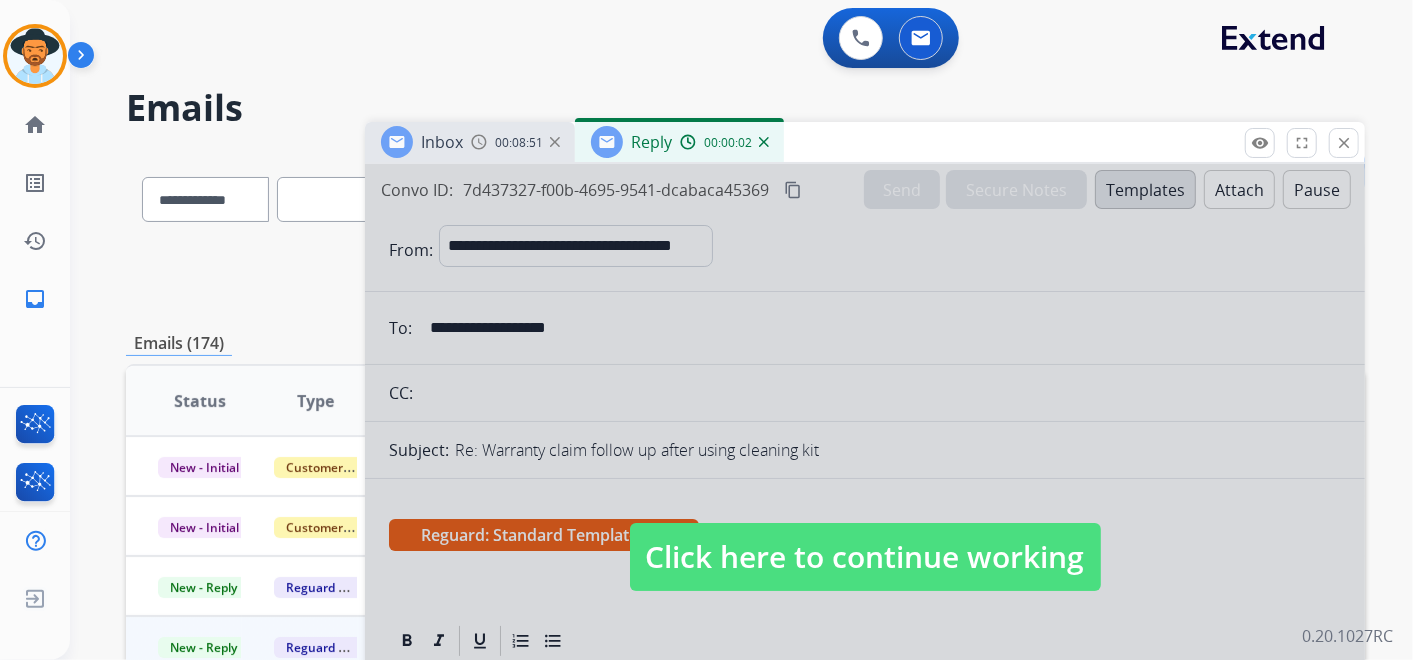 click on "Click here to continue working" at bounding box center [865, 557] 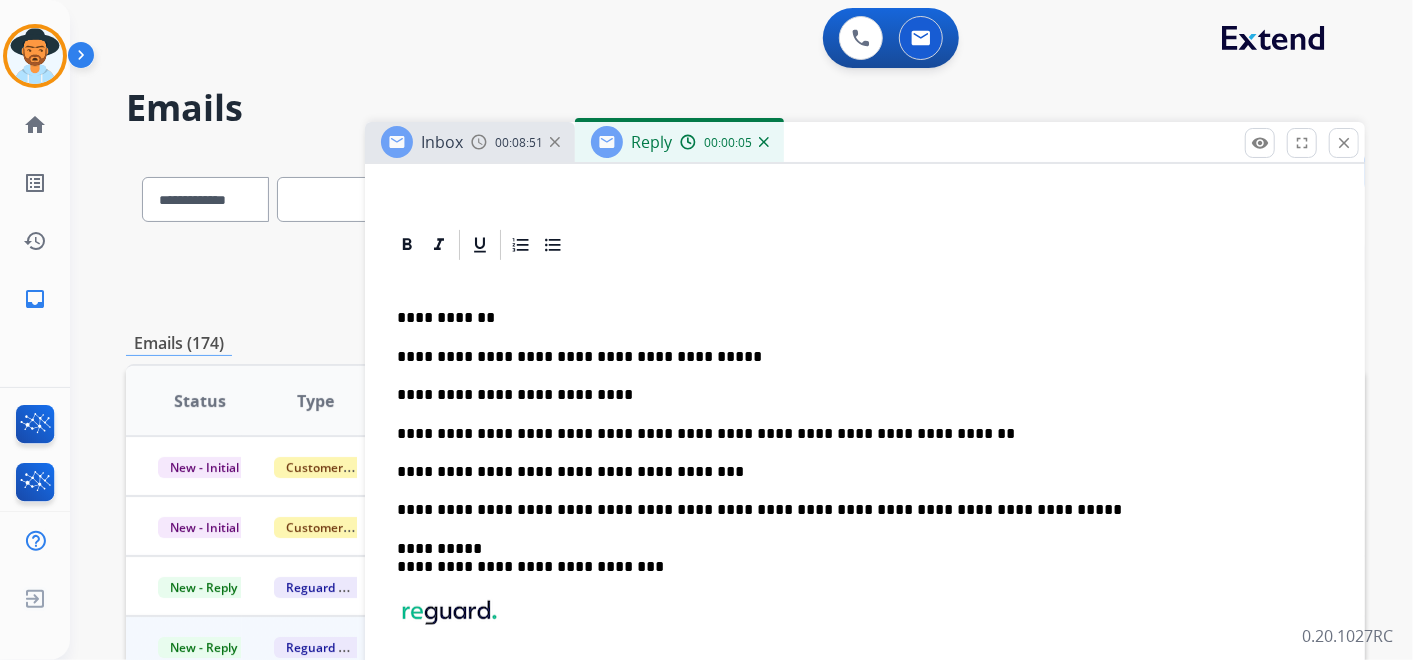 scroll, scrollTop: 444, scrollLeft: 0, axis: vertical 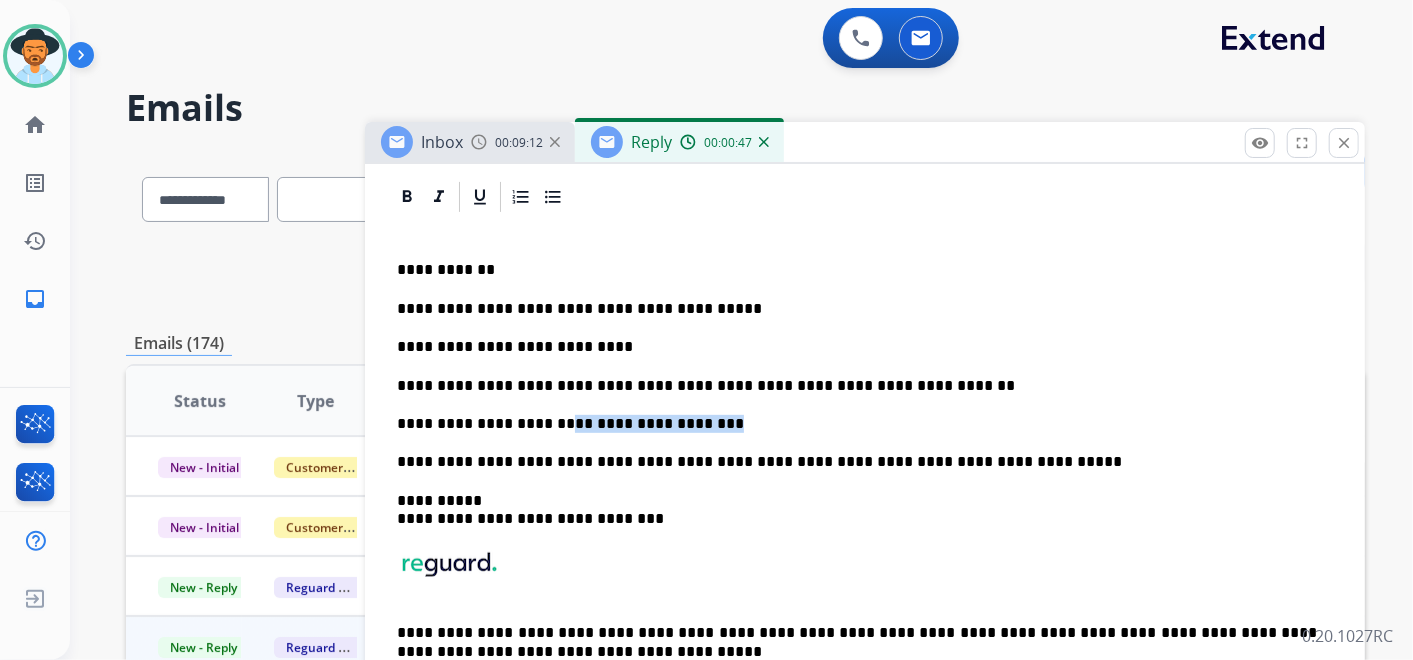 drag, startPoint x: 545, startPoint y: 420, endPoint x: 705, endPoint y: 423, distance: 160.02812 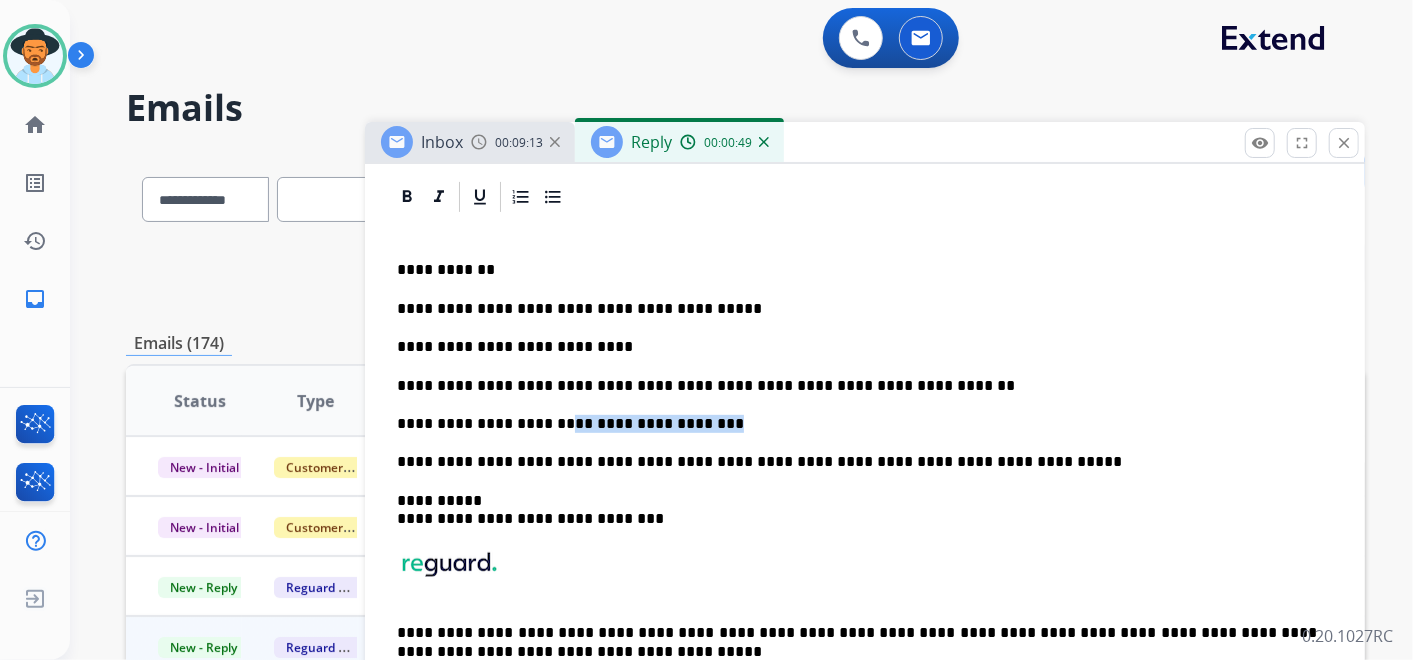 copy on "**********" 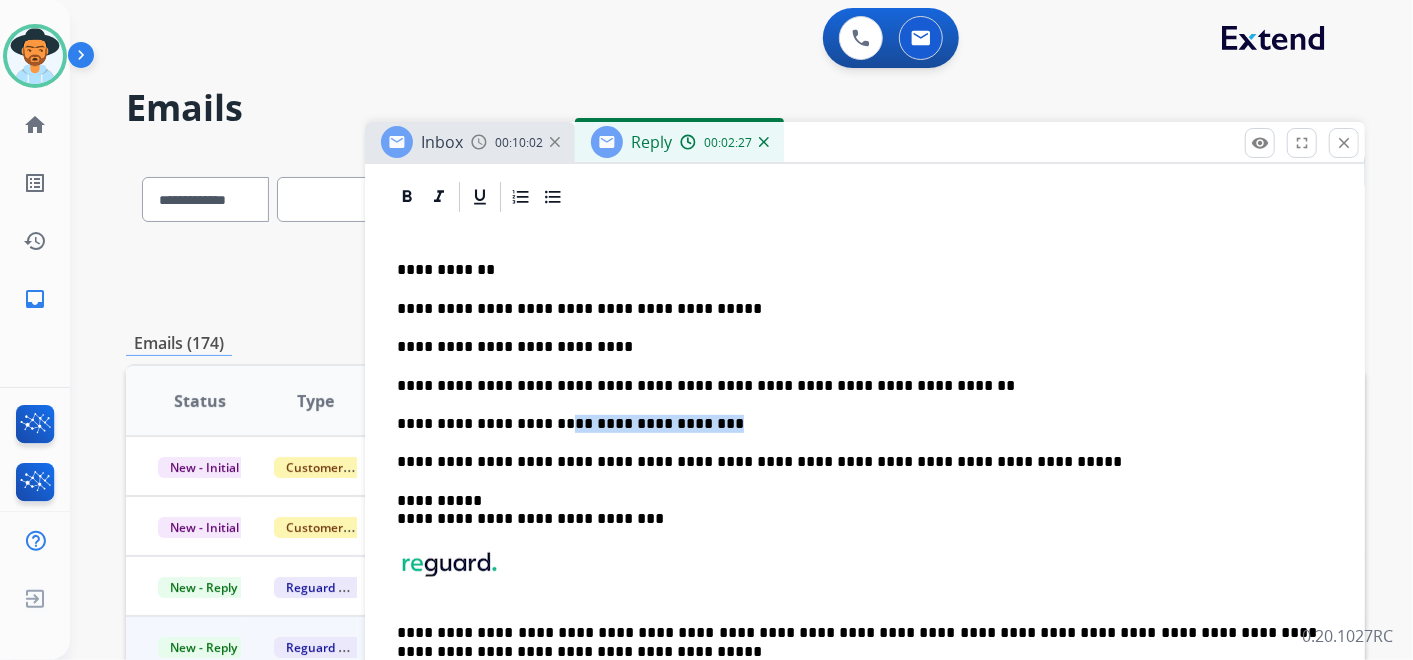 click on "**********" at bounding box center (865, 470) 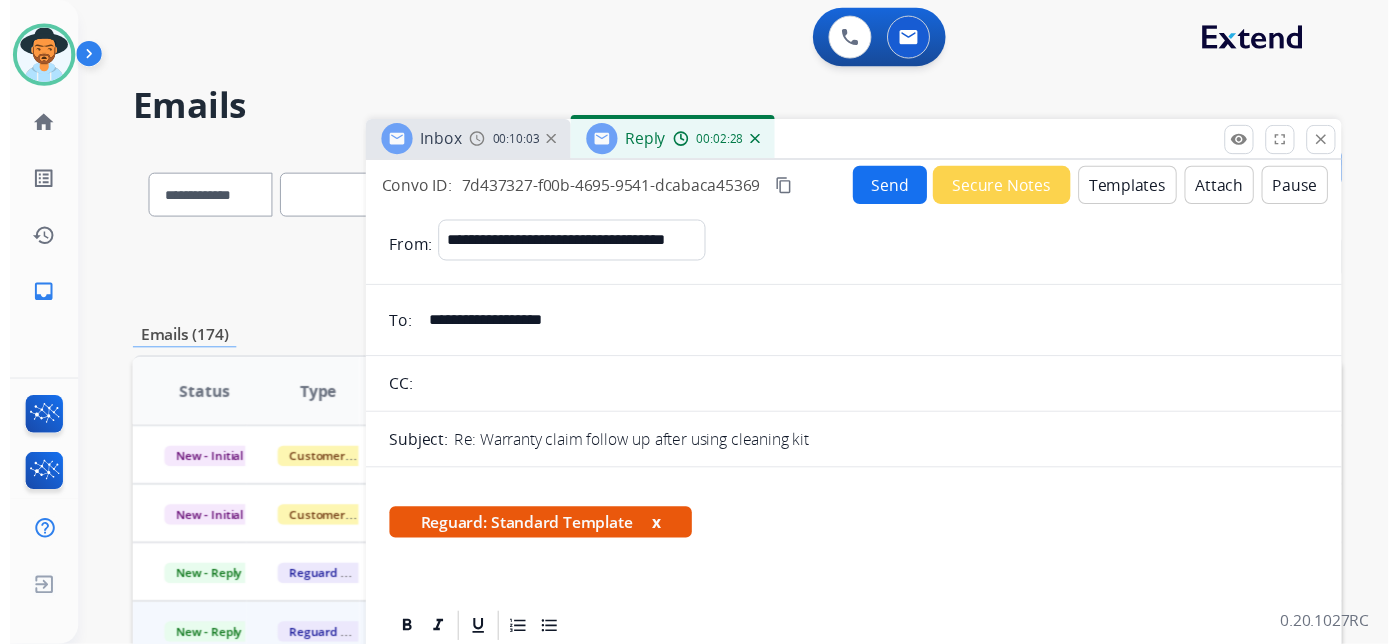 scroll, scrollTop: 0, scrollLeft: 0, axis: both 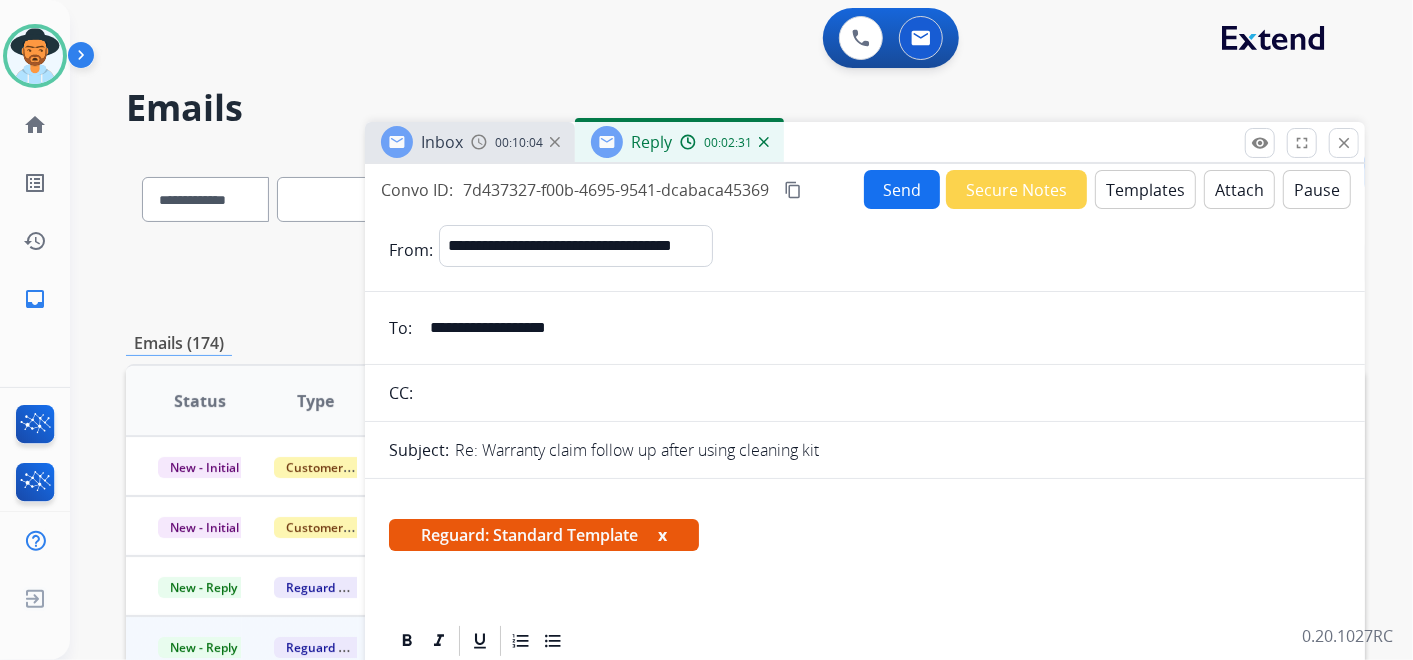 click on "Send" at bounding box center (902, 189) 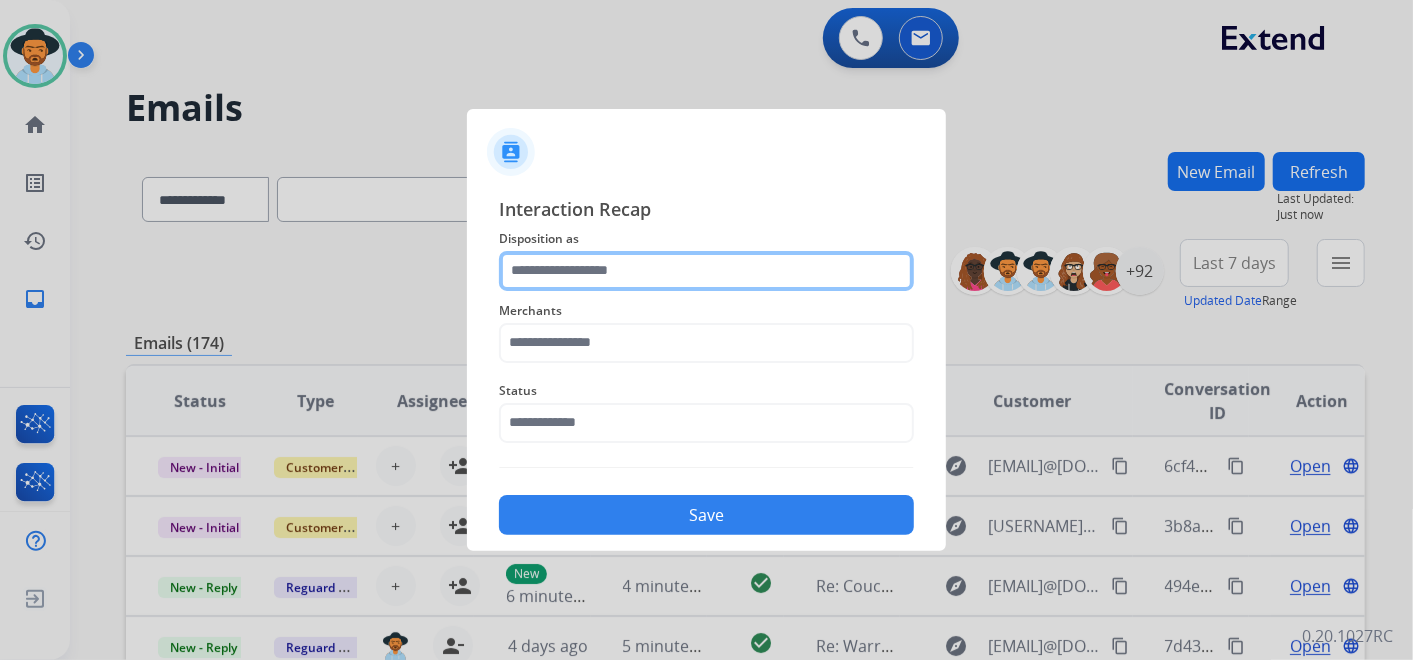 click 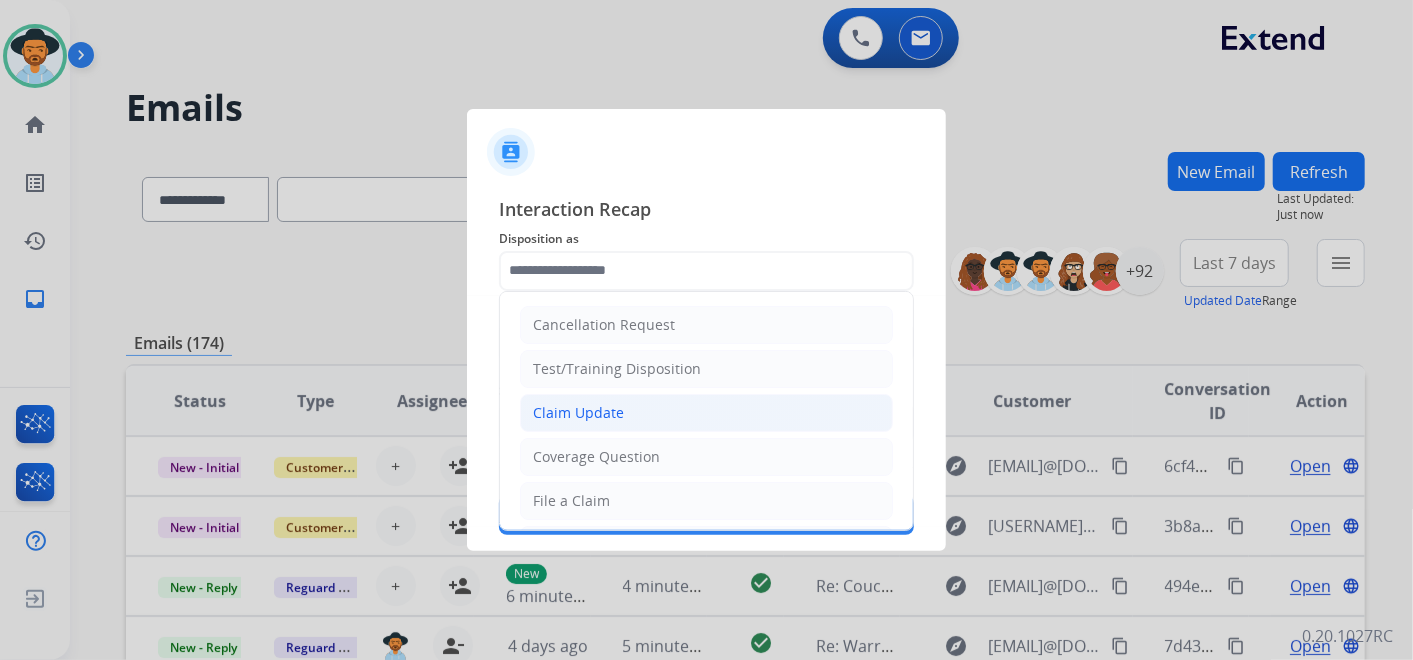 click on "Claim Update" 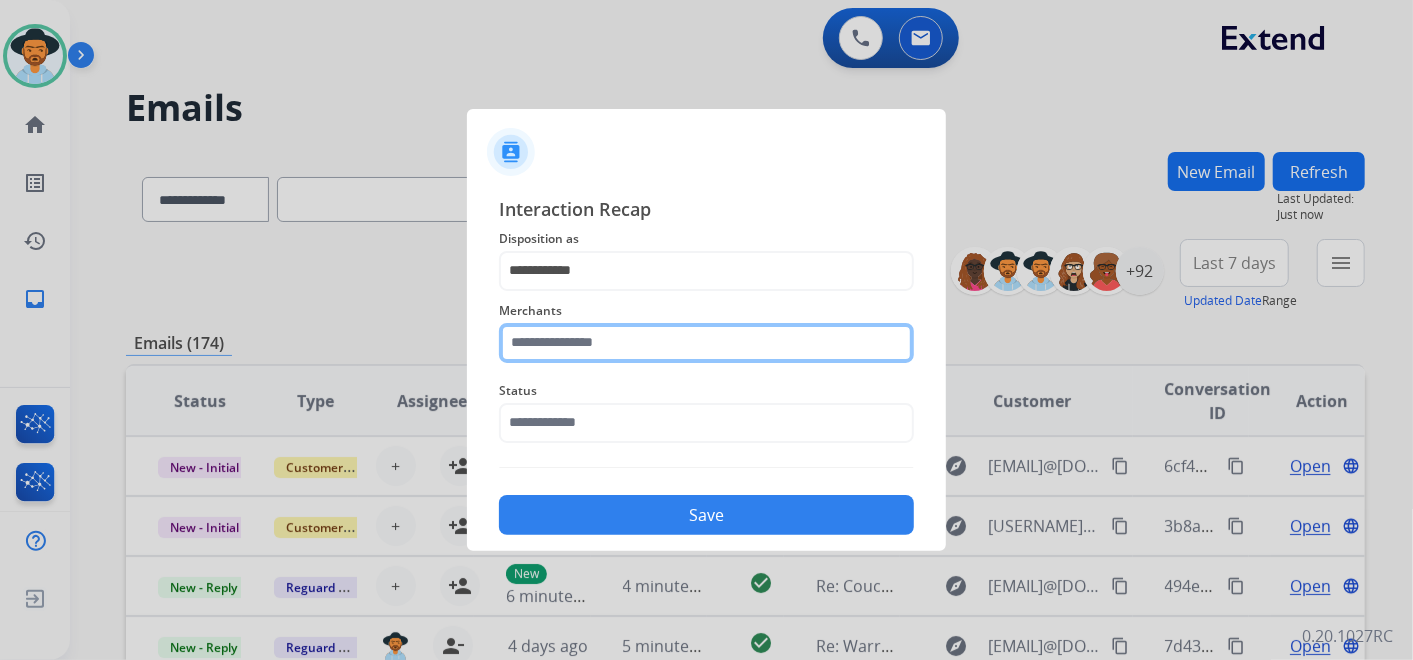 click 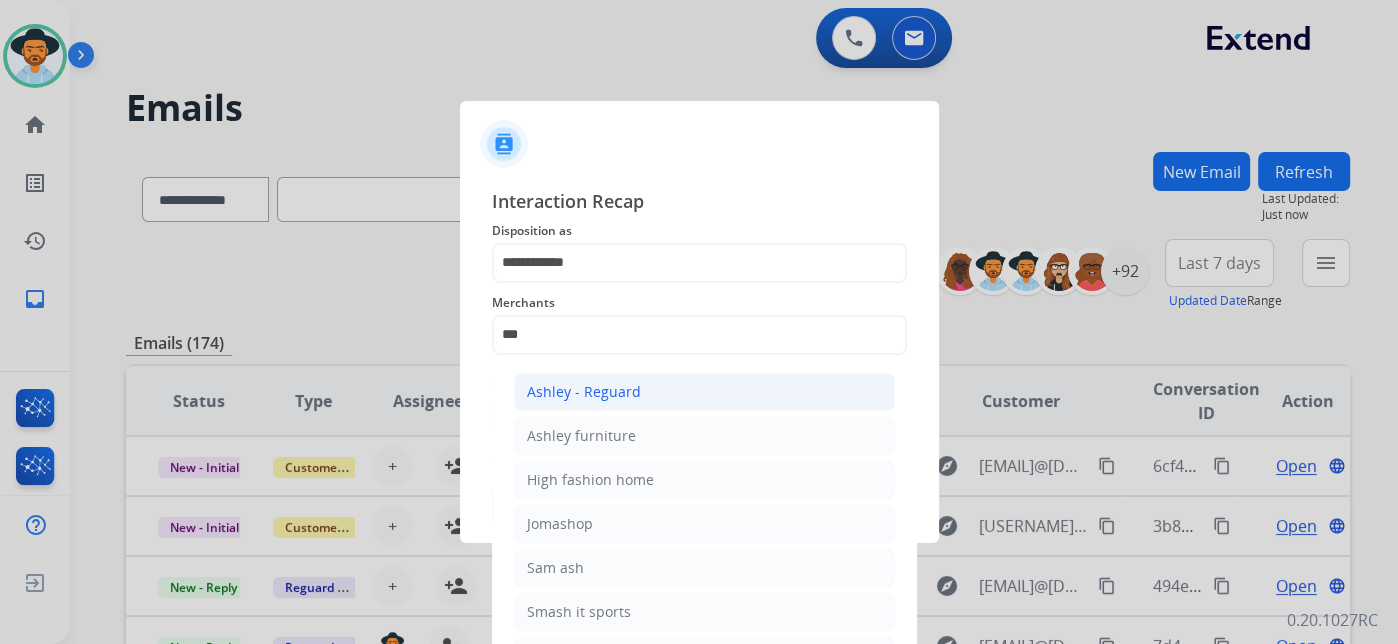 click on "Ashley - Reguard" 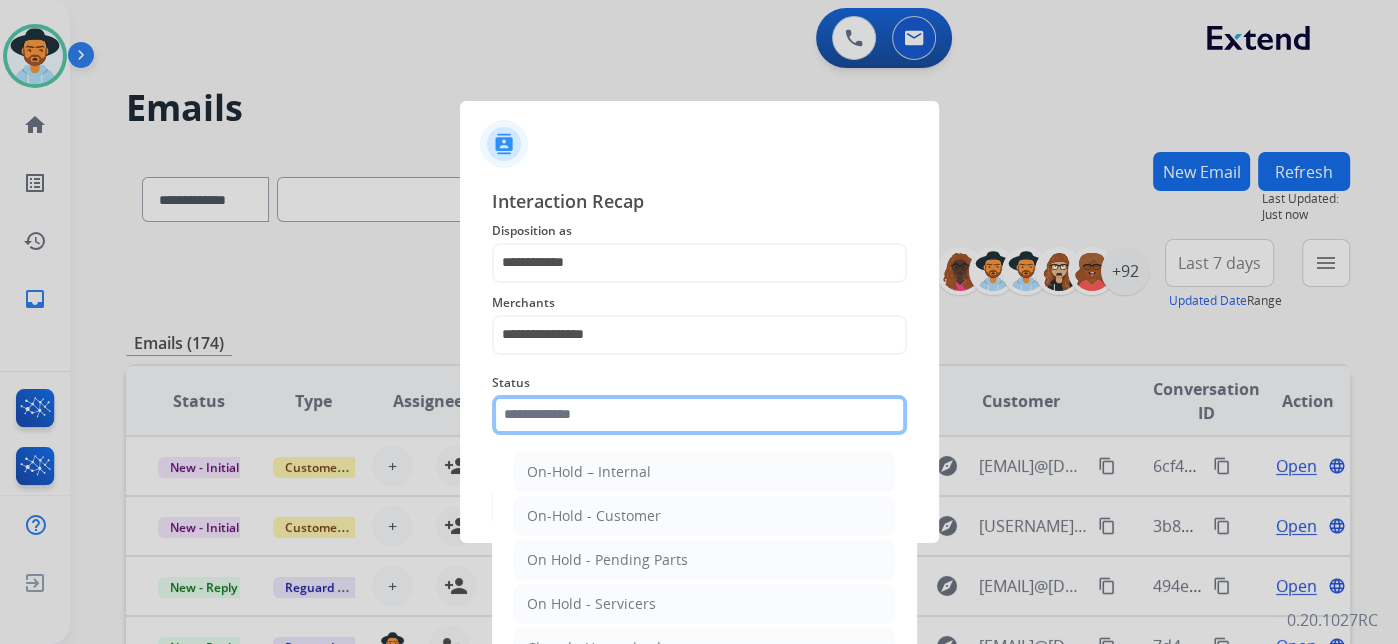 click 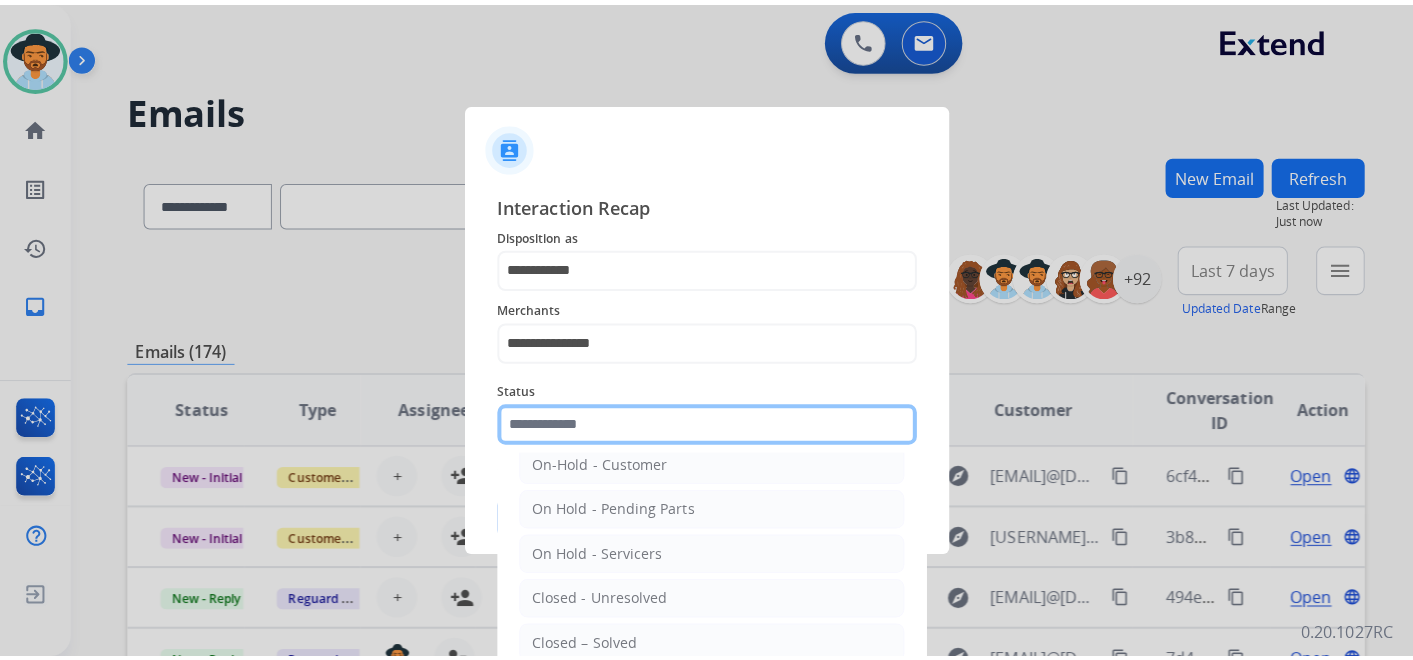 scroll, scrollTop: 114, scrollLeft: 0, axis: vertical 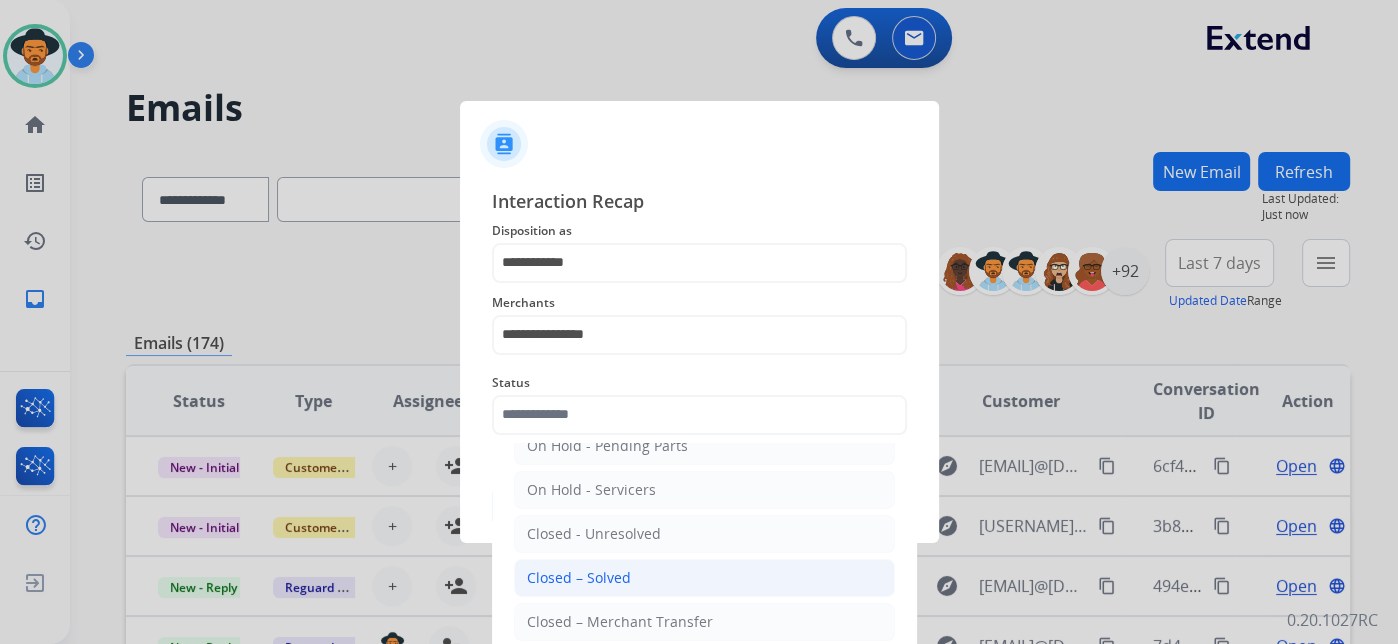 click on "Closed – Solved" 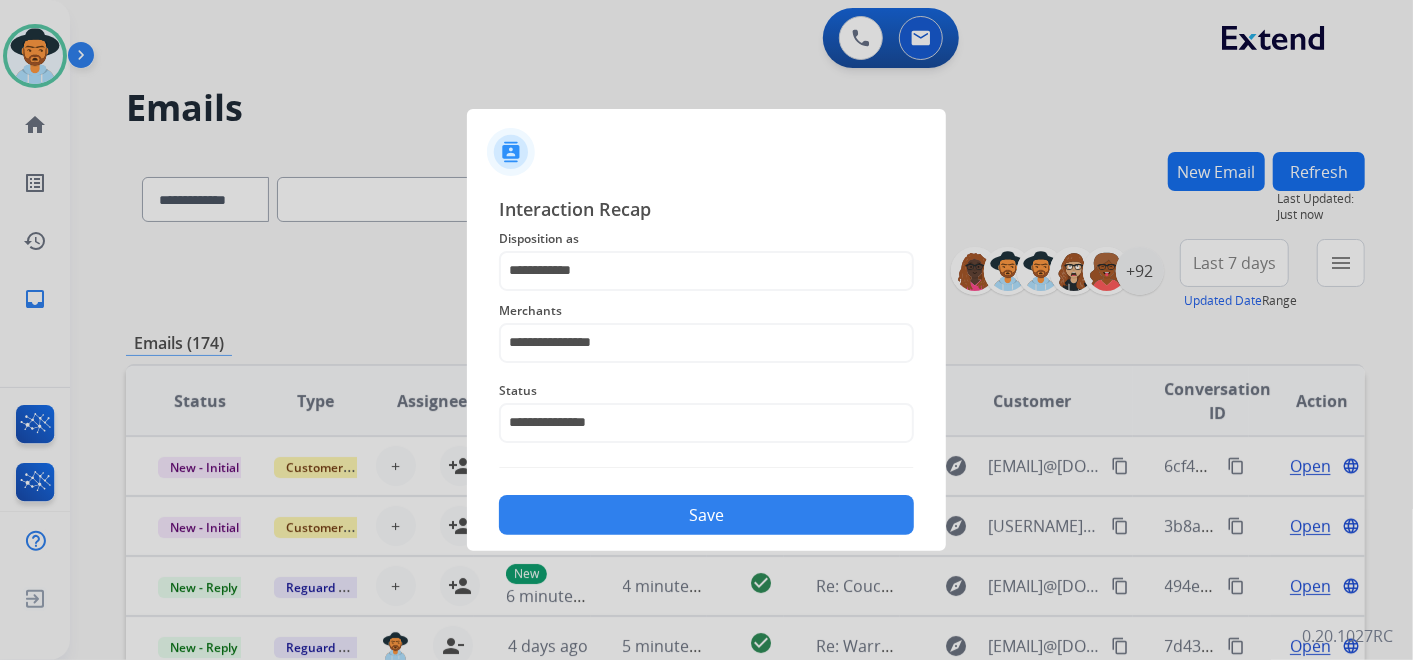 click on "Save" 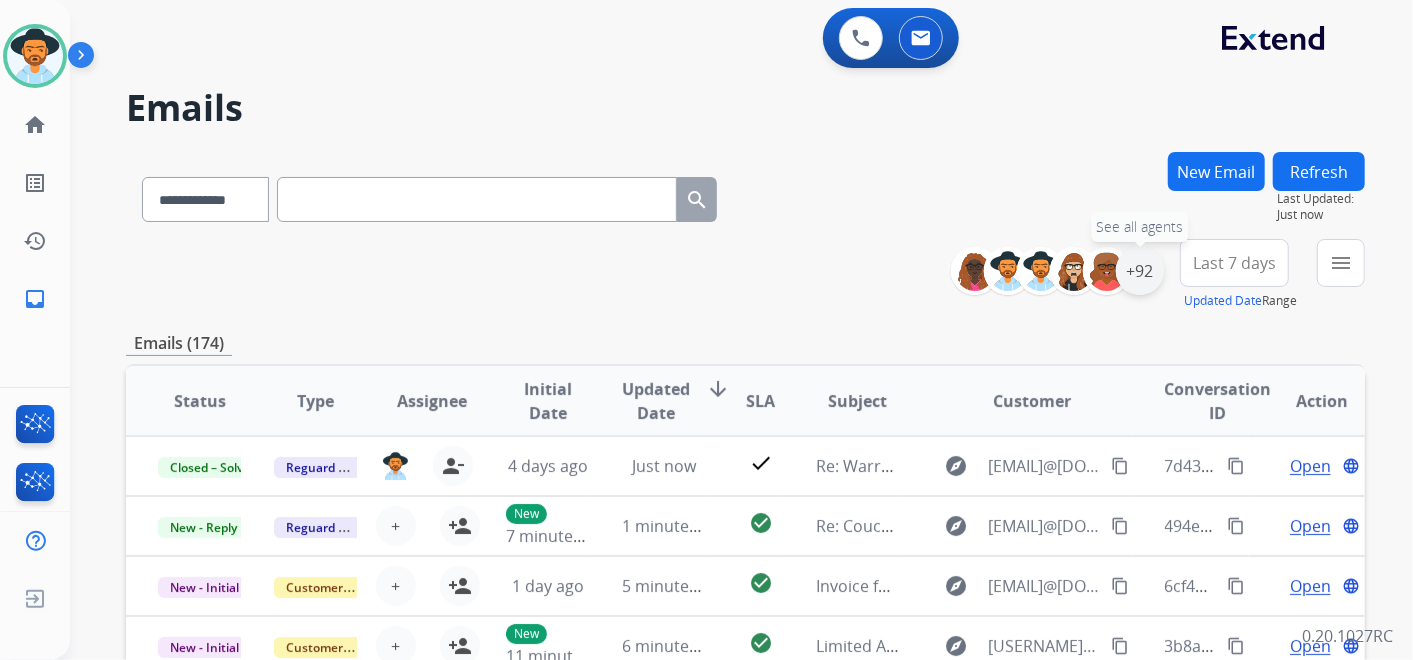 click on "+92" at bounding box center [1140, 271] 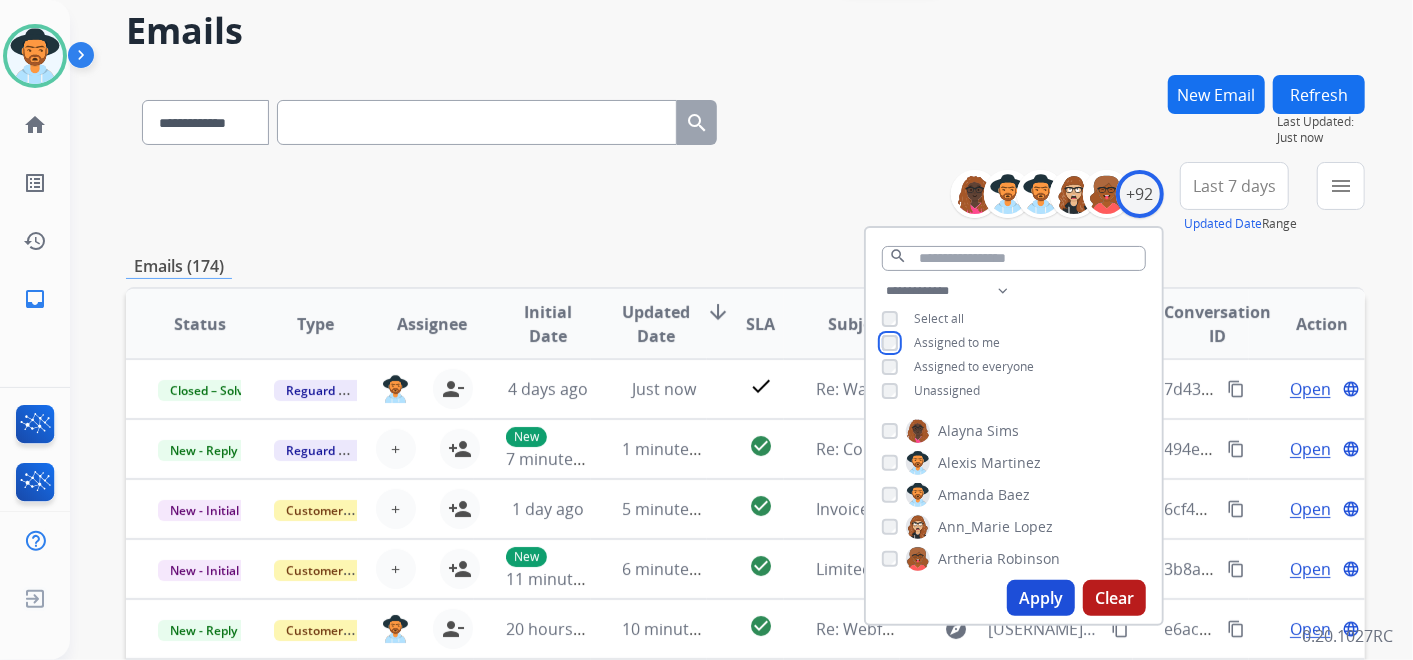 scroll, scrollTop: 111, scrollLeft: 0, axis: vertical 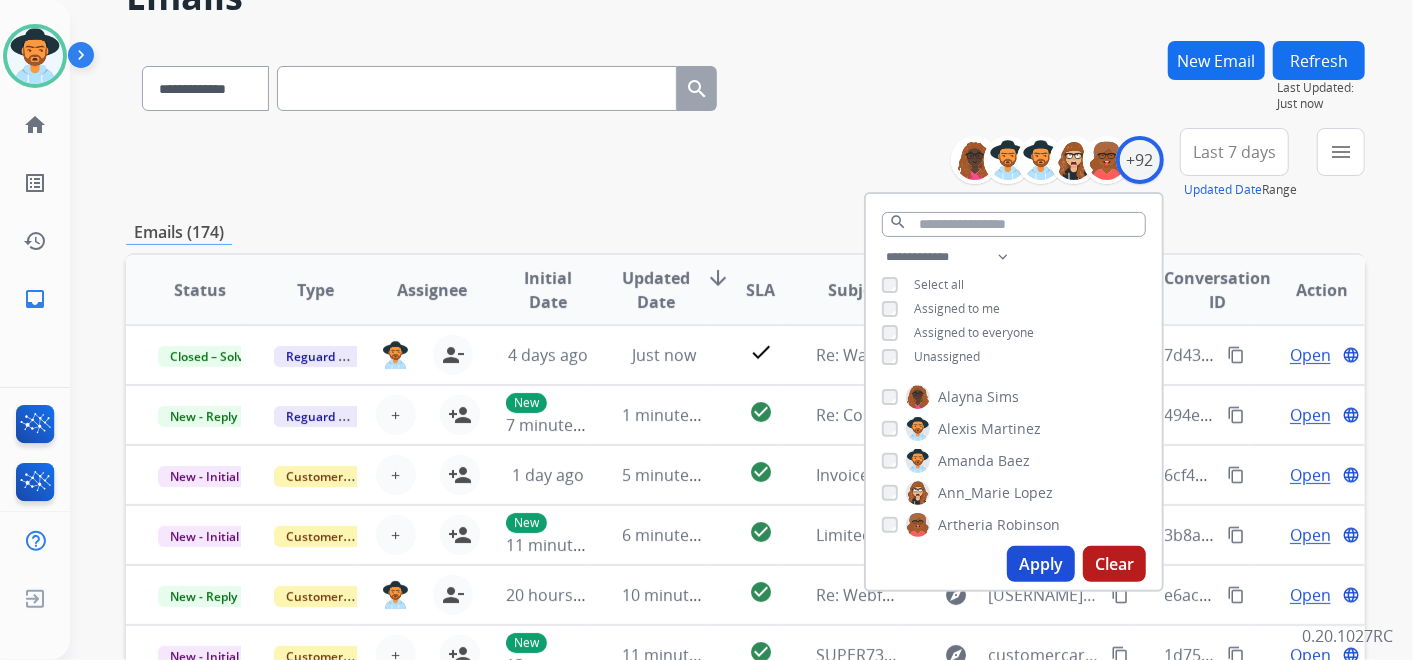 click on "Apply" at bounding box center (1041, 564) 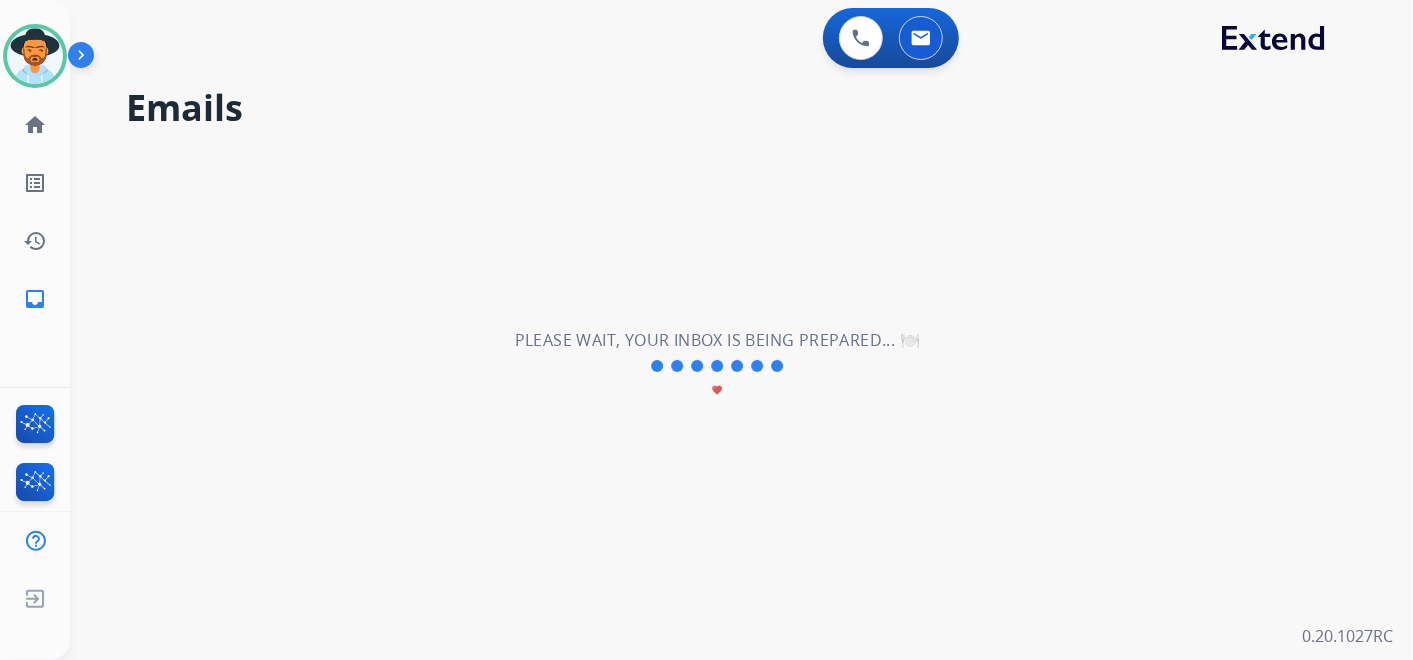 scroll, scrollTop: 0, scrollLeft: 0, axis: both 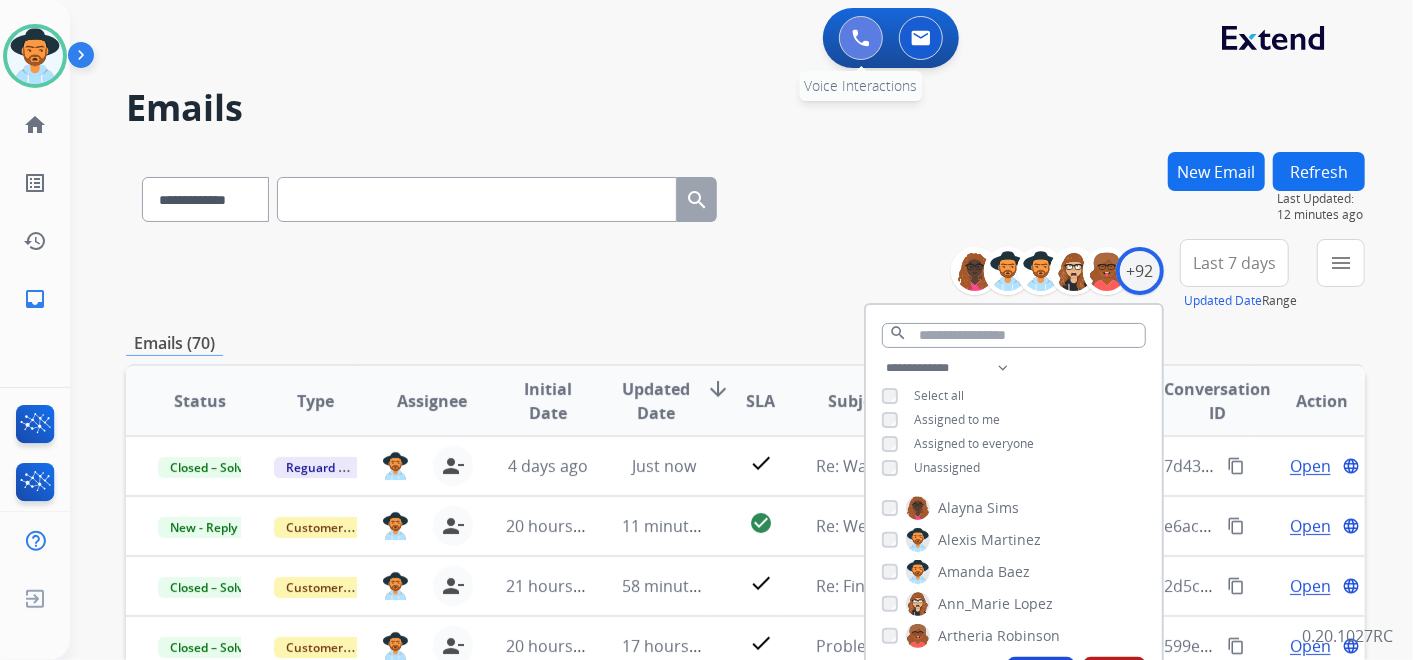 click at bounding box center [861, 38] 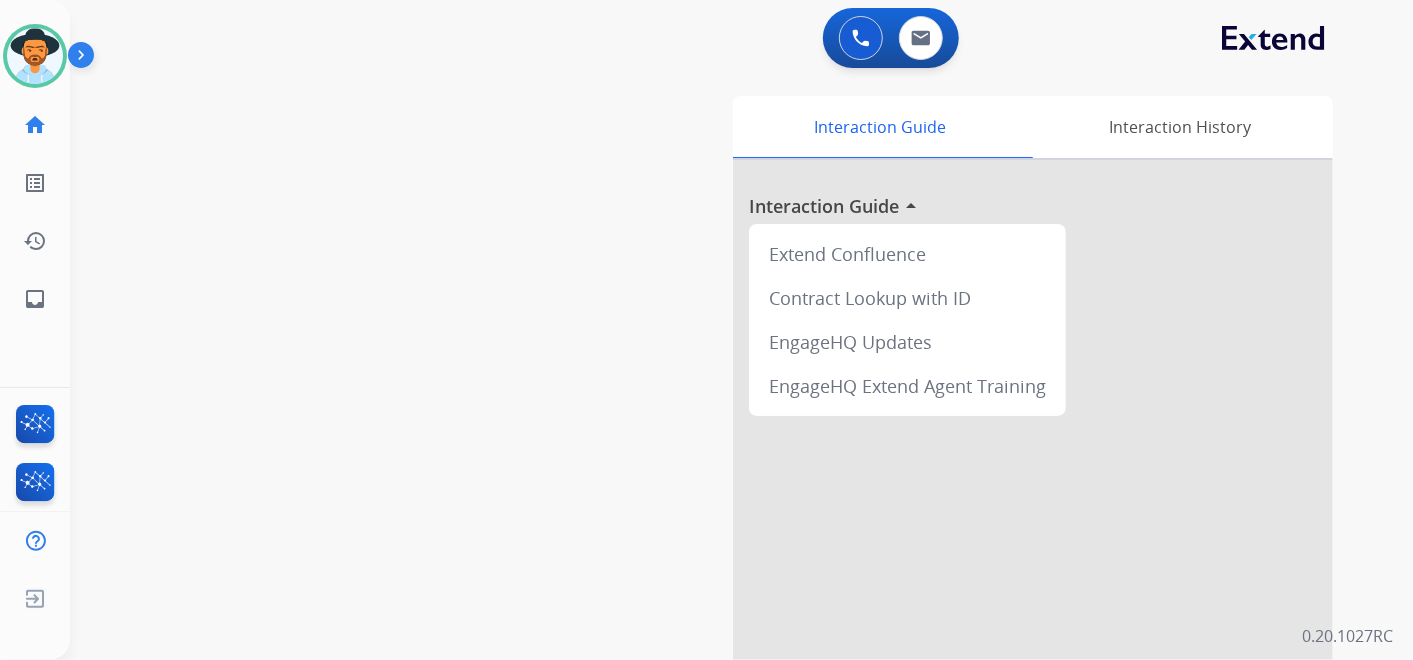 click at bounding box center (861, 38) 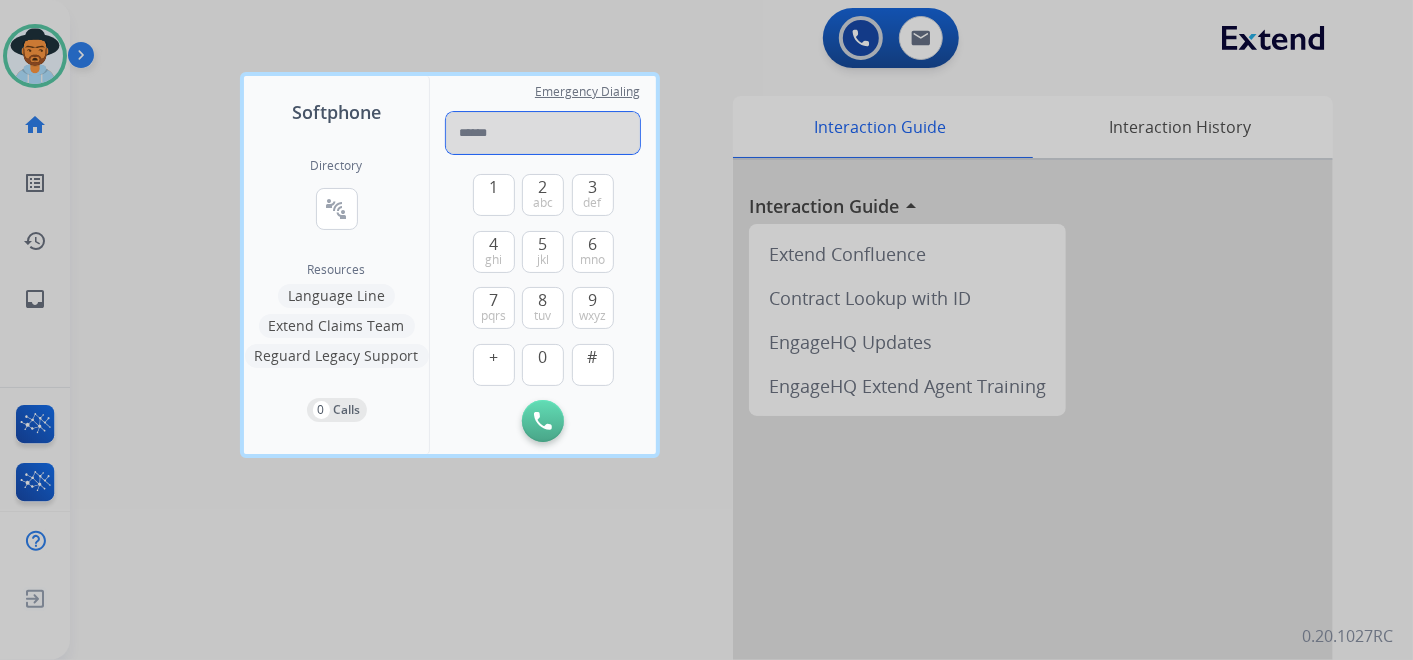click at bounding box center [543, 133] 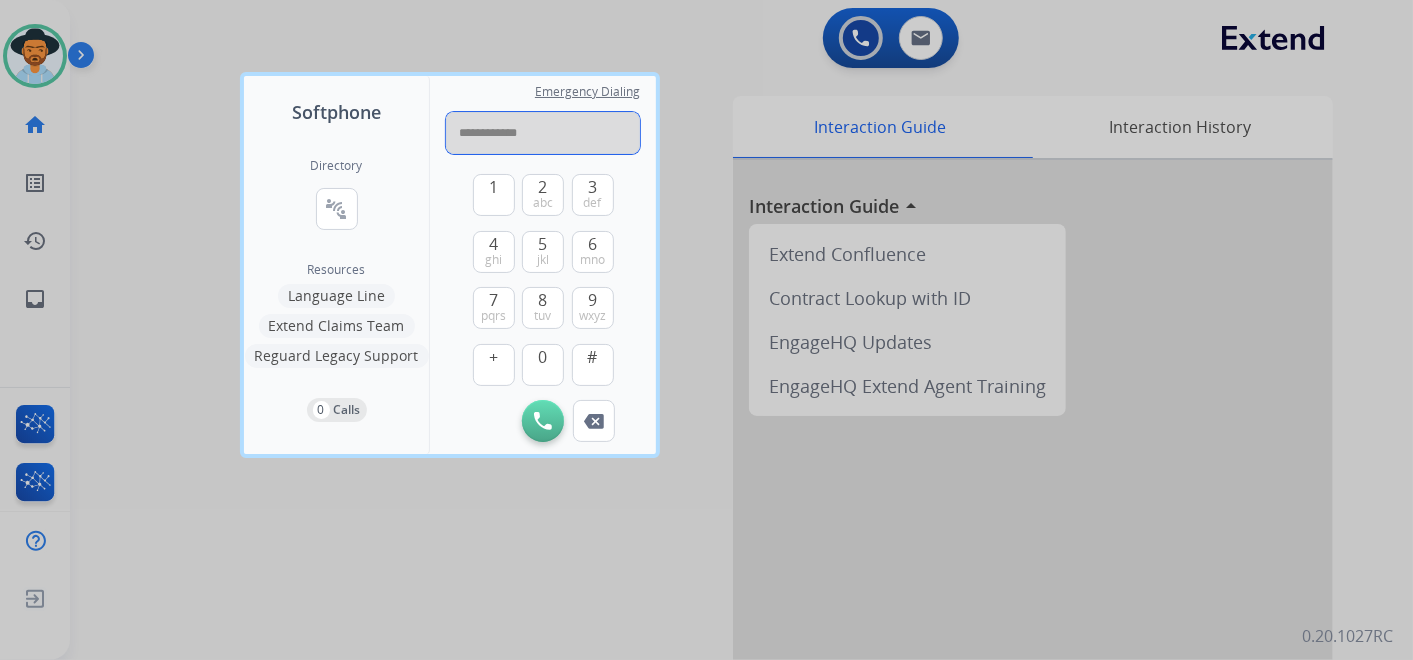 drag, startPoint x: 464, startPoint y: 128, endPoint x: 479, endPoint y: 137, distance: 17.492855 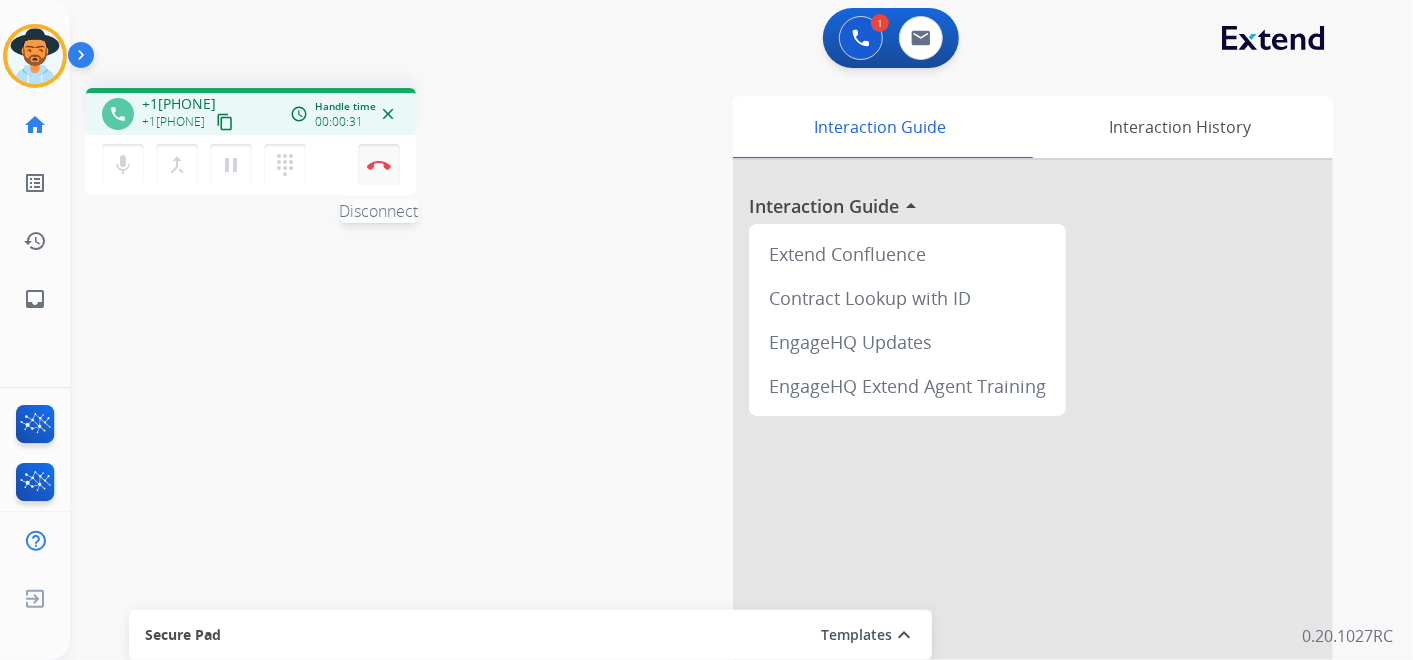 click at bounding box center (379, 165) 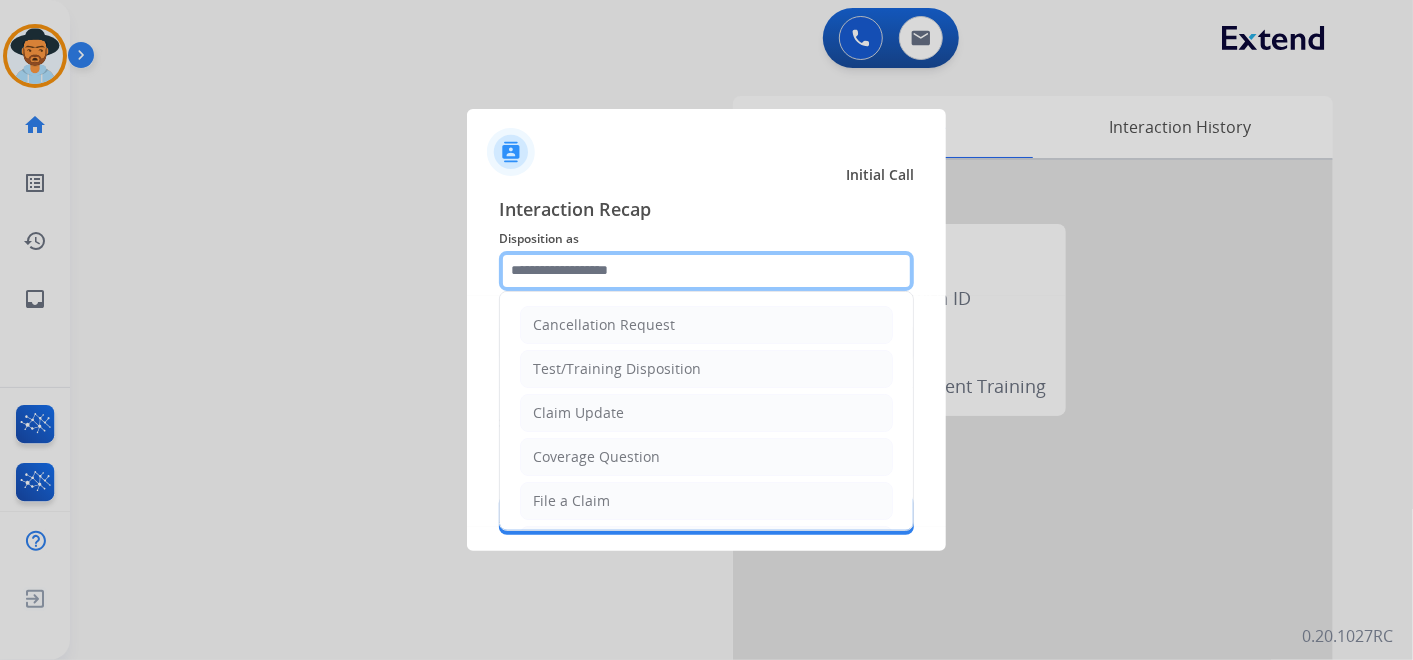 click 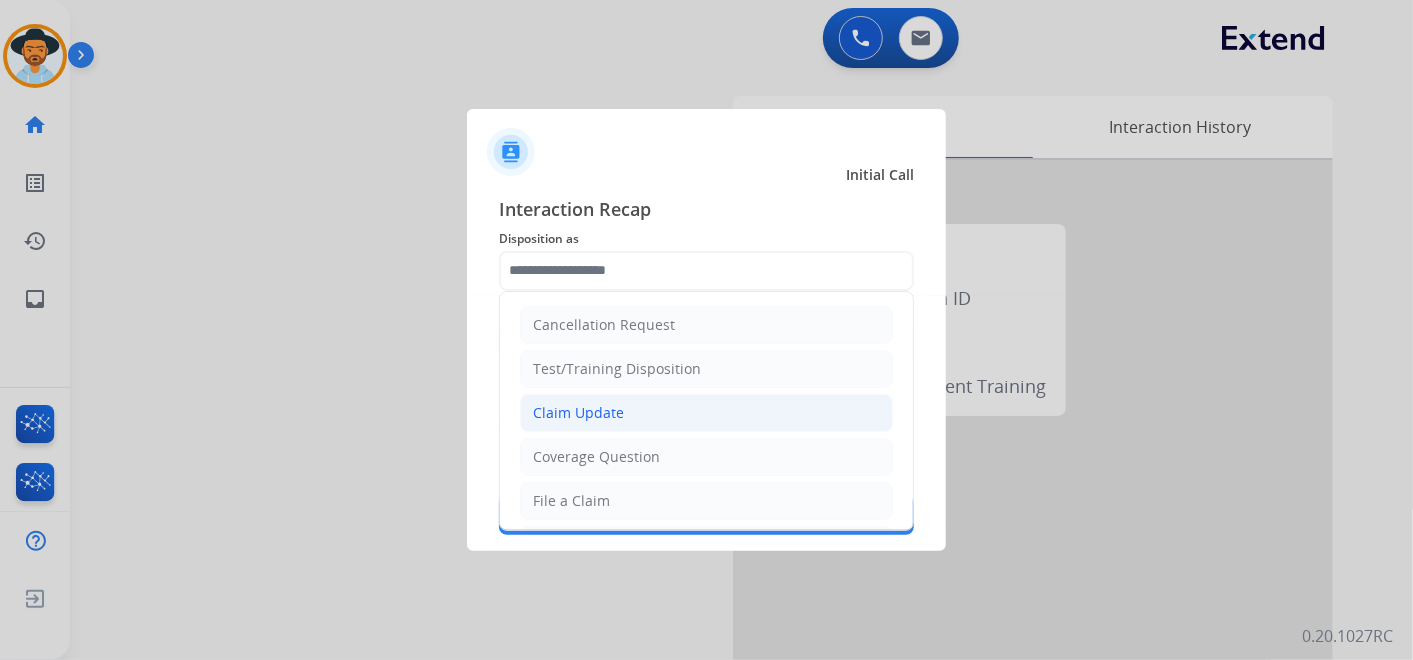 click on "Claim Update" 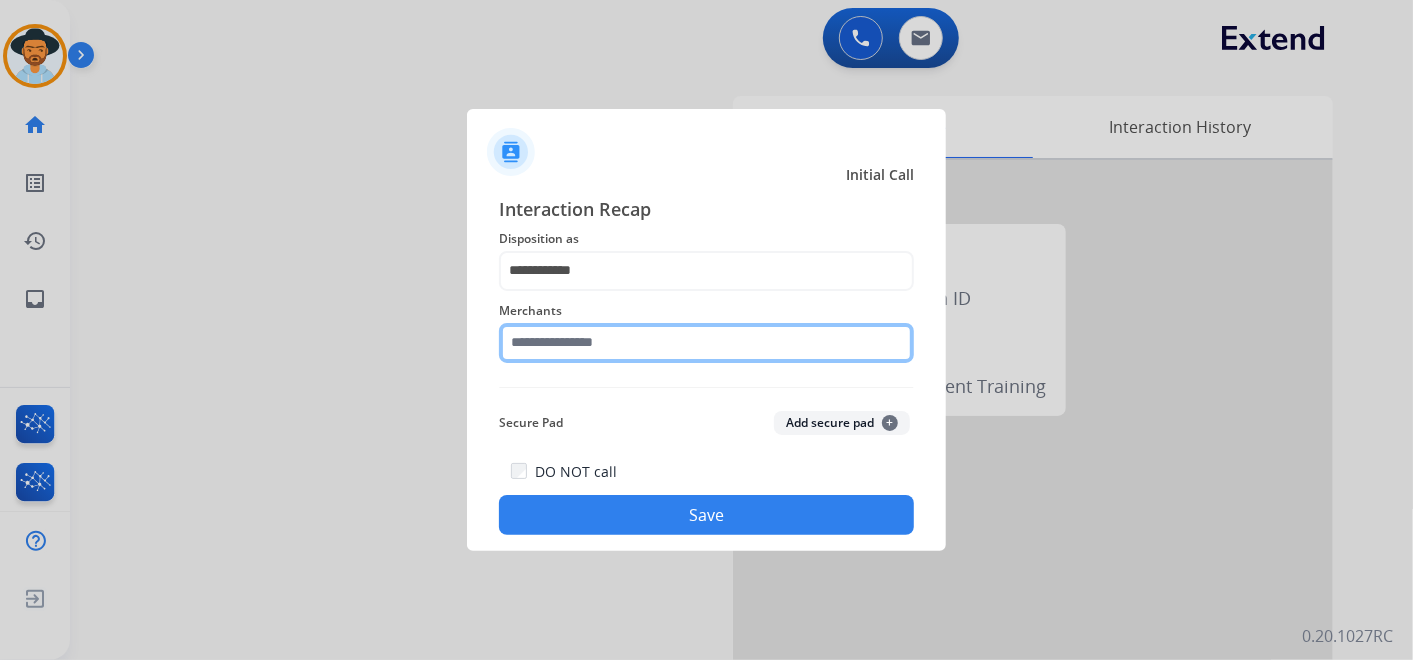 click 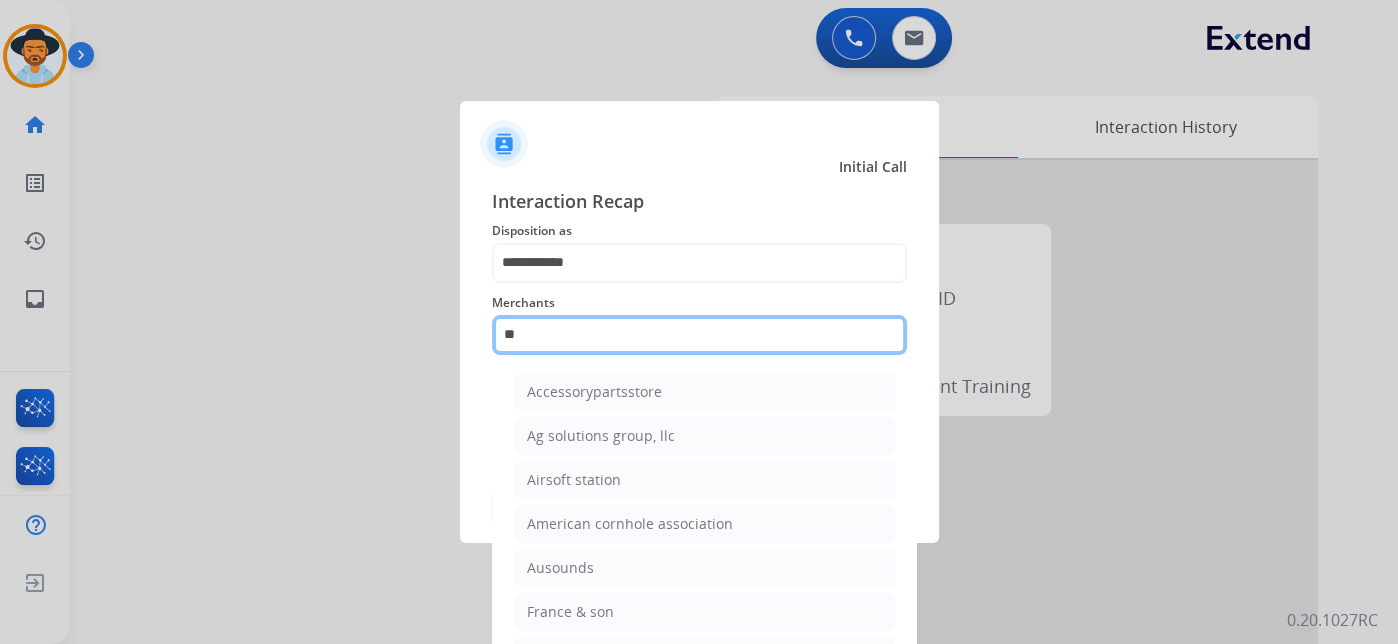 type on "*" 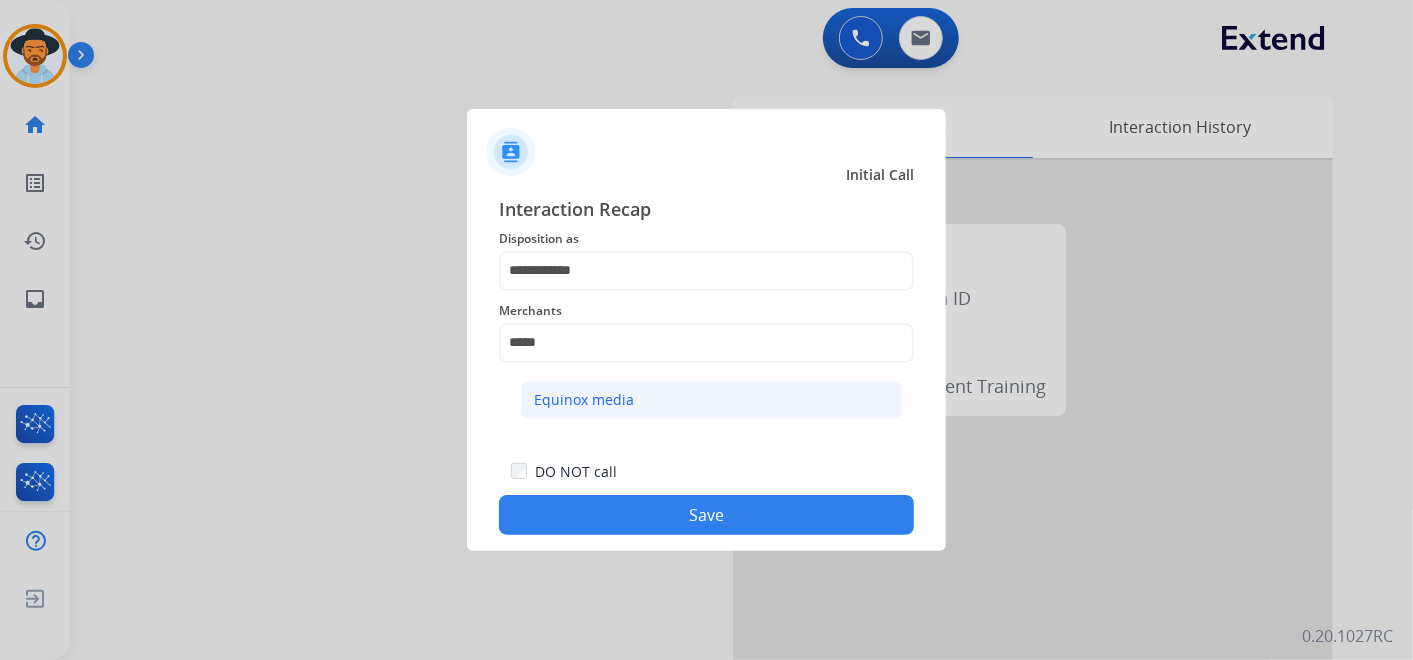click on "Equinox media" 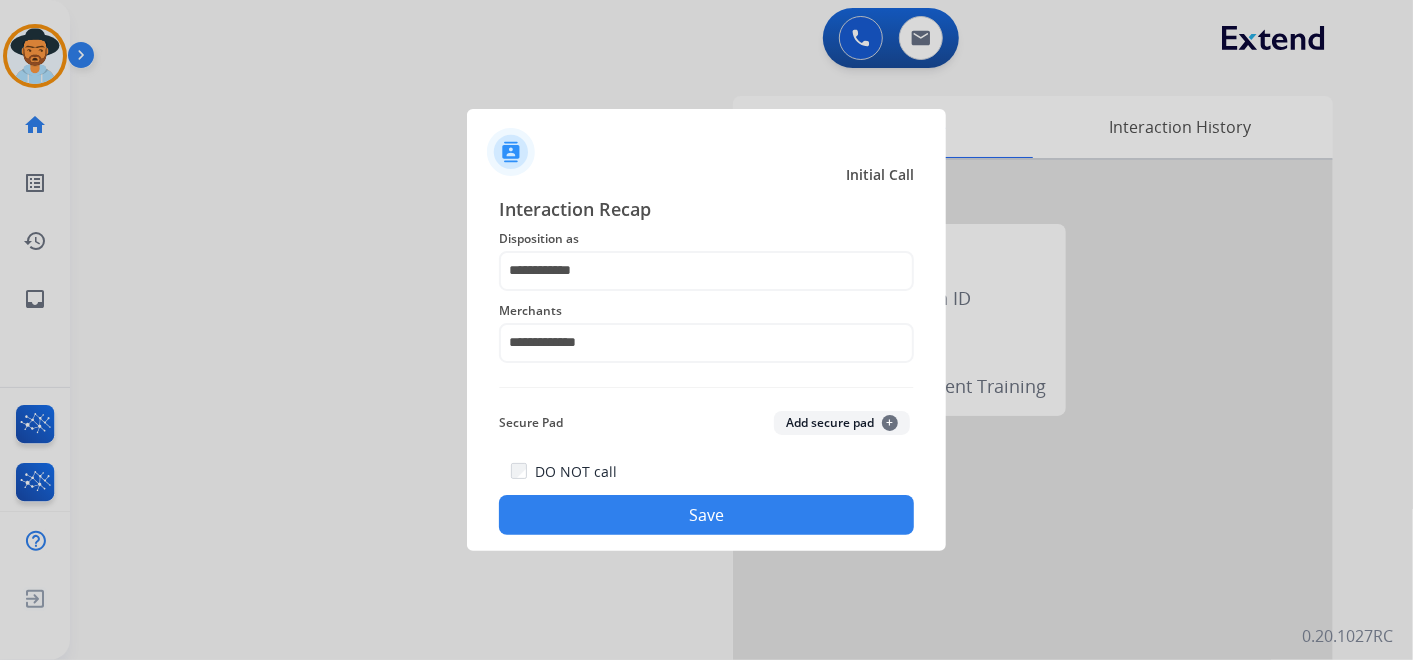 click on "Save" 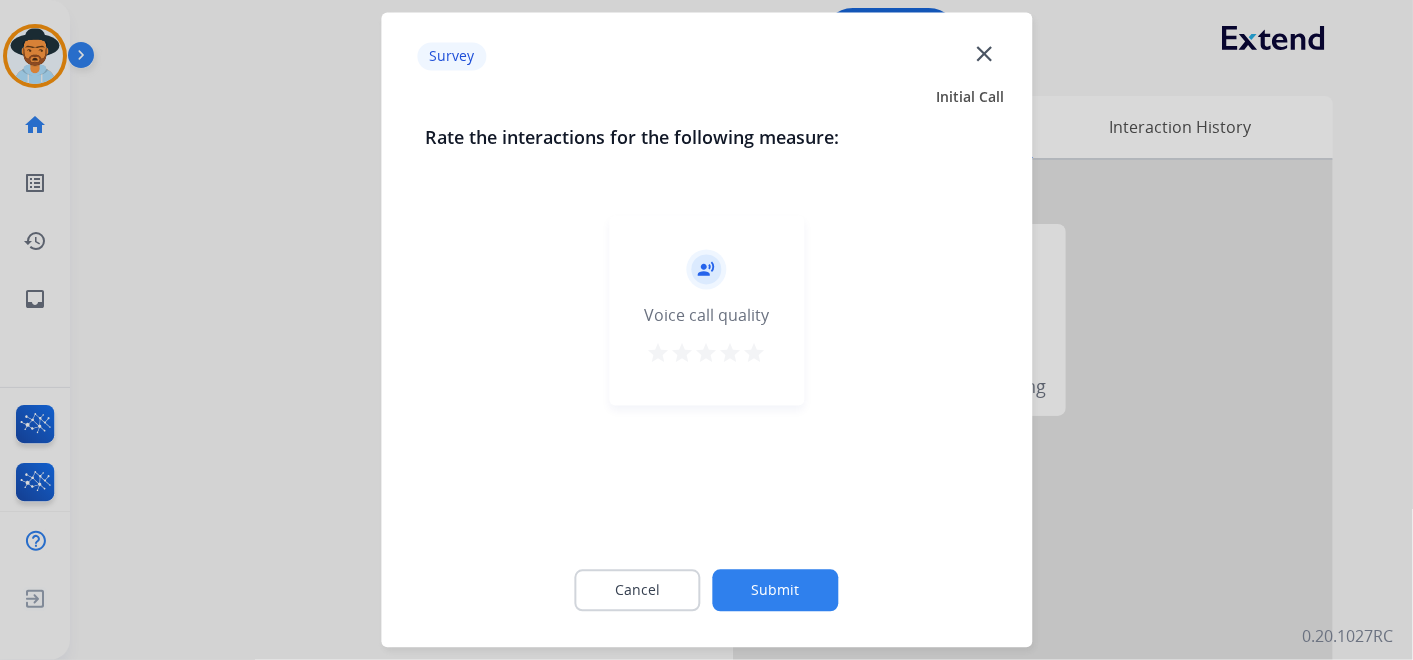 click on "star" at bounding box center [755, 354] 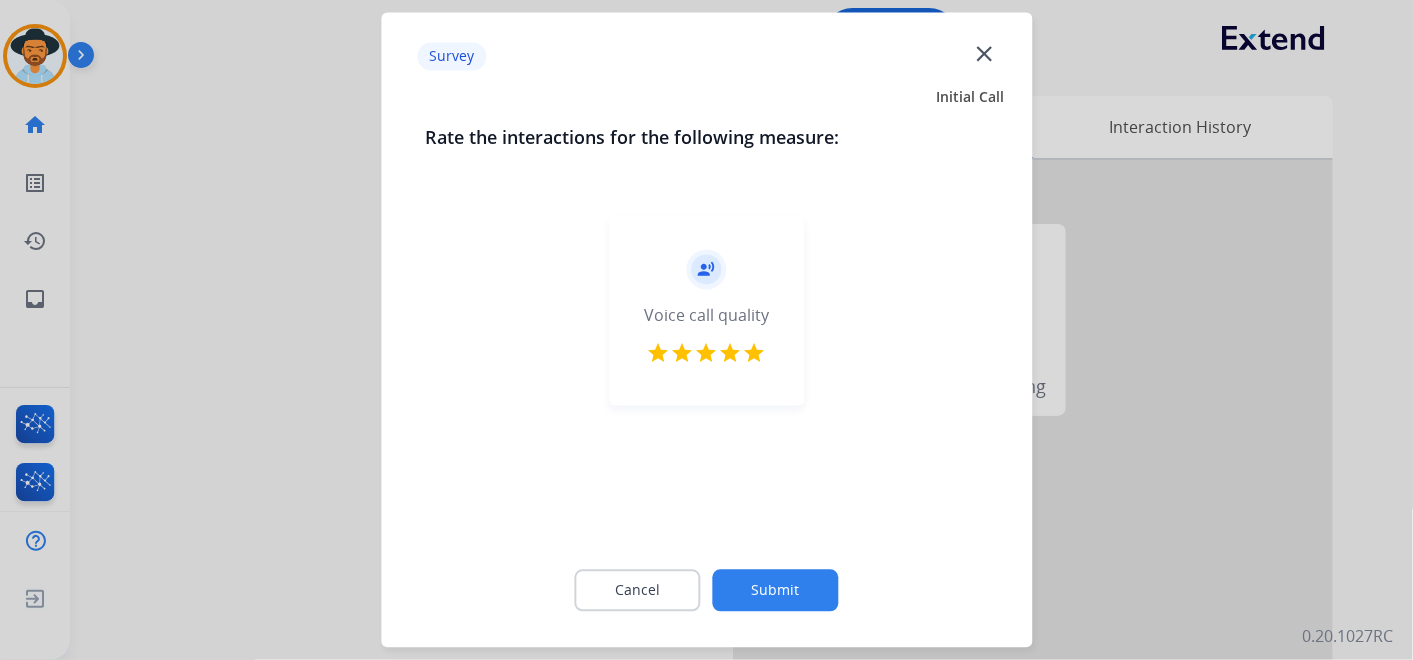 click on "Submit" 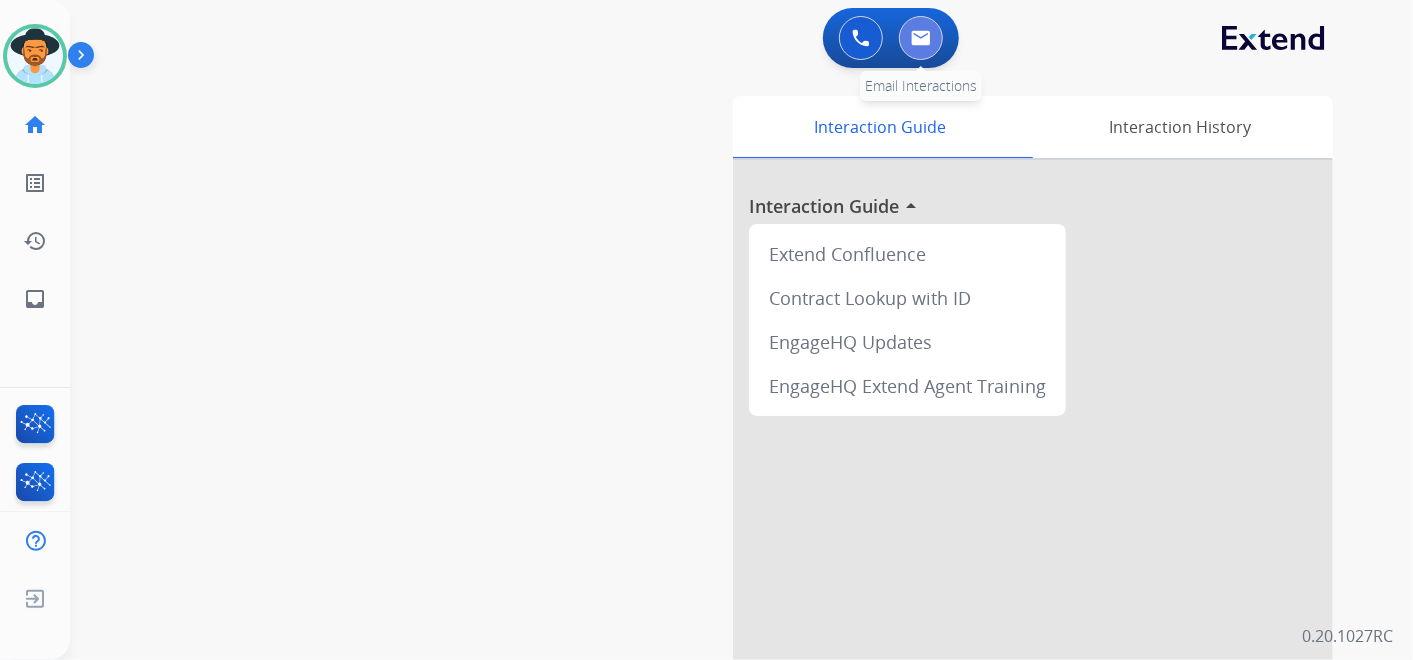 click at bounding box center (921, 38) 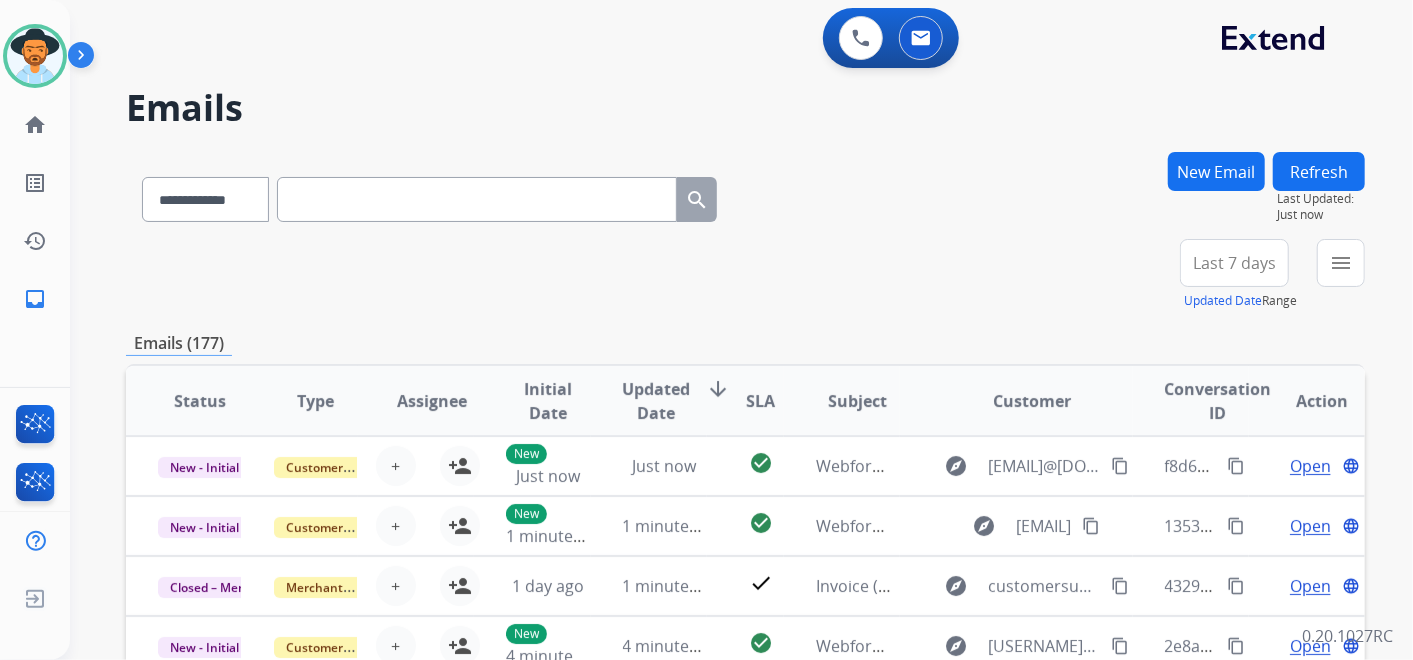 click on "Last 7 days" at bounding box center [1234, 263] 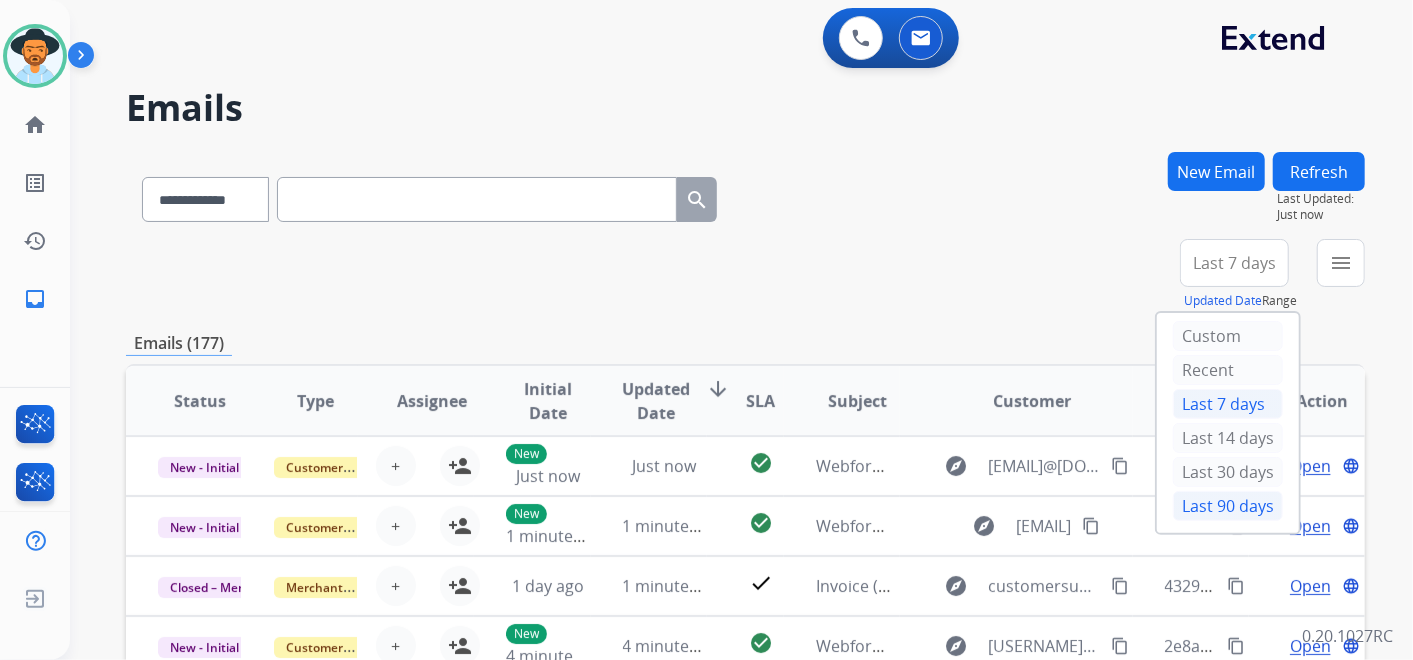 click on "Last 90 days" at bounding box center (1228, 506) 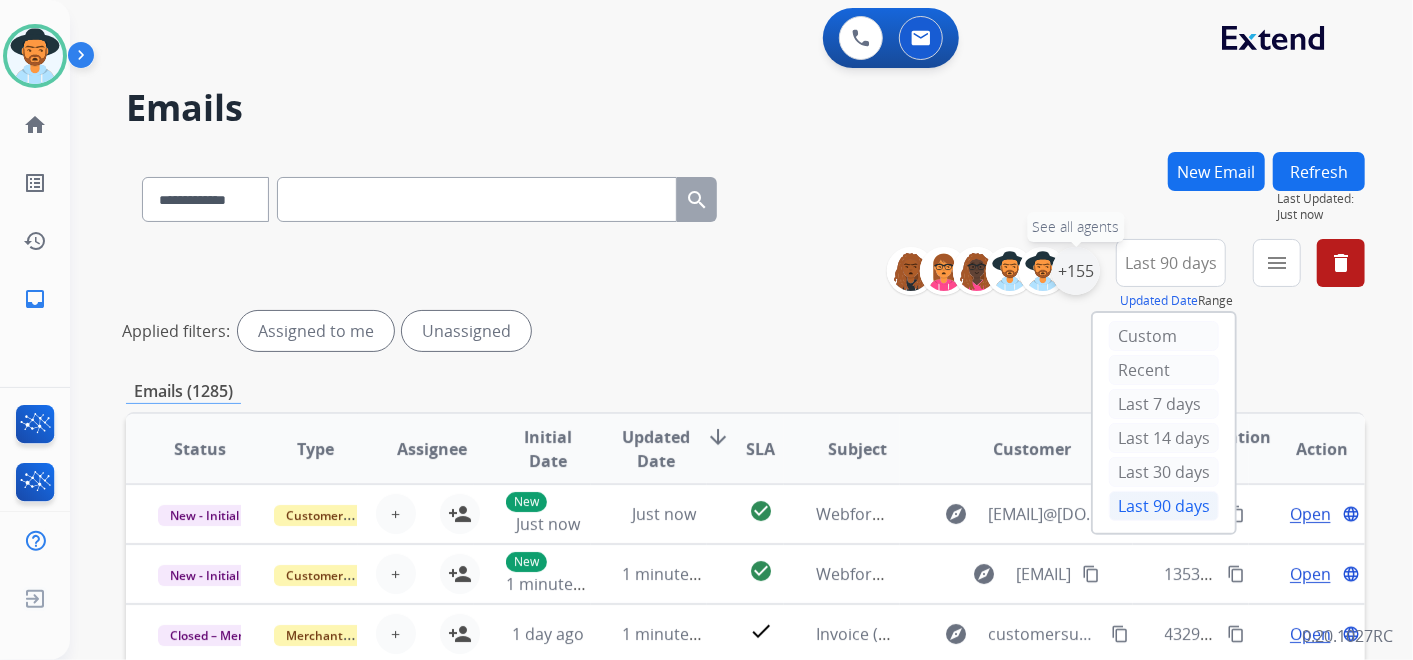 click on "+155" at bounding box center [1076, 271] 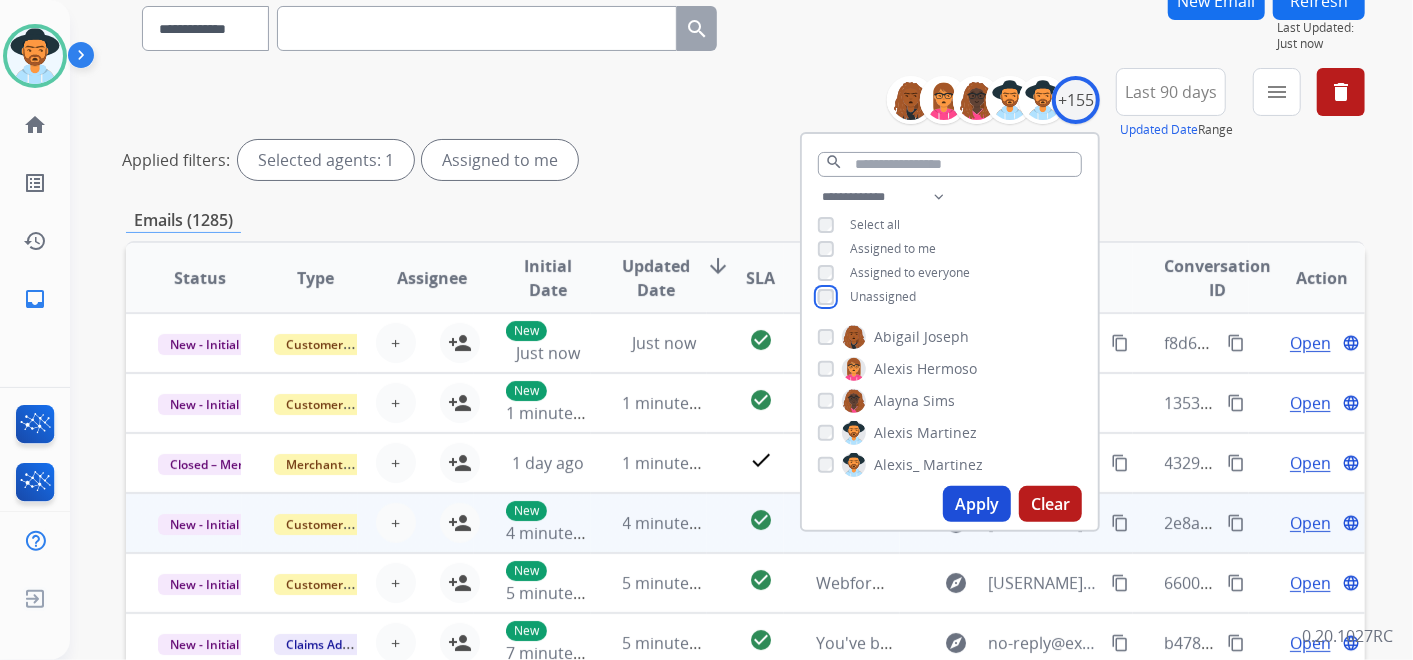 scroll, scrollTop: 222, scrollLeft: 0, axis: vertical 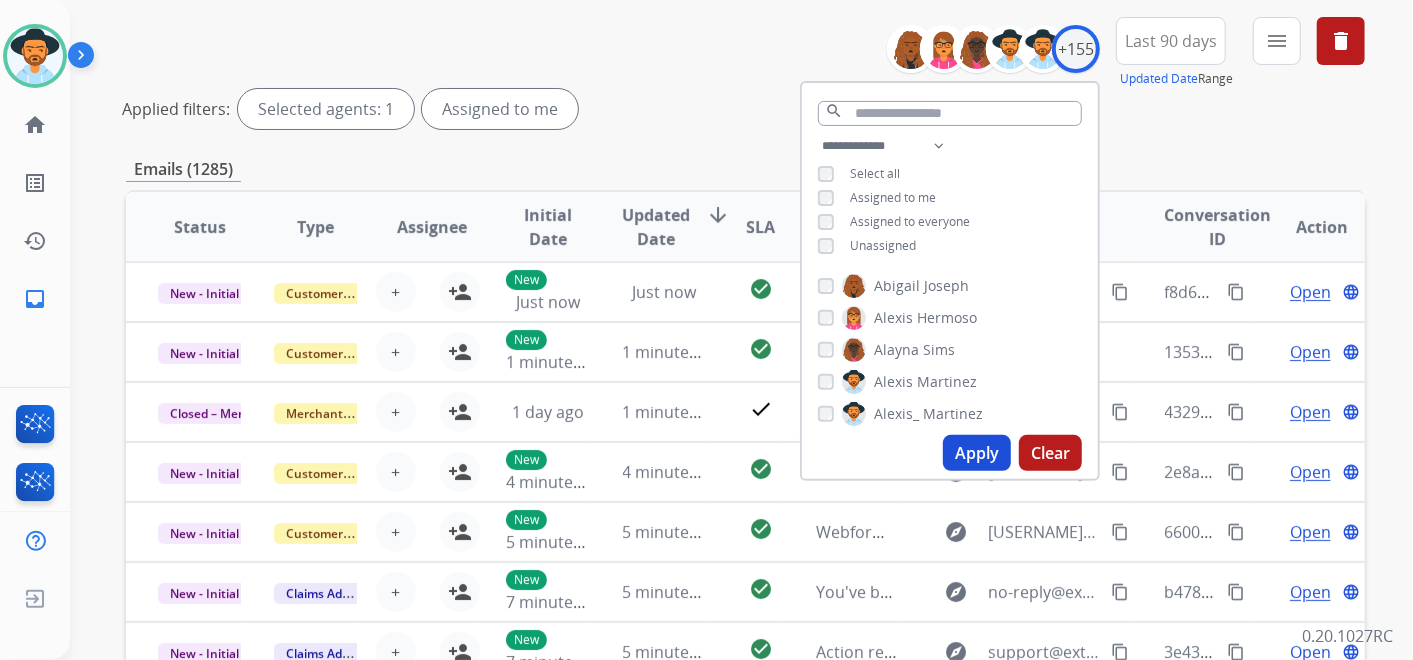click on "Apply" at bounding box center (977, 453) 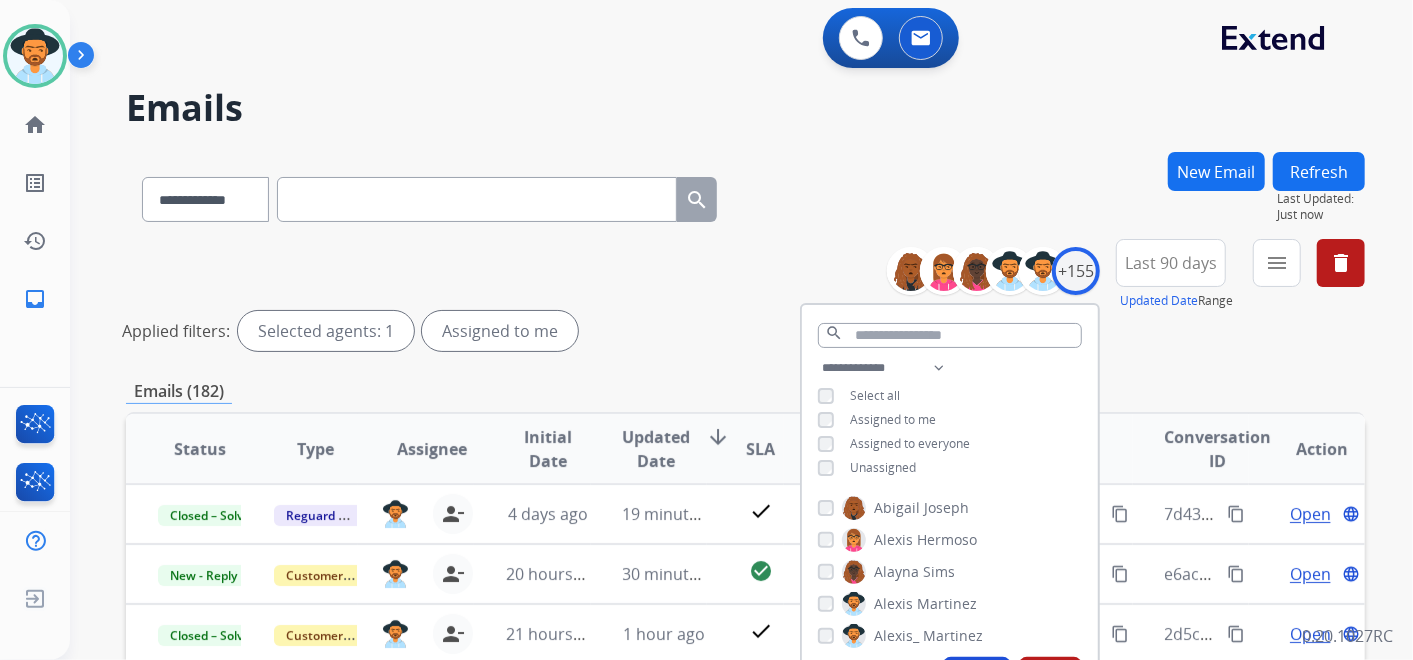 click on "Emails (182)" at bounding box center [745, 391] 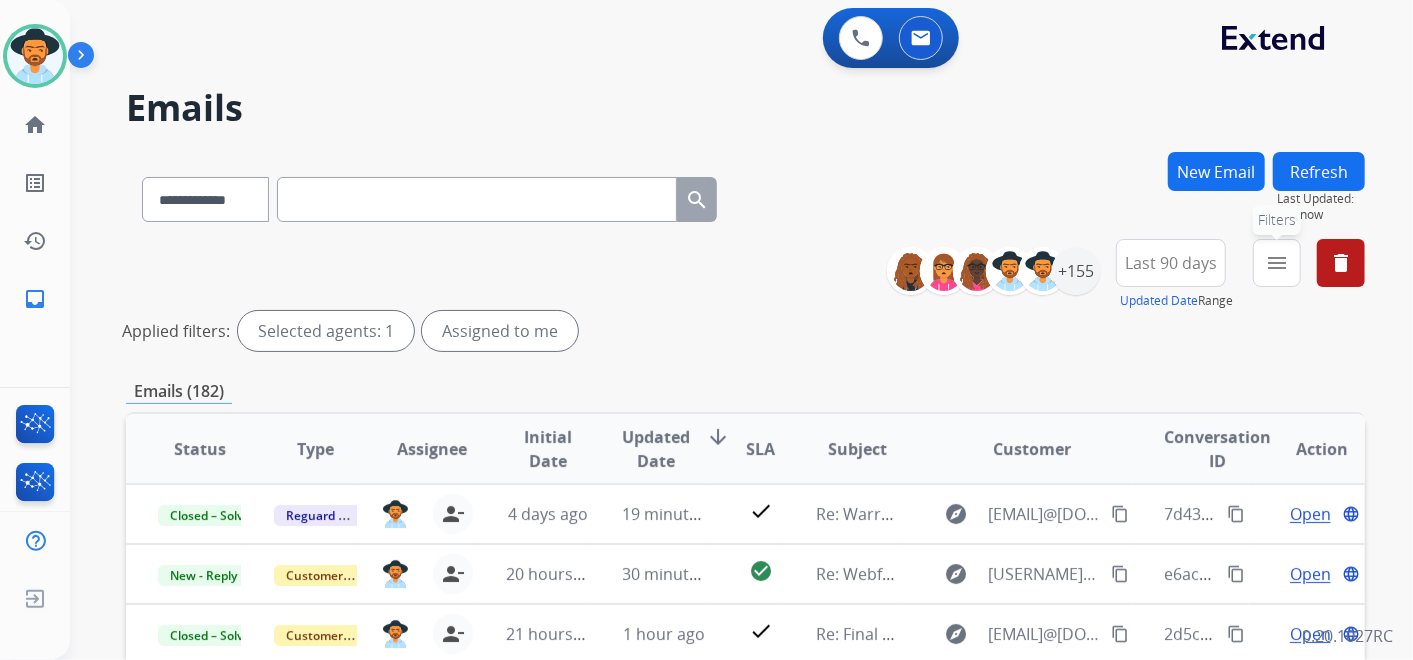click on "menu" at bounding box center (1277, 263) 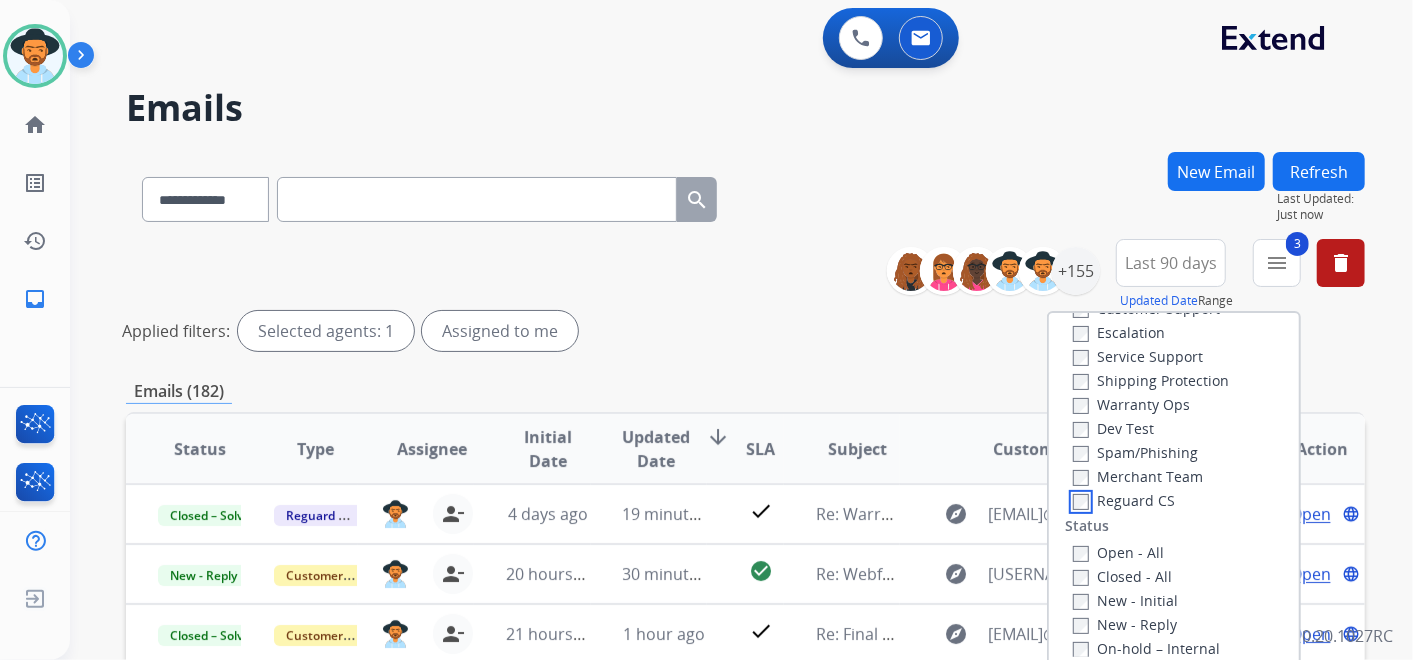 scroll, scrollTop: 111, scrollLeft: 0, axis: vertical 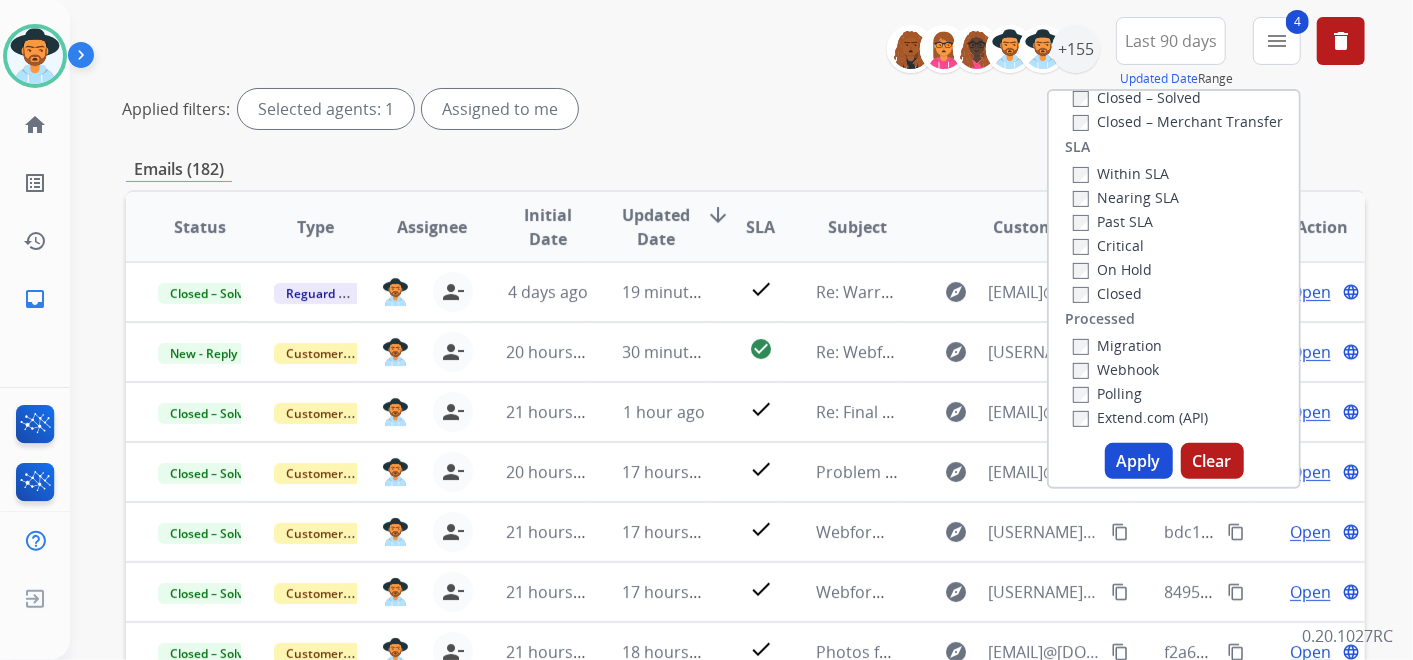 click on "Apply" at bounding box center [1139, 461] 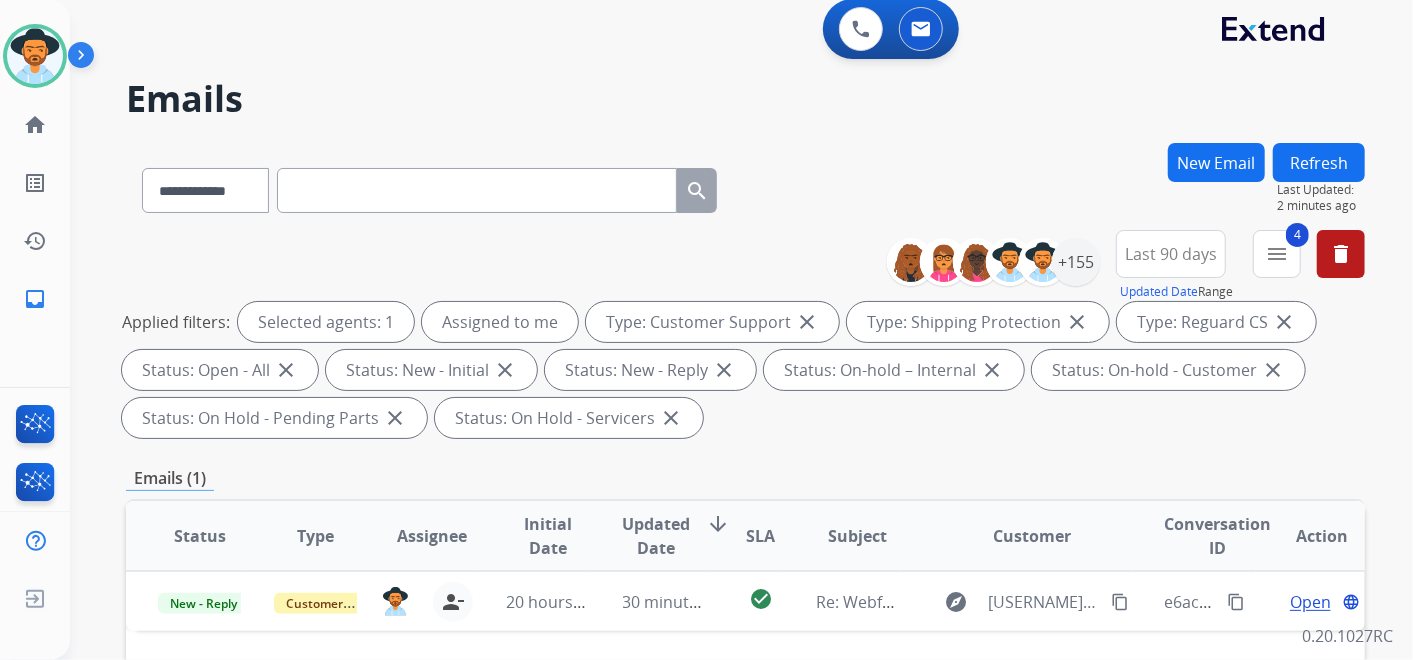scroll, scrollTop: 0, scrollLeft: 0, axis: both 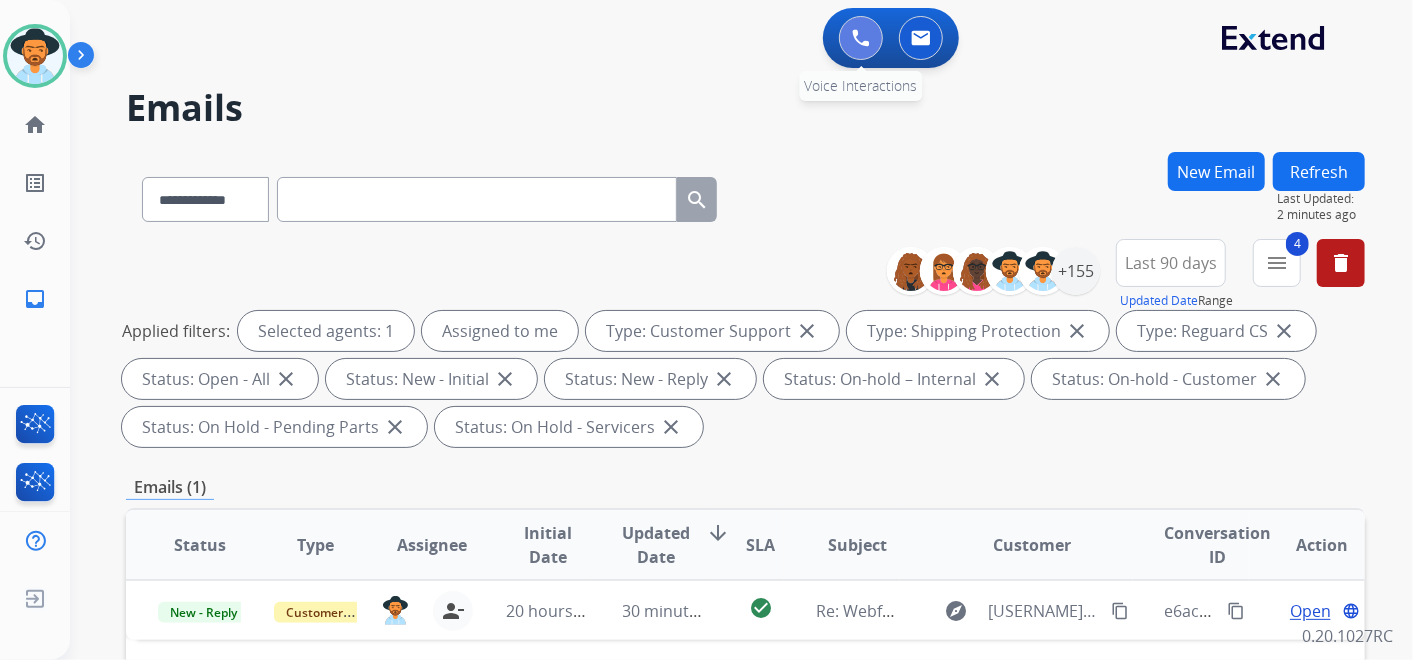 click at bounding box center [861, 38] 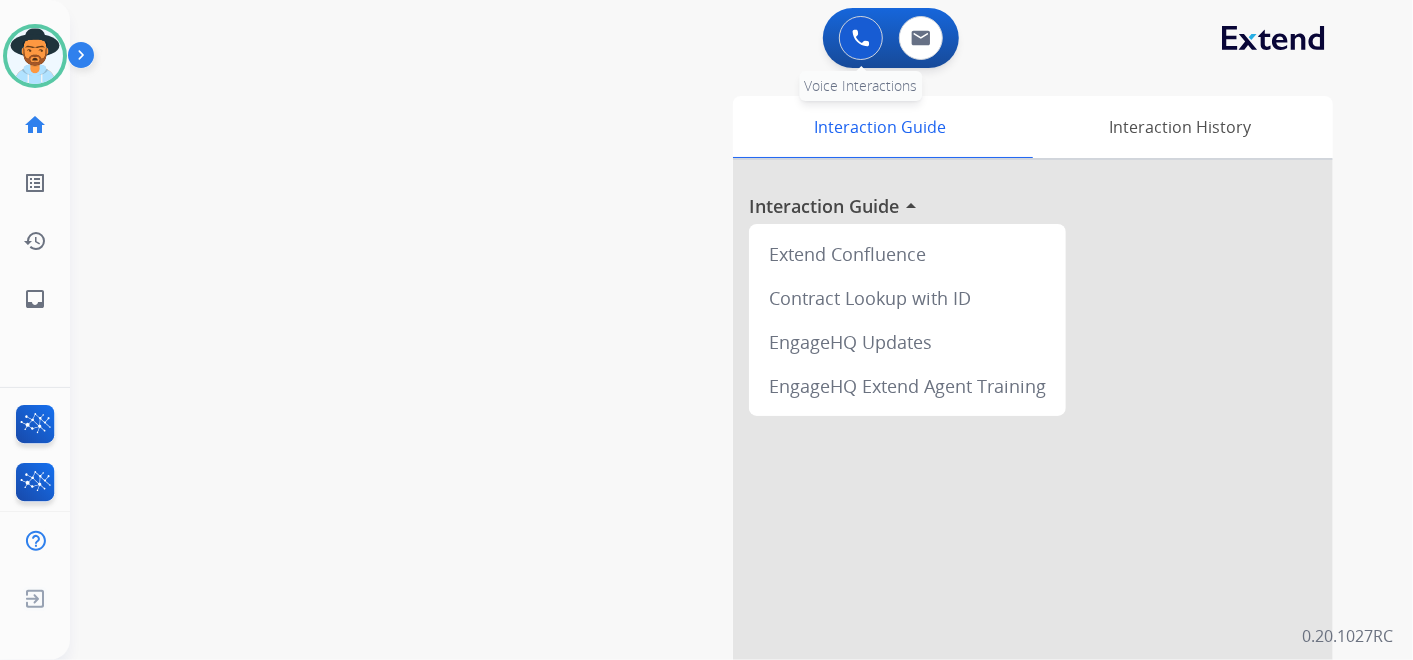 click at bounding box center [861, 38] 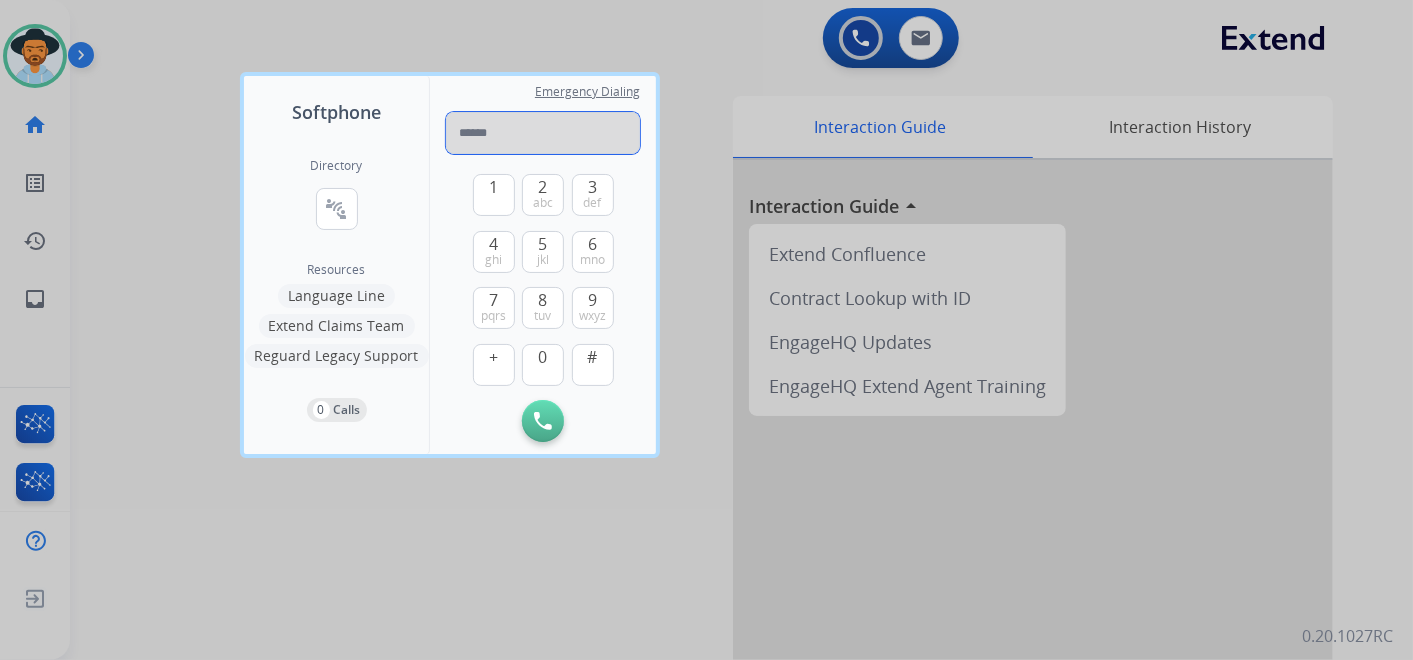 click at bounding box center [543, 133] 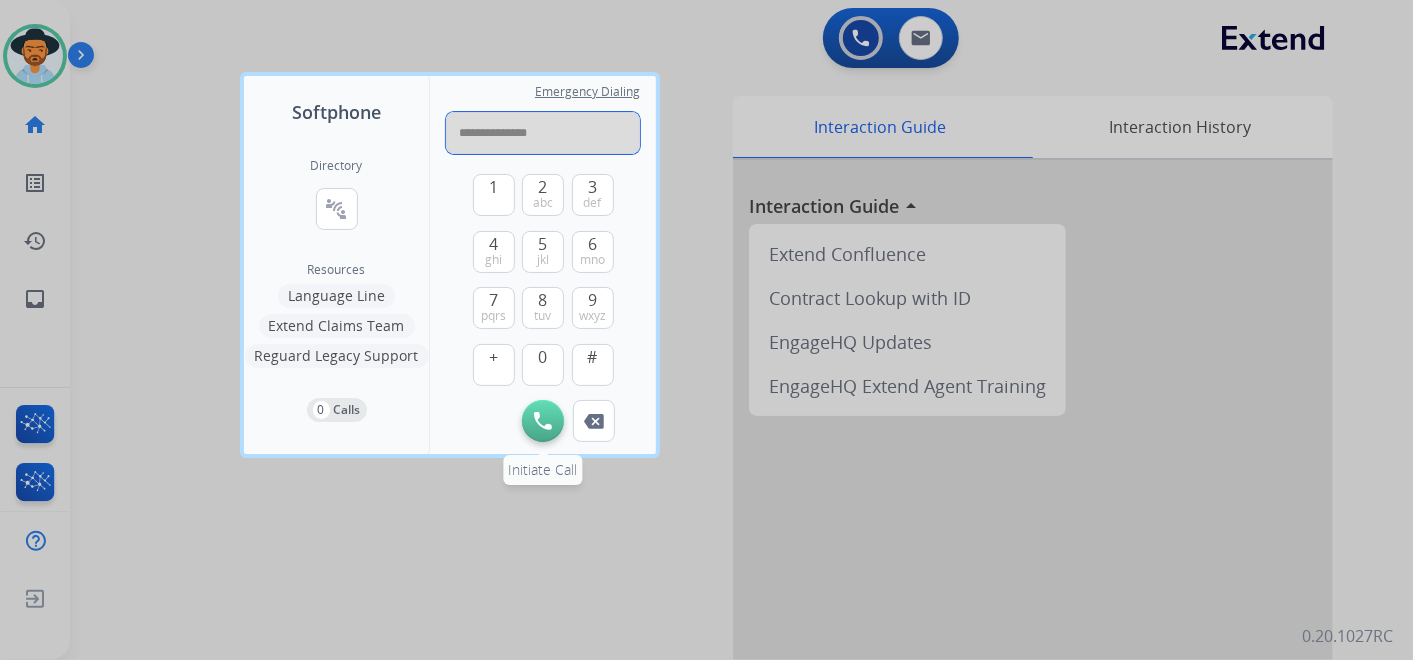 type on "**********" 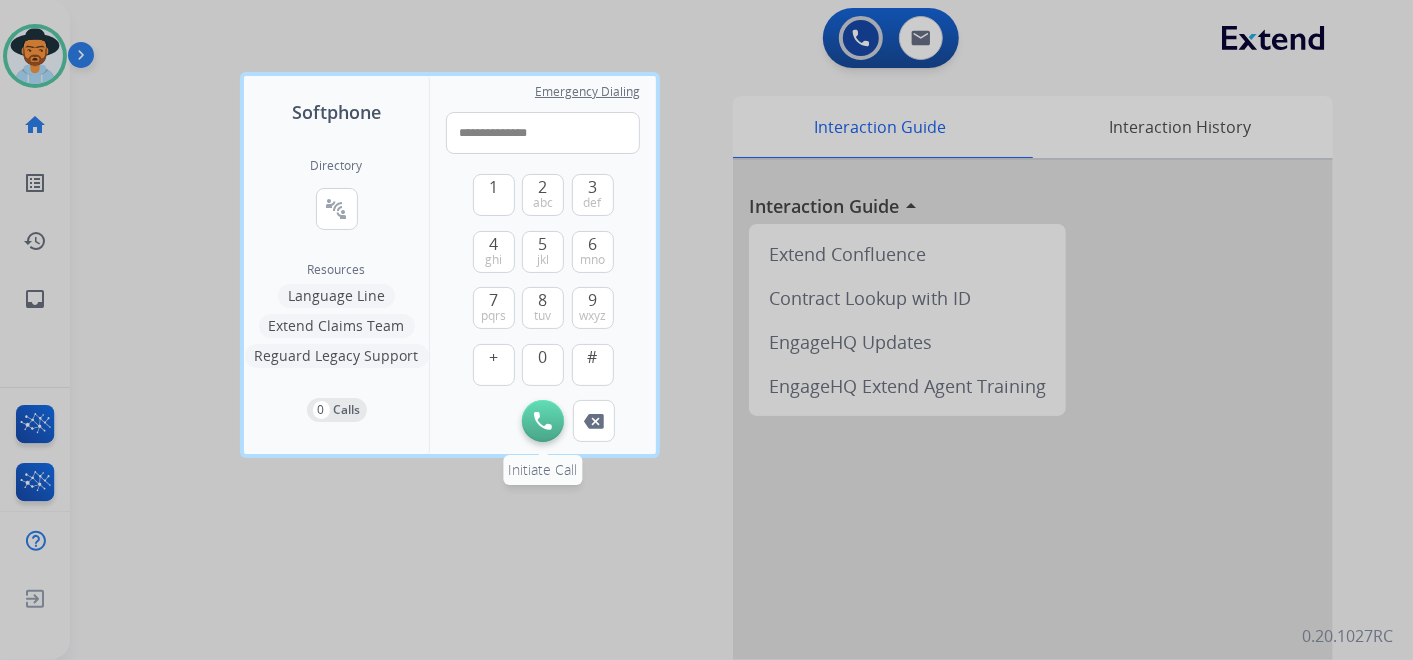 click at bounding box center (543, 421) 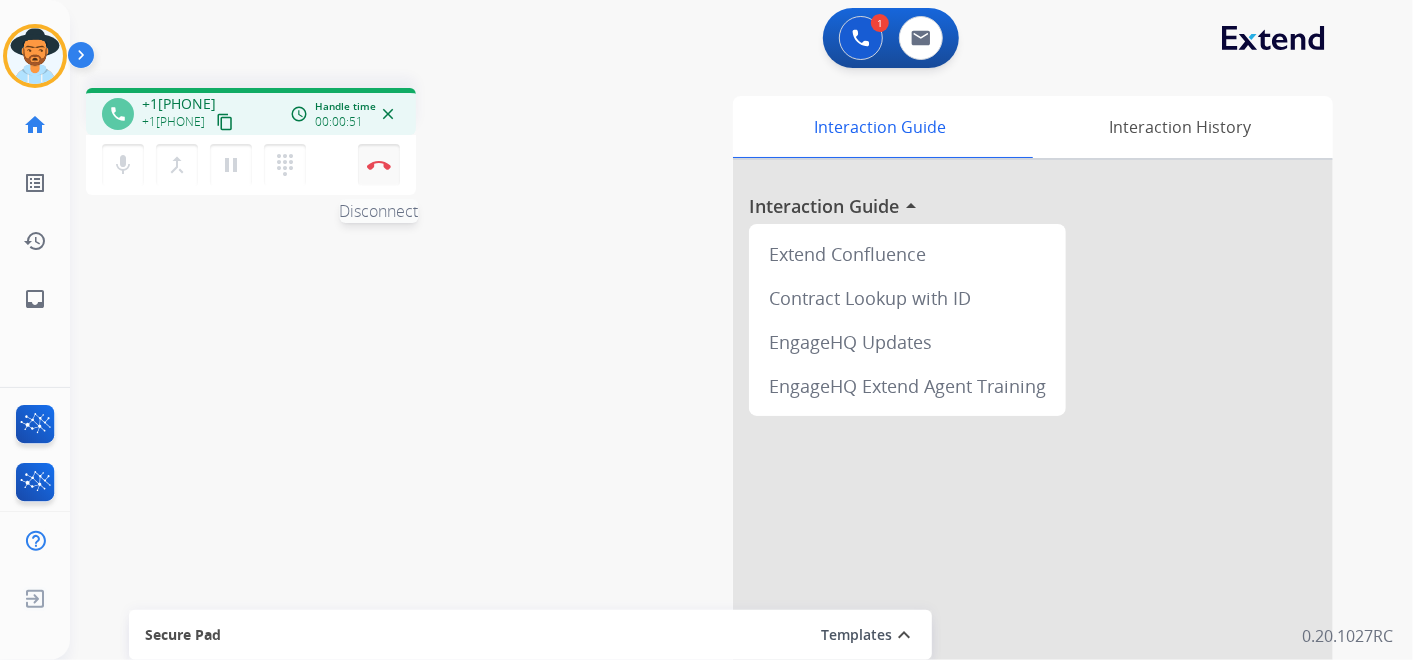 click at bounding box center (379, 165) 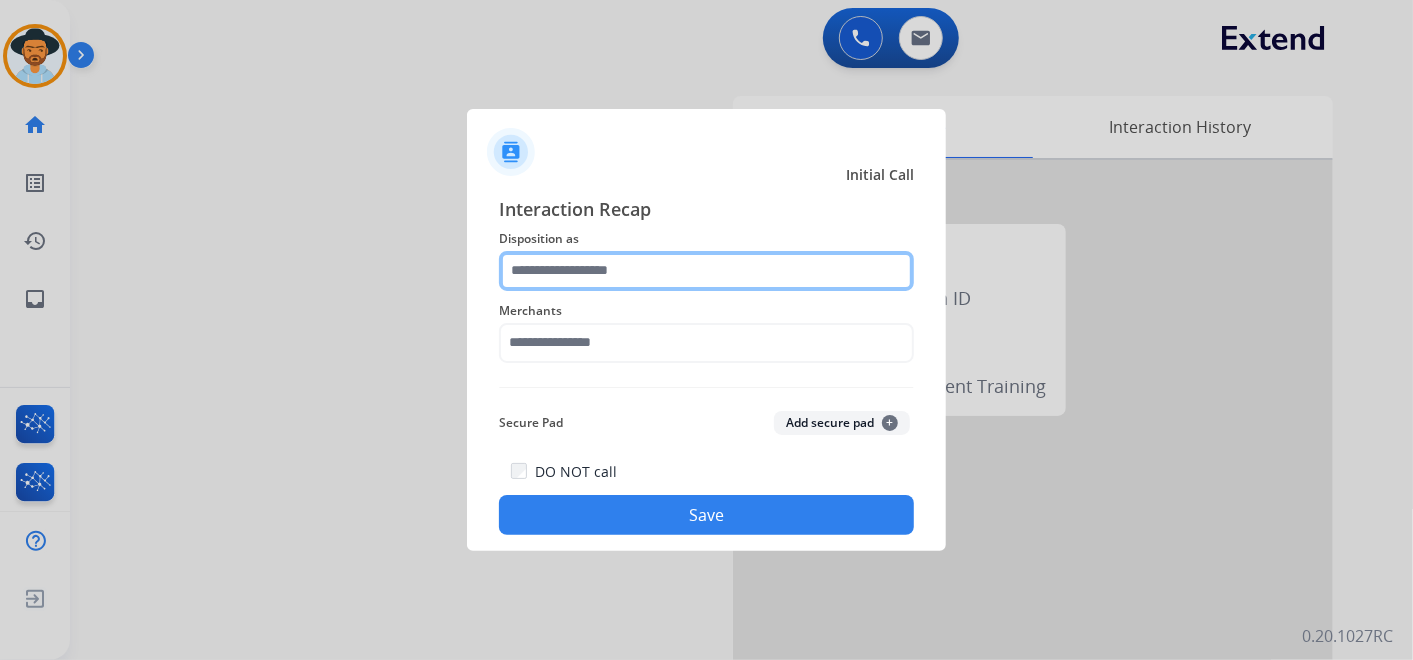 click 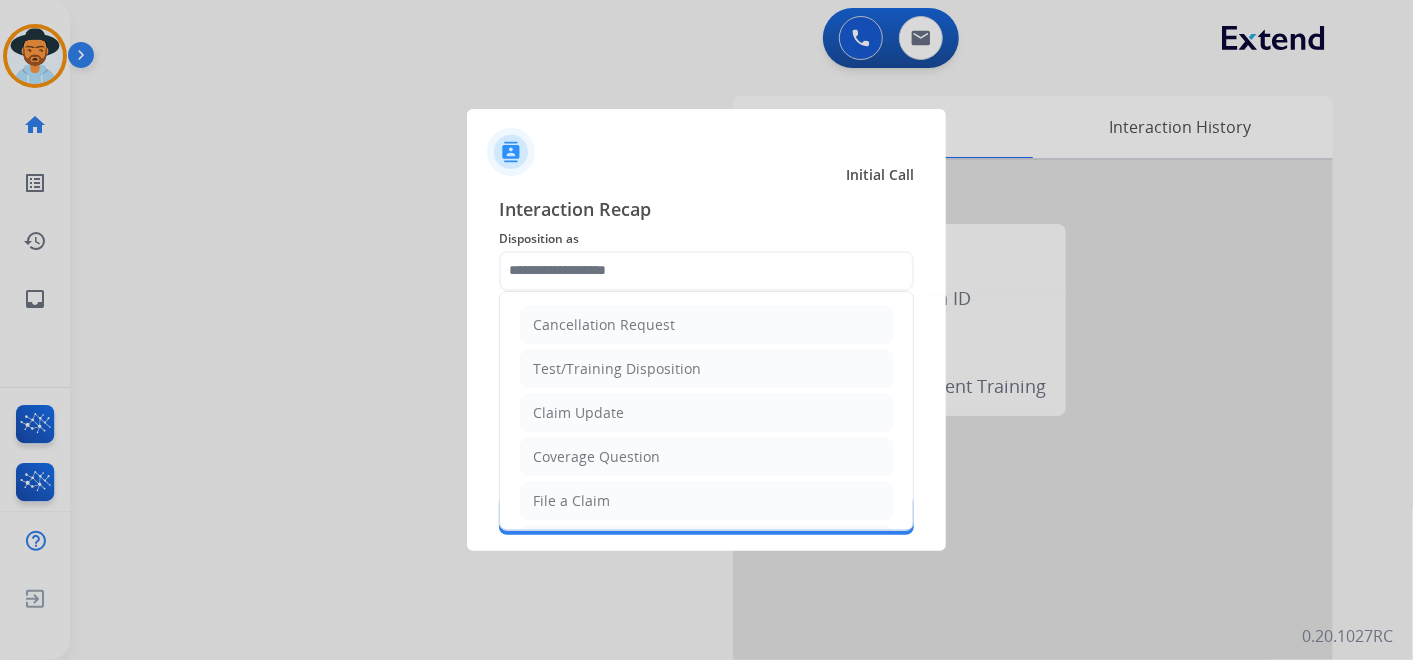 click on "Claim Update" 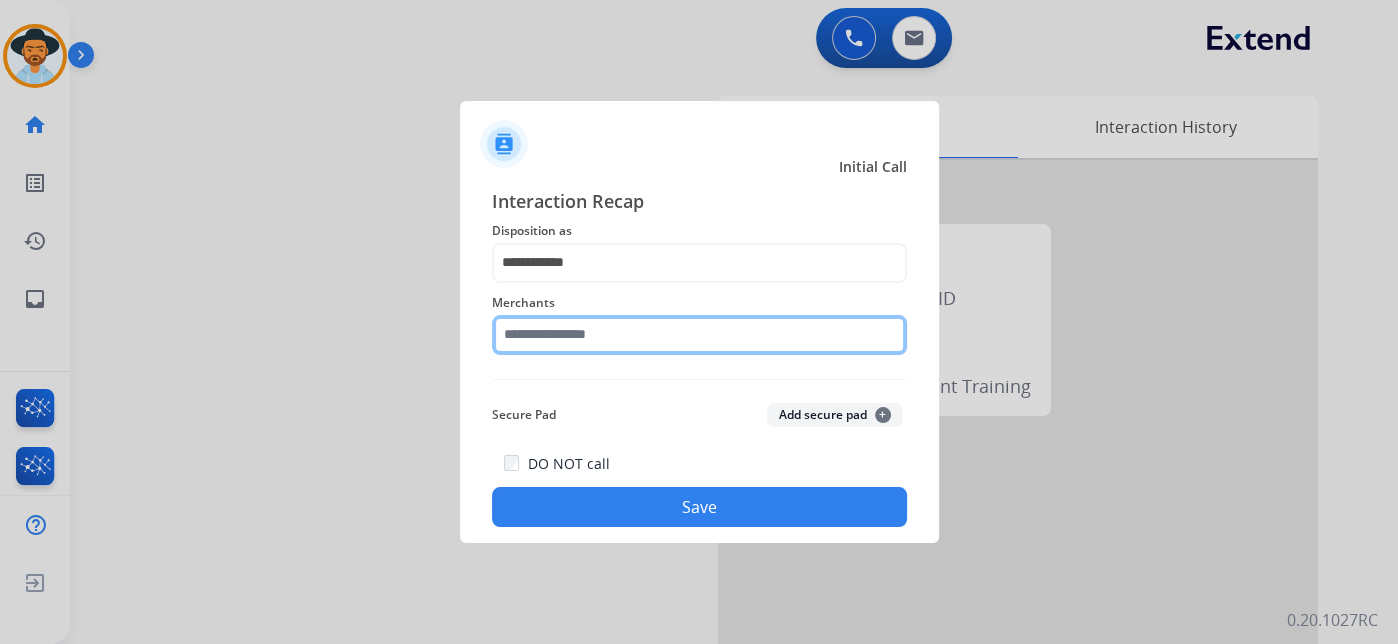 click 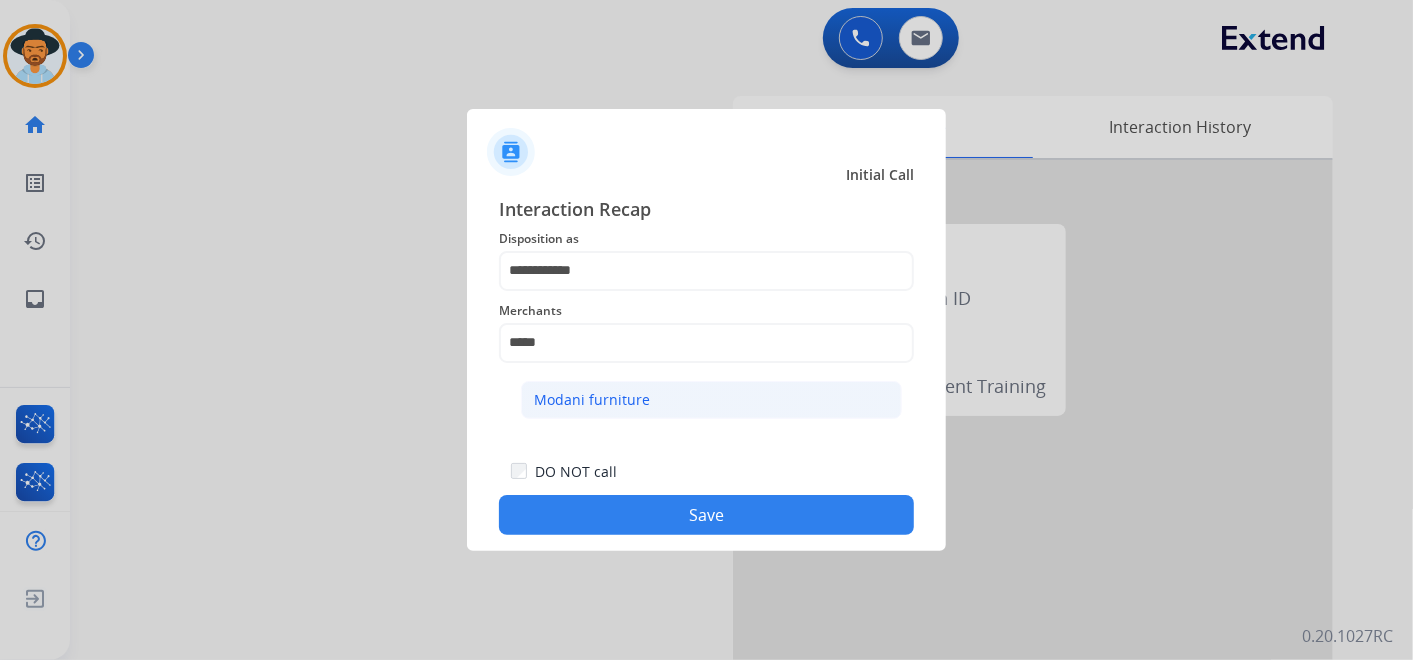 click on "Modani furniture" 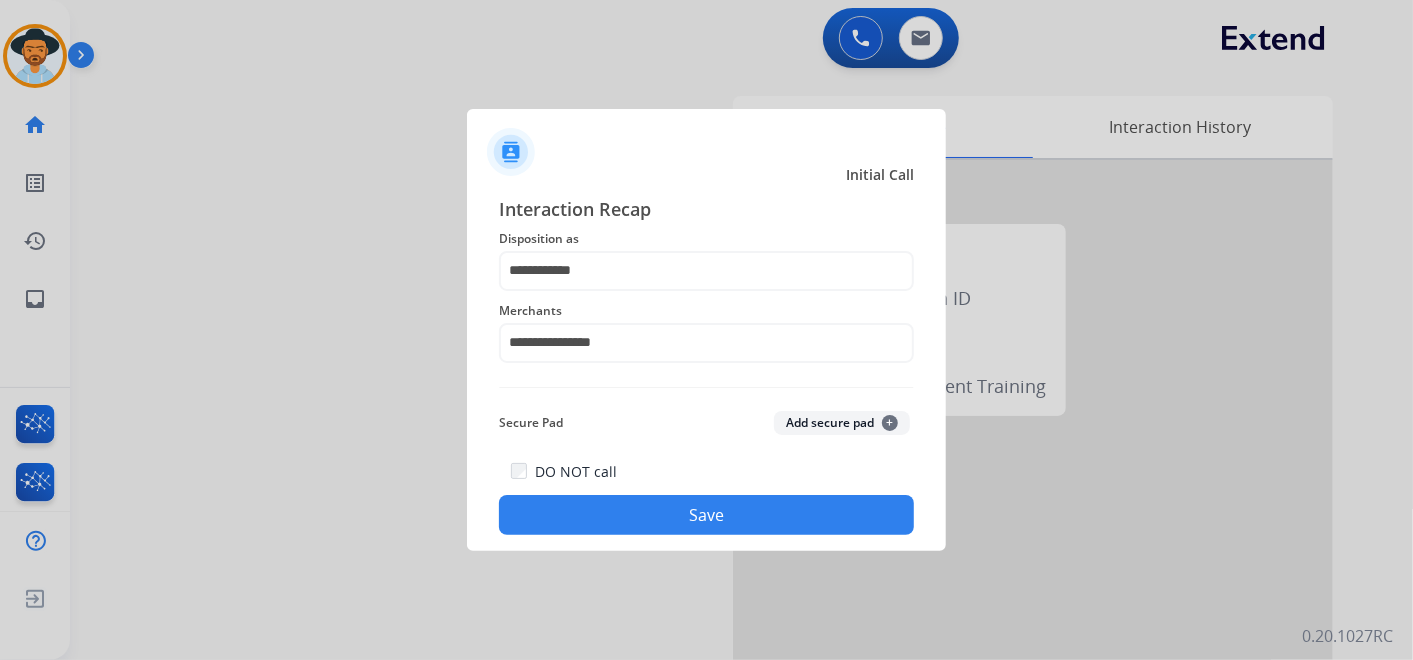 click on "Save" 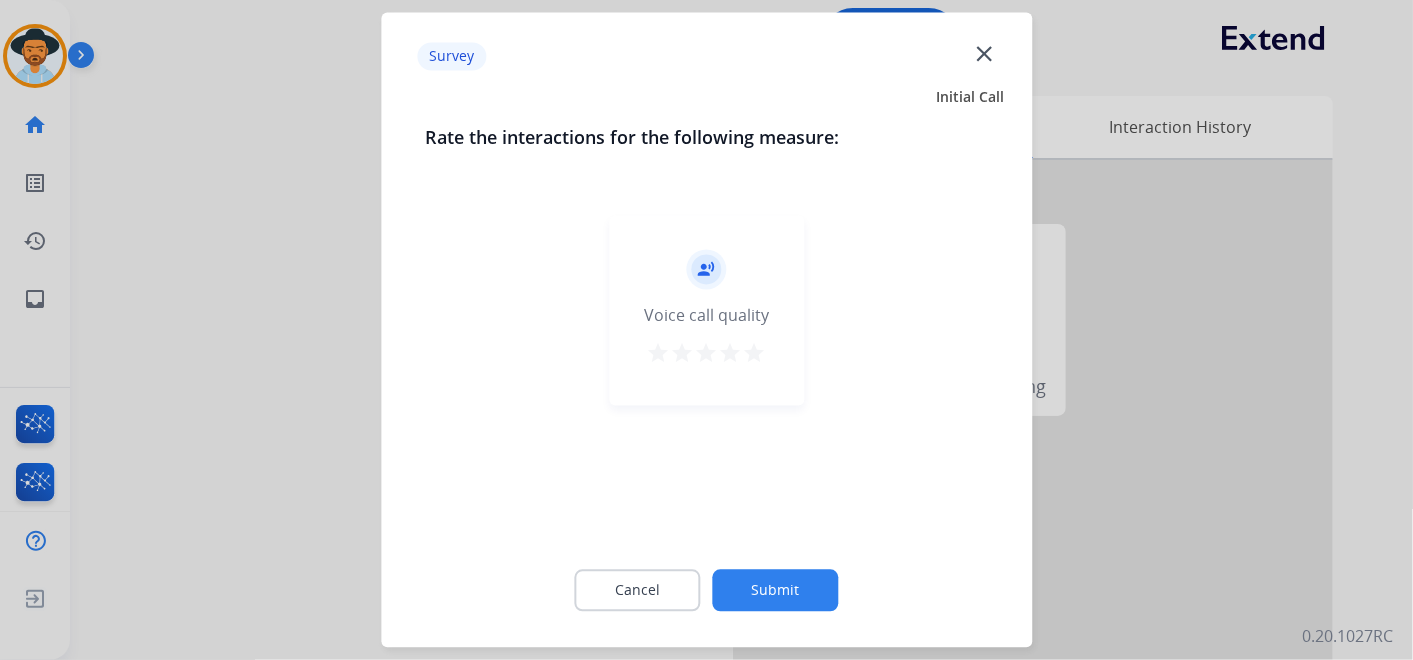 drag, startPoint x: 757, startPoint y: 357, endPoint x: 752, endPoint y: 377, distance: 20.615528 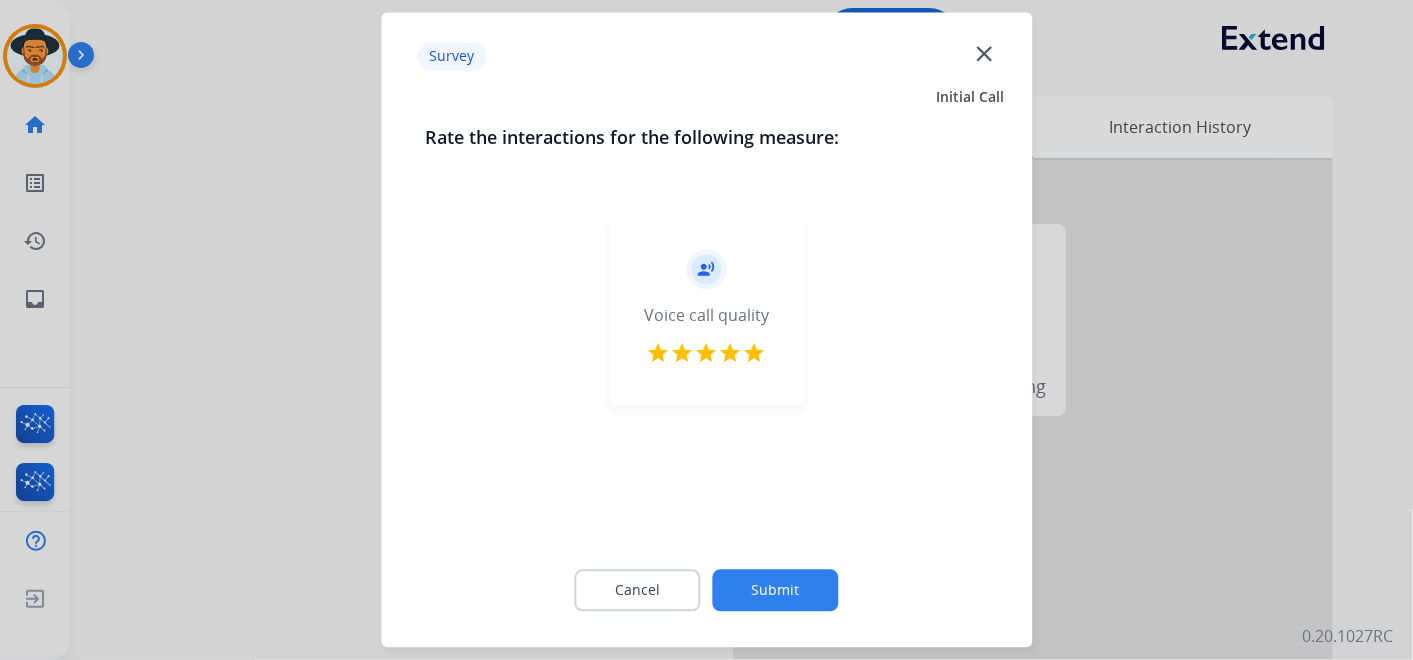 click on "Submit" 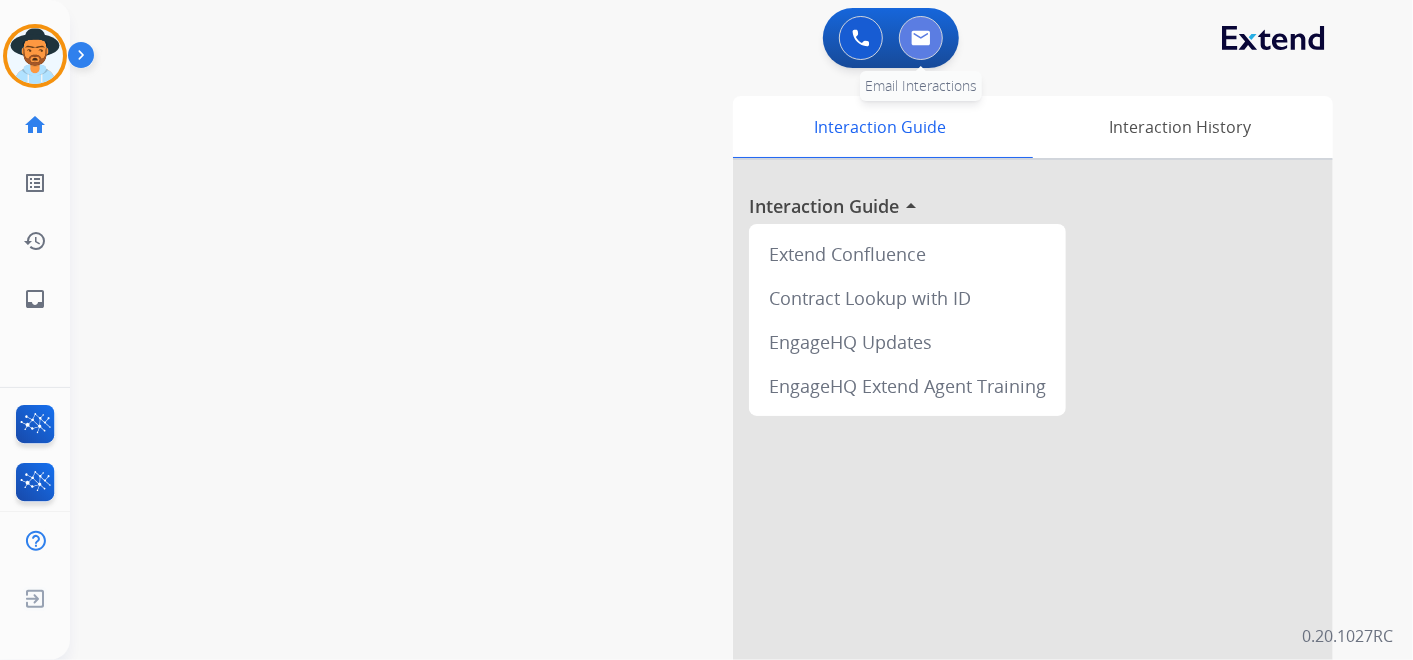 click at bounding box center [921, 38] 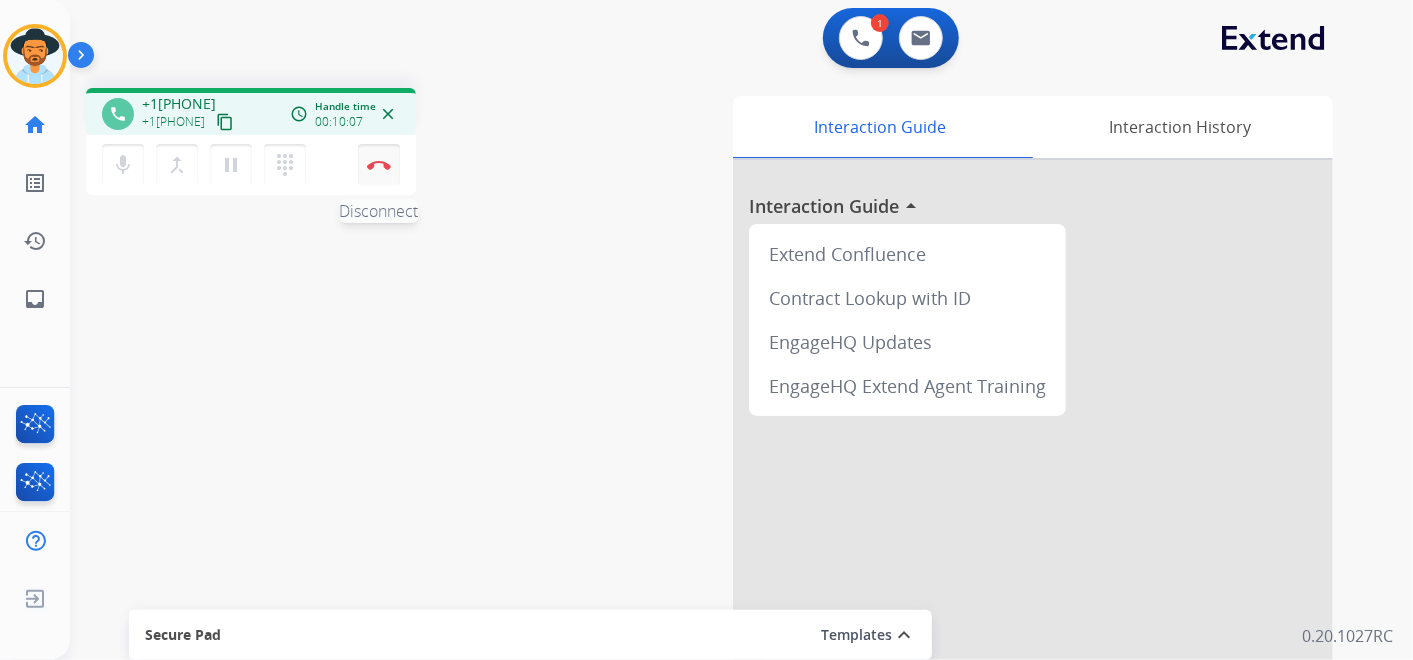 click on "Disconnect" at bounding box center [379, 165] 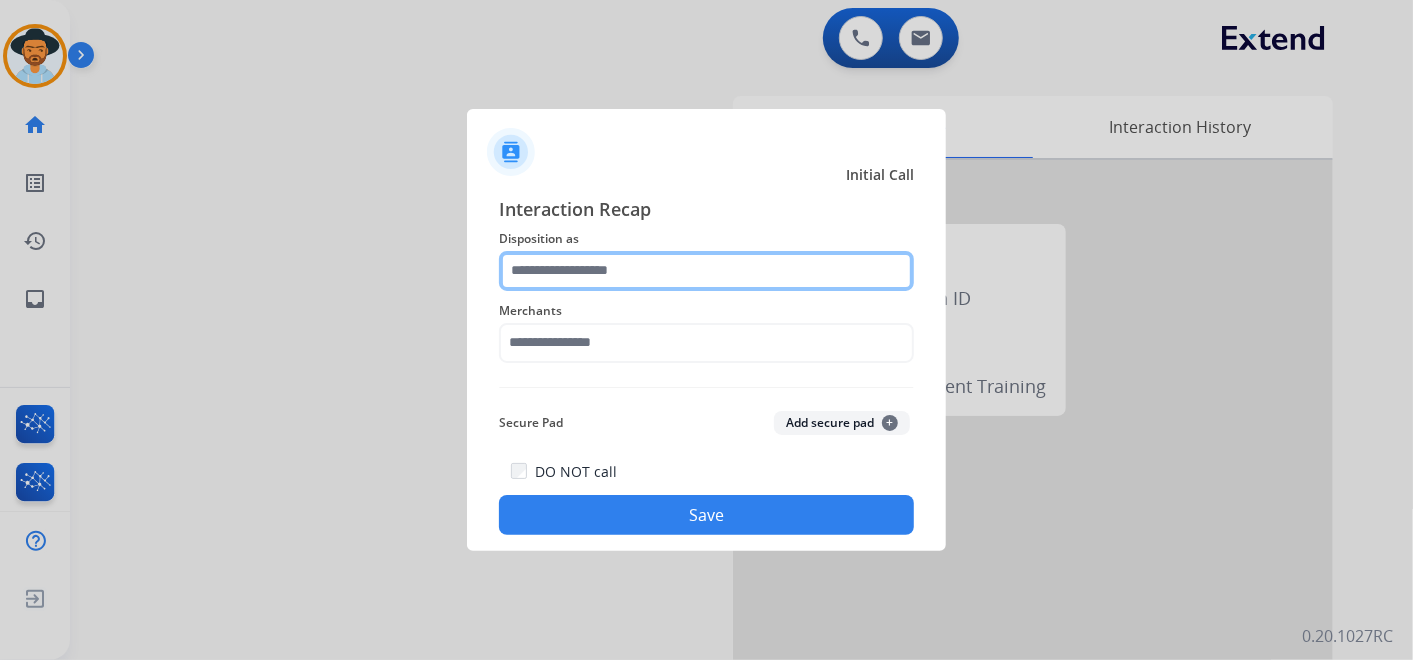 click 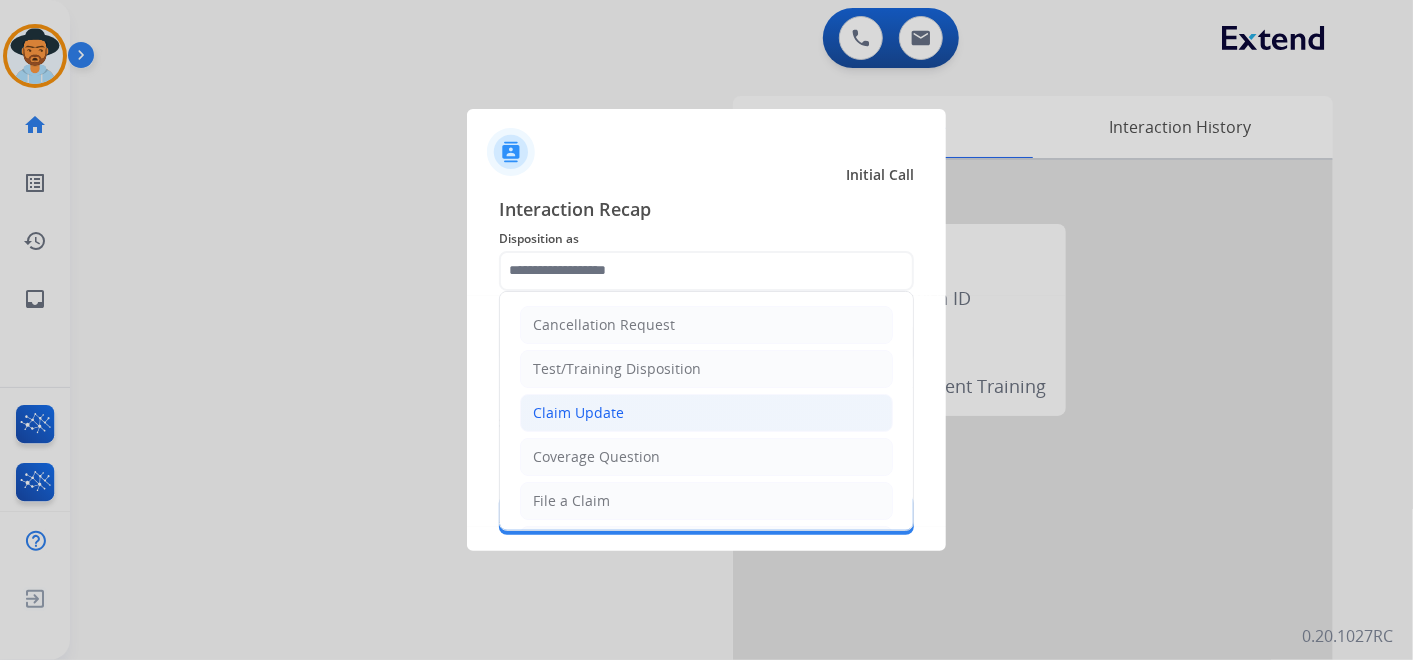 click on "Claim Update" 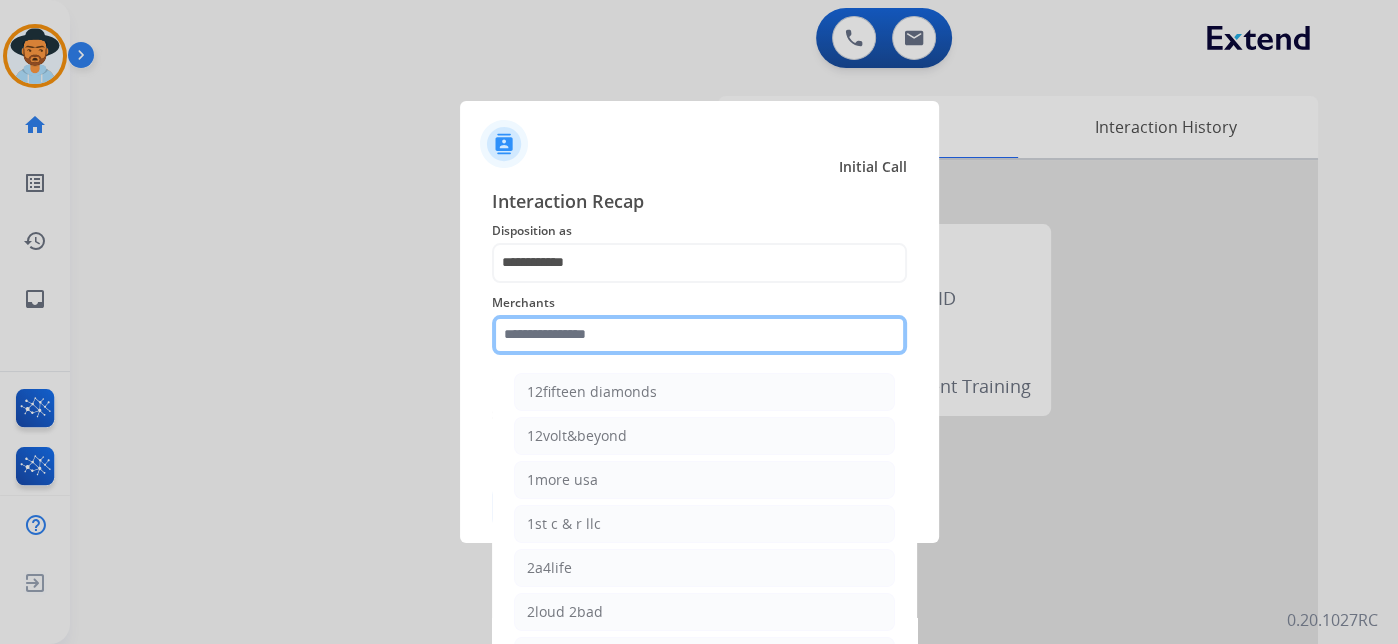 click 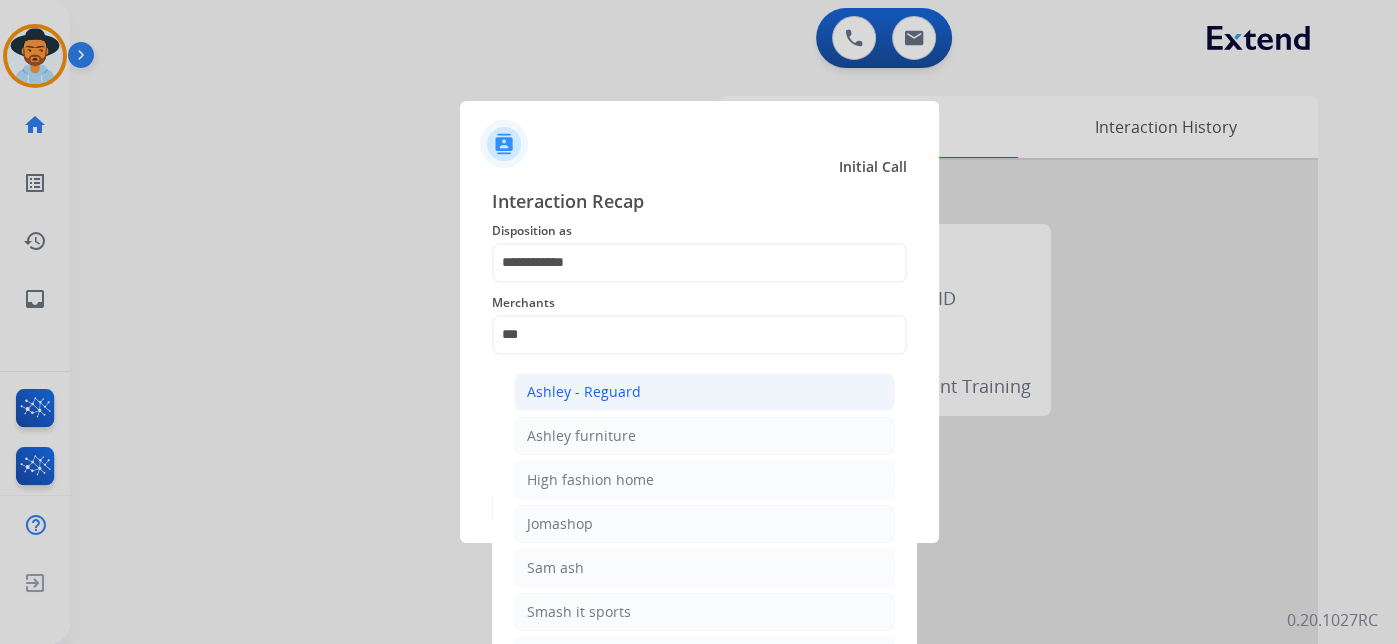 click on "Ashley - Reguard" 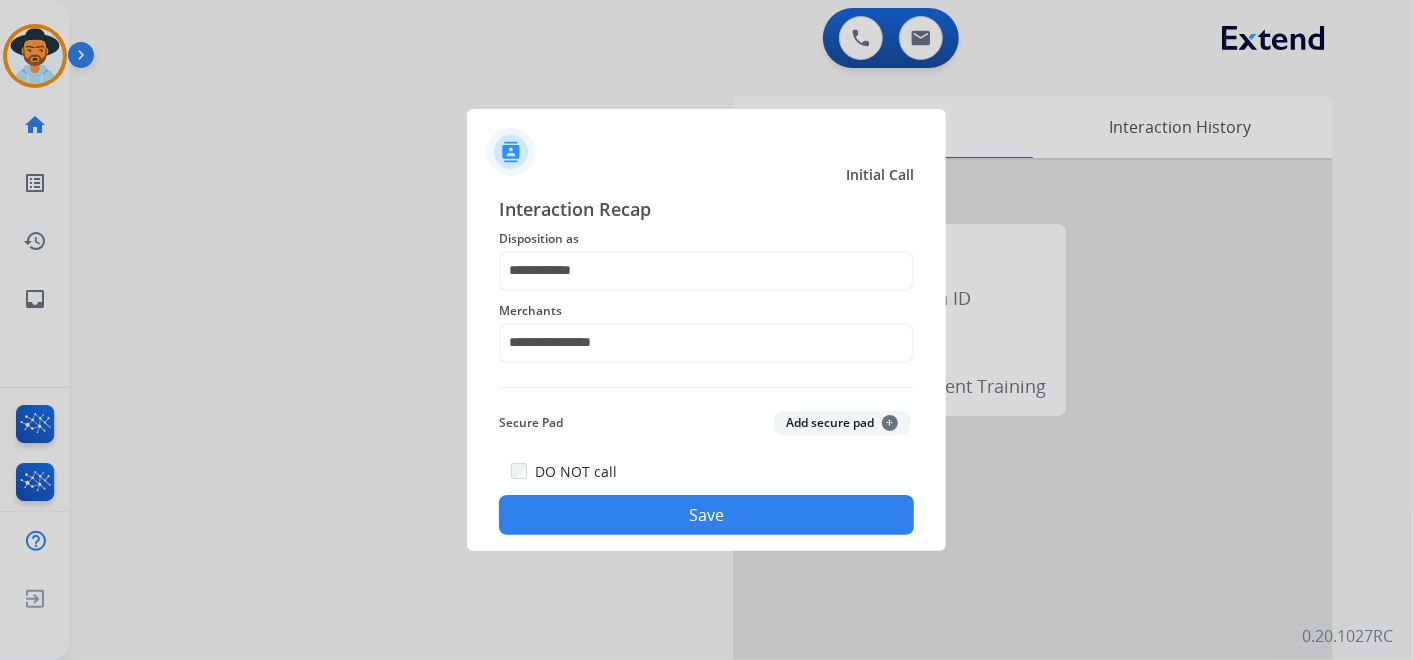 click on "Save" 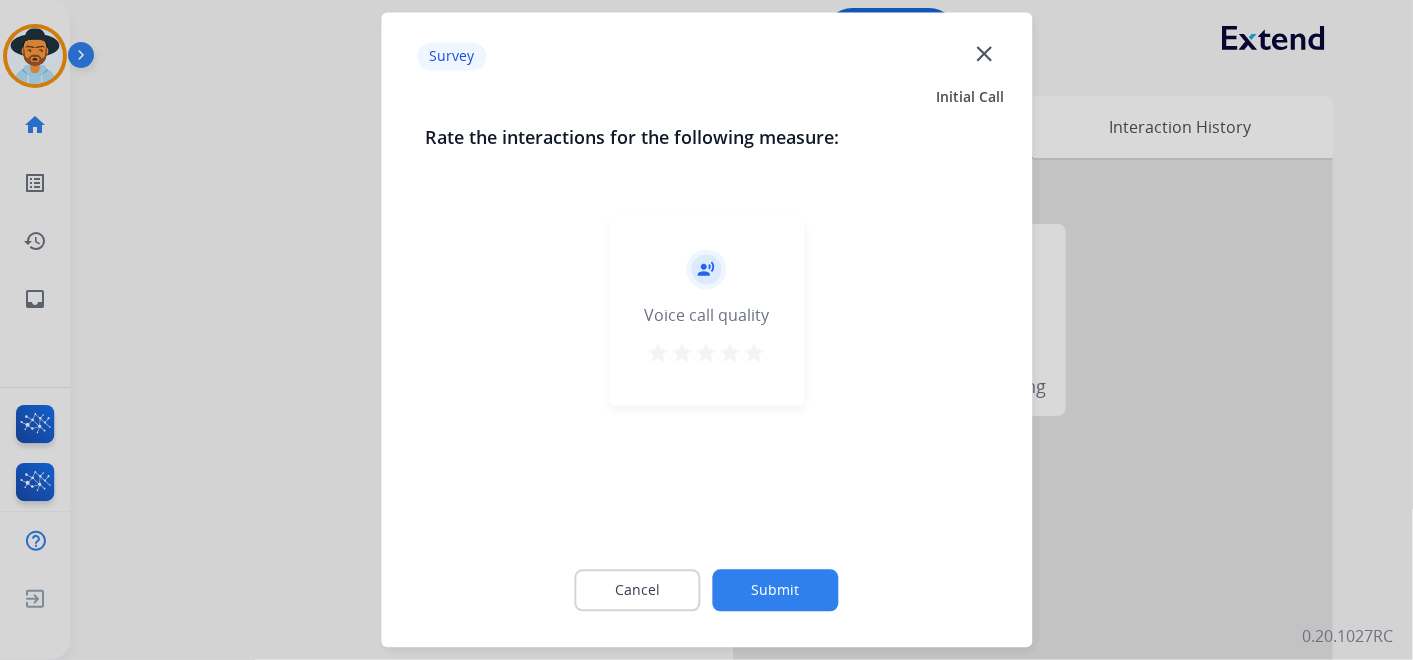 click on "star" at bounding box center (755, 354) 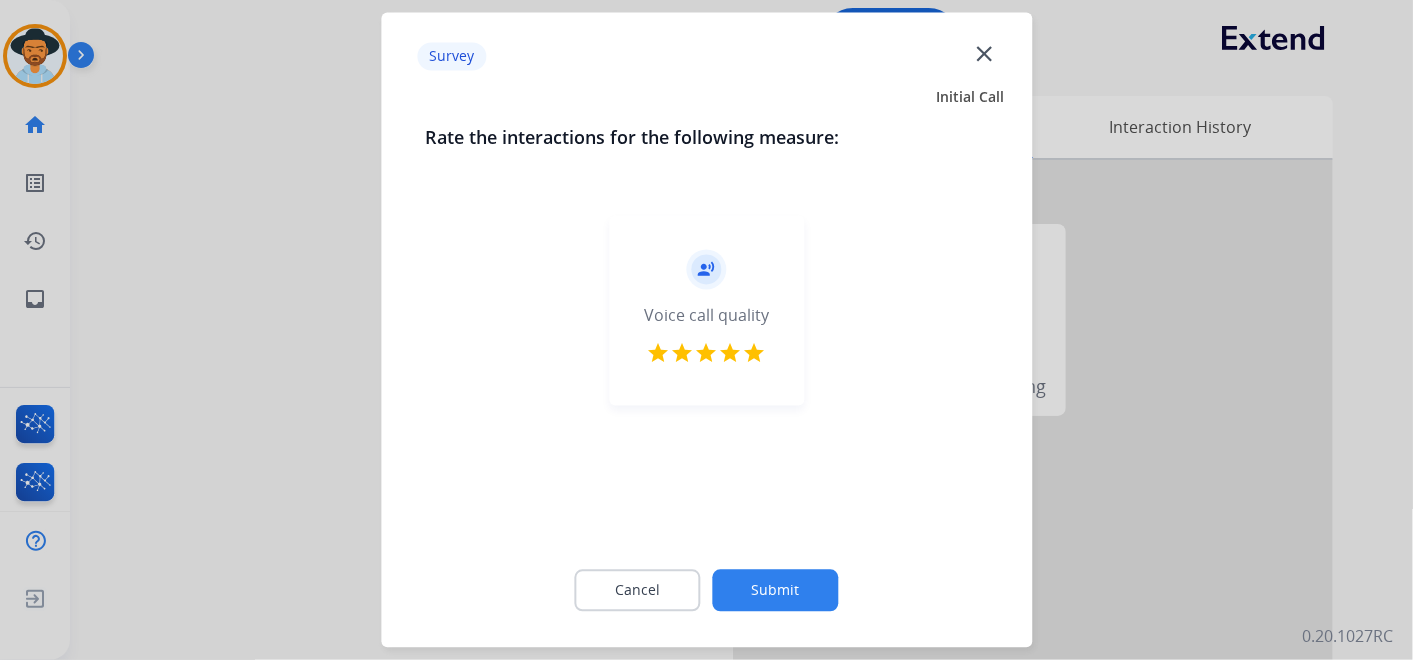 click on "Submit" 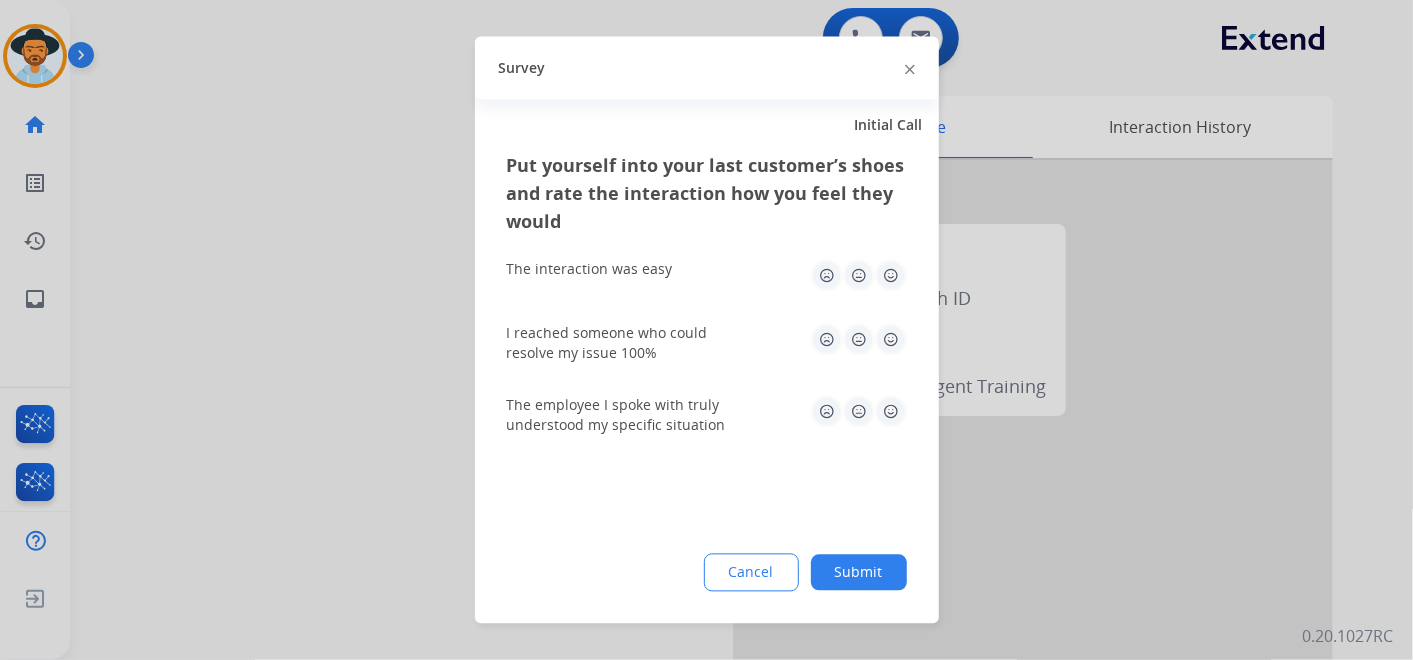 click 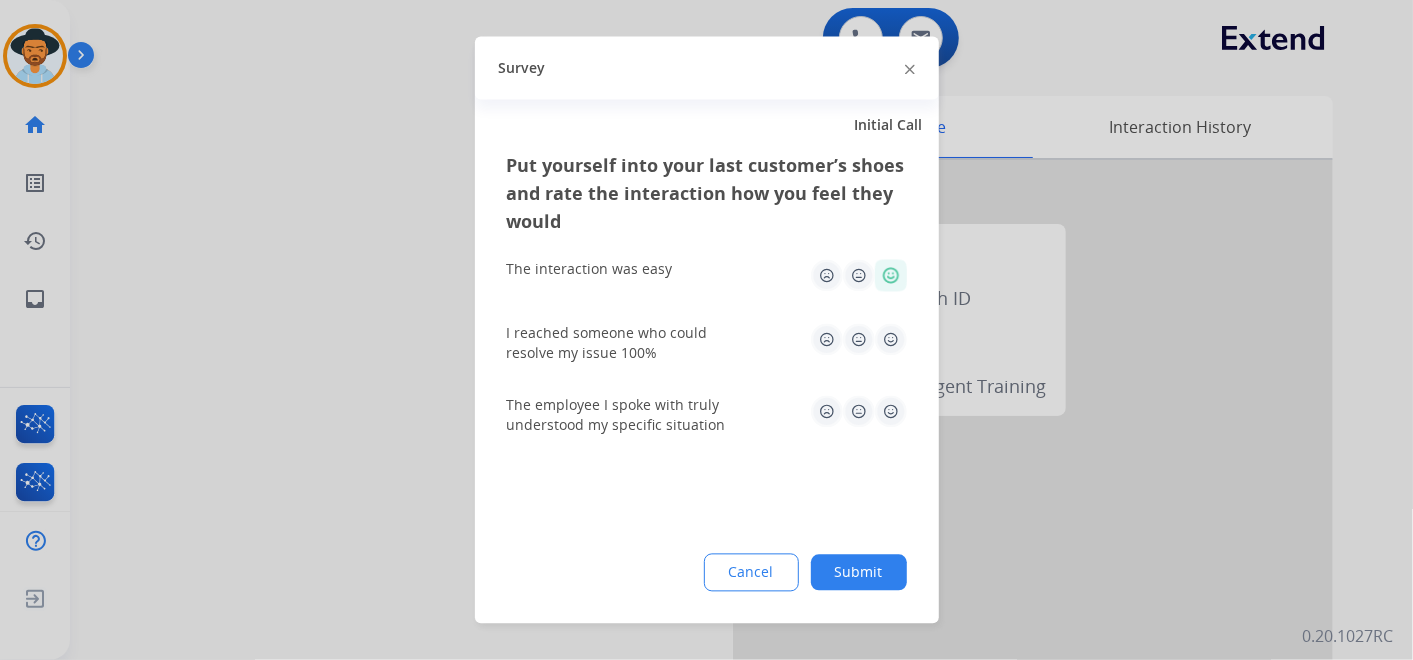 click 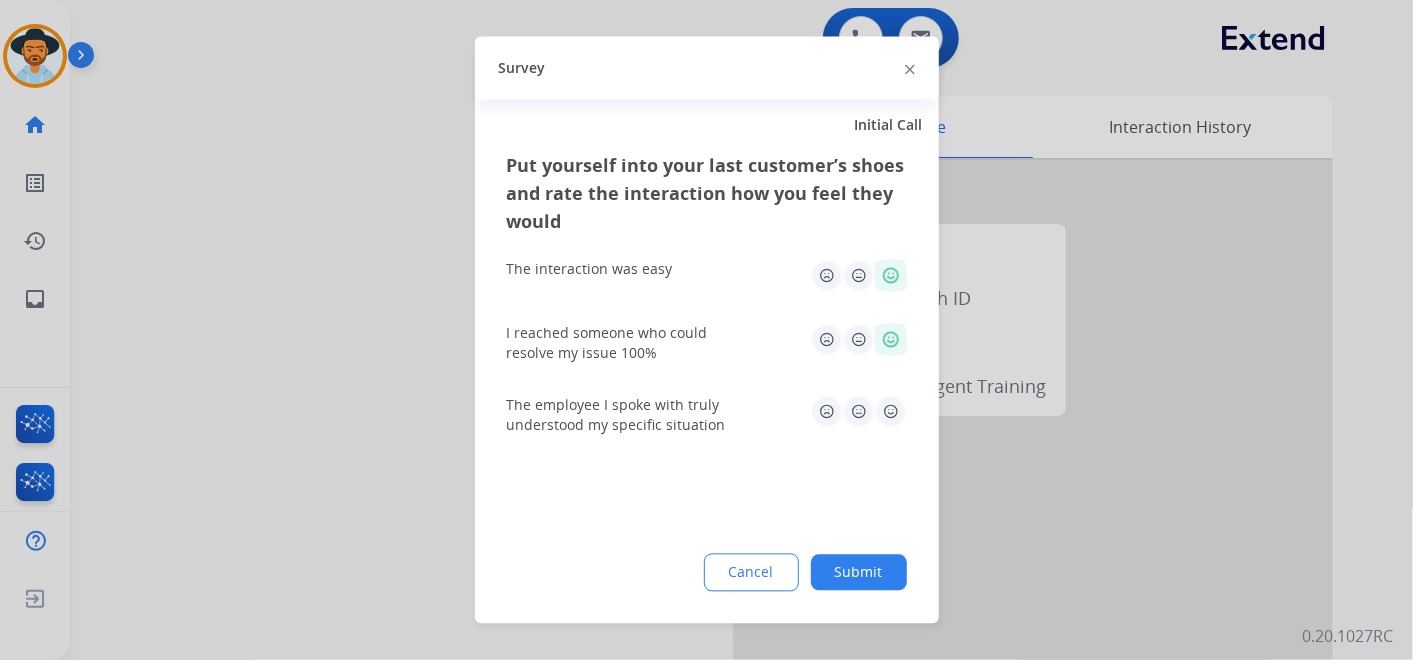 click 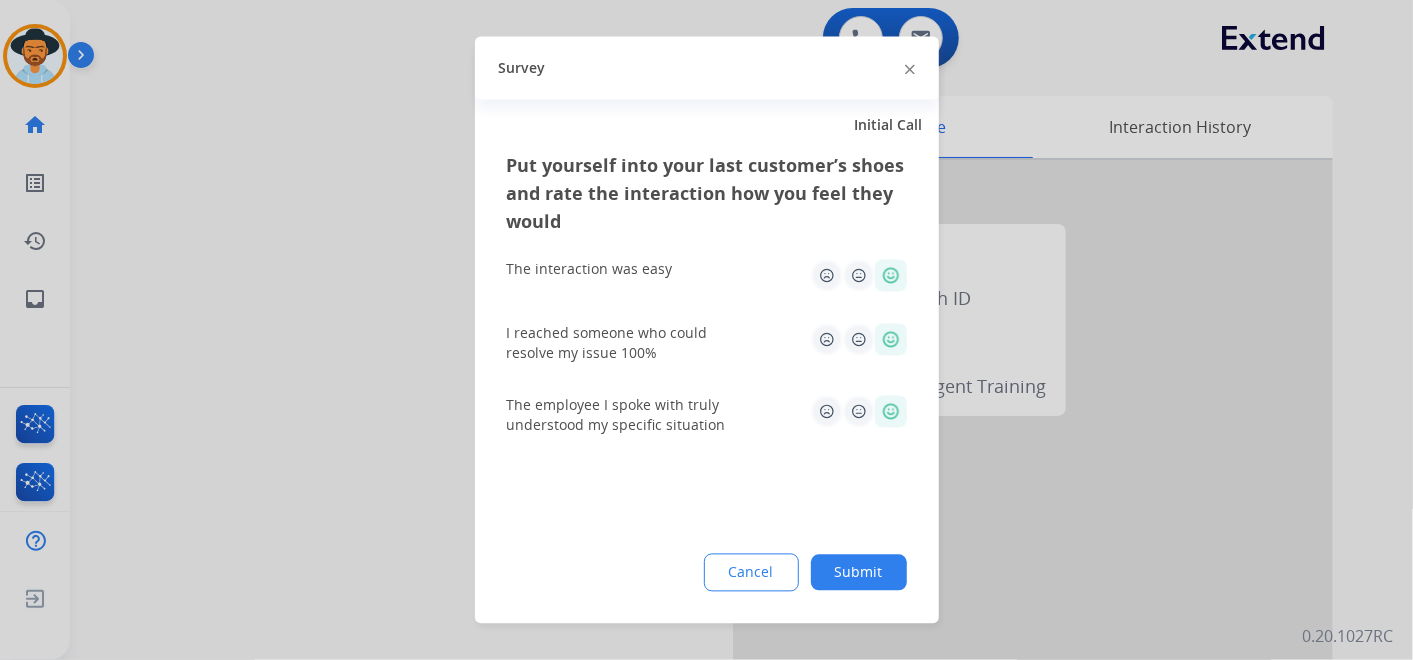 click on "Submit" 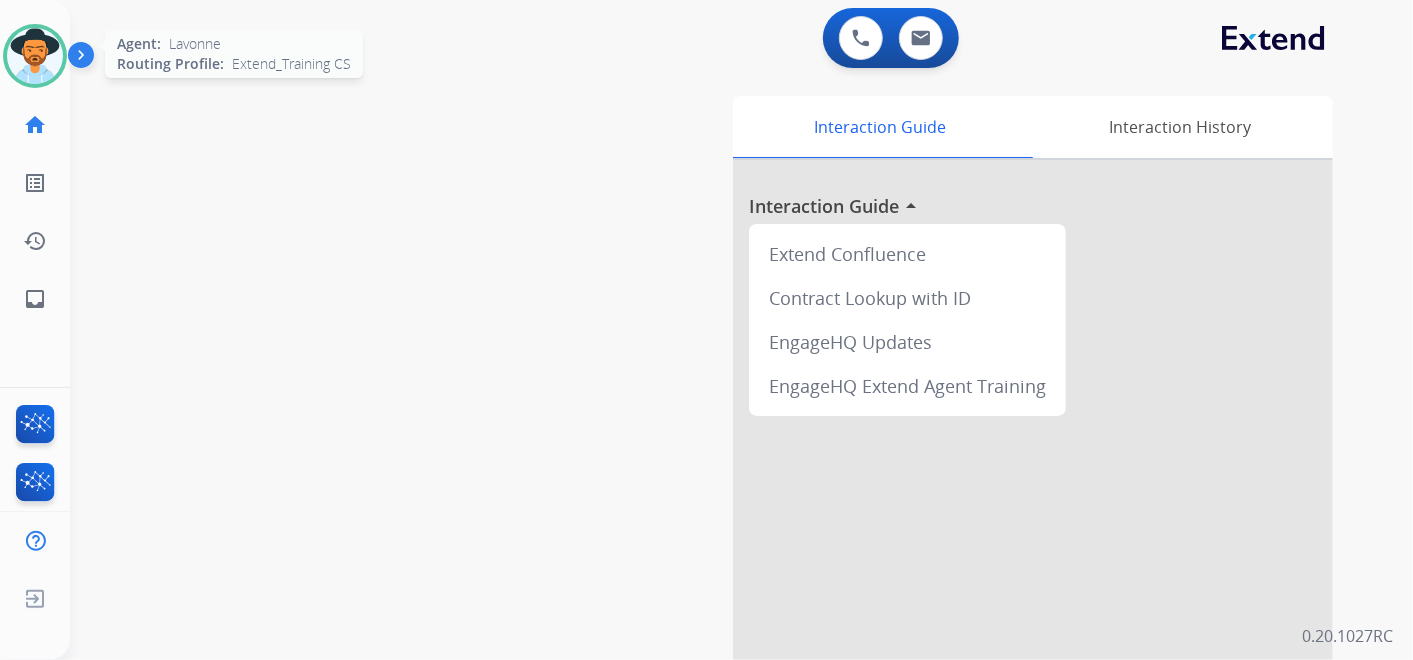 click at bounding box center (35, 56) 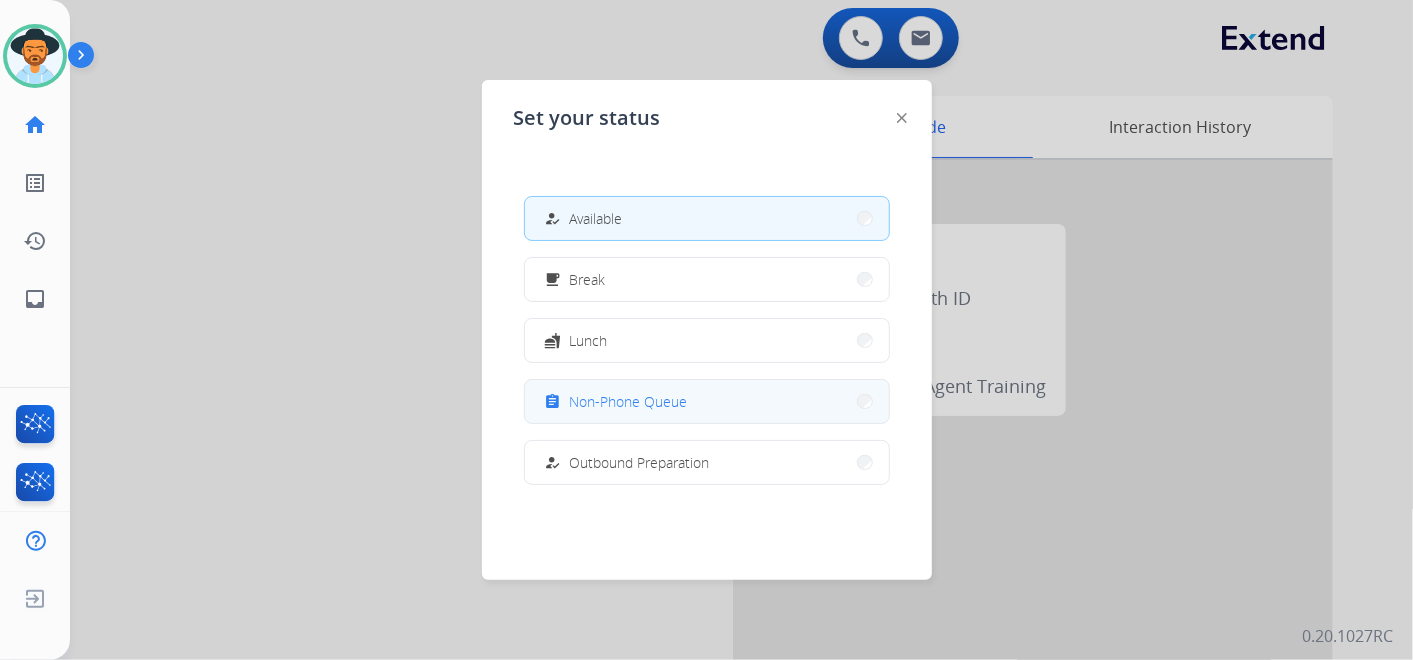 click on "Non-Phone Queue" at bounding box center [629, 401] 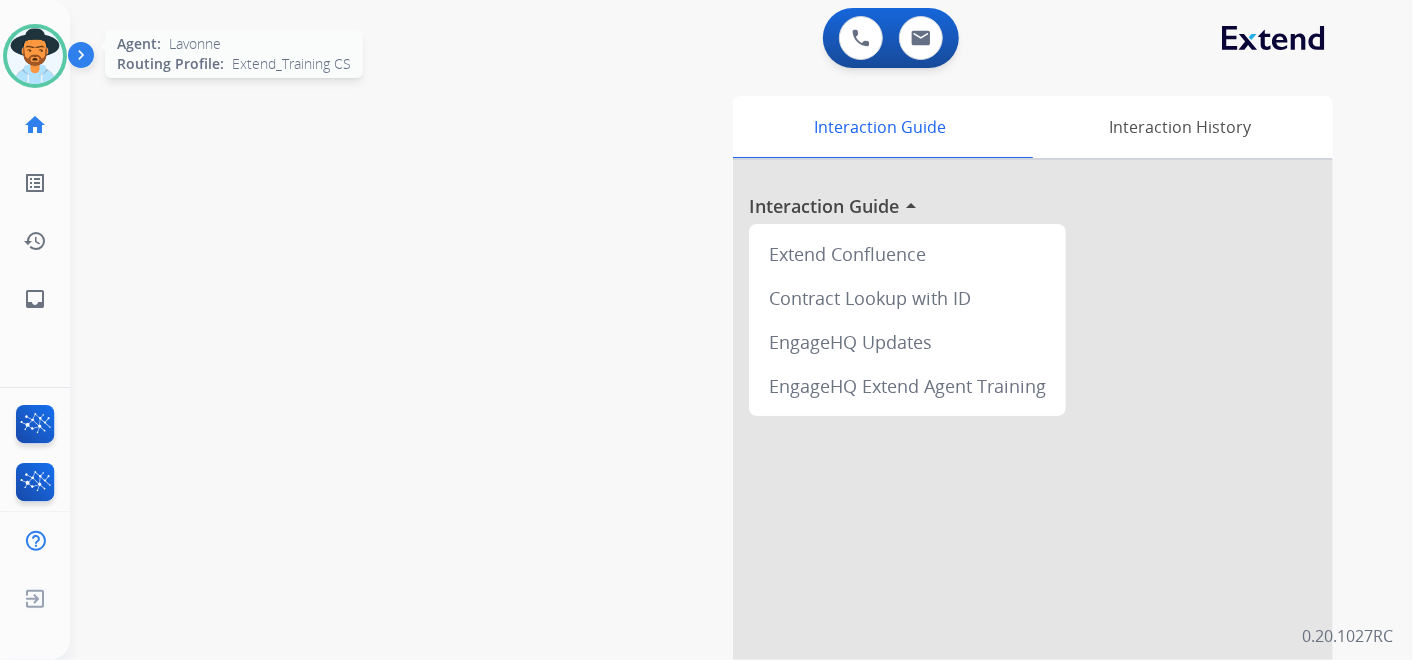 click at bounding box center (35, 56) 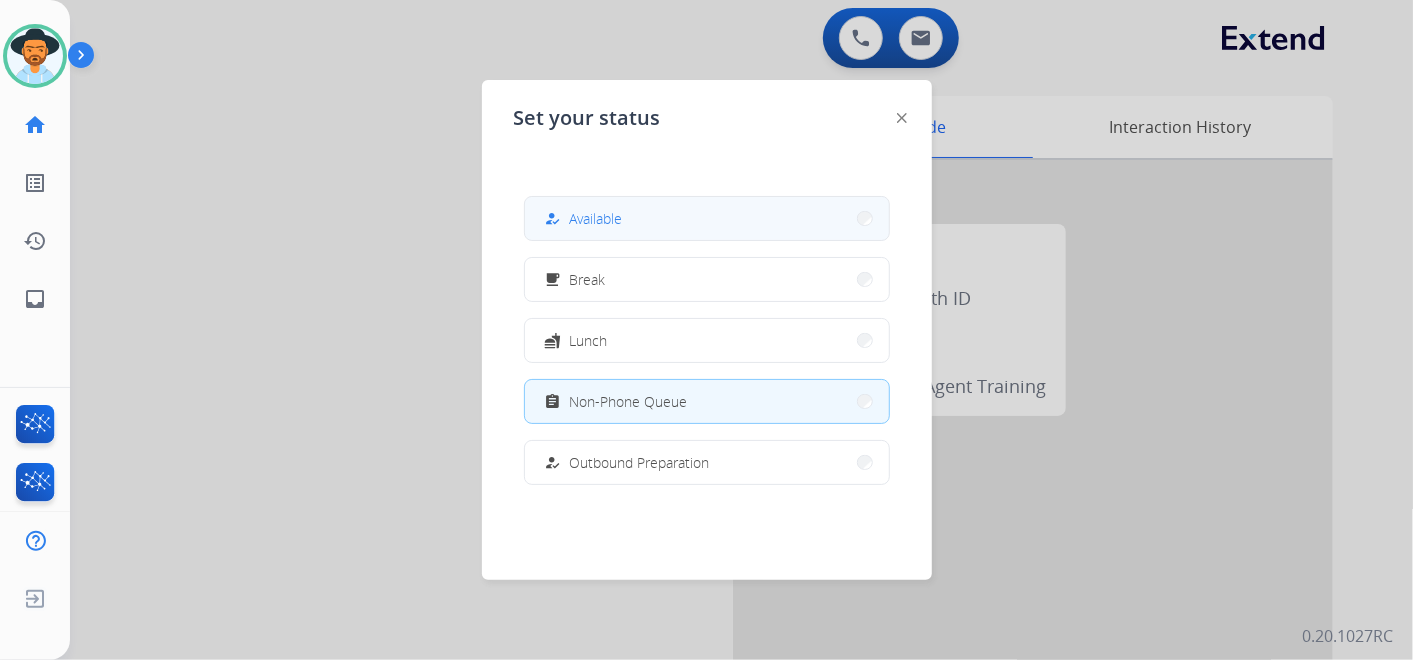 click on "Available" at bounding box center [596, 218] 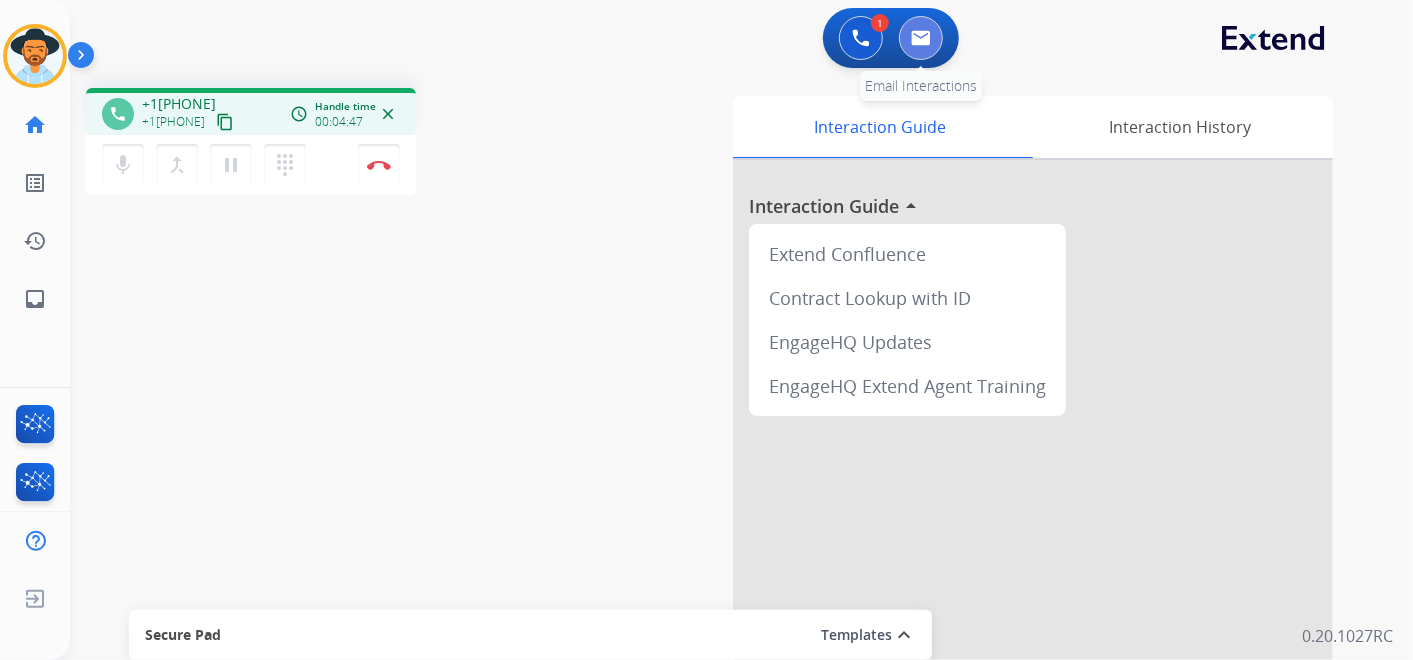 click at bounding box center (921, 38) 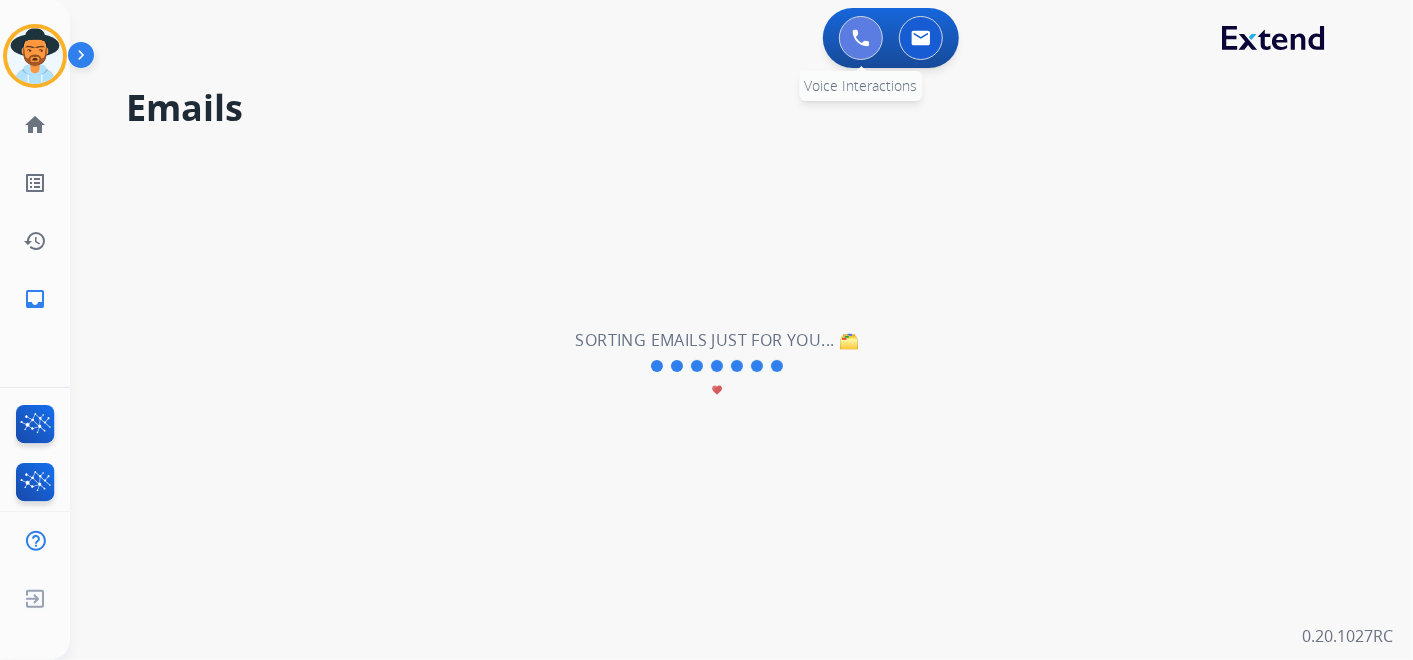 click at bounding box center [861, 38] 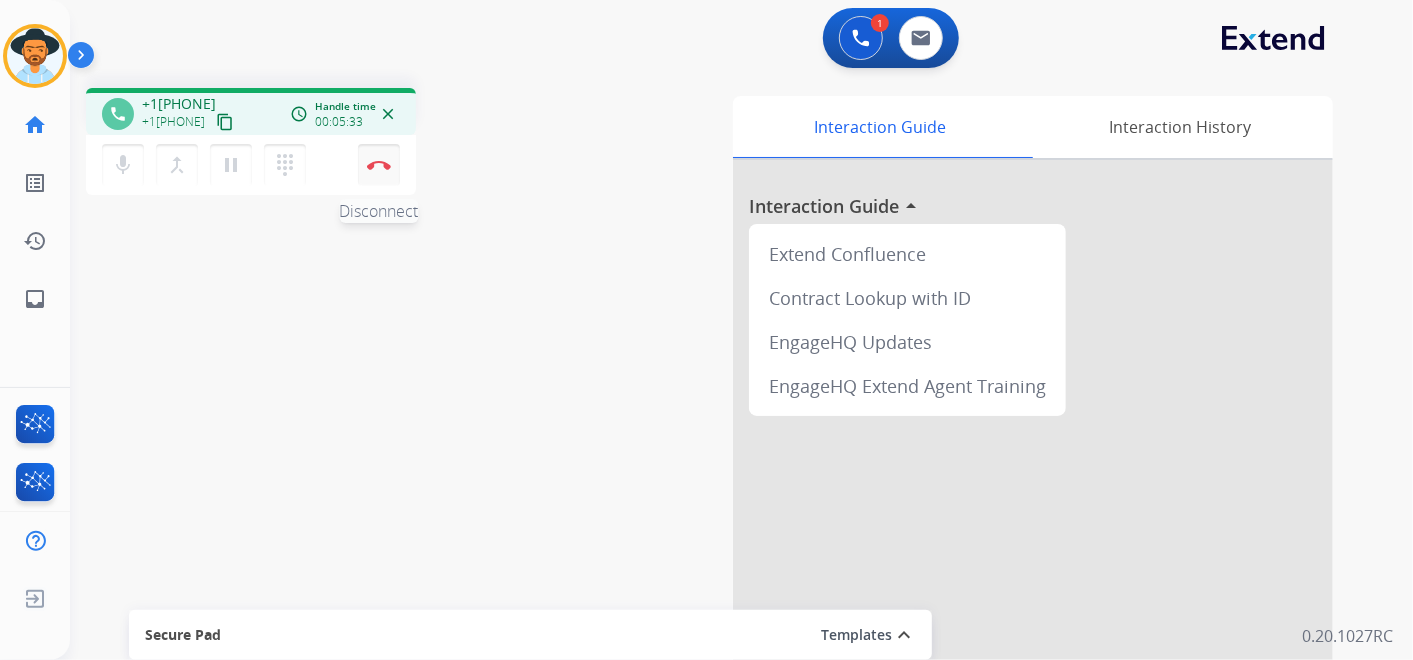 click on "Disconnect" at bounding box center (379, 165) 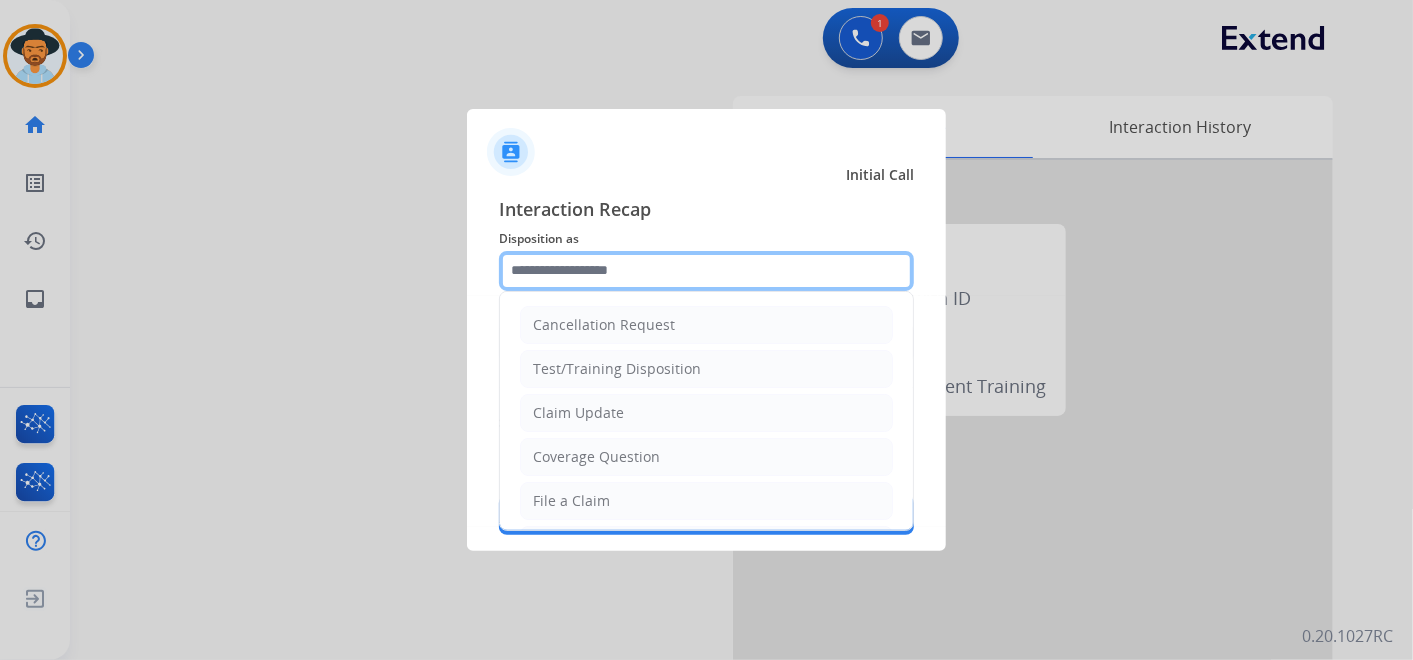 click 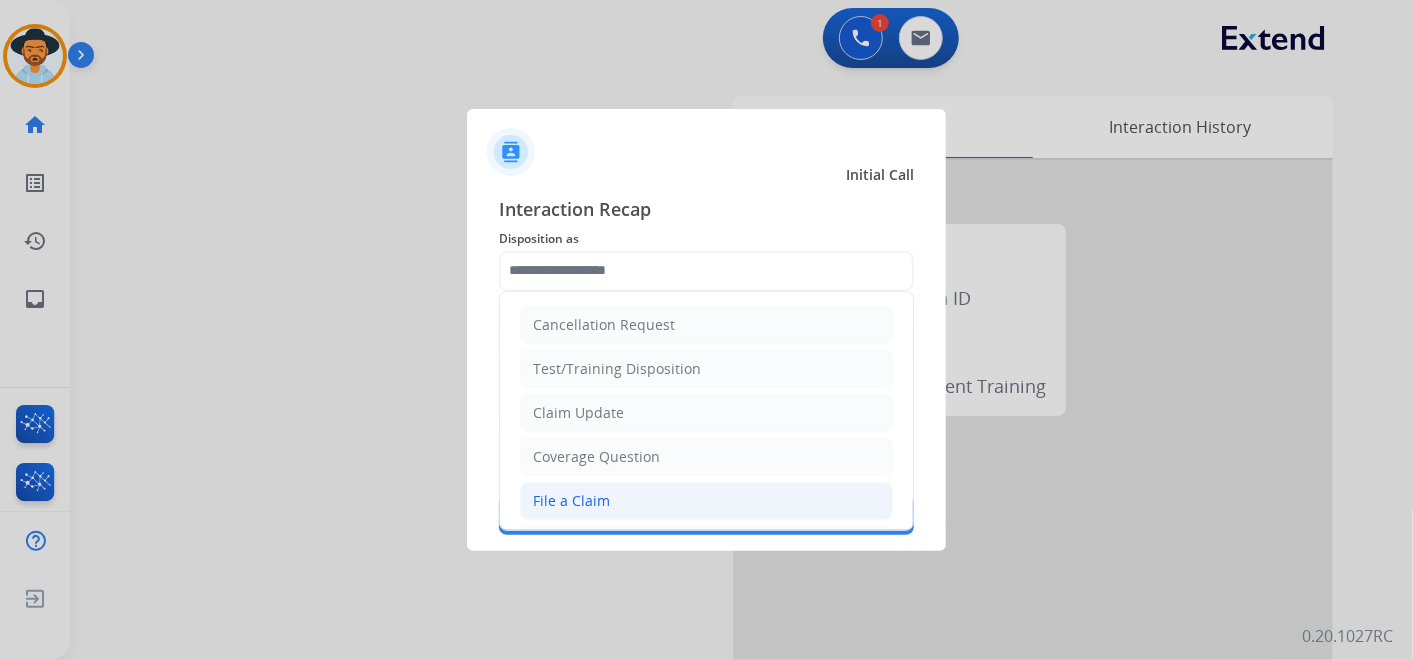 click on "File a Claim" 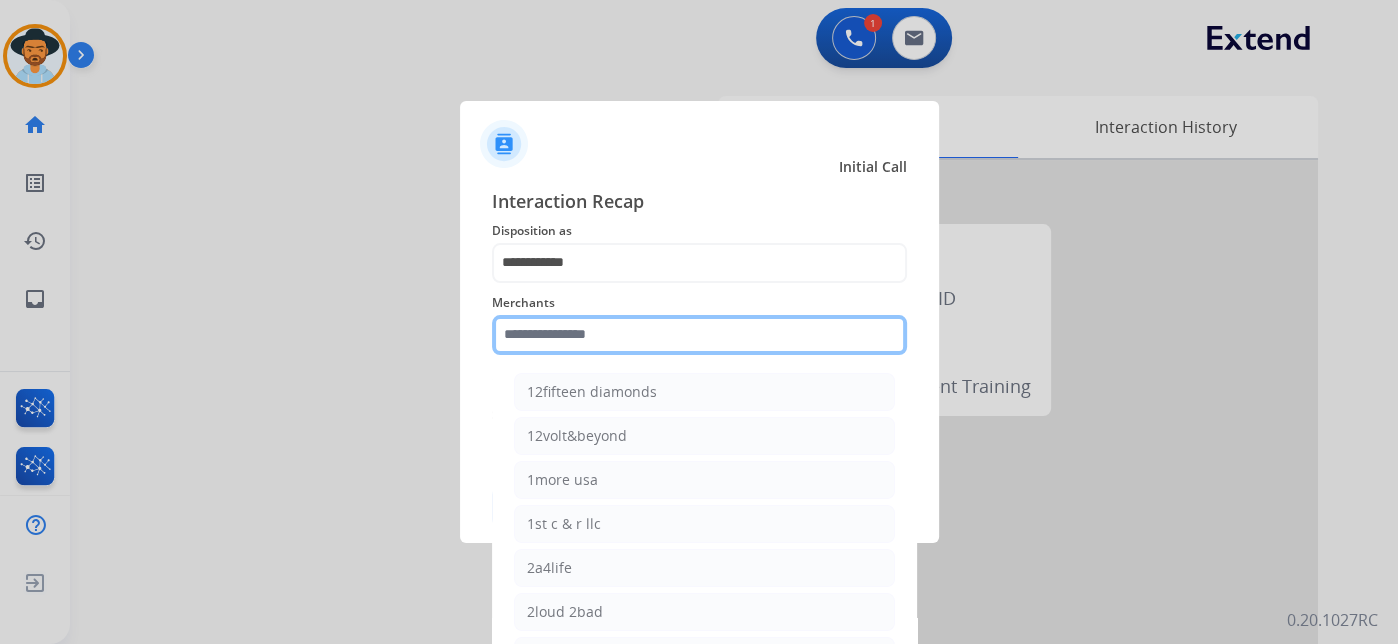 click 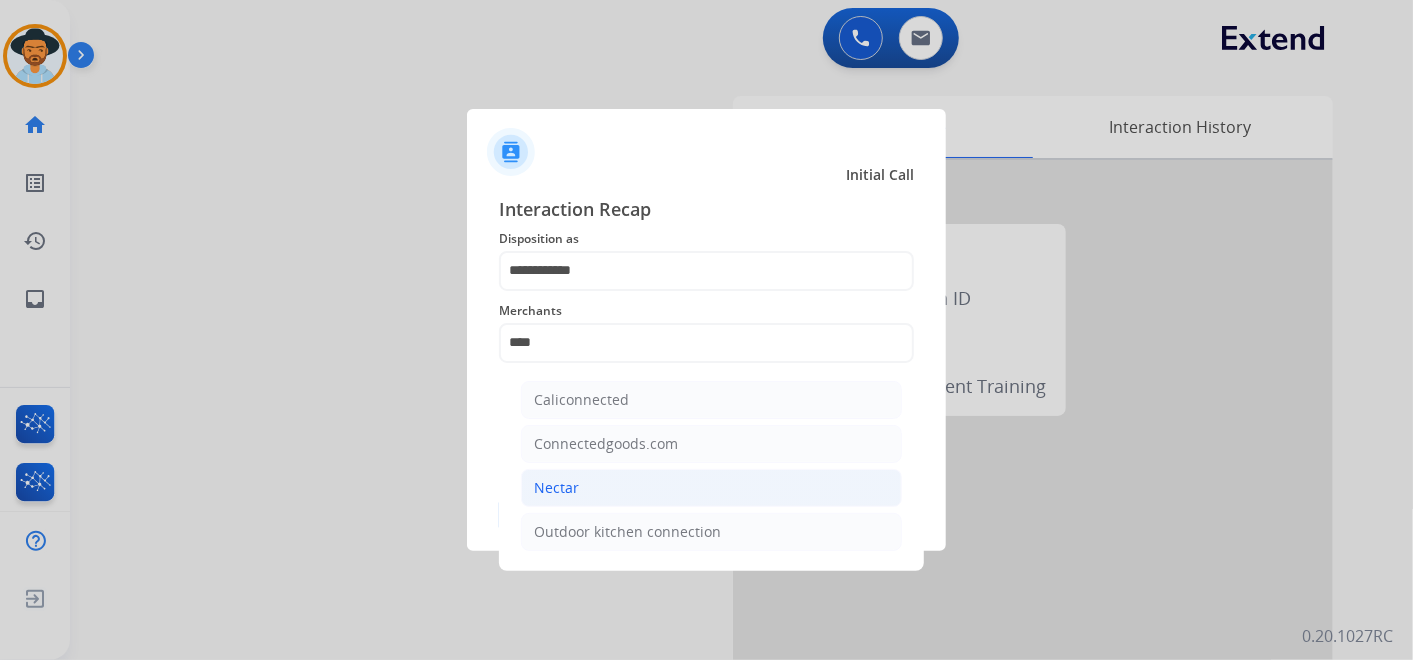 click on "Nectar" 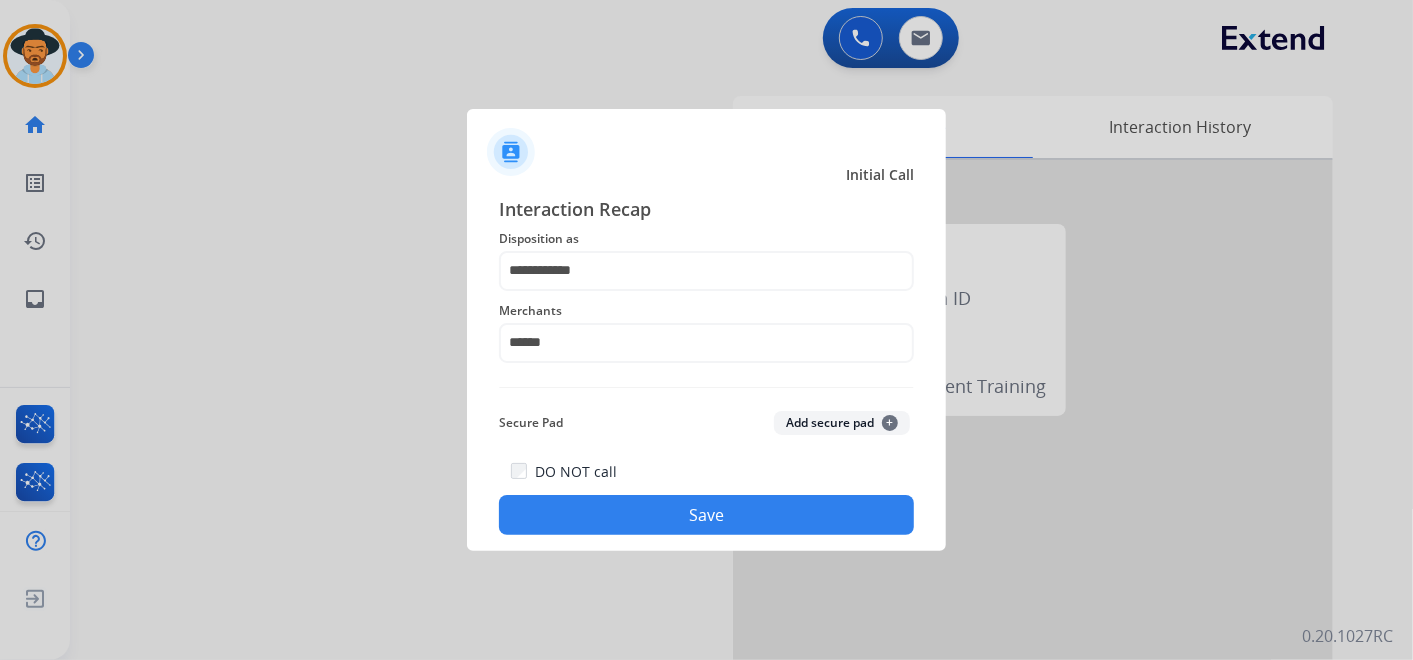 click on "Save" 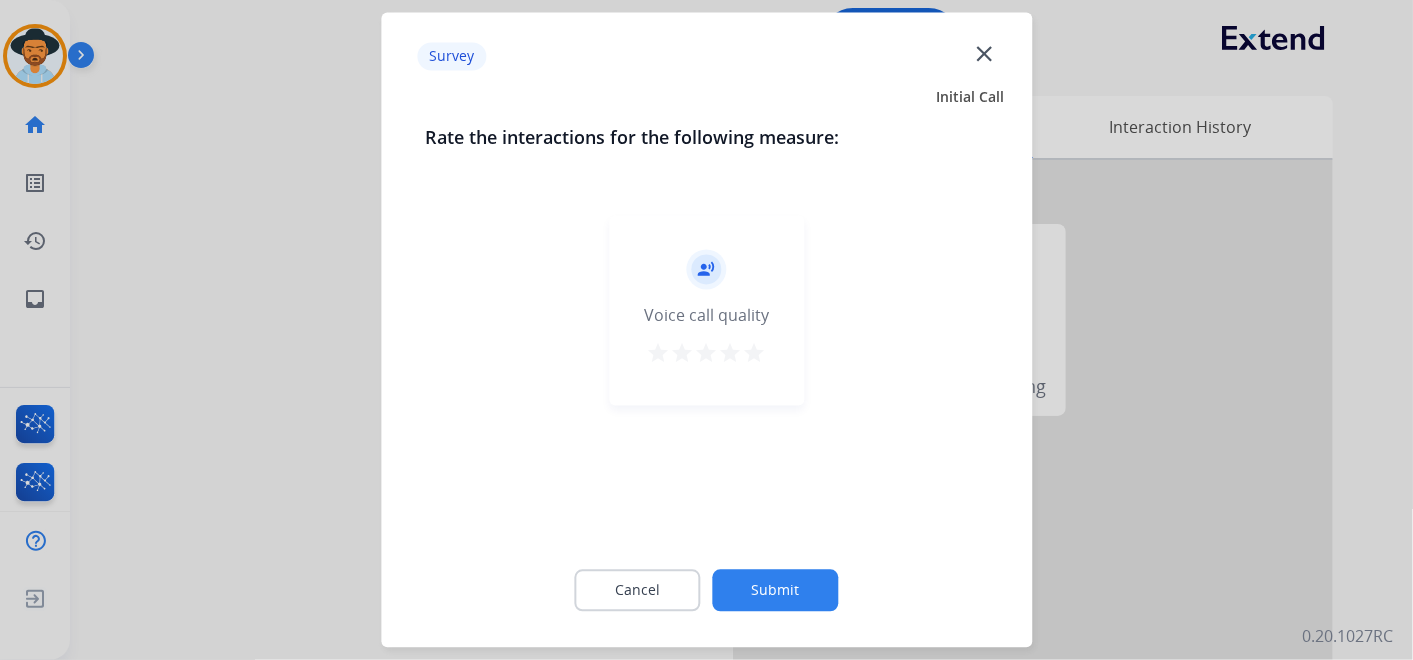 click on "star" at bounding box center (755, 354) 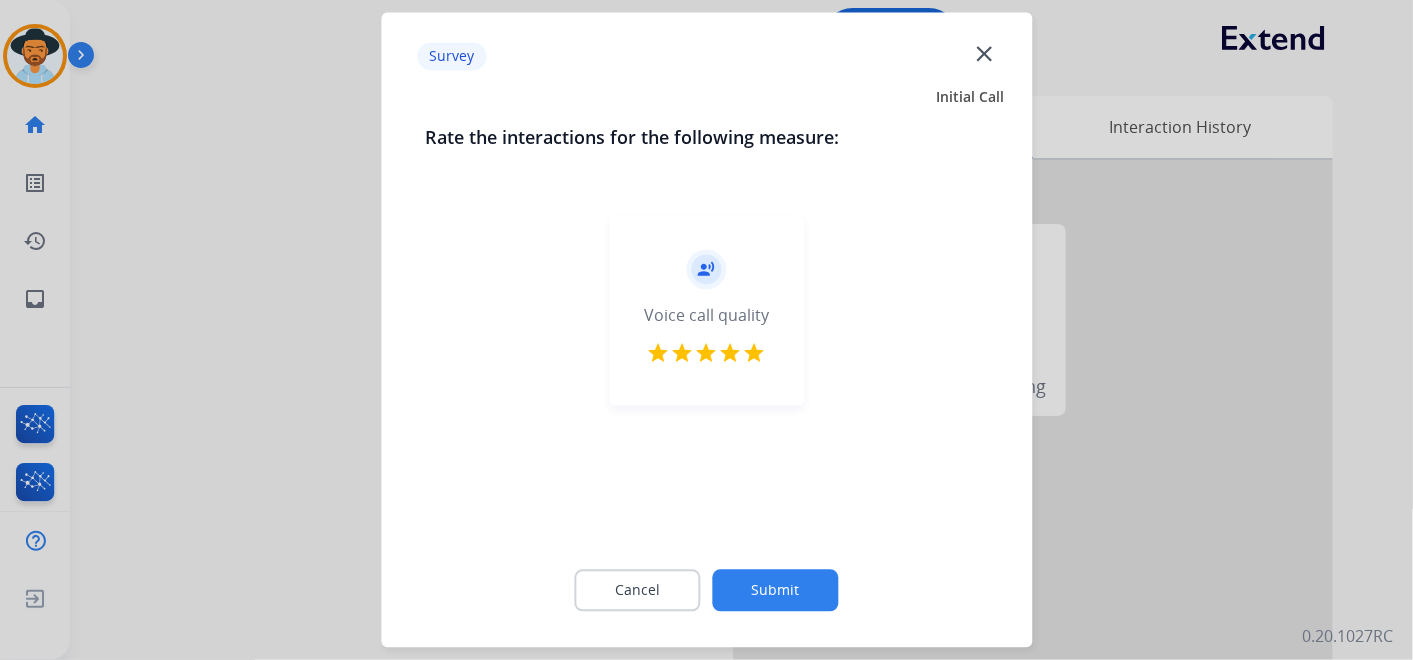 click on "Submit" 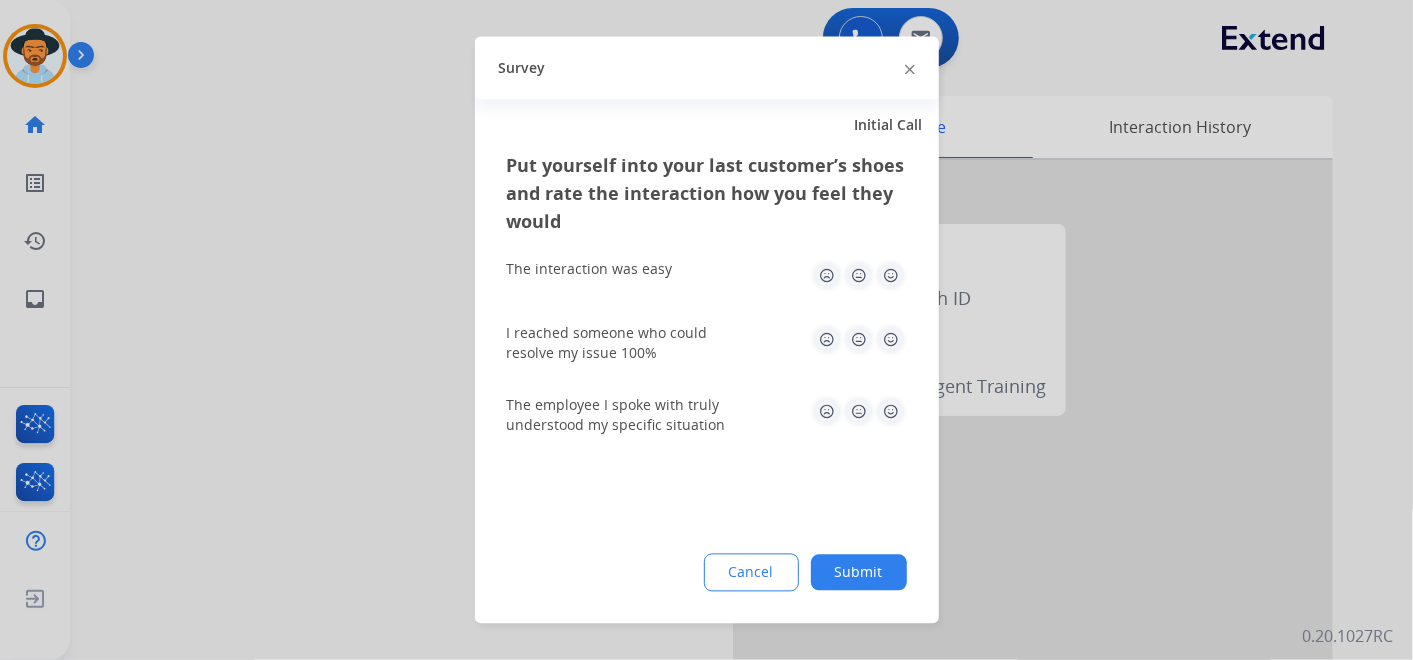 click 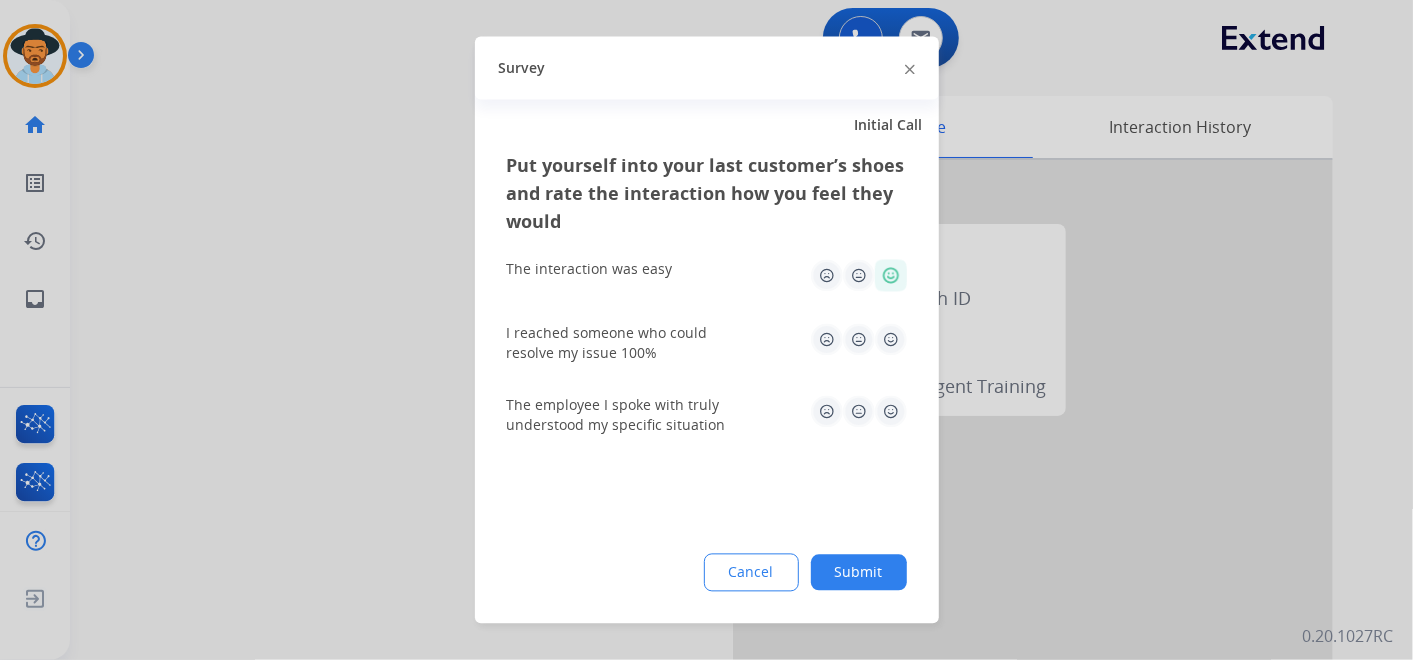 drag, startPoint x: 895, startPoint y: 340, endPoint x: 894, endPoint y: 360, distance: 20.024984 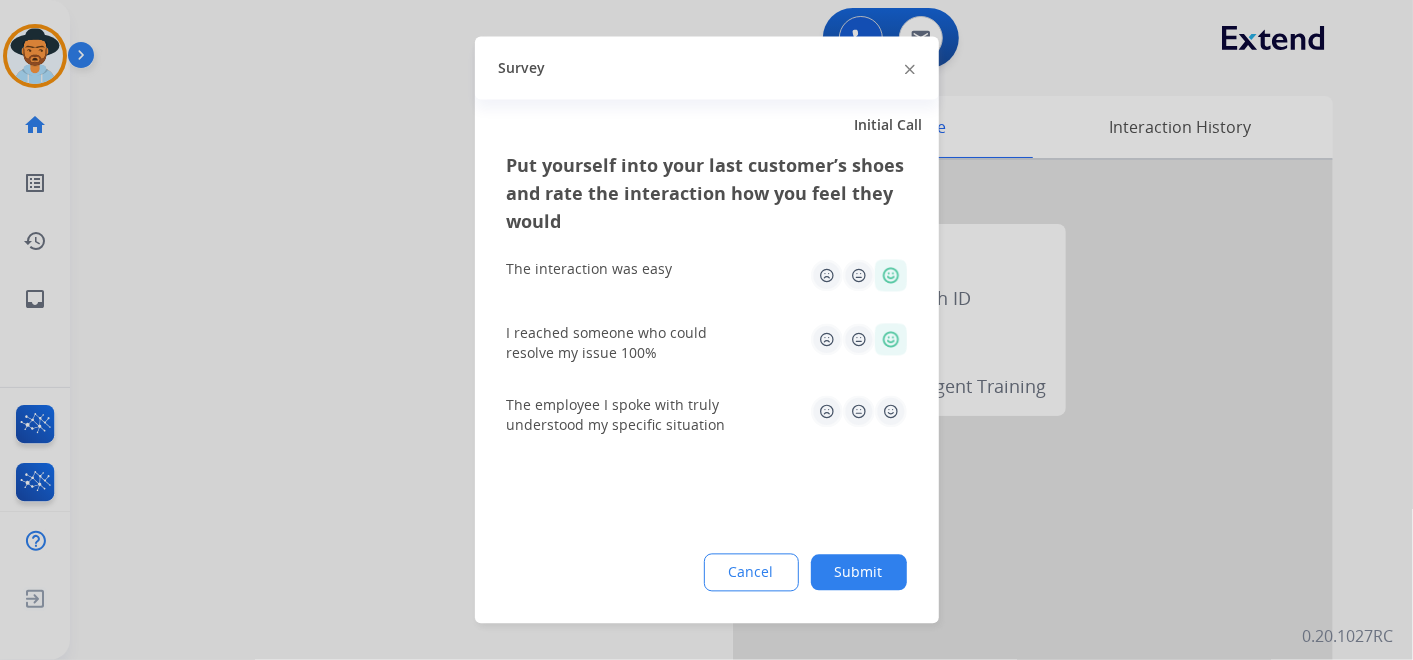 click 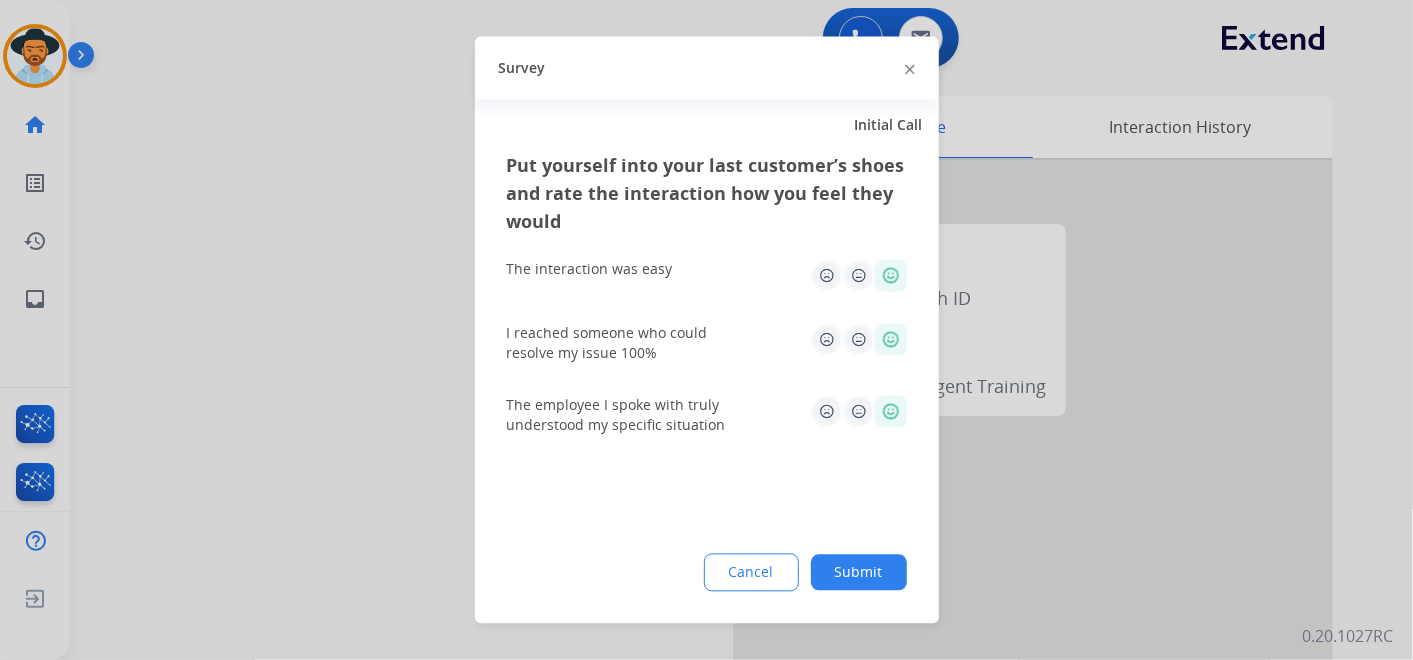 click on "Submit" 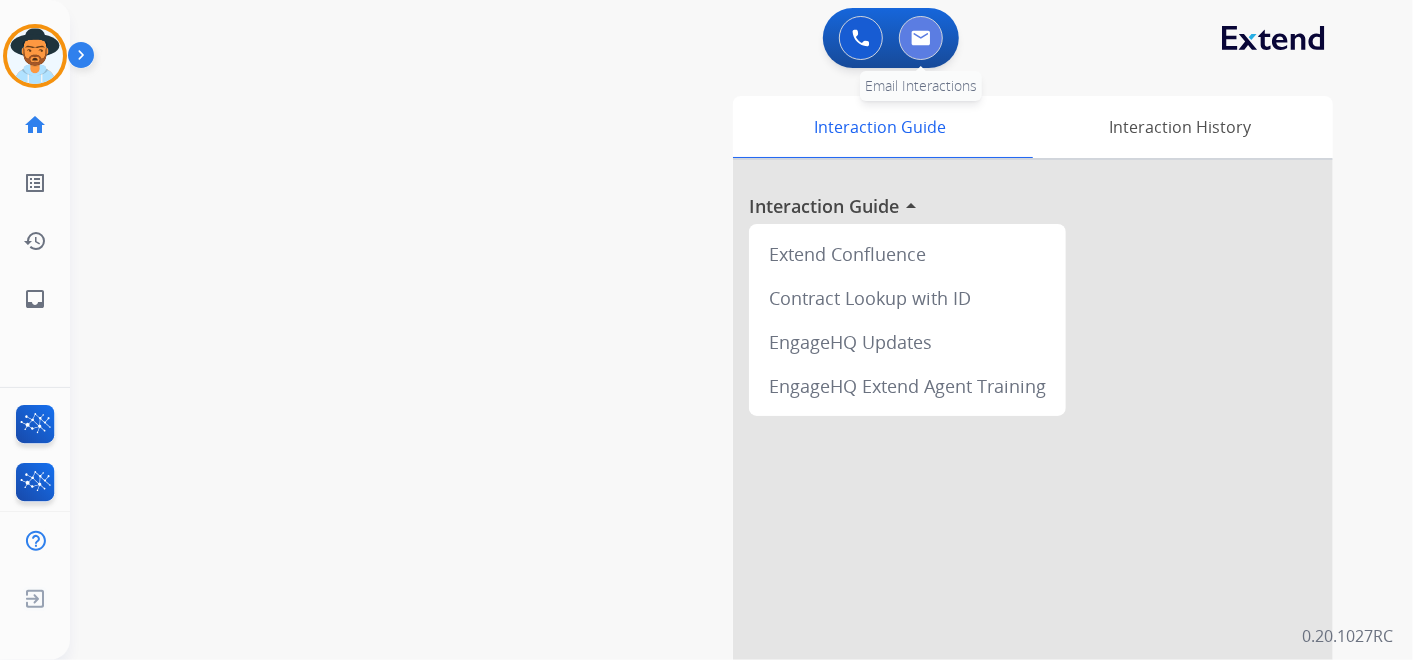 click at bounding box center (921, 38) 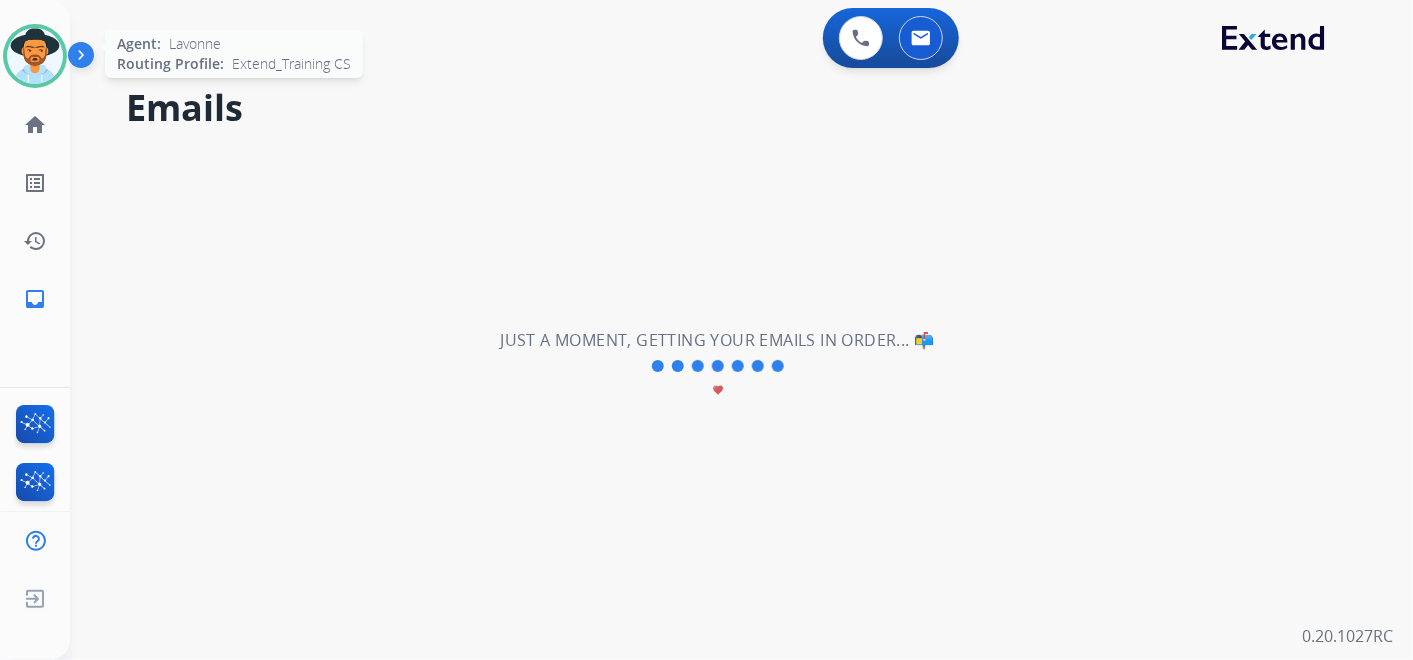 click at bounding box center [35, 56] 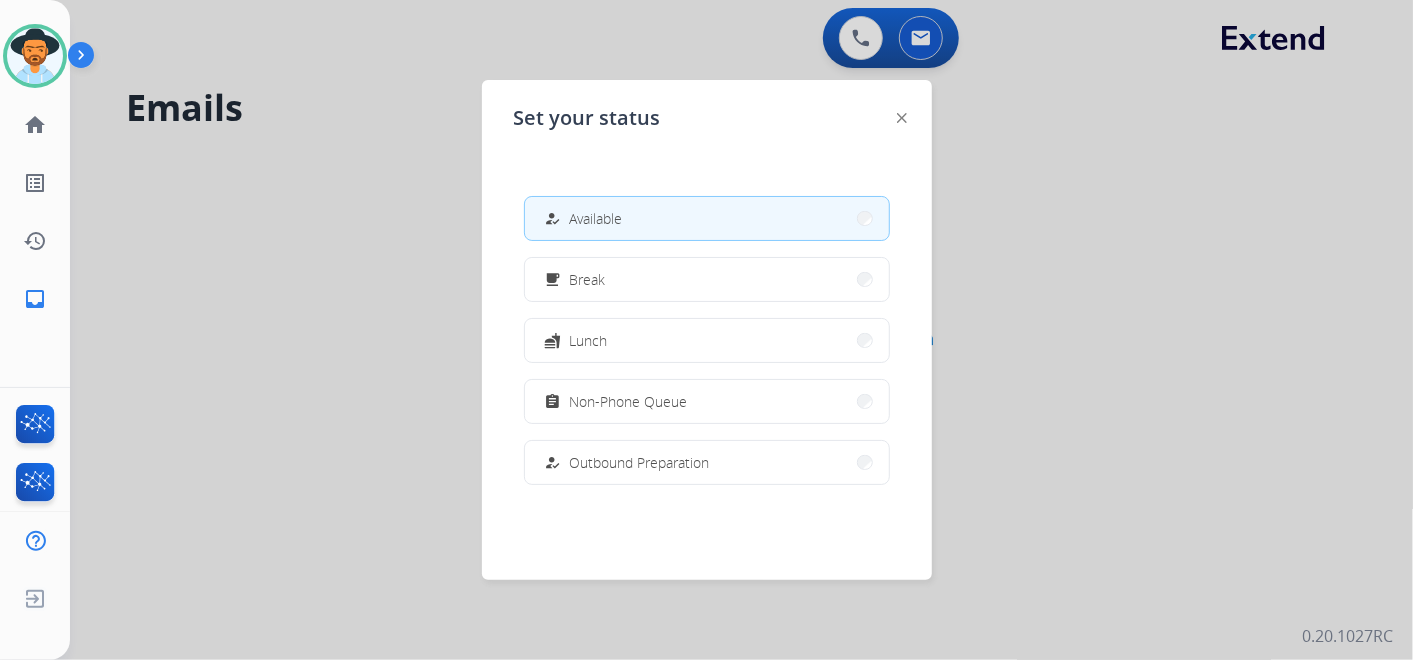 drag, startPoint x: 220, startPoint y: 14, endPoint x: 200, endPoint y: 17, distance: 20.22375 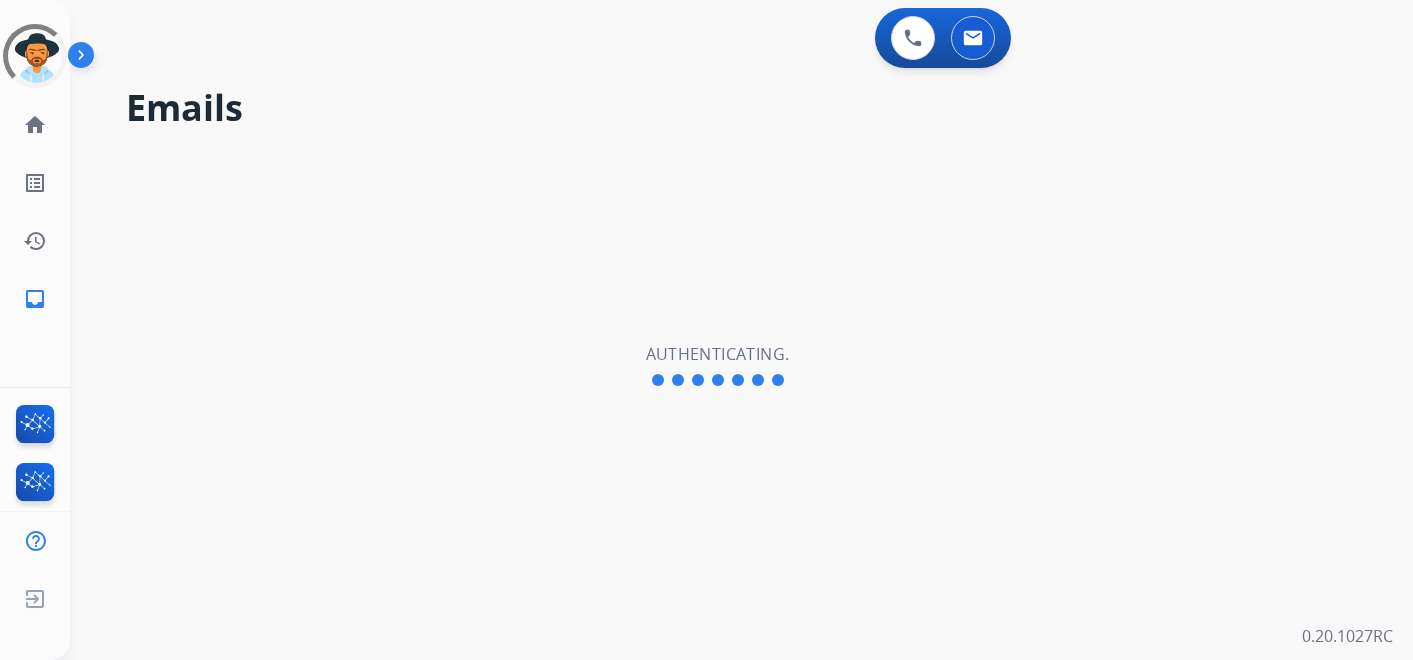 scroll, scrollTop: 0, scrollLeft: 0, axis: both 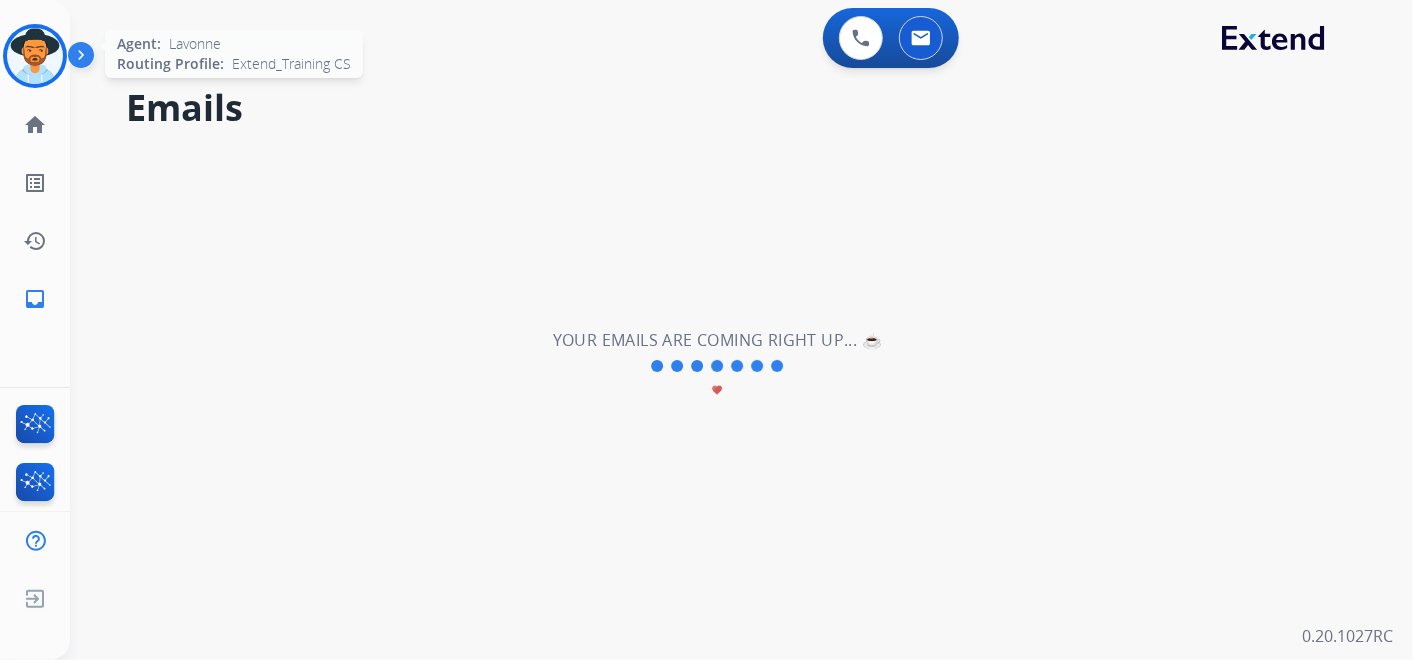 click at bounding box center [35, 56] 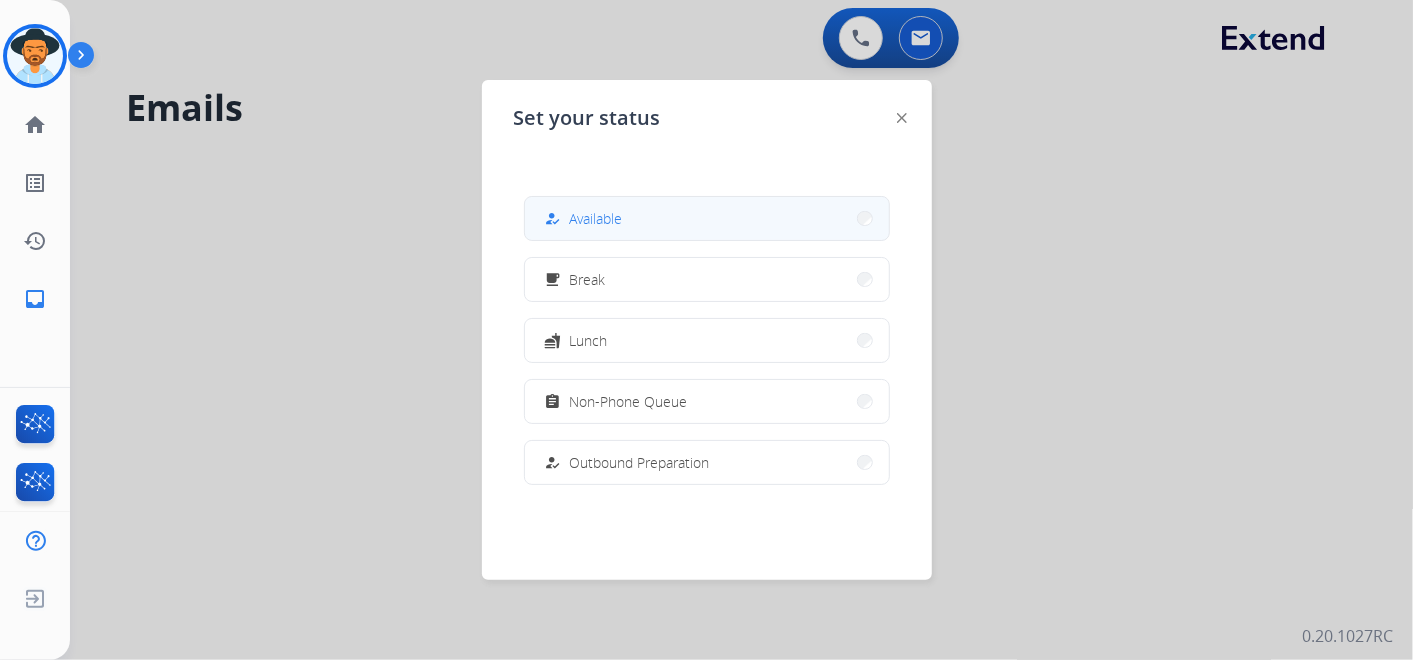 click on "how_to_reg Available" at bounding box center (707, 218) 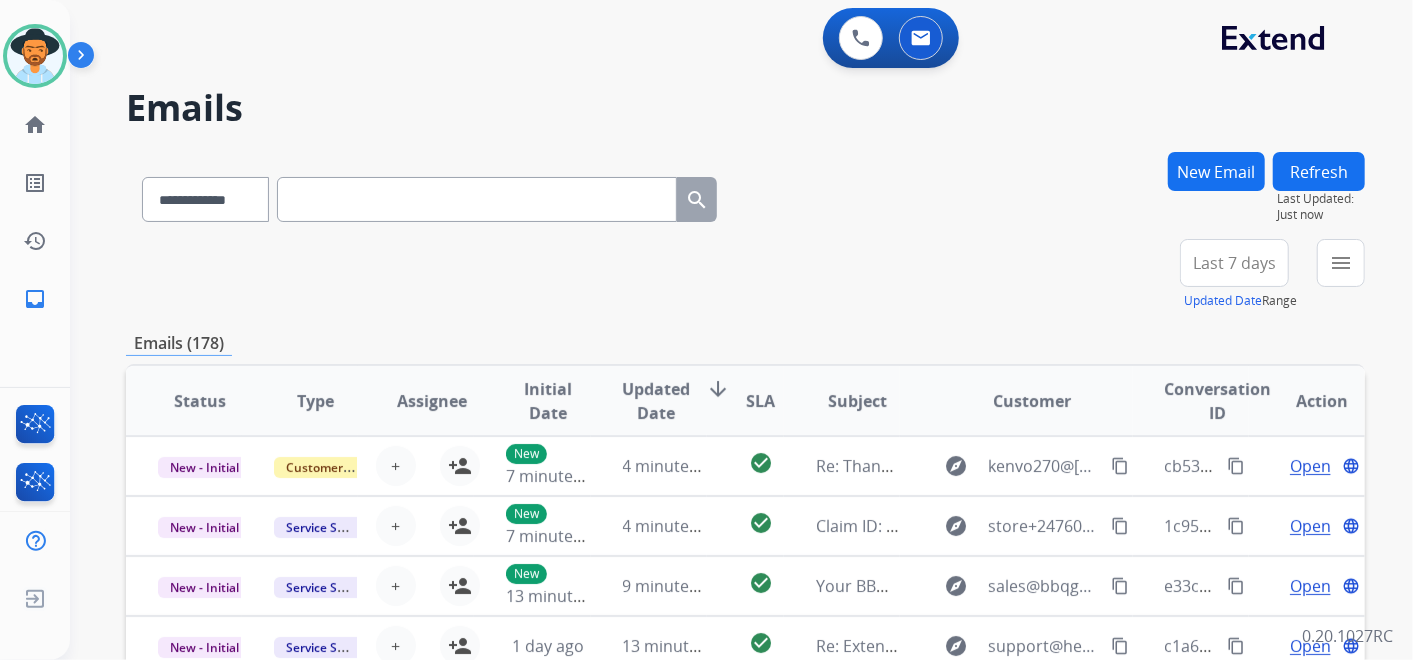 click on "New Email" at bounding box center (1216, 171) 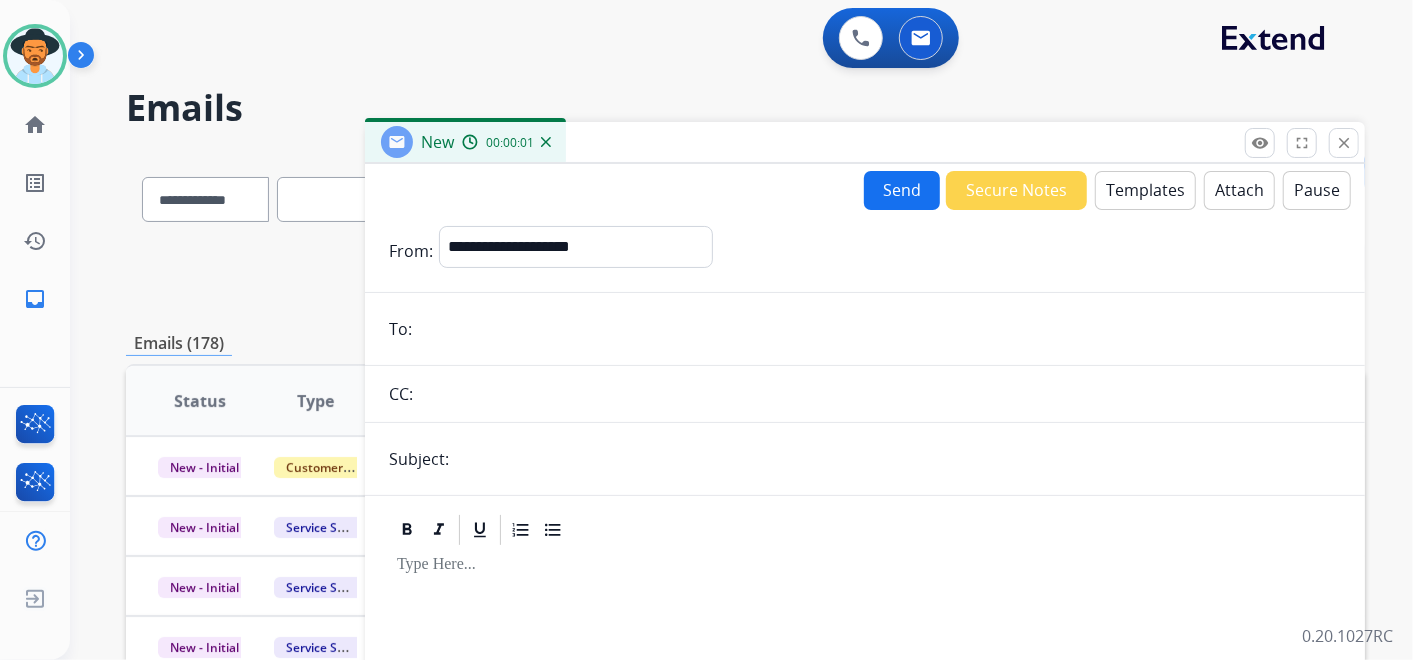 click on "Attach" at bounding box center [1239, 190] 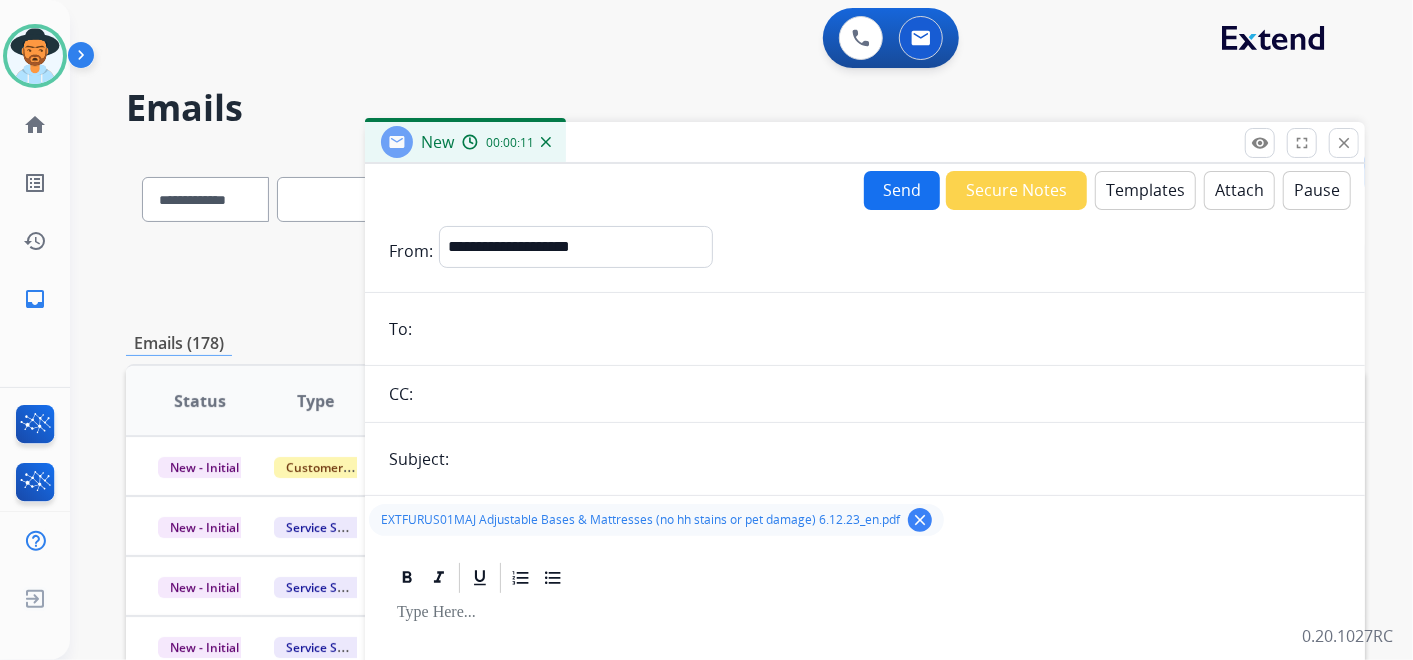 click at bounding box center [879, 329] 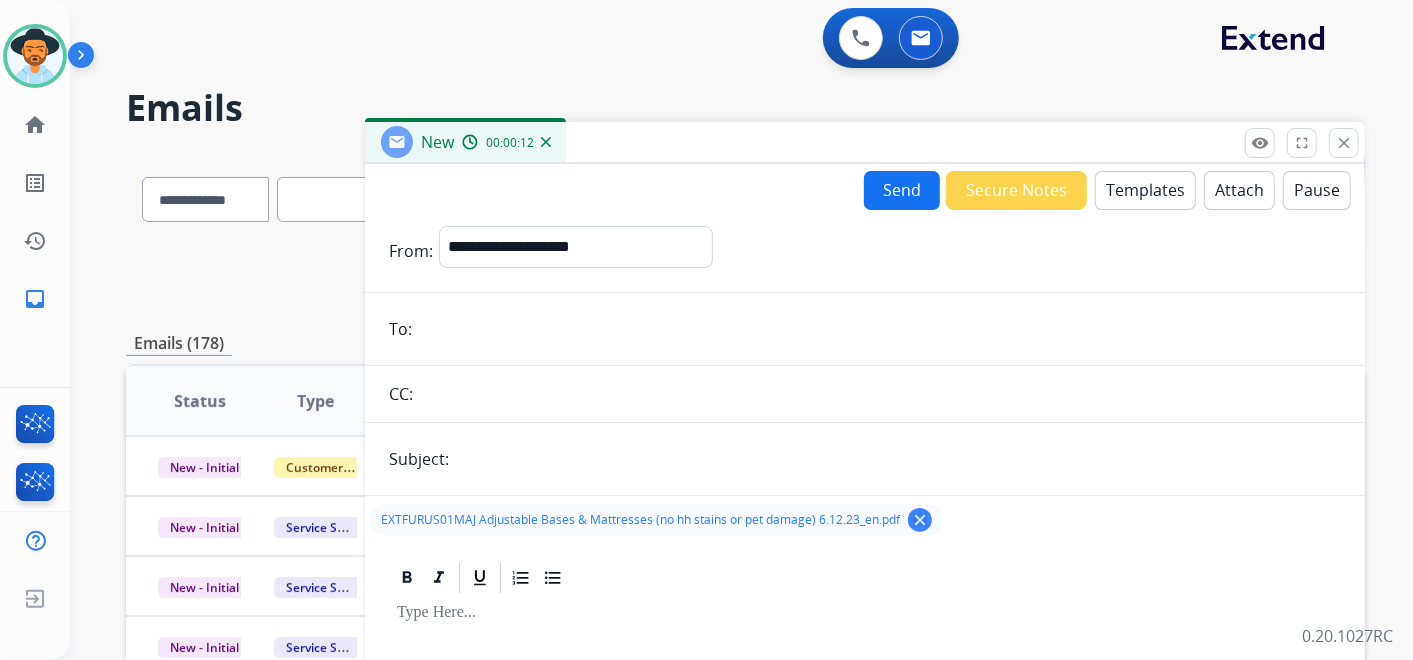 paste on "**********" 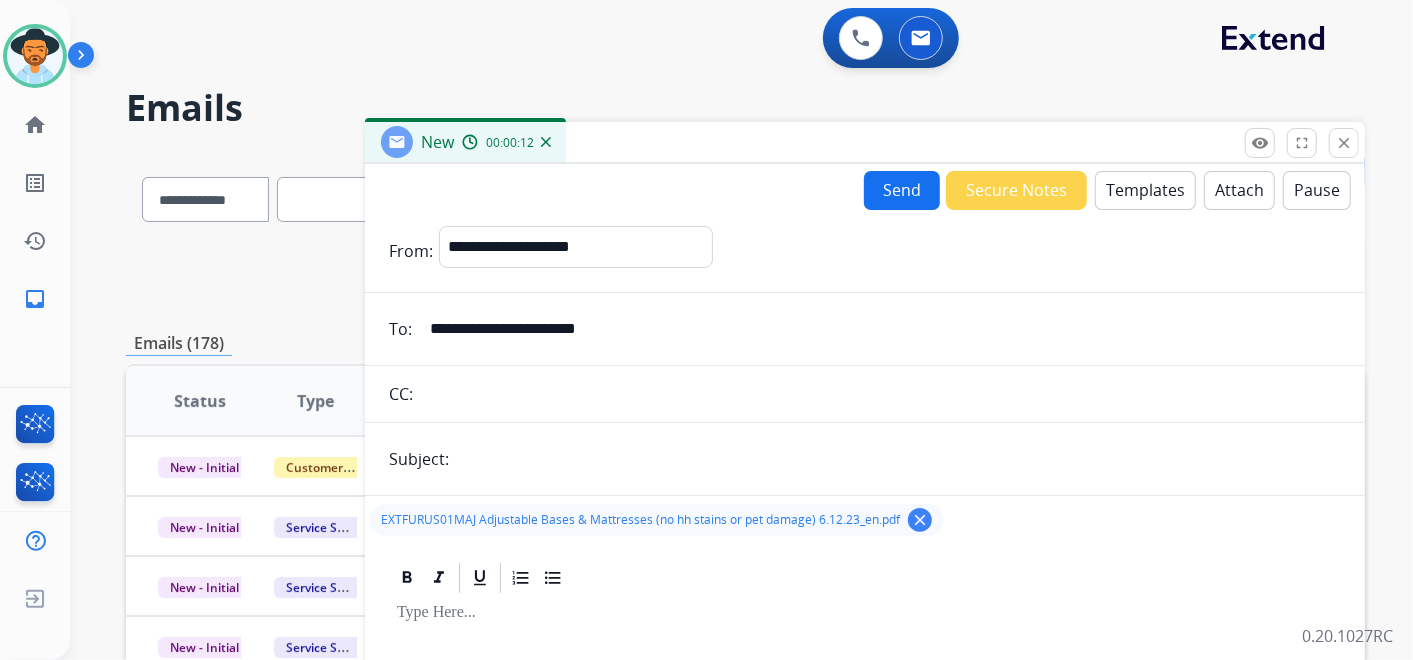 type on "**********" 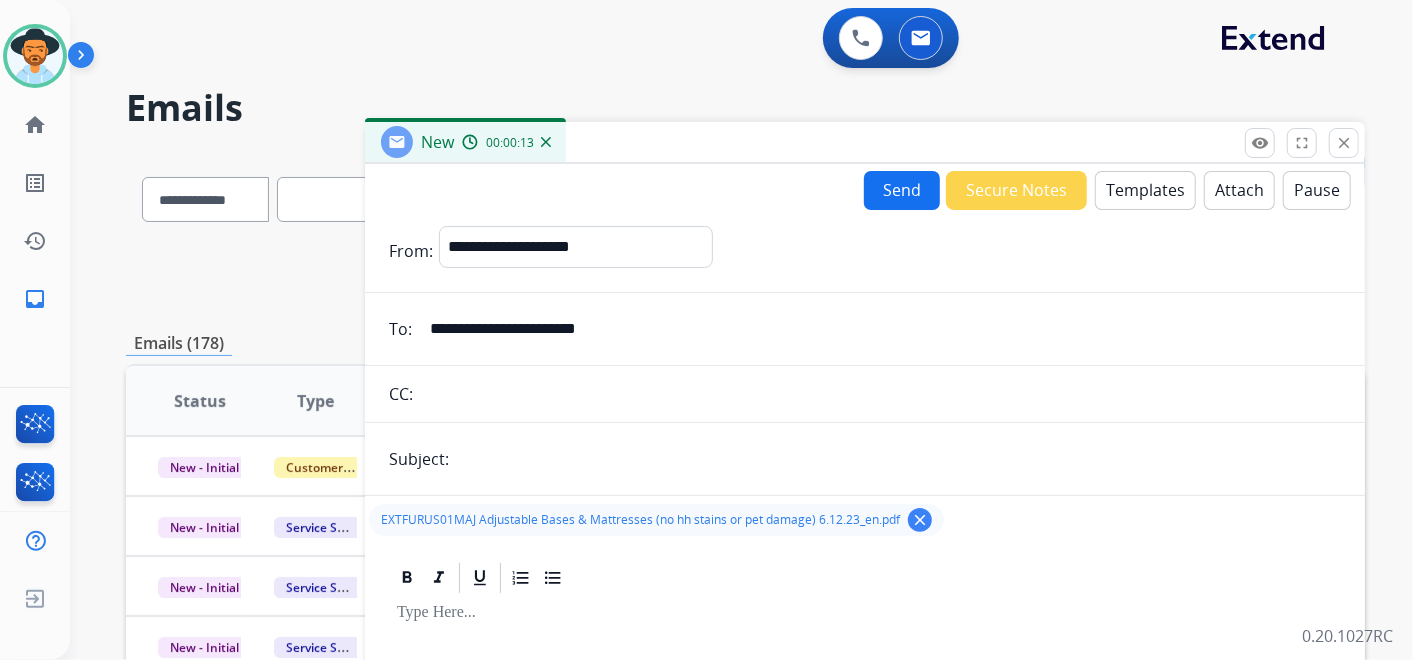 click at bounding box center (898, 459) 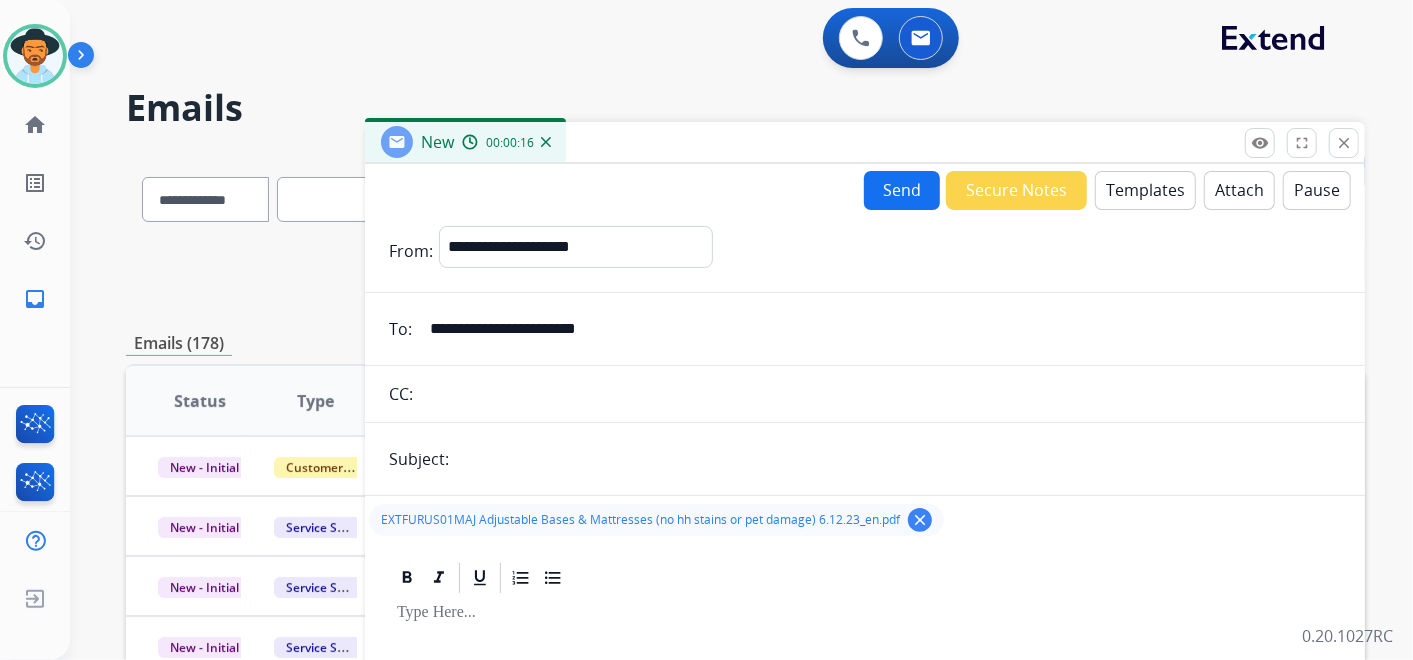type on "**********" 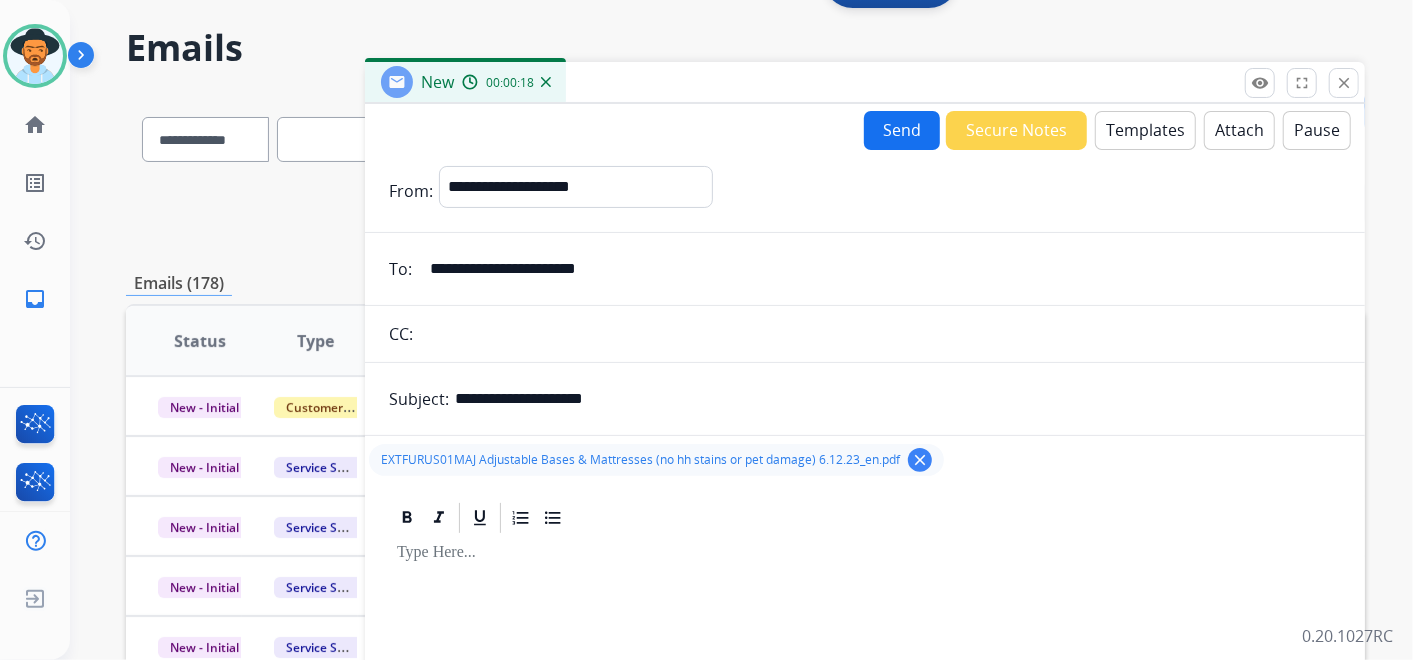 scroll, scrollTop: 0, scrollLeft: 0, axis: both 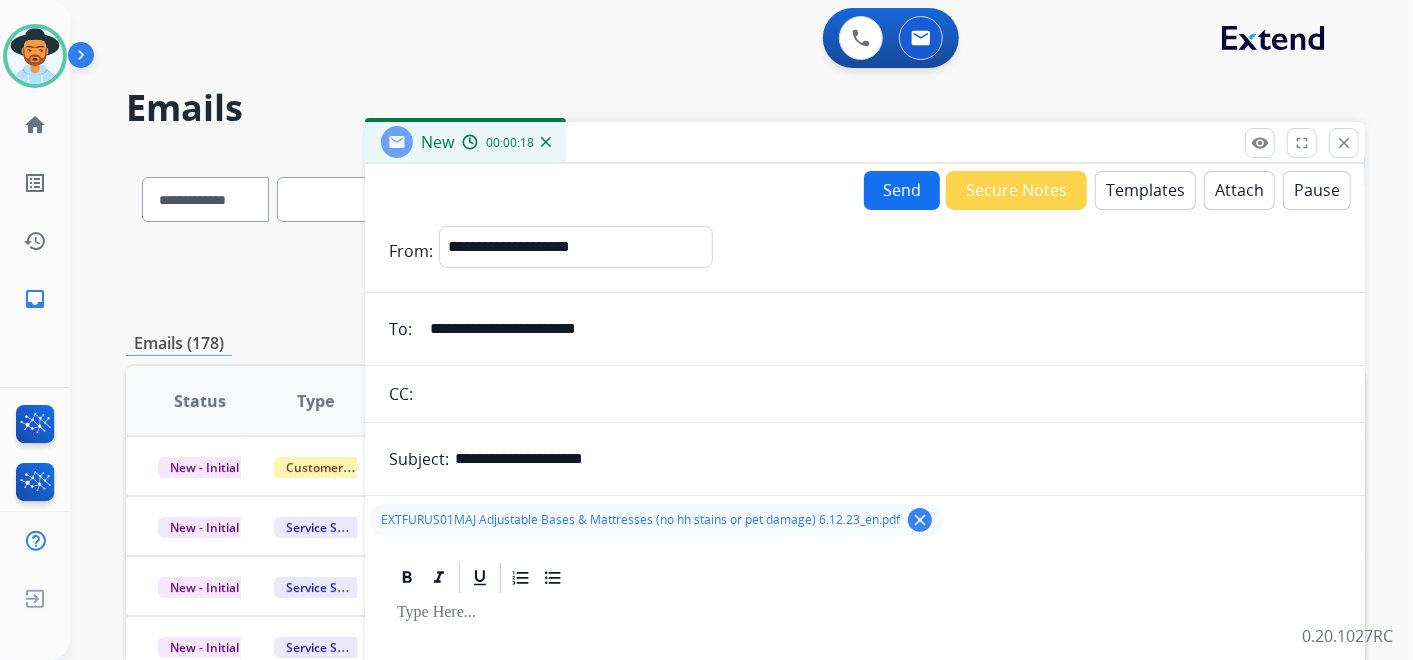 click on "Templates" at bounding box center (1145, 190) 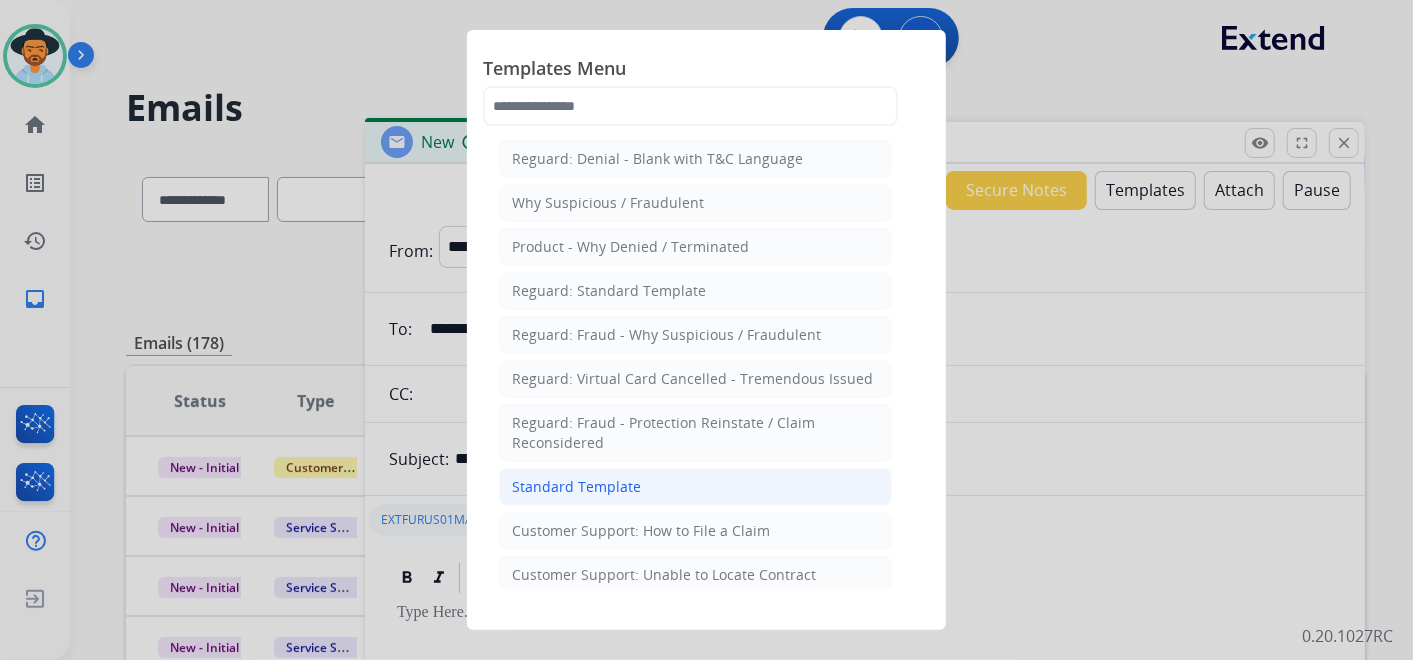 click on "Standard Template" 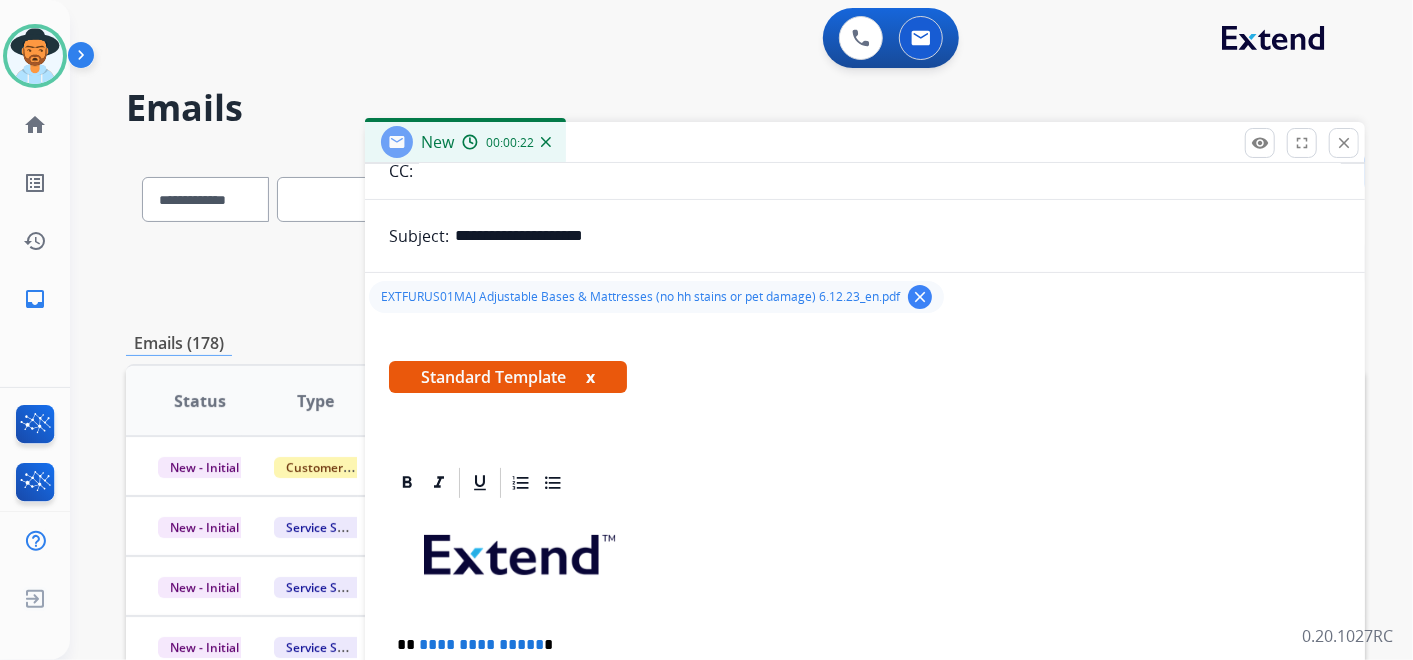 scroll, scrollTop: 333, scrollLeft: 0, axis: vertical 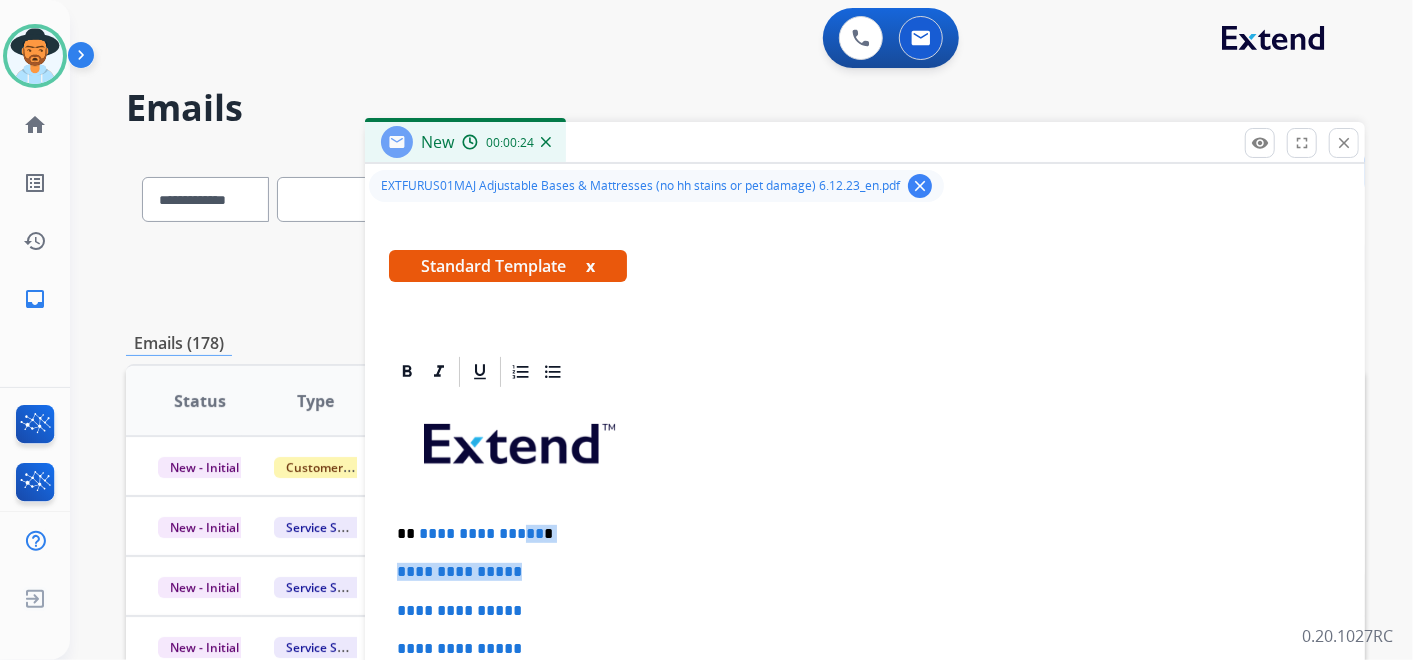 drag, startPoint x: 557, startPoint y: 540, endPoint x: 522, endPoint y: 529, distance: 36.687874 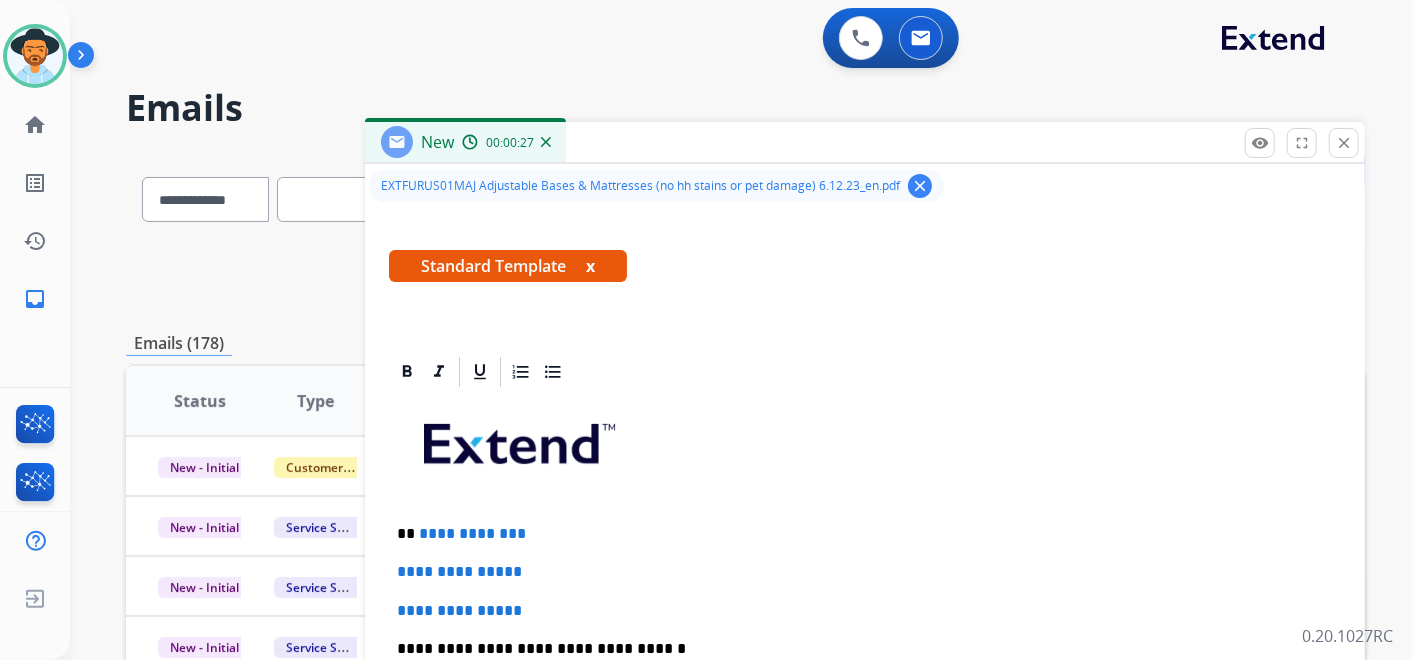 type 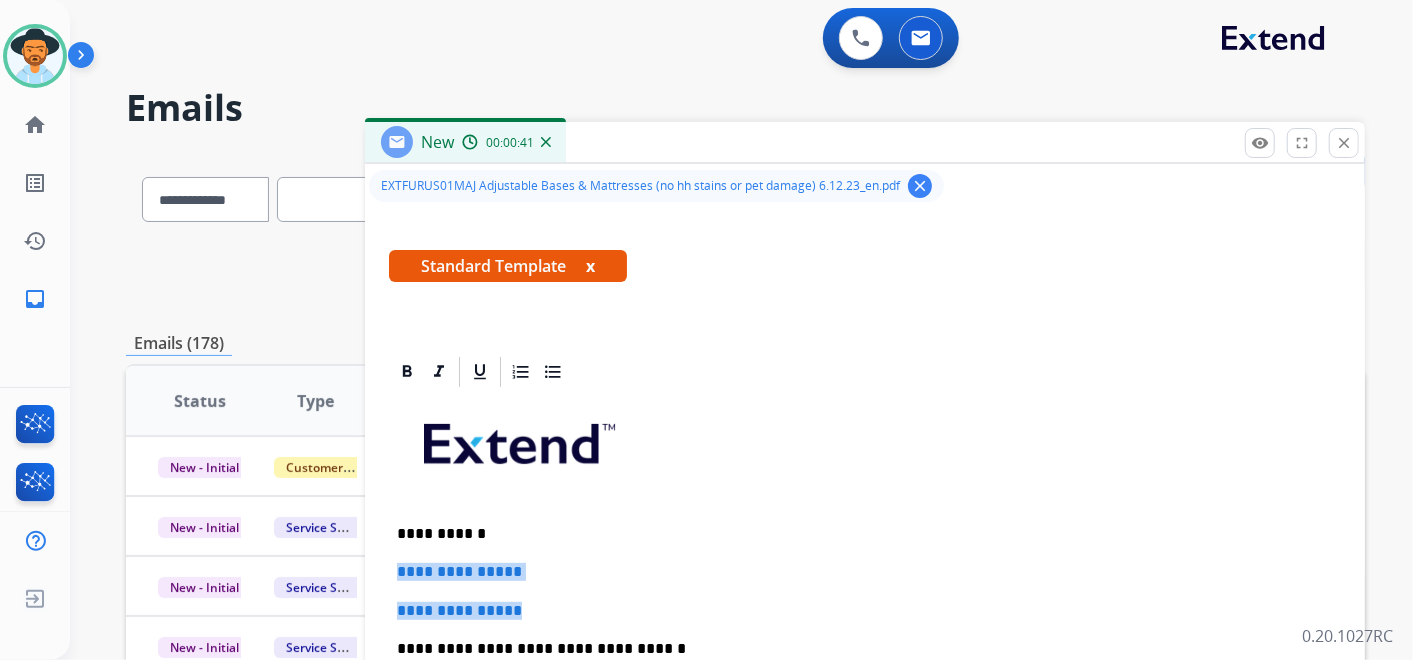 drag, startPoint x: 398, startPoint y: 562, endPoint x: 554, endPoint y: 602, distance: 161.04657 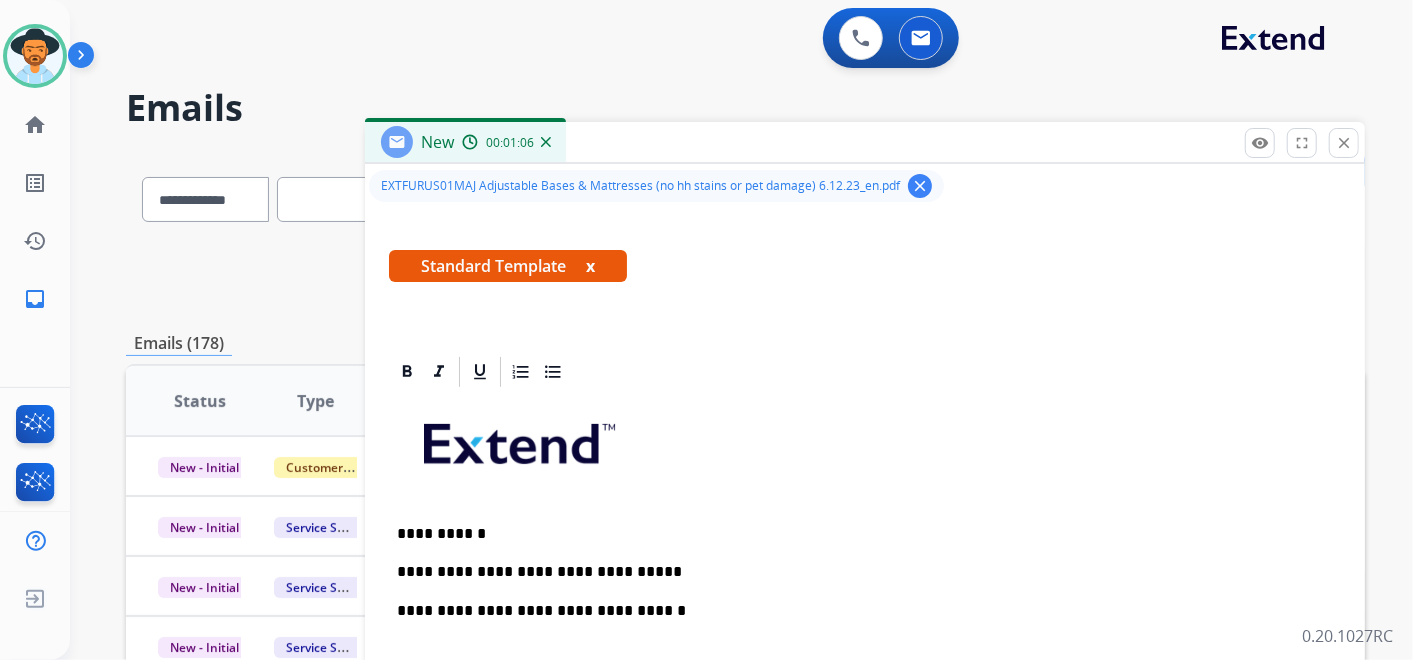 click on "**********" at bounding box center (857, 572) 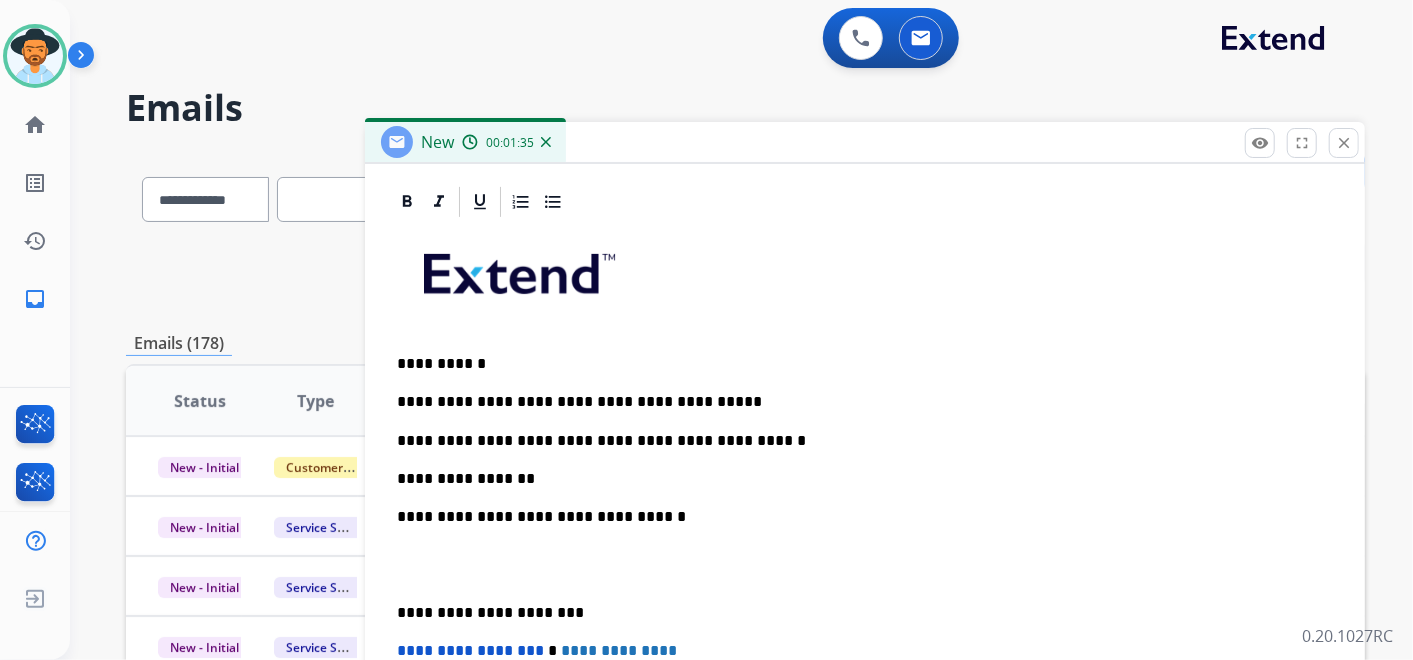scroll, scrollTop: 507, scrollLeft: 0, axis: vertical 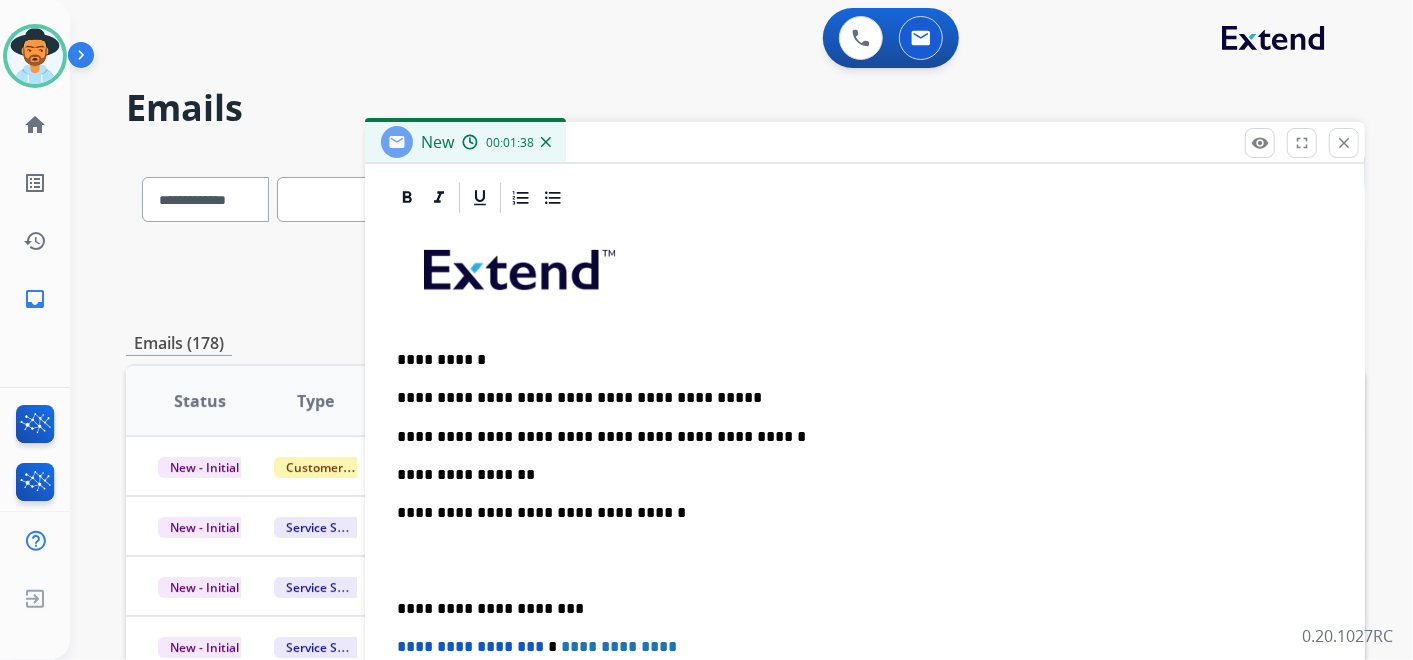 click on "**********" at bounding box center (865, 540) 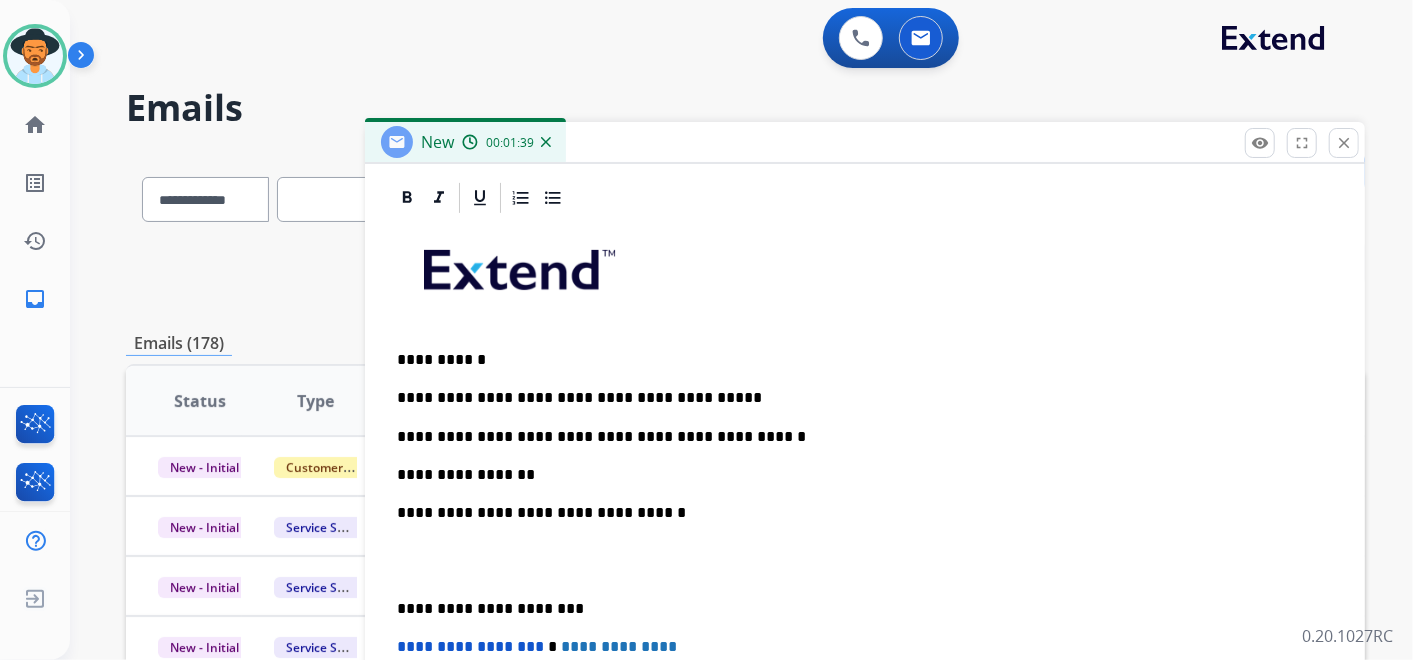 click on "**********" at bounding box center [865, 560] 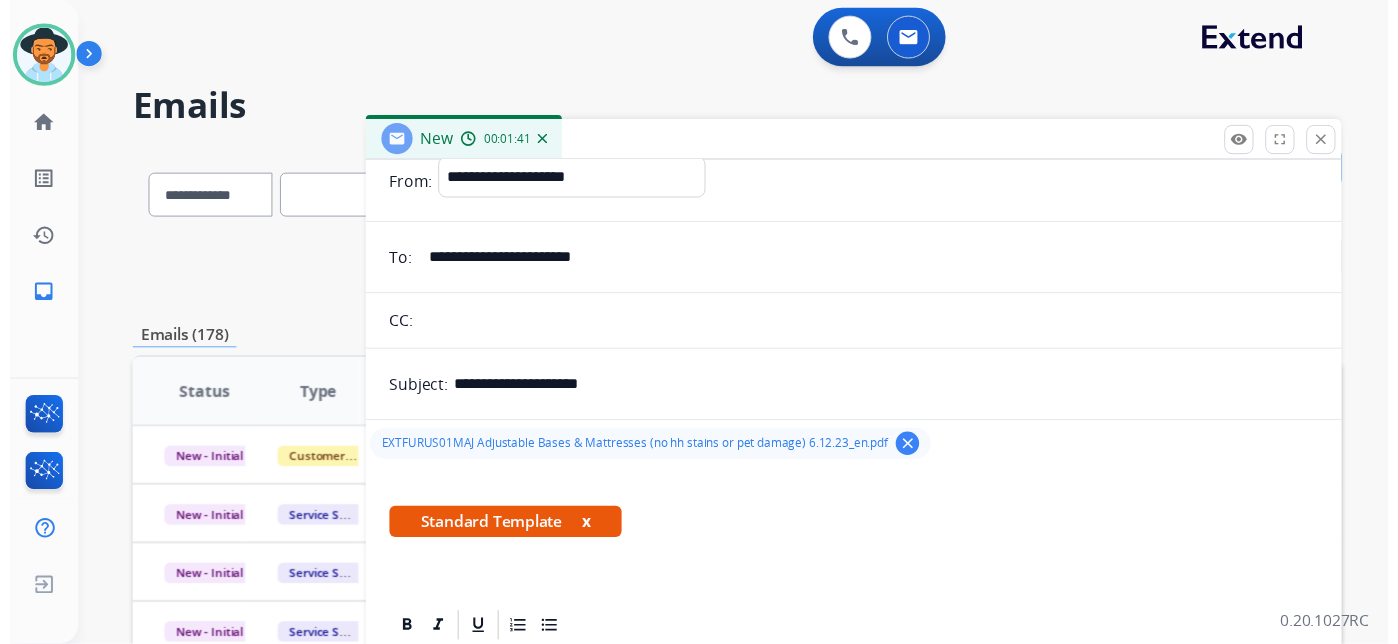 scroll, scrollTop: 0, scrollLeft: 0, axis: both 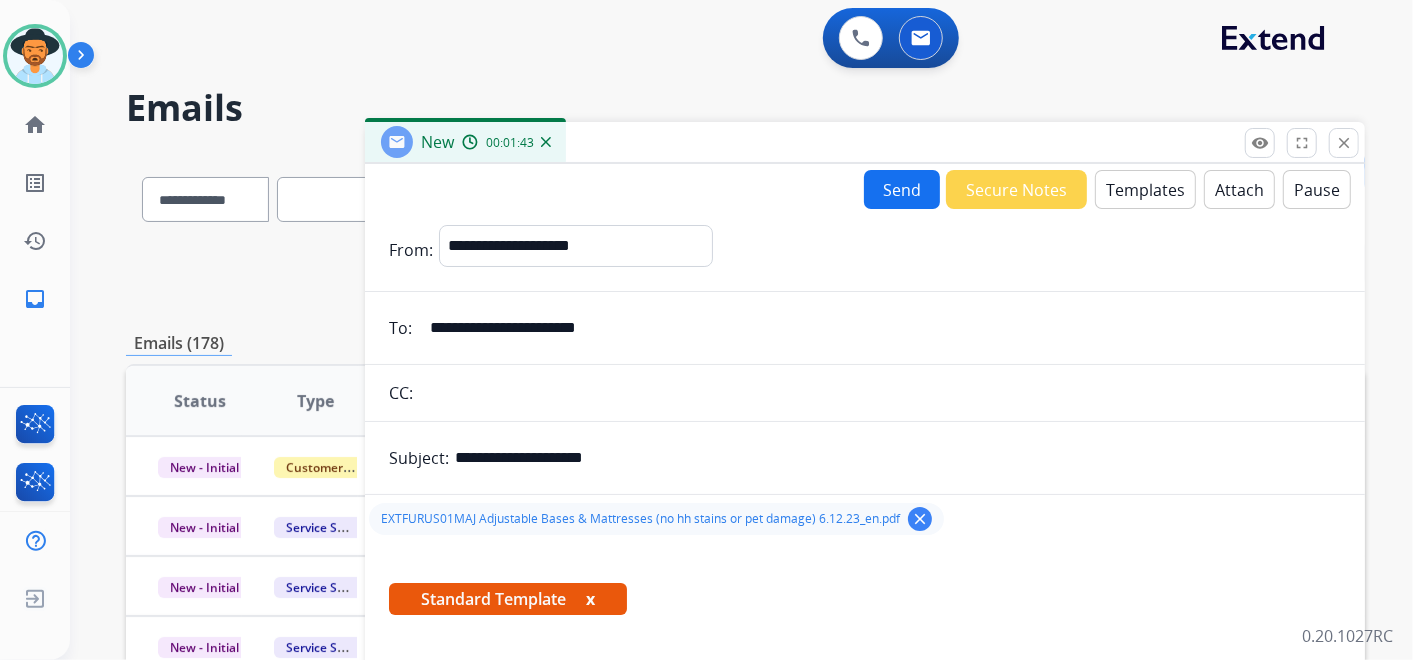 click on "Send" at bounding box center (902, 189) 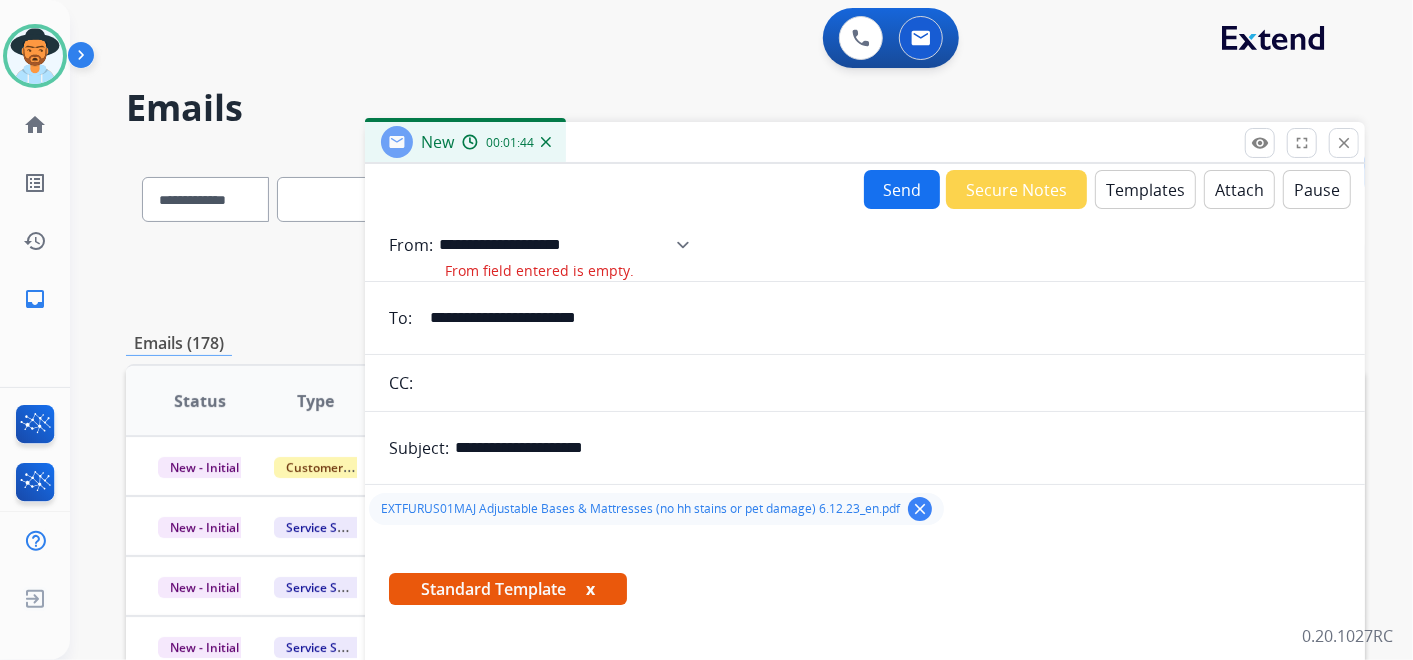 click on "**********" at bounding box center [571, 245] 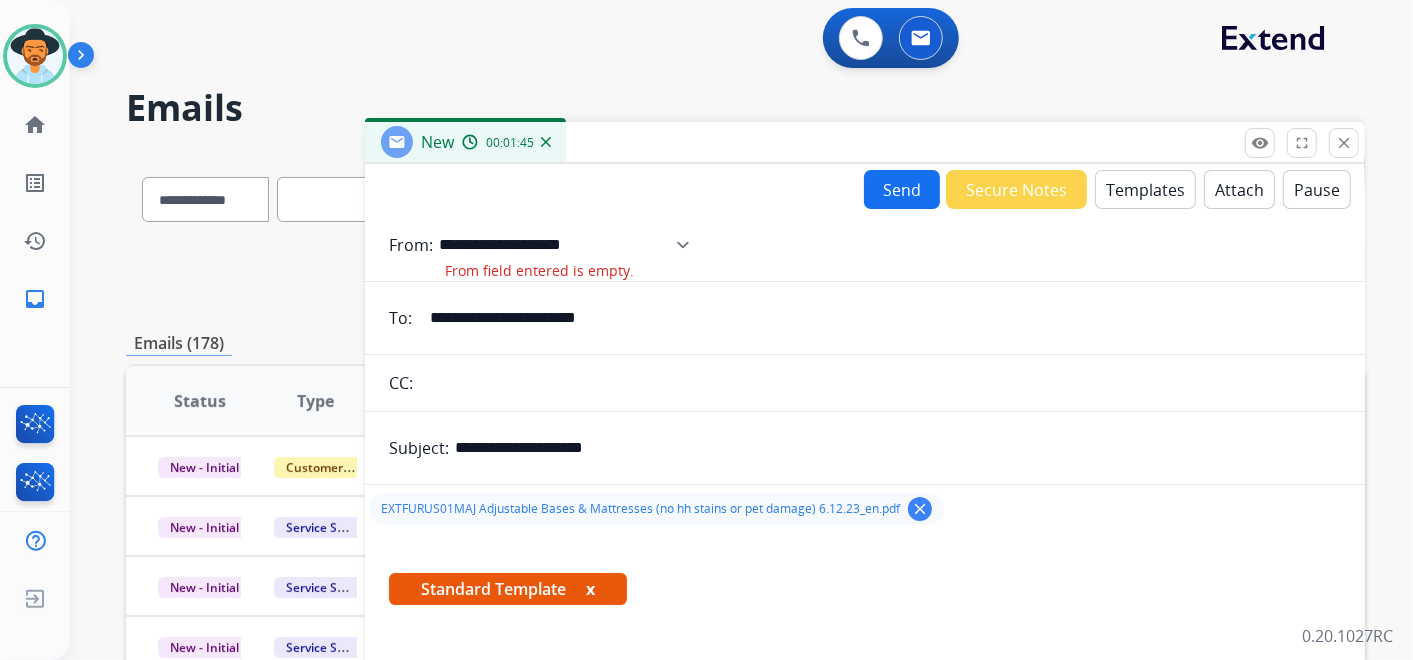 select on "**********" 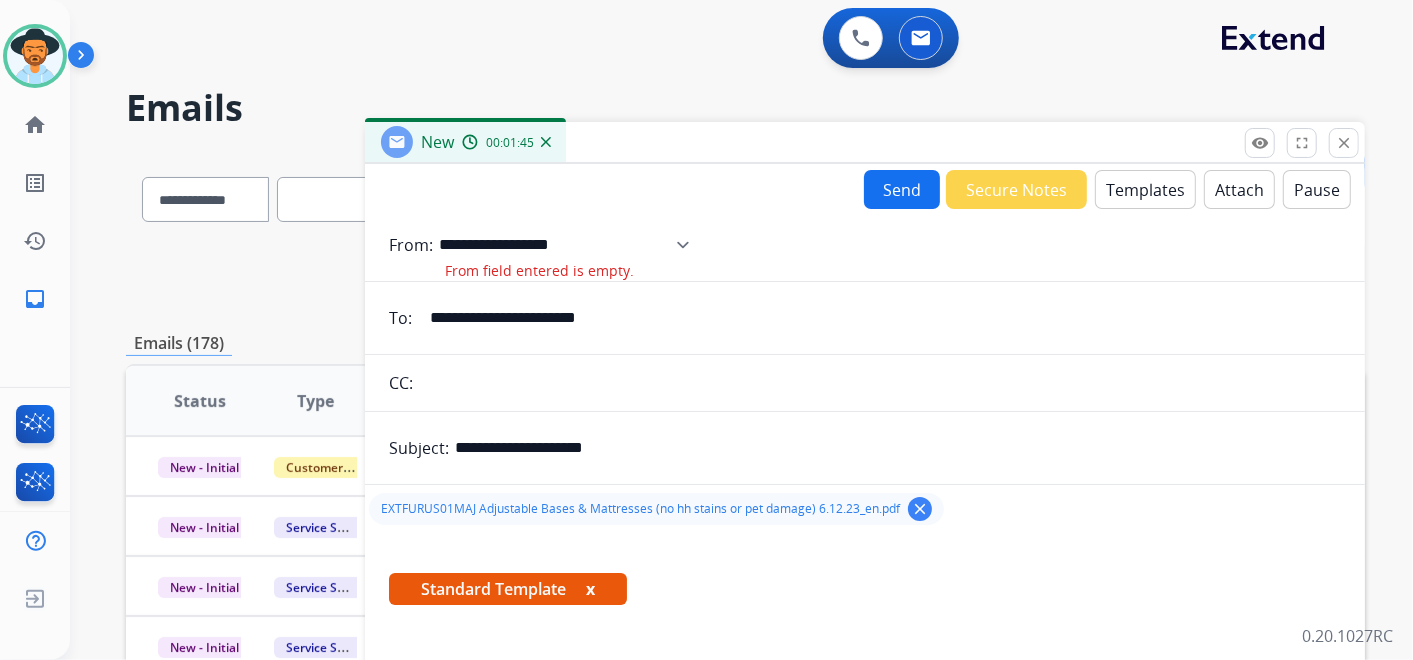 click on "**********" at bounding box center [571, 245] 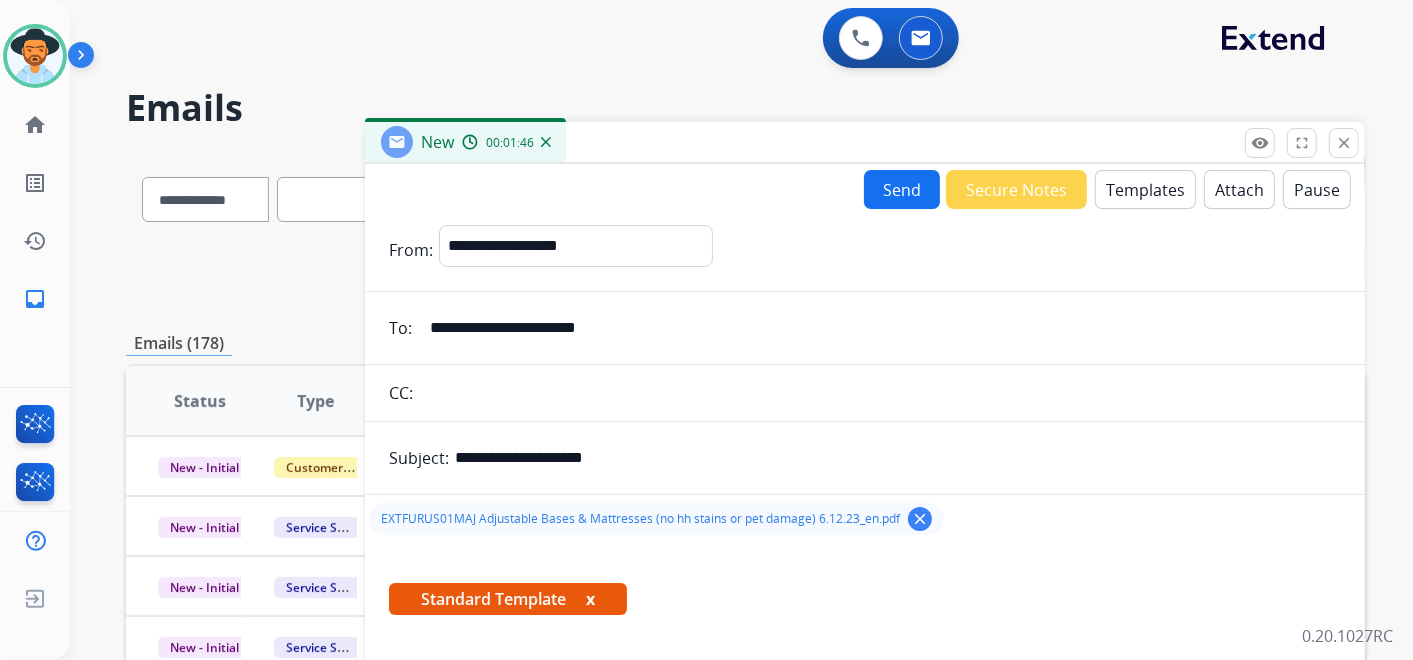 click on "Send" at bounding box center [902, 189] 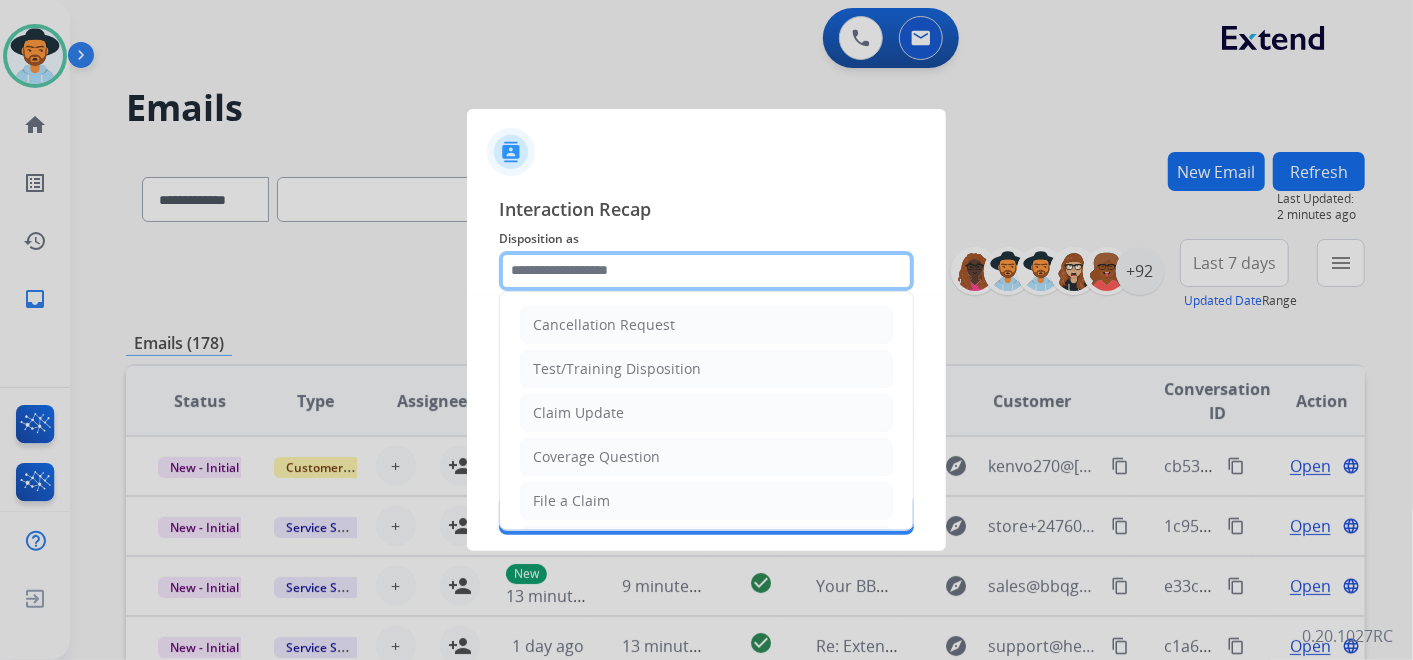 click 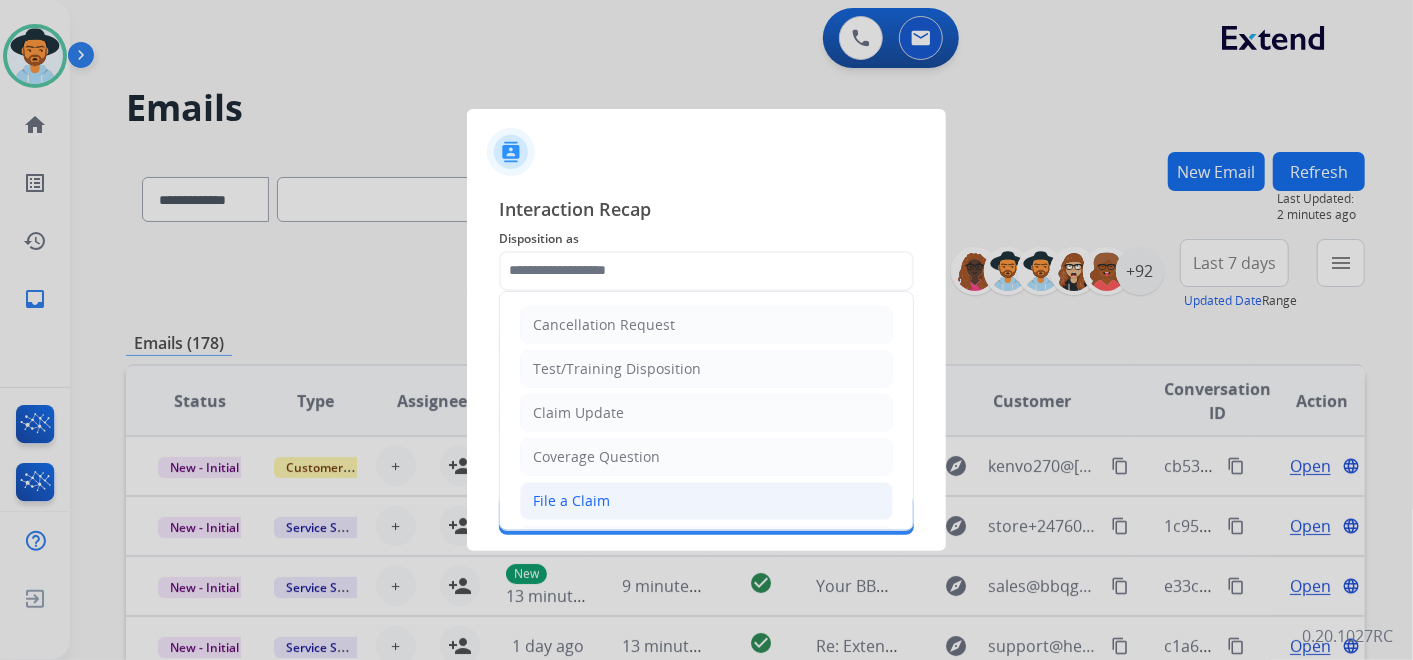 click on "File a Claim" 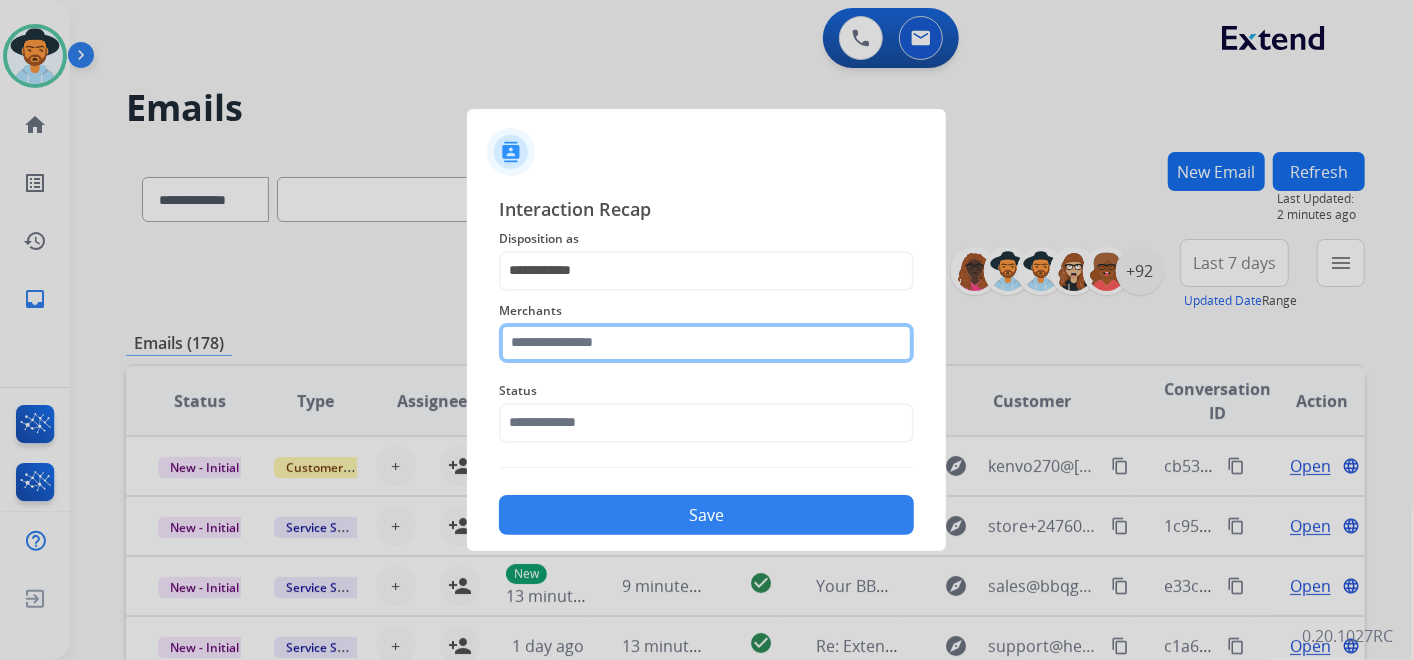 click 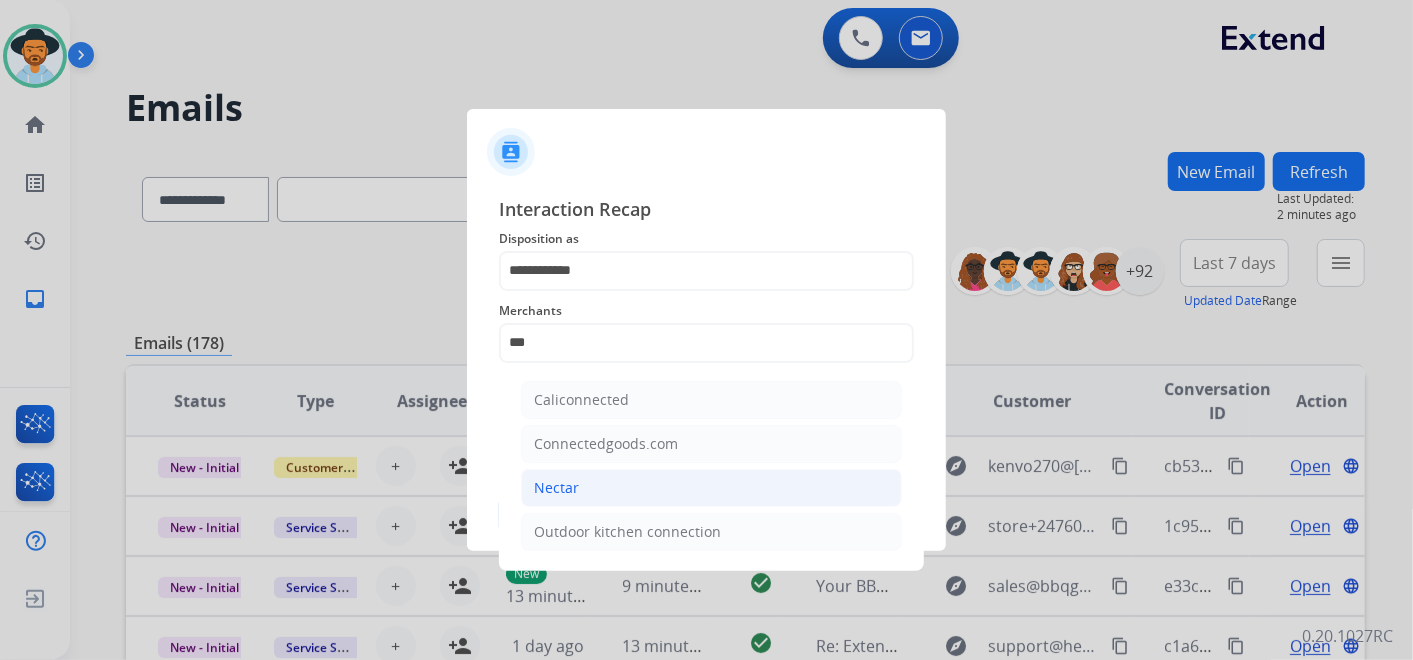 click on "Nectar" 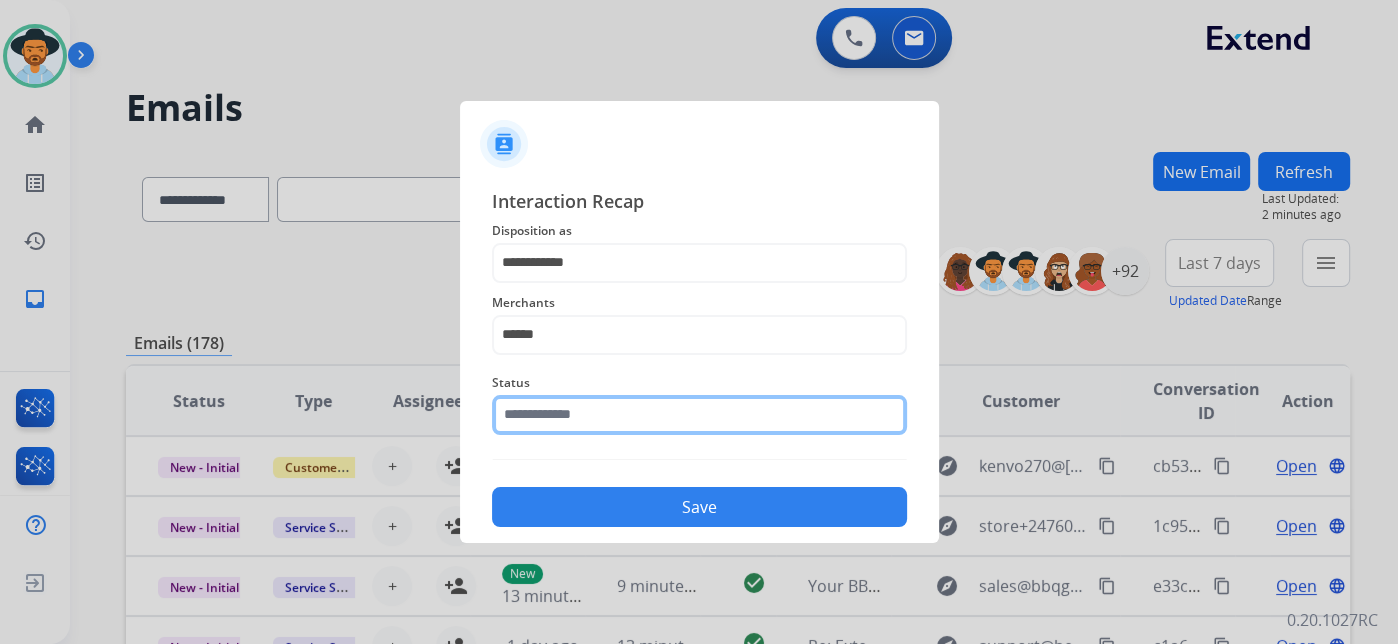 click 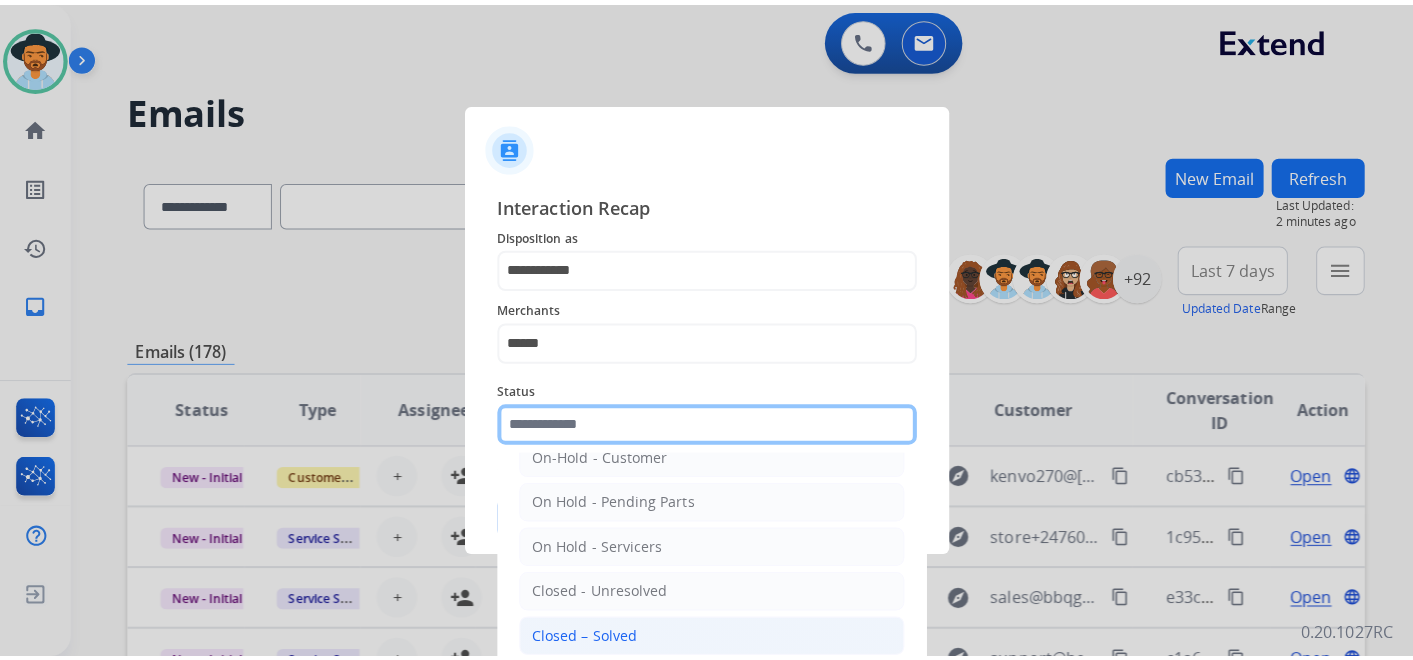 scroll, scrollTop: 111, scrollLeft: 0, axis: vertical 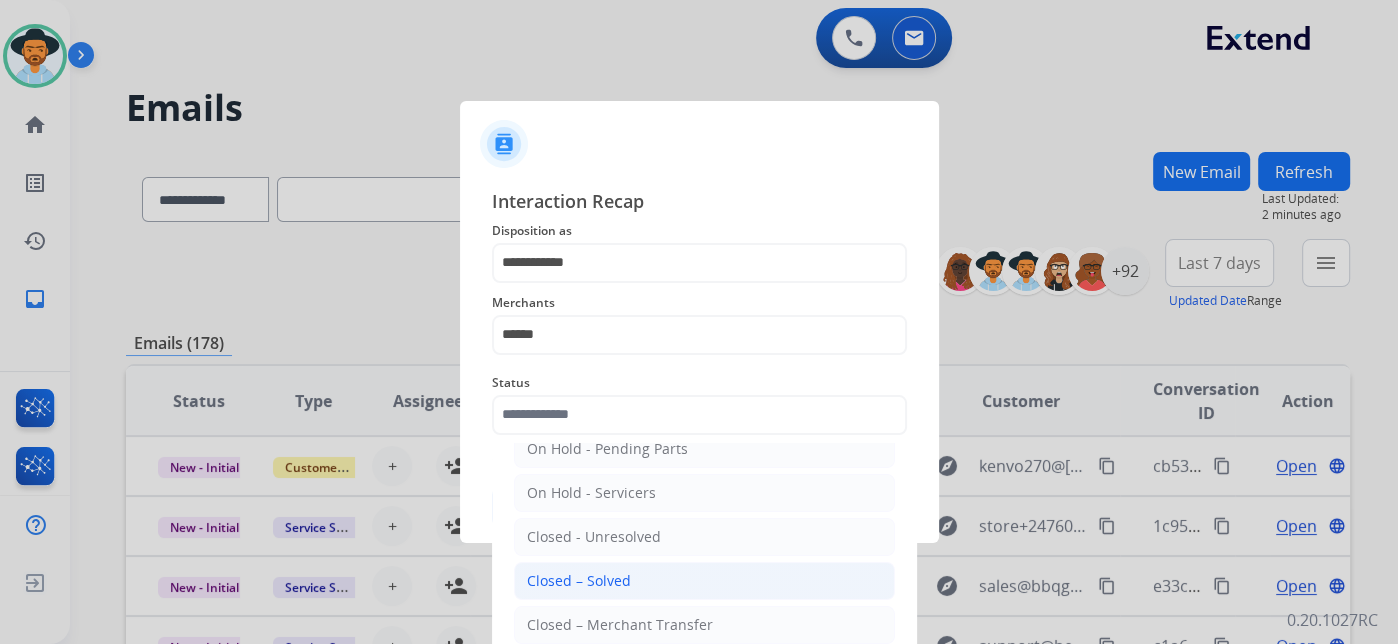 click on "Closed – Solved" 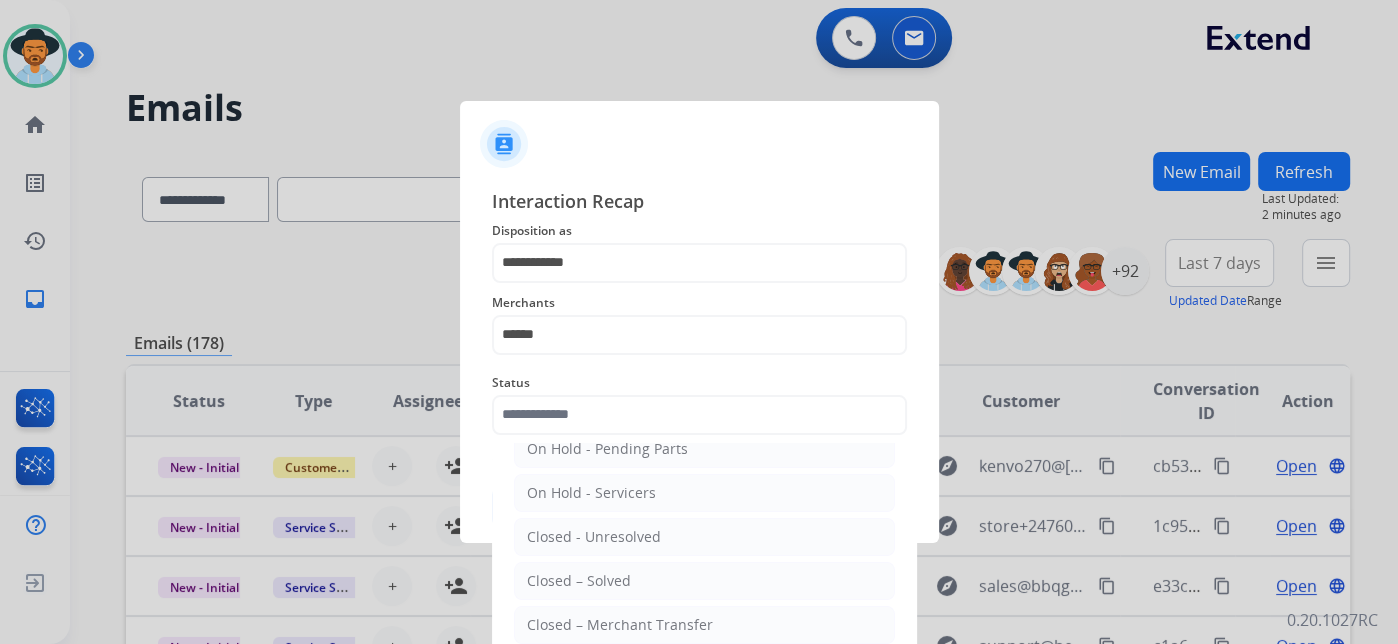 type on "**********" 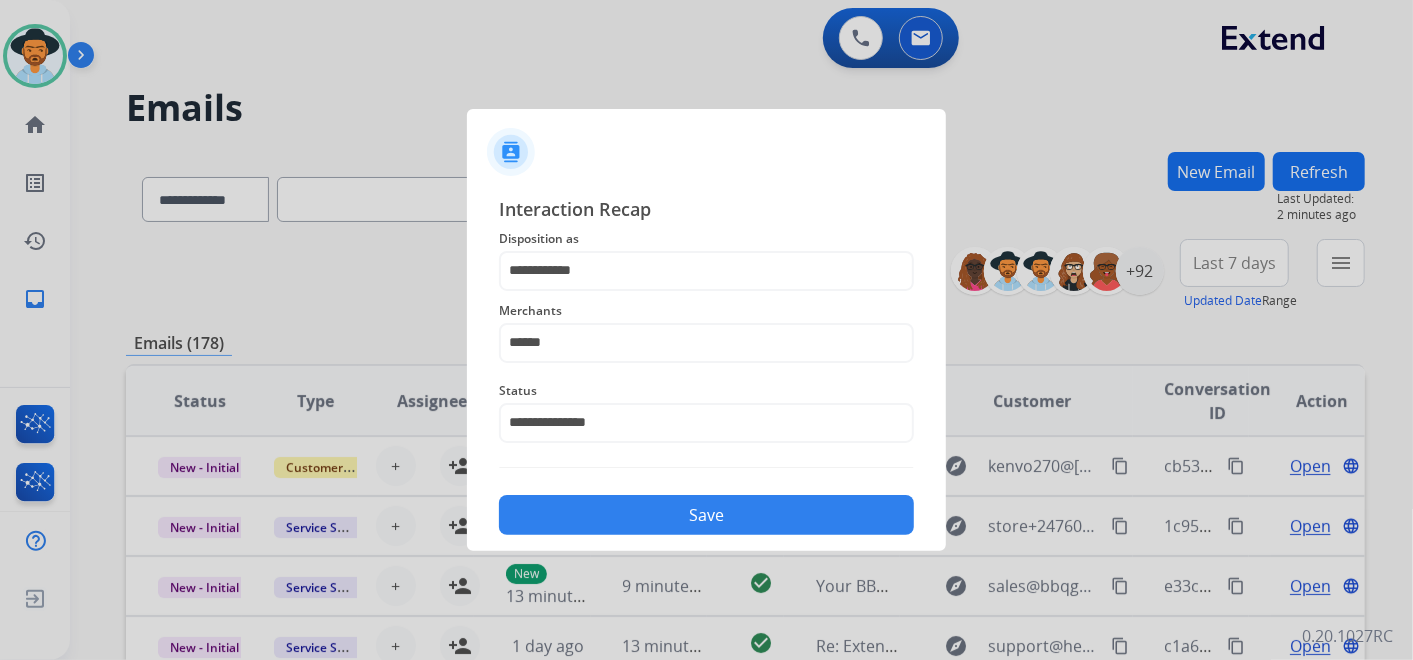 click on "Save" 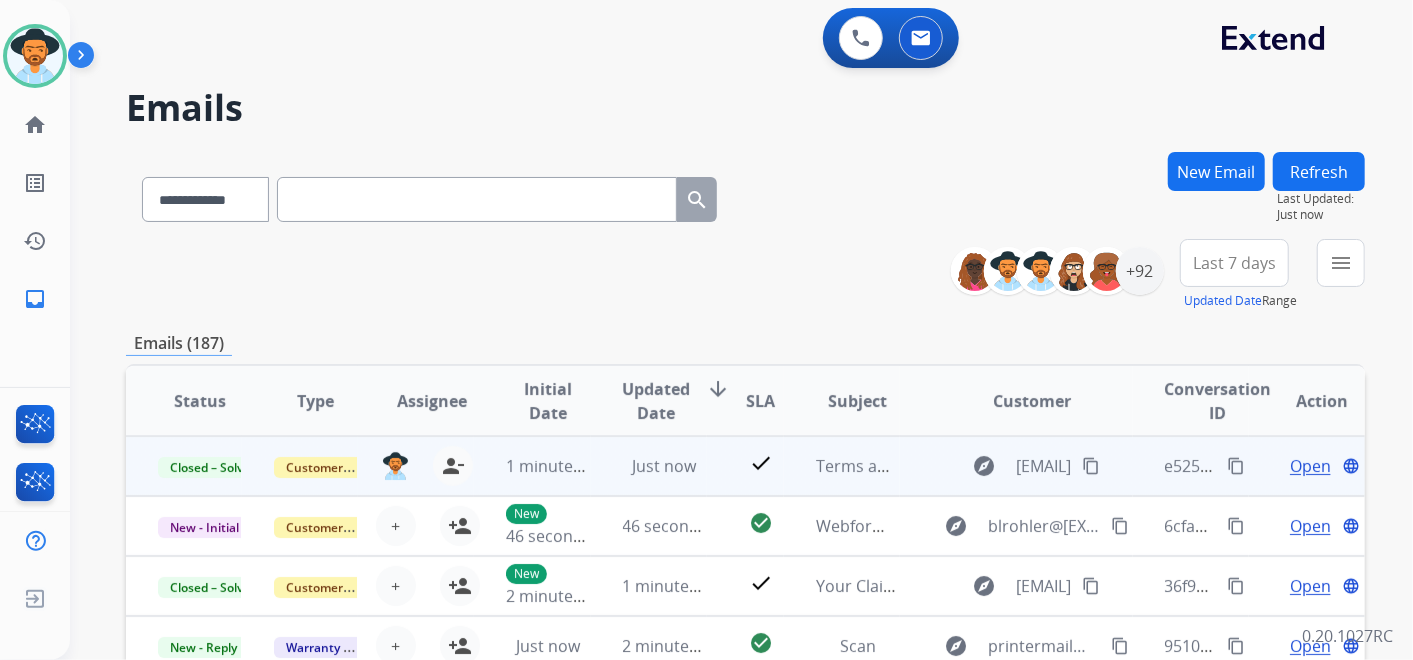 click on "content_copy" at bounding box center [1236, 466] 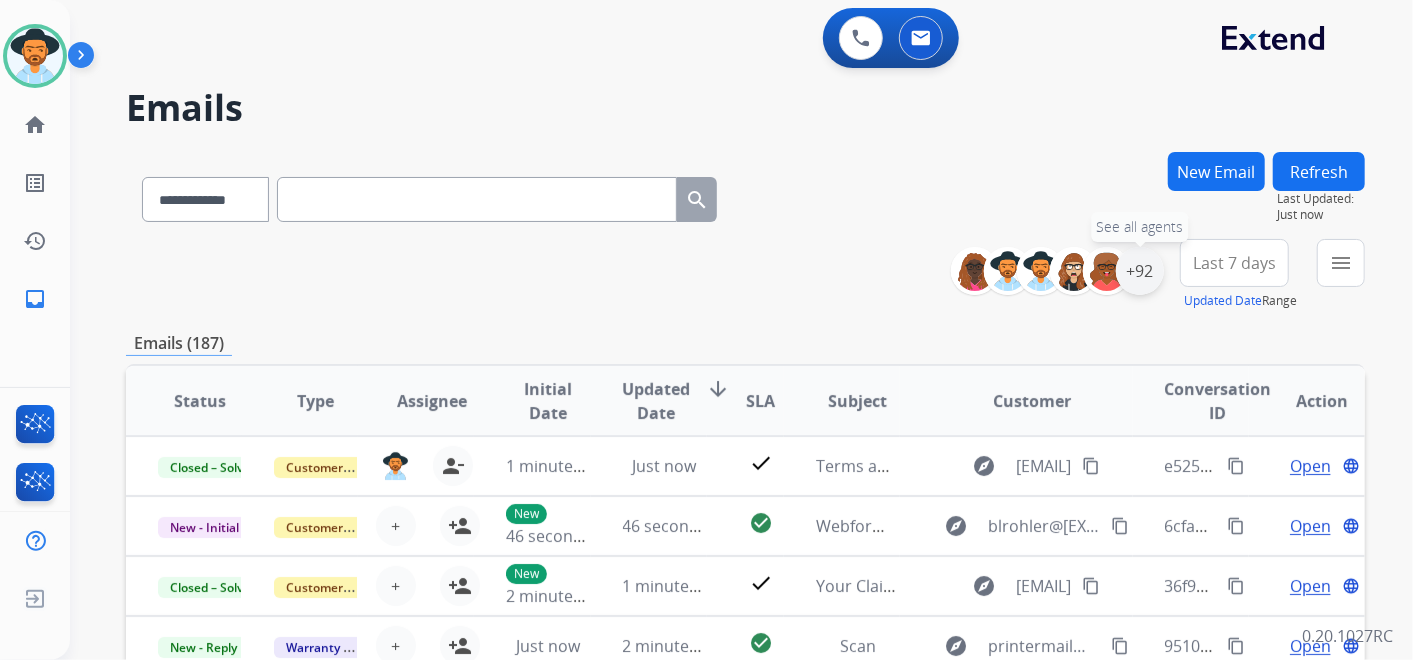 click on "+92" at bounding box center (1140, 271) 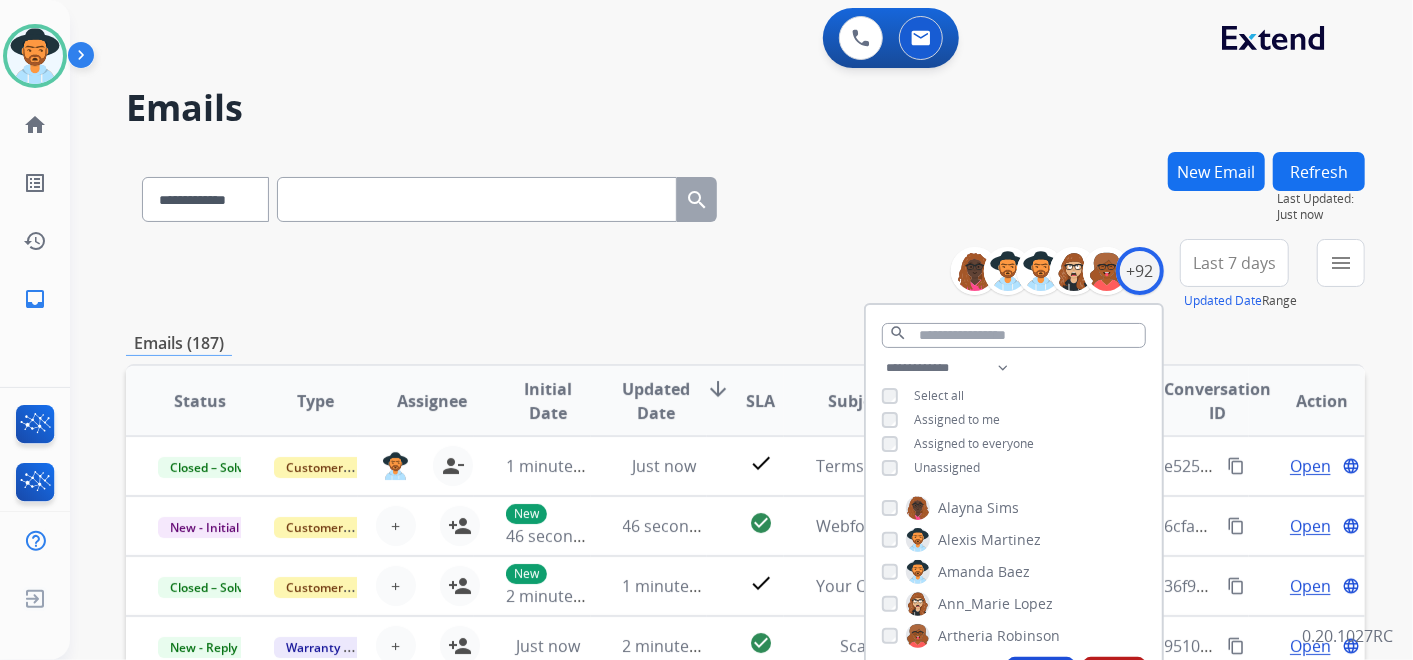 click on "**********" at bounding box center [1014, 420] 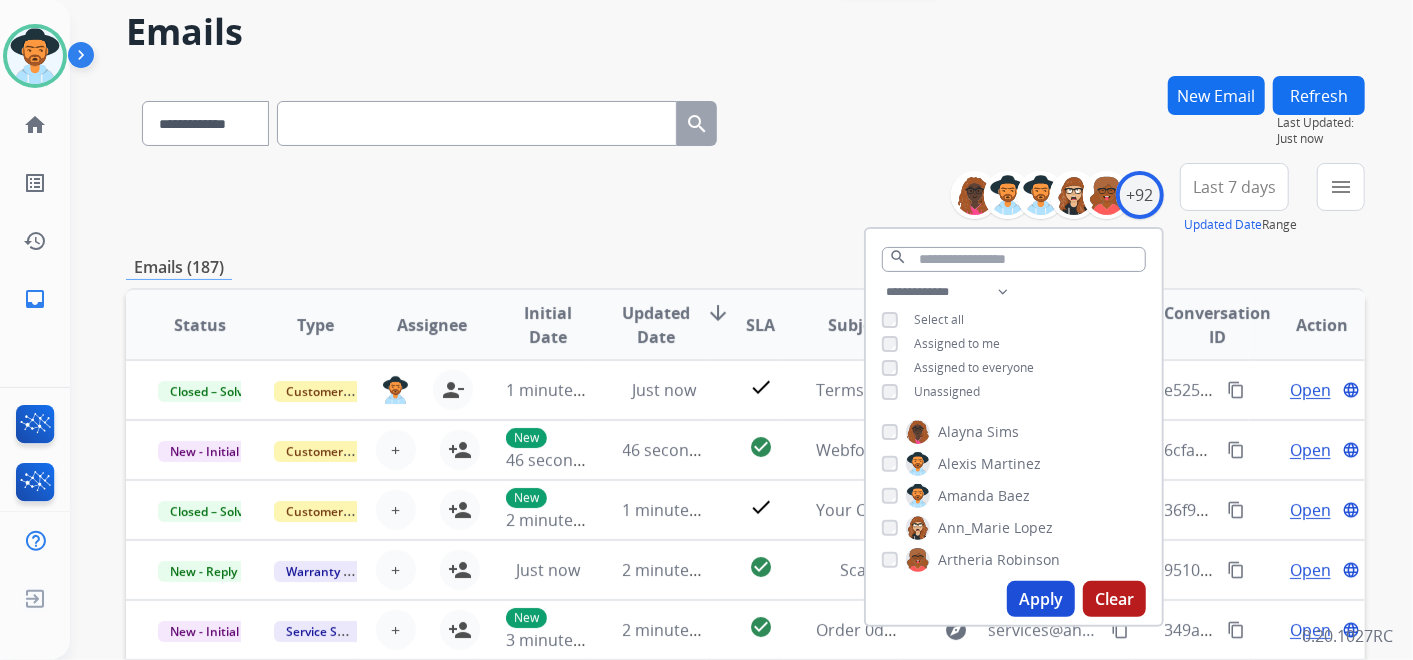 scroll, scrollTop: 111, scrollLeft: 0, axis: vertical 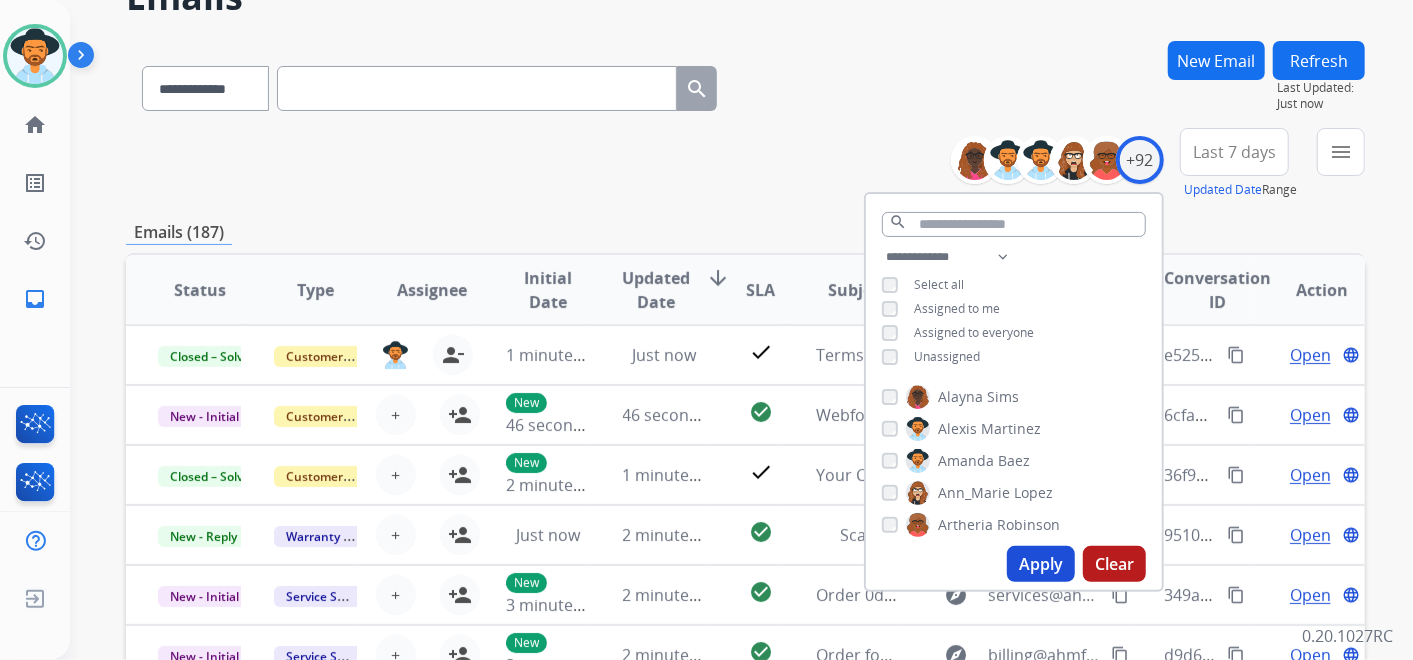 click on "Apply" at bounding box center (1041, 564) 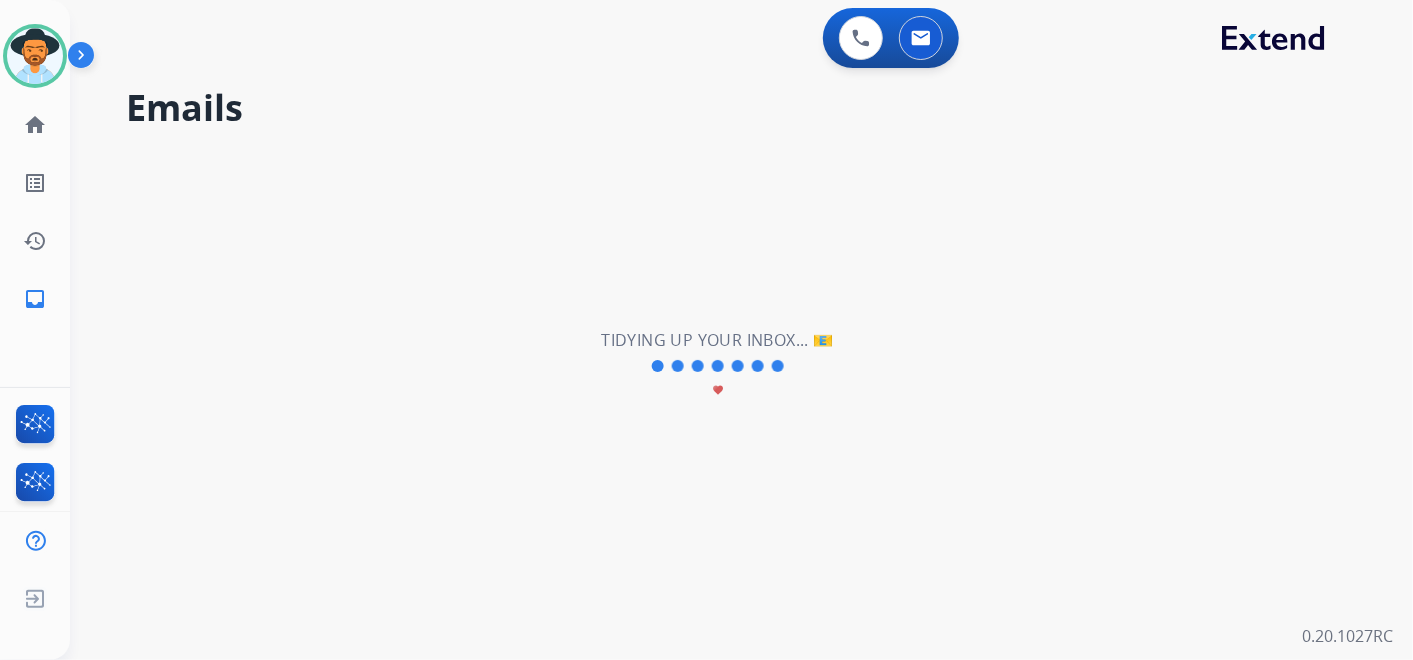 scroll, scrollTop: 0, scrollLeft: 0, axis: both 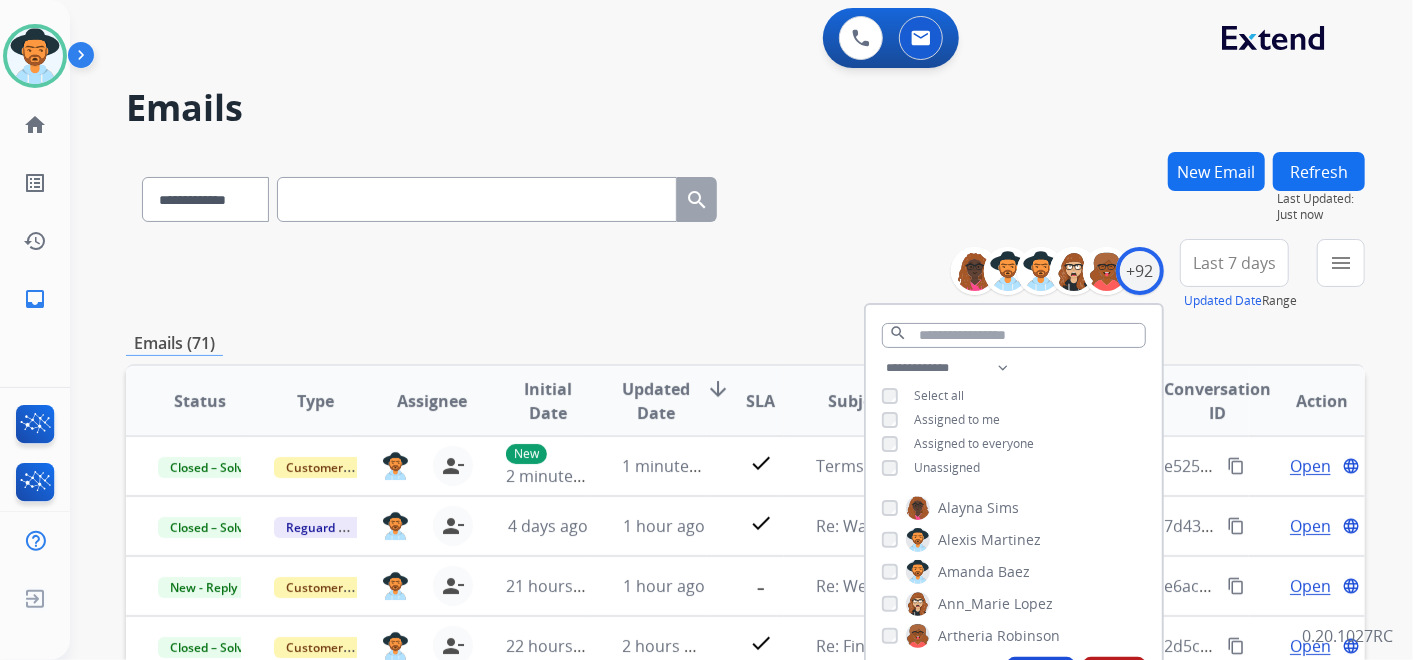 click on "**********" at bounding box center [745, 645] 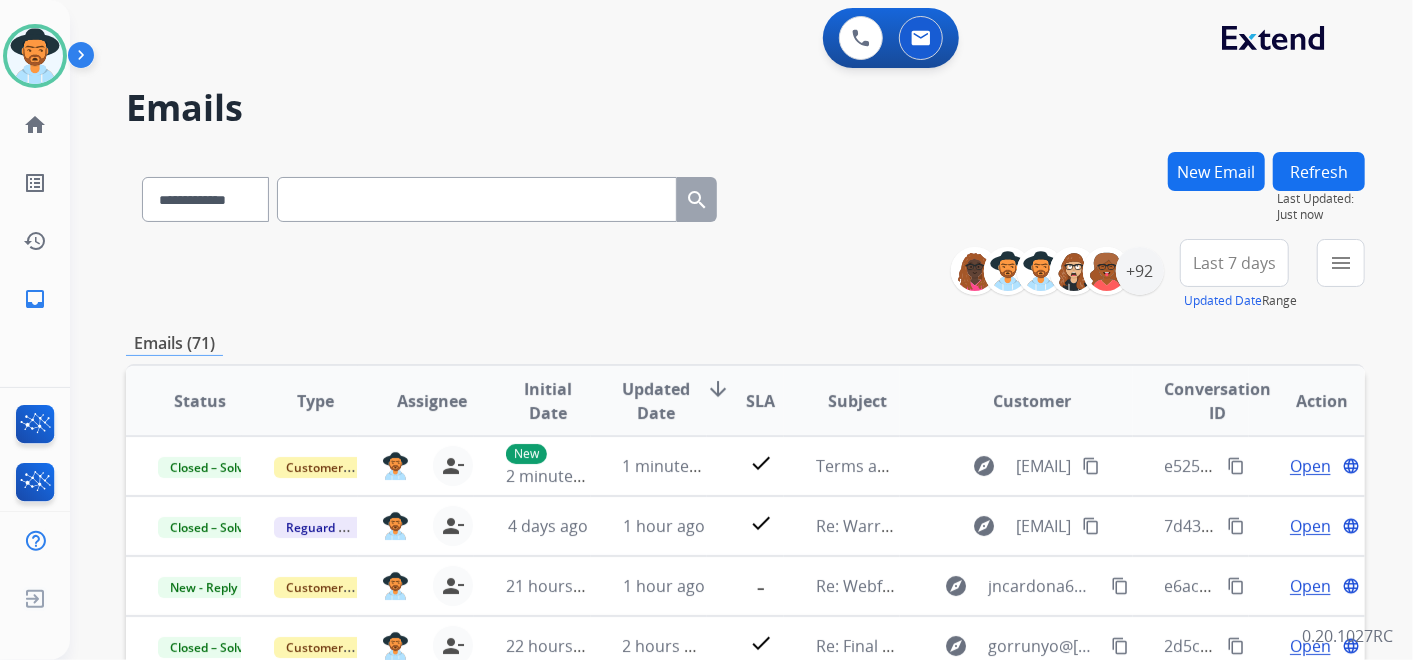 click on "Last 7 days" at bounding box center [1234, 263] 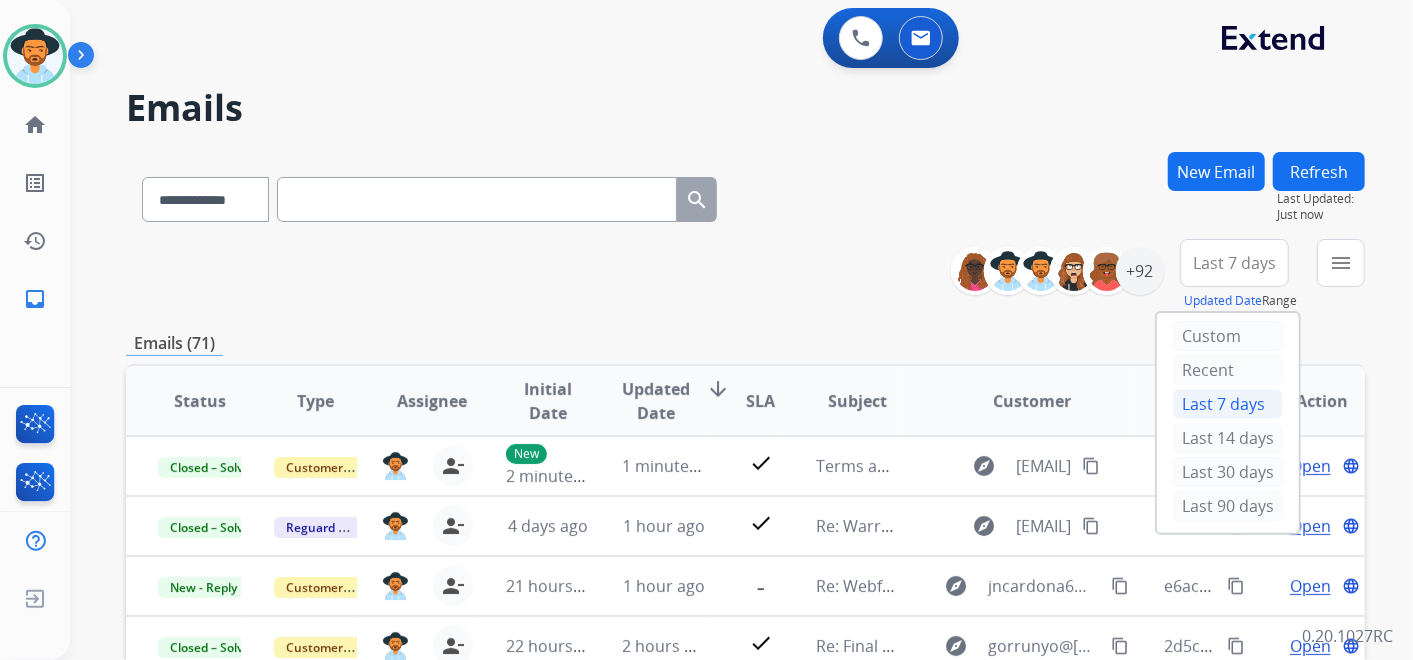 drag, startPoint x: 1228, startPoint y: 507, endPoint x: 1228, endPoint y: 496, distance: 11 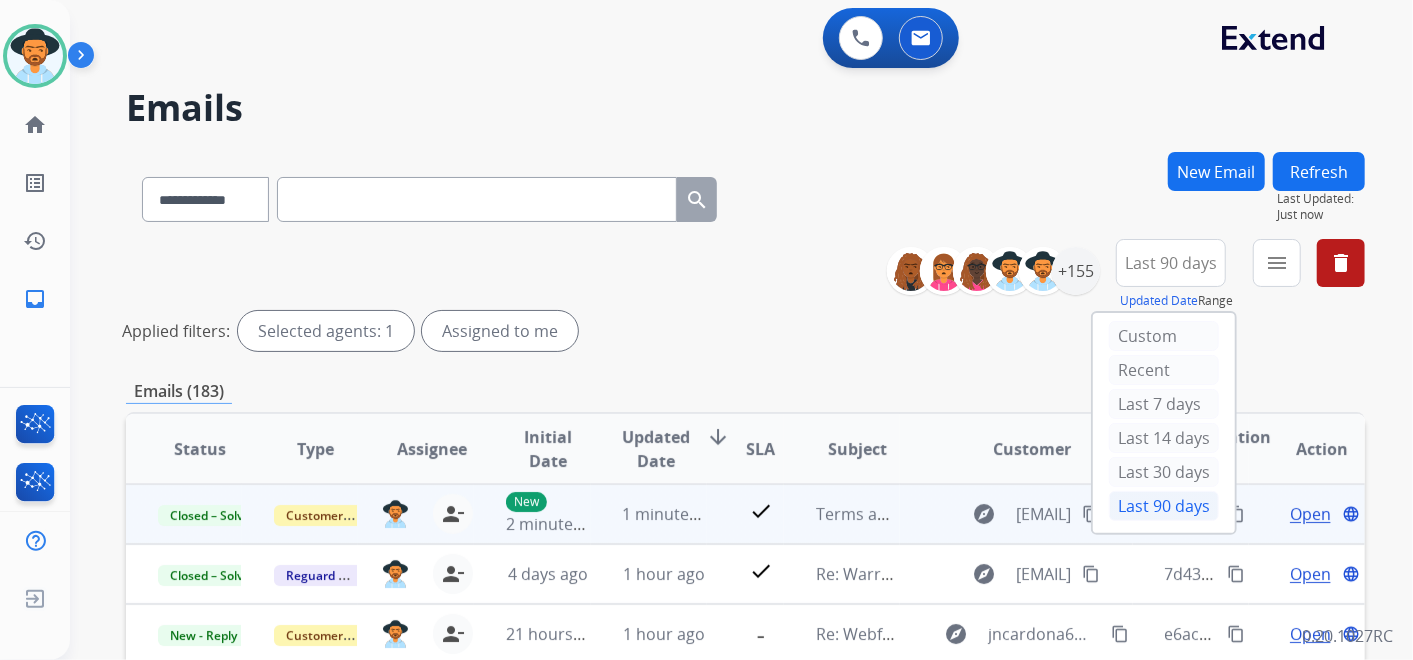 scroll, scrollTop: 1, scrollLeft: 0, axis: vertical 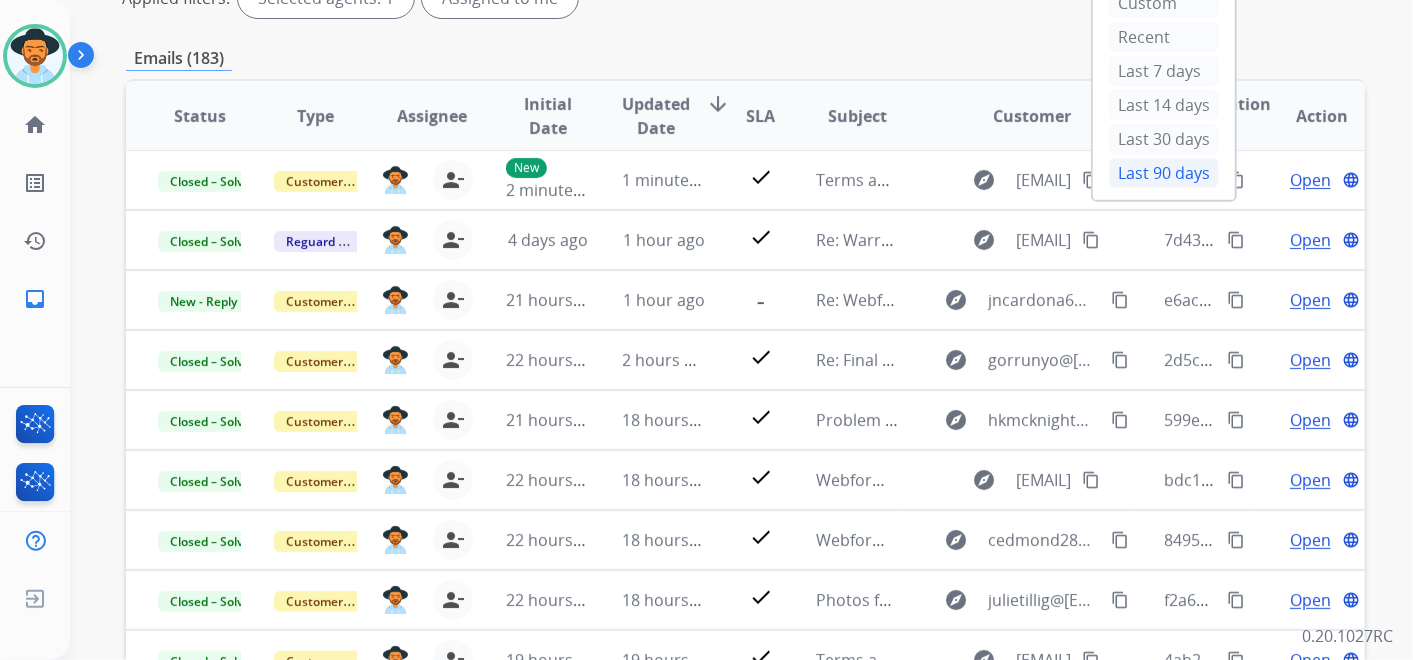 click on "Emails (183)" at bounding box center [745, 58] 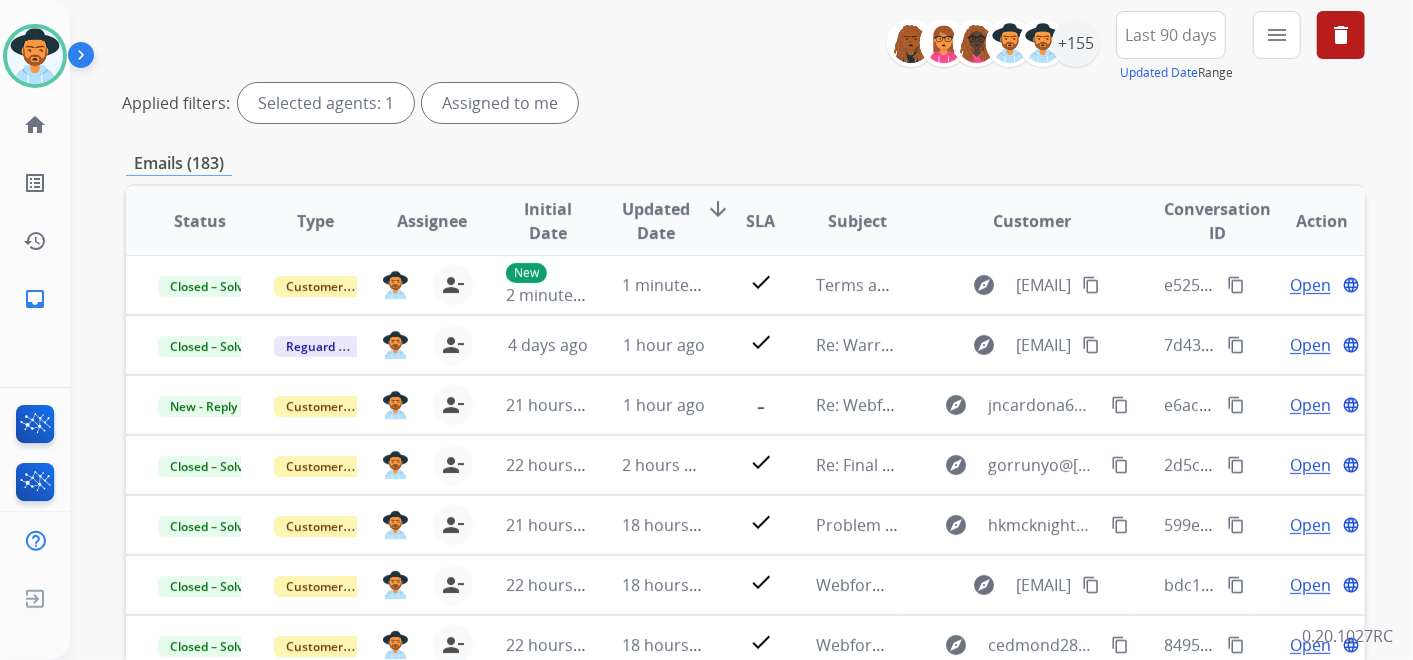 scroll, scrollTop: 0, scrollLeft: 0, axis: both 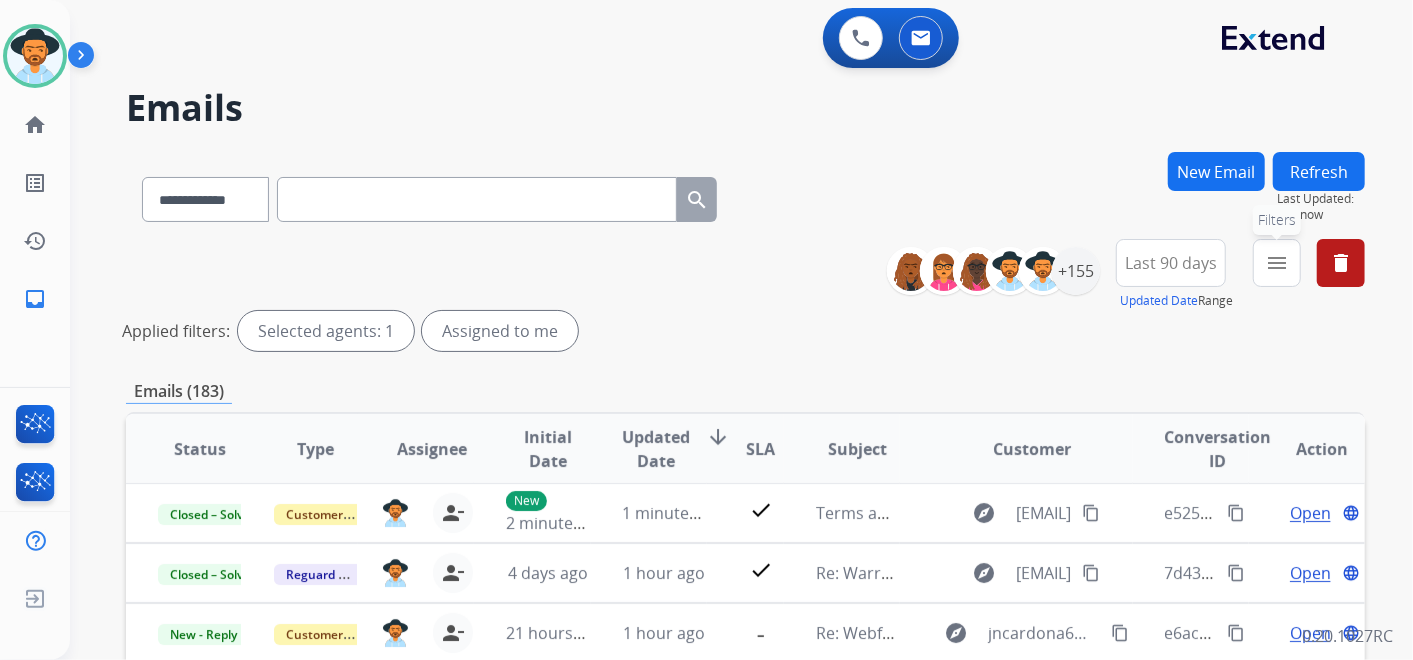 click on "menu  Filters" at bounding box center (1277, 263) 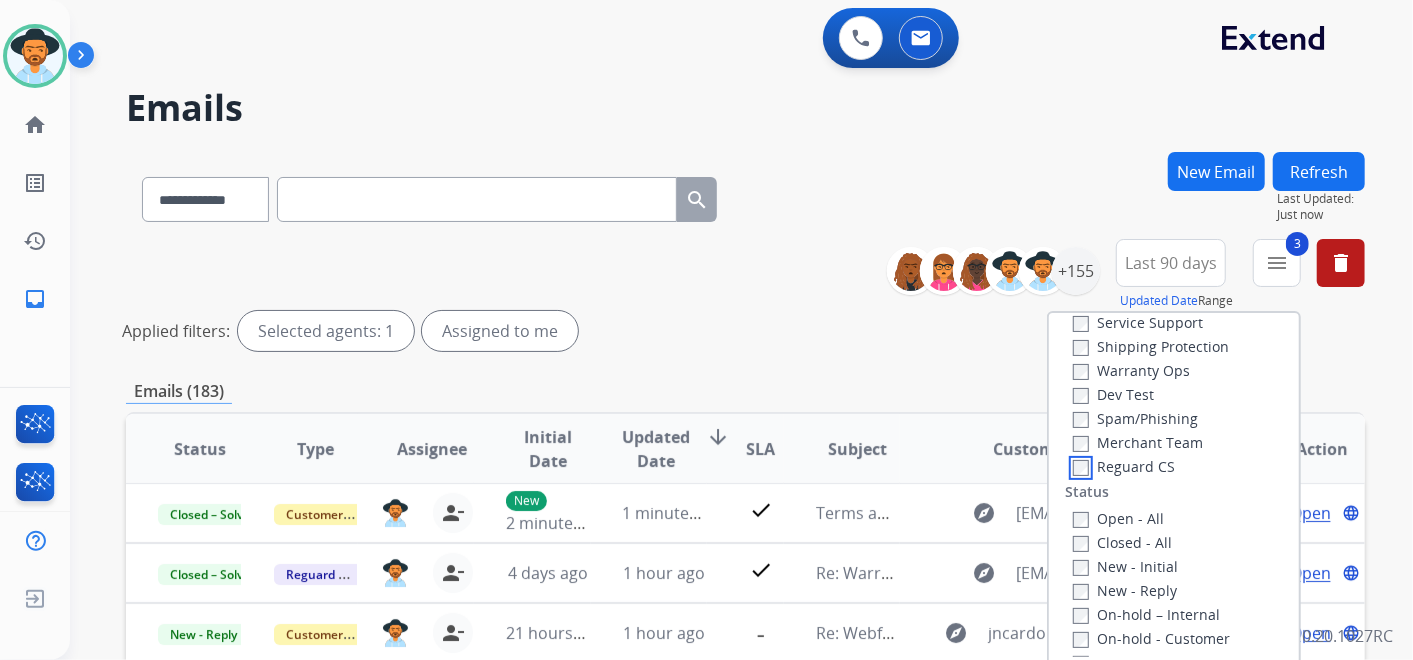 scroll, scrollTop: 222, scrollLeft: 0, axis: vertical 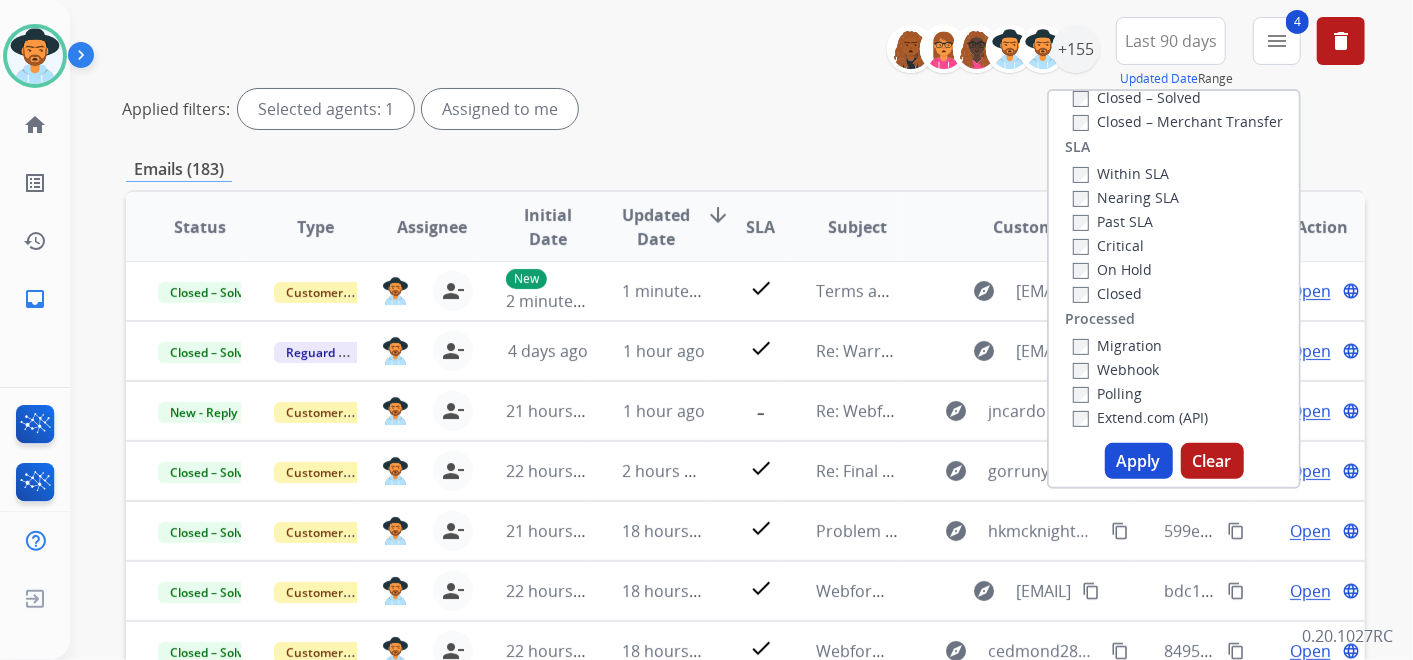 click on "Apply" at bounding box center (1139, 461) 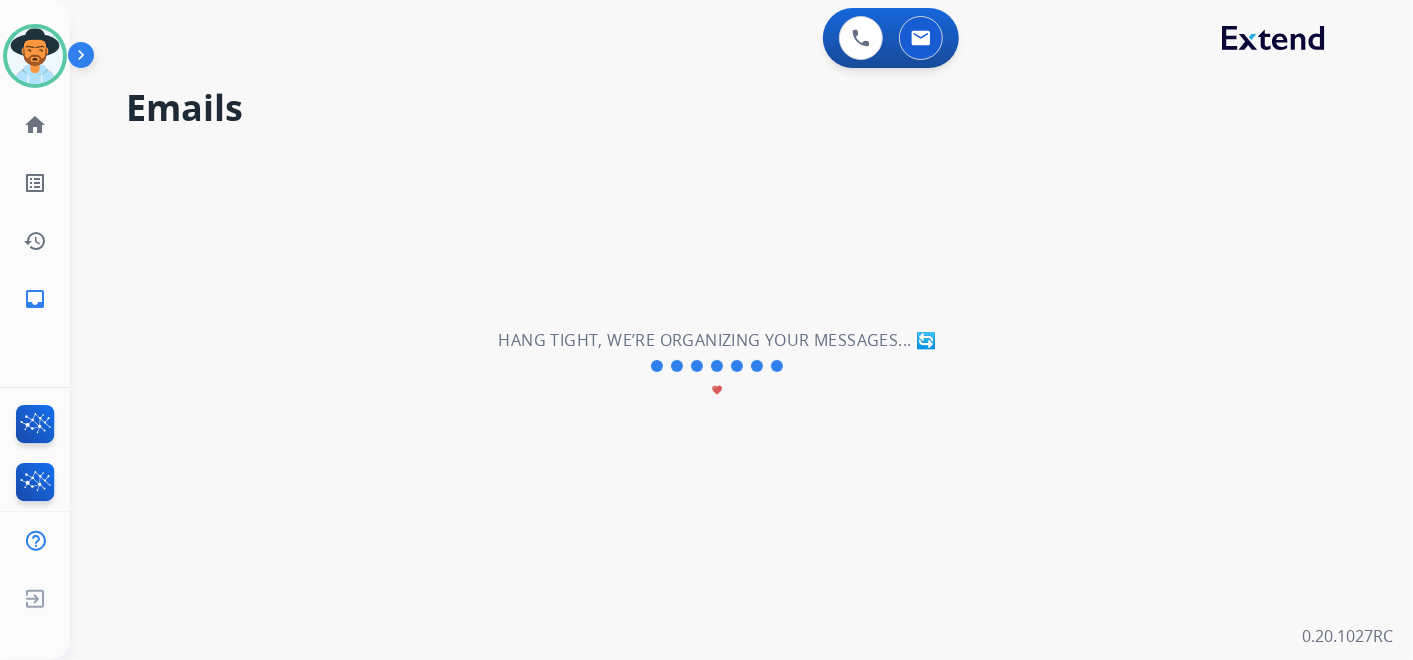 scroll, scrollTop: 0, scrollLeft: 0, axis: both 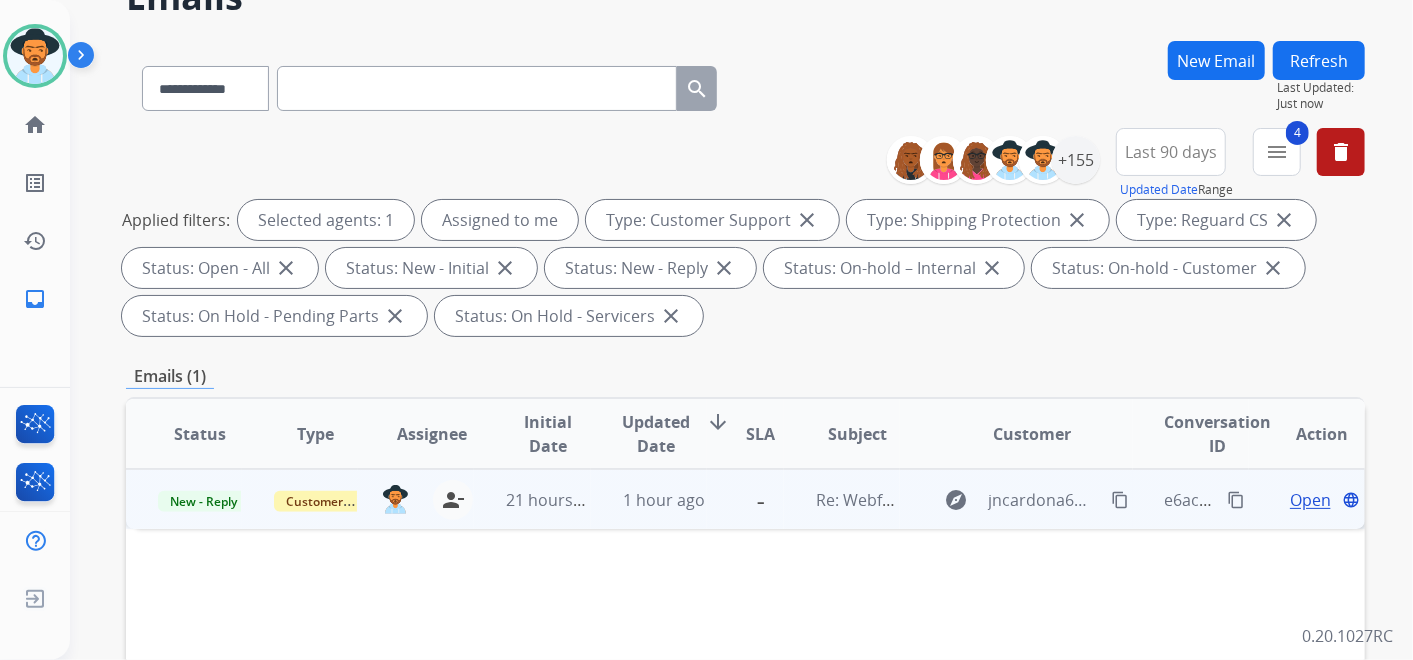 click on "Open" at bounding box center (1310, 500) 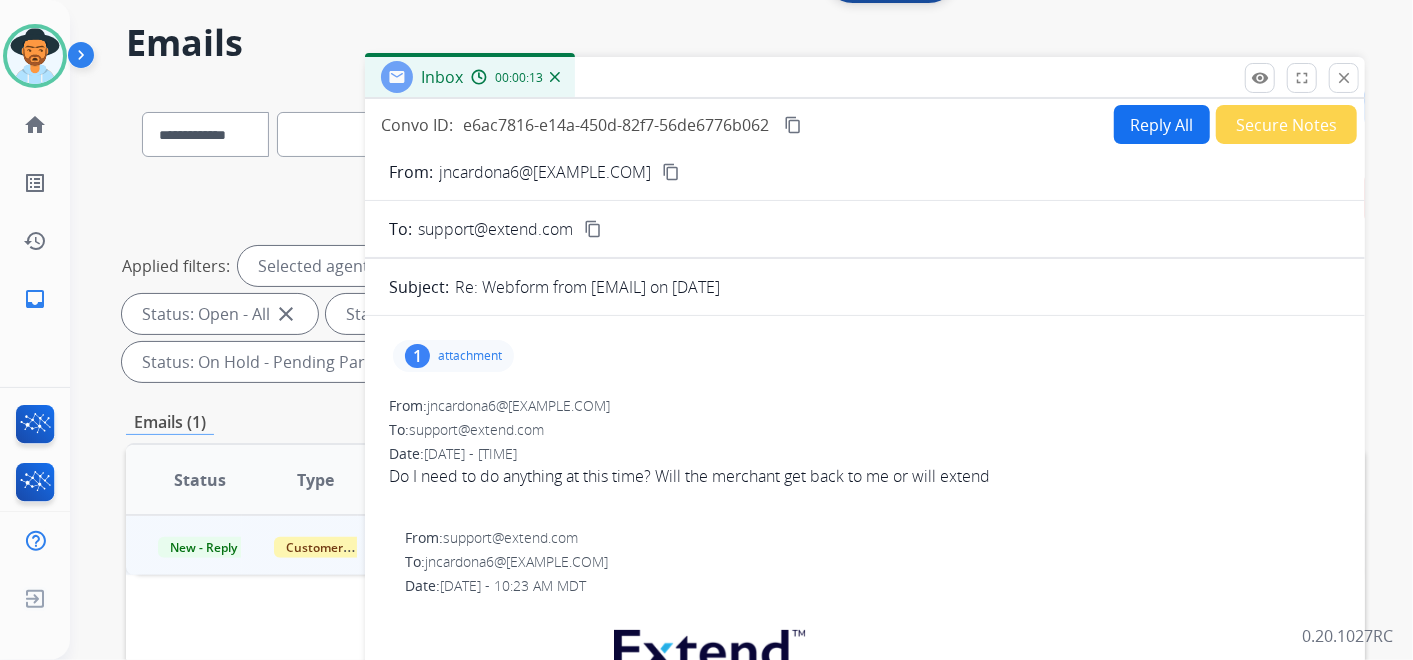 scroll, scrollTop: 0, scrollLeft: 0, axis: both 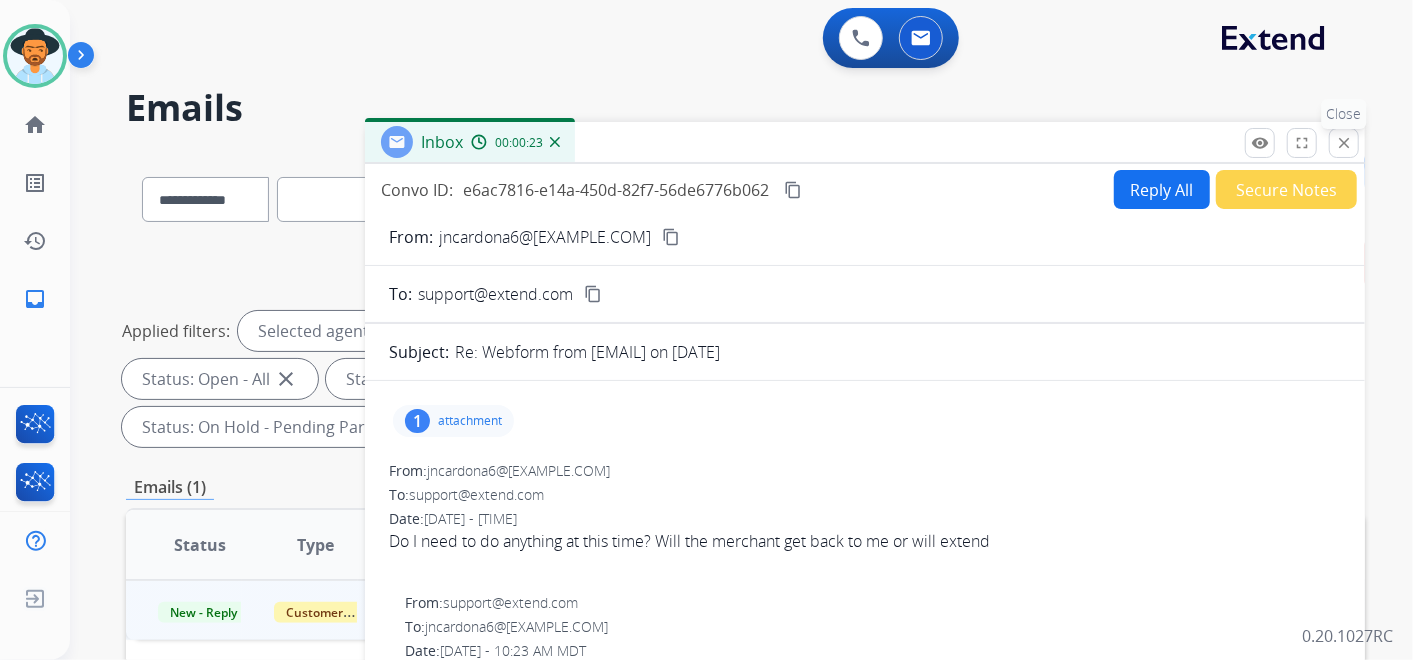 click on "close" at bounding box center (1344, 143) 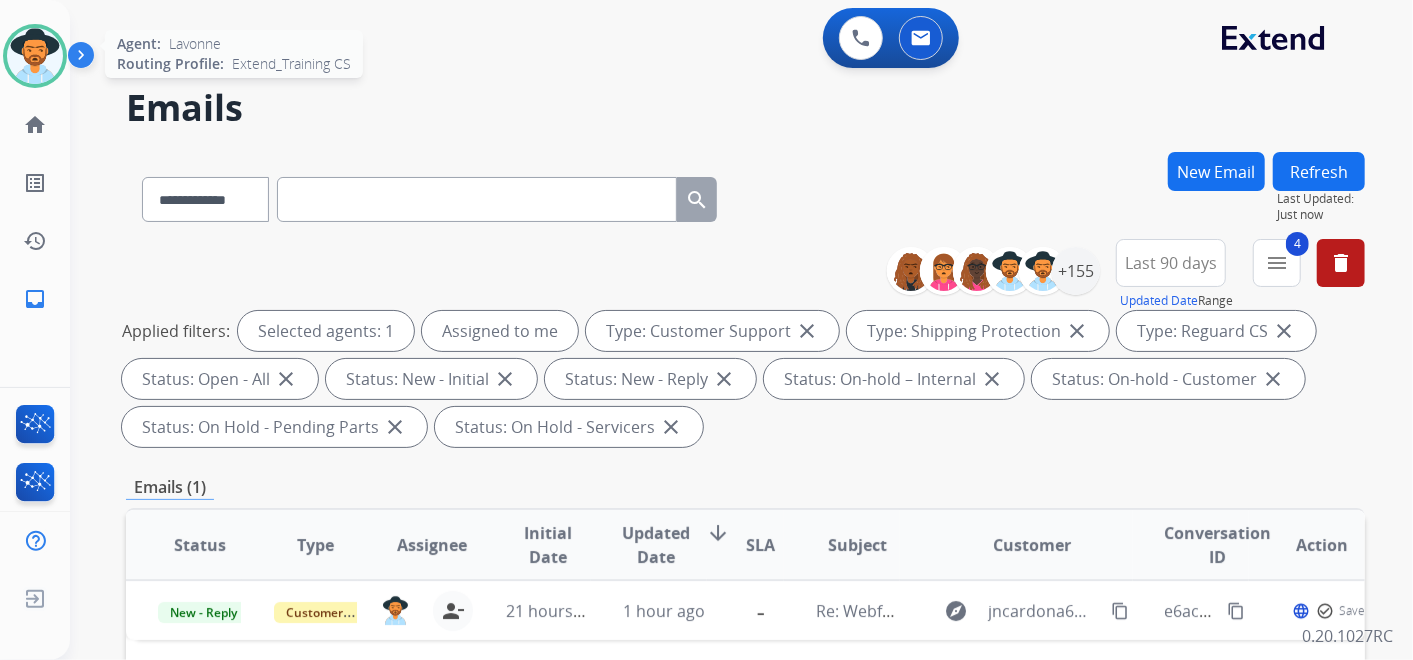 click at bounding box center [35, 56] 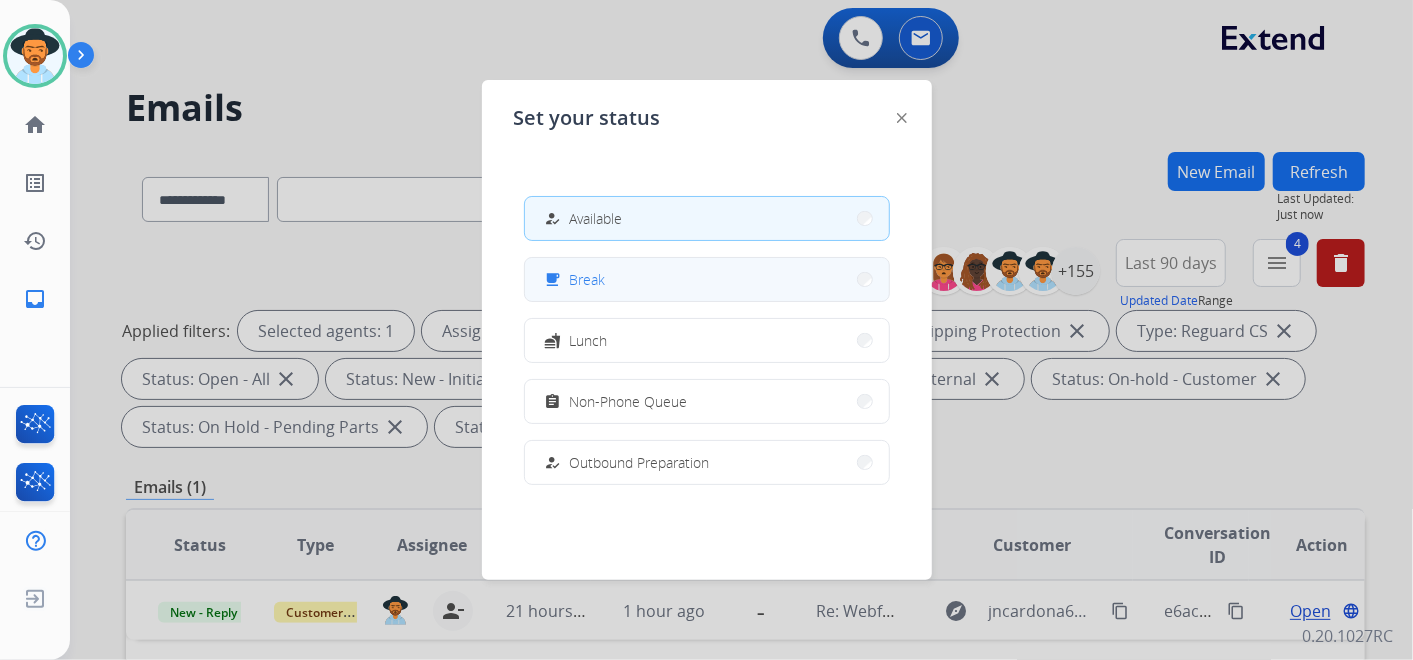 click on "free_breakfast Break" at bounding box center [707, 279] 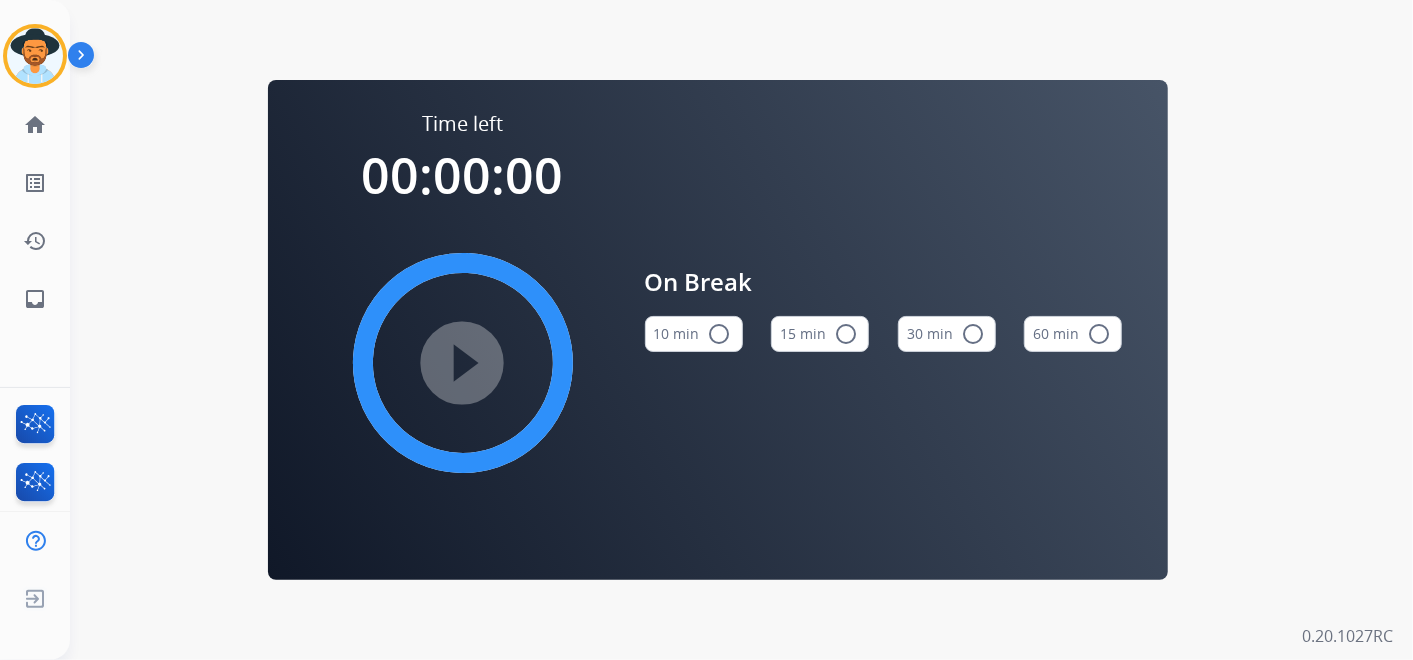 drag, startPoint x: 797, startPoint y: 340, endPoint x: 817, endPoint y: 346, distance: 20.880613 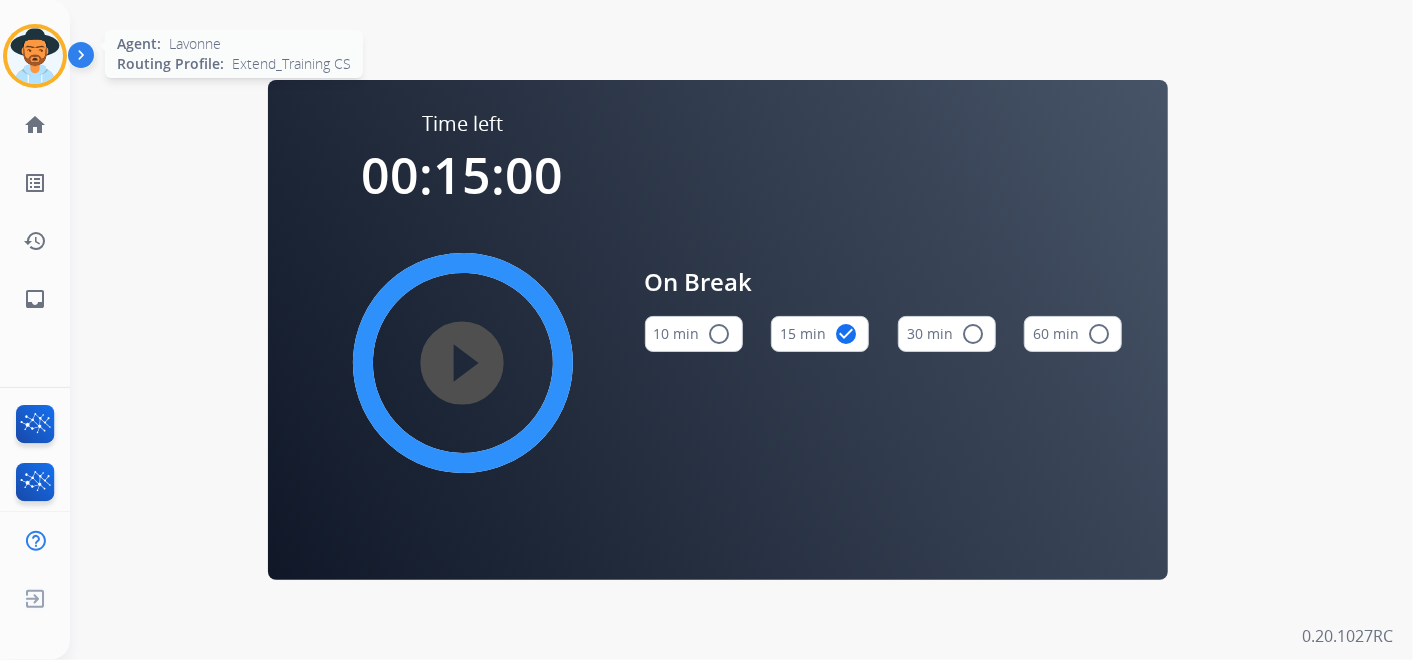 click at bounding box center (35, 56) 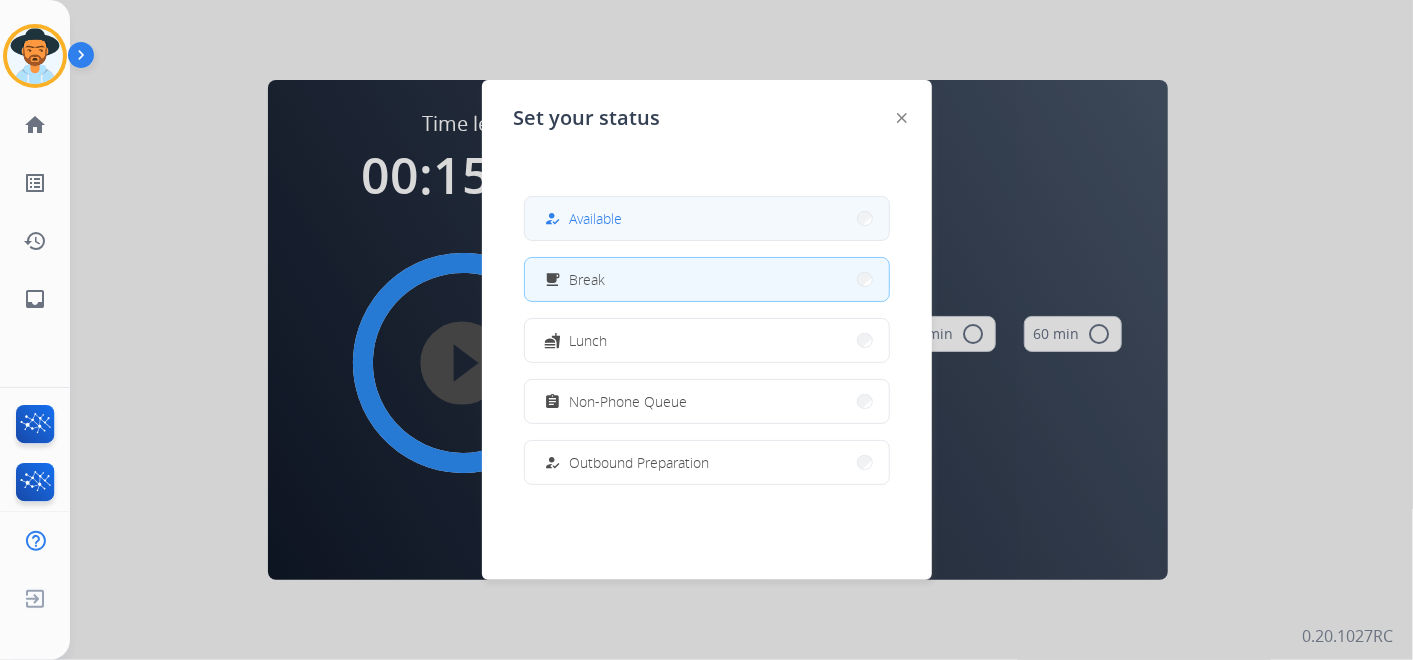 click on "Available" at bounding box center (596, 218) 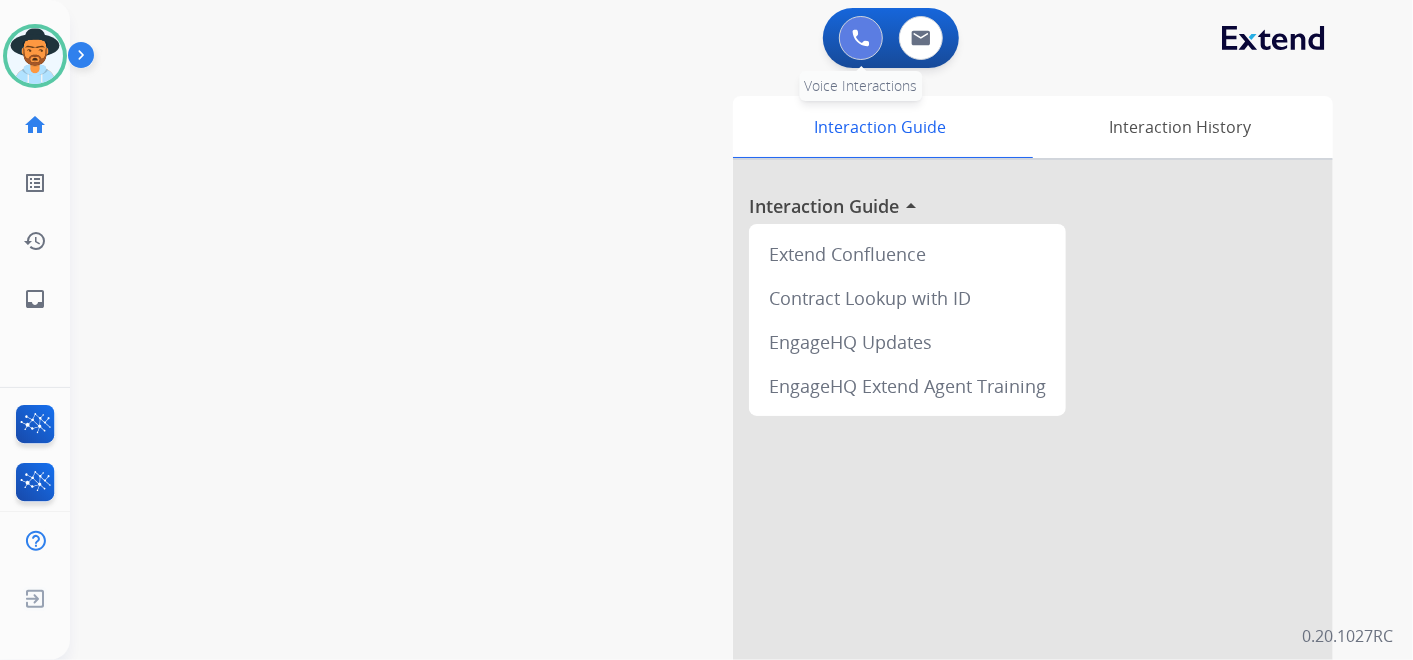 click at bounding box center [861, 38] 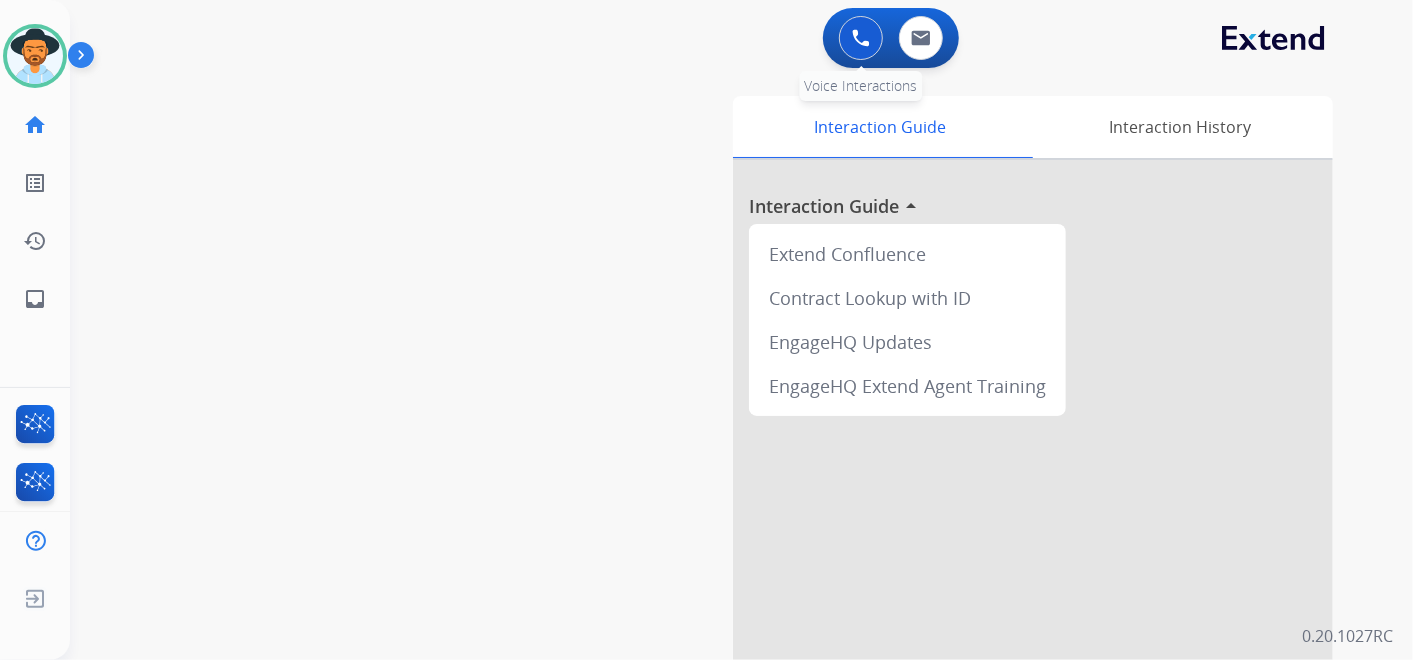 click at bounding box center [861, 38] 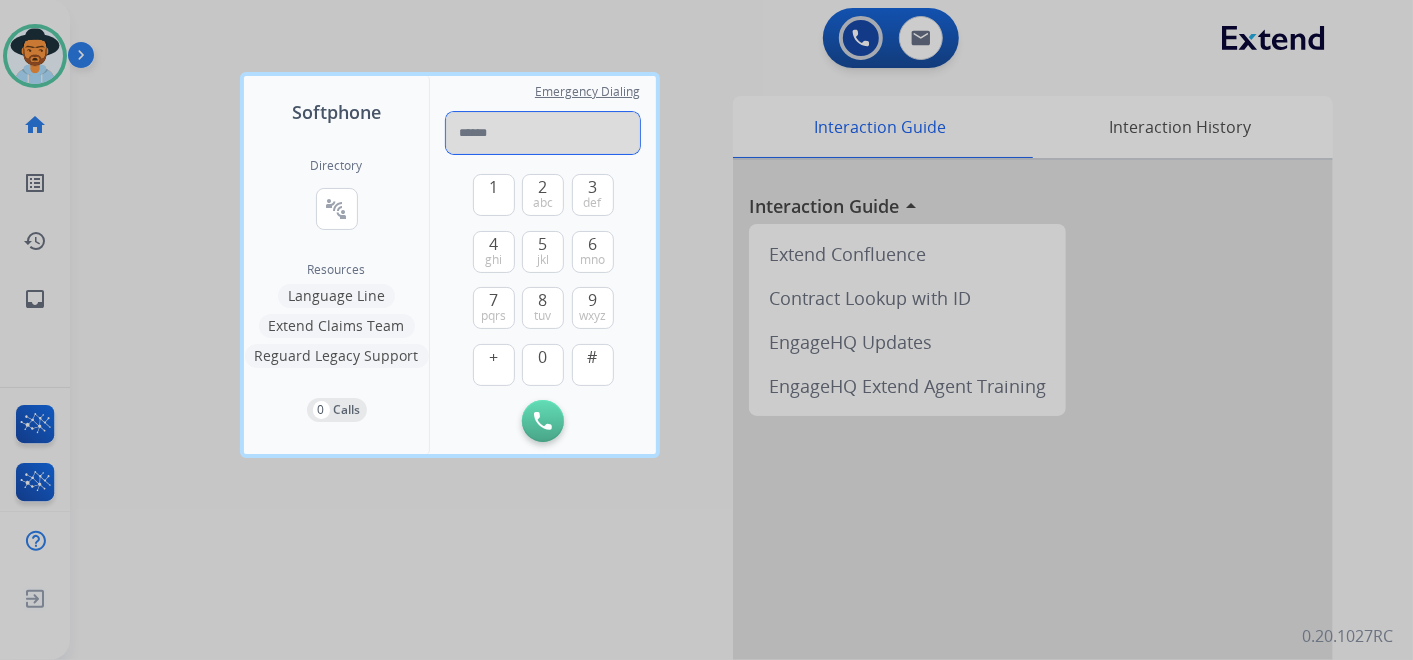 click at bounding box center [543, 133] 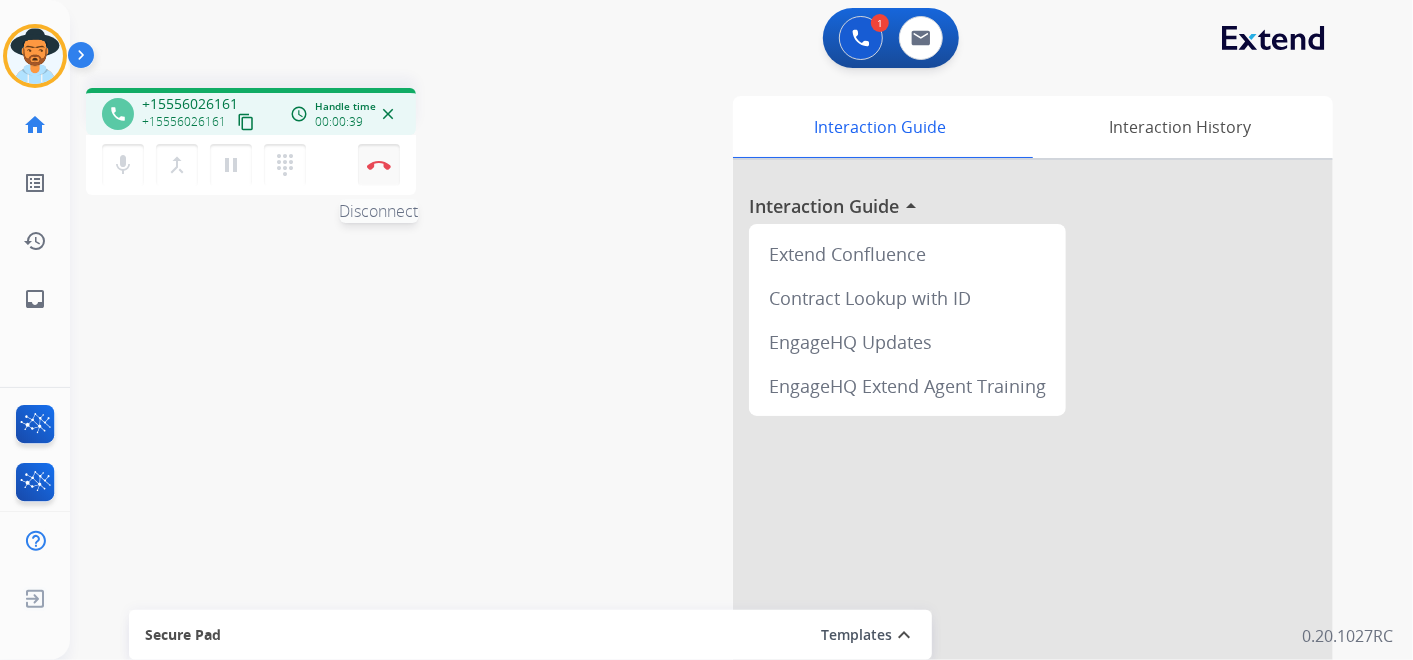 click at bounding box center [379, 165] 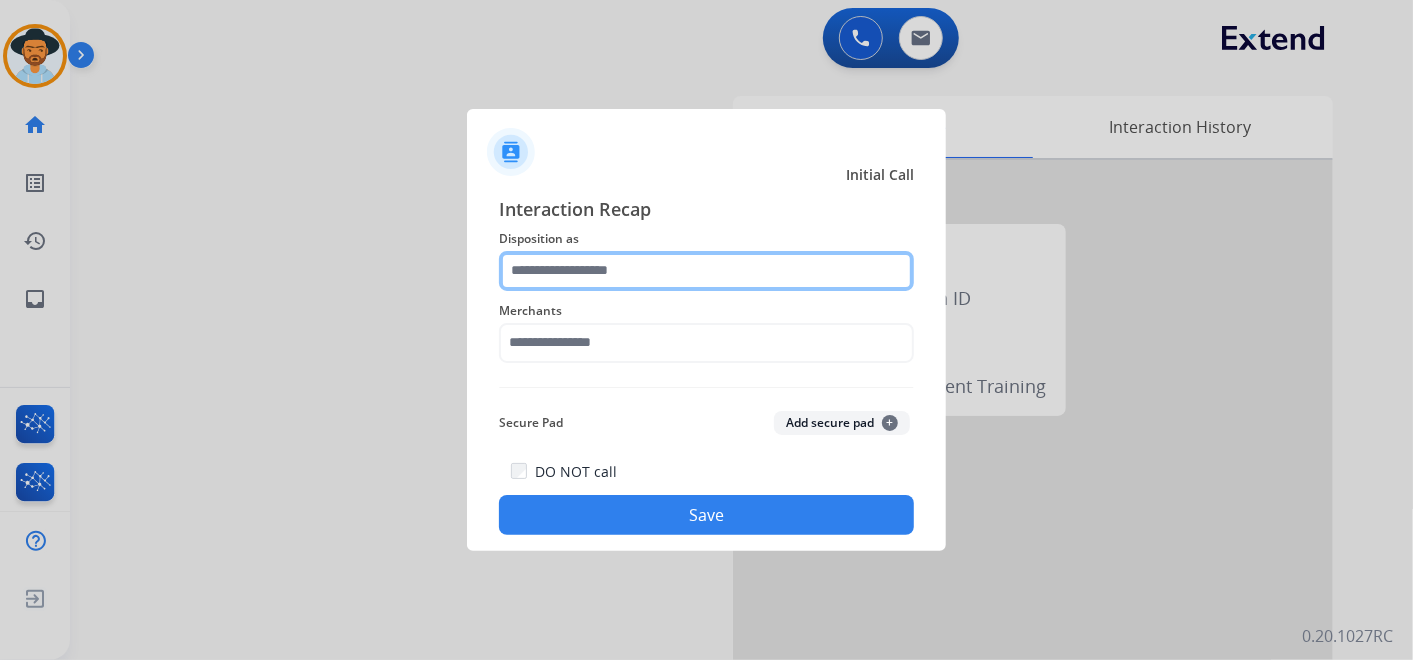 click 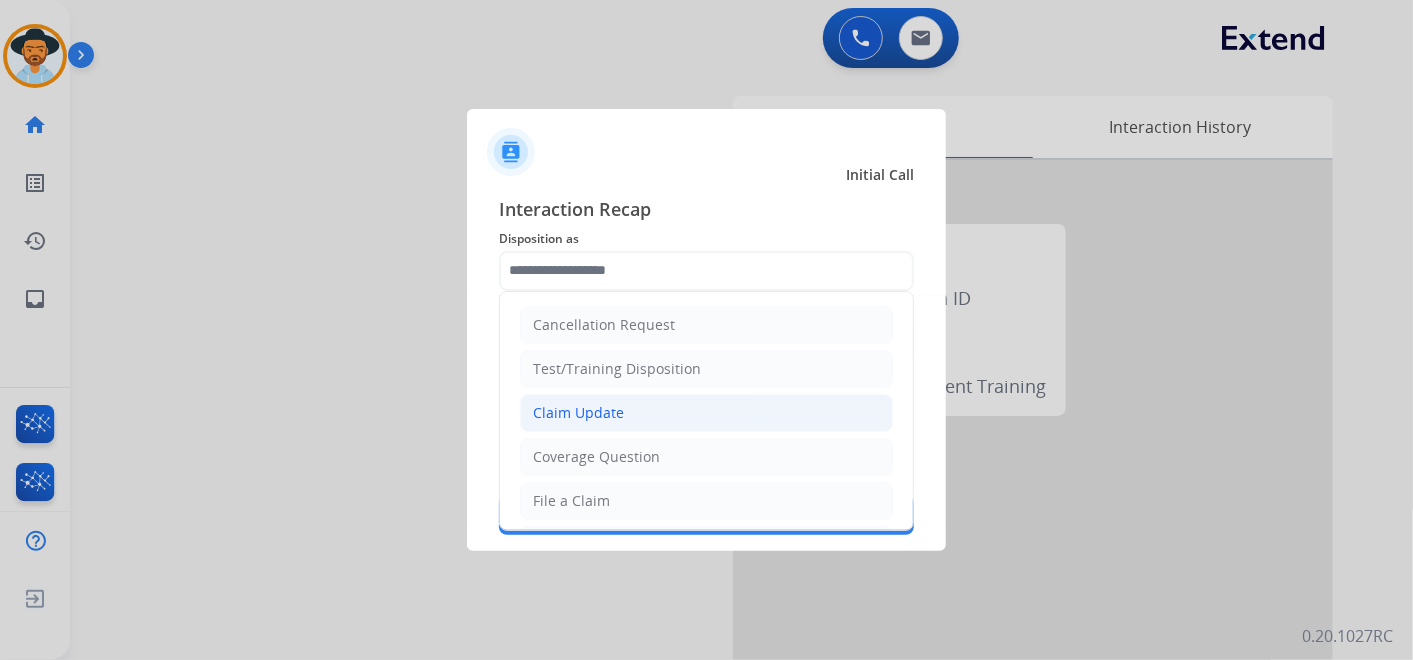 click on "Claim Update" 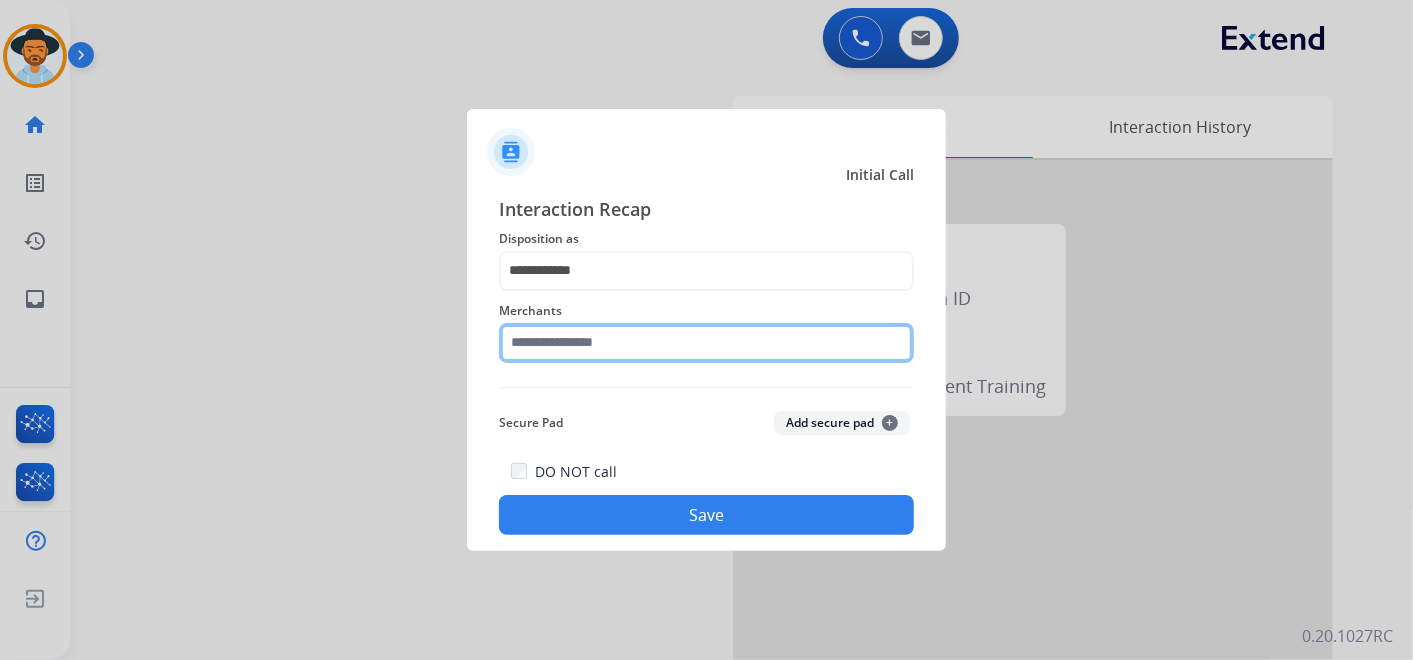 click 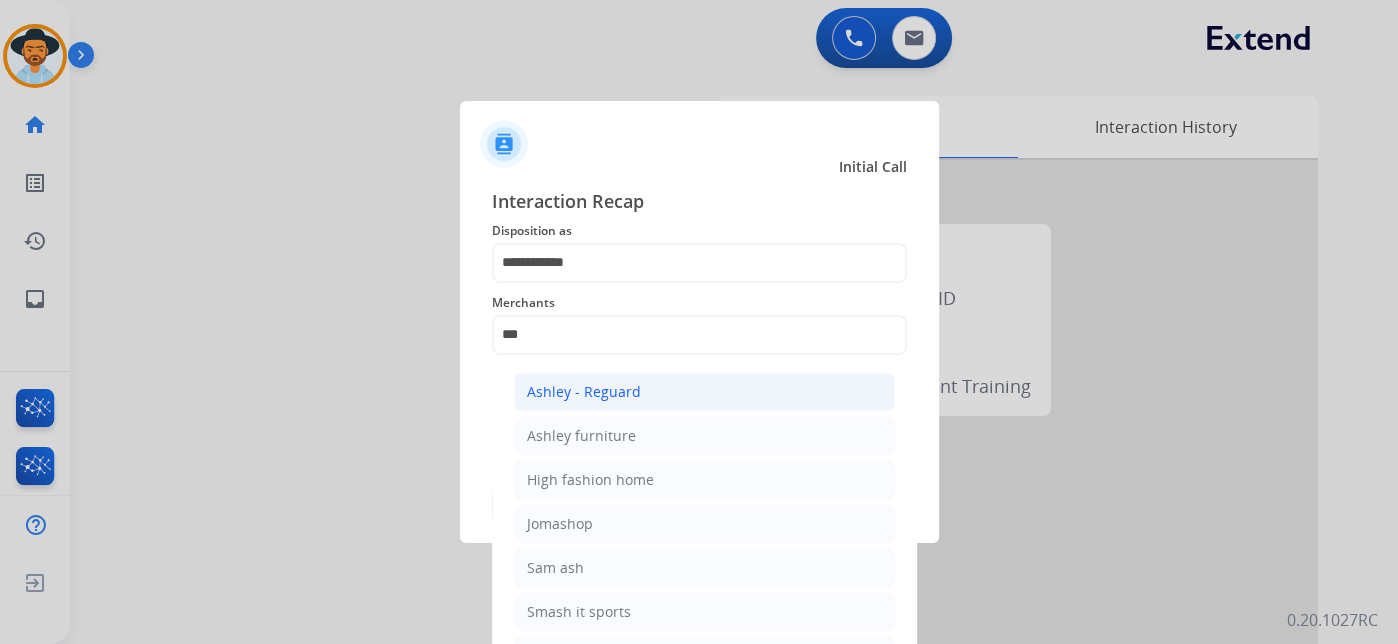 click on "Ashley - Reguard" 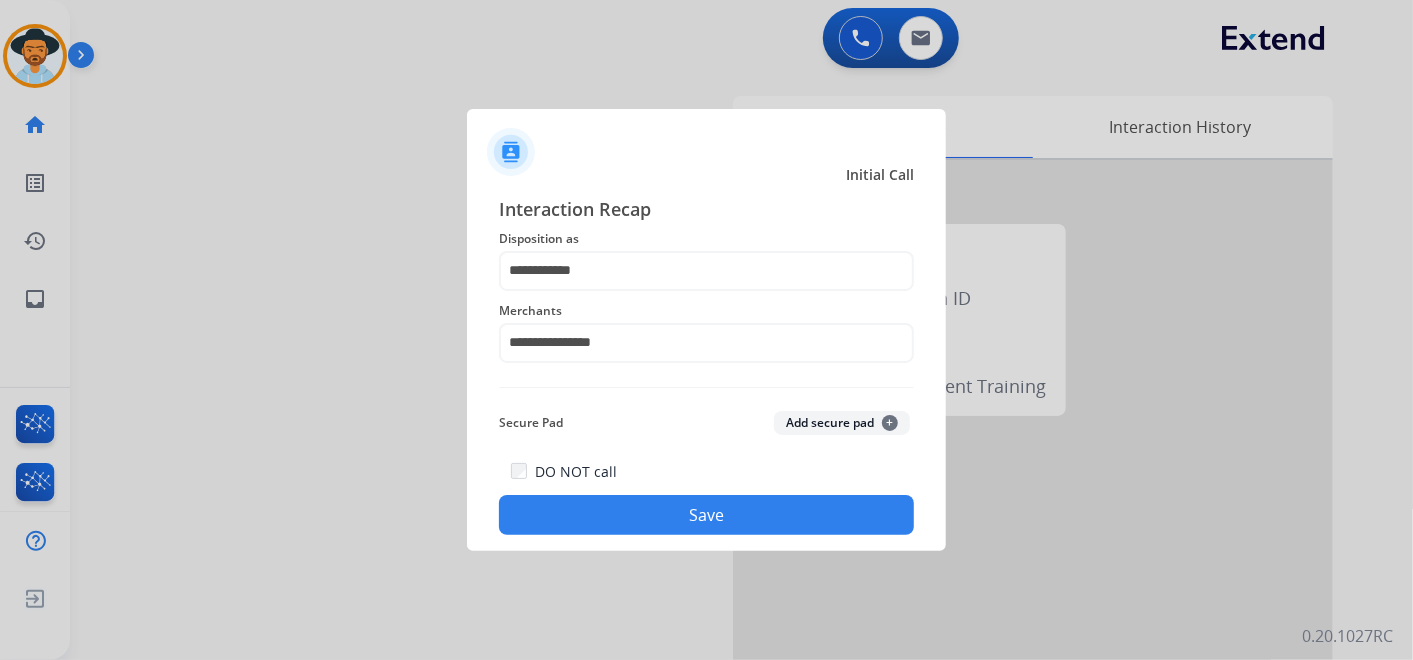 click on "Save" 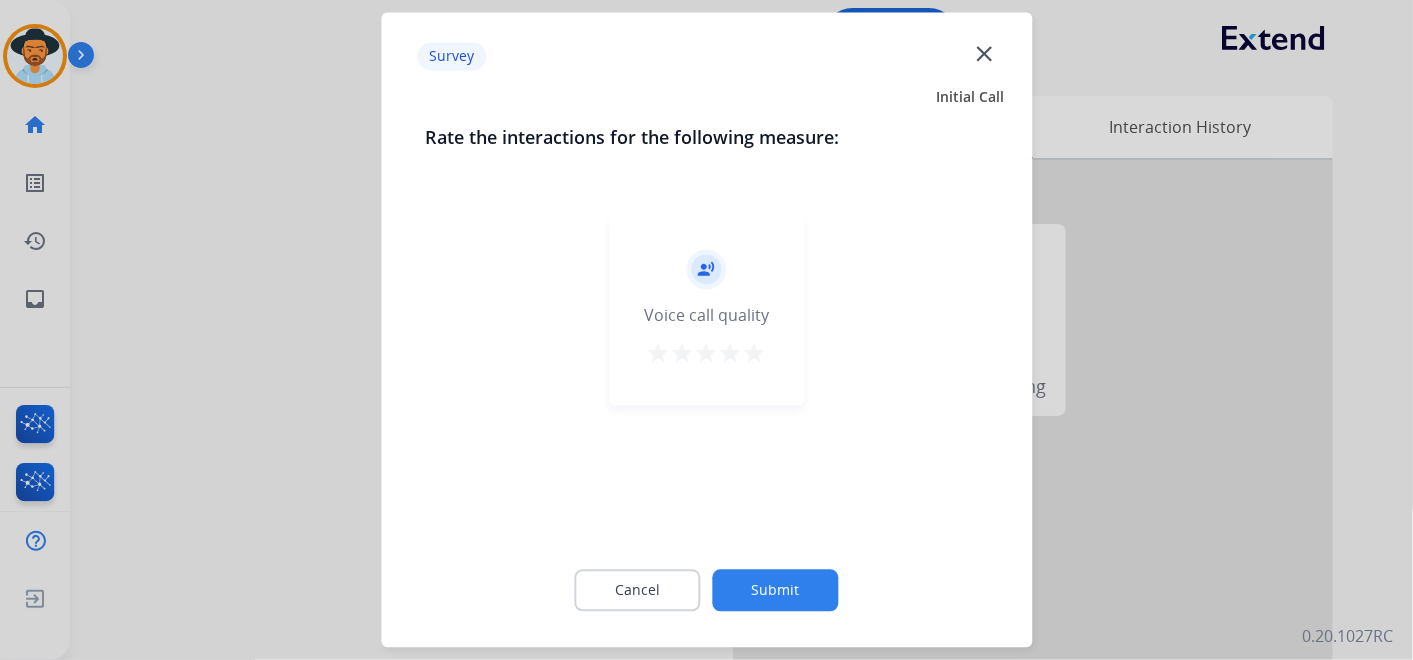 click on "star" at bounding box center (755, 354) 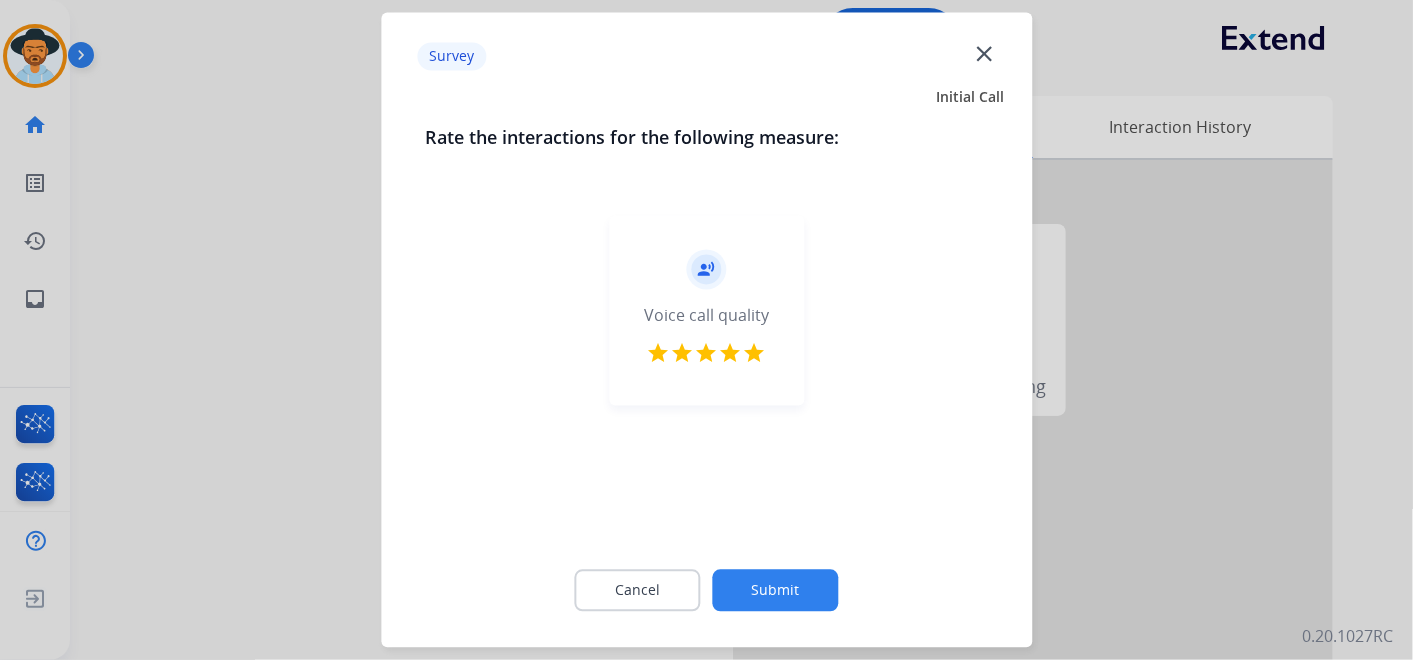 click on "Submit" 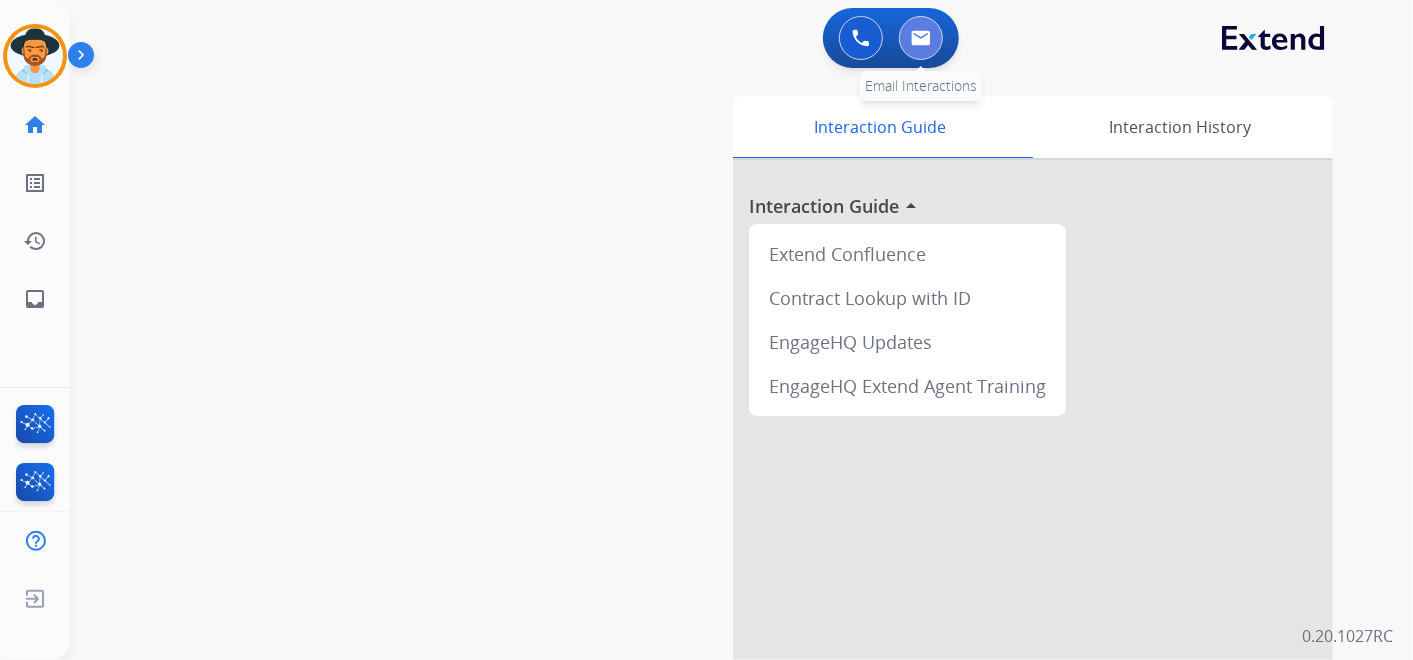 click at bounding box center (921, 38) 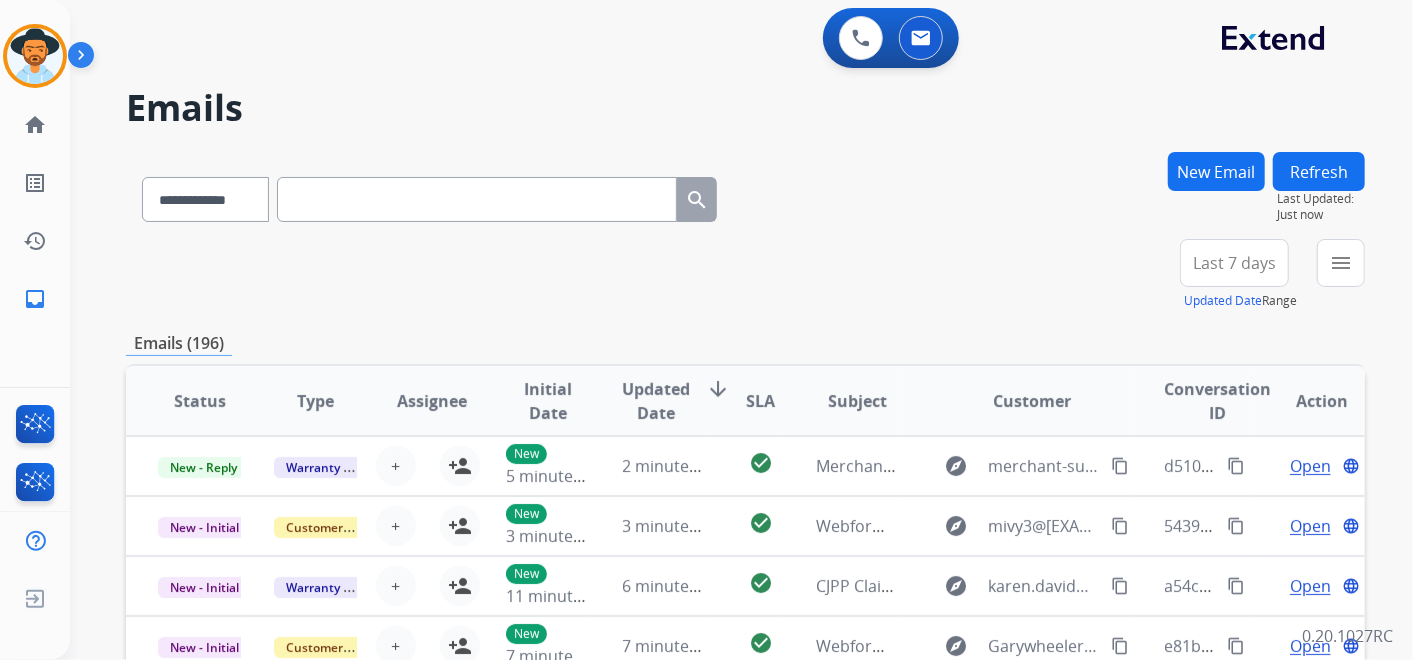 click on "New Email" at bounding box center (1216, 171) 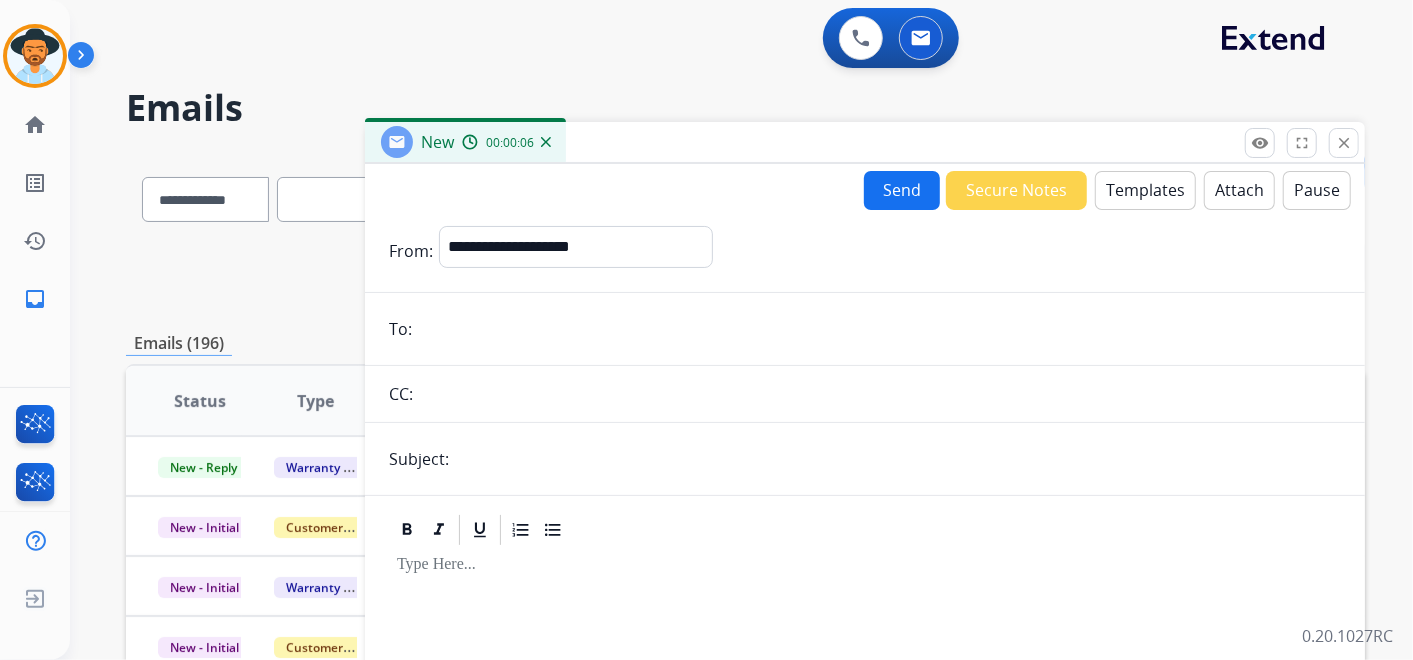 click at bounding box center (879, 329) 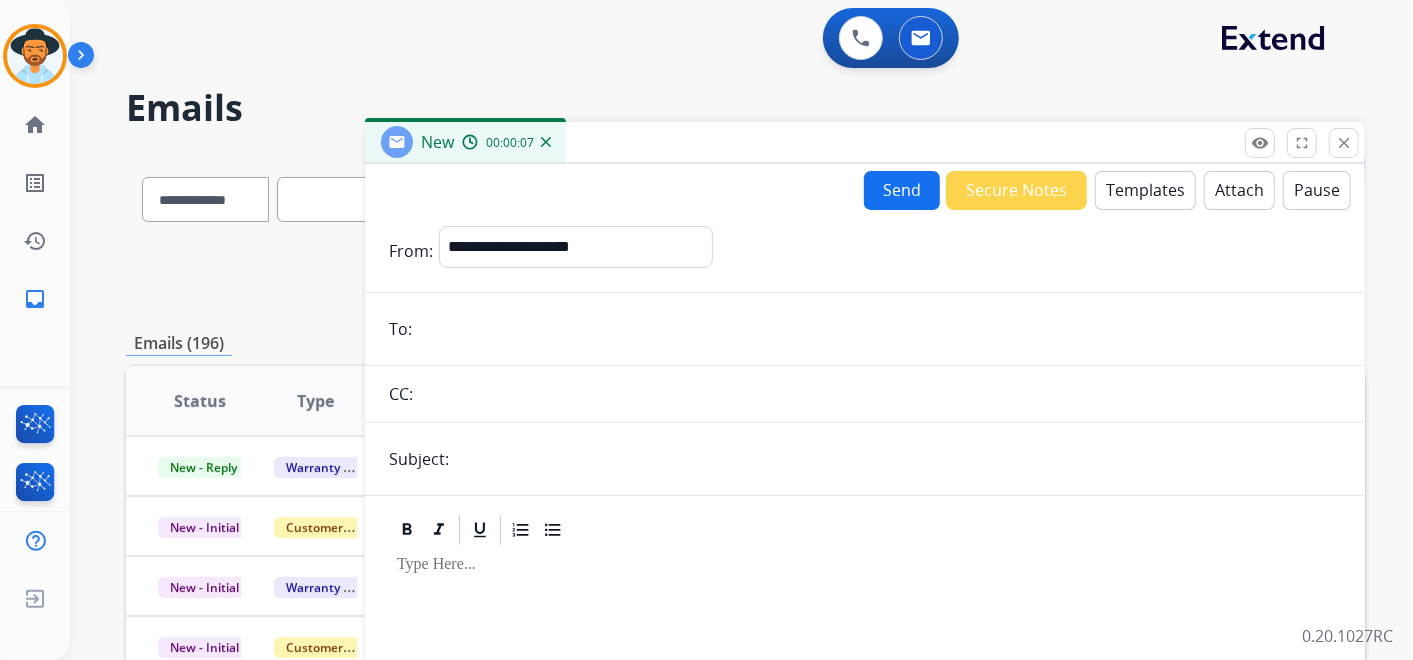 paste on "**********" 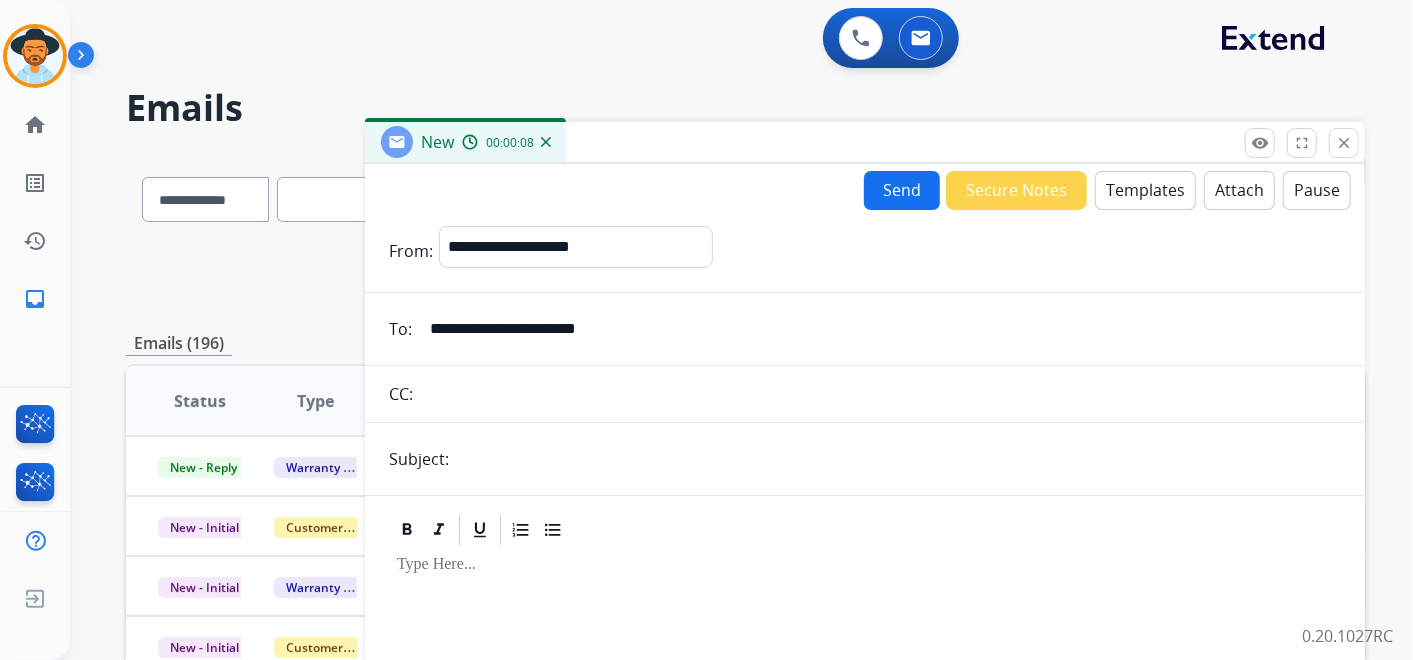type on "**********" 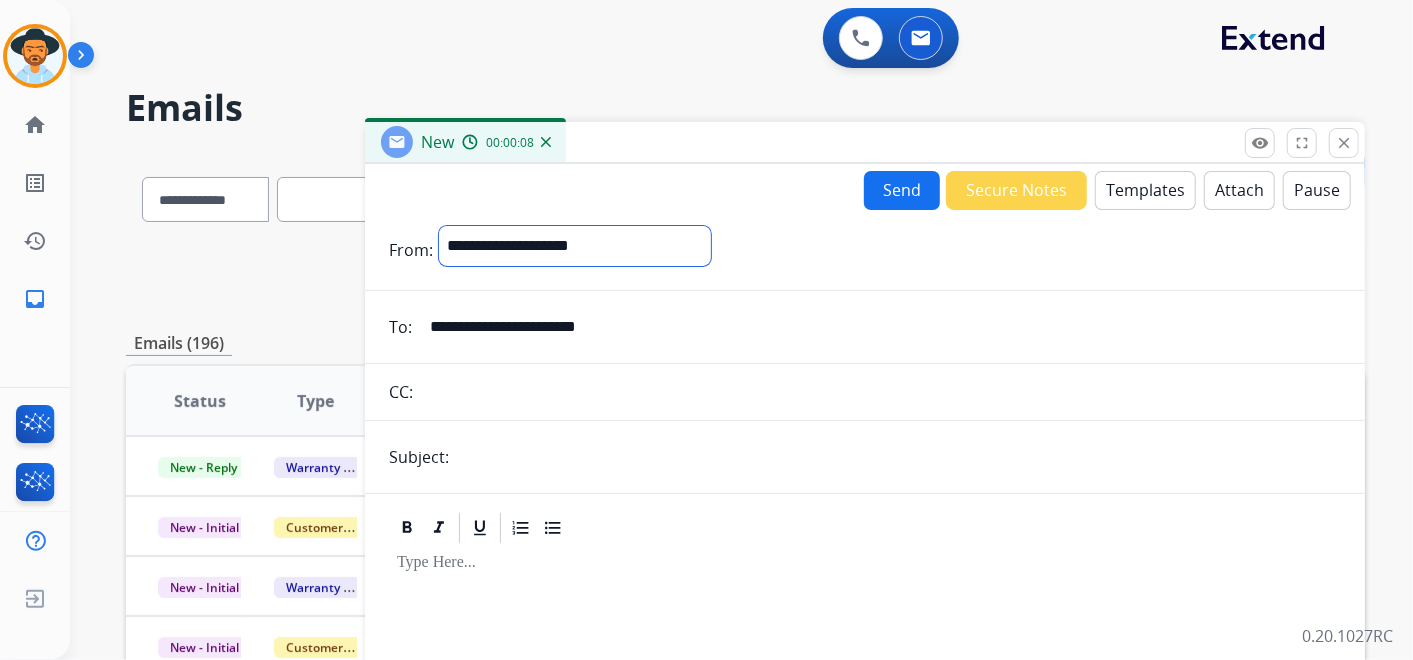 click on "**********" at bounding box center (575, 246) 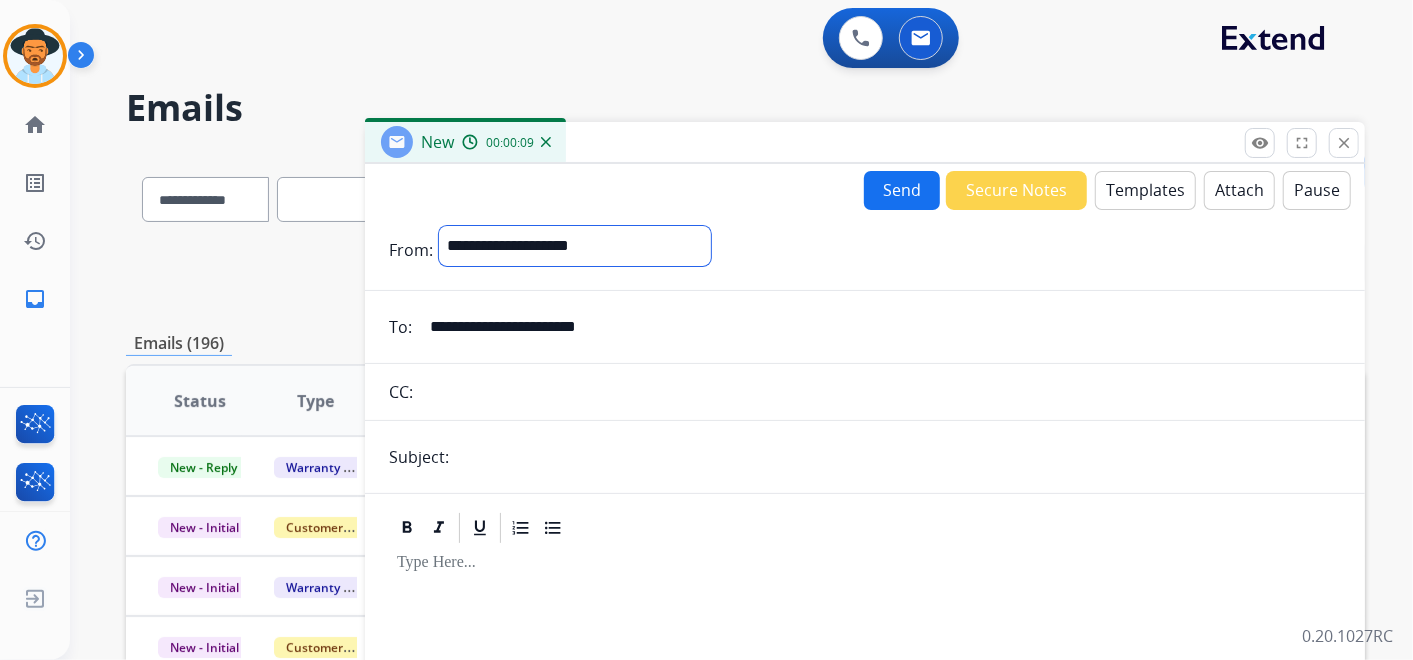 select on "**********" 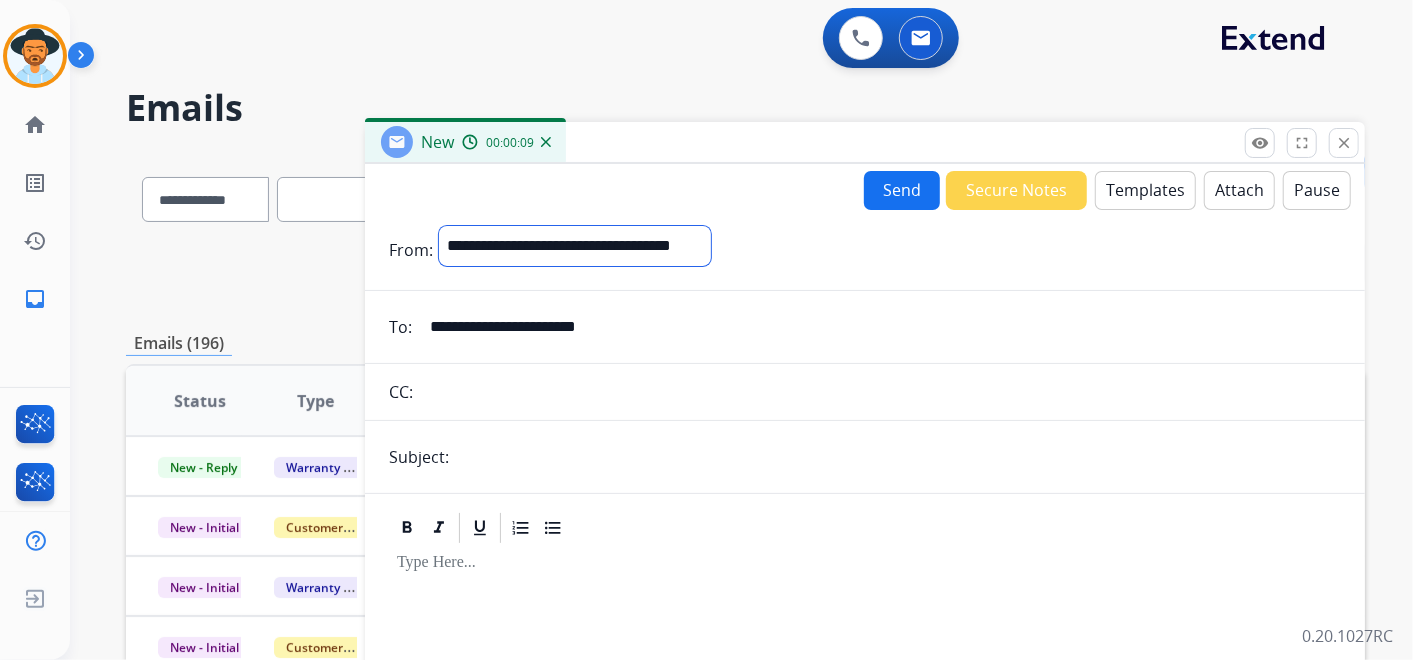 click on "**********" at bounding box center [575, 246] 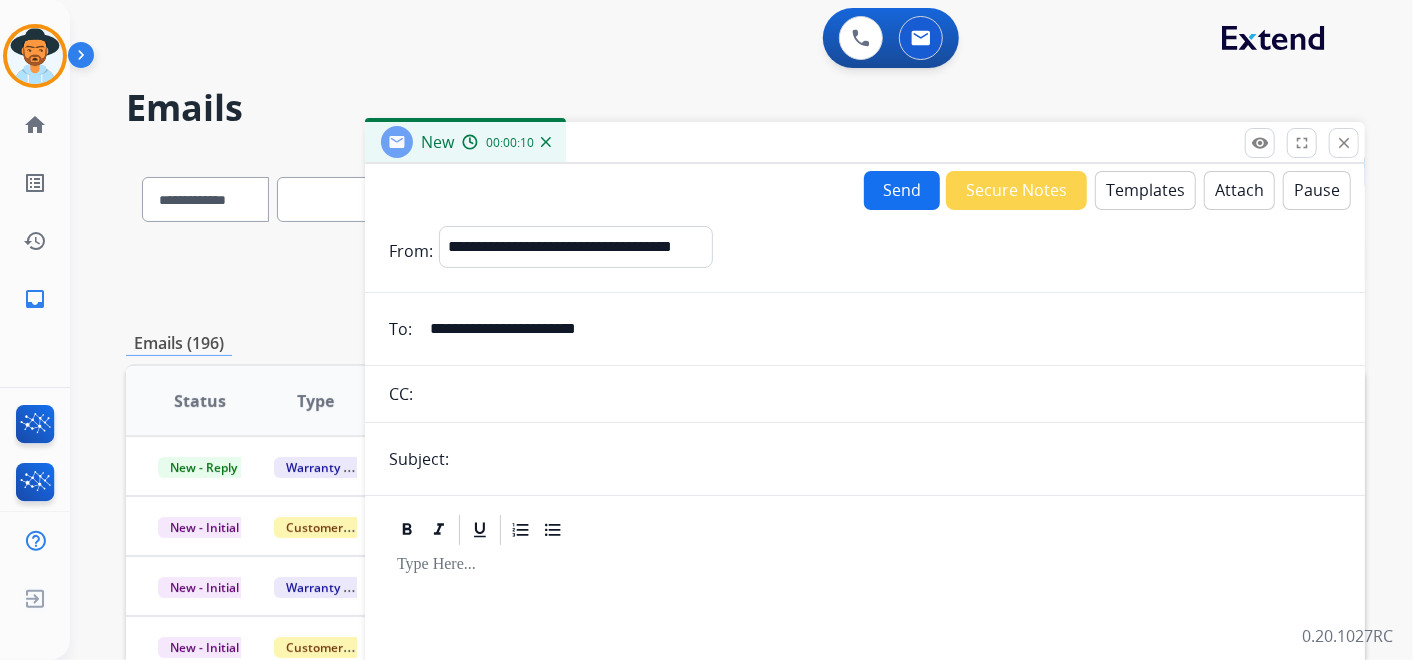click at bounding box center (898, 459) 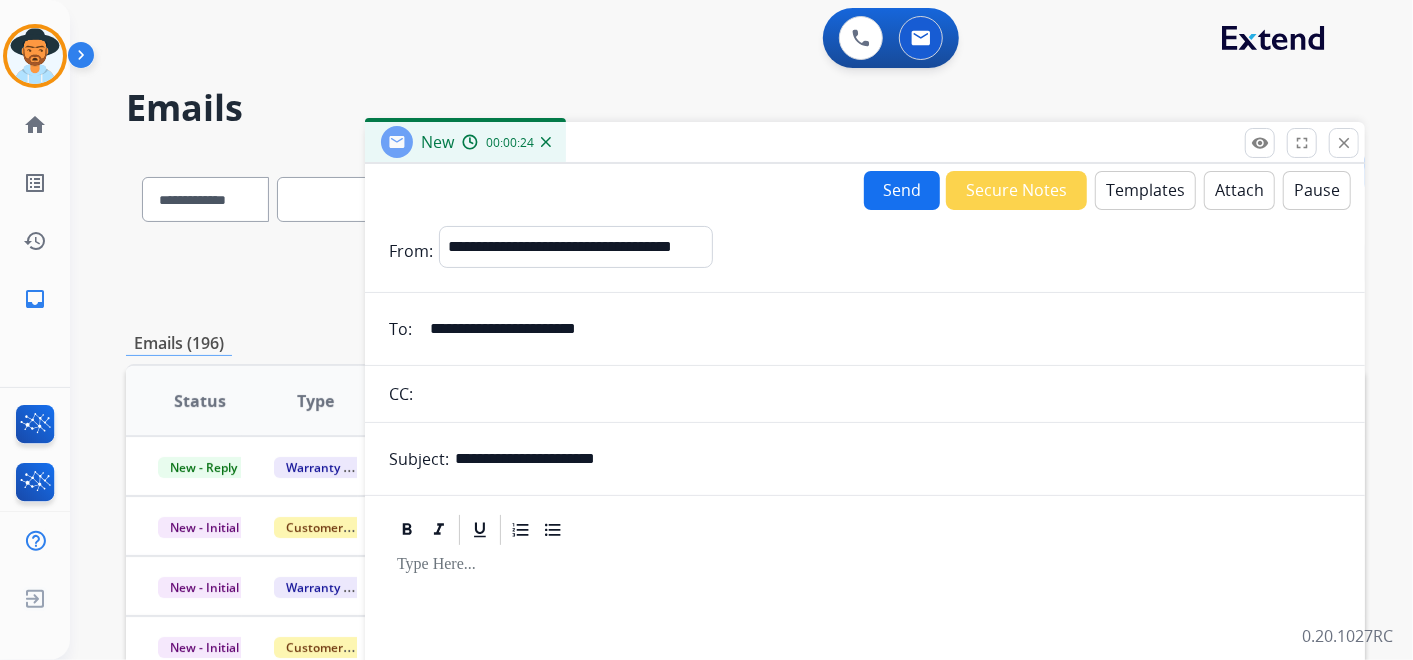 type on "**********" 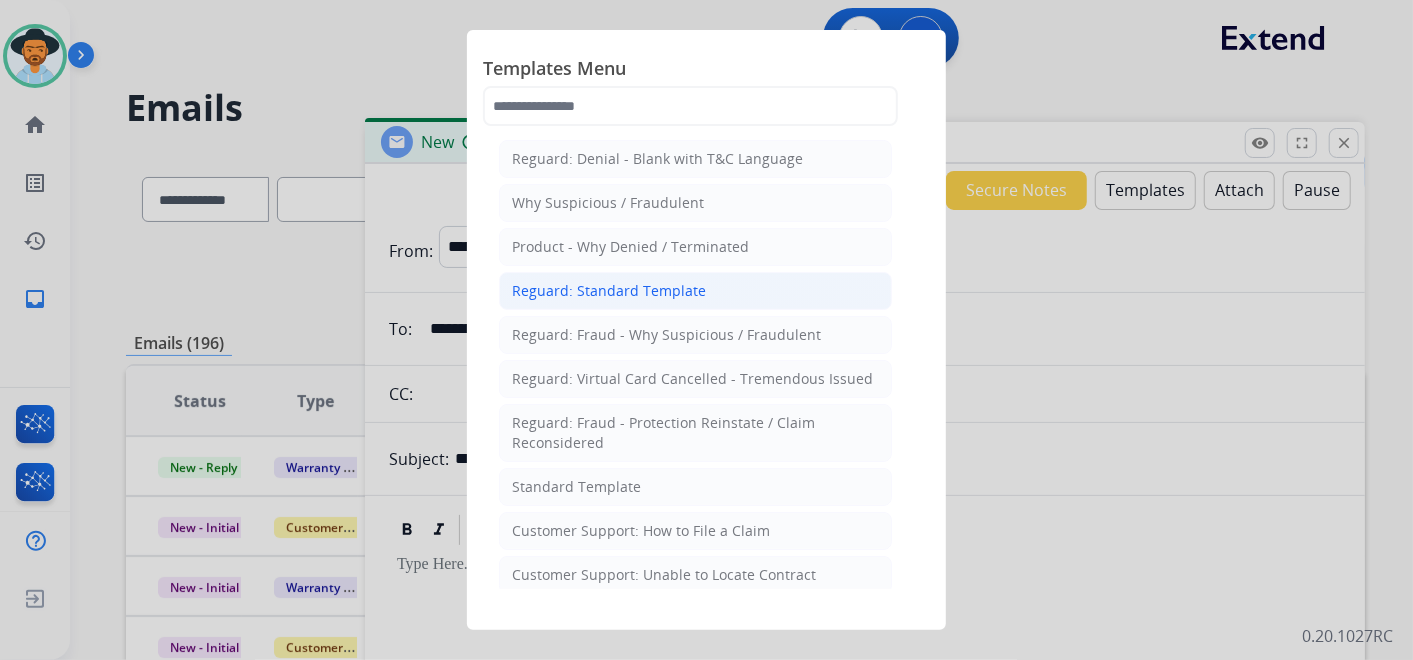 click on "Reguard: Standard Template" 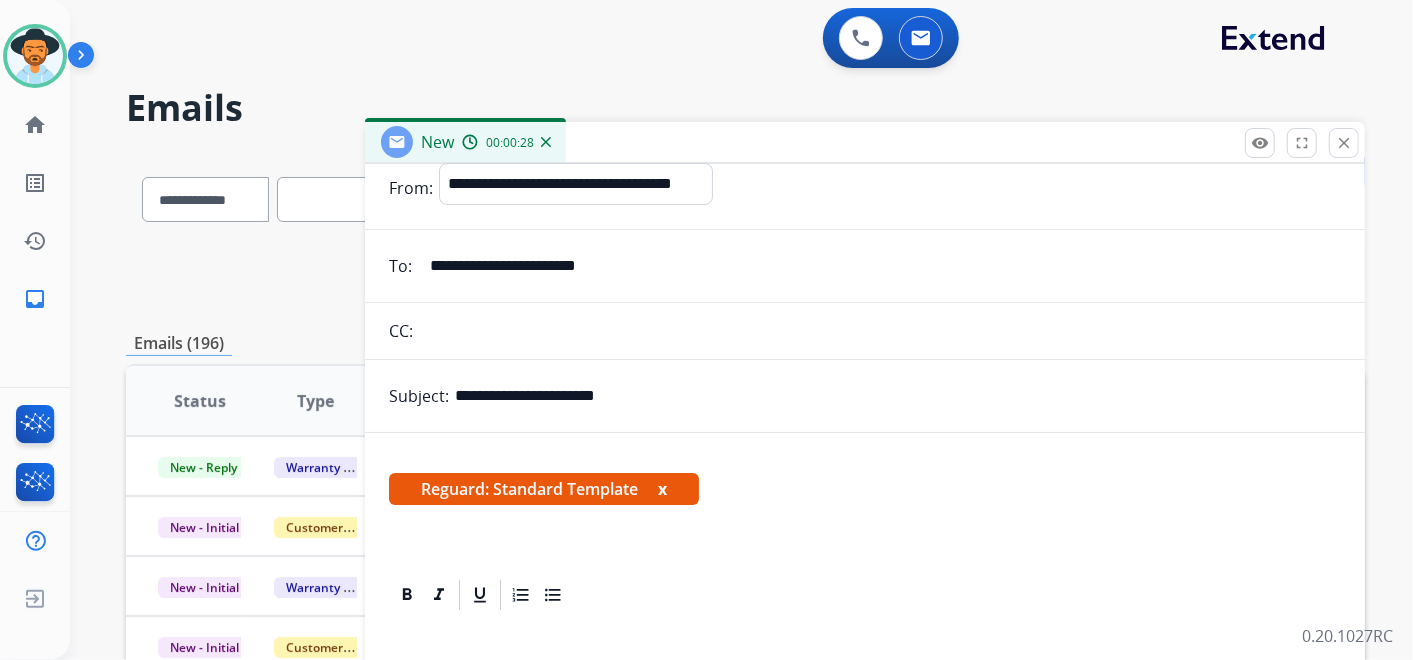 scroll, scrollTop: 167, scrollLeft: 0, axis: vertical 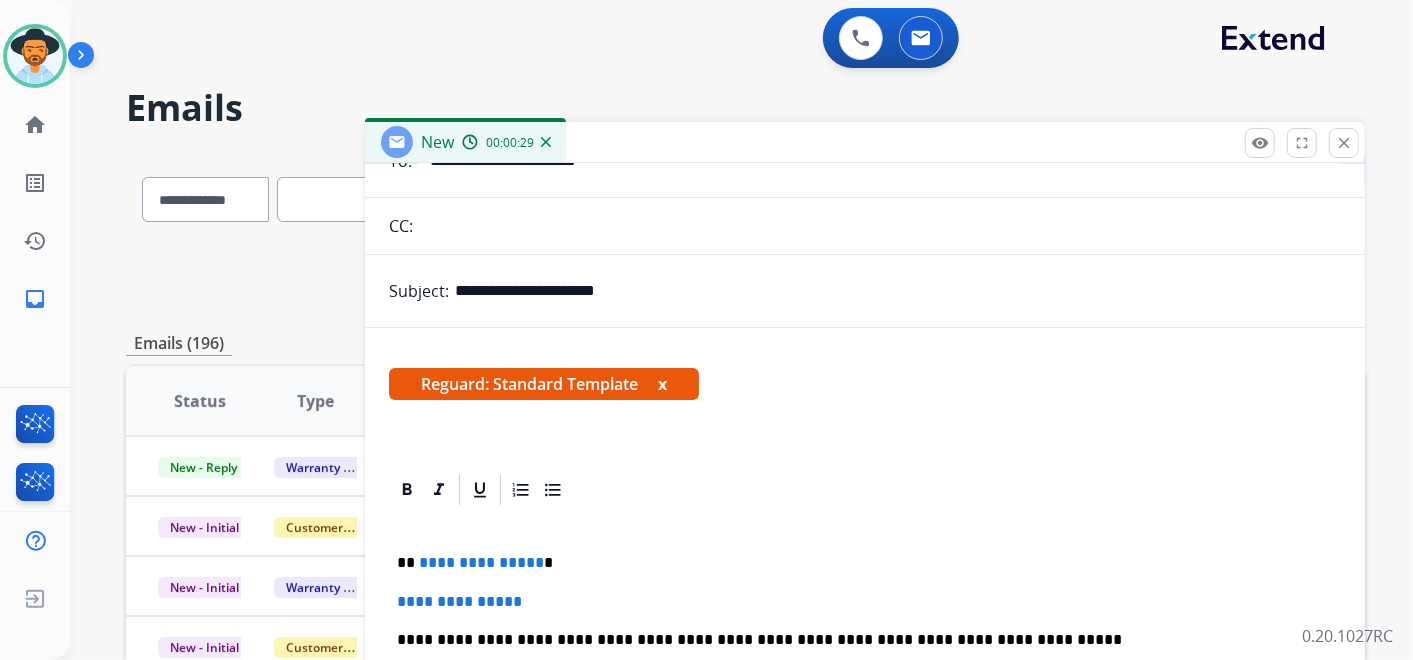 click on "**********" at bounding box center (857, 563) 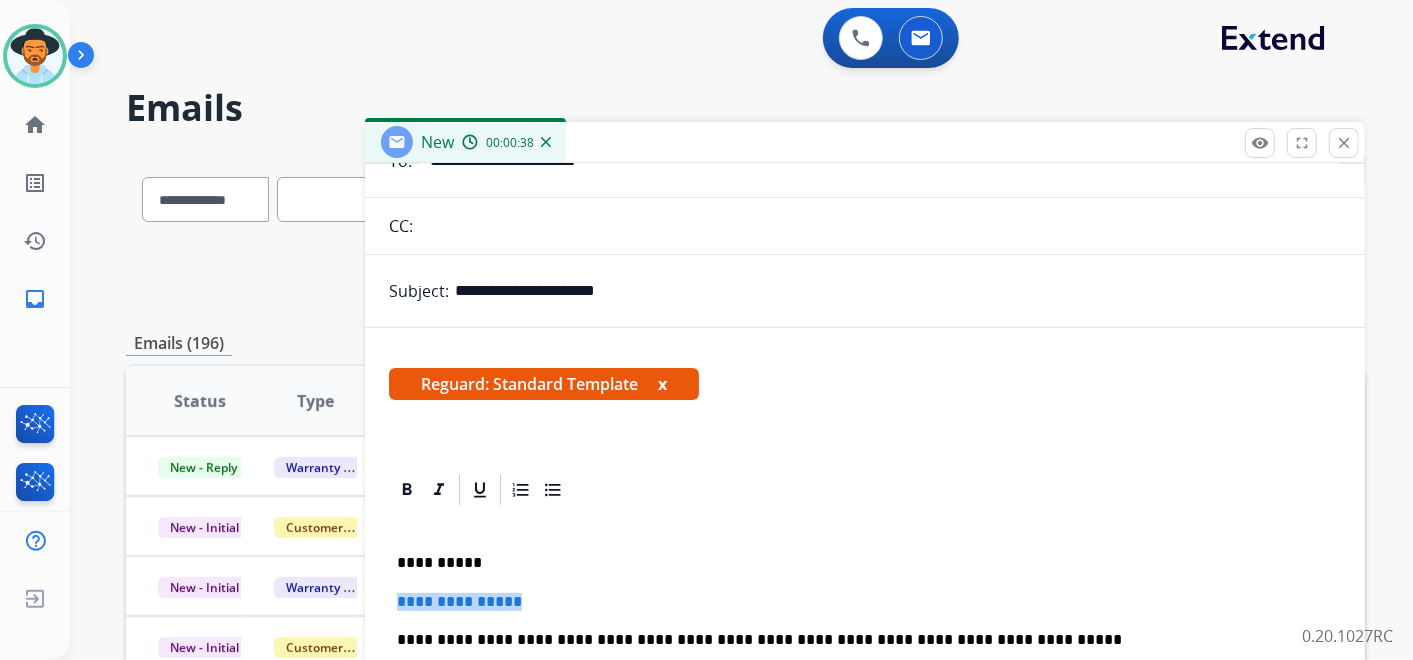 drag, startPoint x: 566, startPoint y: 596, endPoint x: 390, endPoint y: 597, distance: 176.00284 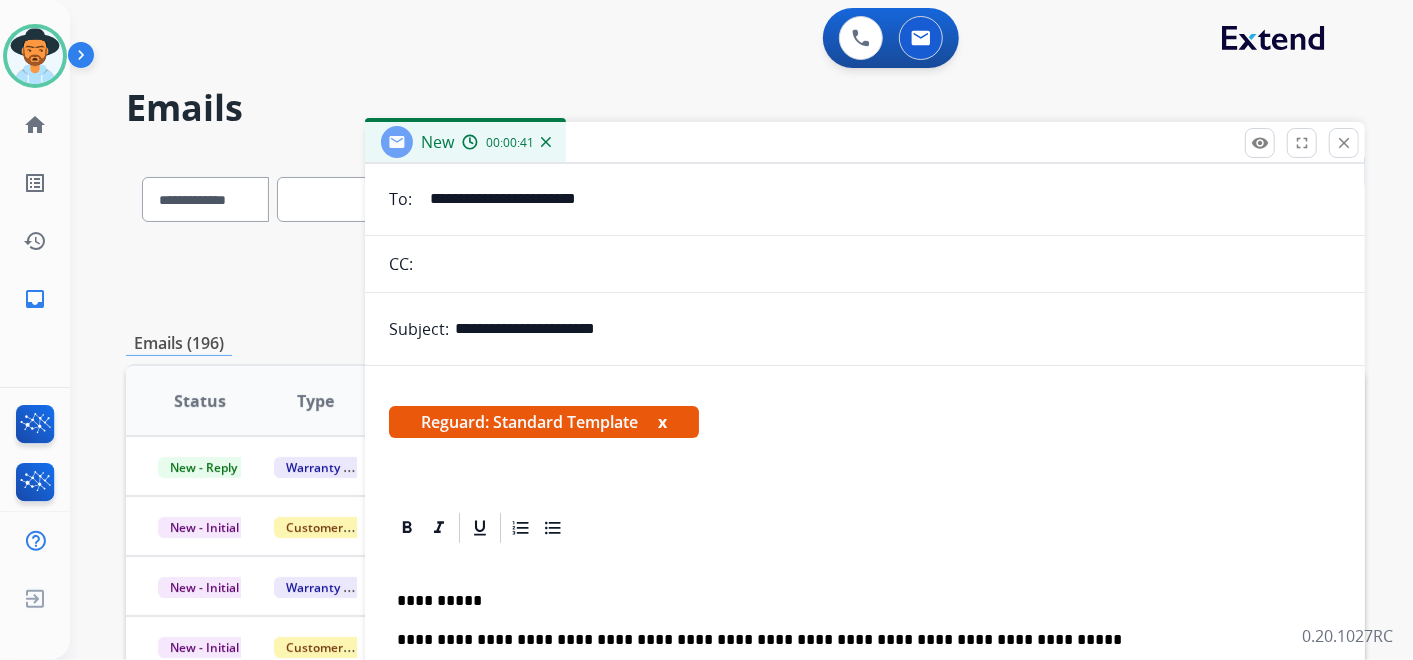scroll, scrollTop: 167, scrollLeft: 0, axis: vertical 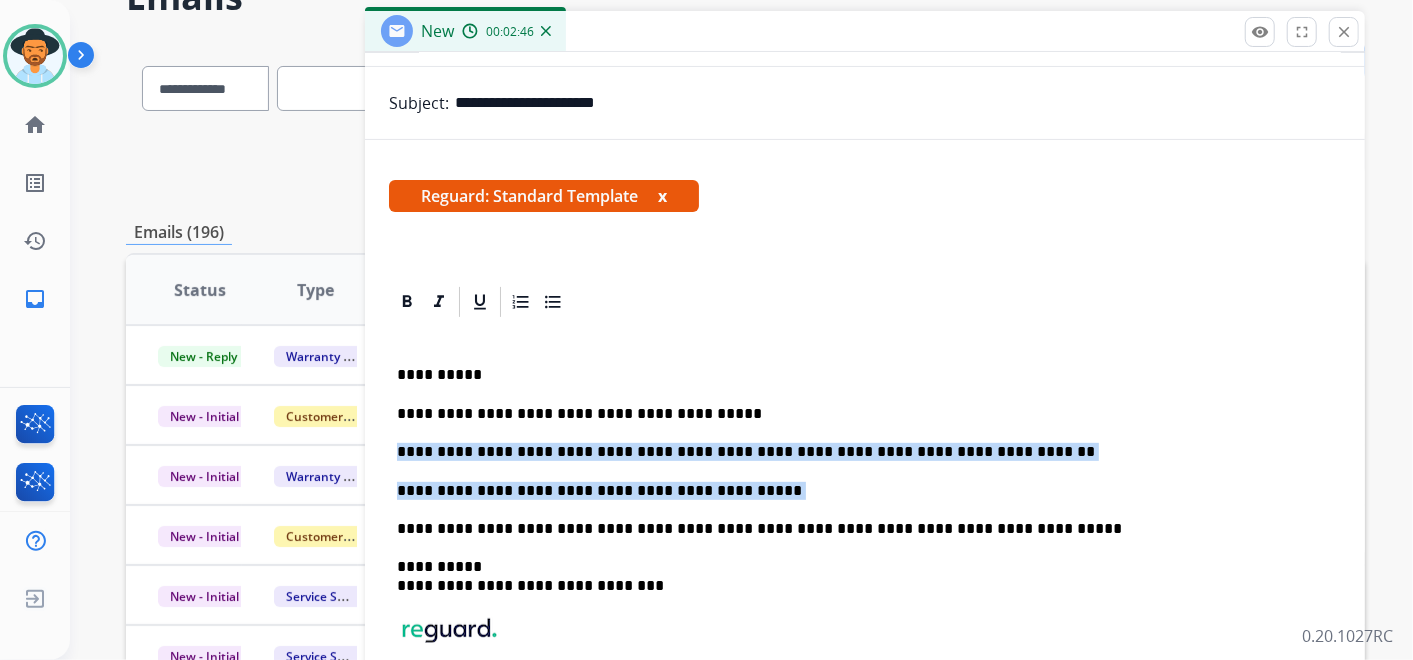 drag, startPoint x: 788, startPoint y: 488, endPoint x: 386, endPoint y: 445, distance: 404.2932 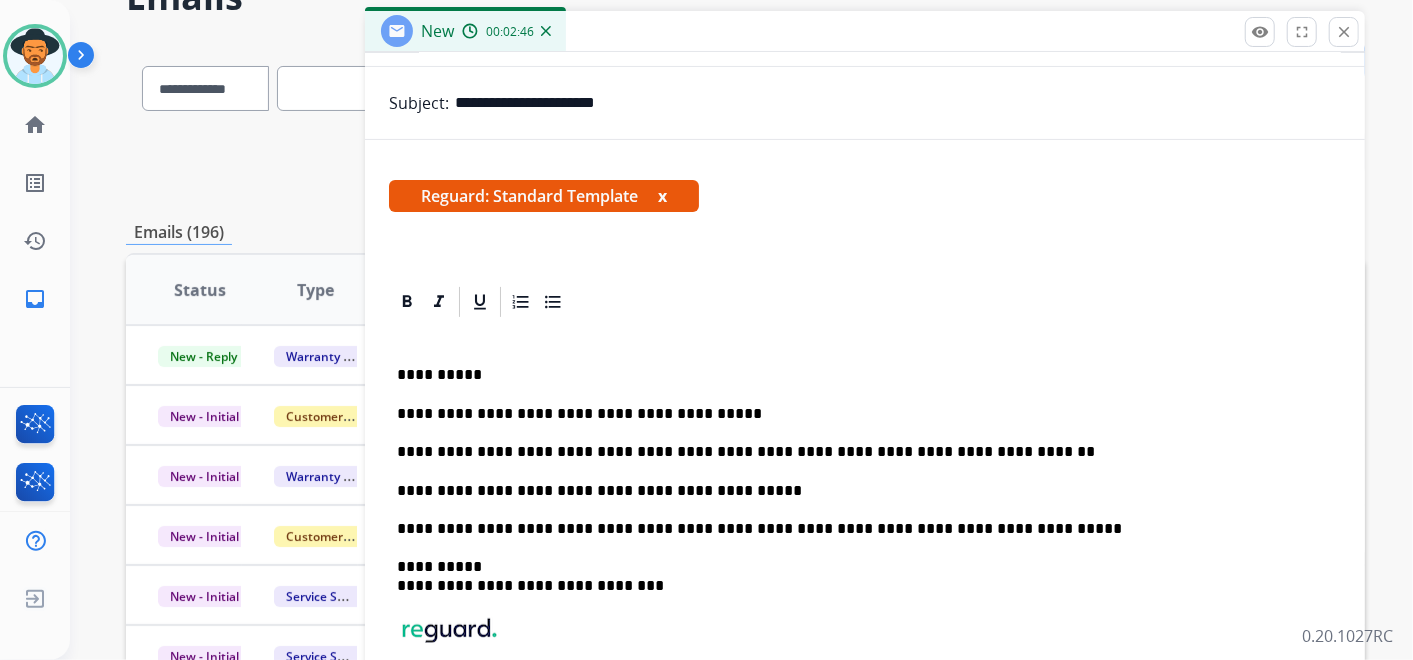 scroll, scrollTop: 205, scrollLeft: 0, axis: vertical 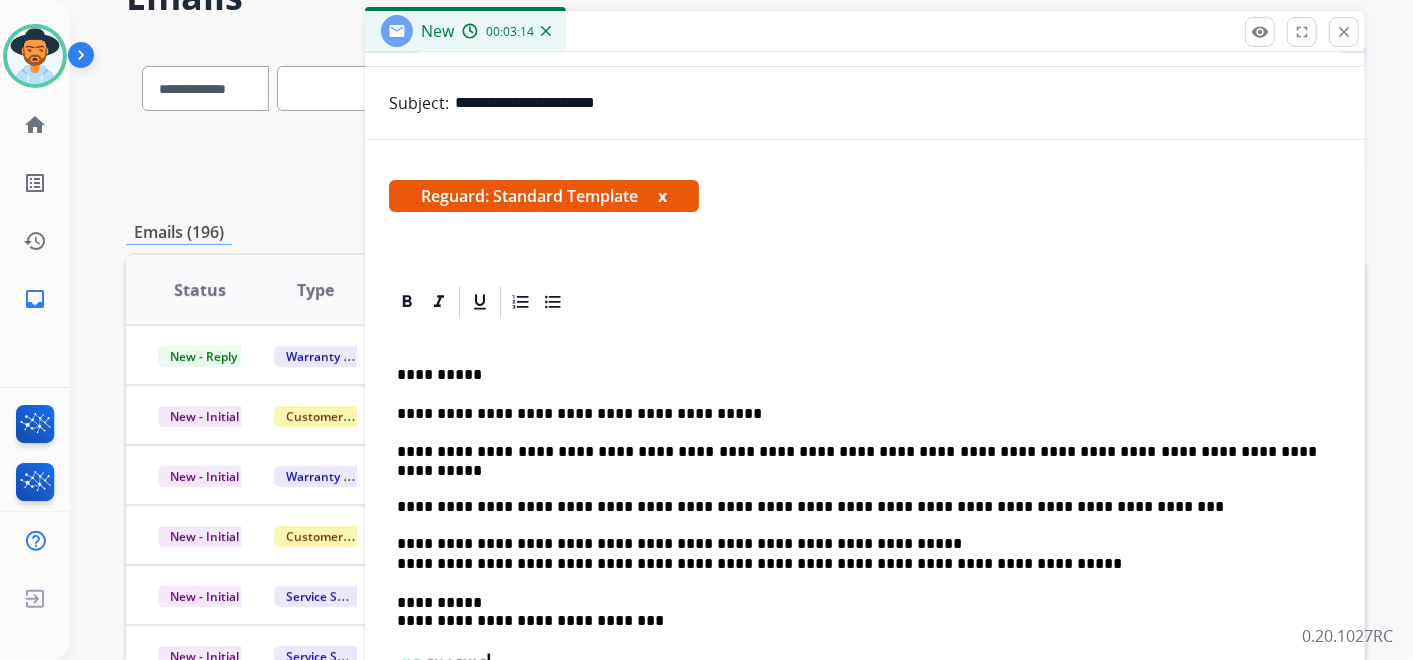 click on "**********" at bounding box center [857, 375] 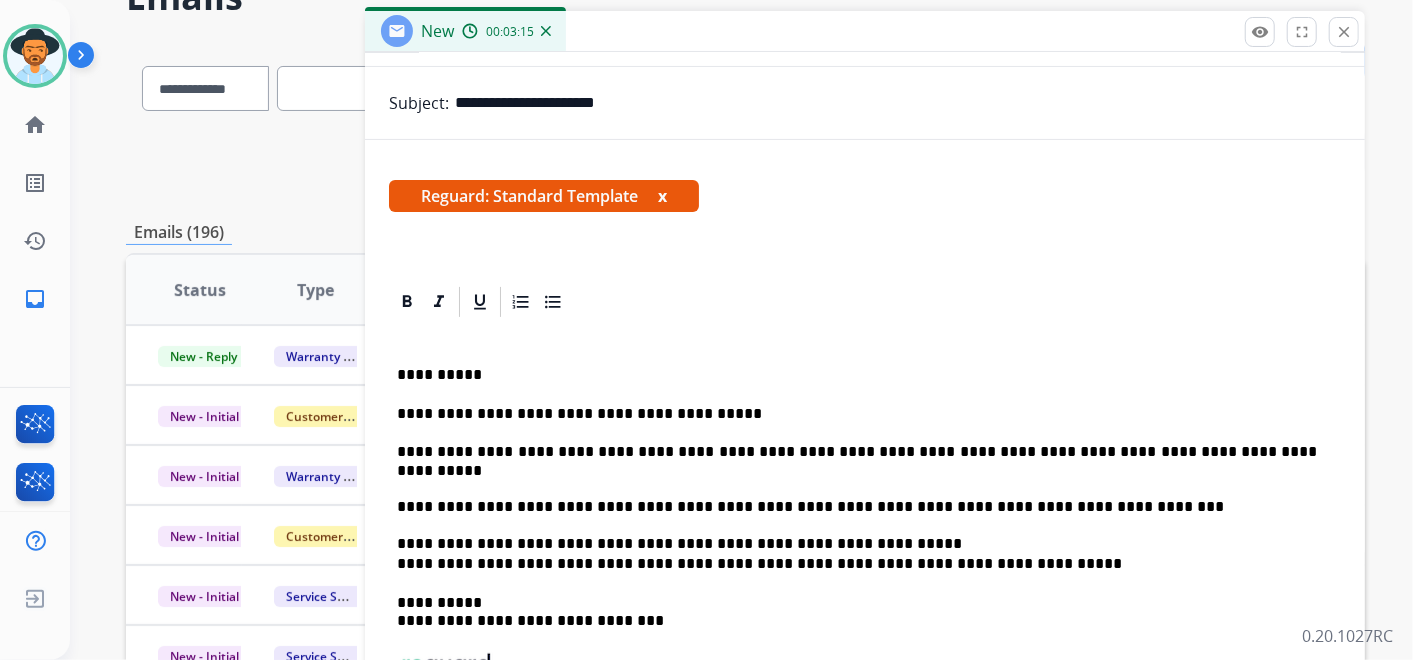 click on "**********" at bounding box center (857, 489) 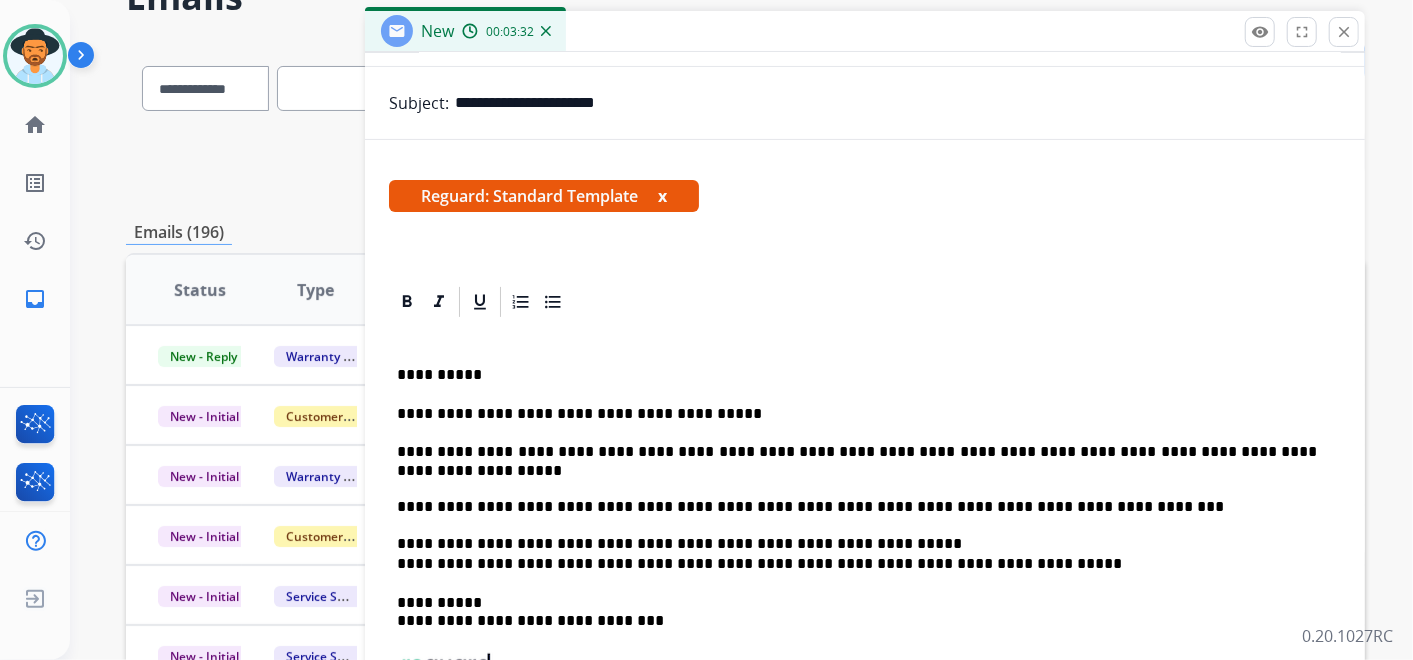 click on "**********" at bounding box center [857, 489] 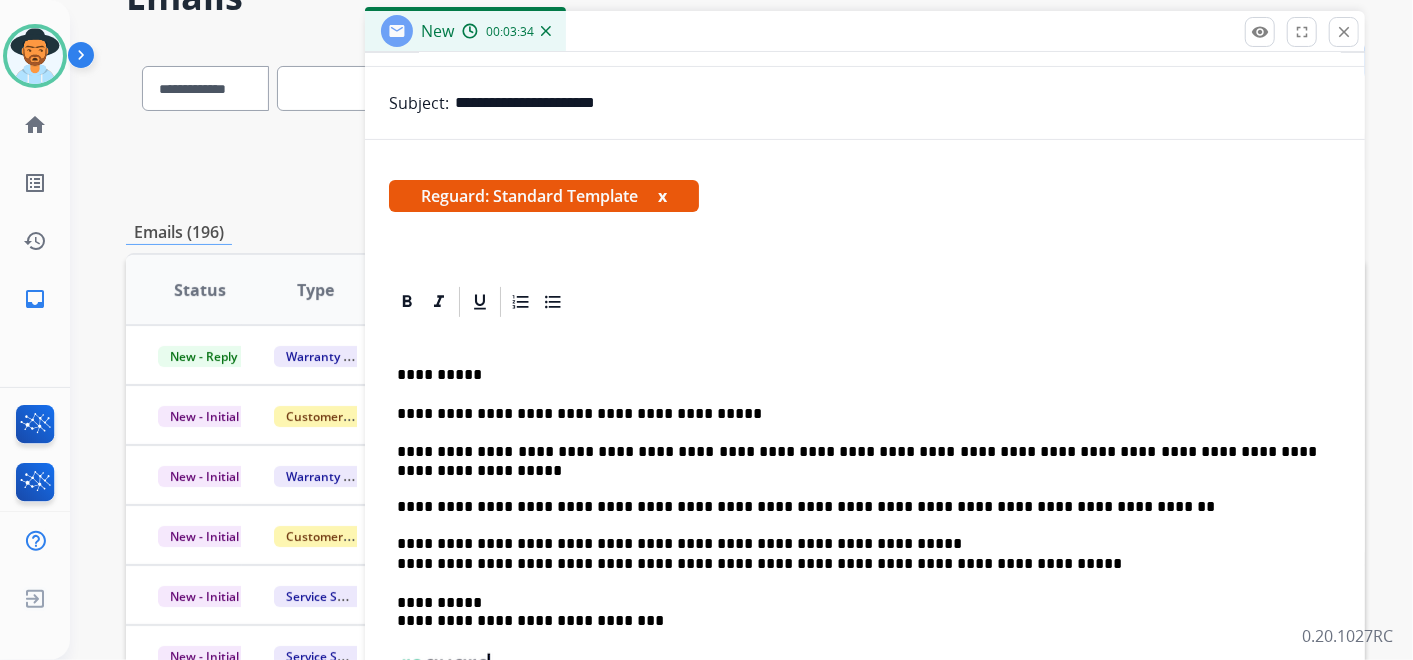 click on "**********" at bounding box center [857, 489] 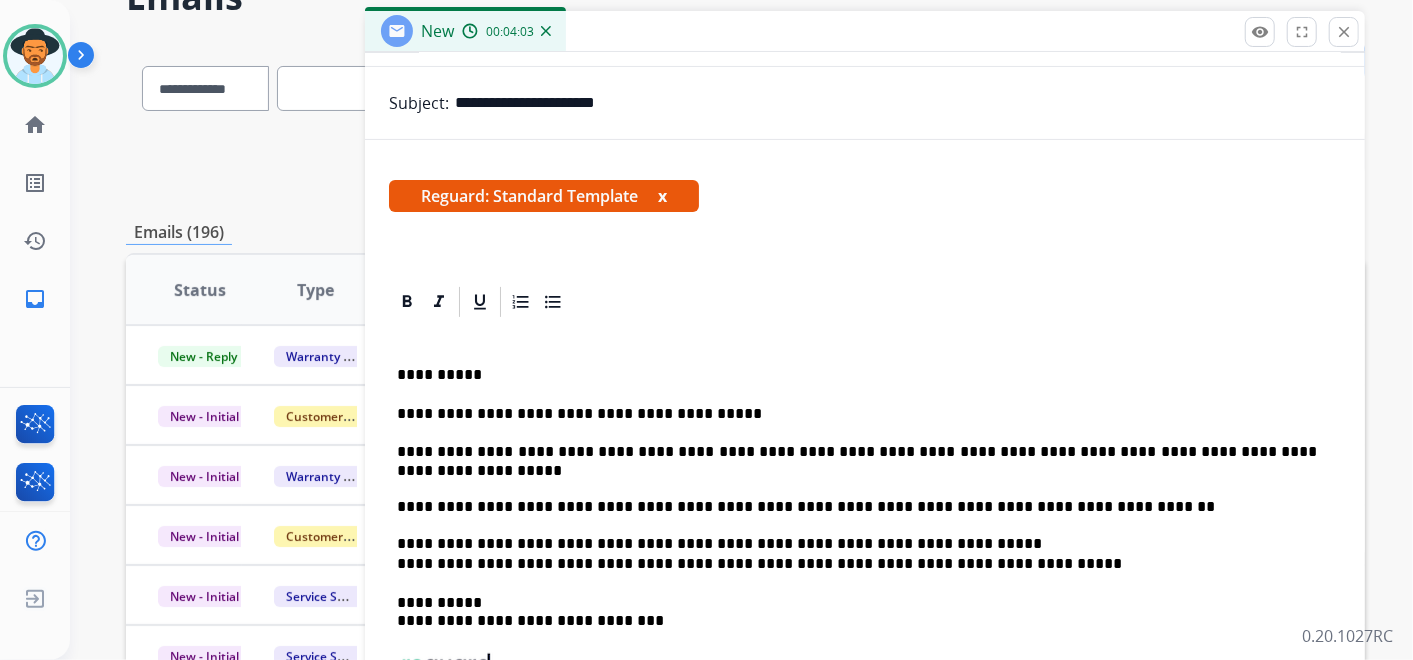 click on "**********" at bounding box center (857, 489) 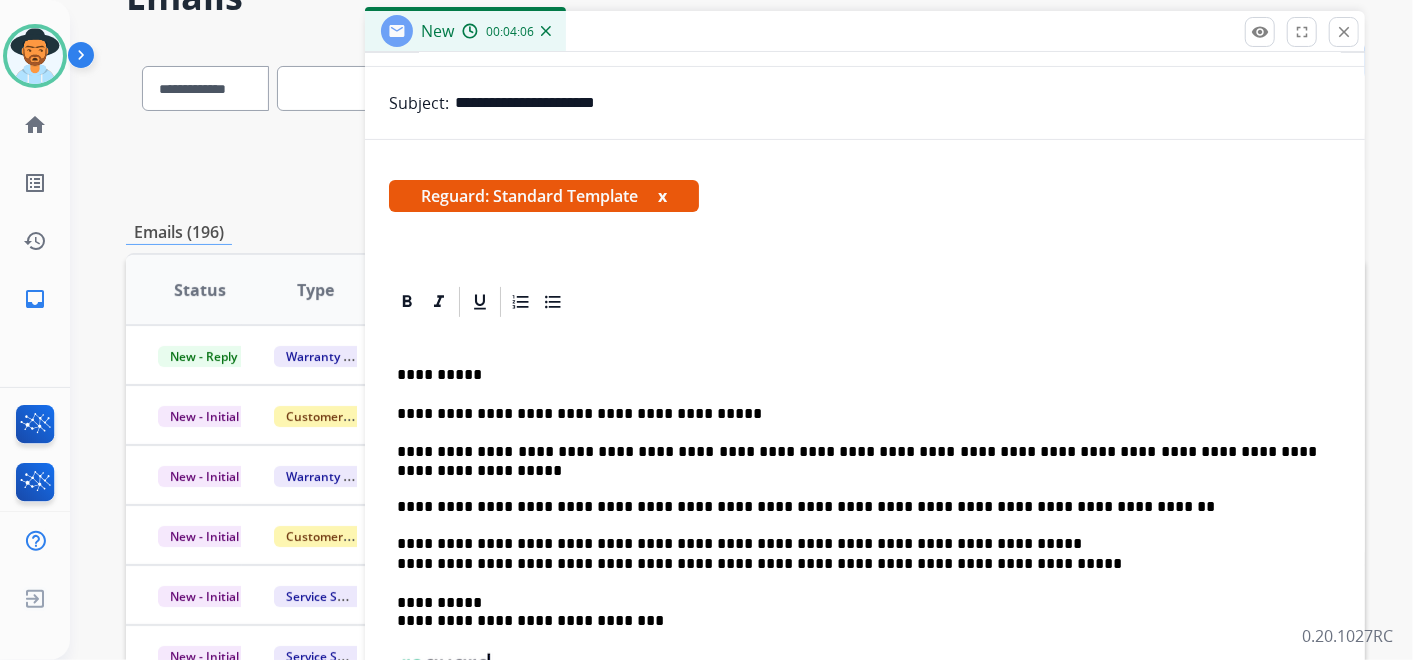 click on "**********" at bounding box center (857, 489) 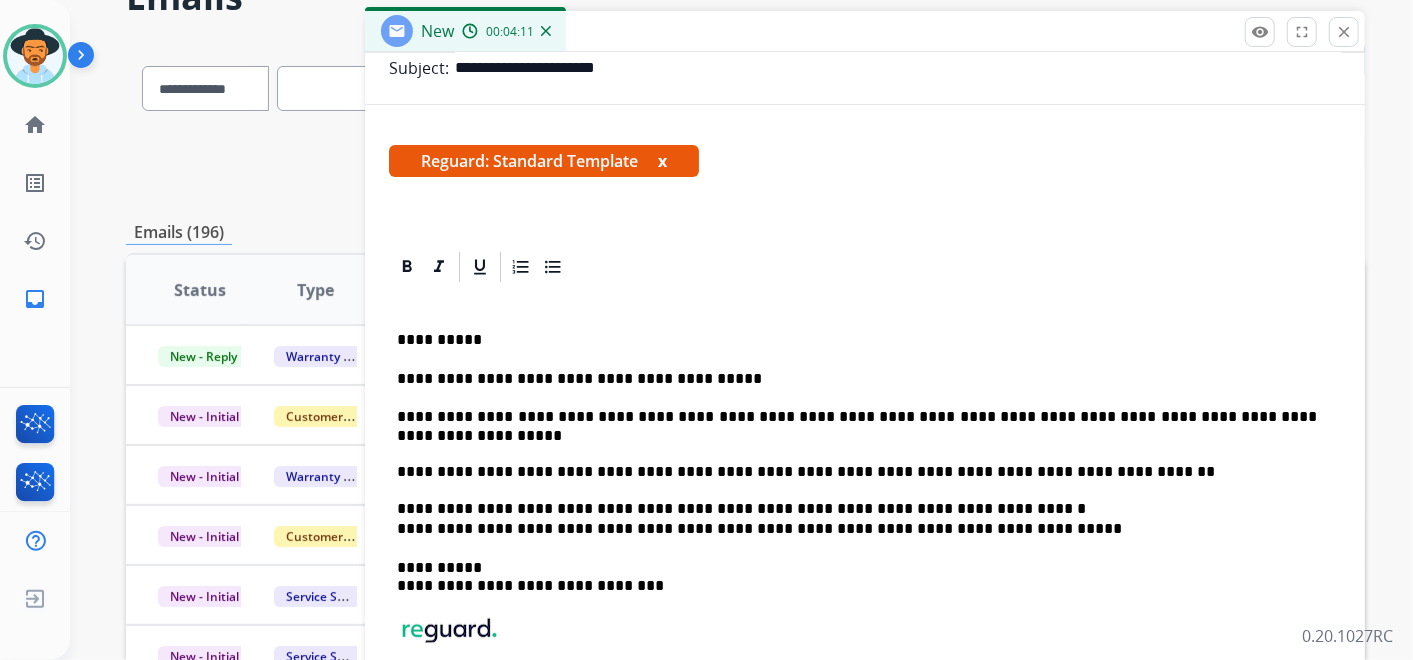 scroll, scrollTop: 280, scrollLeft: 0, axis: vertical 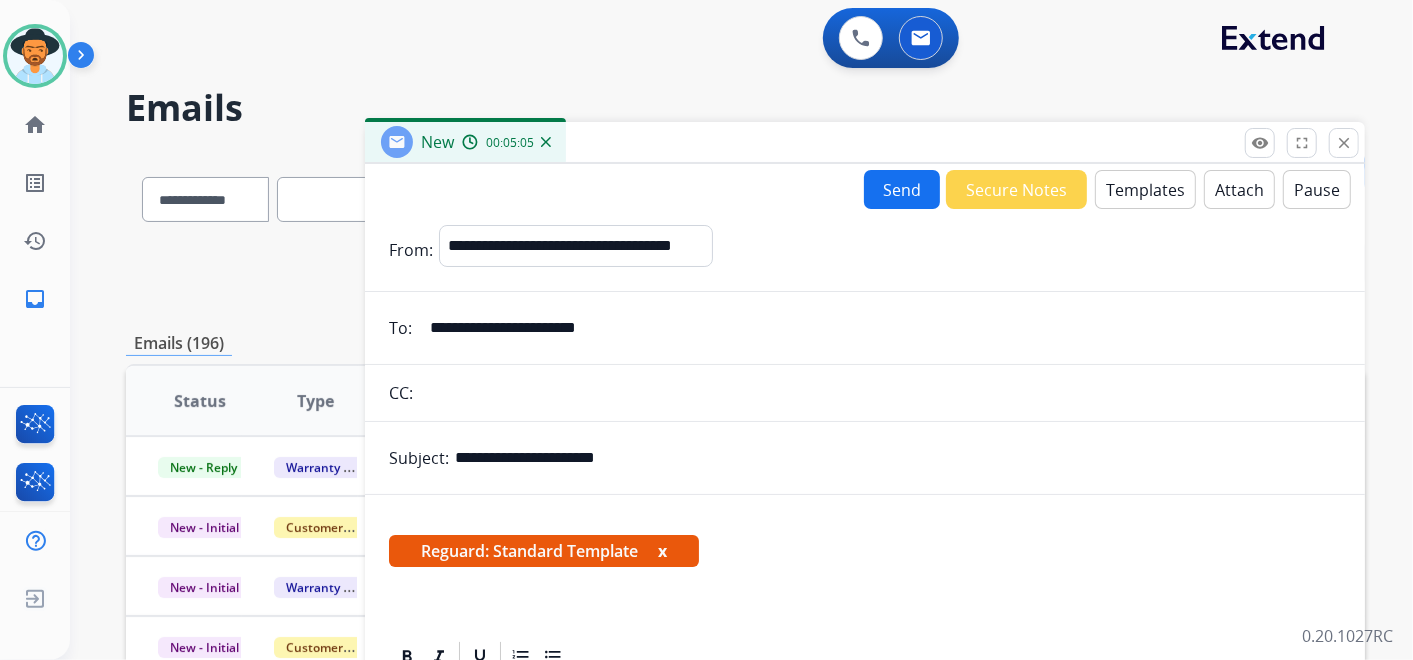 click on "Send" at bounding box center (902, 189) 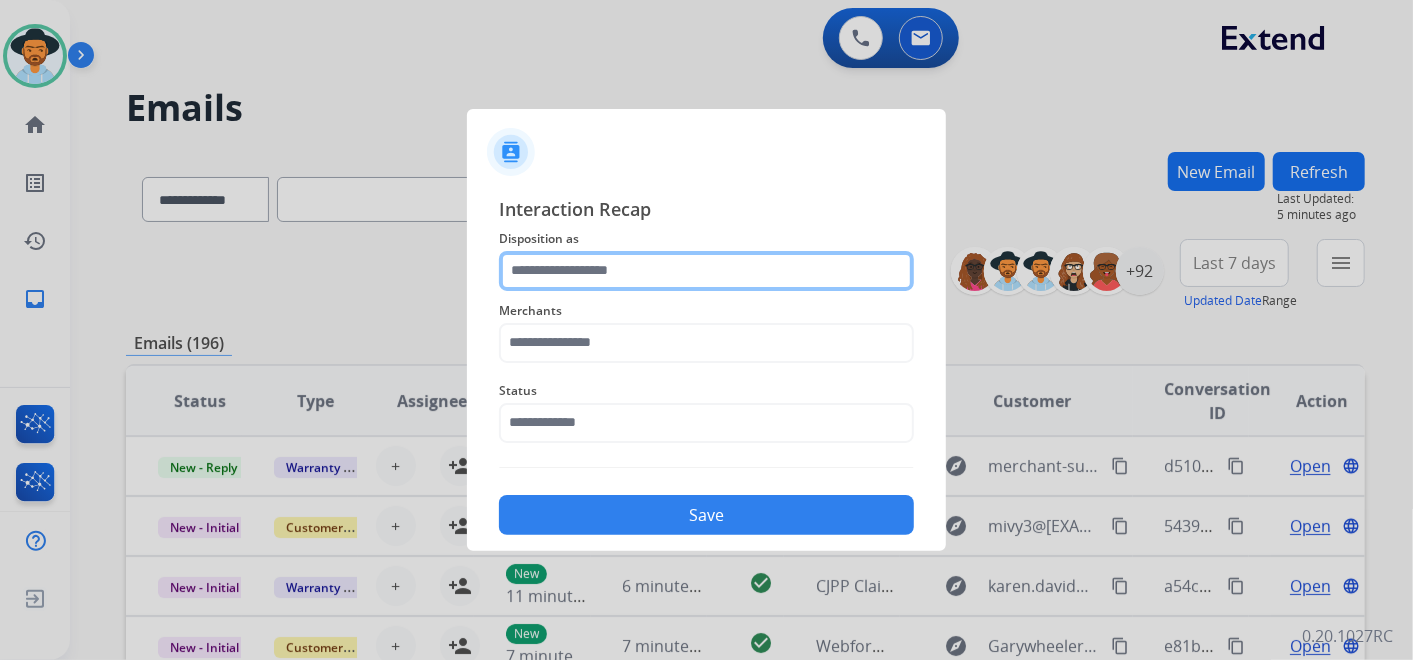 click 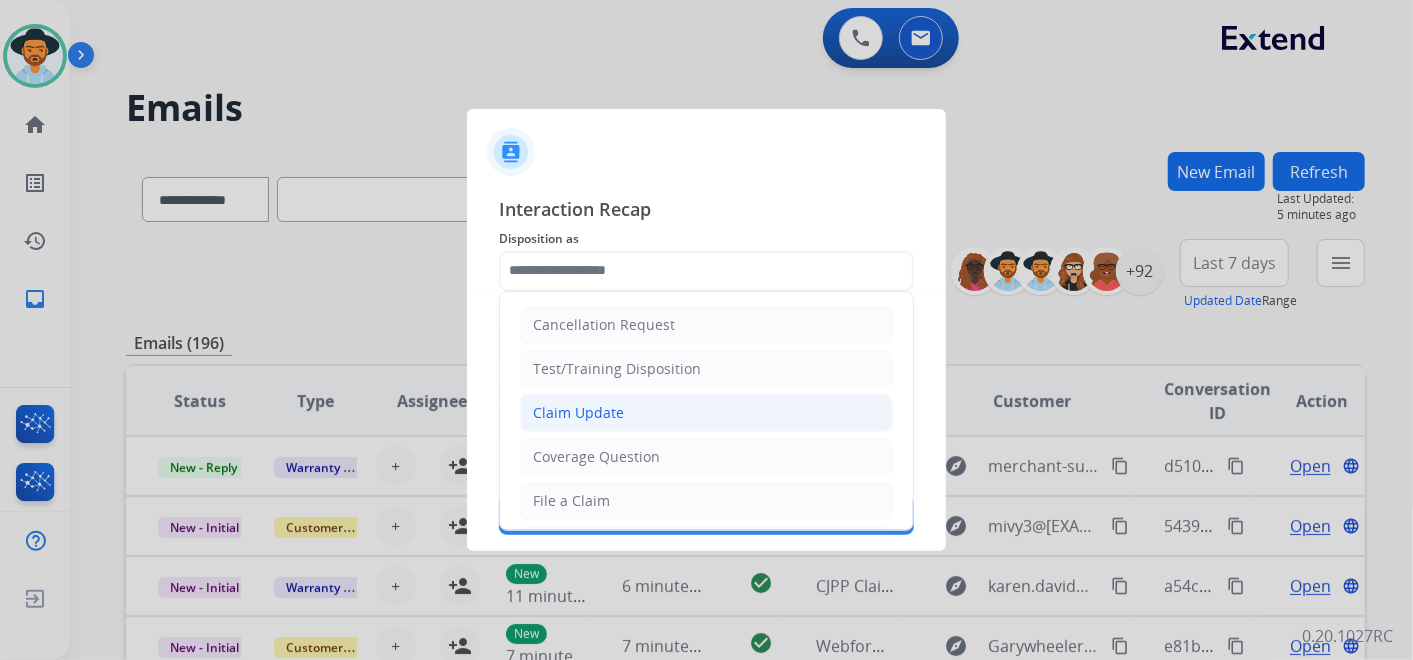 click on "Claim Update" 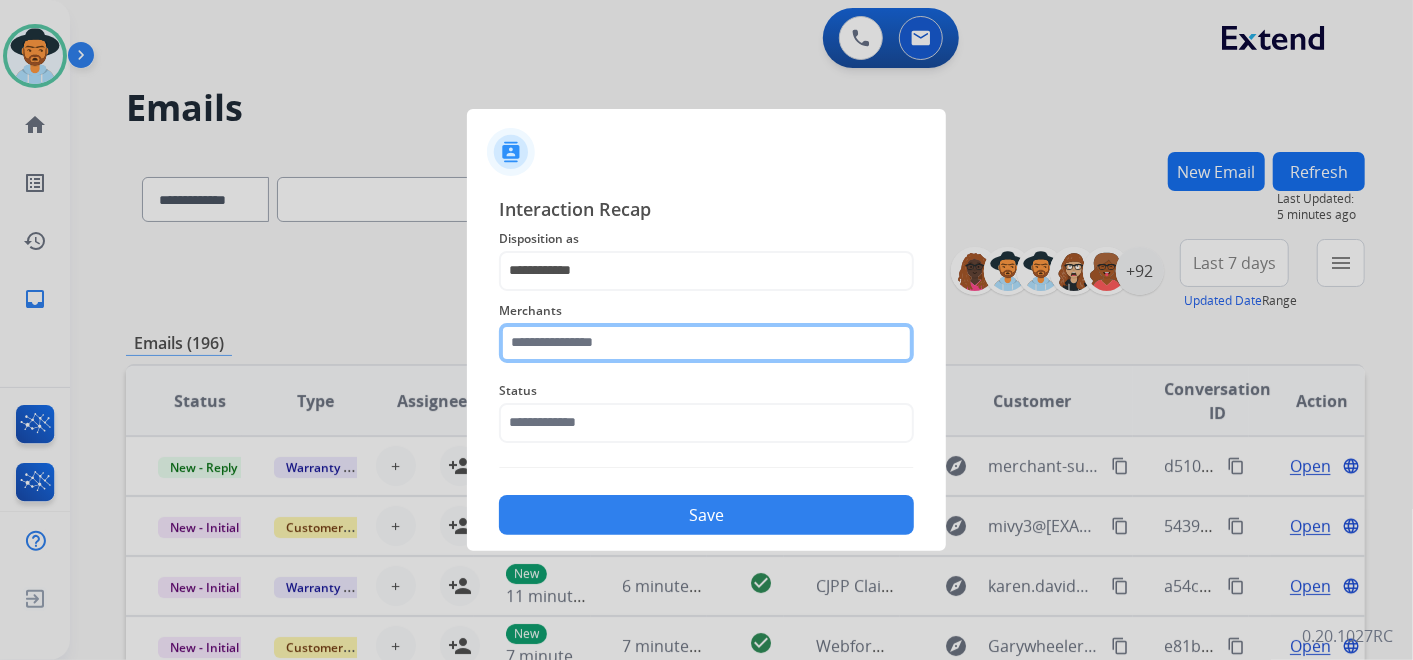 click 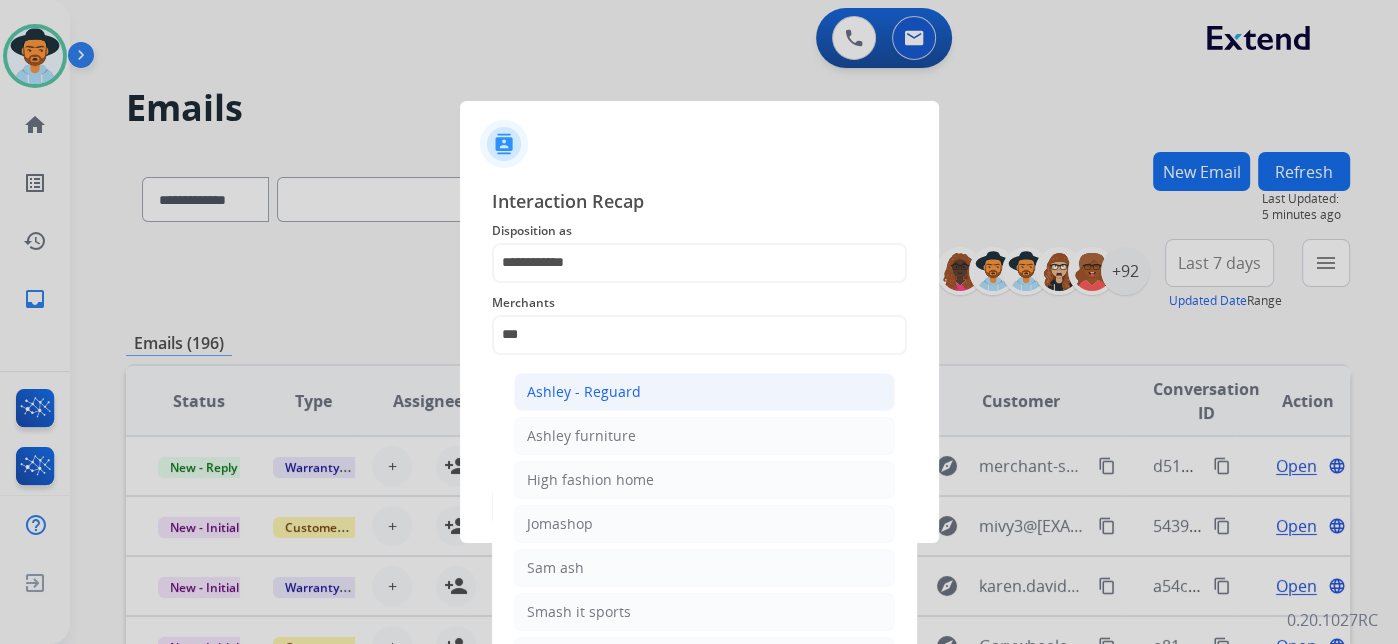 click on "Ashley - Reguard" 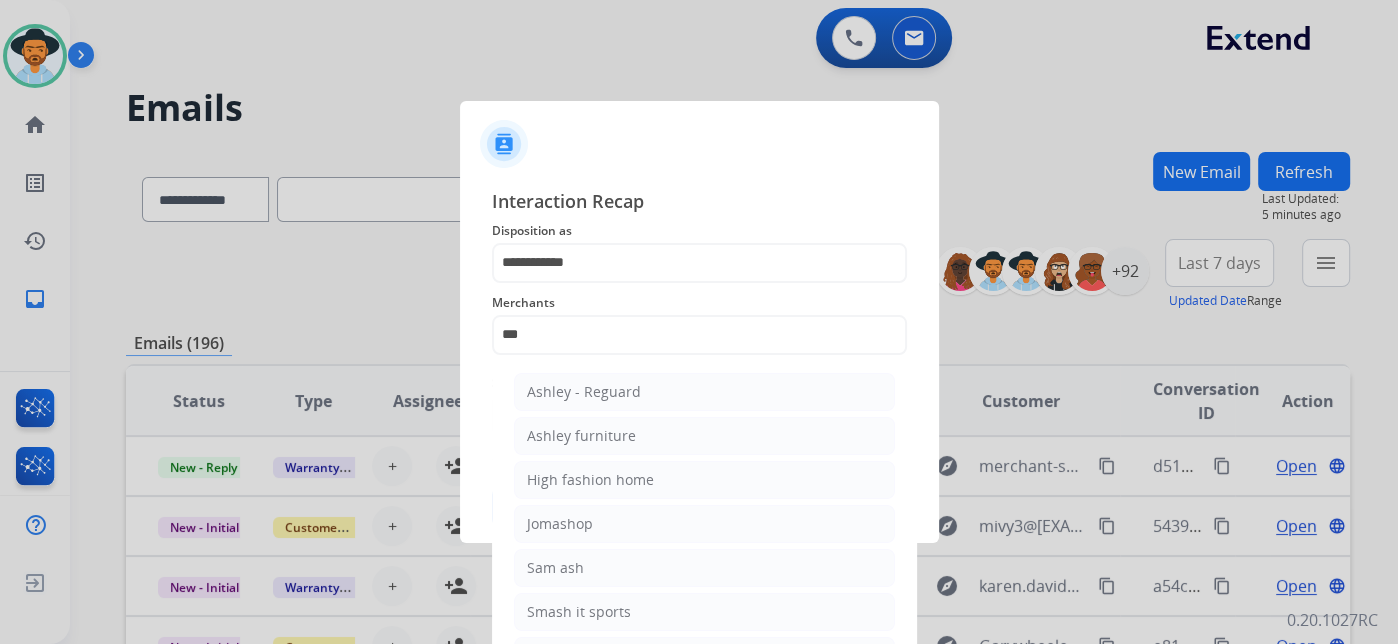type on "**********" 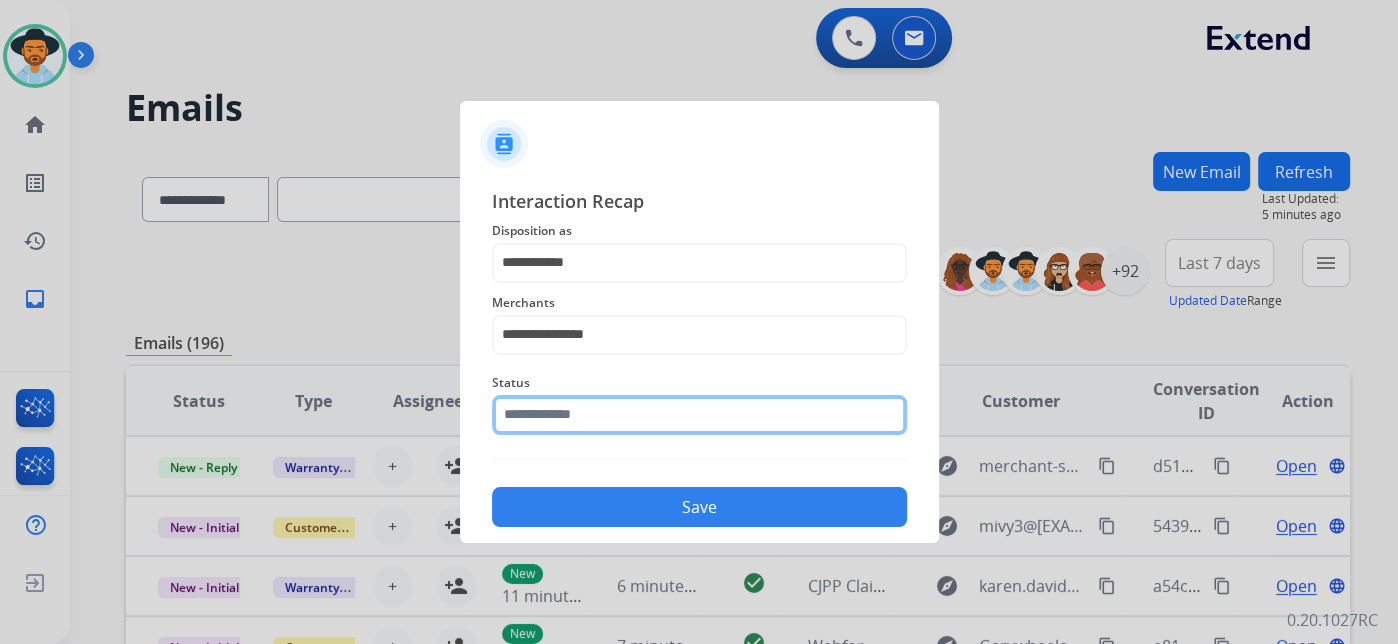 click 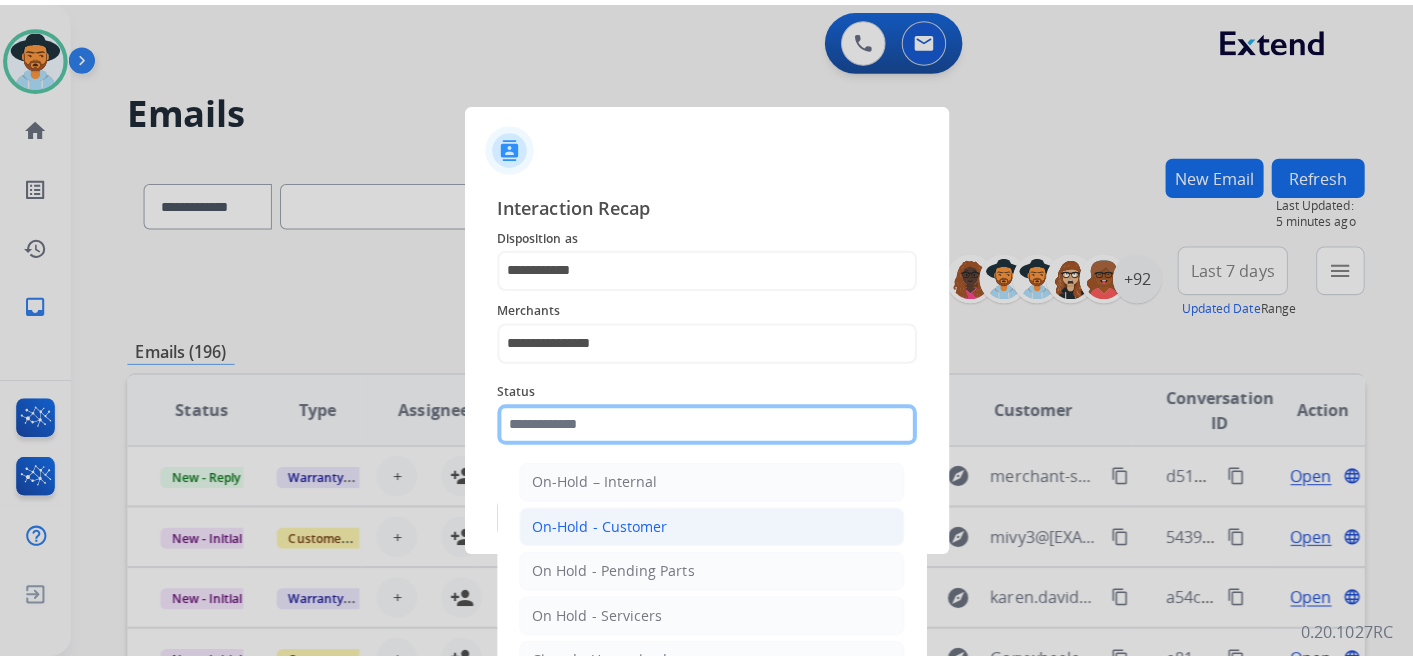 scroll, scrollTop: 114, scrollLeft: 0, axis: vertical 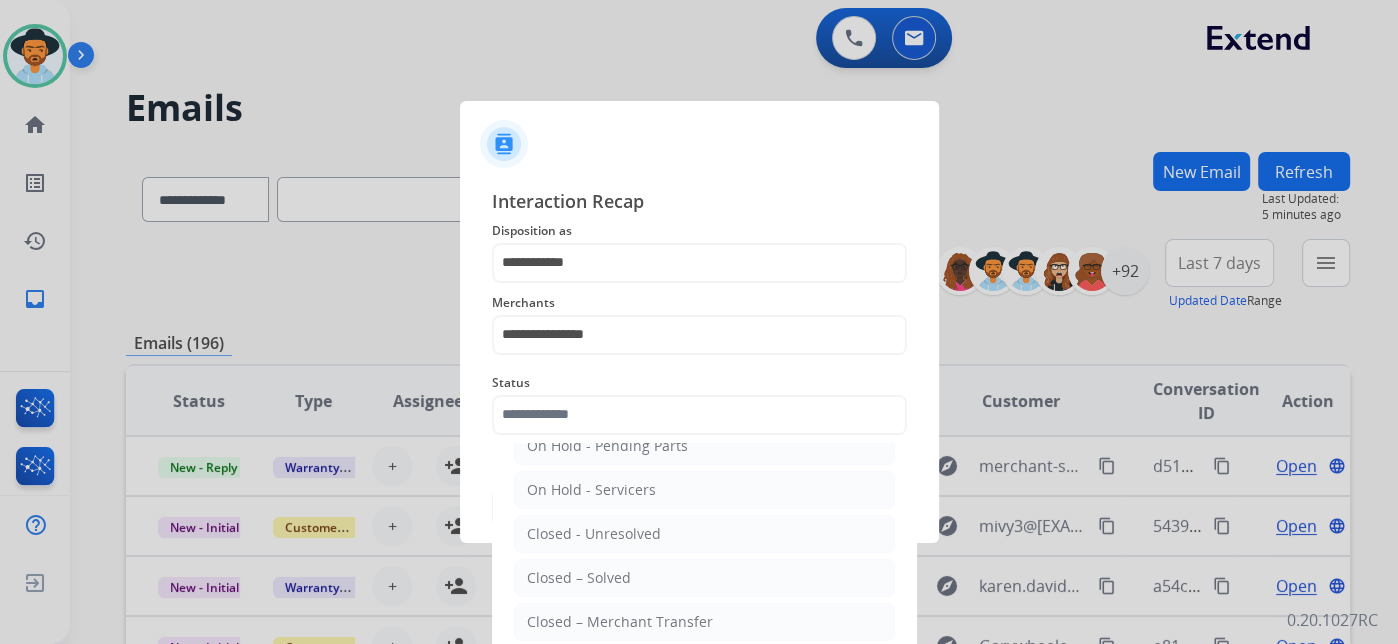click on "Closed – Solved" 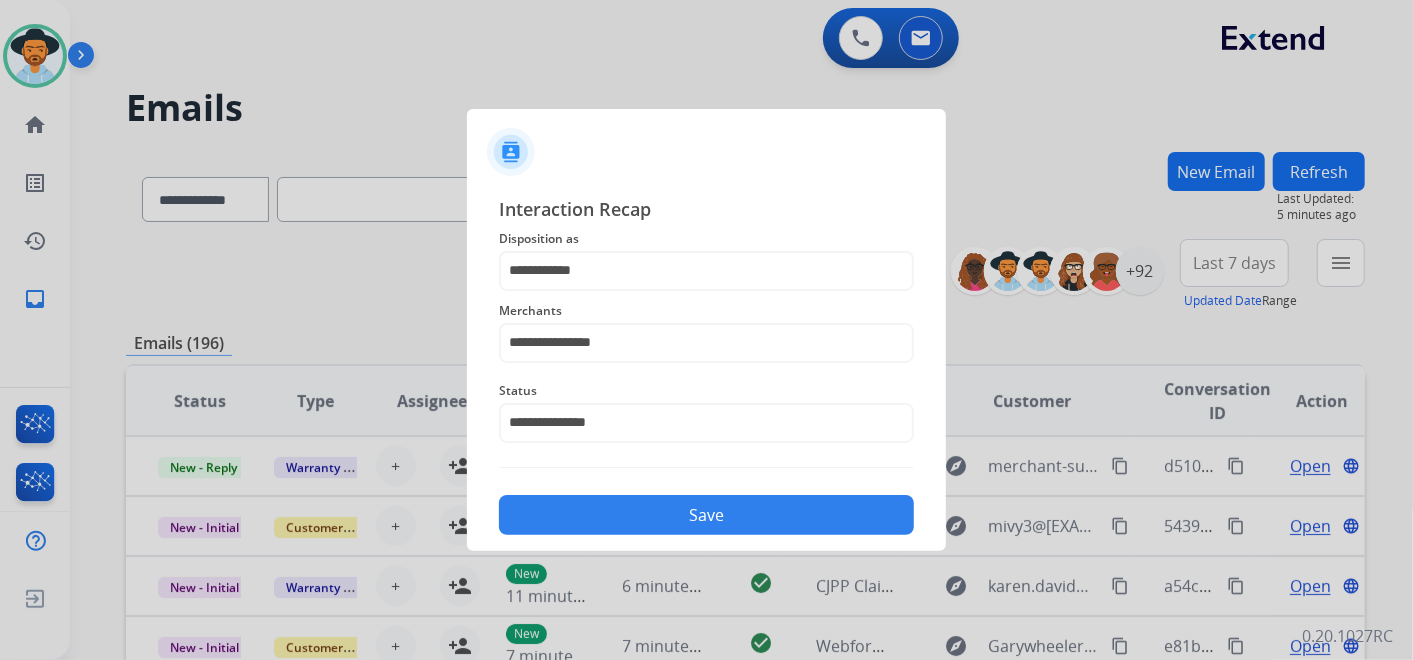 click on "Save" 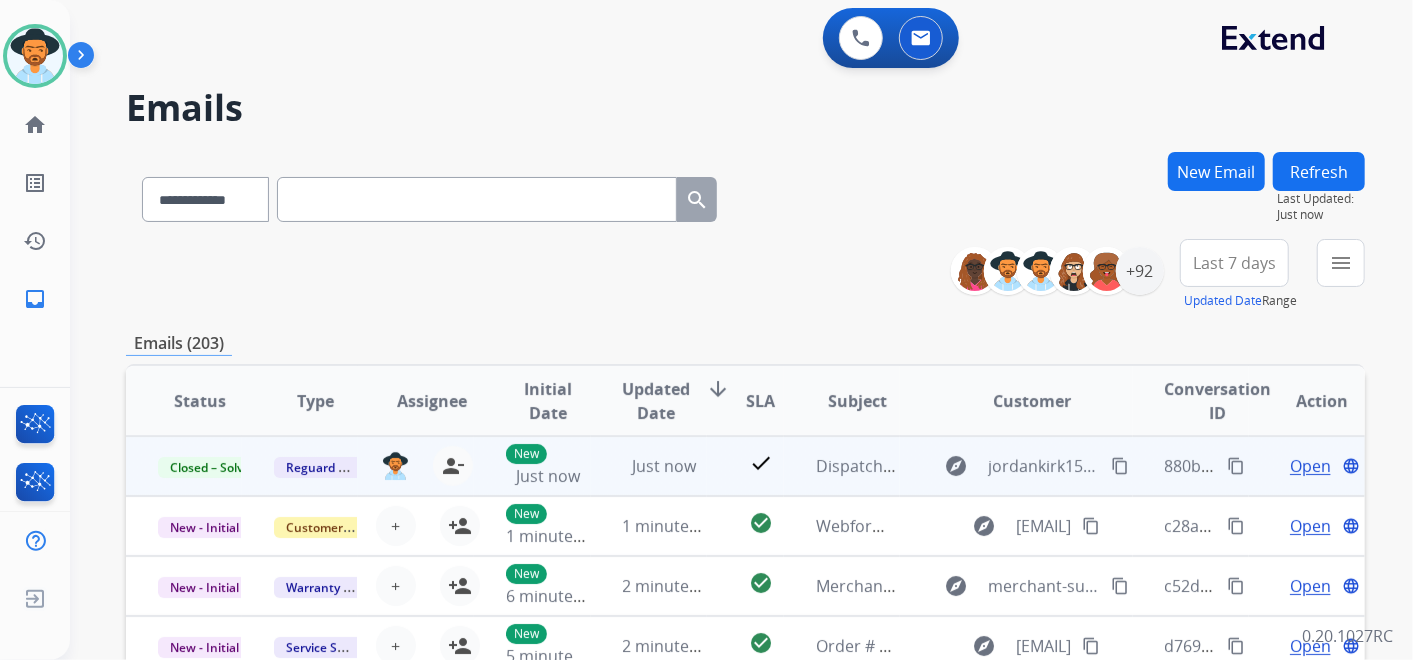 click on "content_copy" at bounding box center [1236, 466] 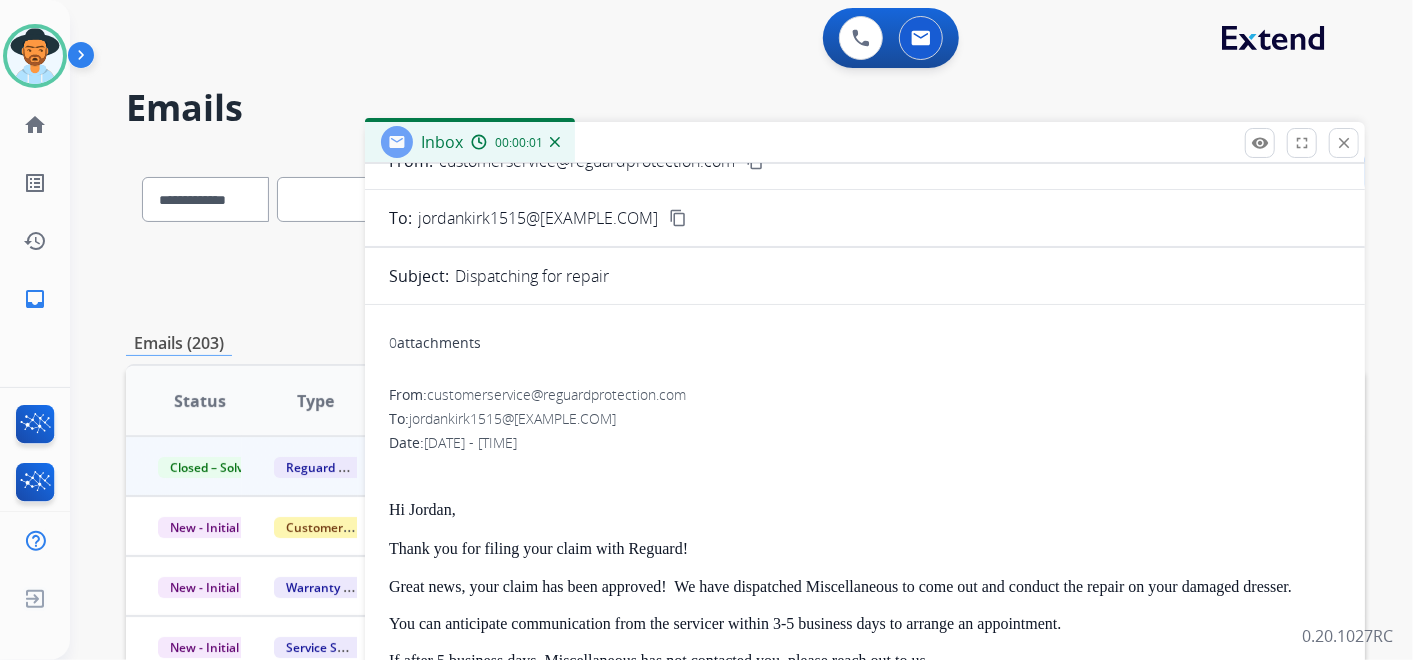 scroll, scrollTop: 116, scrollLeft: 0, axis: vertical 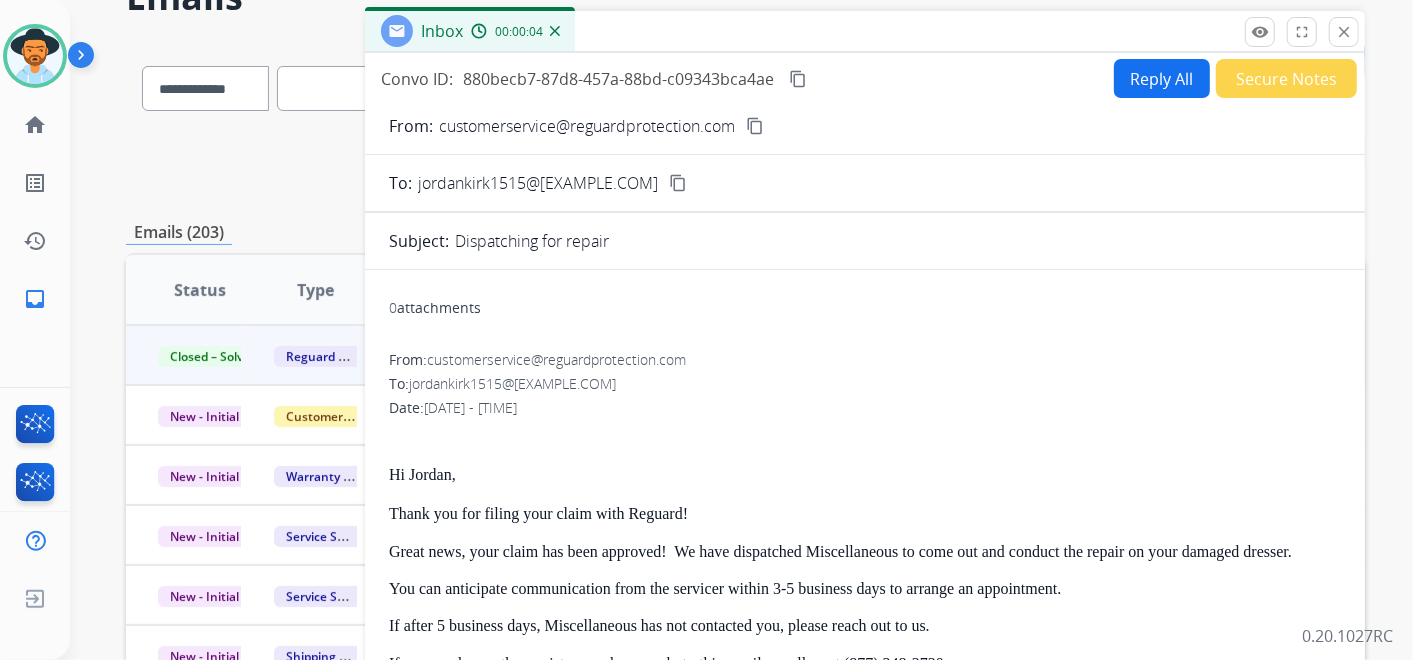 click on "Reply All" at bounding box center (1162, 78) 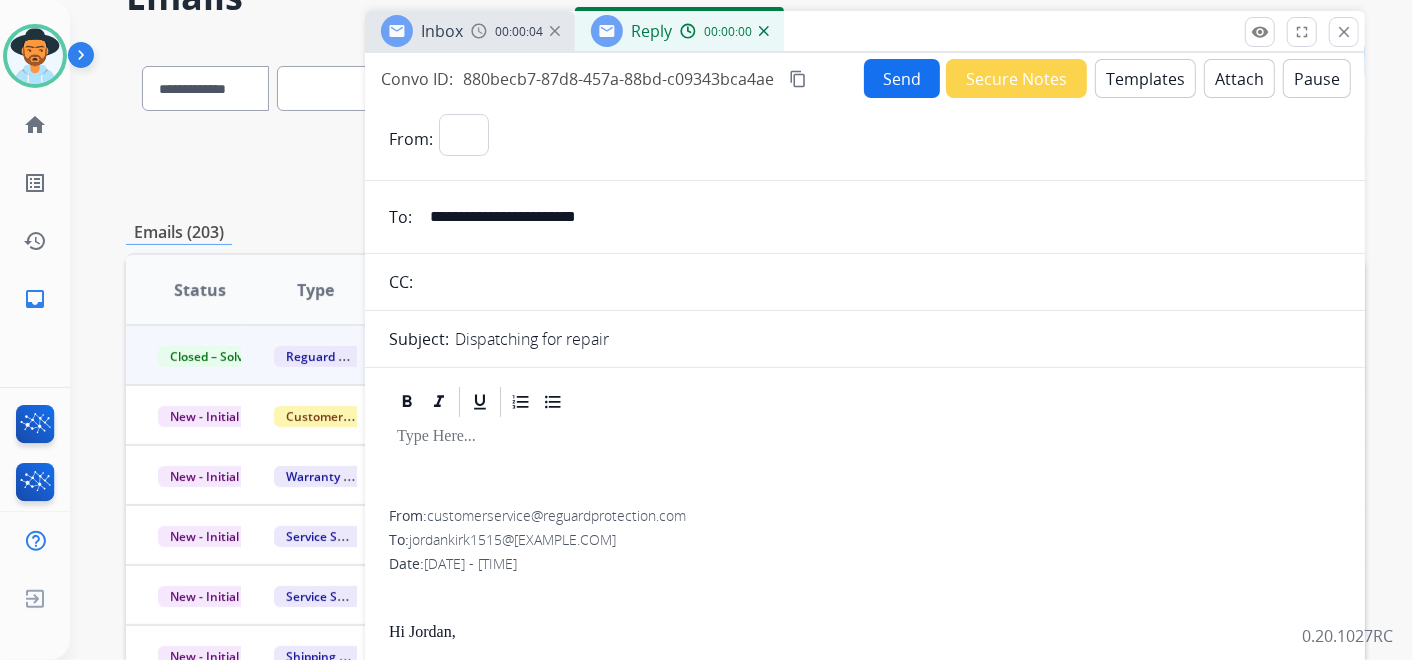 select on "**********" 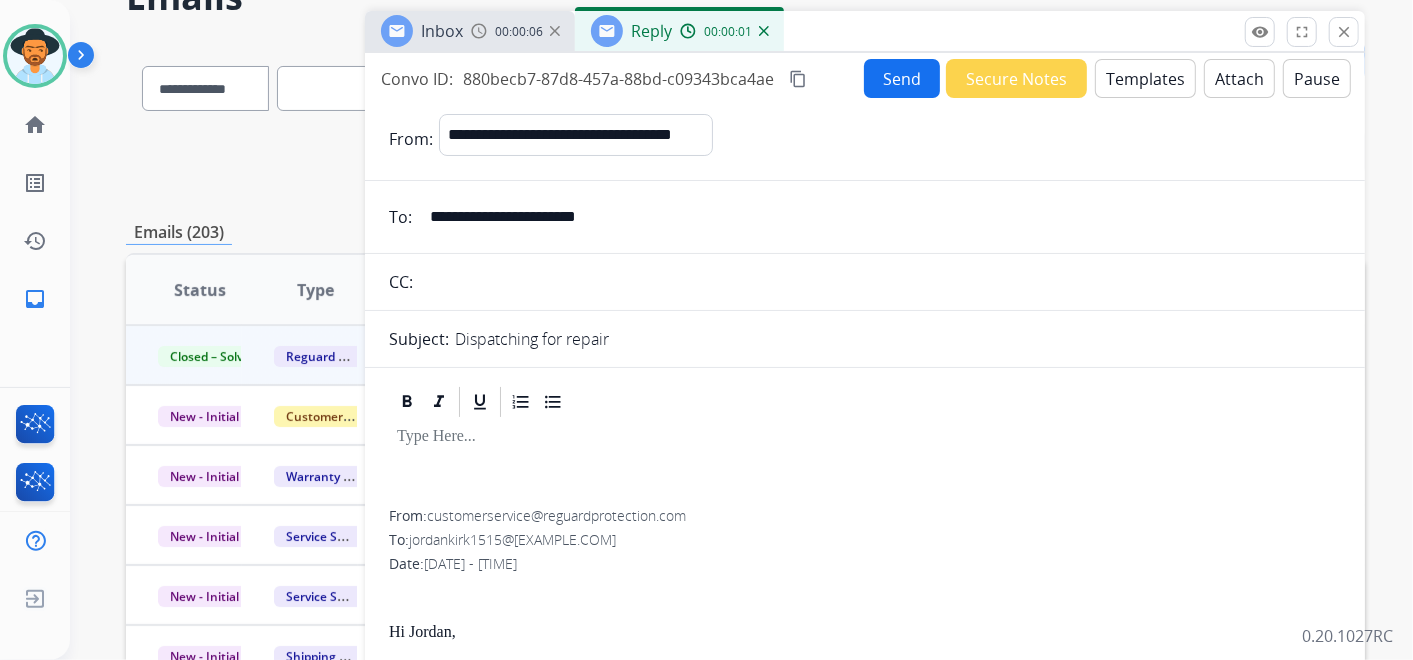click at bounding box center (865, 465) 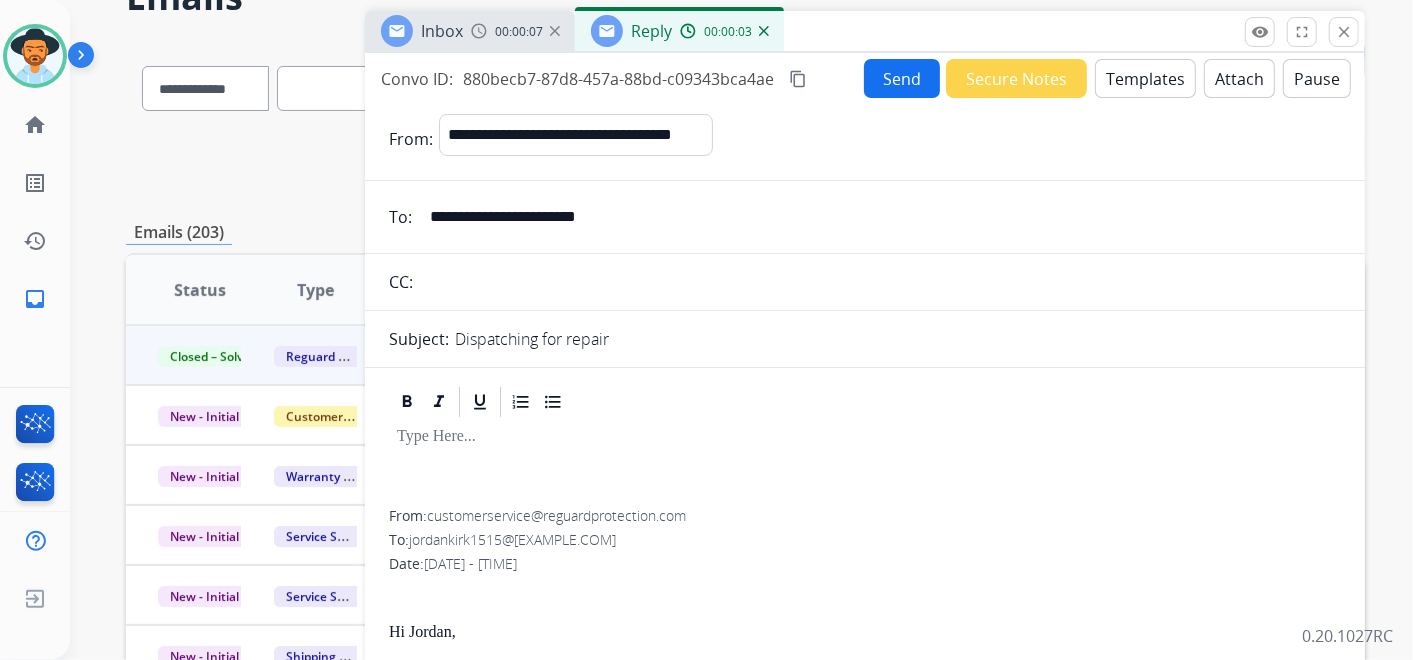 type 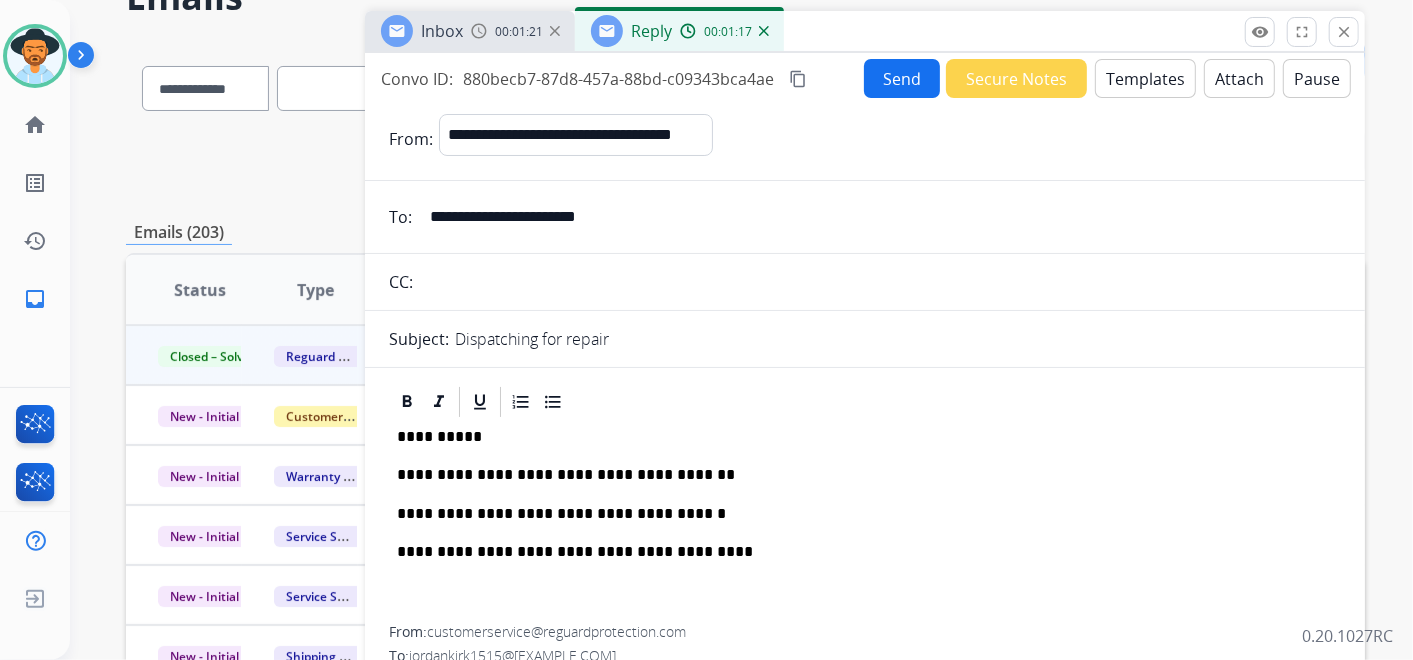 click on "Secure Notes" at bounding box center (1016, 78) 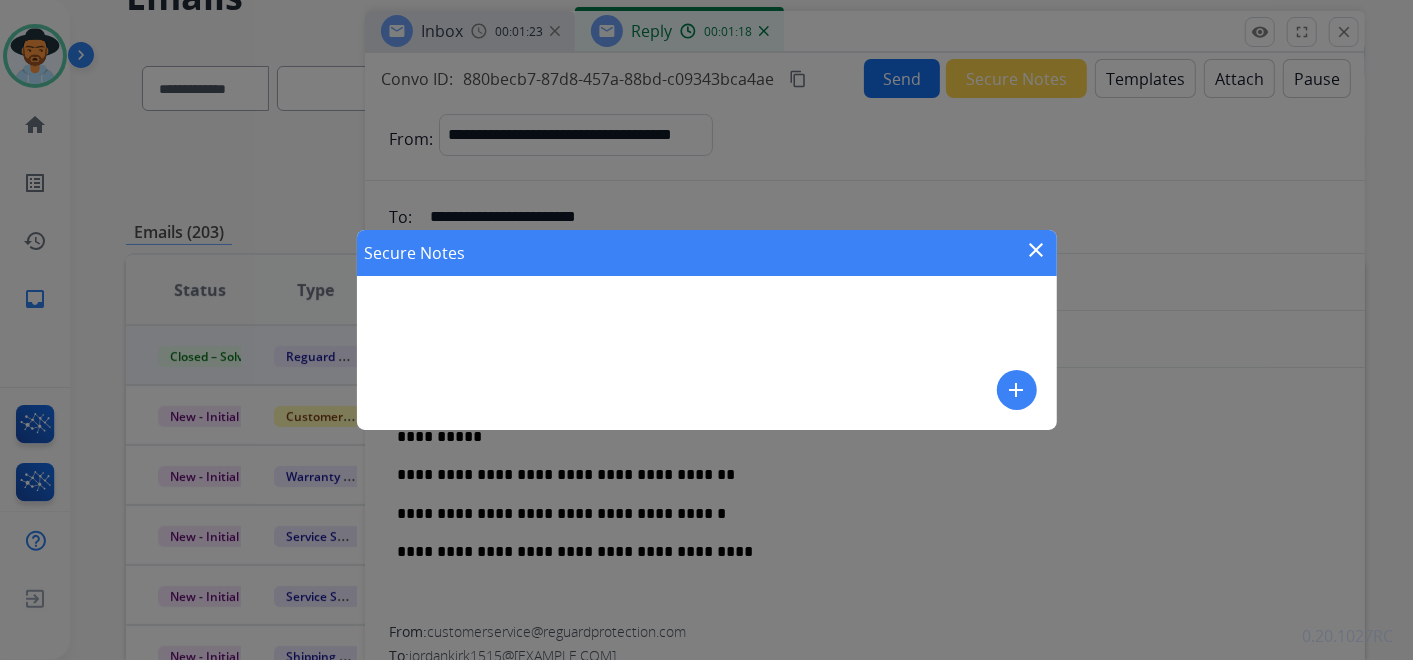 click on "close" at bounding box center [1037, 250] 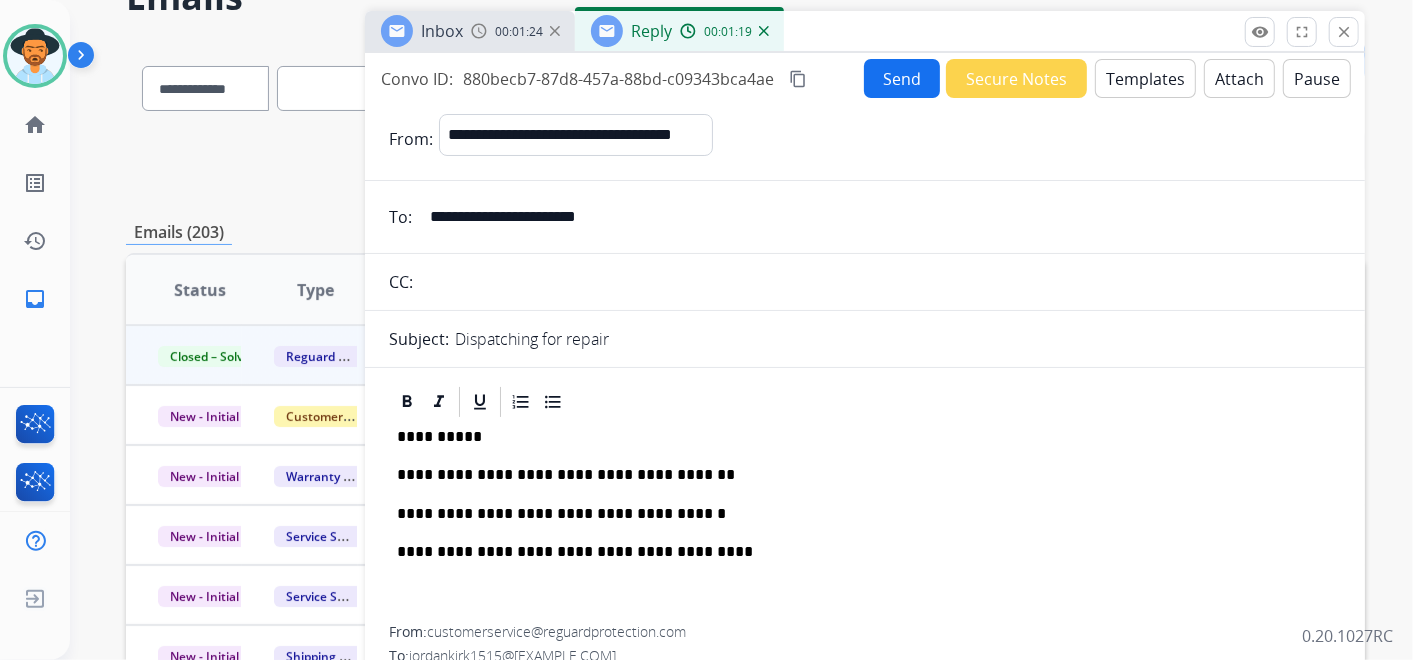 click on "Templates" at bounding box center [1145, 78] 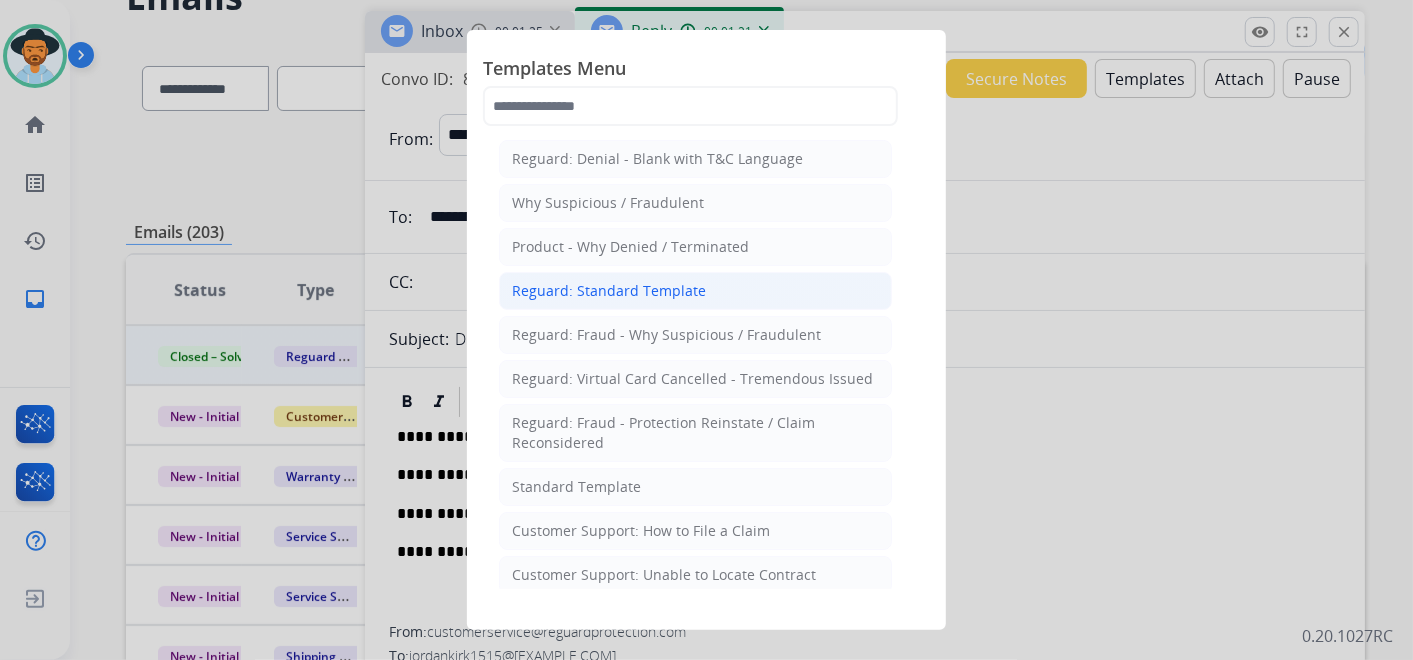 click on "Reguard: Standard Template" 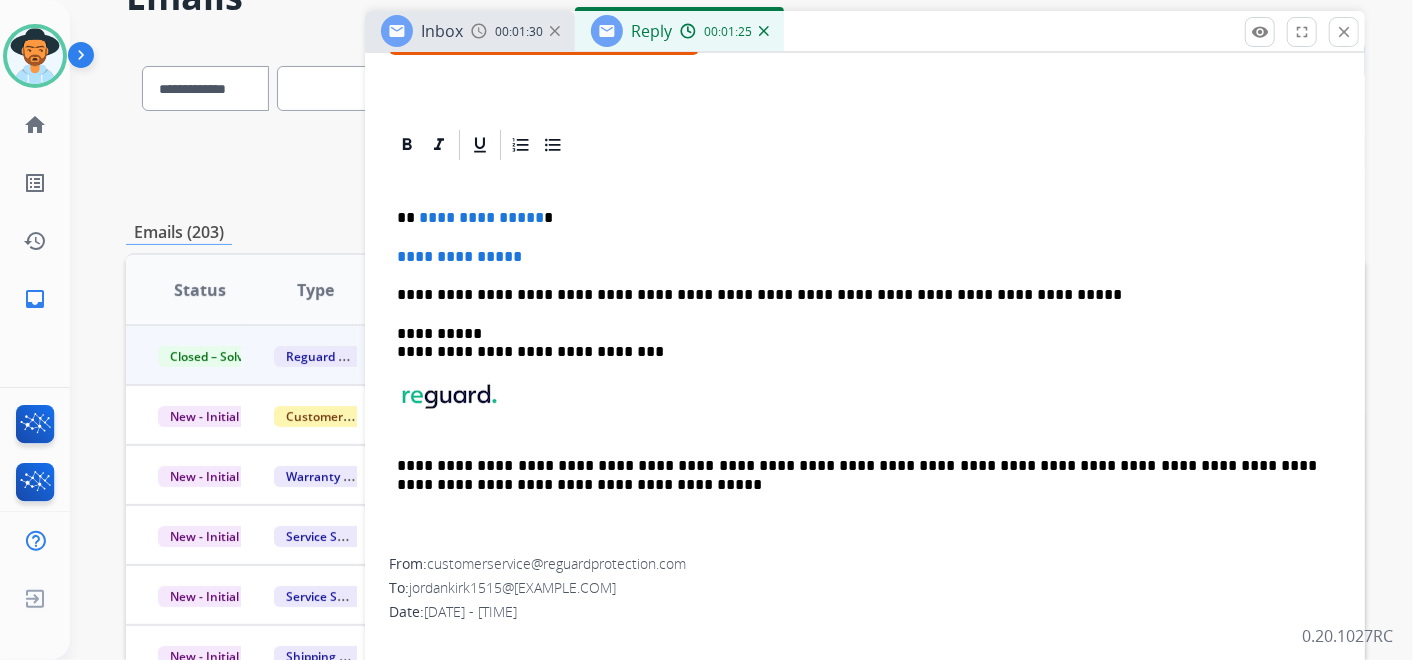 scroll, scrollTop: 333, scrollLeft: 0, axis: vertical 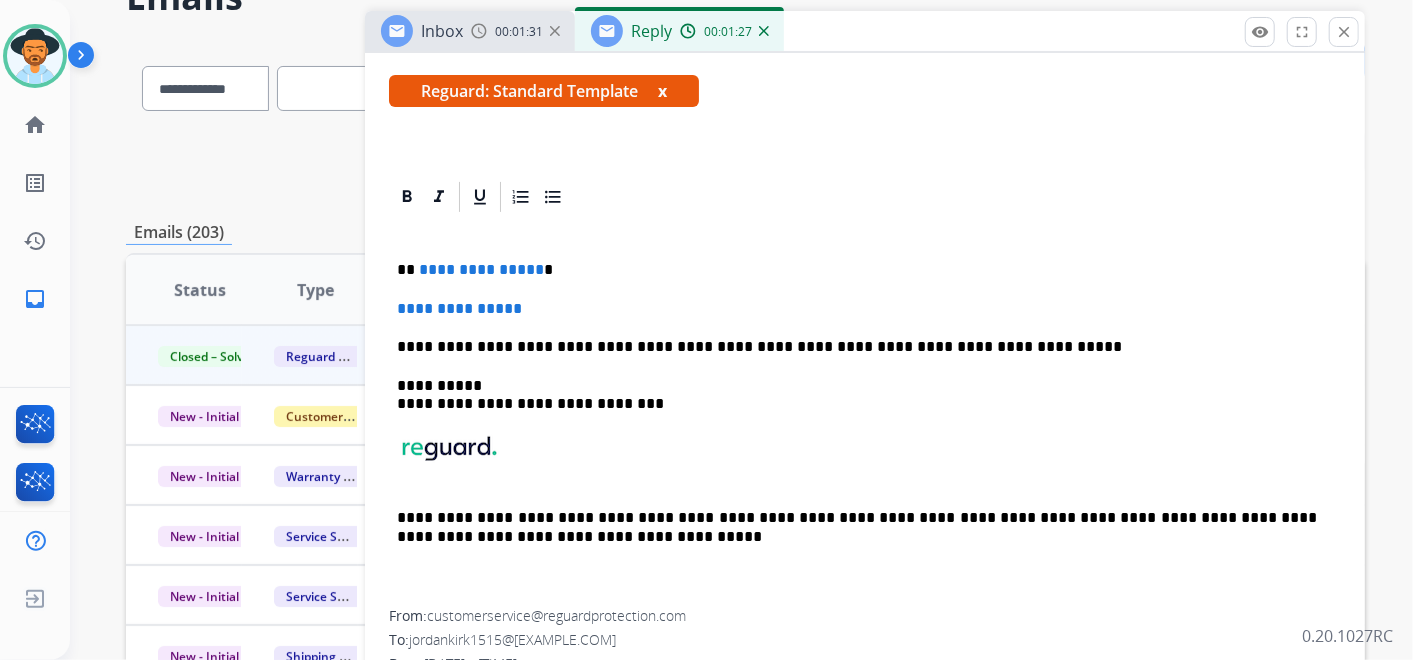 click on "**********" at bounding box center (857, 270) 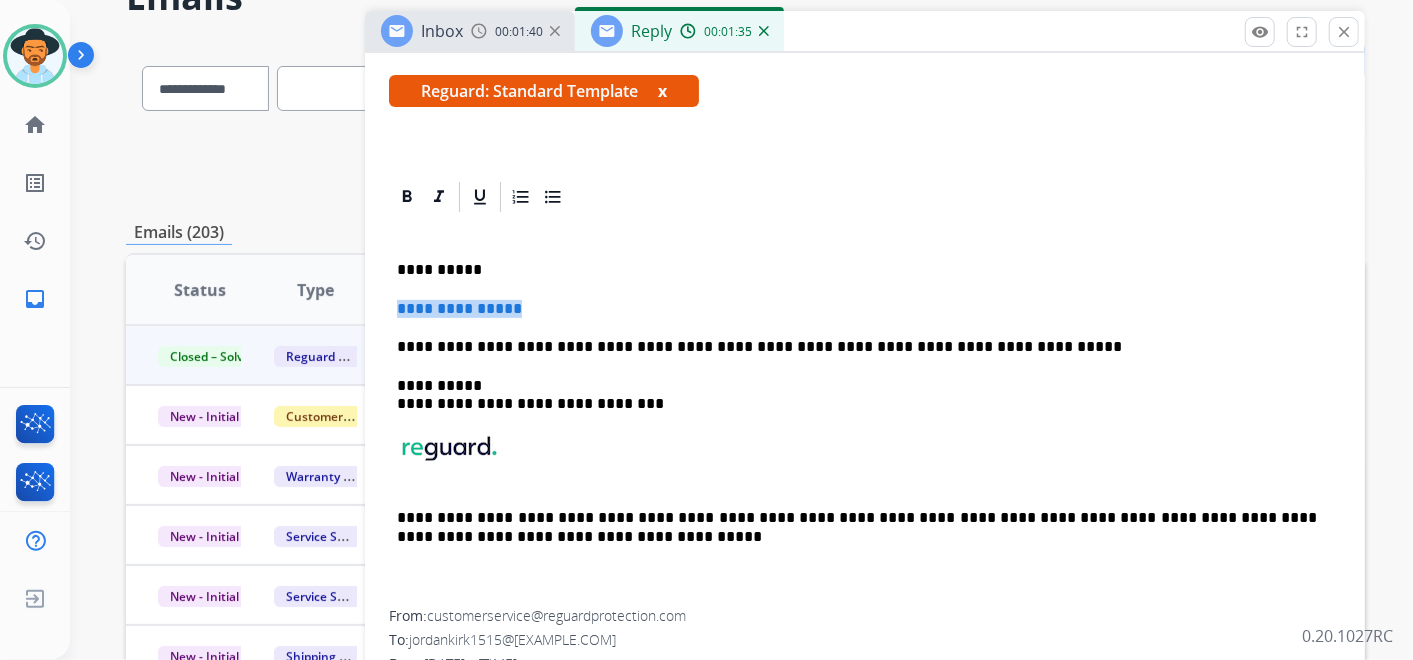 drag, startPoint x: 541, startPoint y: 299, endPoint x: 385, endPoint y: 301, distance: 156.01282 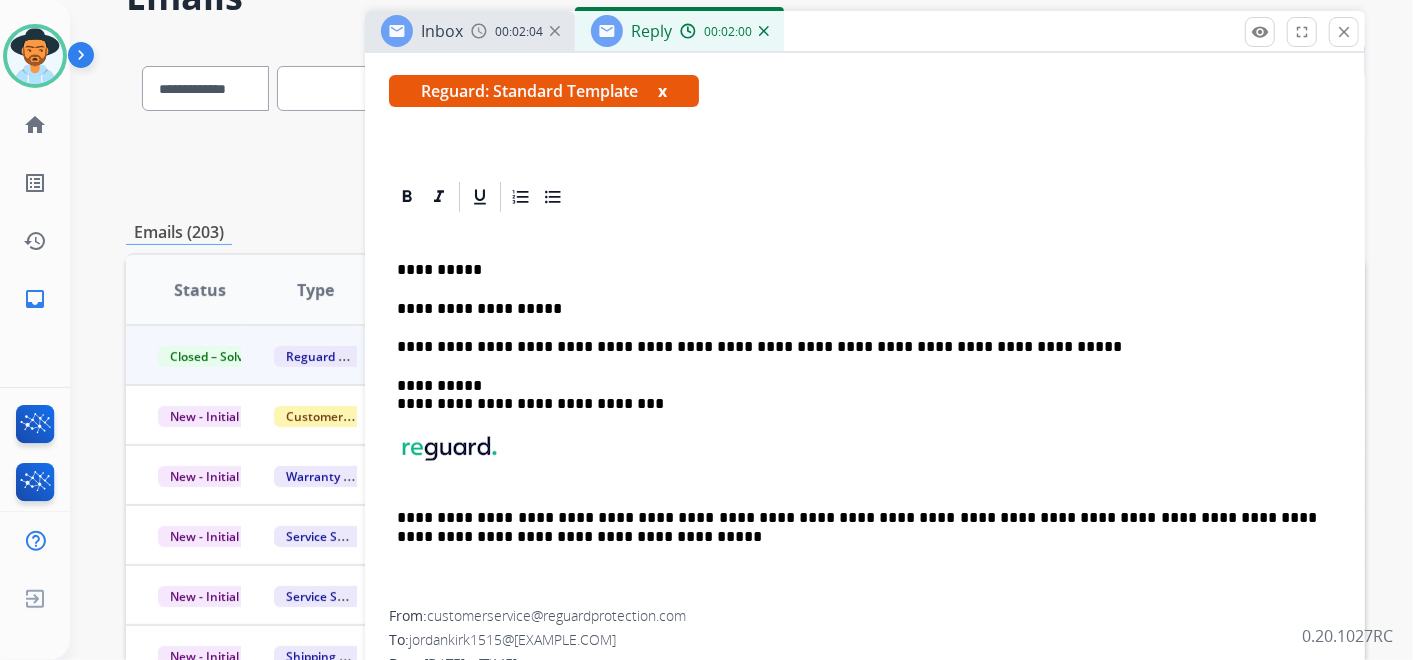 click on "**********" at bounding box center [857, 309] 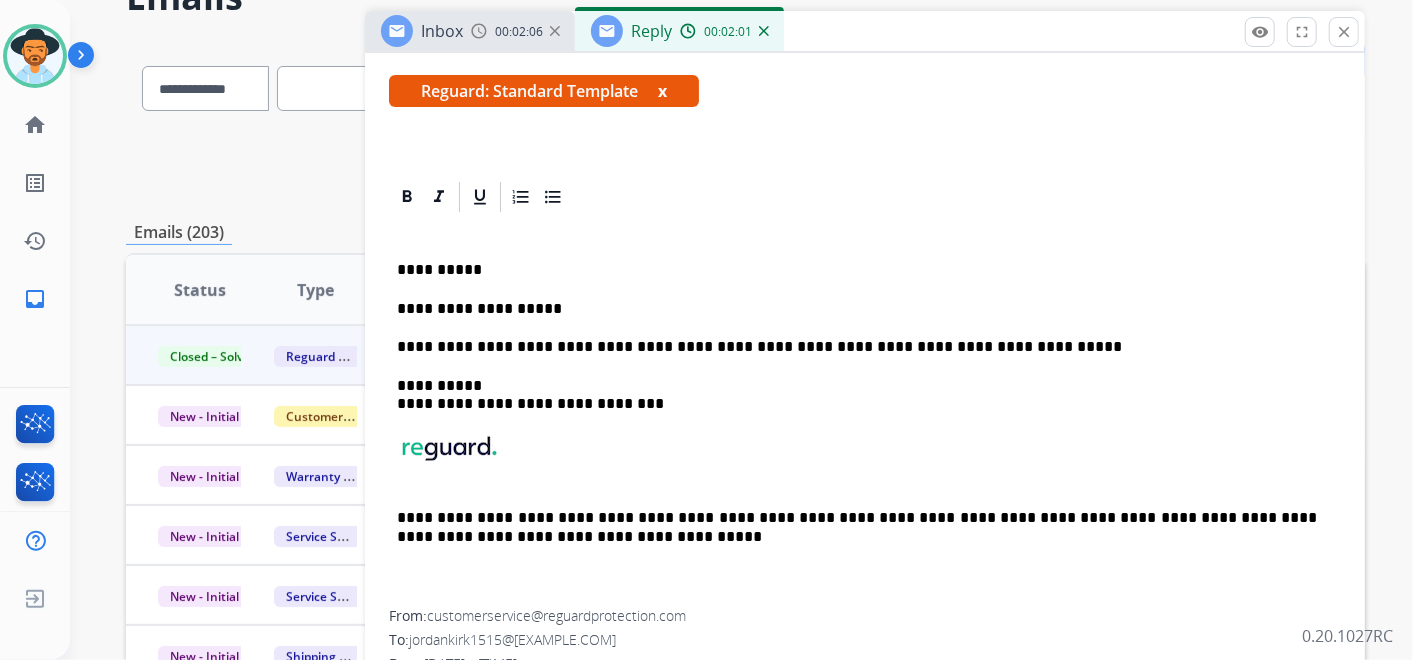 click on "**********" at bounding box center [857, 309] 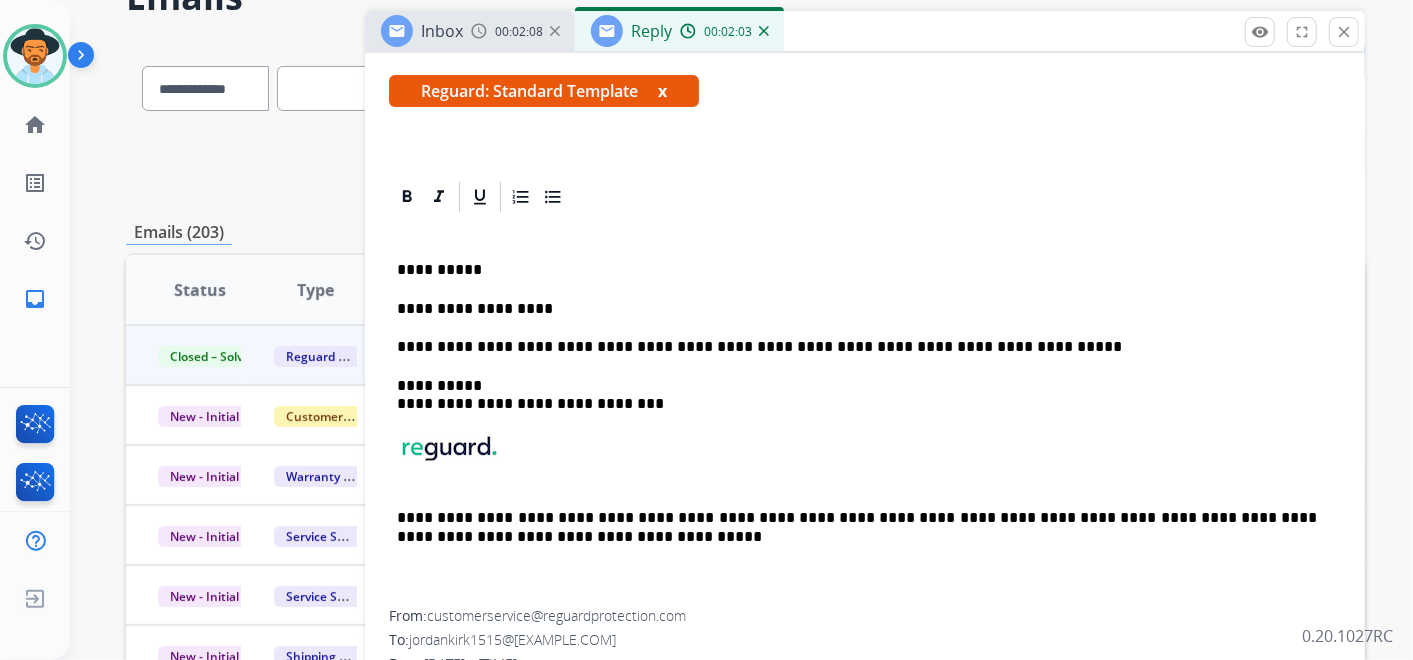 click on "**********" at bounding box center [857, 309] 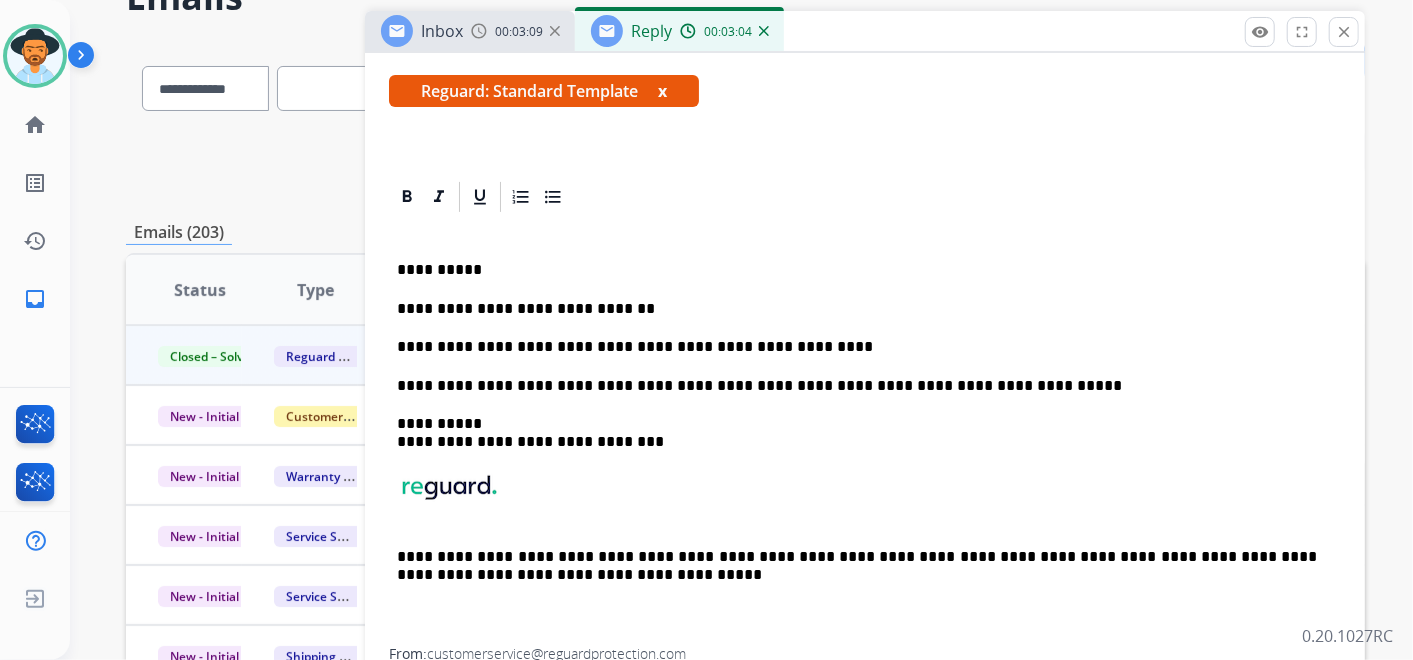 click on "**********" at bounding box center (865, 431) 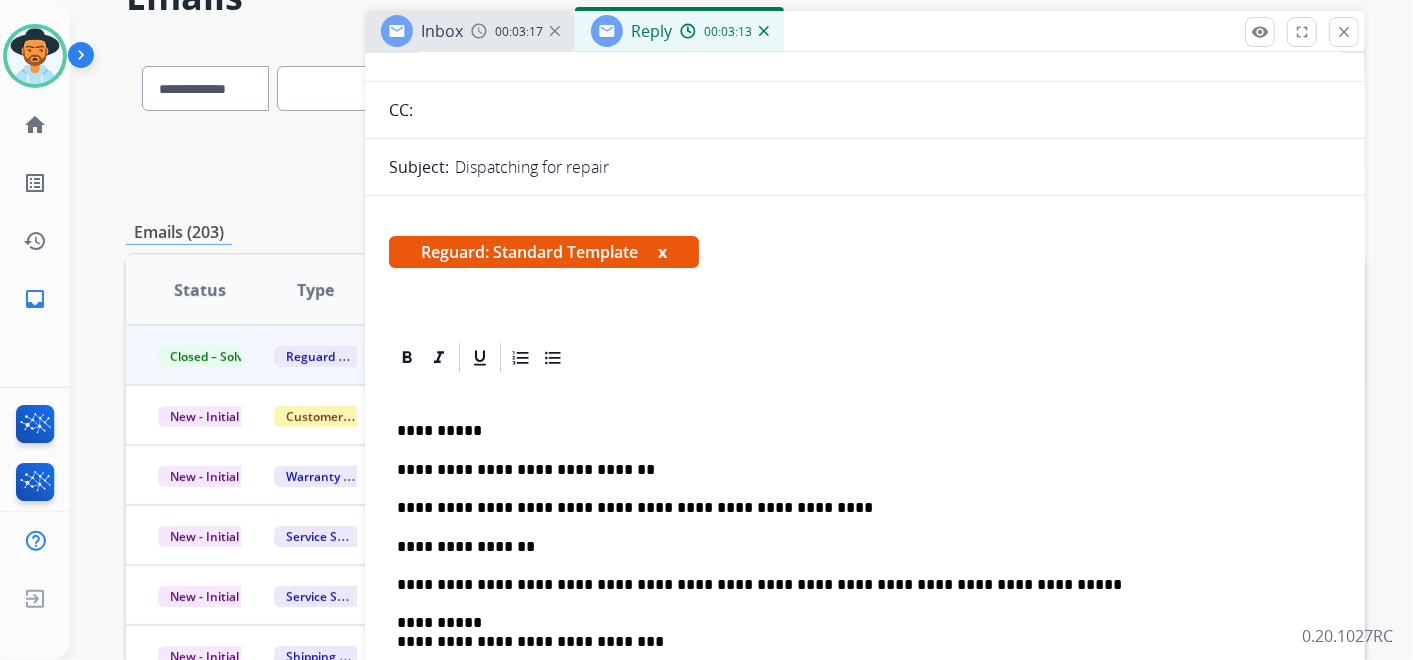 scroll, scrollTop: 0, scrollLeft: 0, axis: both 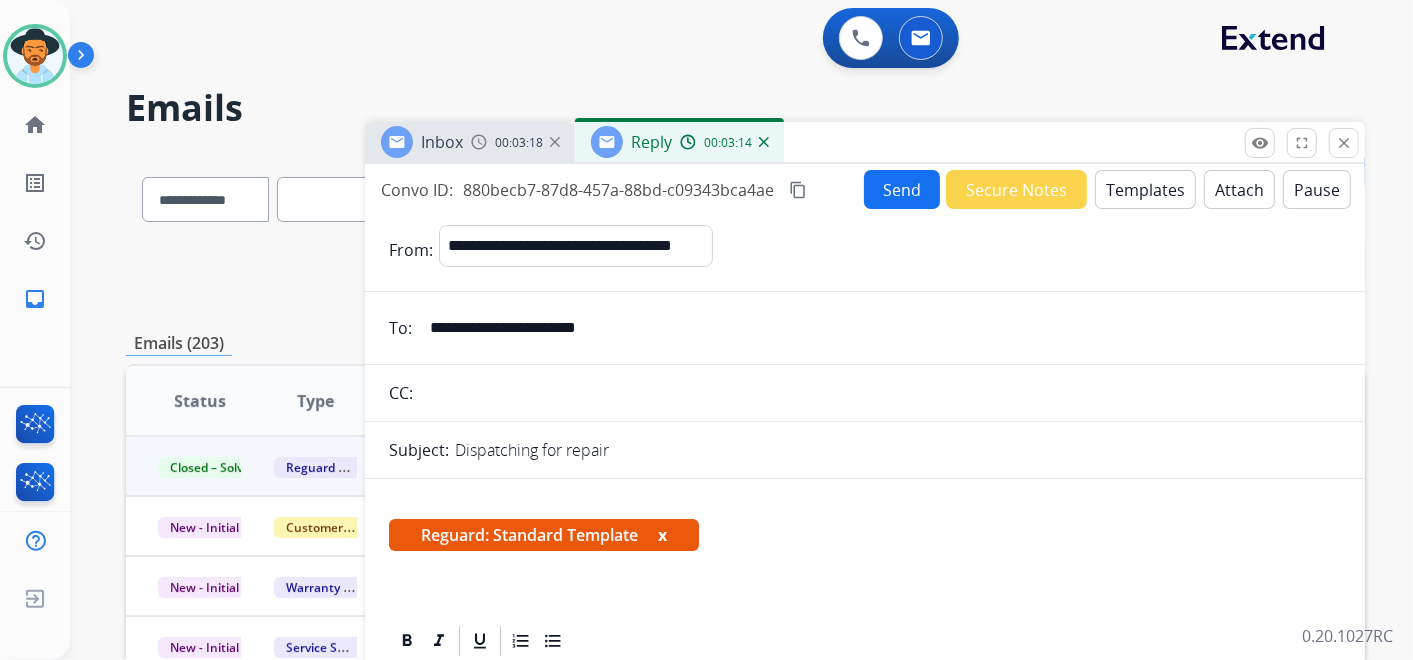 click on "Send" at bounding box center (902, 189) 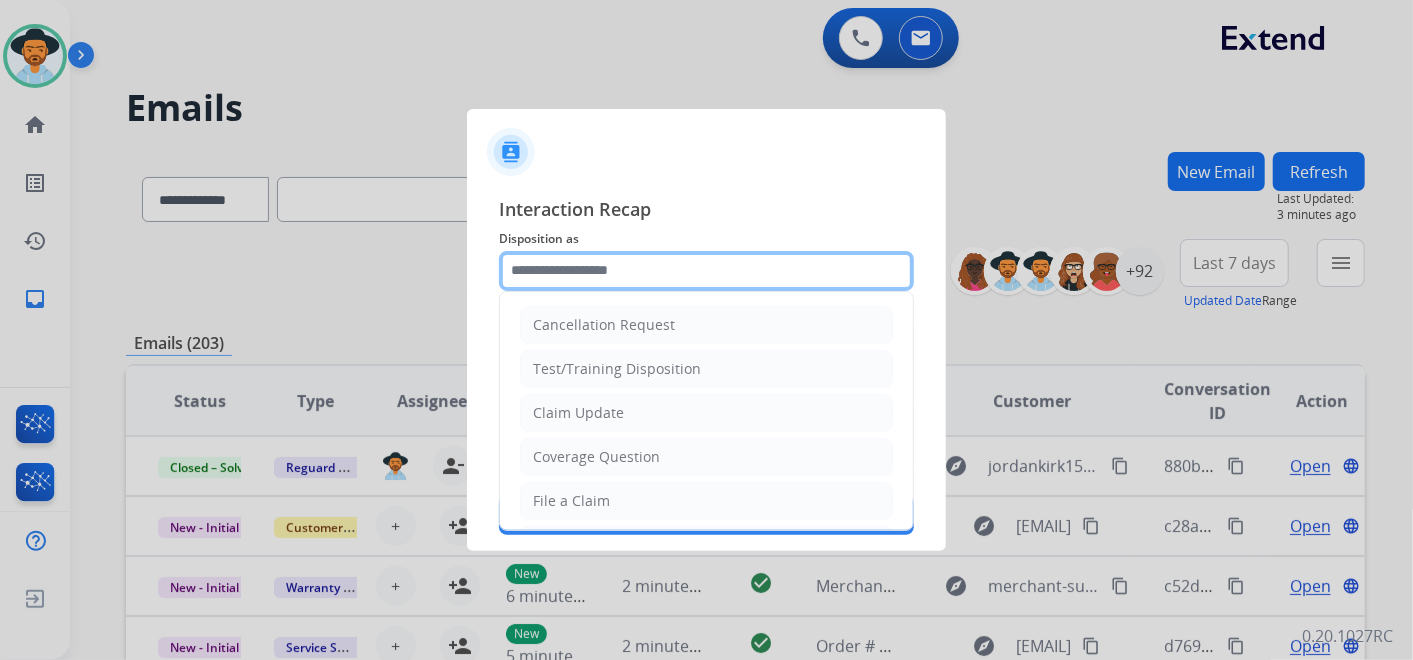 click 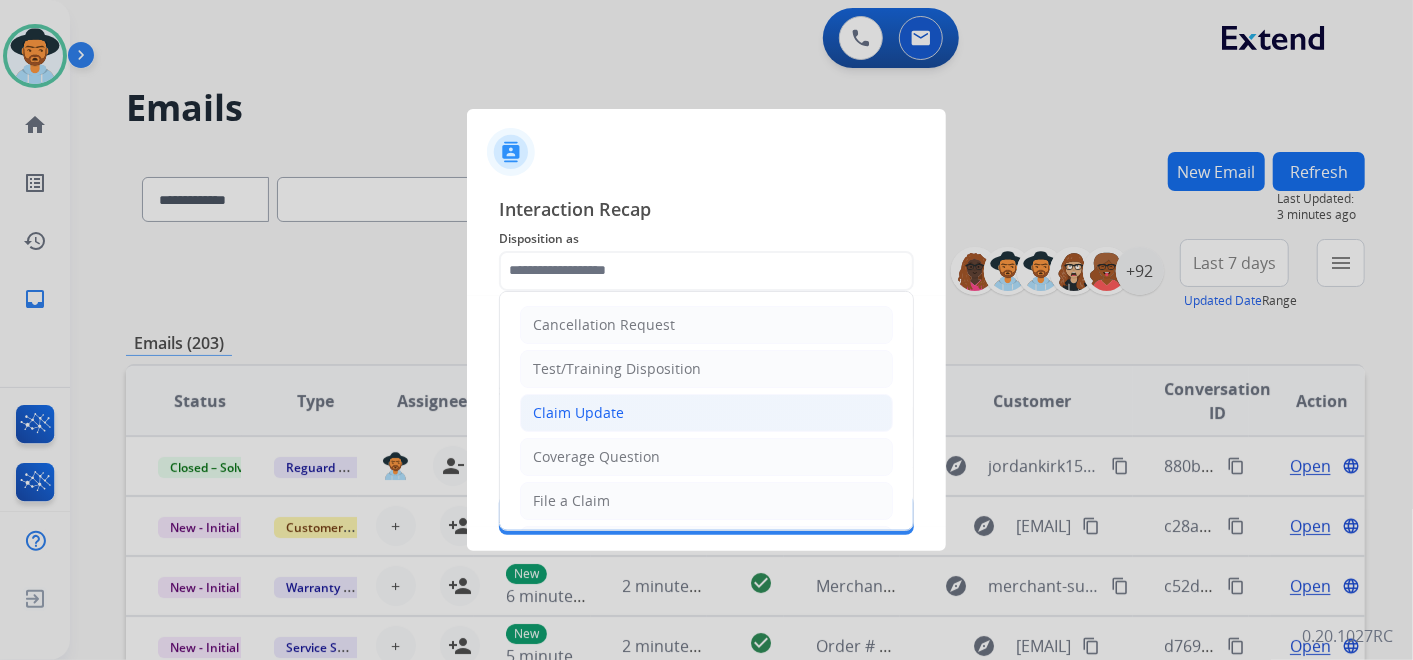 click on "Claim Update" 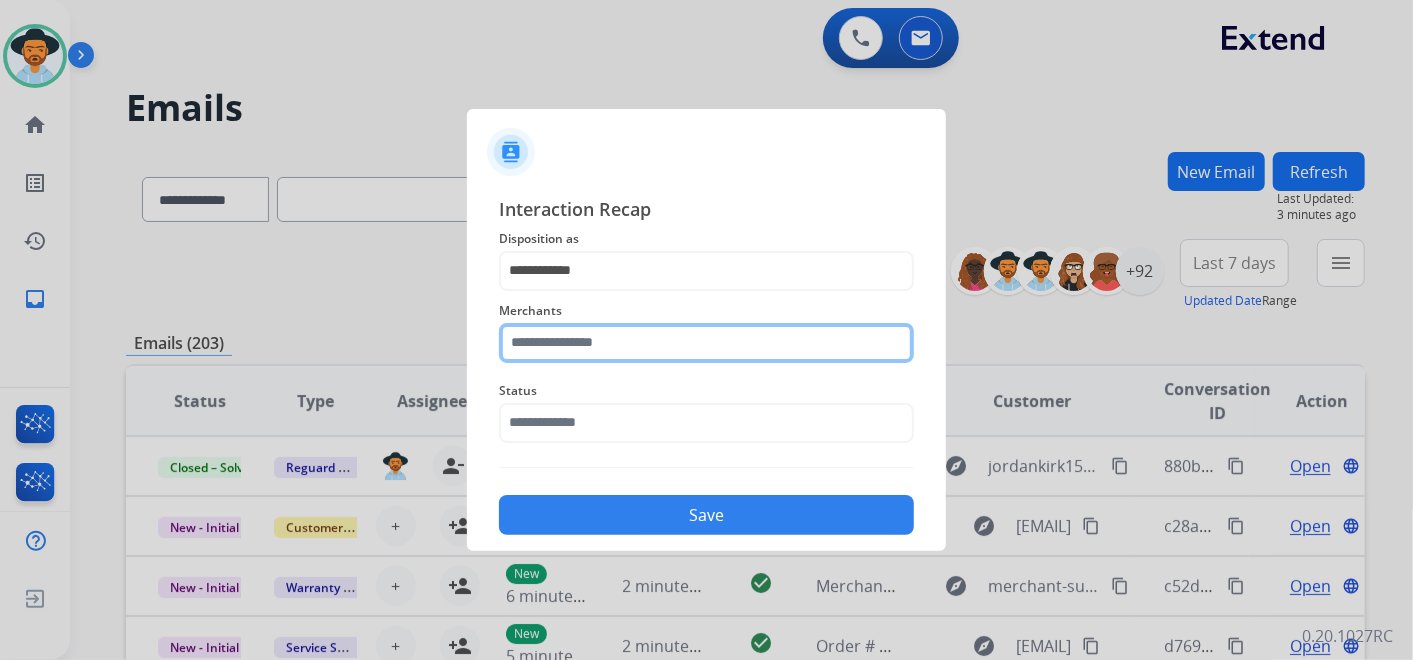 click on "Merchants" 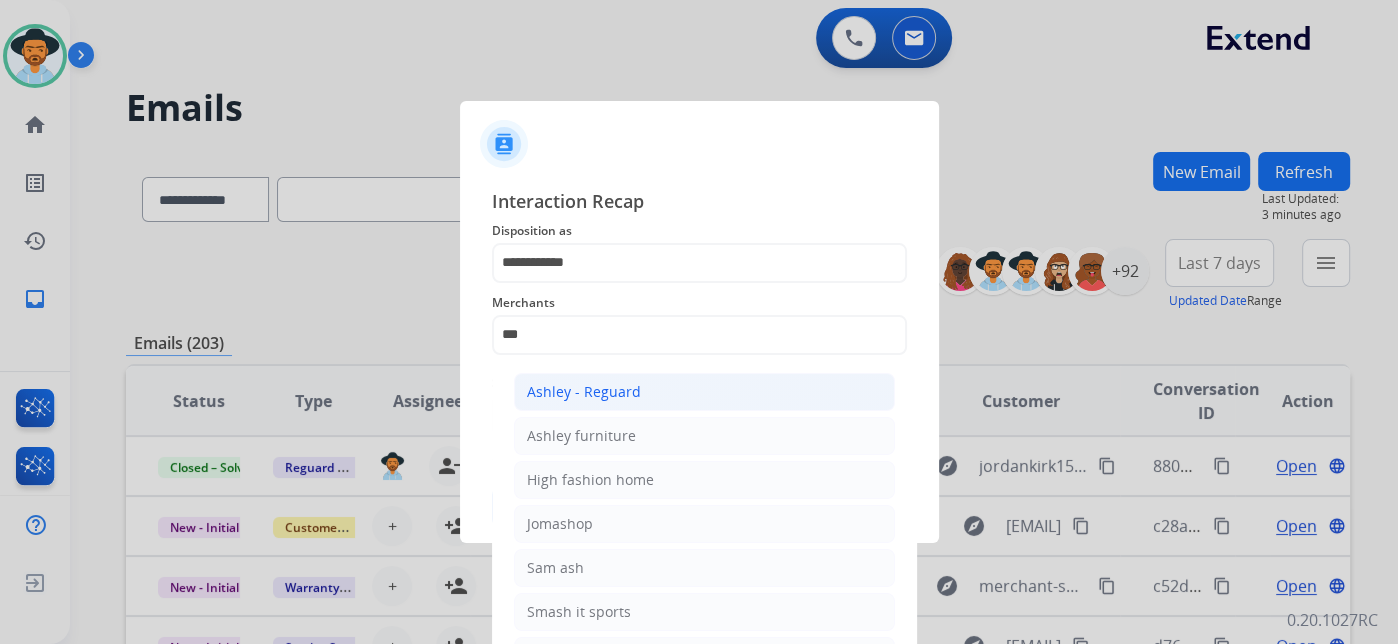 click on "Ashley - Reguard" 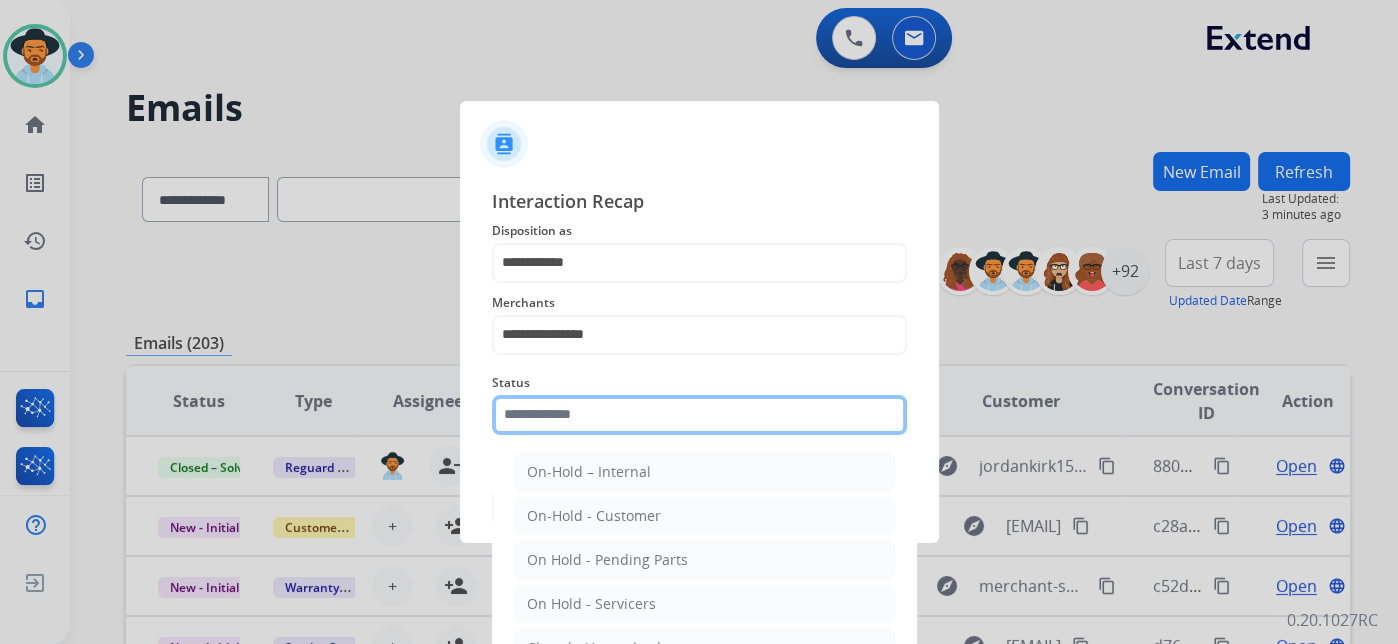 click 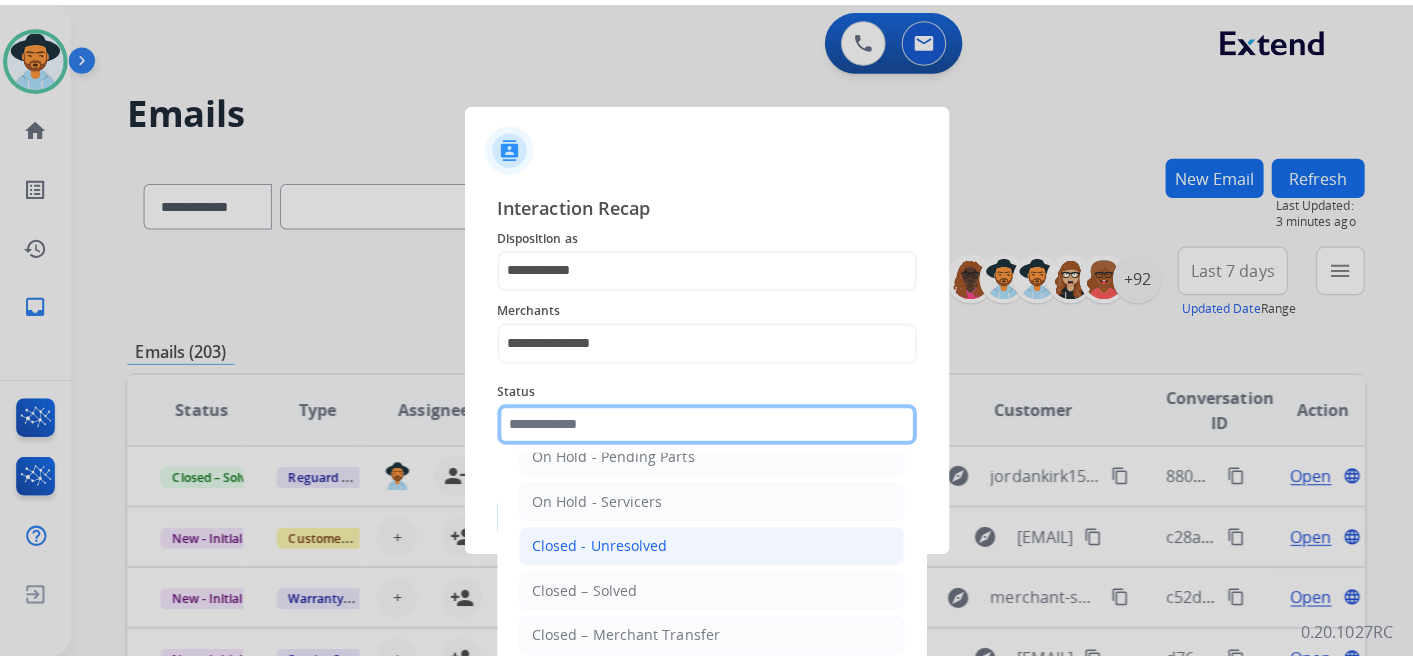 scroll, scrollTop: 114, scrollLeft: 0, axis: vertical 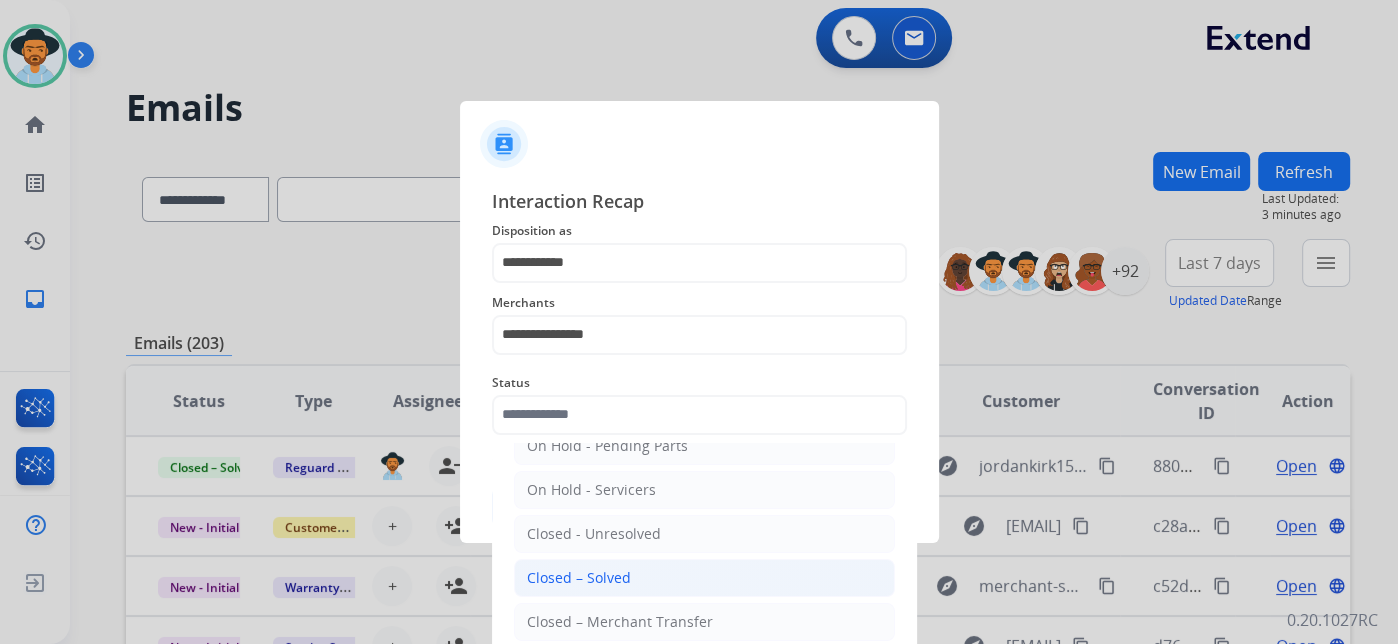 click on "Closed – Solved" 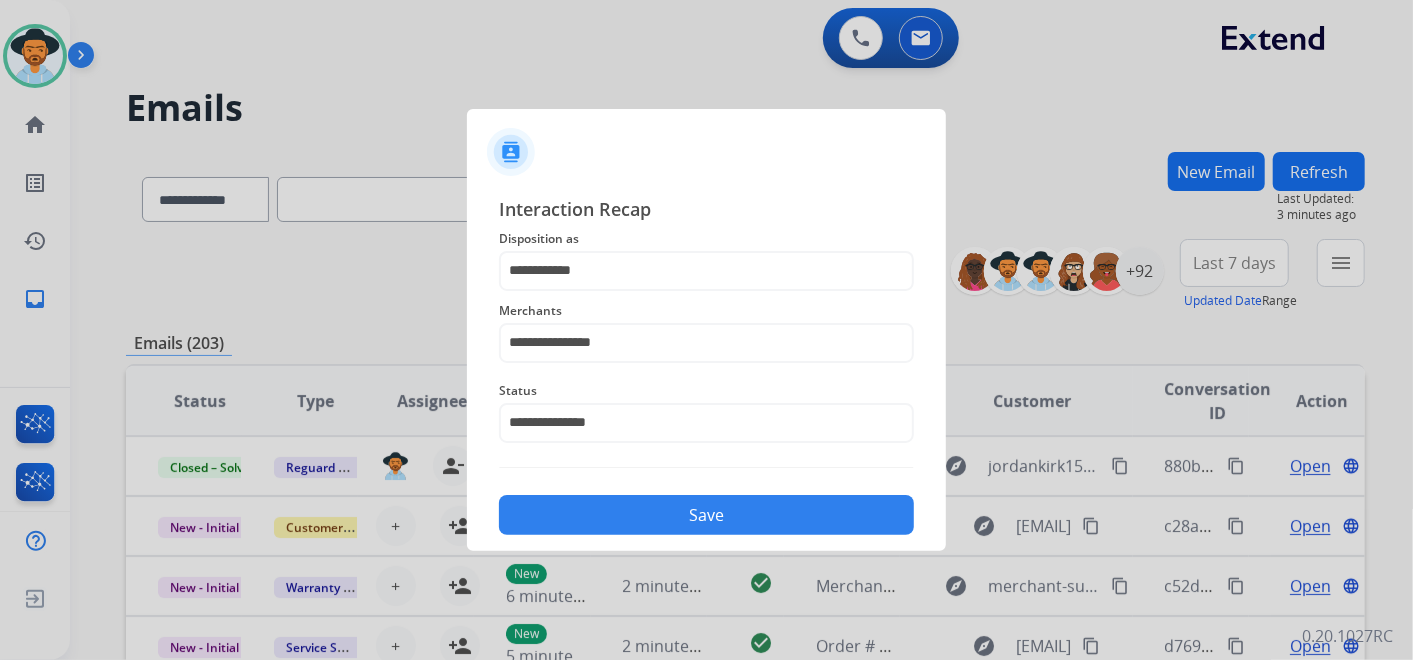 click on "Save" 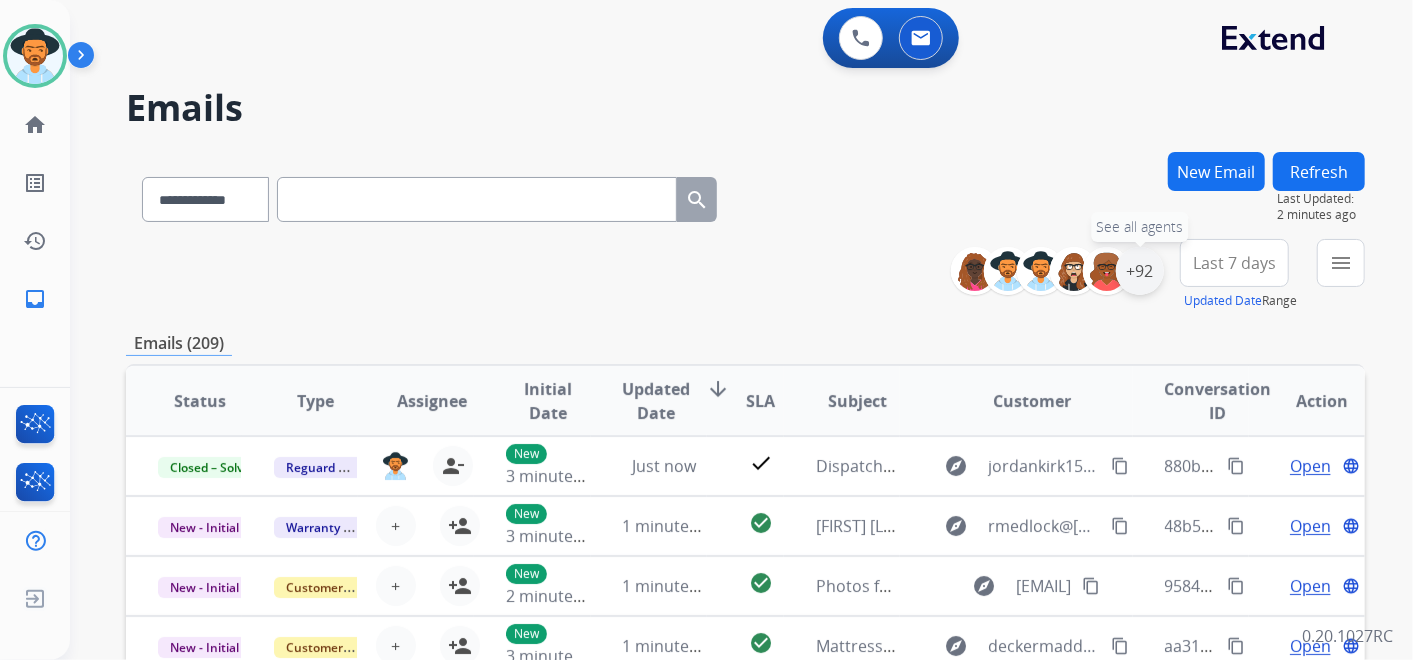 click on "+92" at bounding box center [1140, 271] 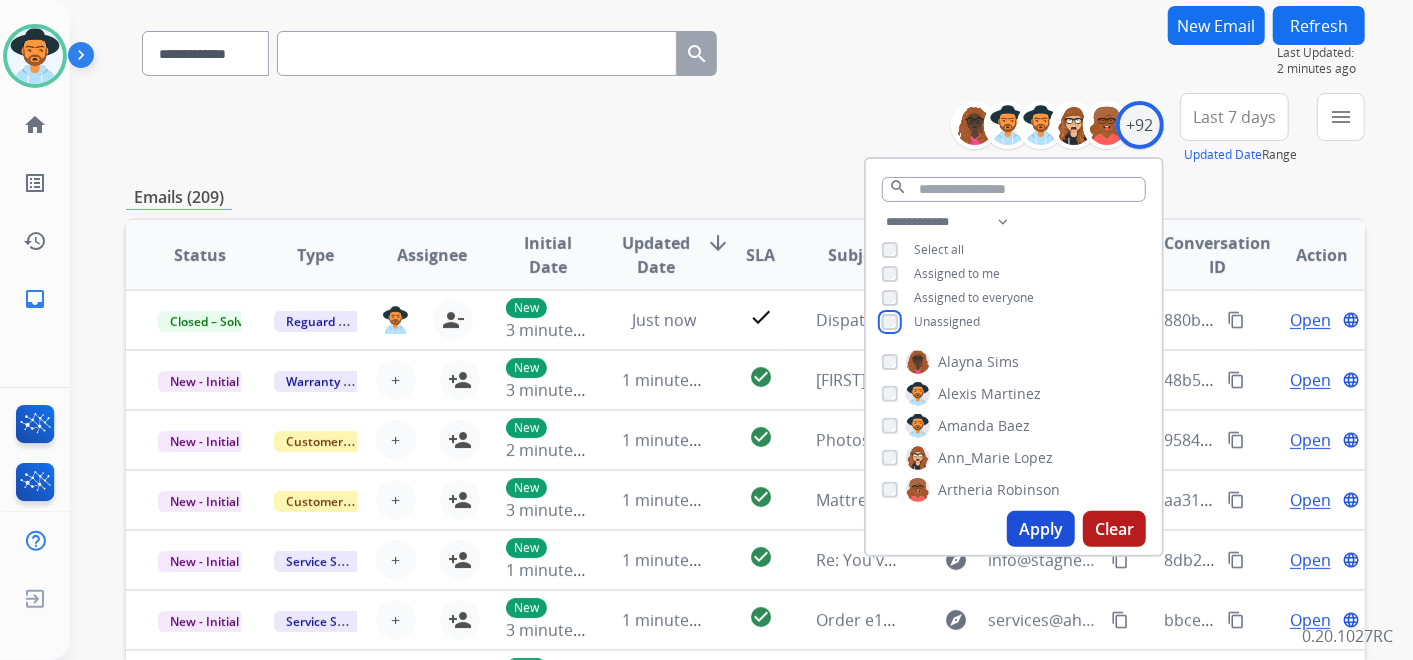 scroll, scrollTop: 222, scrollLeft: 0, axis: vertical 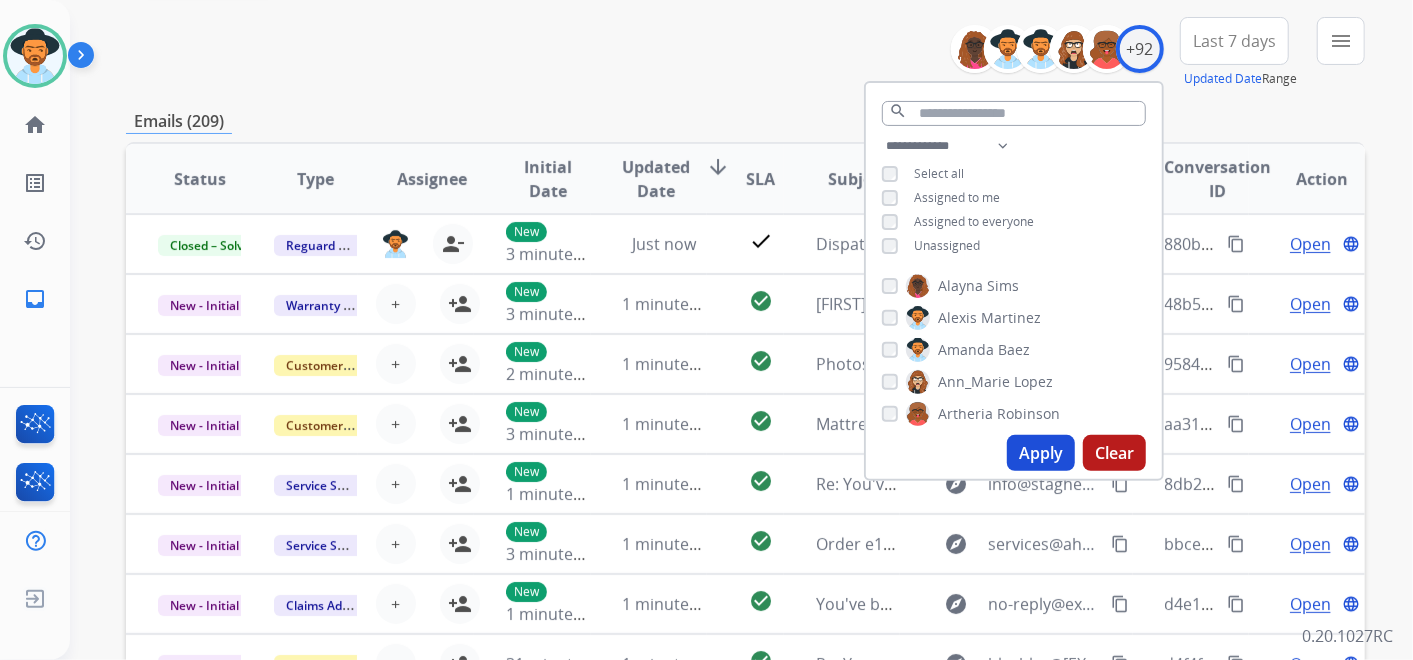 click on "Apply" at bounding box center (1041, 453) 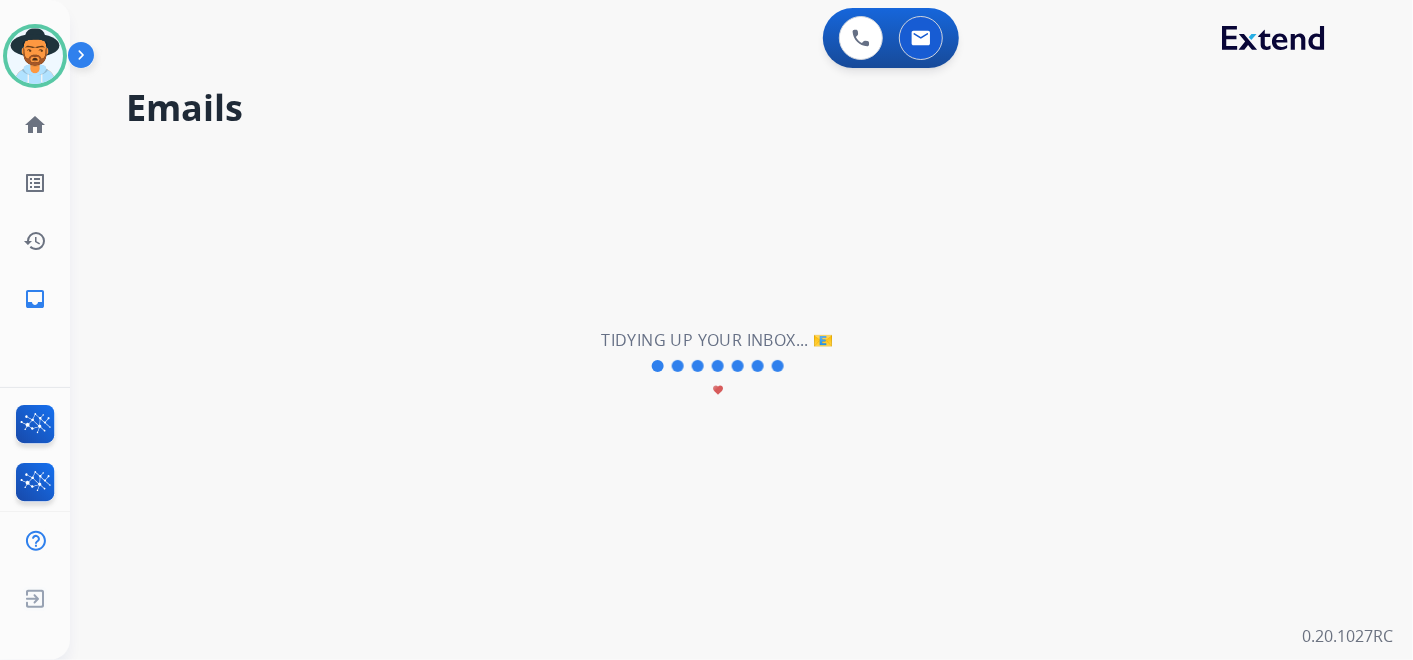 scroll, scrollTop: 0, scrollLeft: 0, axis: both 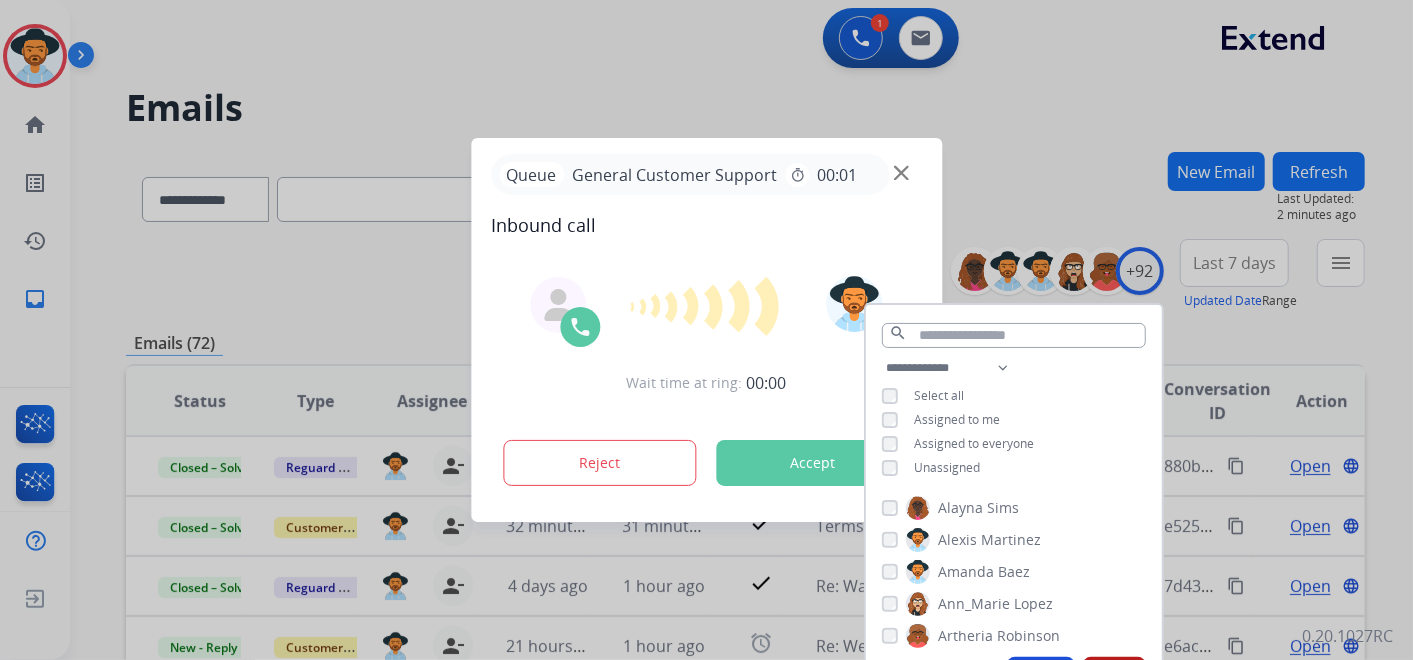 click at bounding box center [706, 330] 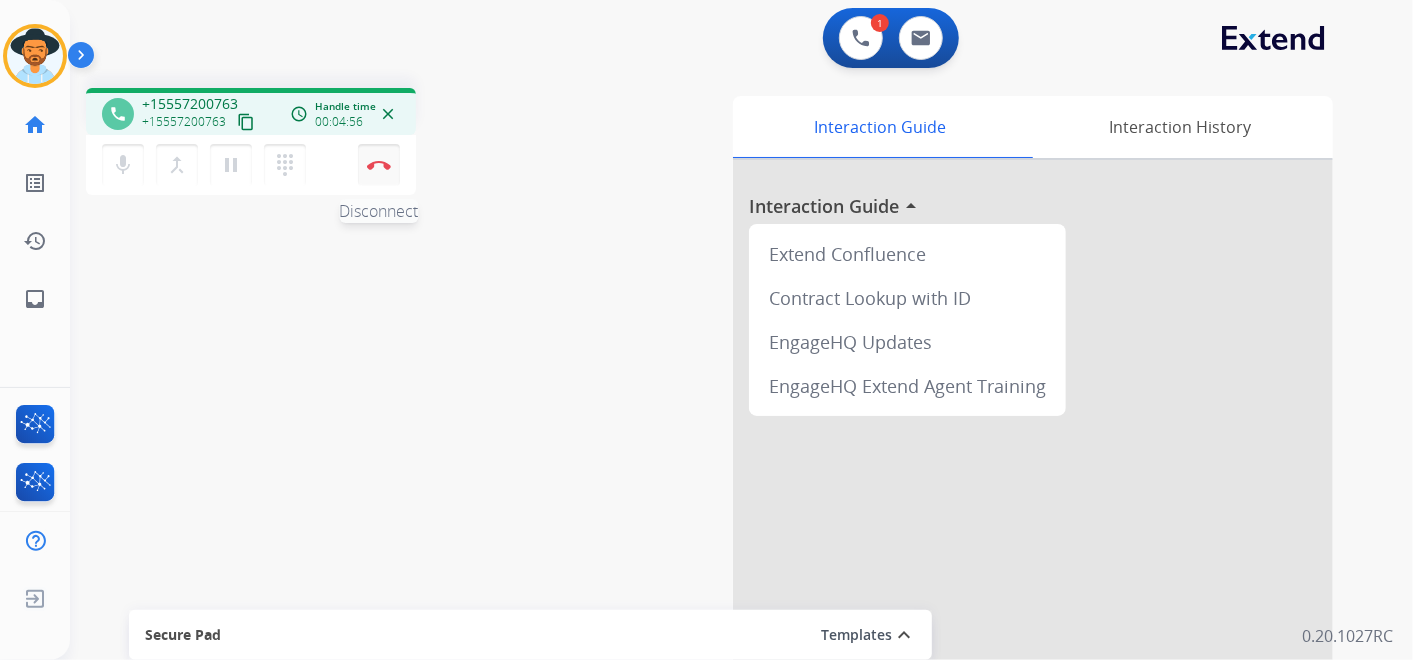 click at bounding box center [379, 165] 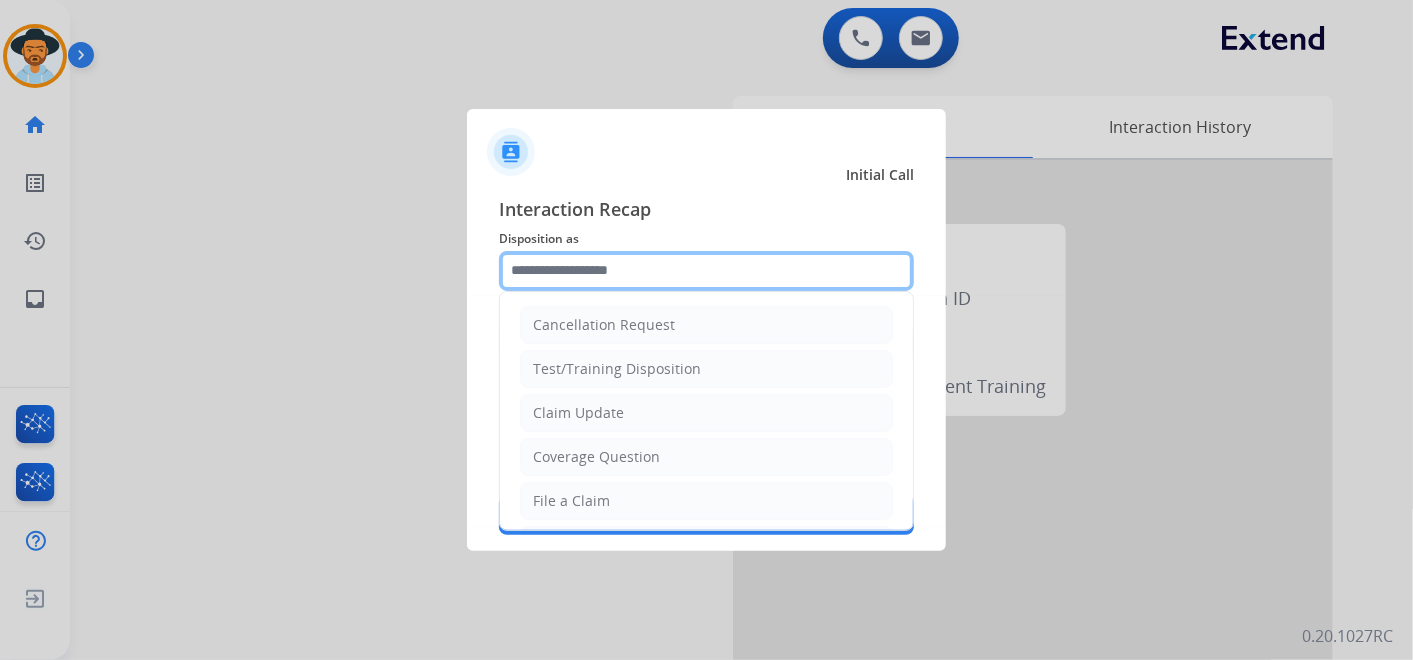 click 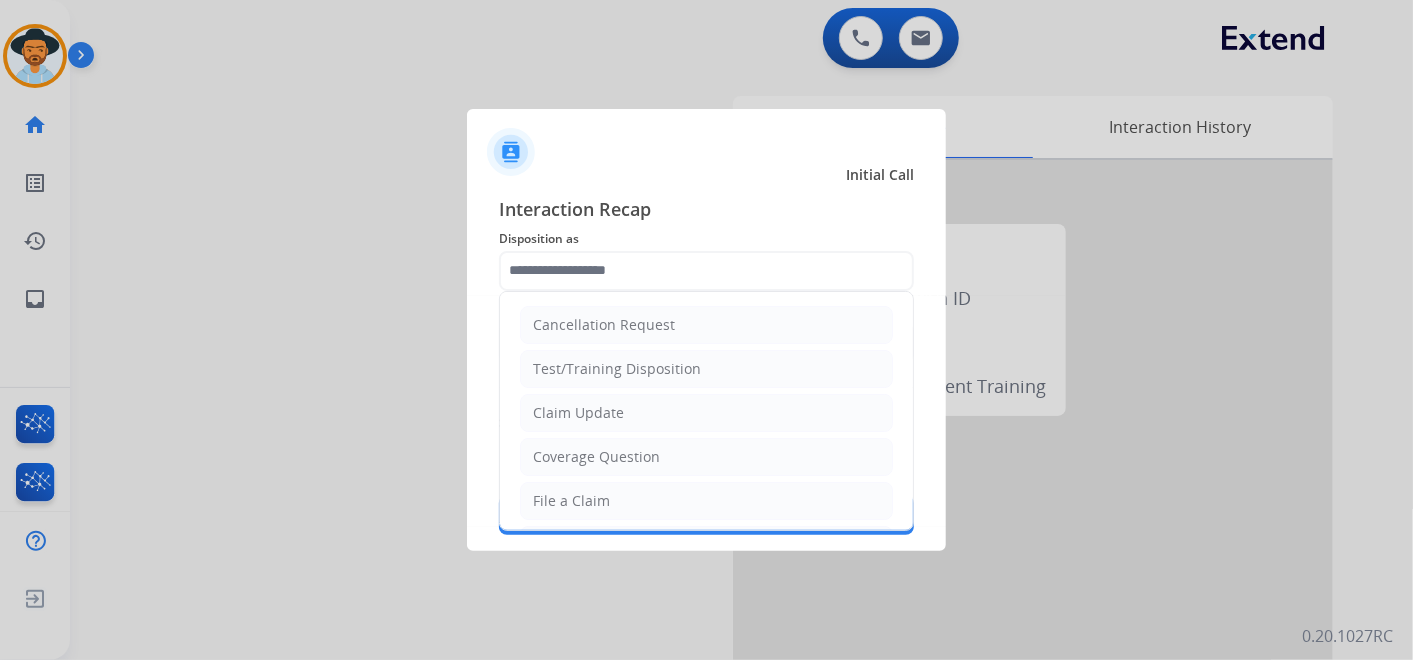 click on "Claim Update" 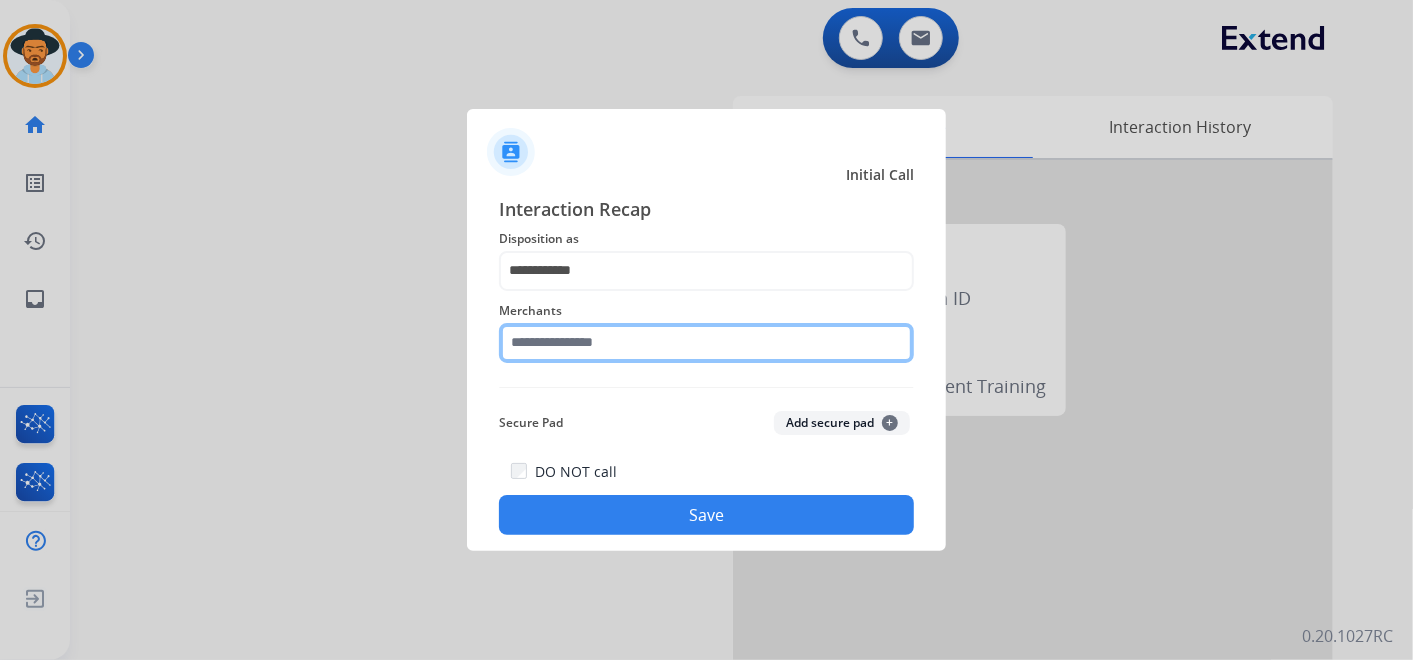 click 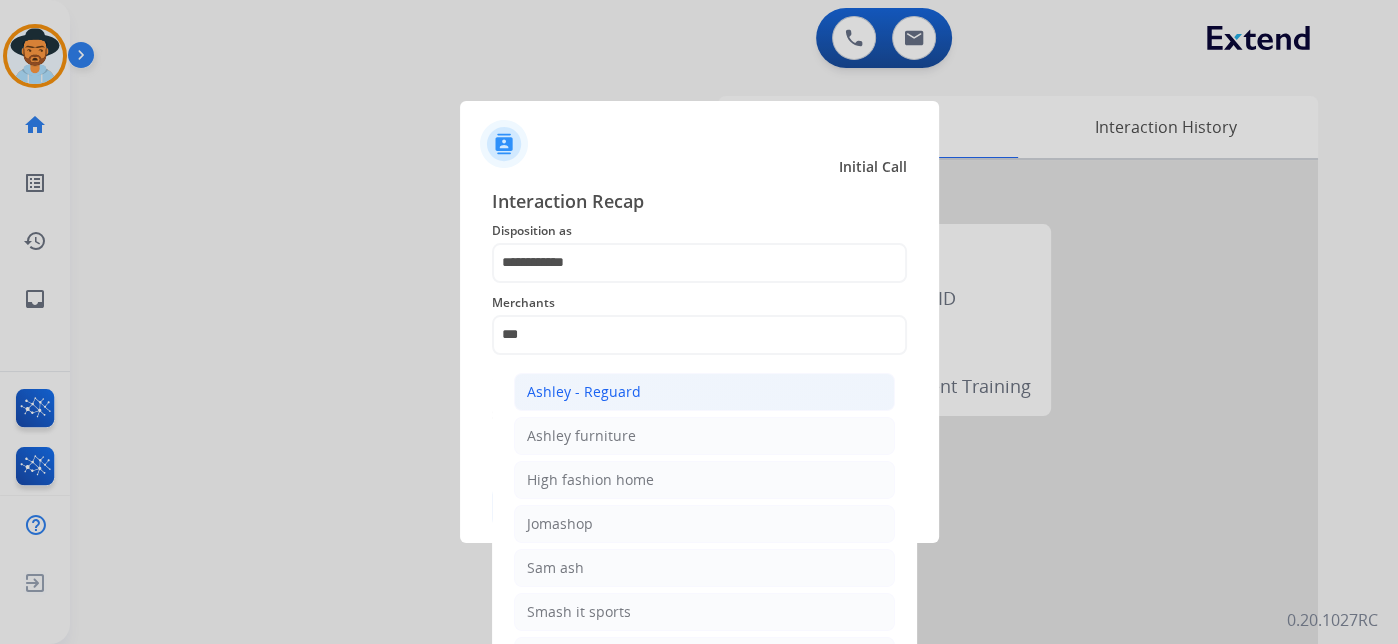 click on "Ashley - Reguard" 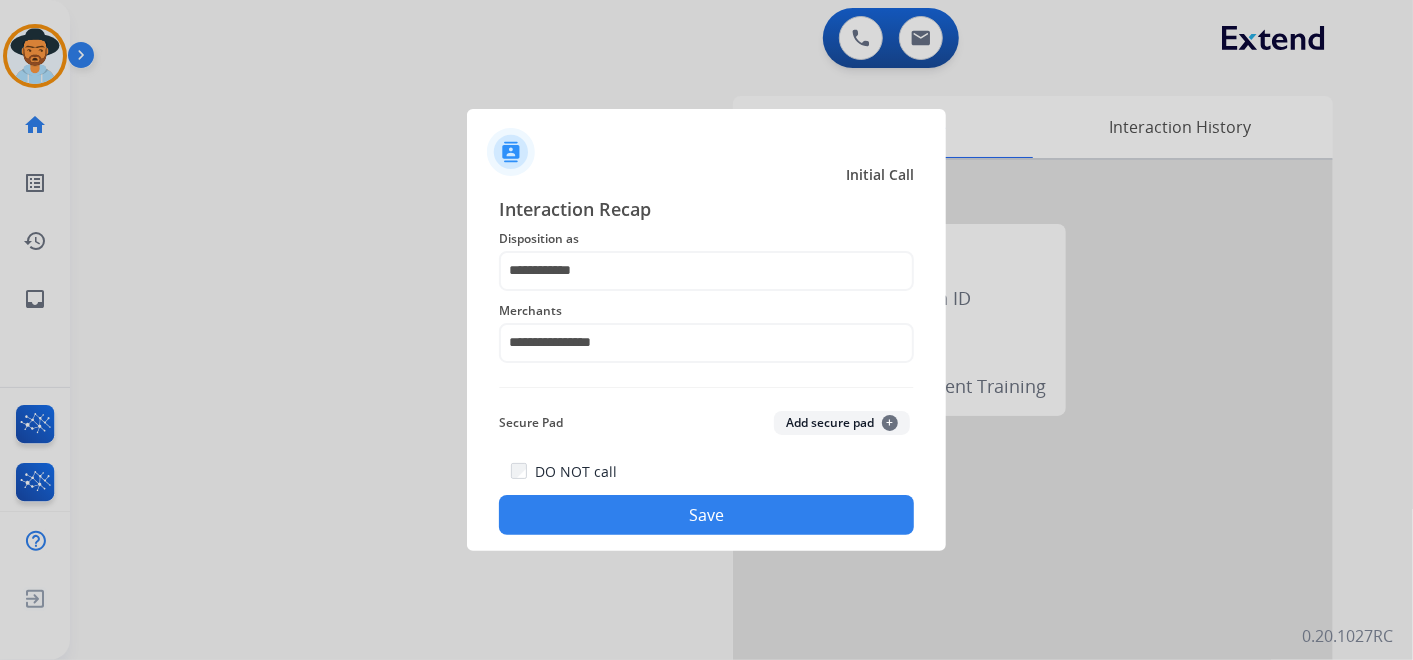 click on "Save" 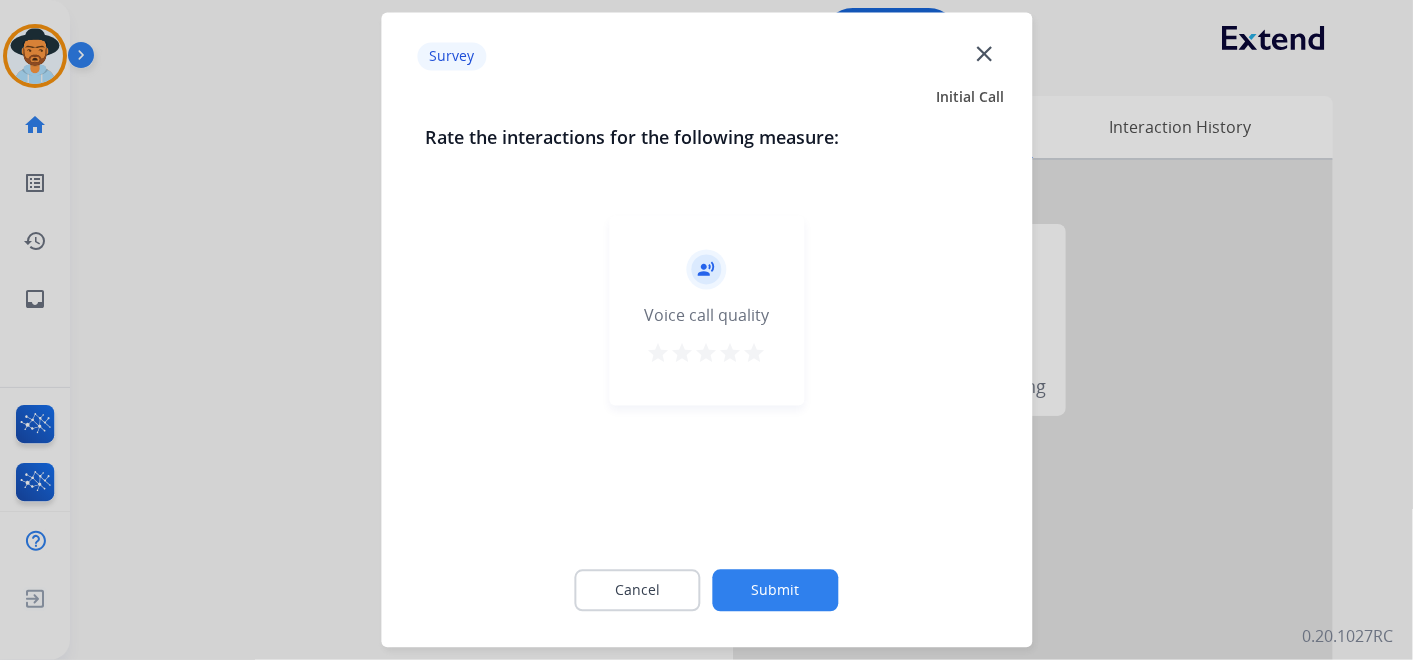 click on "star" at bounding box center [755, 354] 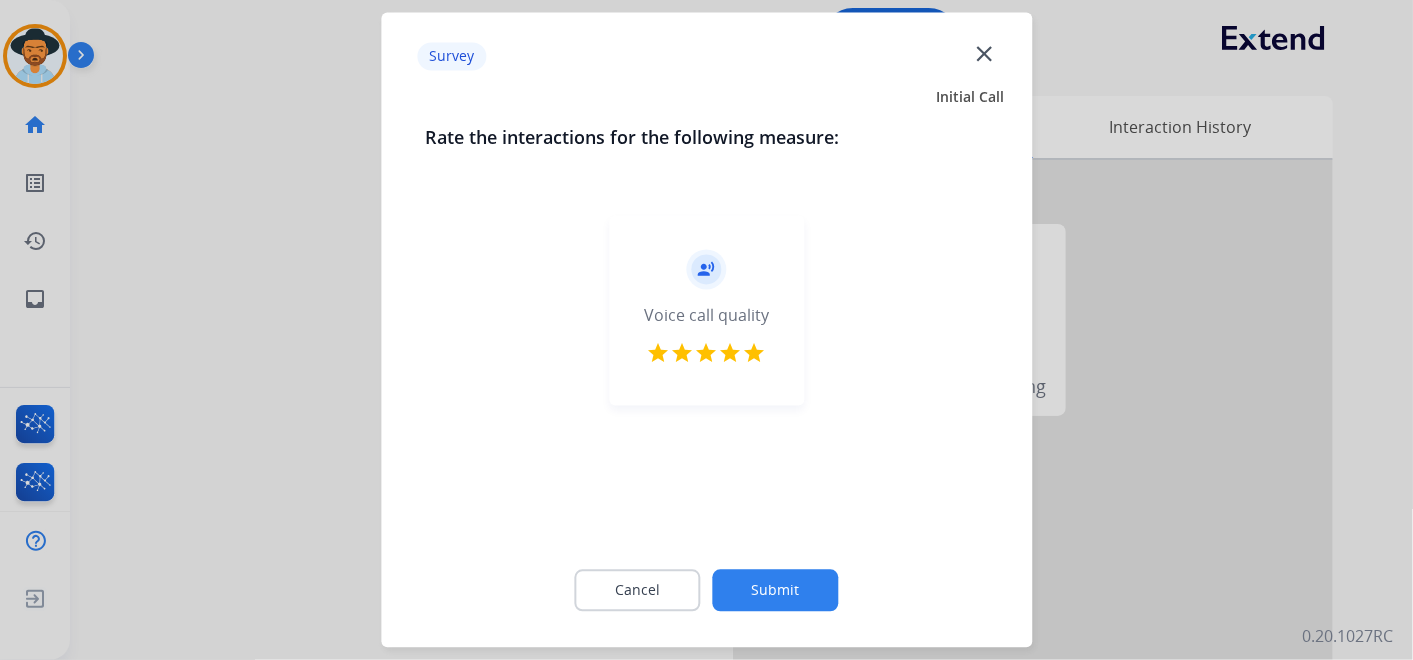 click on "Submit" 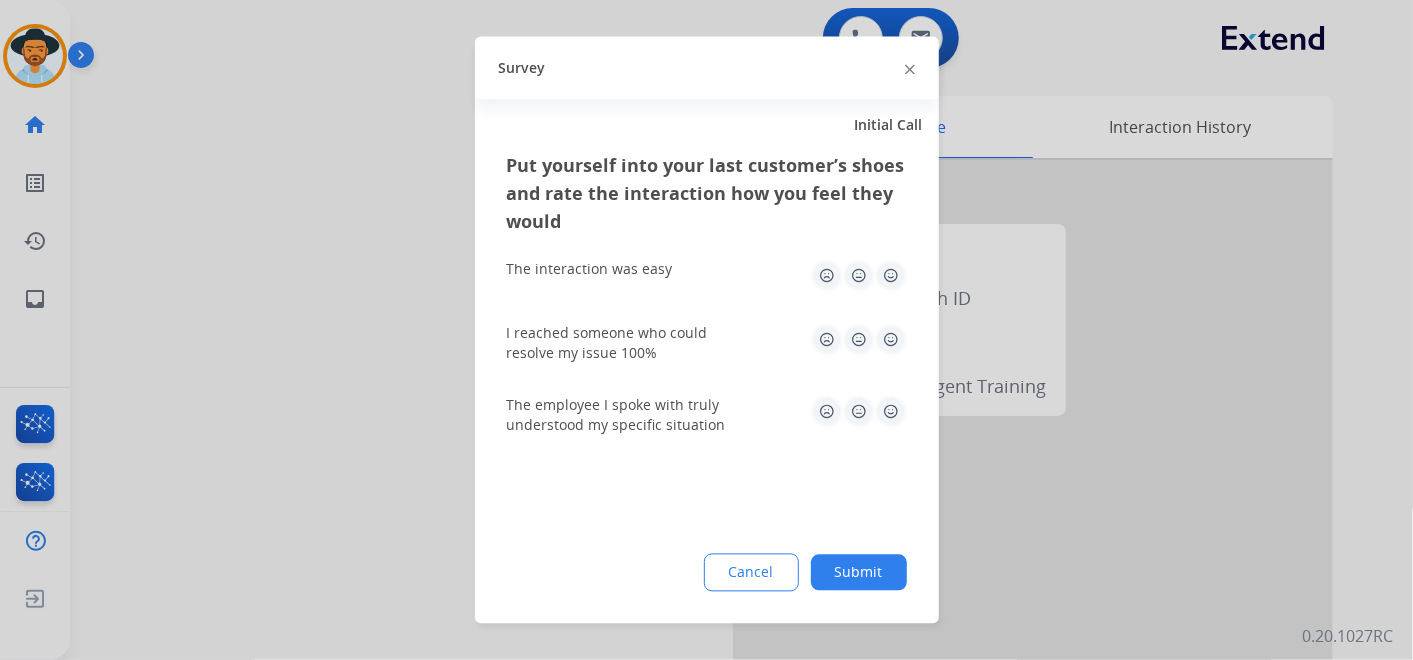 drag, startPoint x: 893, startPoint y: 273, endPoint x: 876, endPoint y: 297, distance: 29.410883 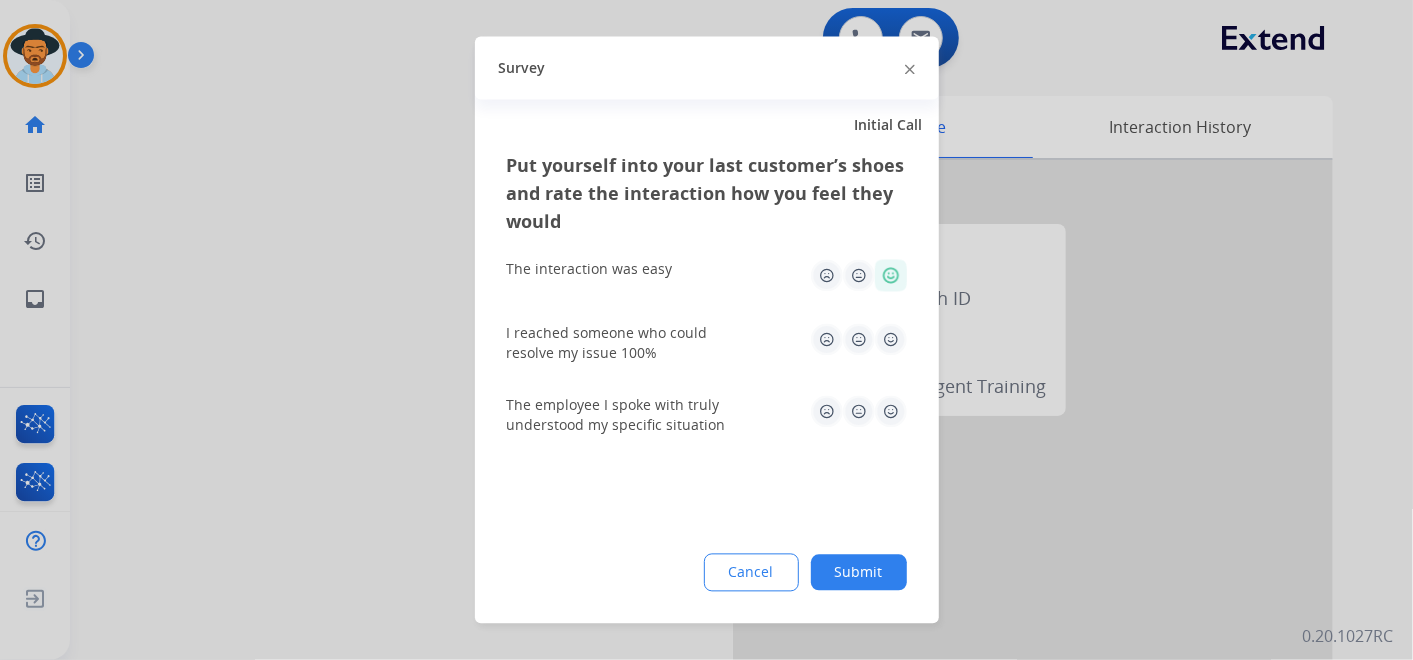 click 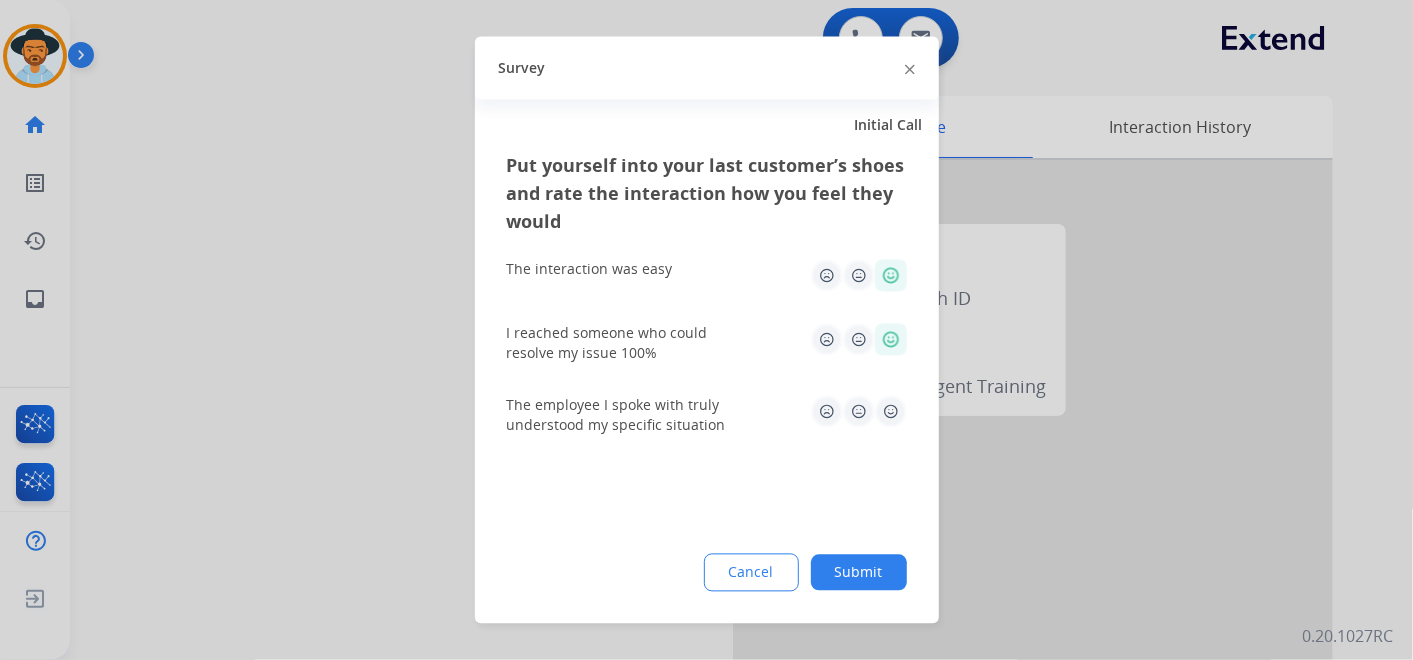 drag, startPoint x: 886, startPoint y: 410, endPoint x: 868, endPoint y: 432, distance: 28.42534 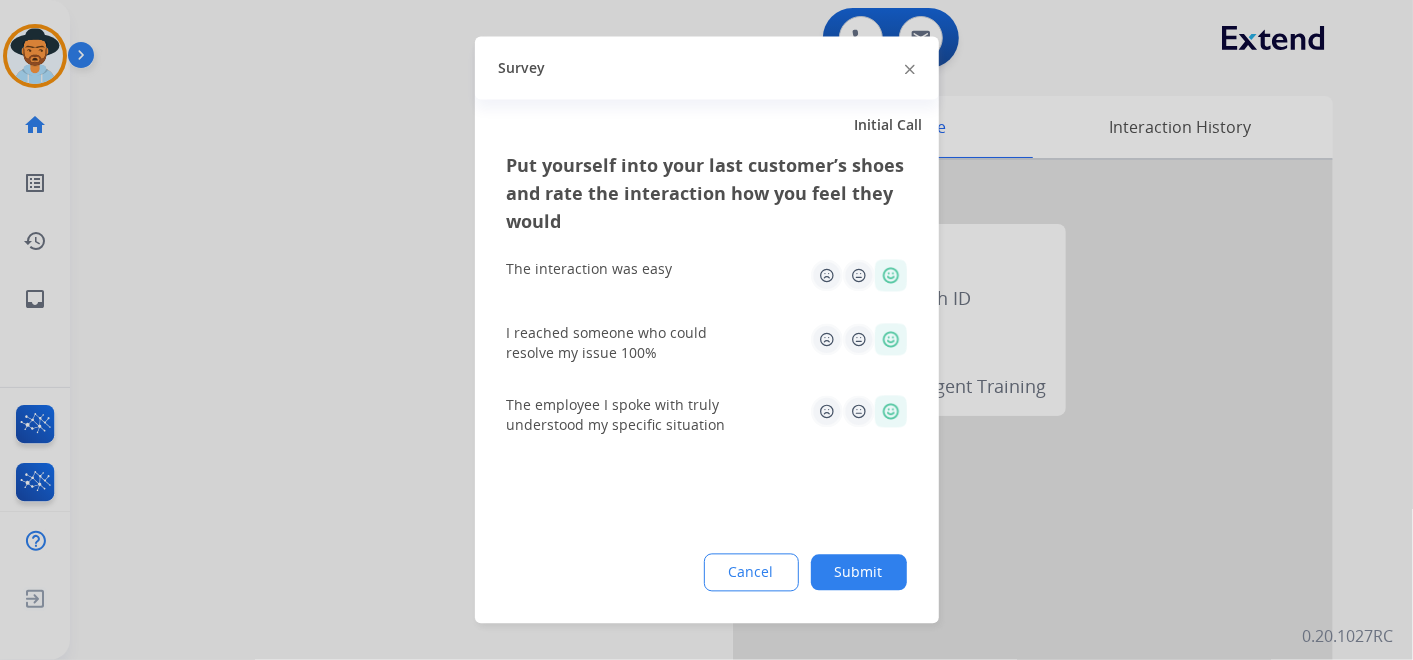 click on "Submit" 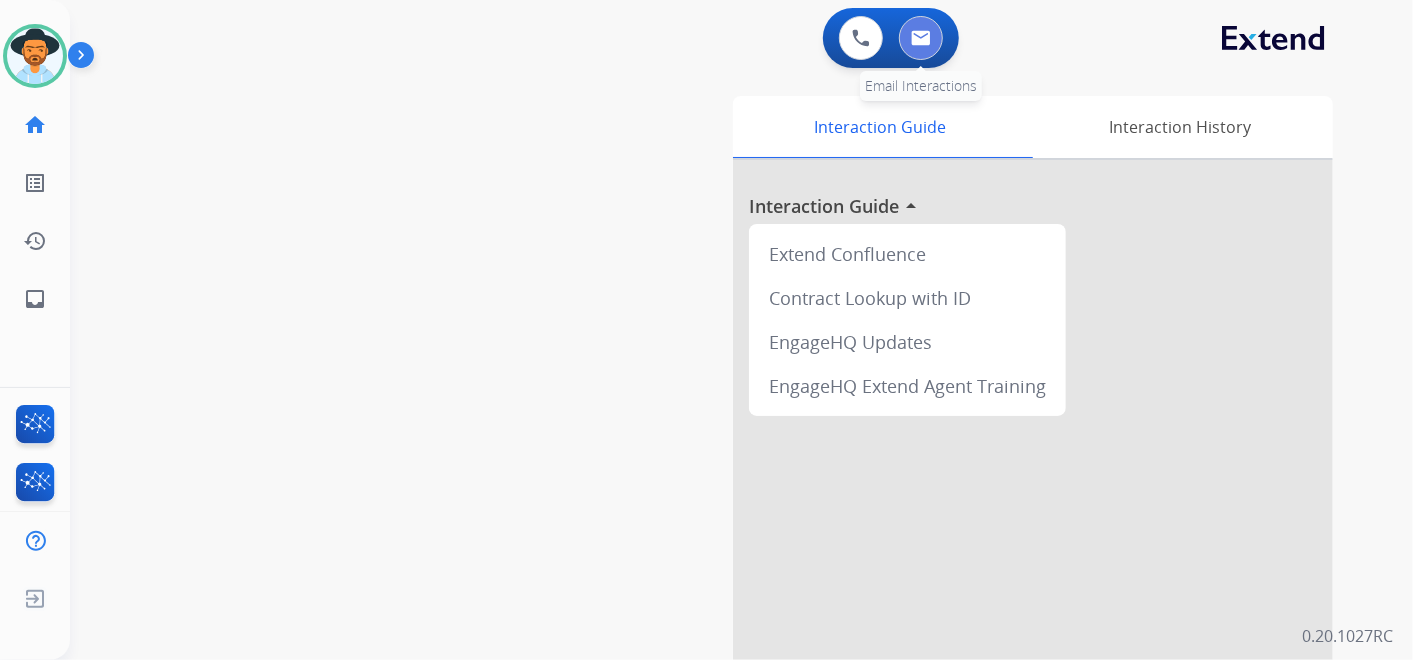 click at bounding box center (921, 38) 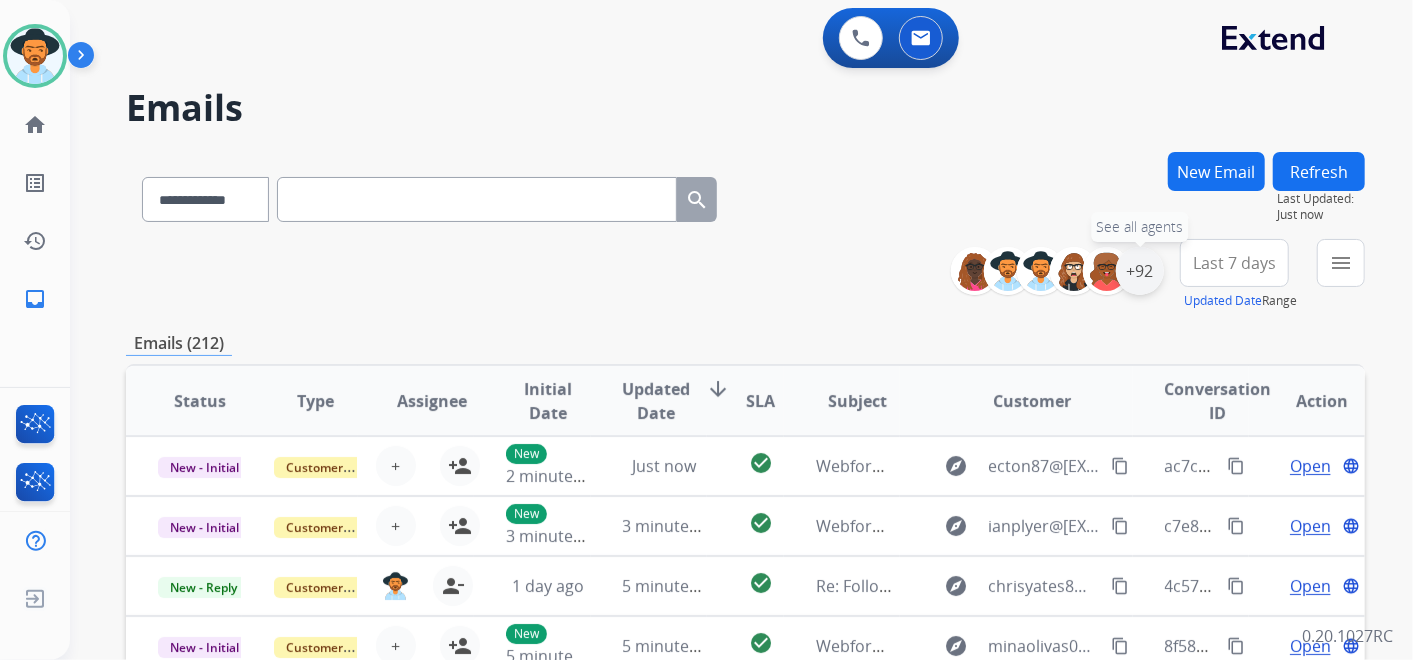 click on "+92" at bounding box center [1140, 271] 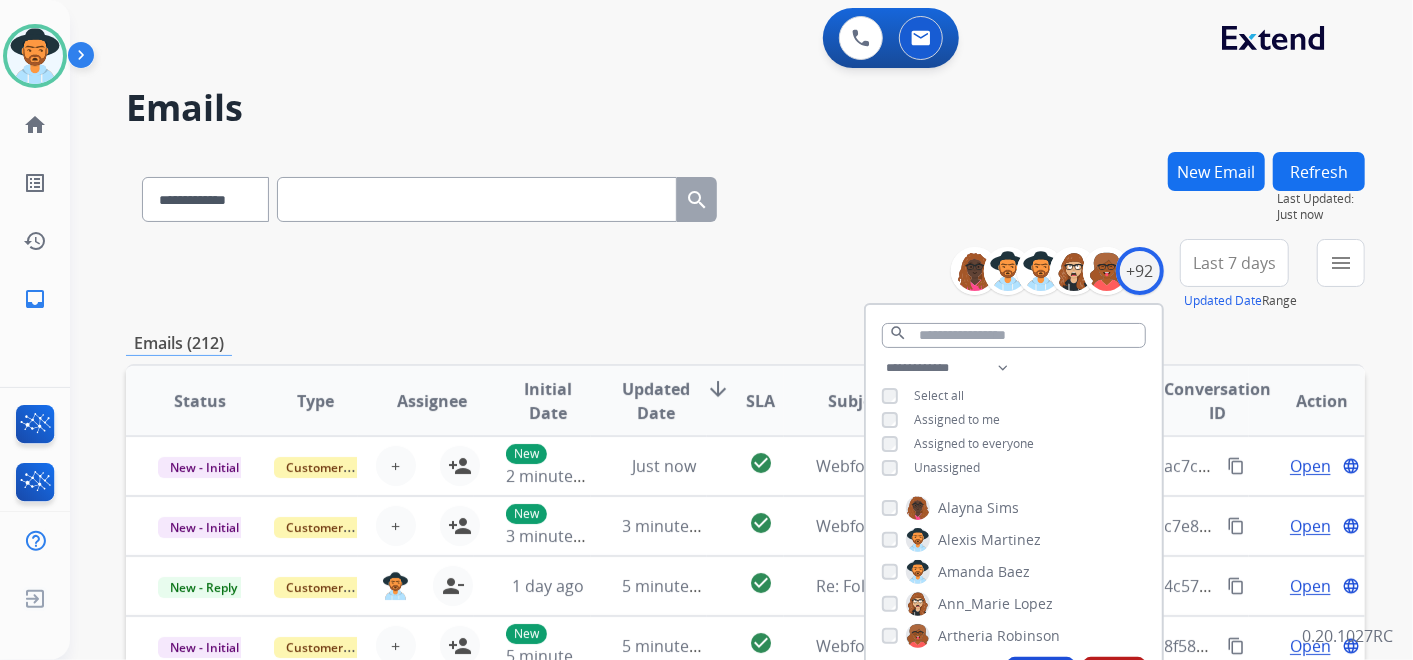 click on "**********" at bounding box center [1014, 420] 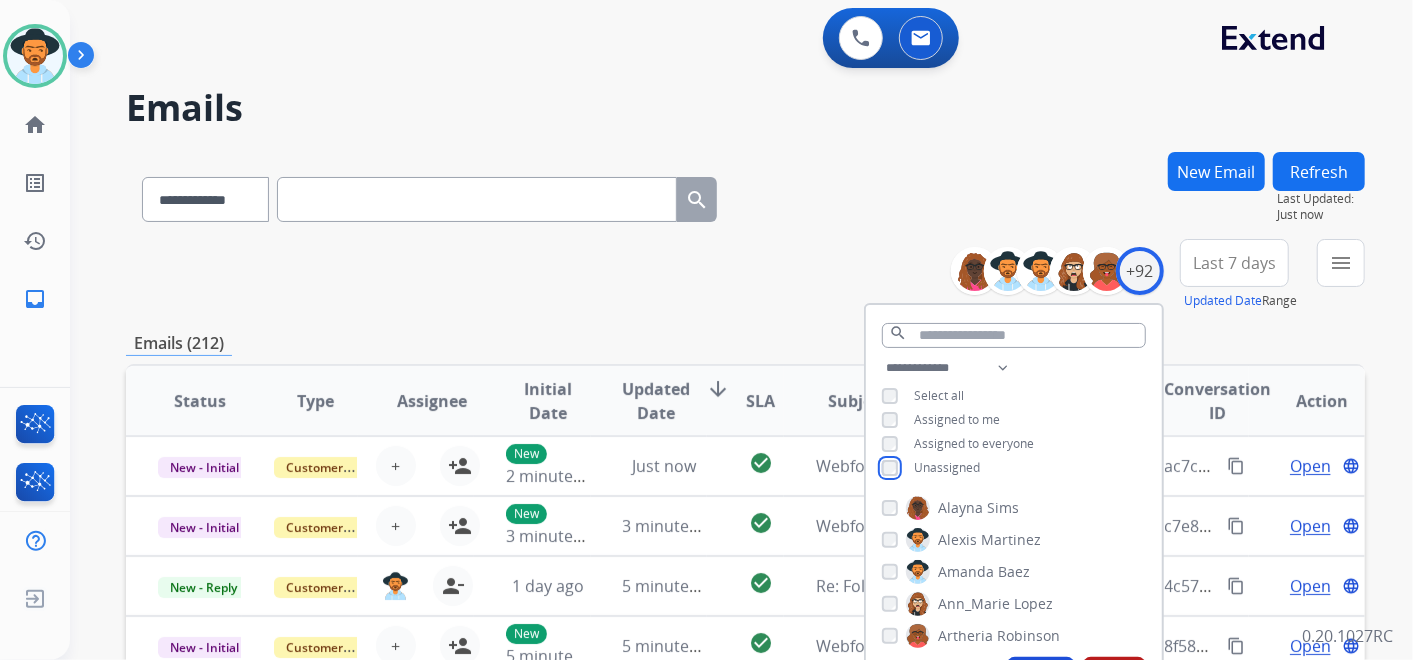scroll, scrollTop: 222, scrollLeft: 0, axis: vertical 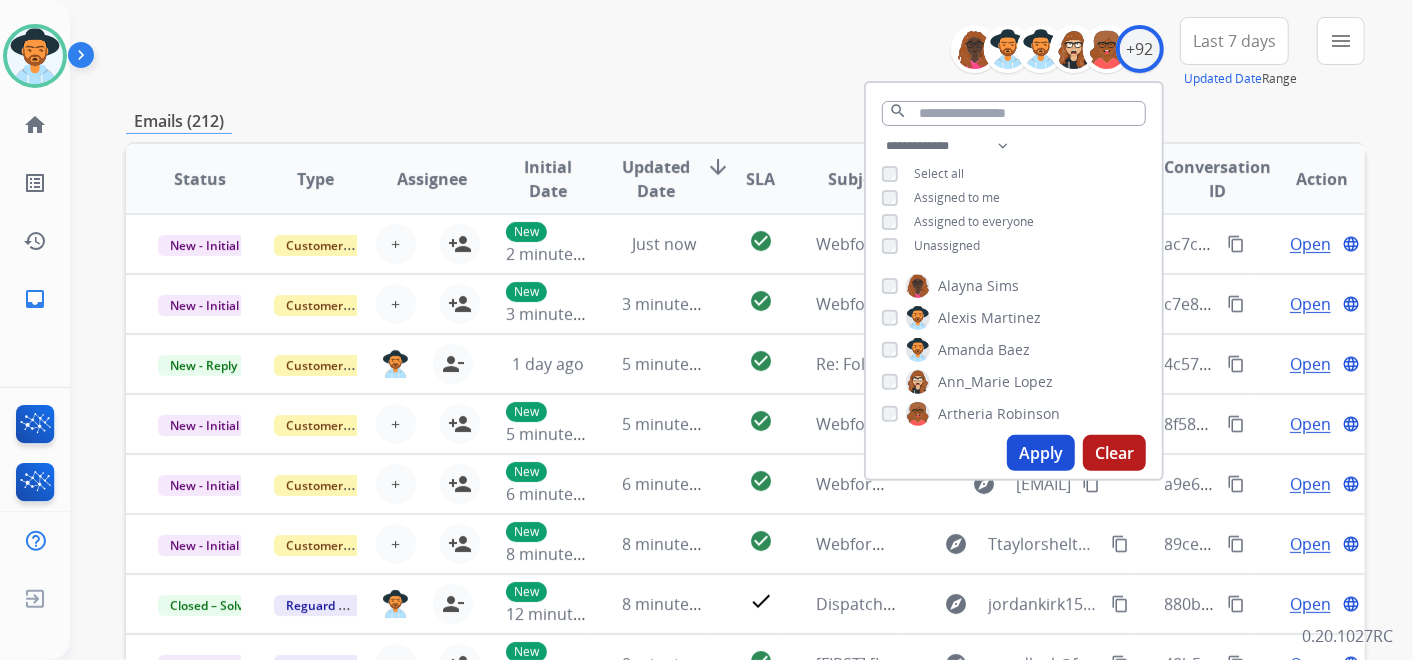 click on "Apply" at bounding box center [1041, 453] 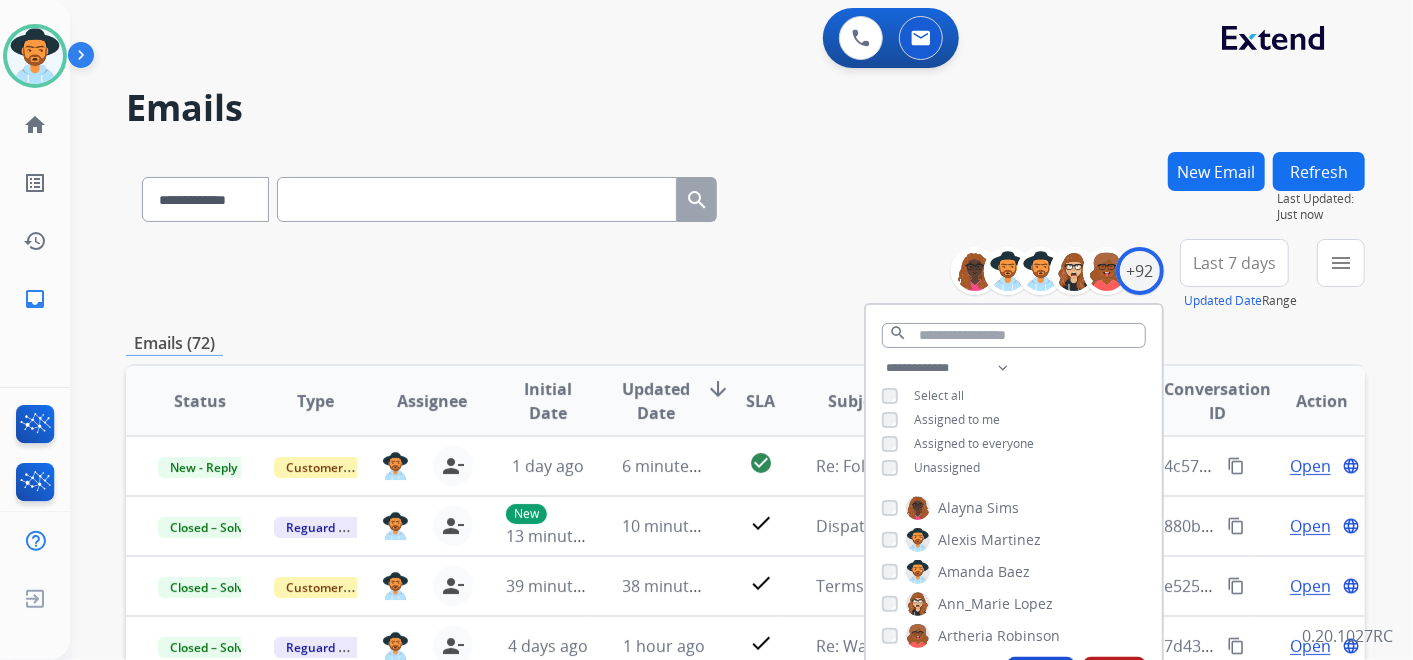 click on "**********" at bounding box center (745, 275) 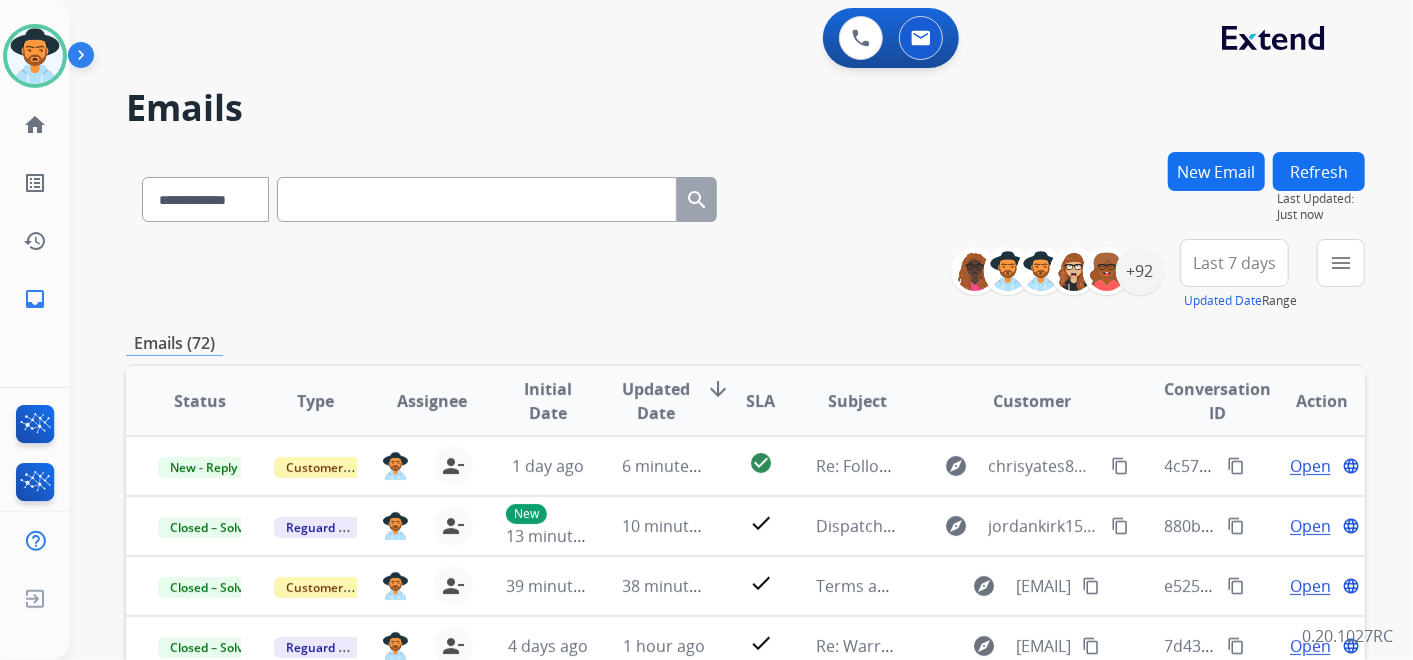 click on "Last 7 days" at bounding box center [1234, 263] 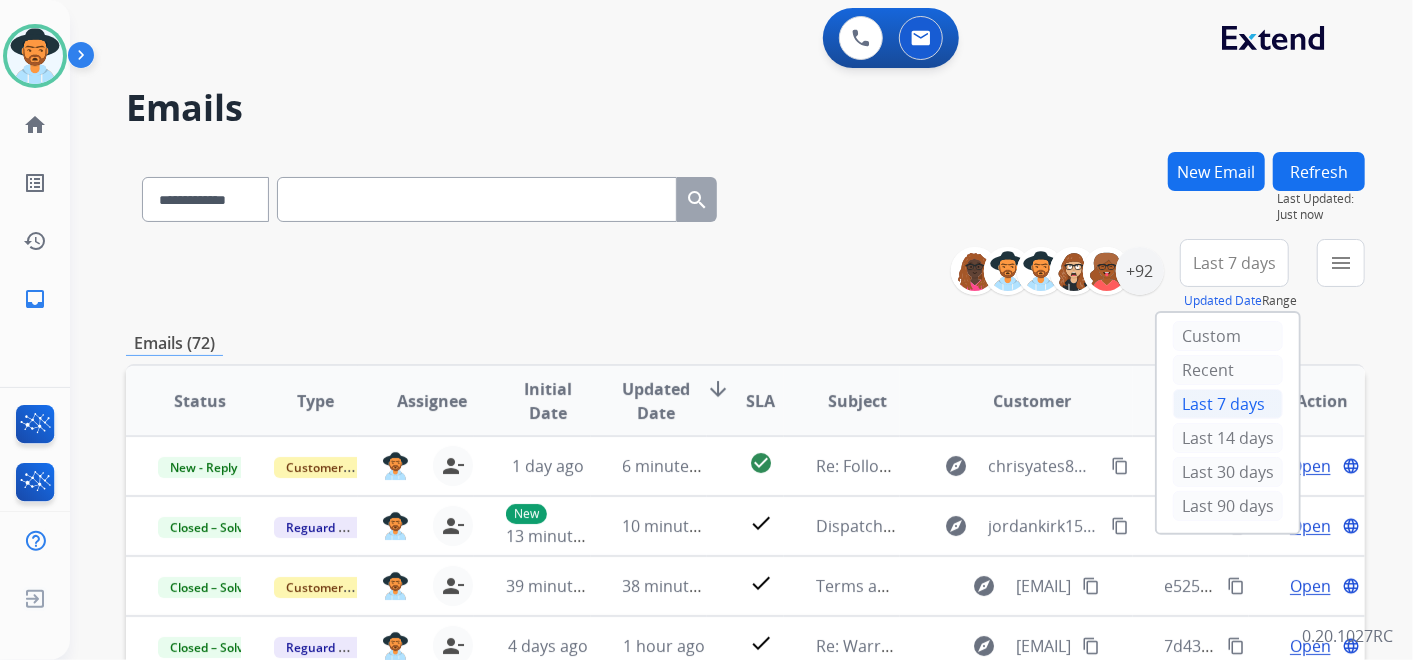 click on "Last 90 days" at bounding box center [1228, 506] 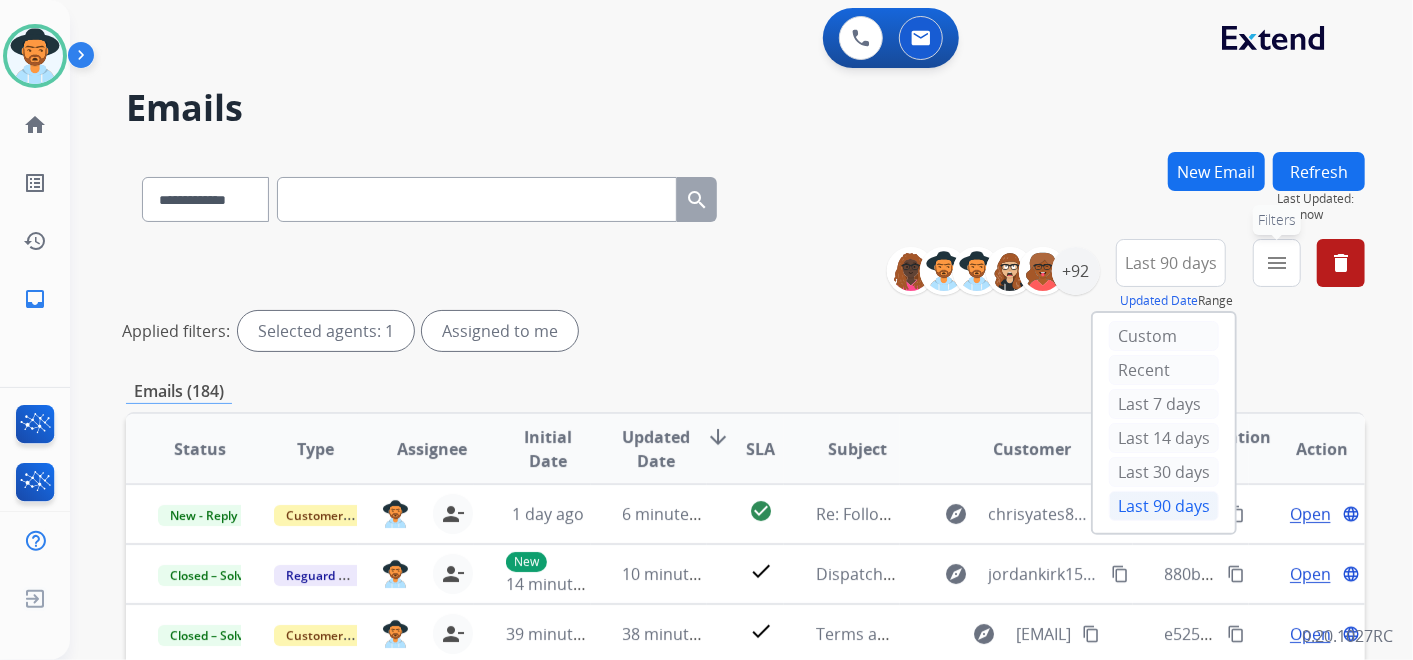 click on "menu" at bounding box center [1277, 263] 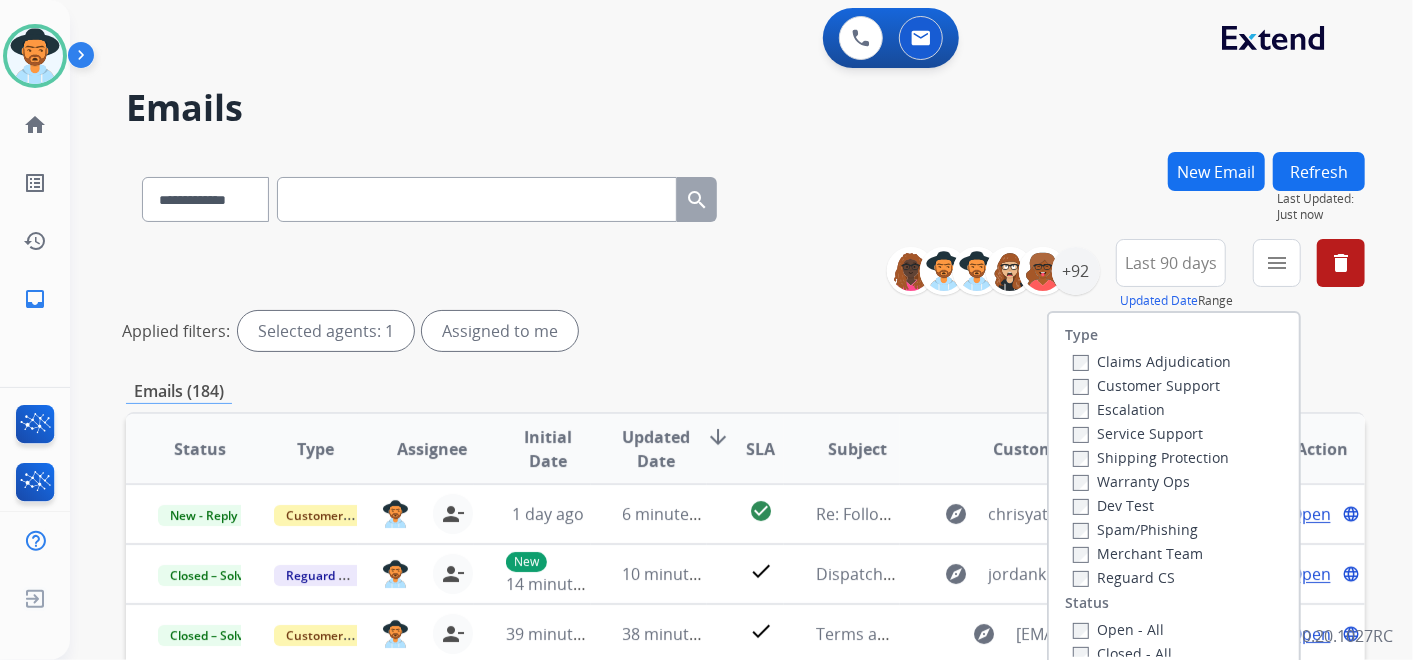 click on "Customer Support" at bounding box center [1146, 385] 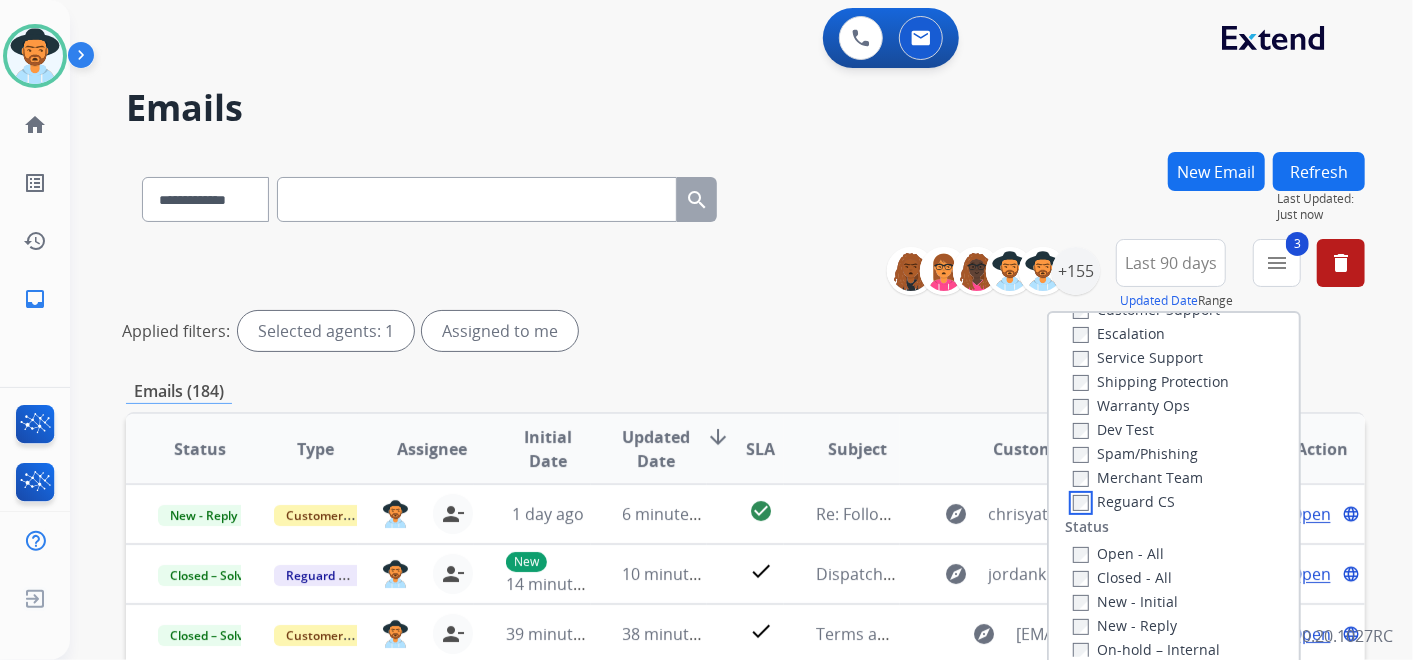 scroll, scrollTop: 111, scrollLeft: 0, axis: vertical 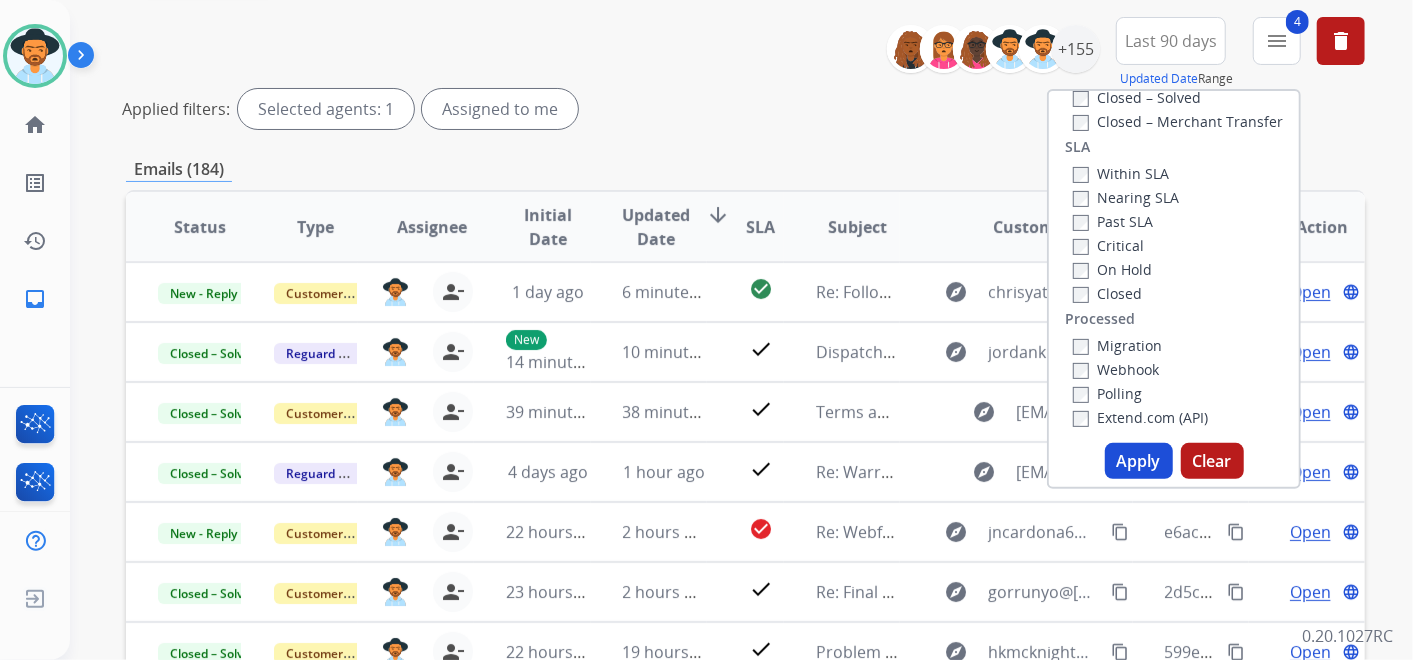 click on "Apply" at bounding box center [1139, 461] 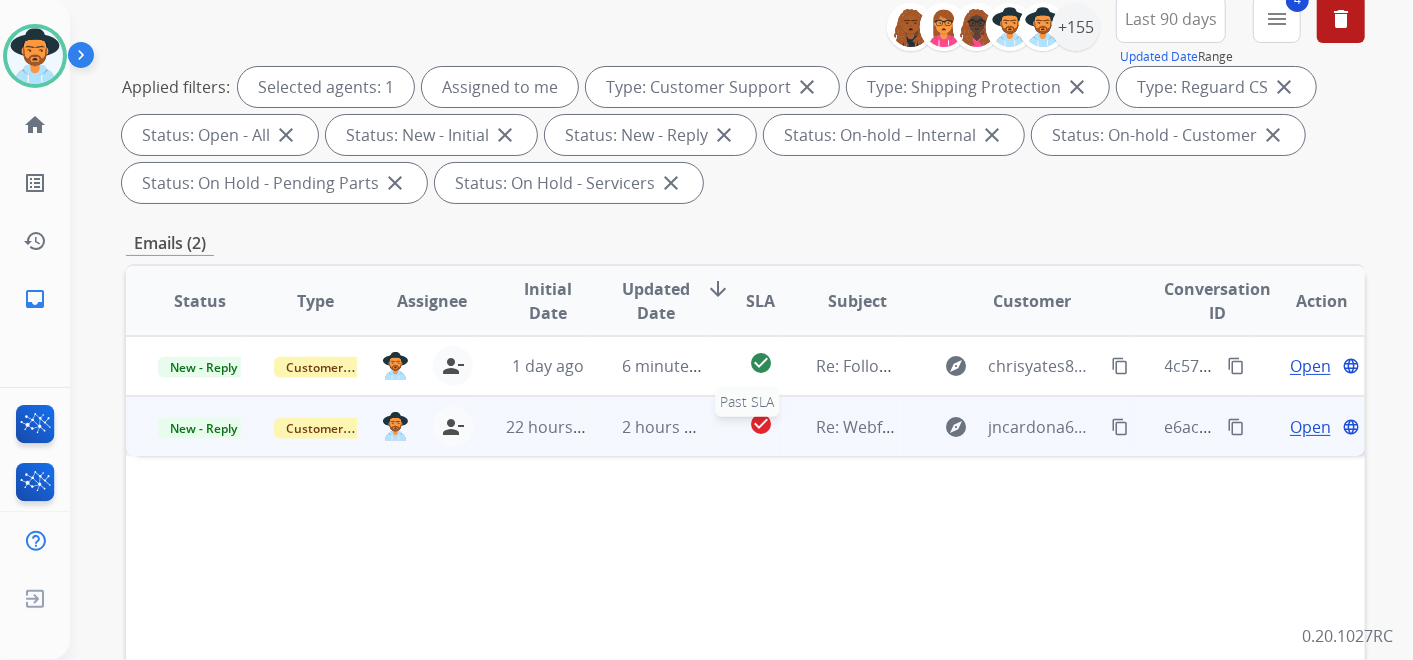 scroll, scrollTop: 333, scrollLeft: 0, axis: vertical 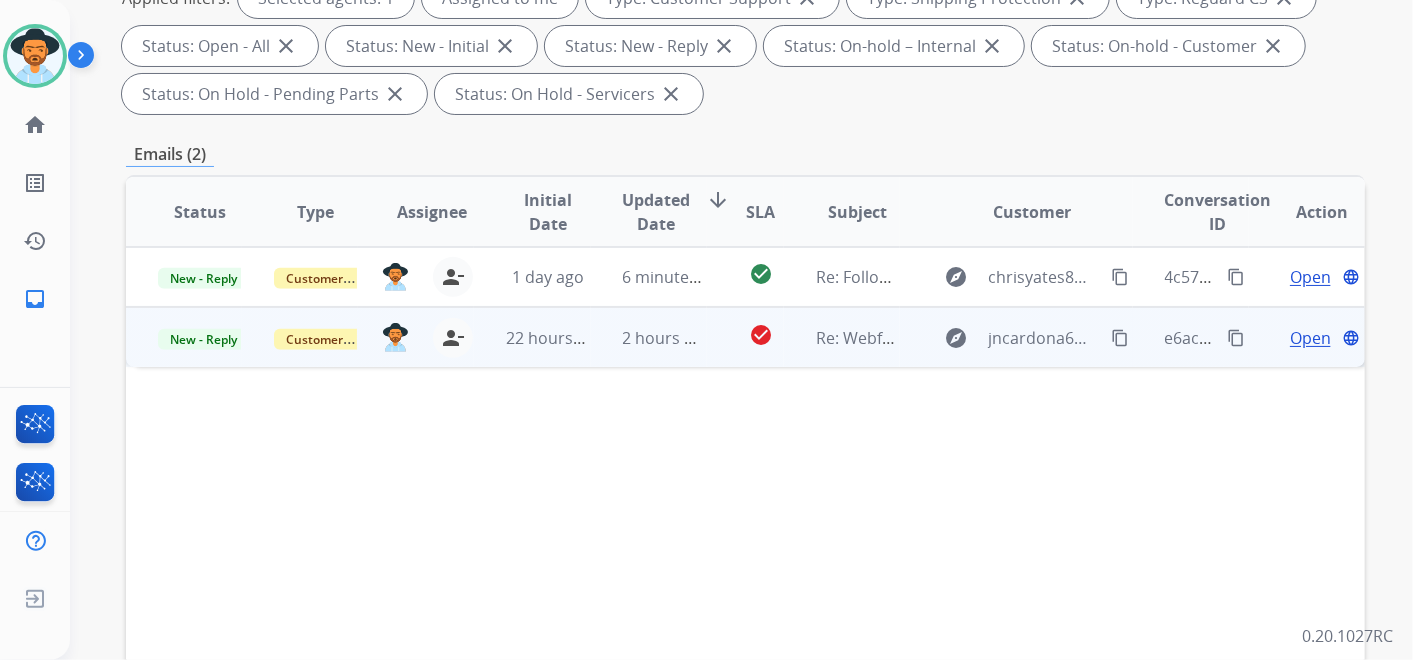 click on "Open" at bounding box center [1310, 338] 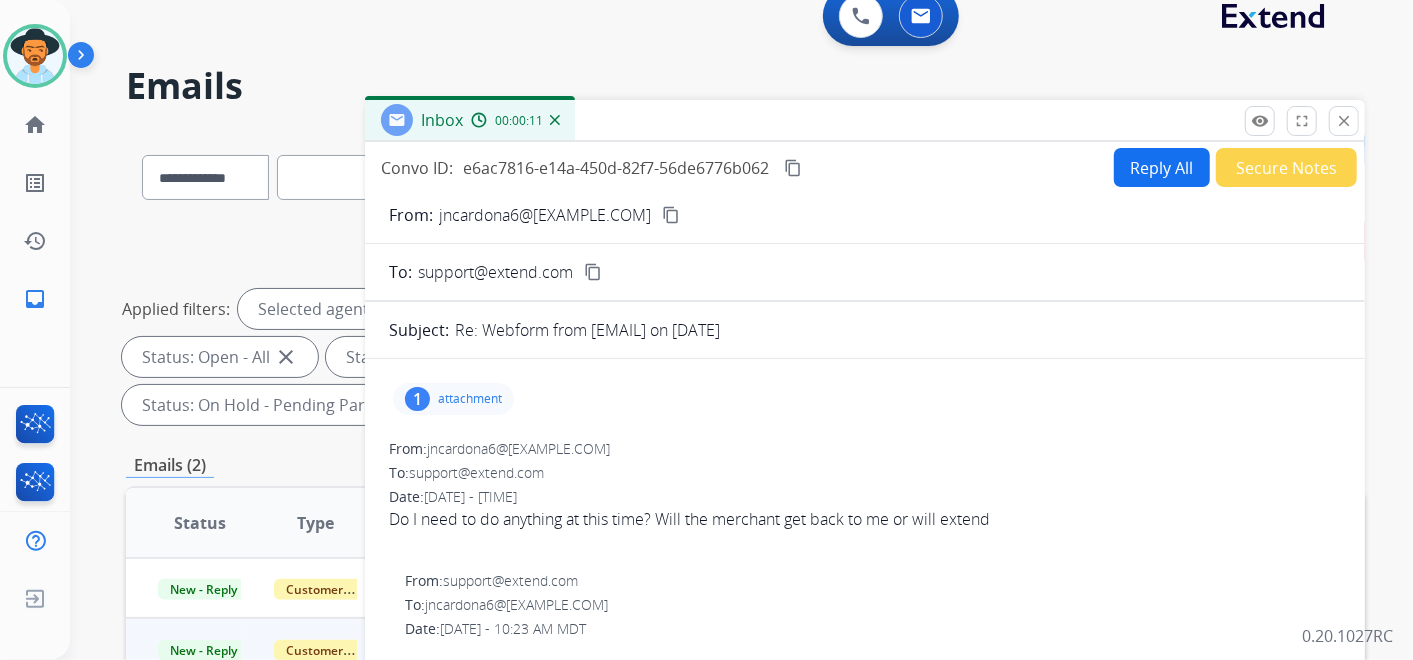 scroll, scrollTop: 0, scrollLeft: 0, axis: both 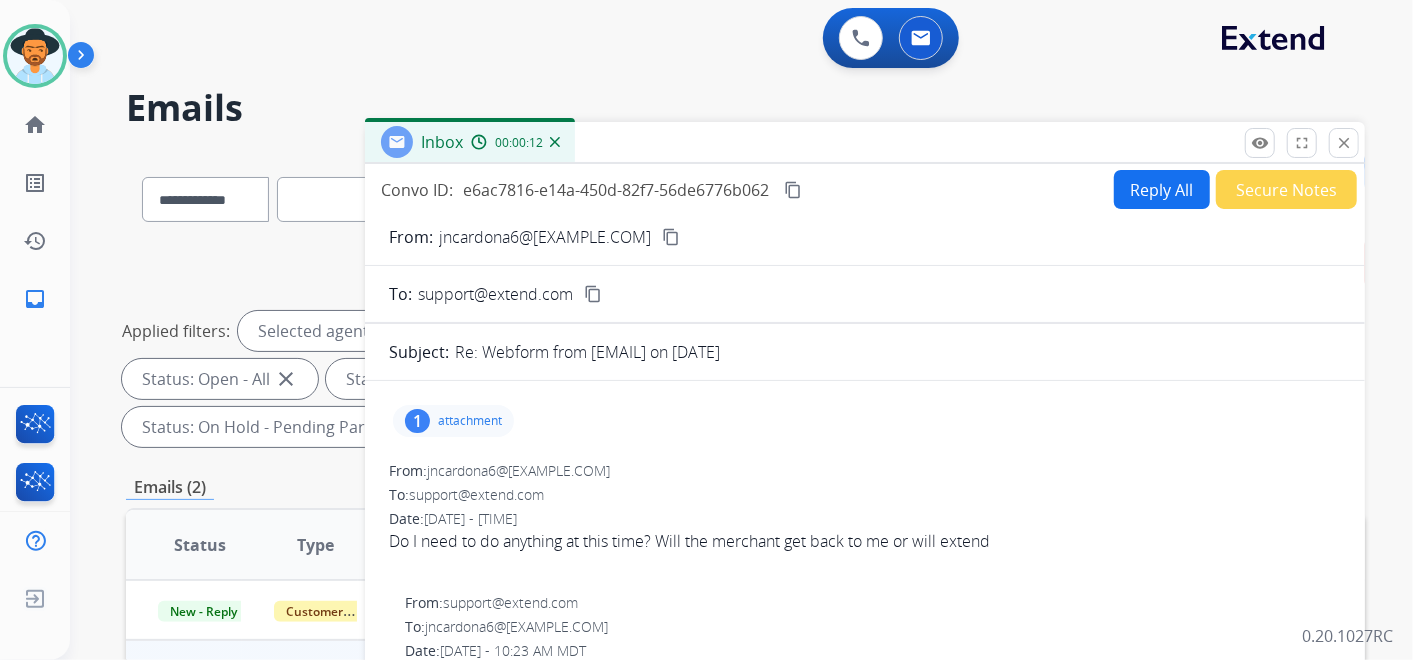 click on "content_copy" at bounding box center (671, 237) 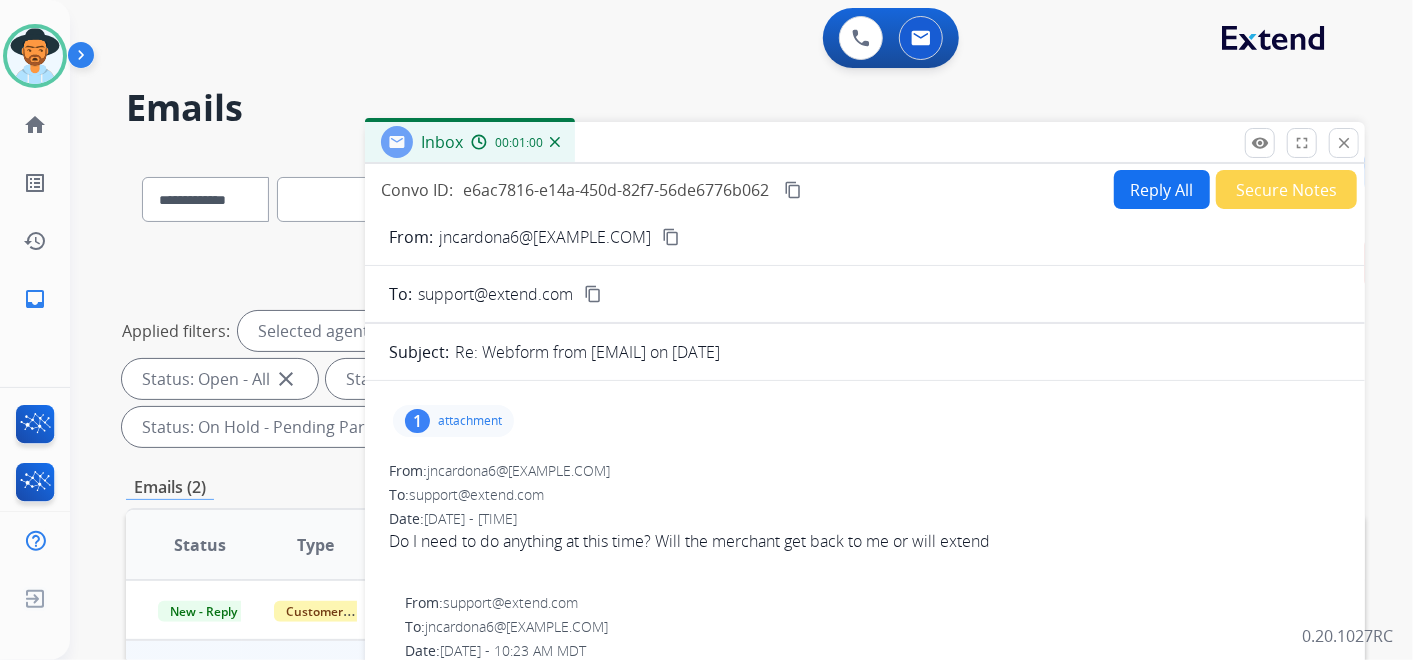 click on "content_copy" at bounding box center [793, 190] 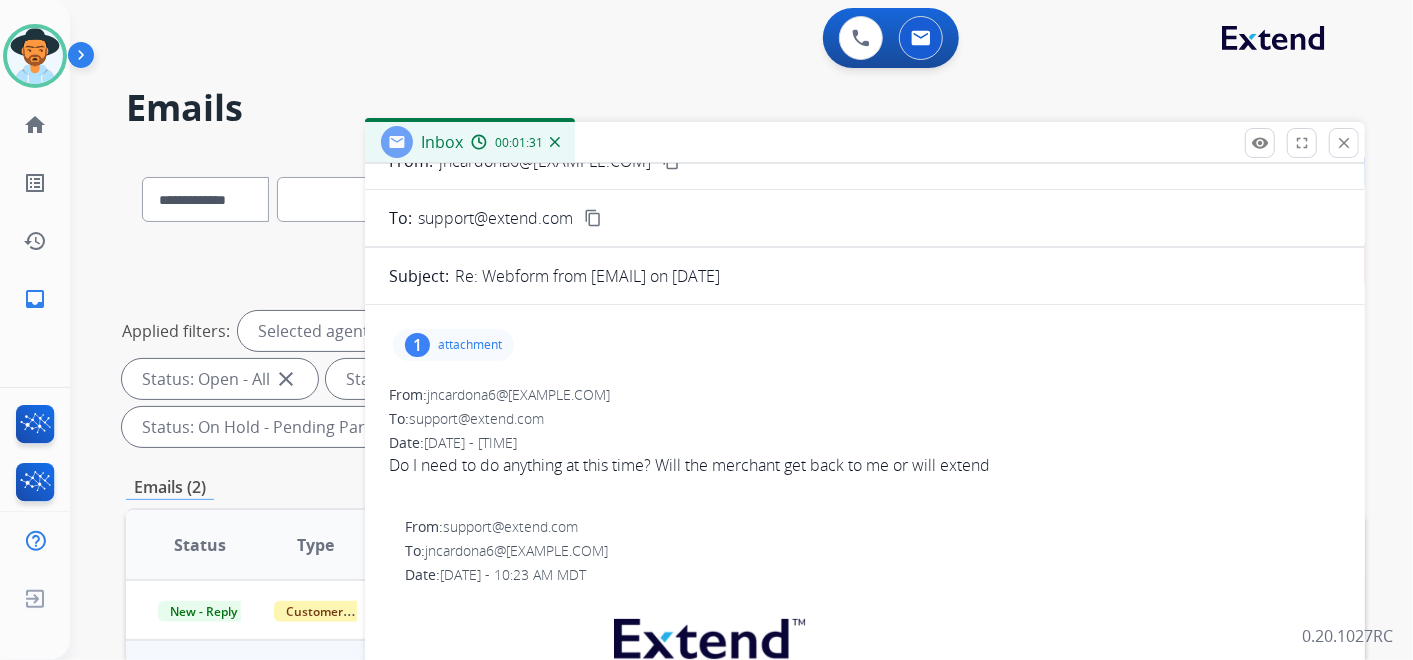 scroll, scrollTop: 111, scrollLeft: 0, axis: vertical 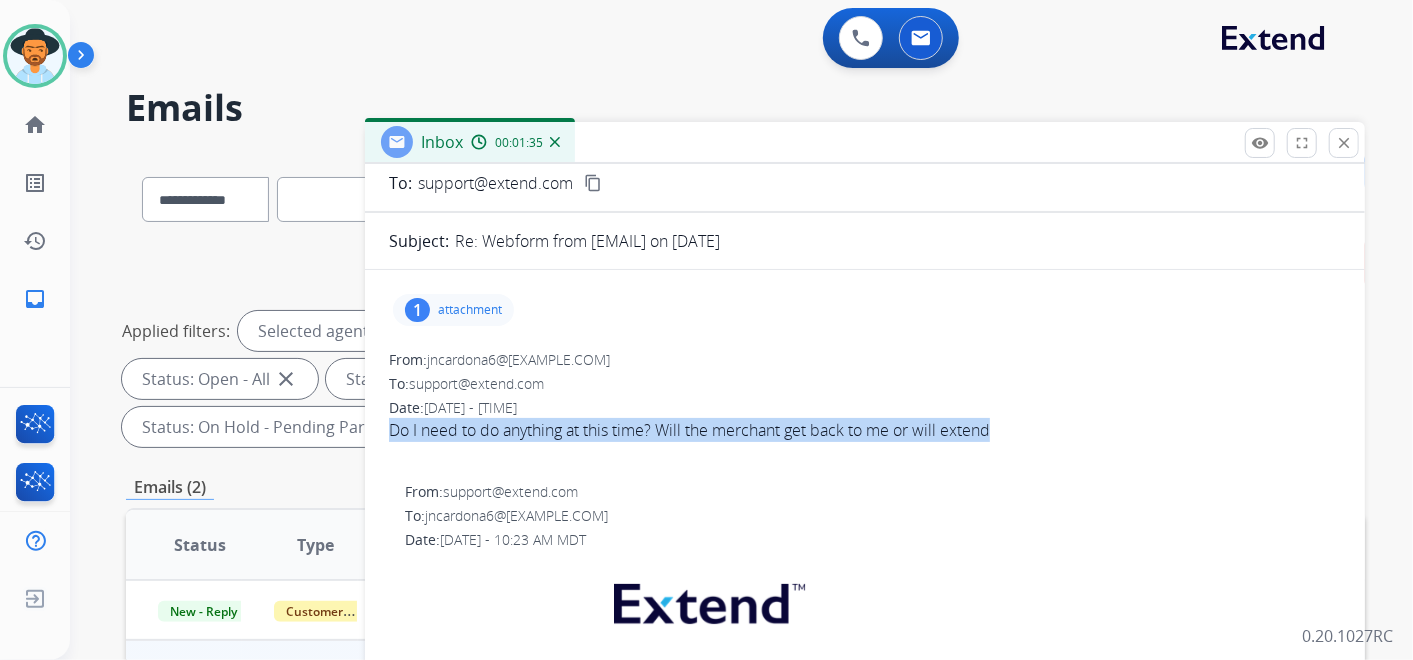 drag, startPoint x: 1011, startPoint y: 432, endPoint x: 386, endPoint y: 434, distance: 625.0032 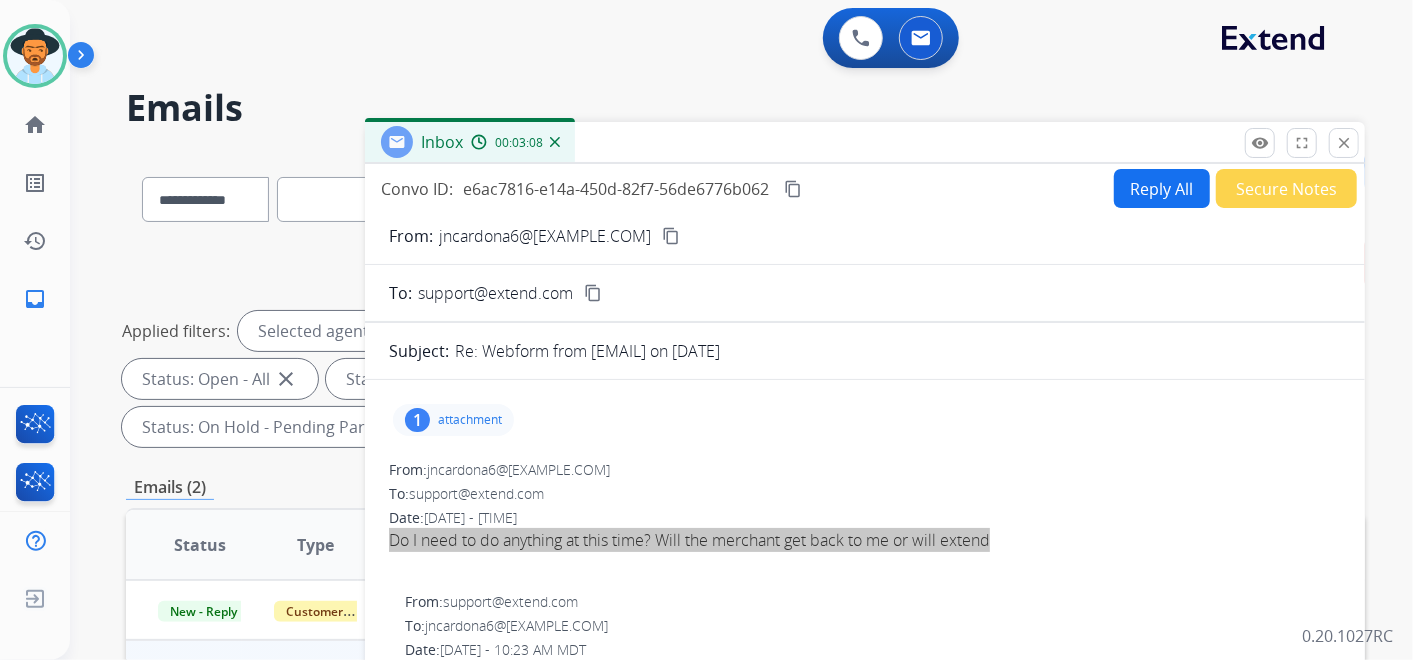 scroll, scrollTop: 0, scrollLeft: 0, axis: both 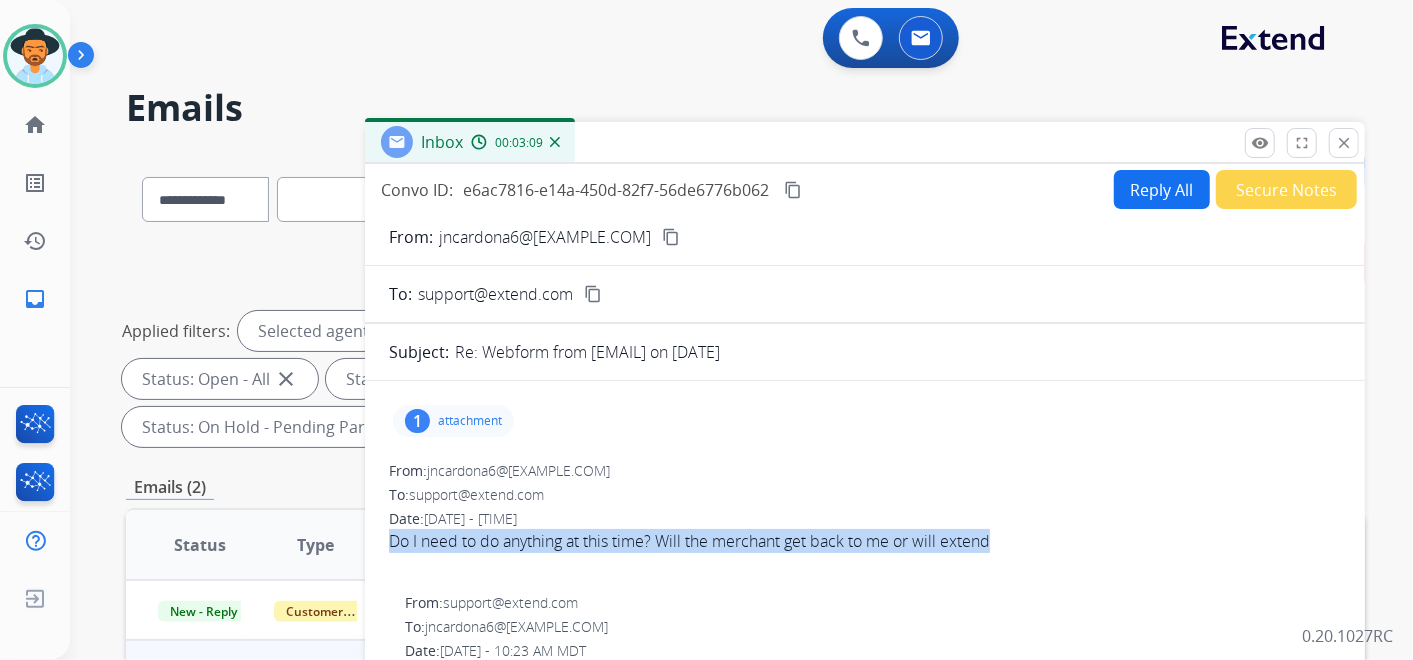 click on "Reply All" at bounding box center [1162, 189] 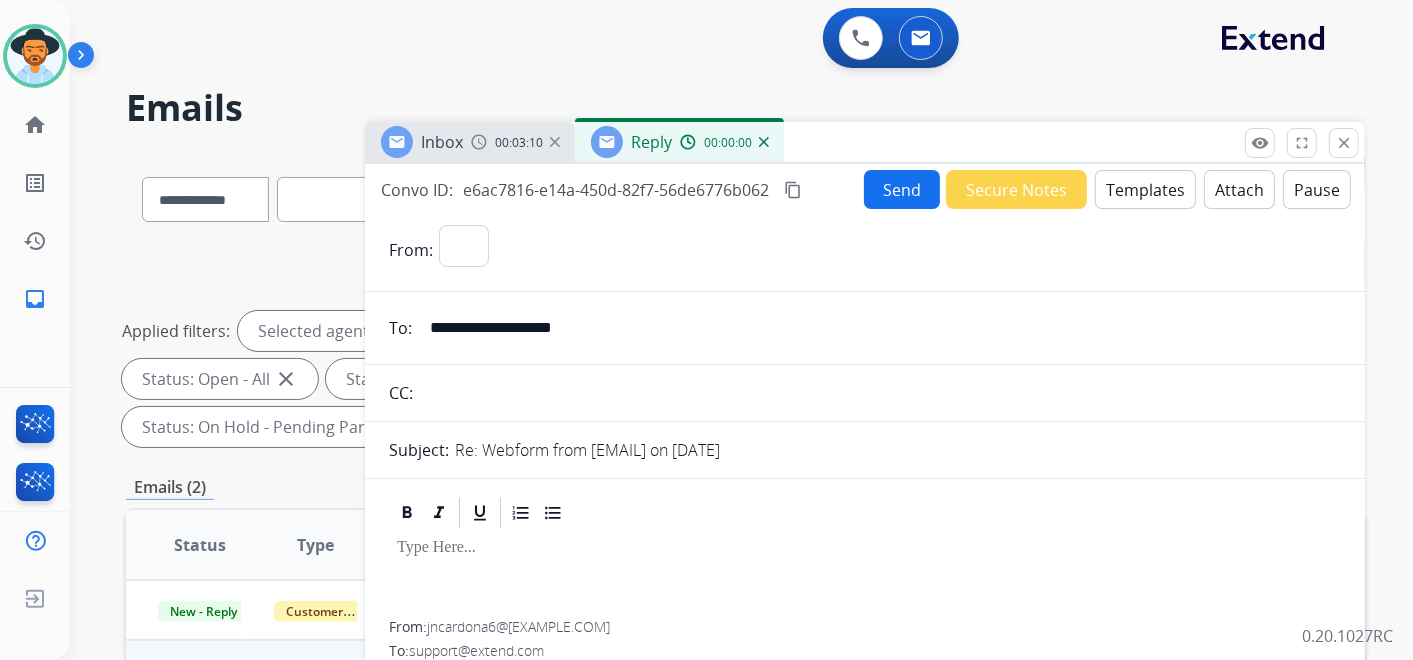 select on "**********" 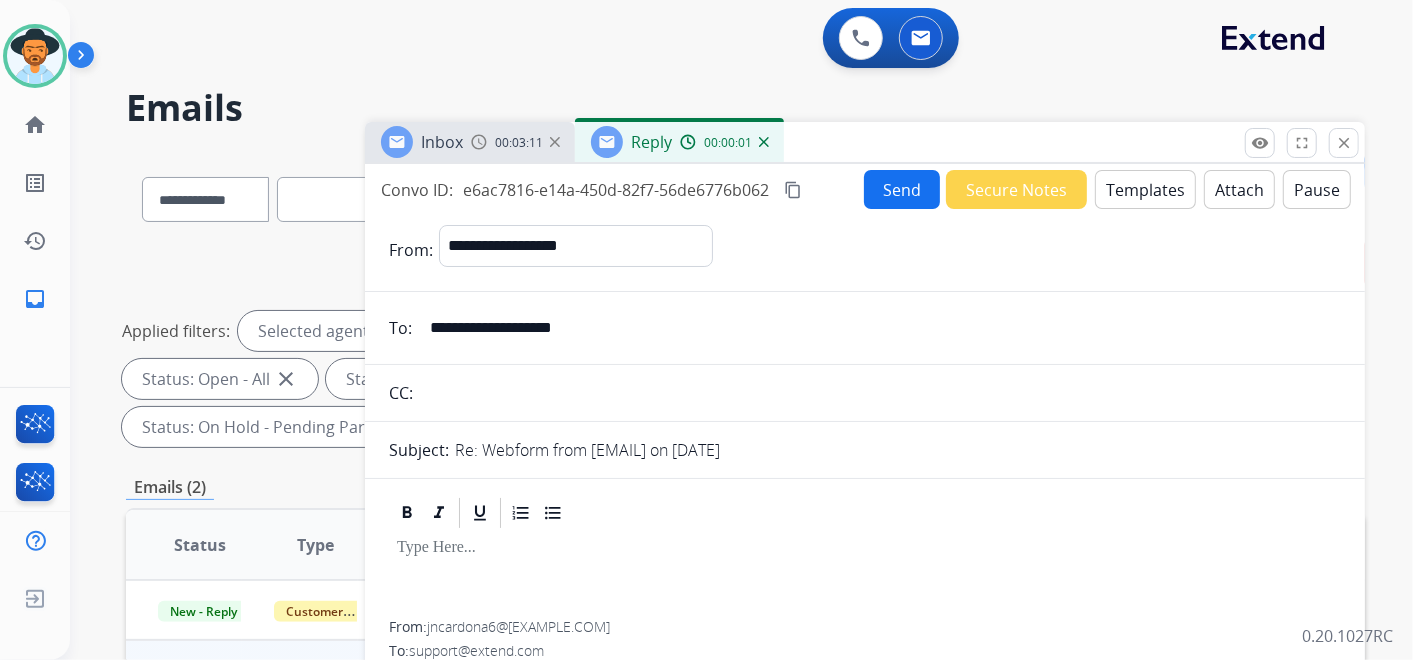 click on "Templates" at bounding box center (1145, 189) 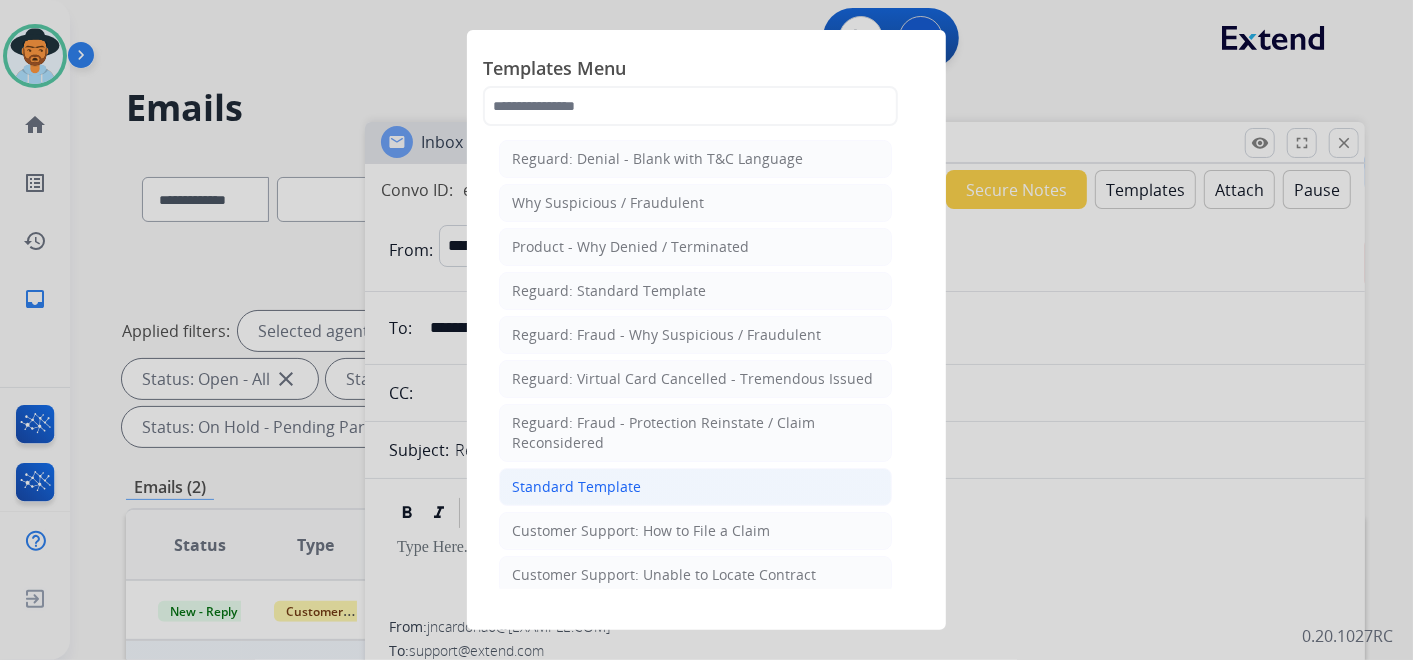 click on "Standard Template" 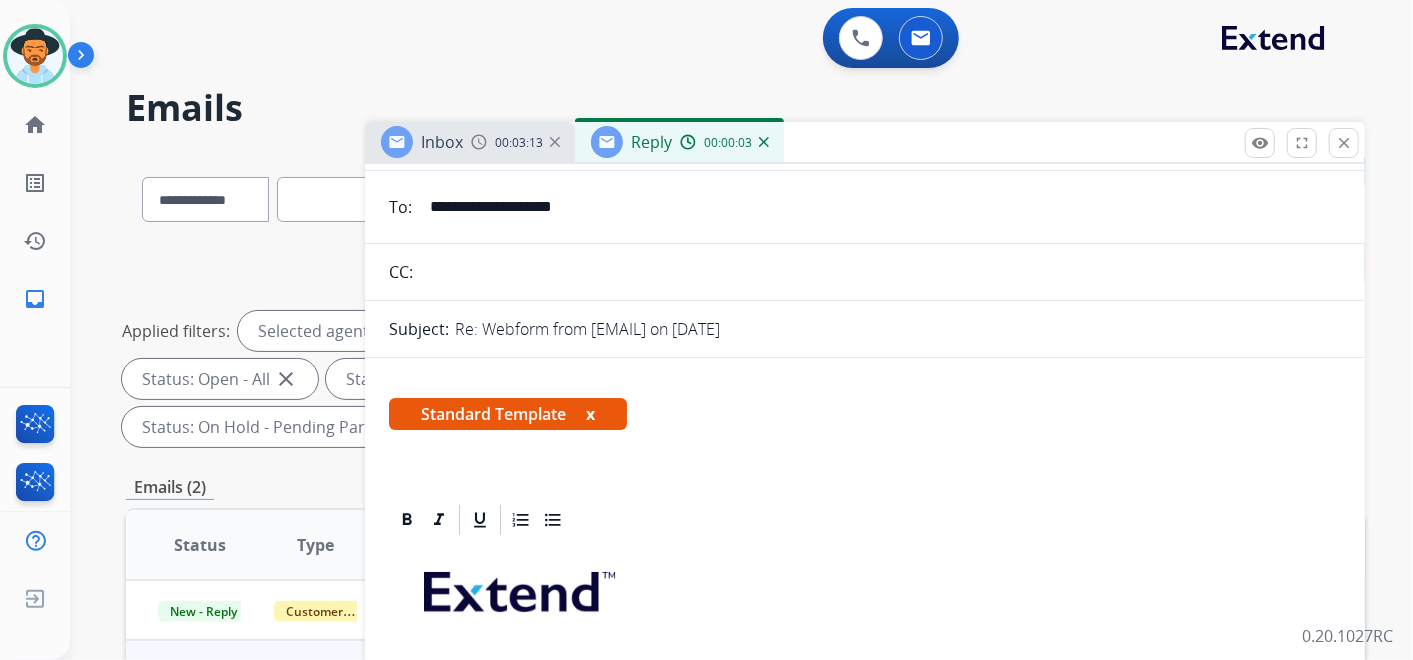 scroll, scrollTop: 333, scrollLeft: 0, axis: vertical 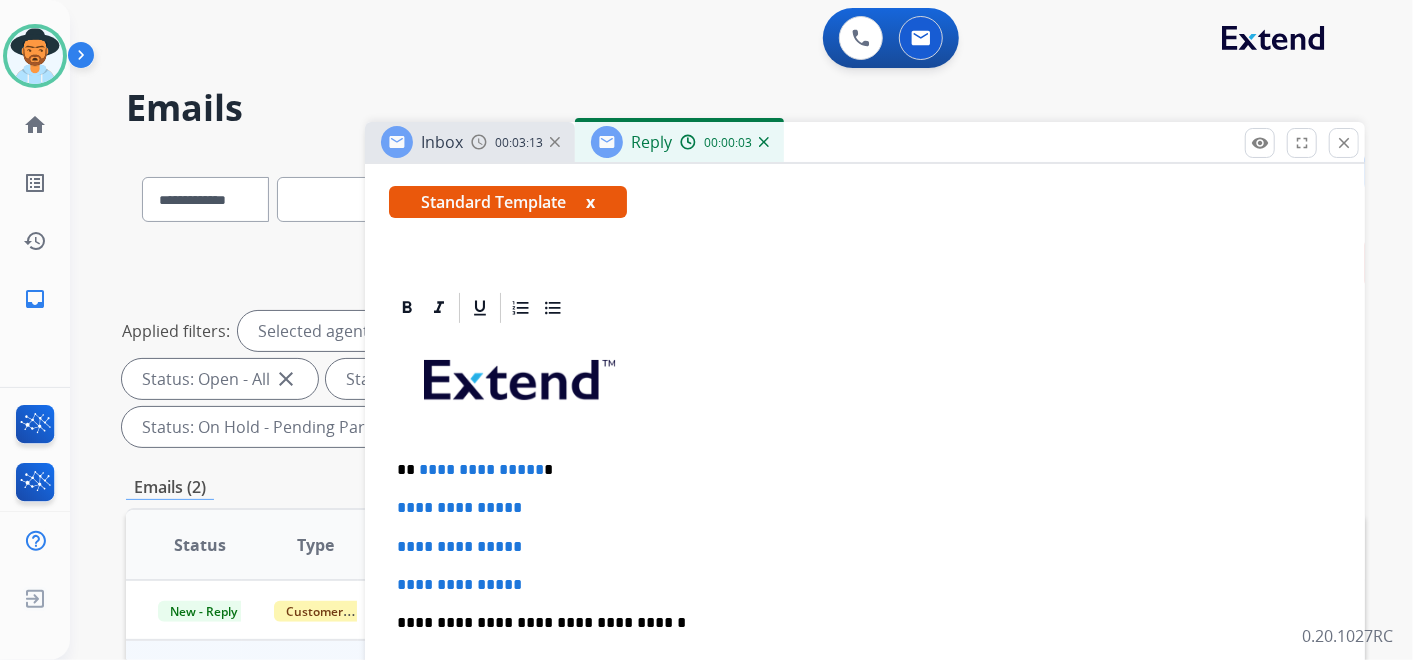 click on "**********" at bounding box center [857, 470] 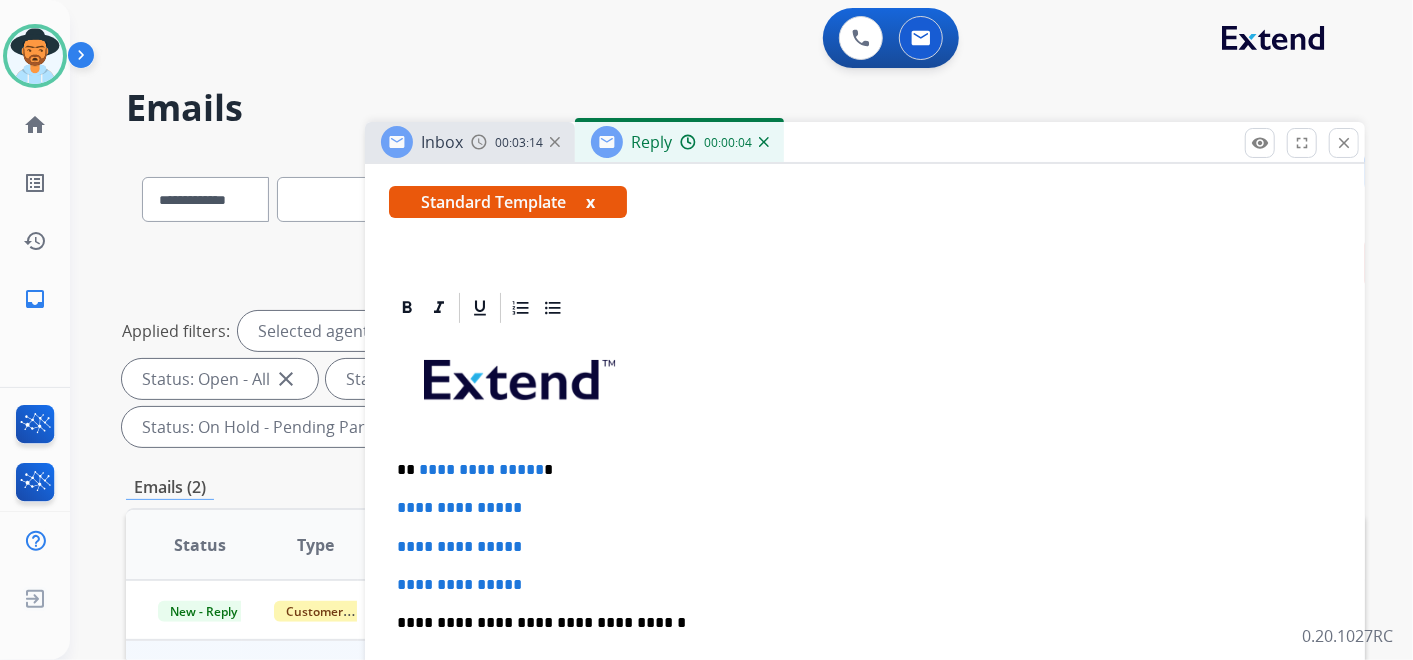 type 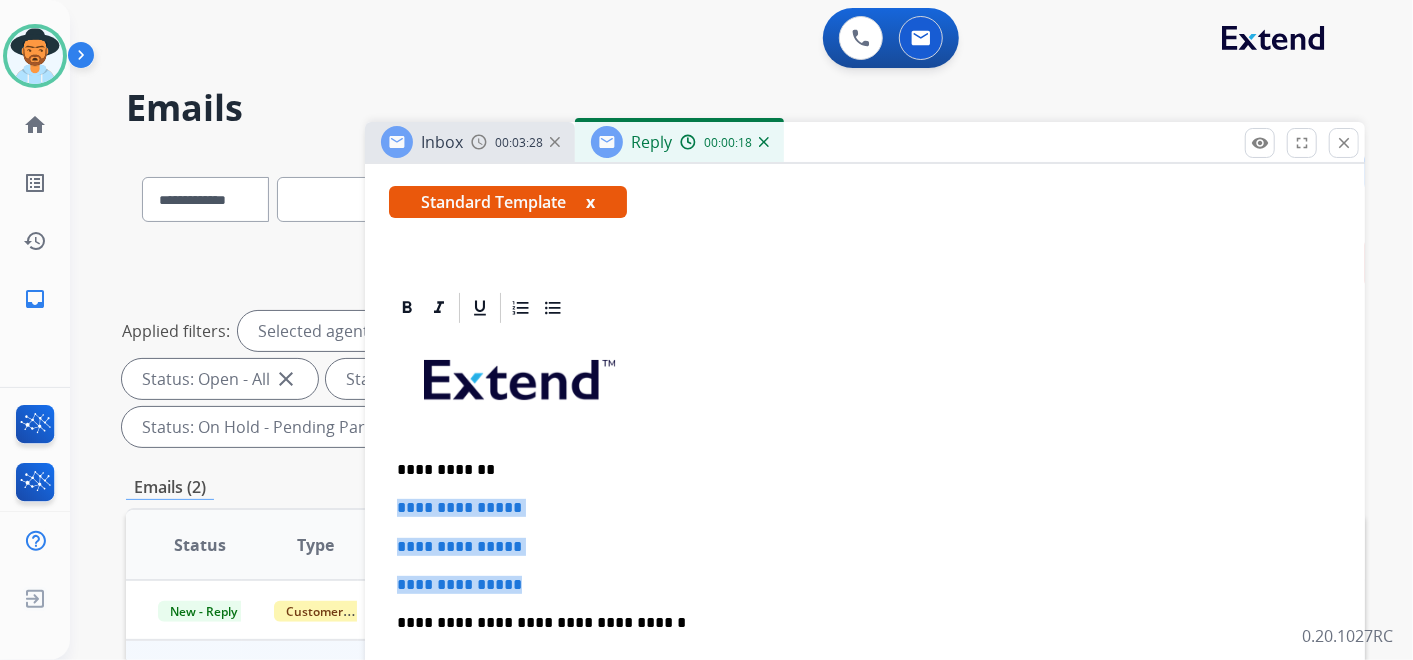 drag, startPoint x: 554, startPoint y: 588, endPoint x: 383, endPoint y: 493, distance: 195.61697 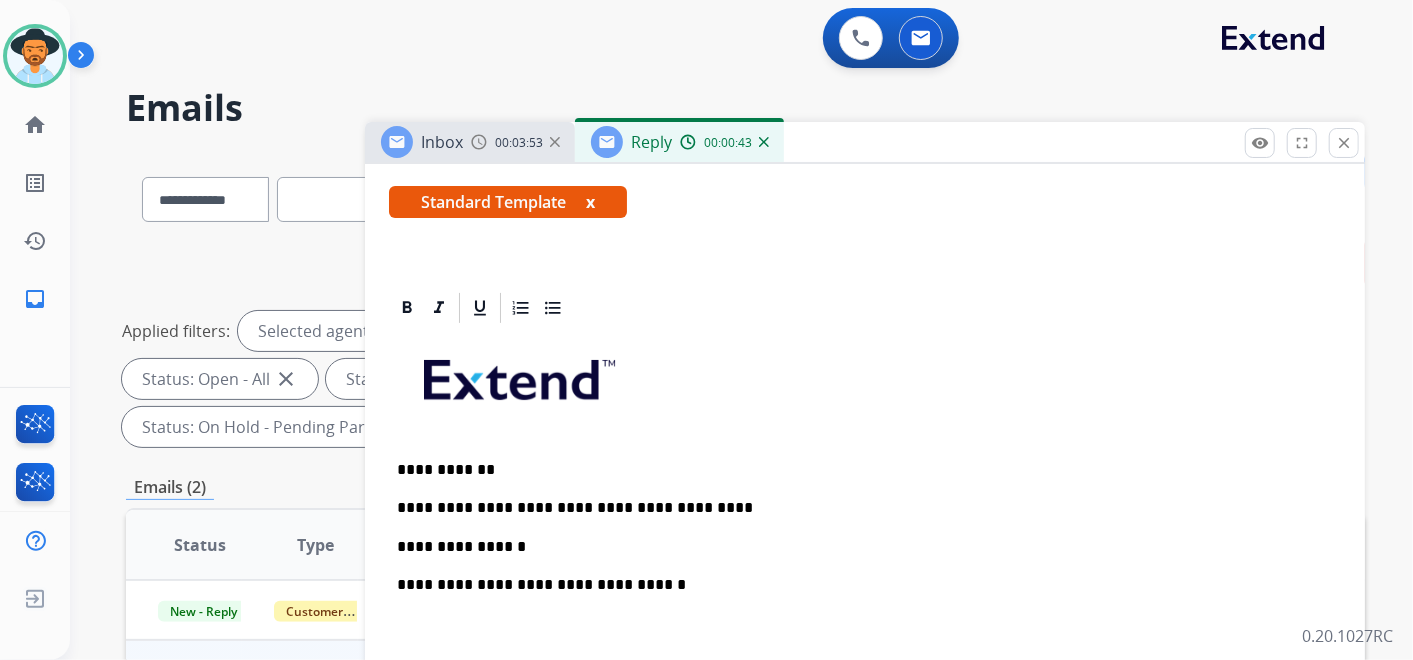 click on "**********" at bounding box center (865, 651) 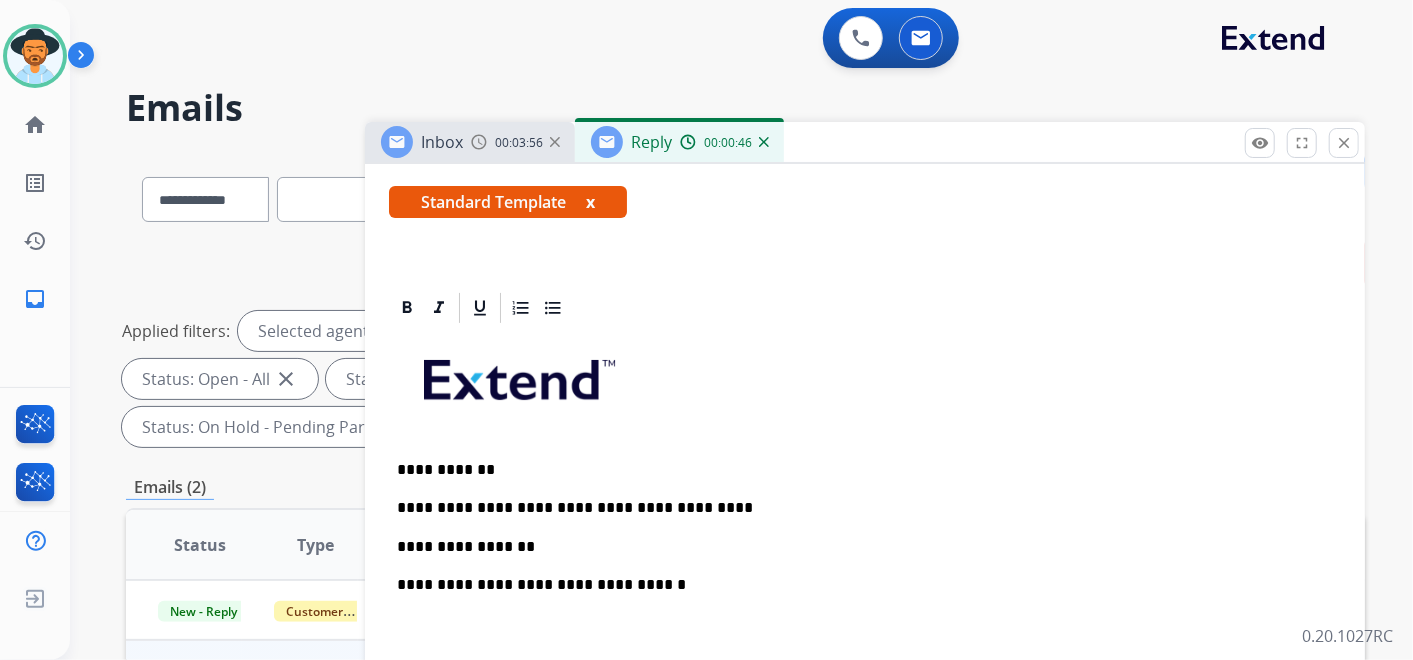 click on "**********" at bounding box center (857, 547) 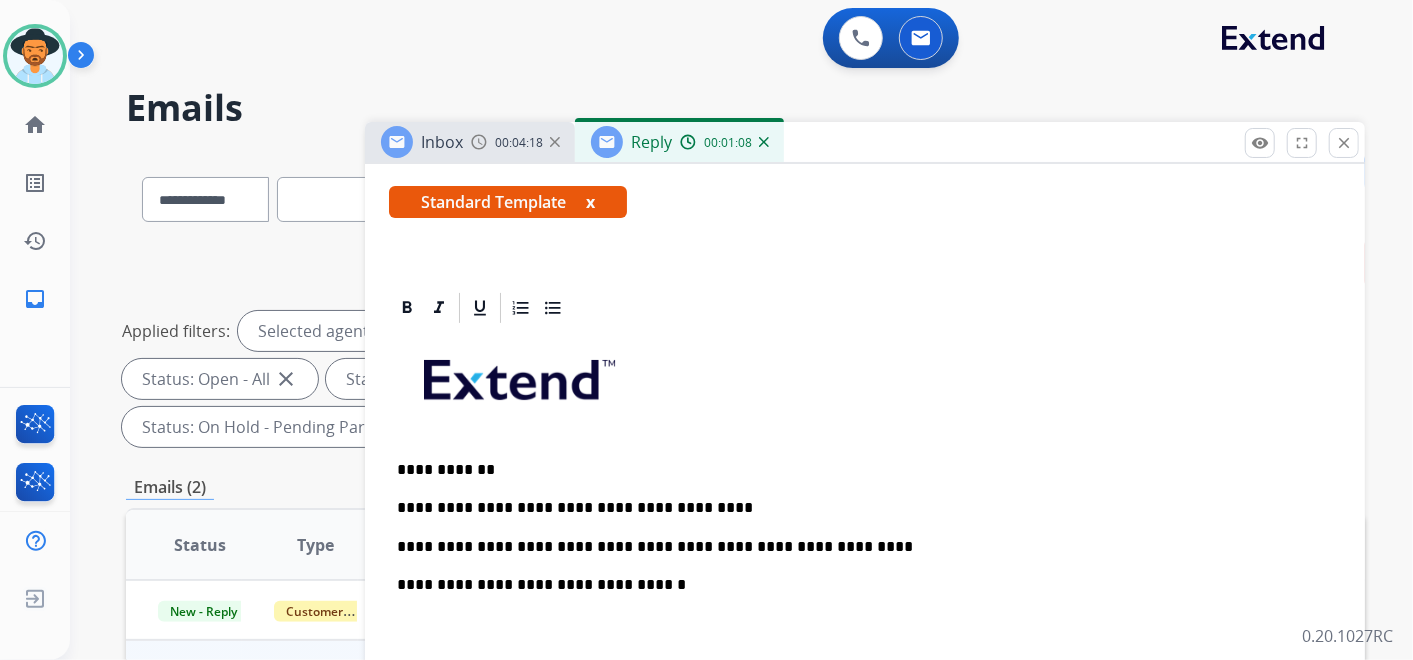 click on "**********" at bounding box center [857, 547] 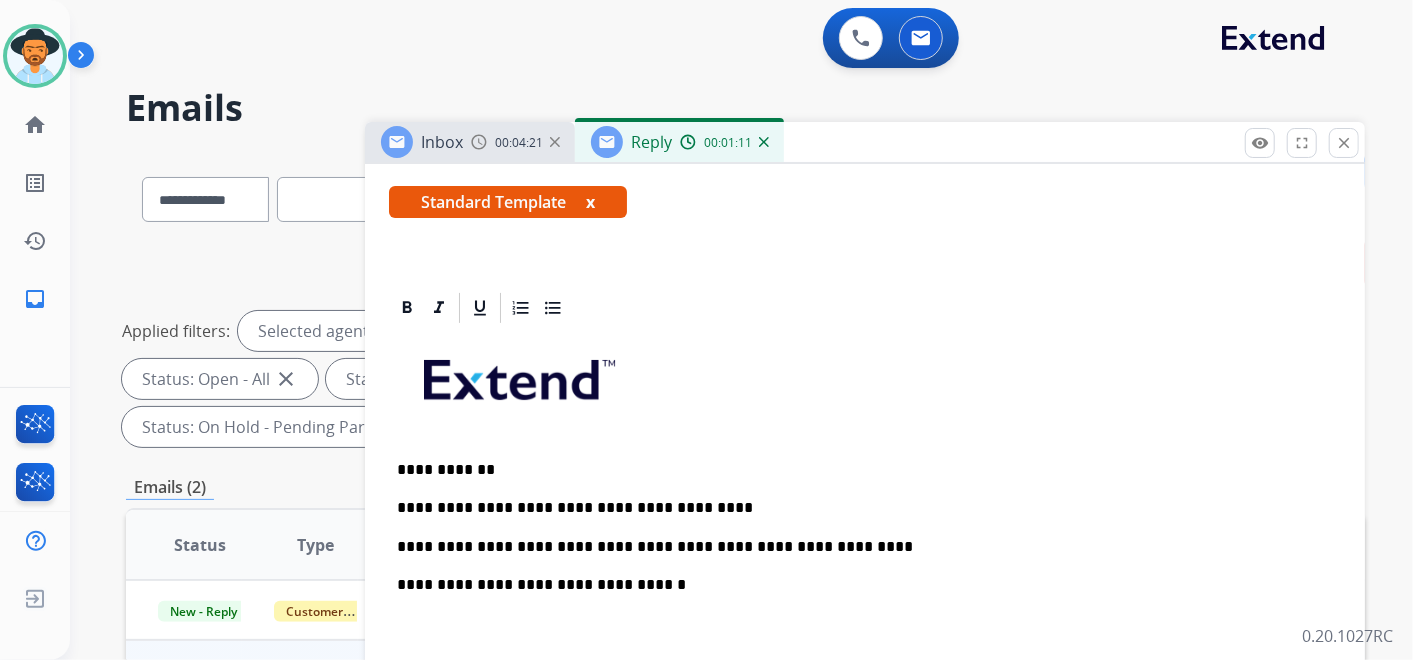 click on "**********" at bounding box center (857, 547) 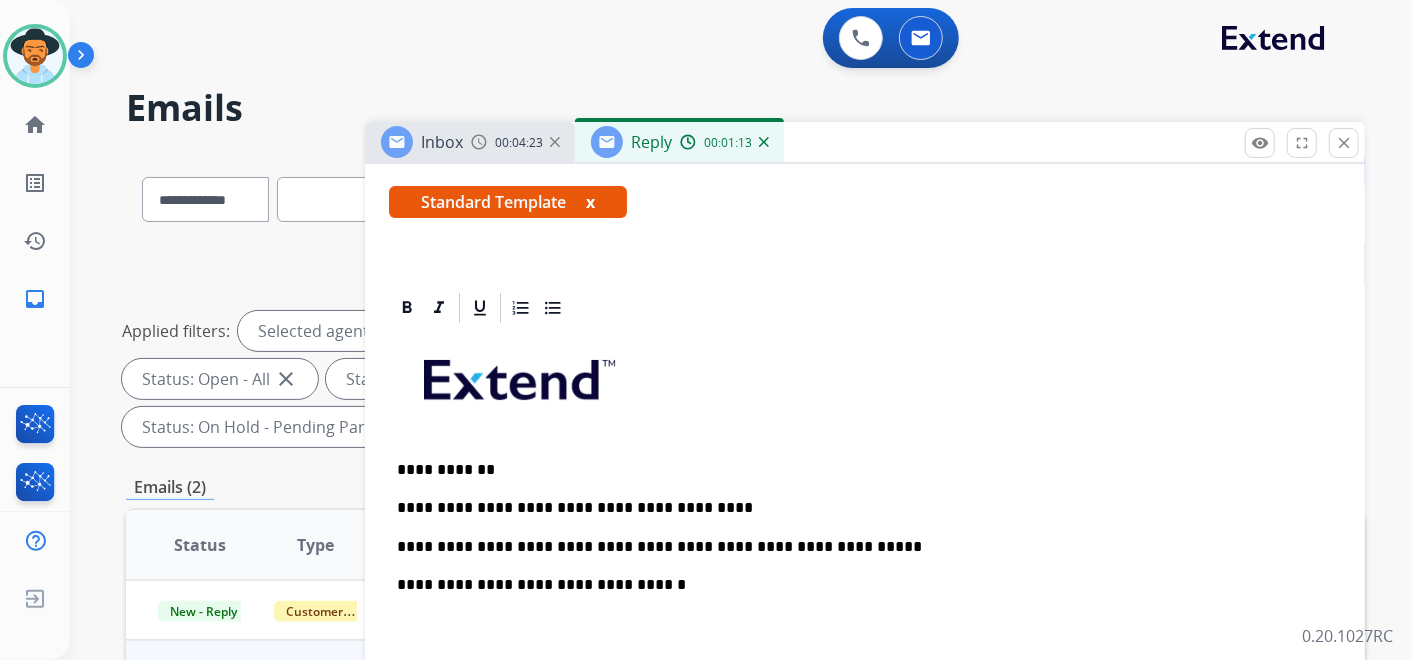 click on "**********" at bounding box center [857, 547] 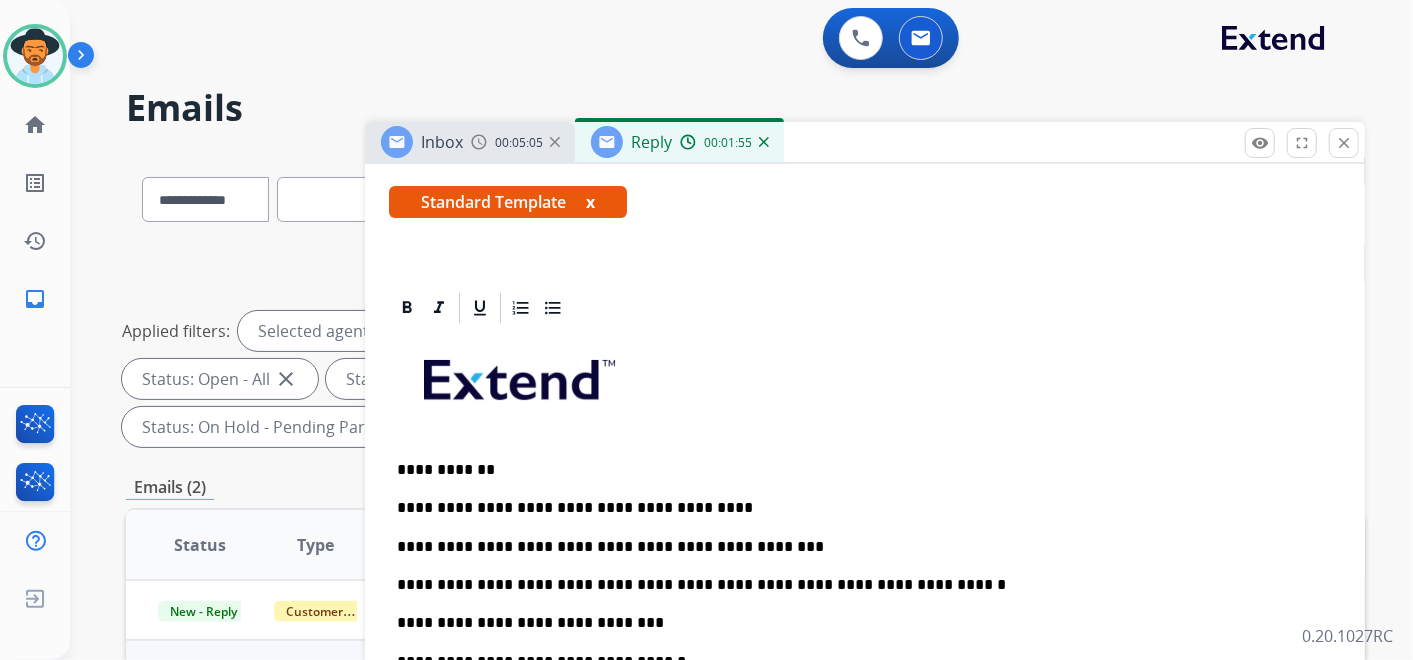click on "**********" at bounding box center [857, 623] 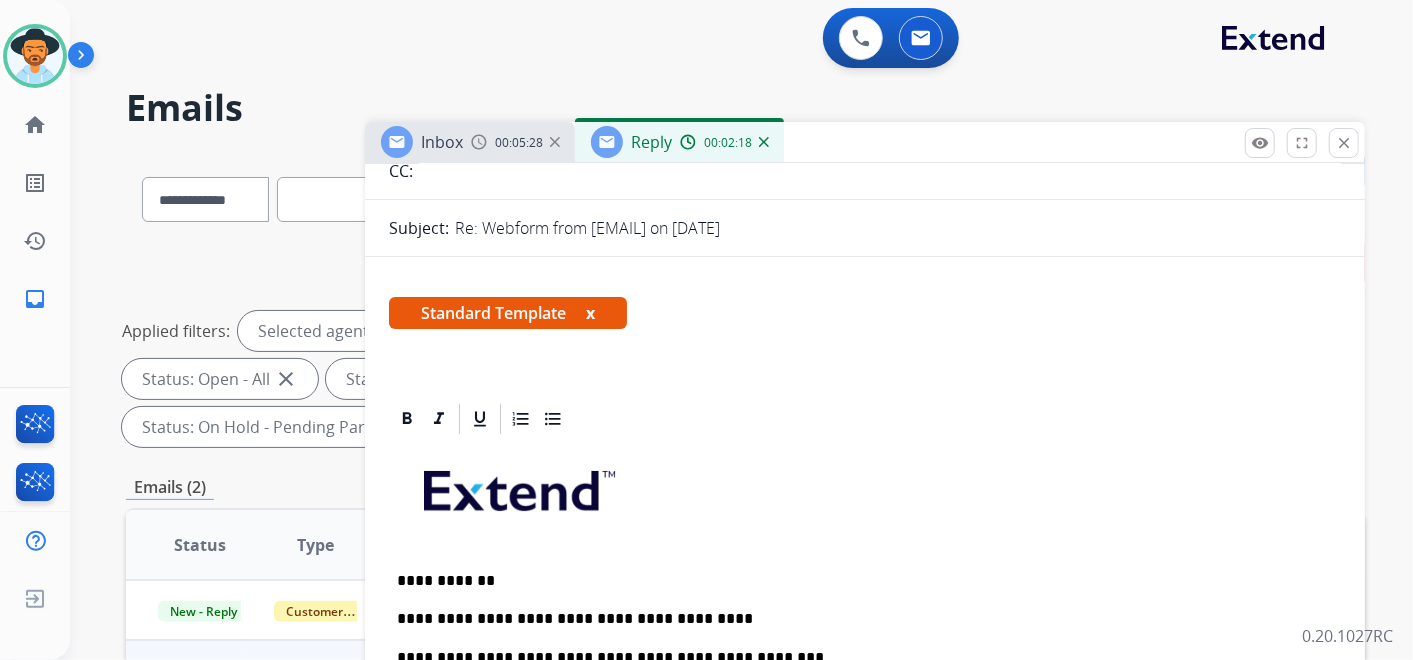 scroll, scrollTop: 0, scrollLeft: 0, axis: both 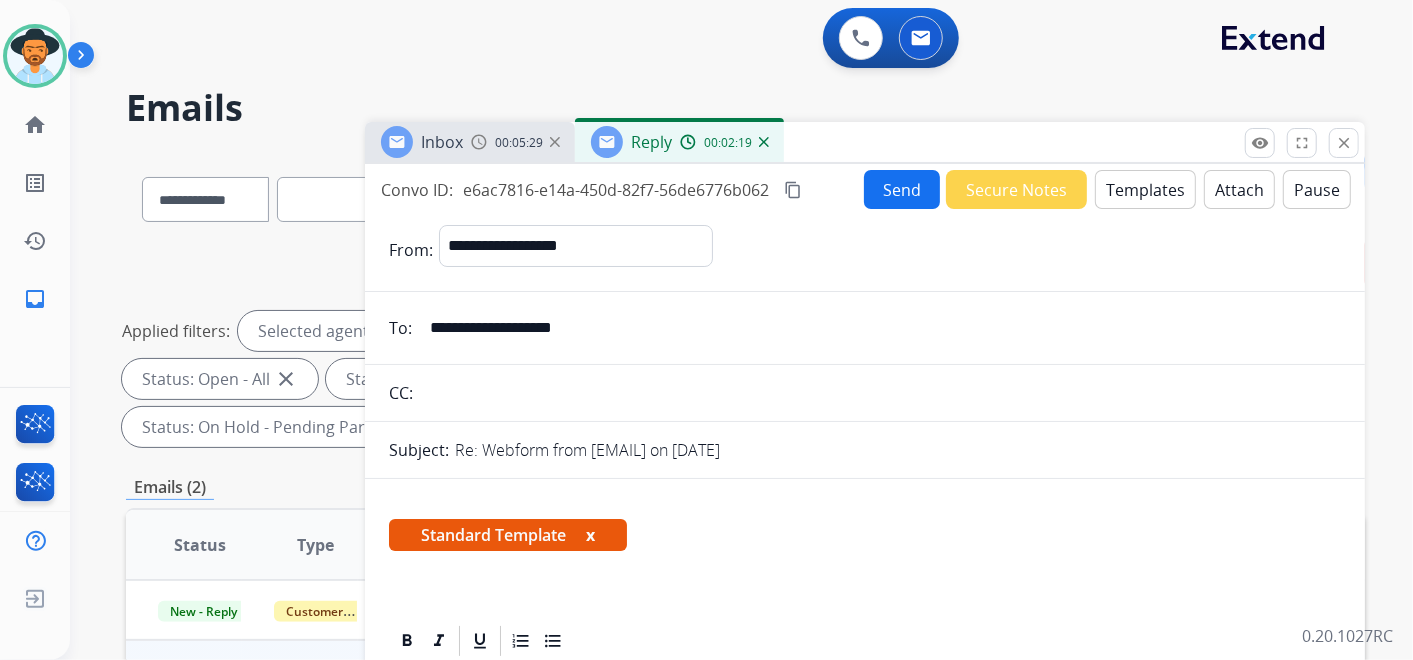 click on "Send" at bounding box center [902, 189] 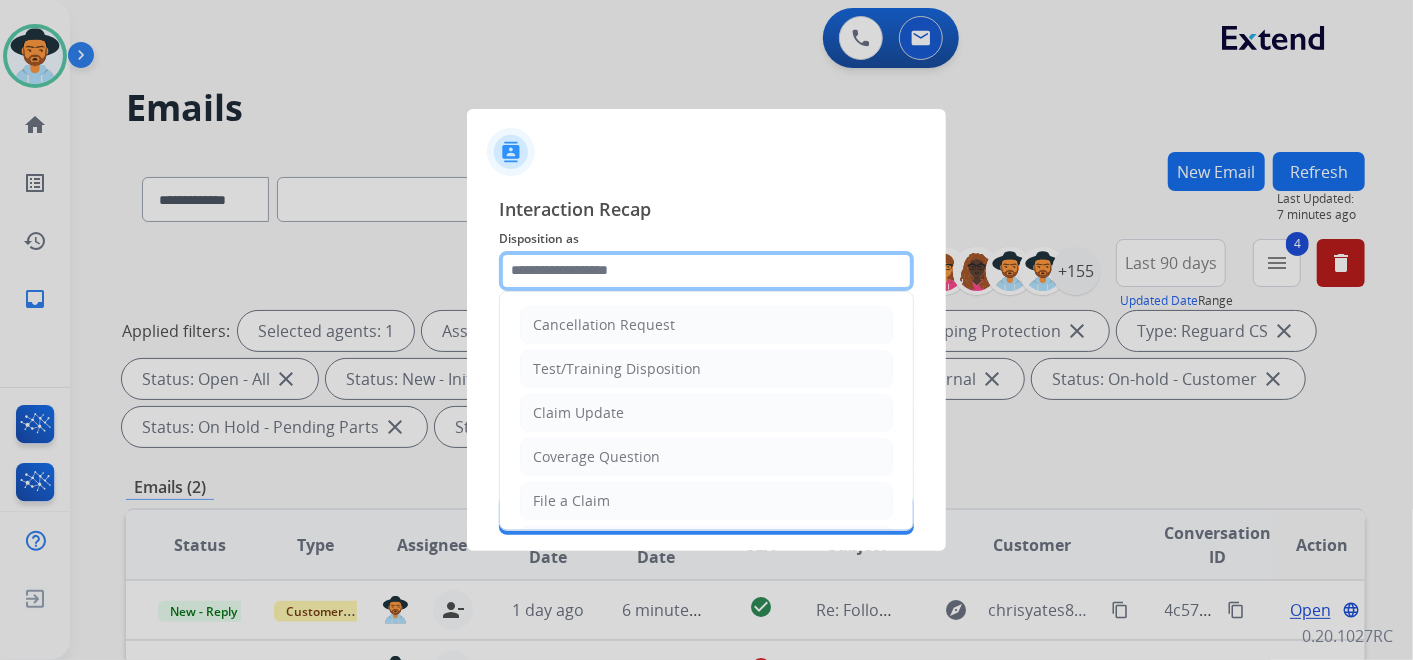 click 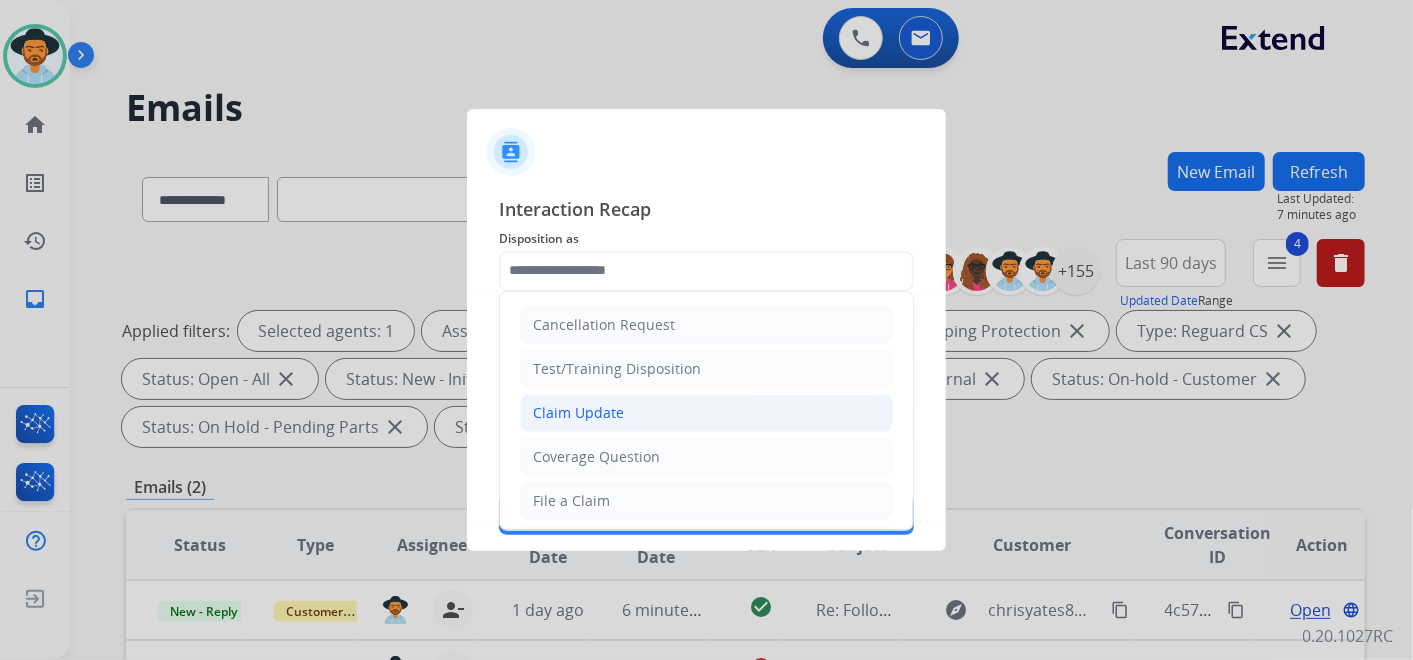 click on "Claim Update" 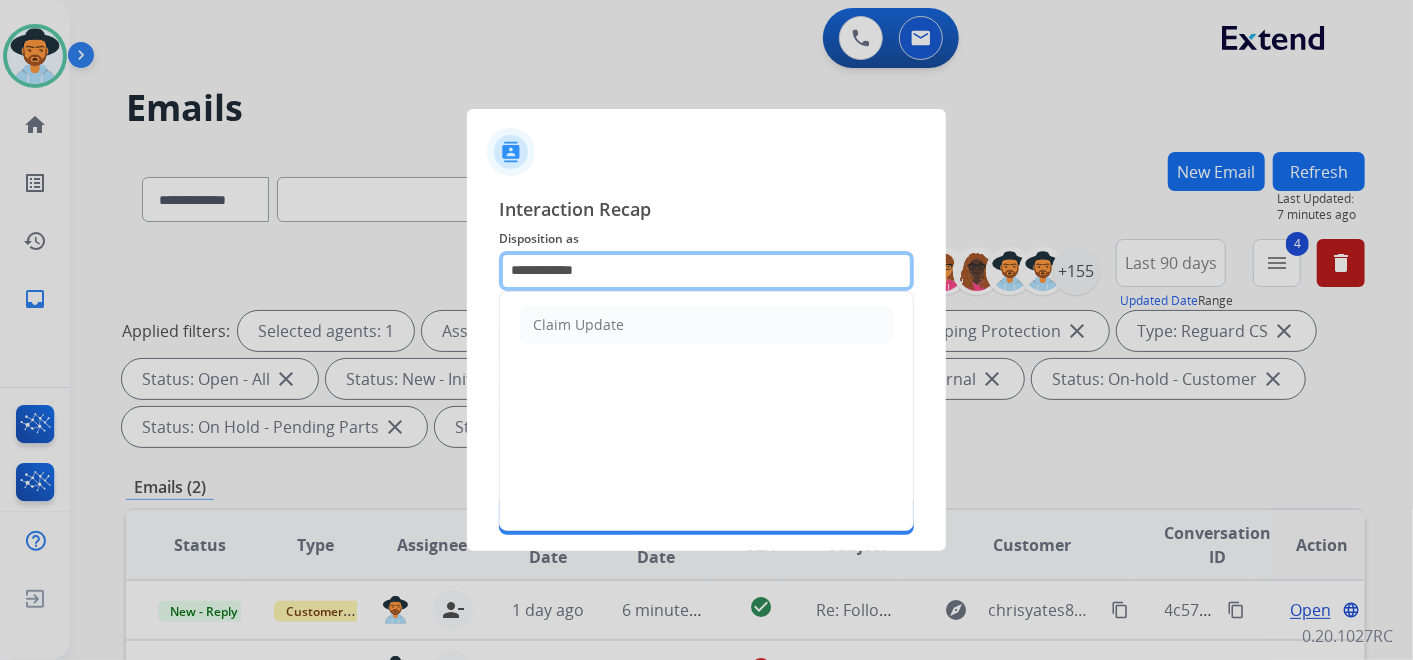 click on "**********" 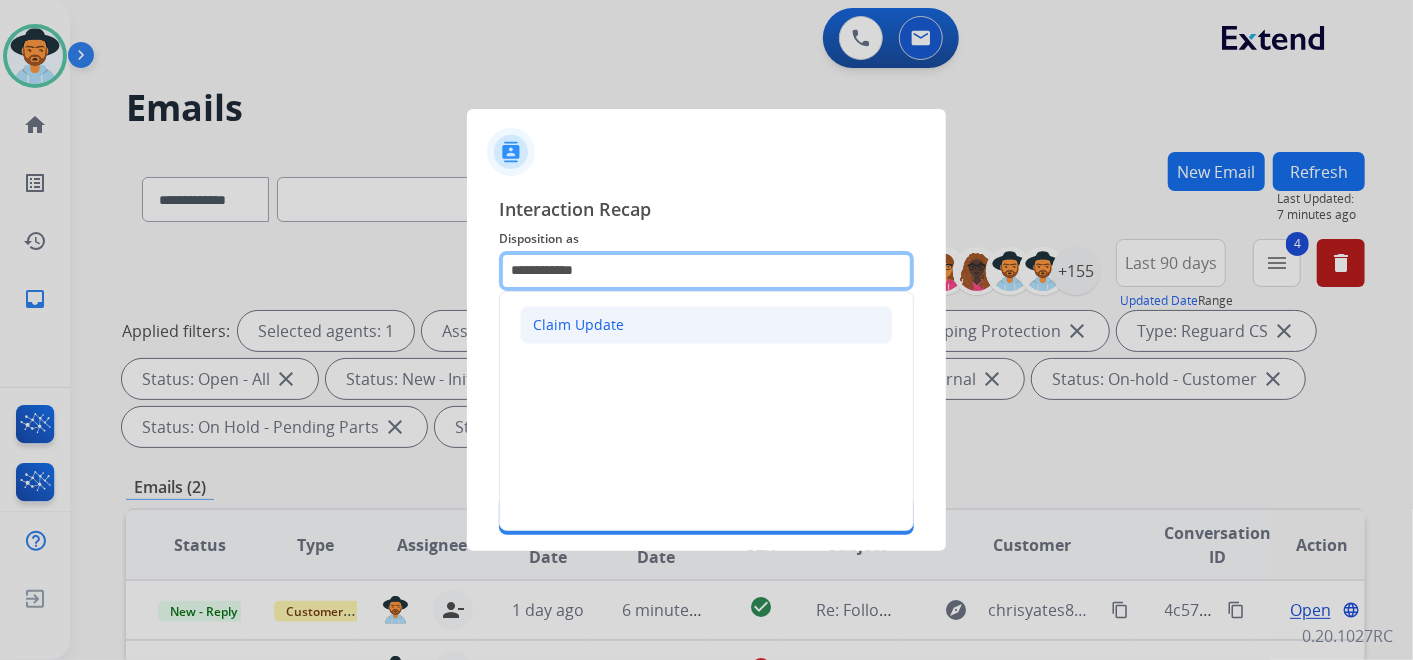 drag, startPoint x: 490, startPoint y: 246, endPoint x: 555, endPoint y: 322, distance: 100.005 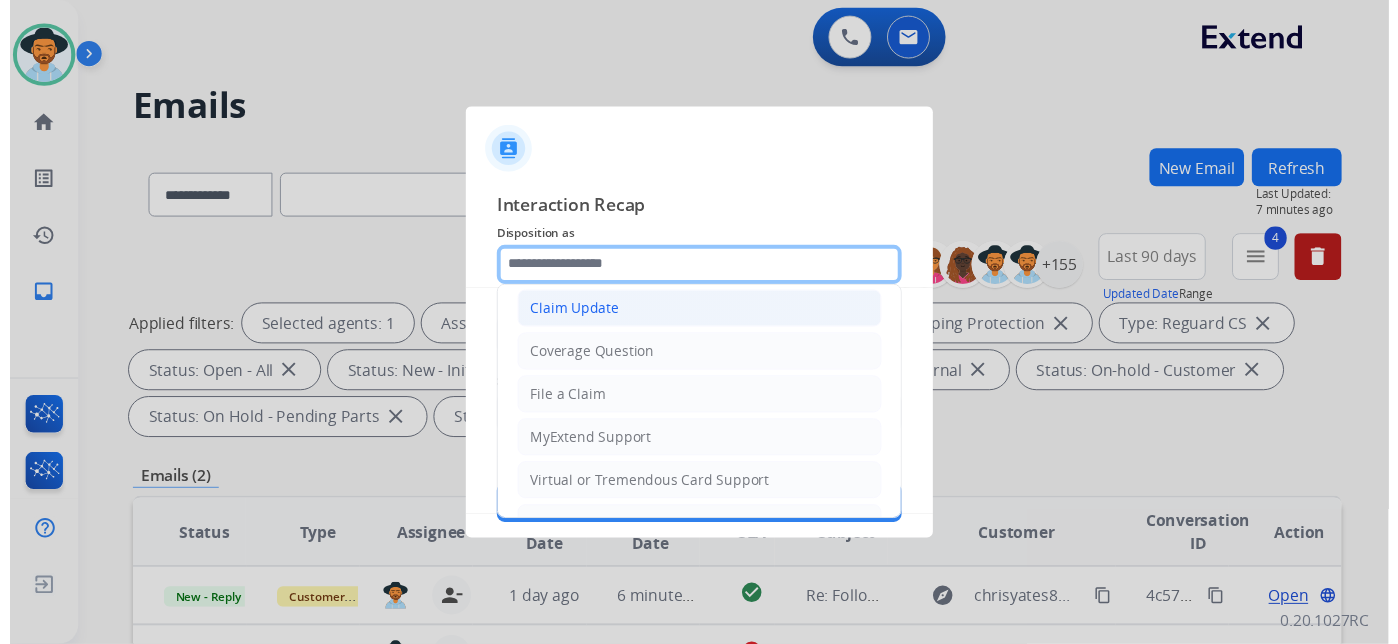 scroll, scrollTop: 222, scrollLeft: 0, axis: vertical 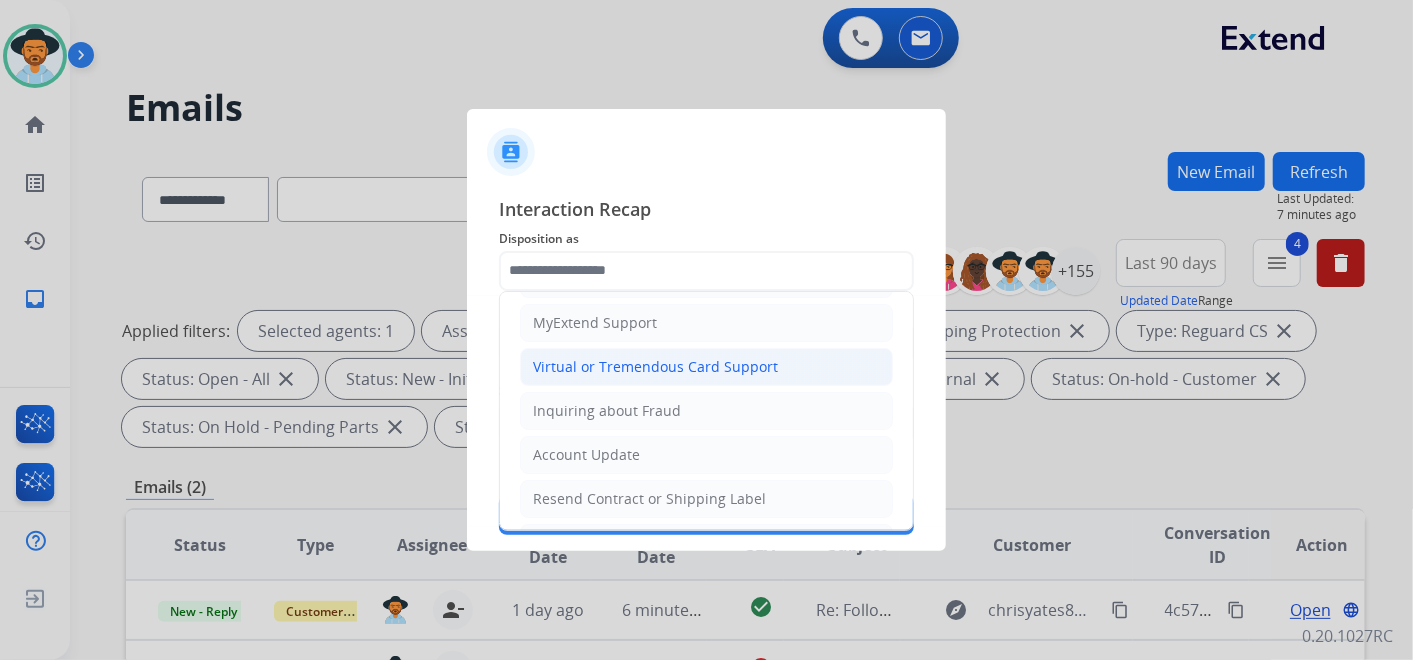 click on "Virtual or Tremendous Card Support" 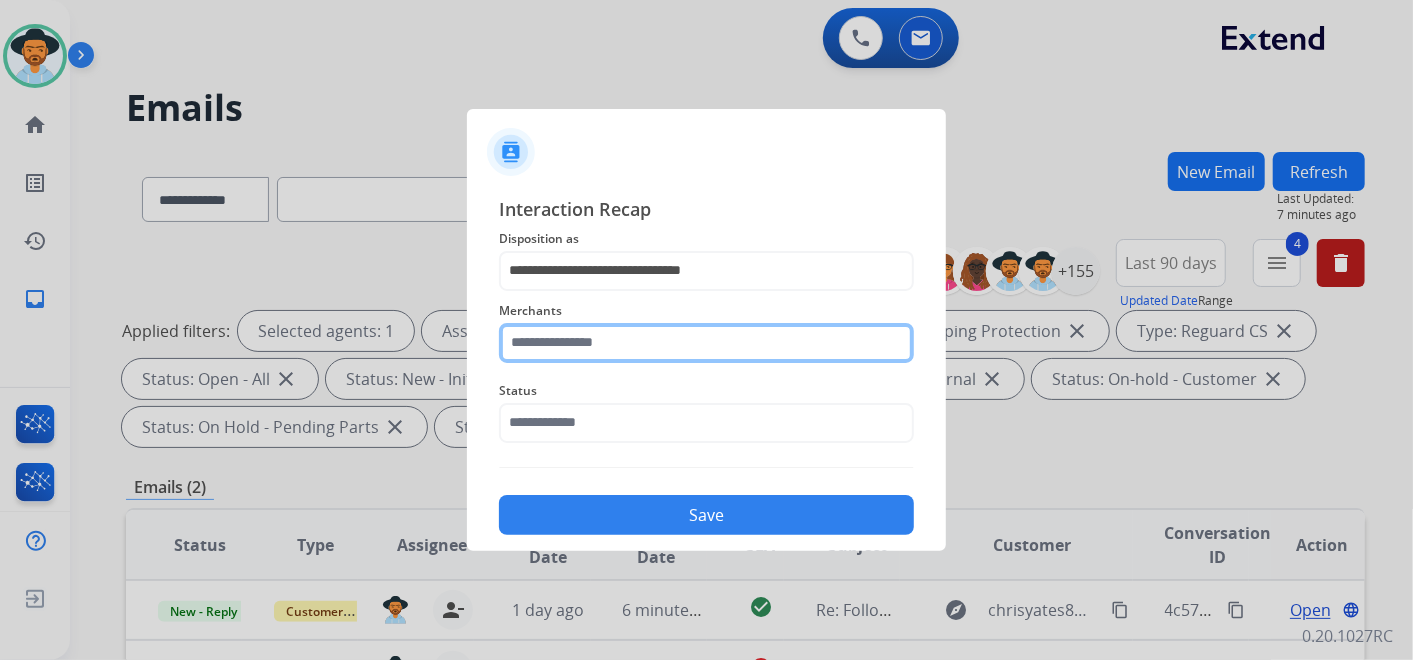 click 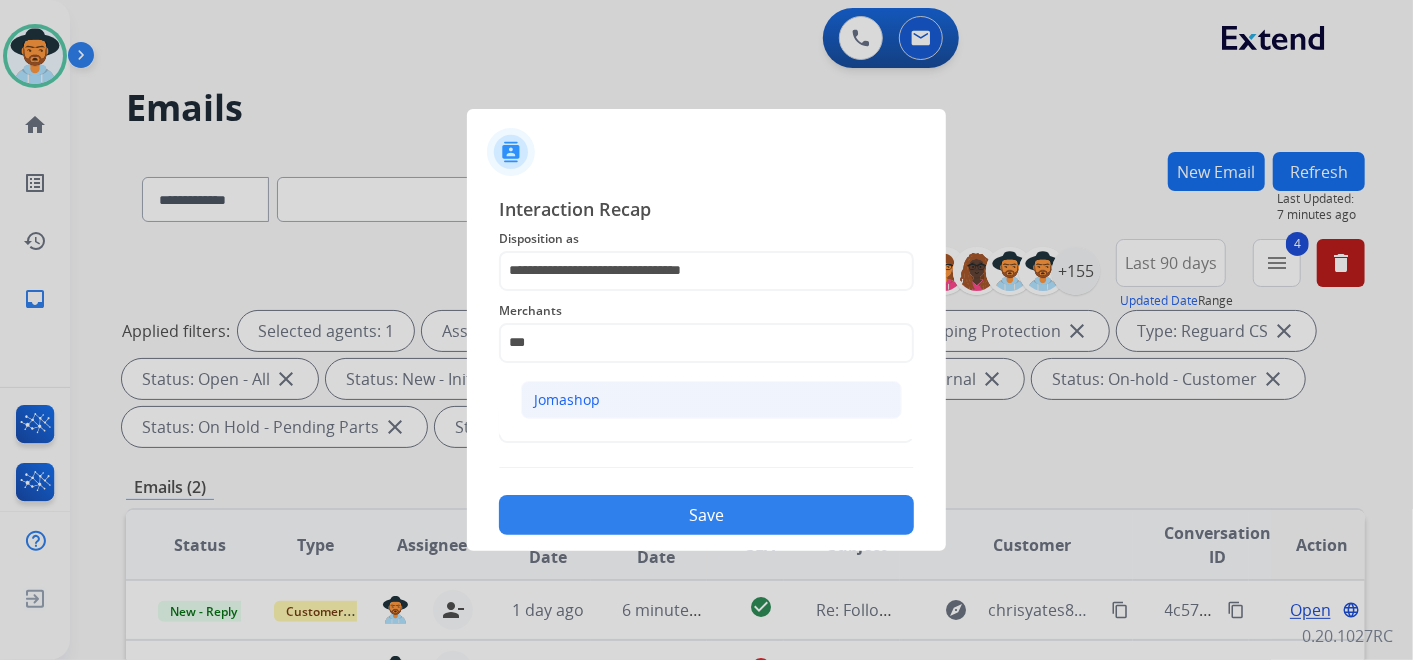 click on "Jomashop" 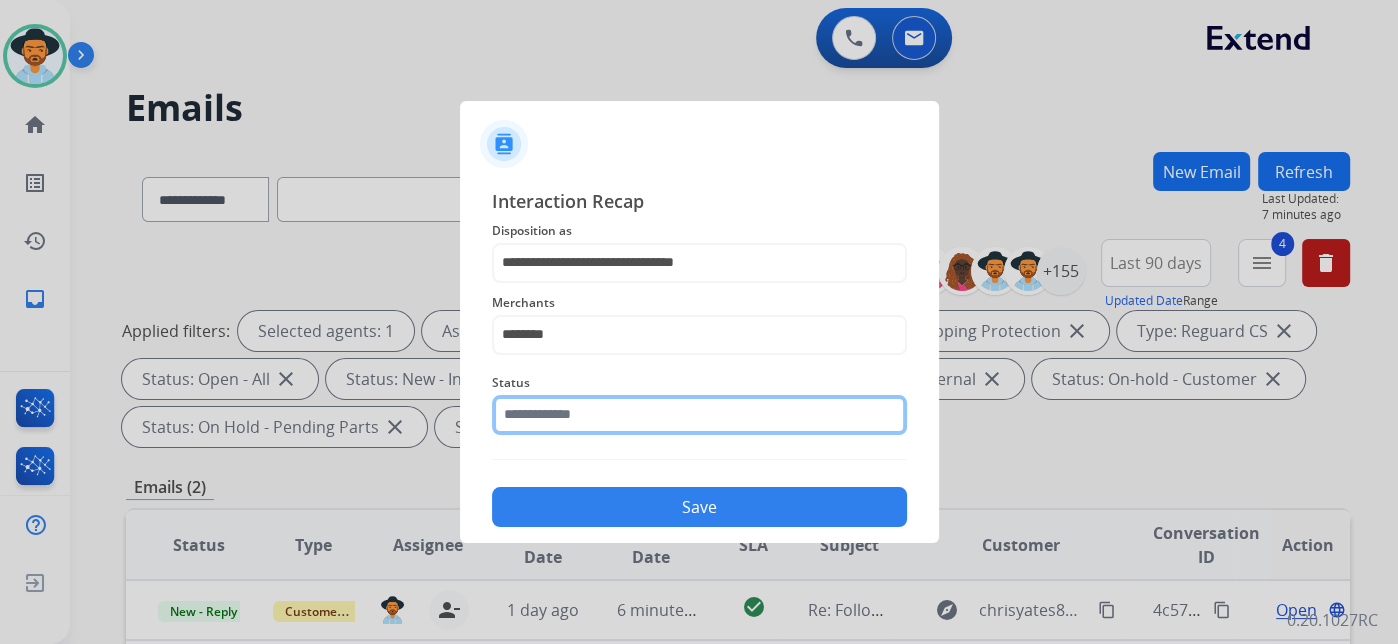 click 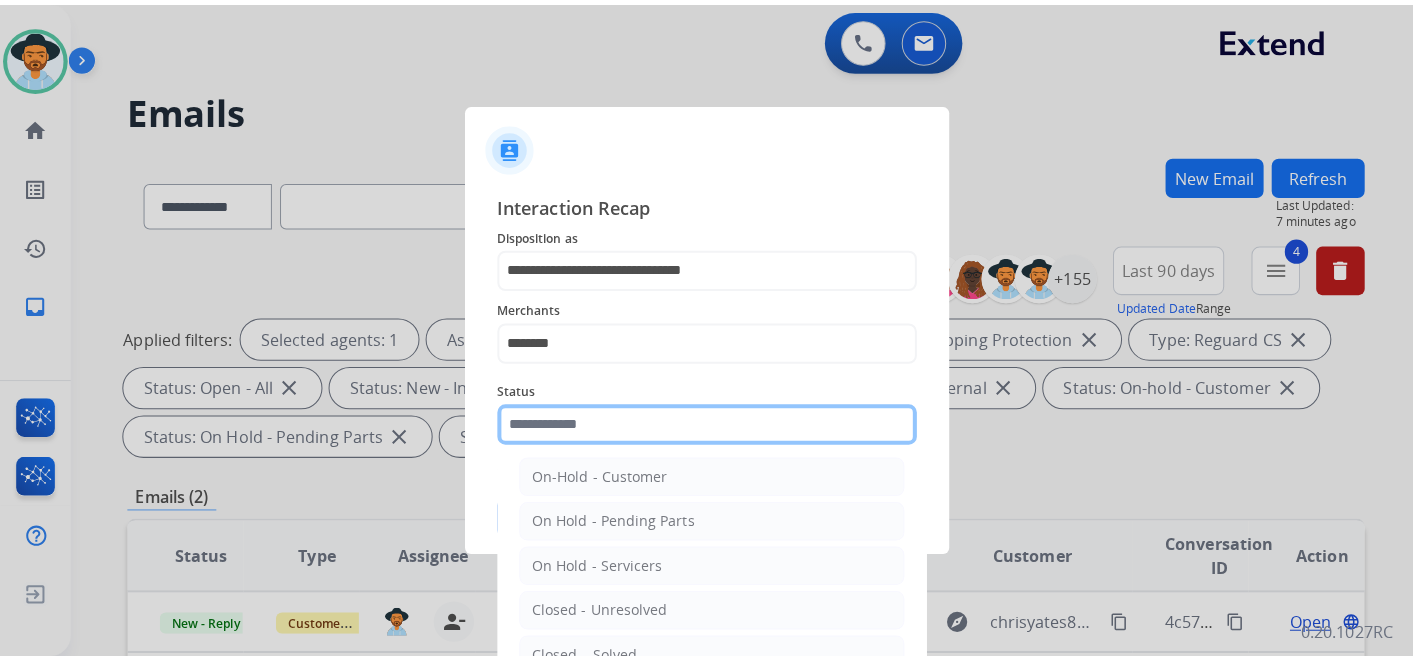 scroll, scrollTop: 114, scrollLeft: 0, axis: vertical 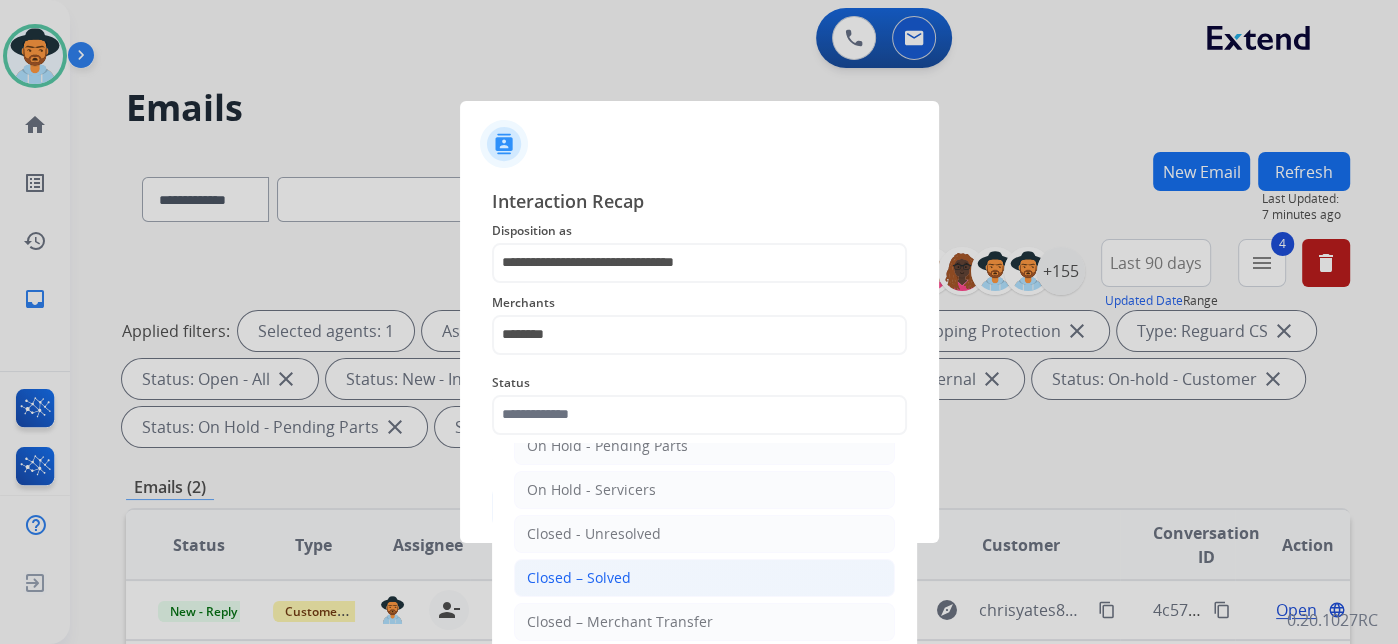 click on "Closed – Solved" 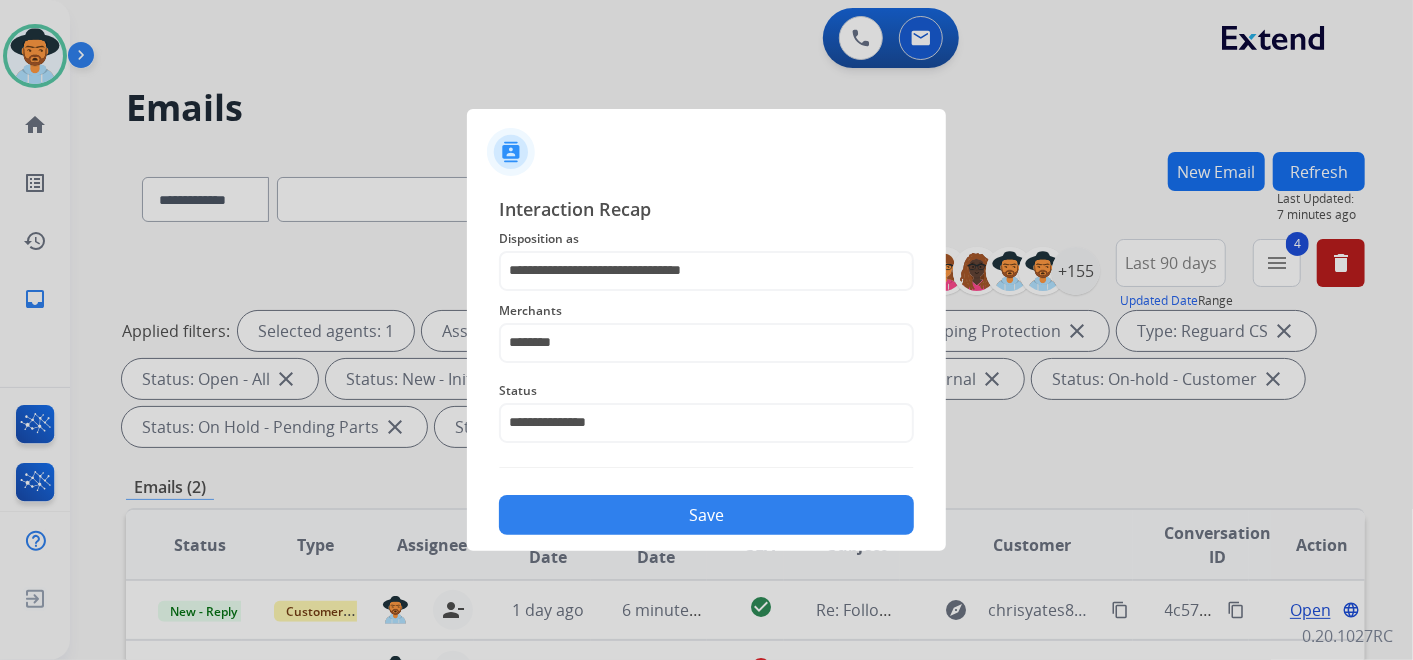 click on "Save" 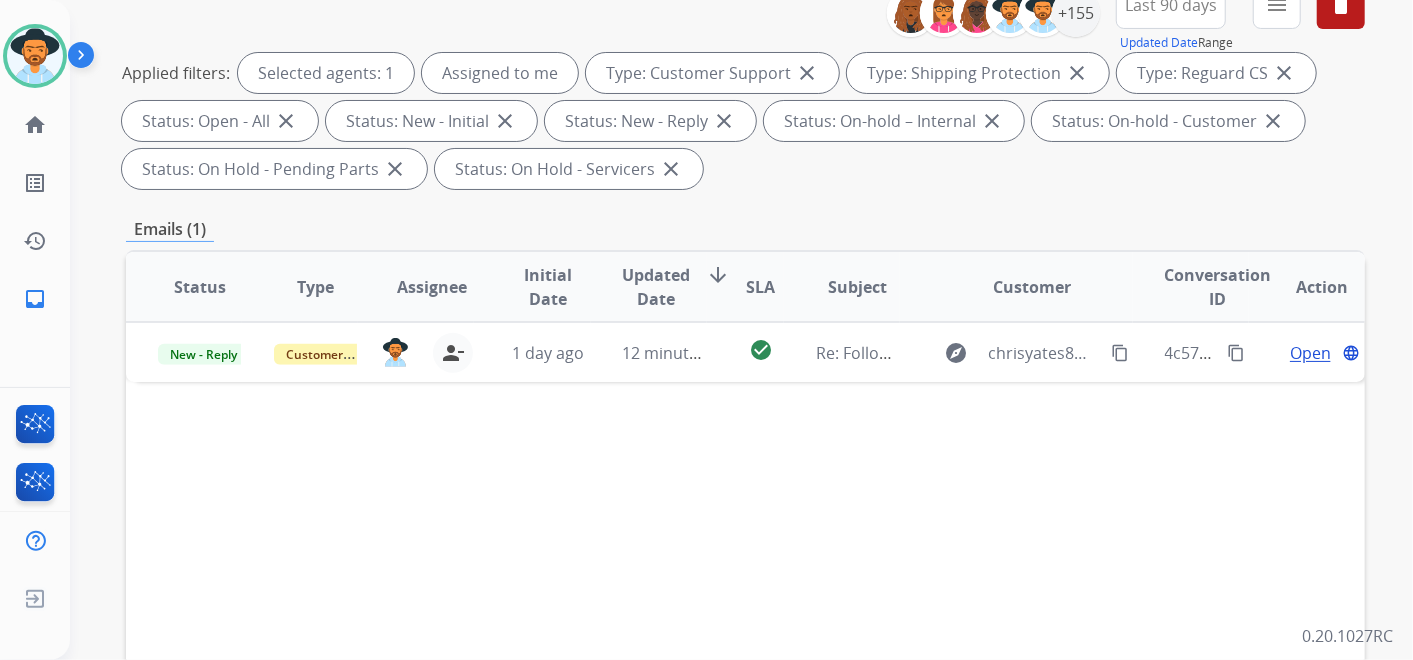 scroll, scrollTop: 333, scrollLeft: 0, axis: vertical 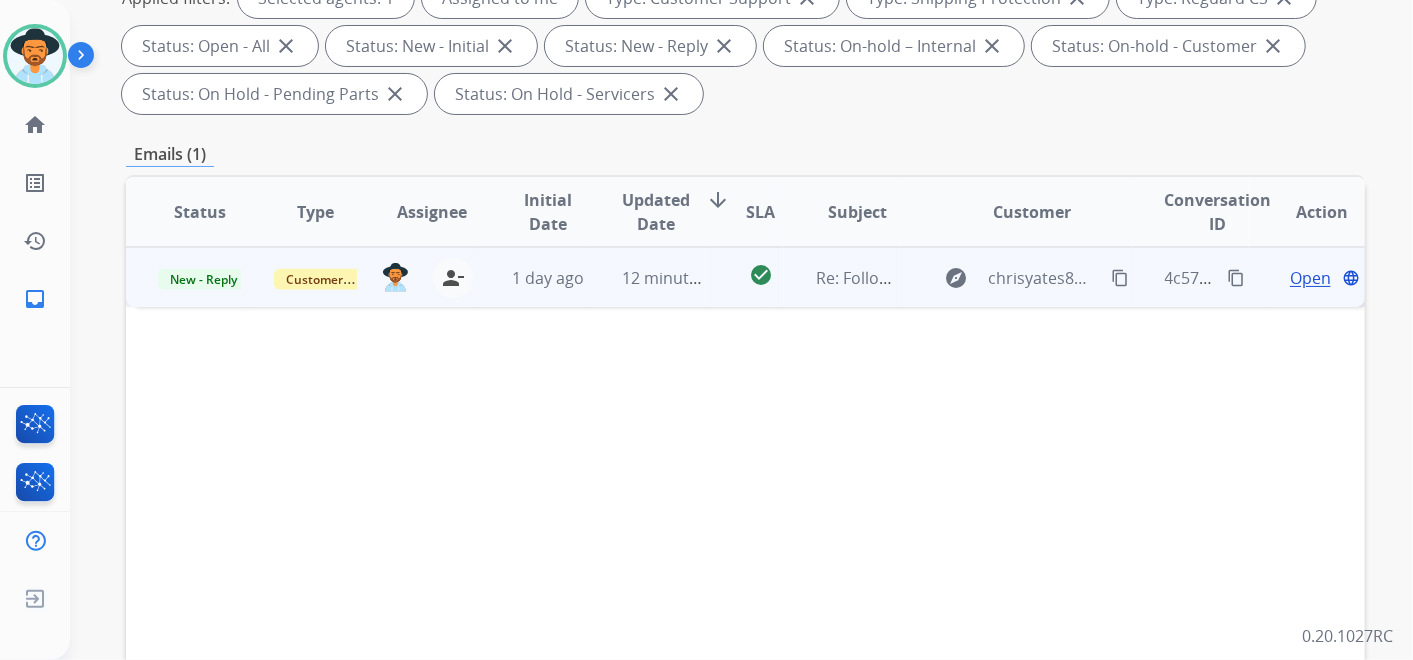 click on "Open" at bounding box center (1310, 278) 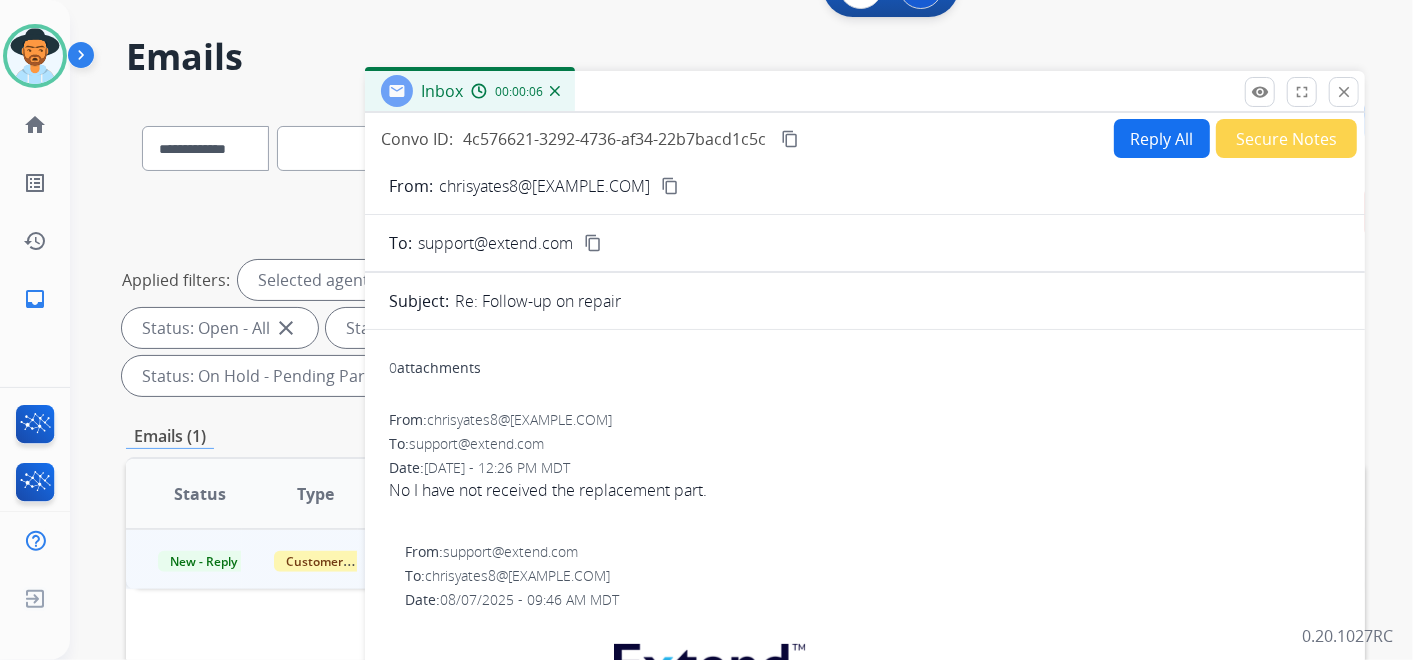 scroll, scrollTop: 0, scrollLeft: 0, axis: both 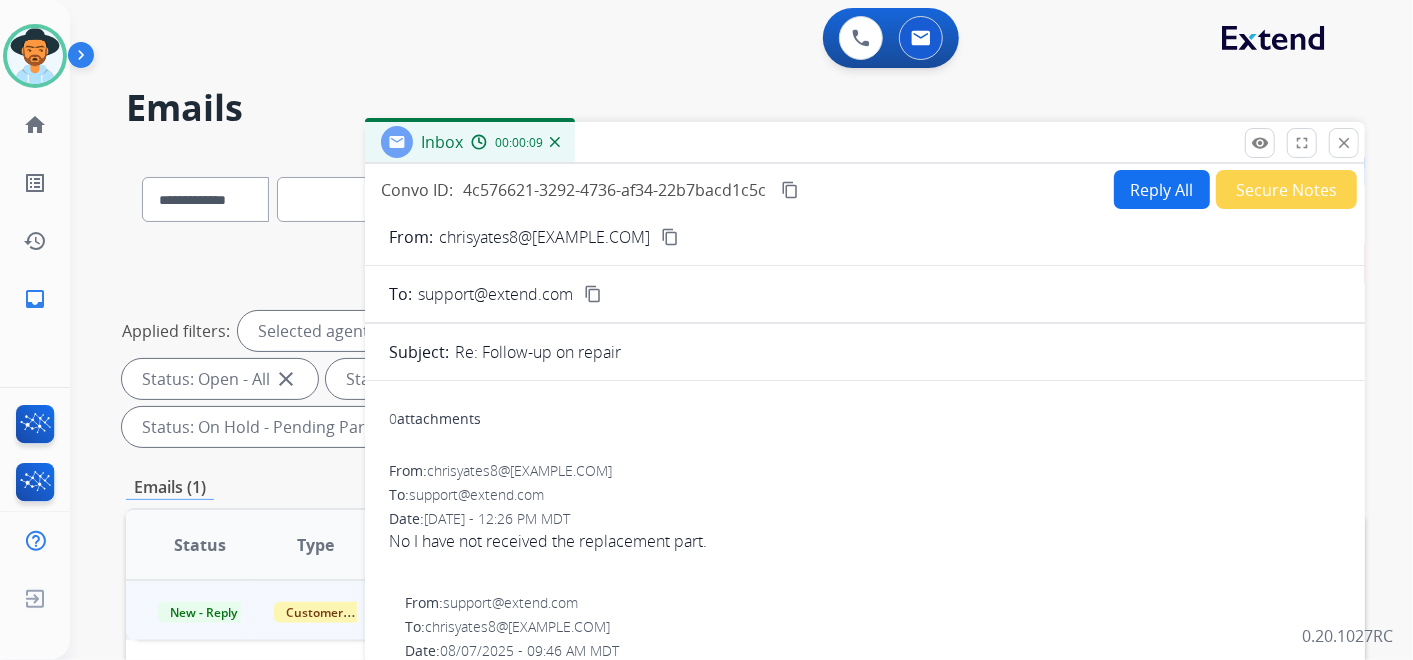 click on "content_copy" at bounding box center [670, 237] 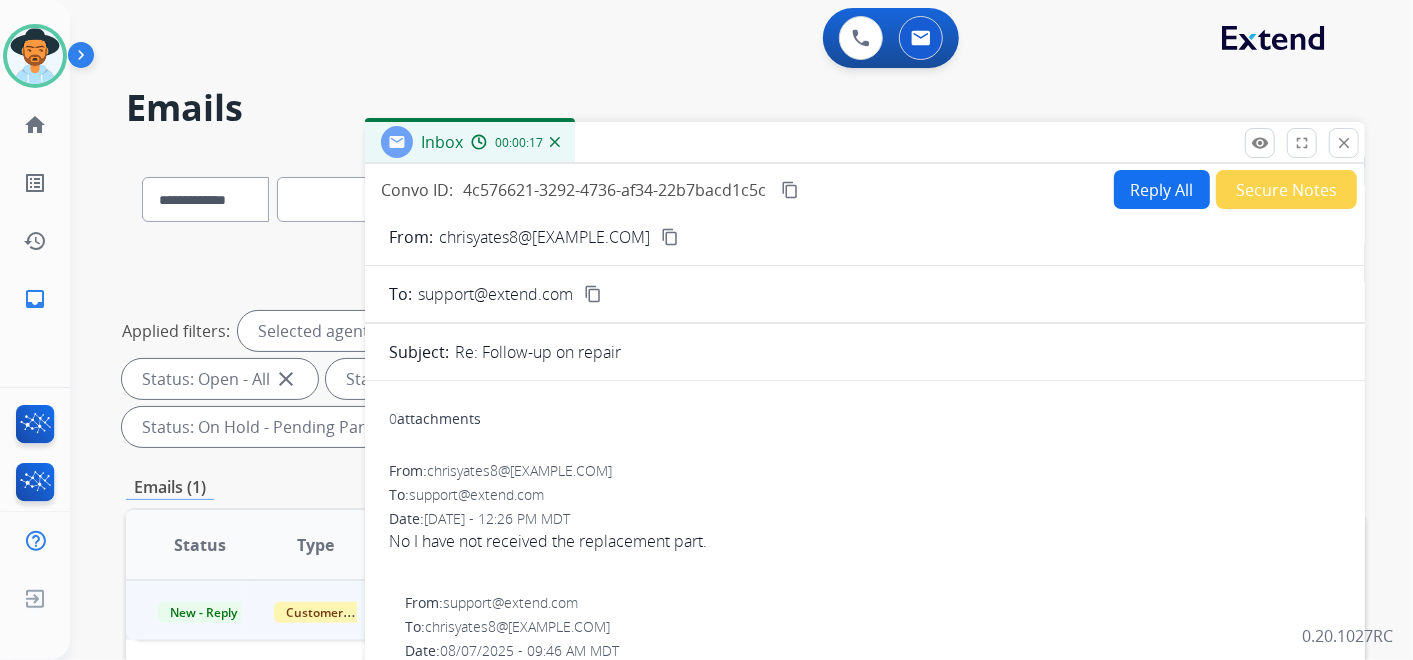 click on "content_copy" at bounding box center [670, 237] 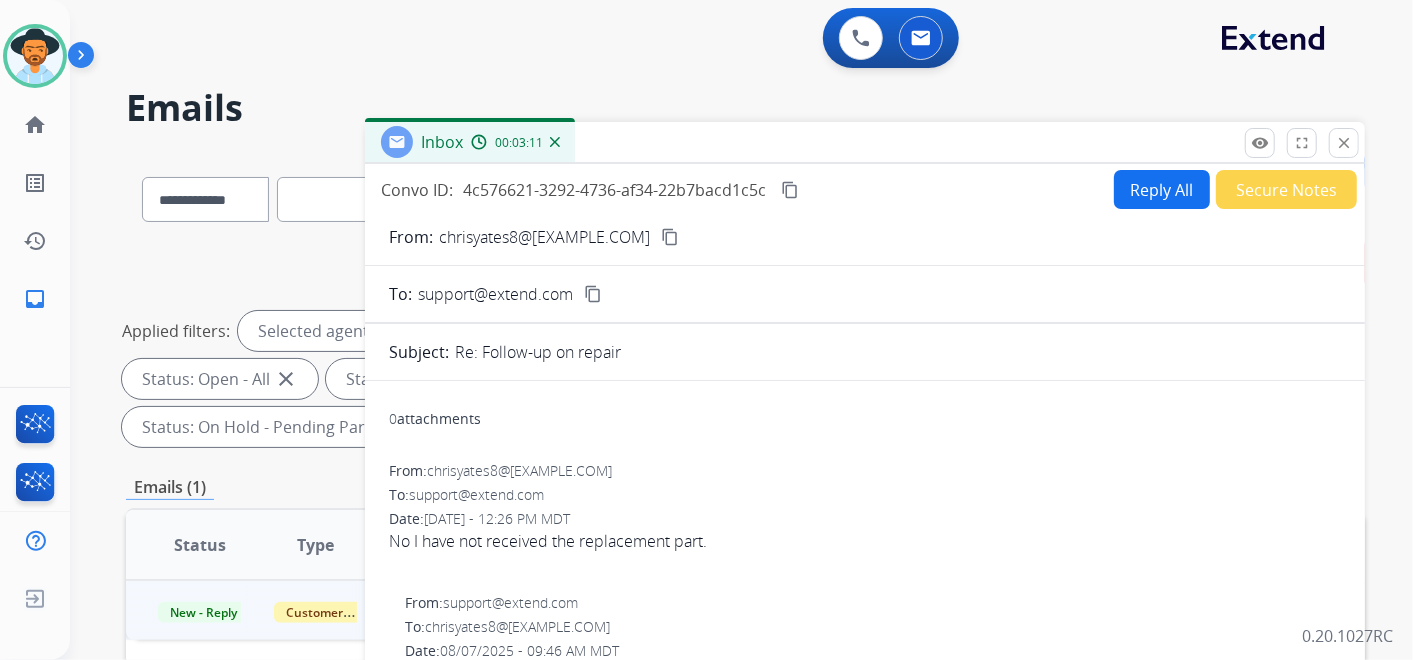 click on "content_copy" at bounding box center (790, 190) 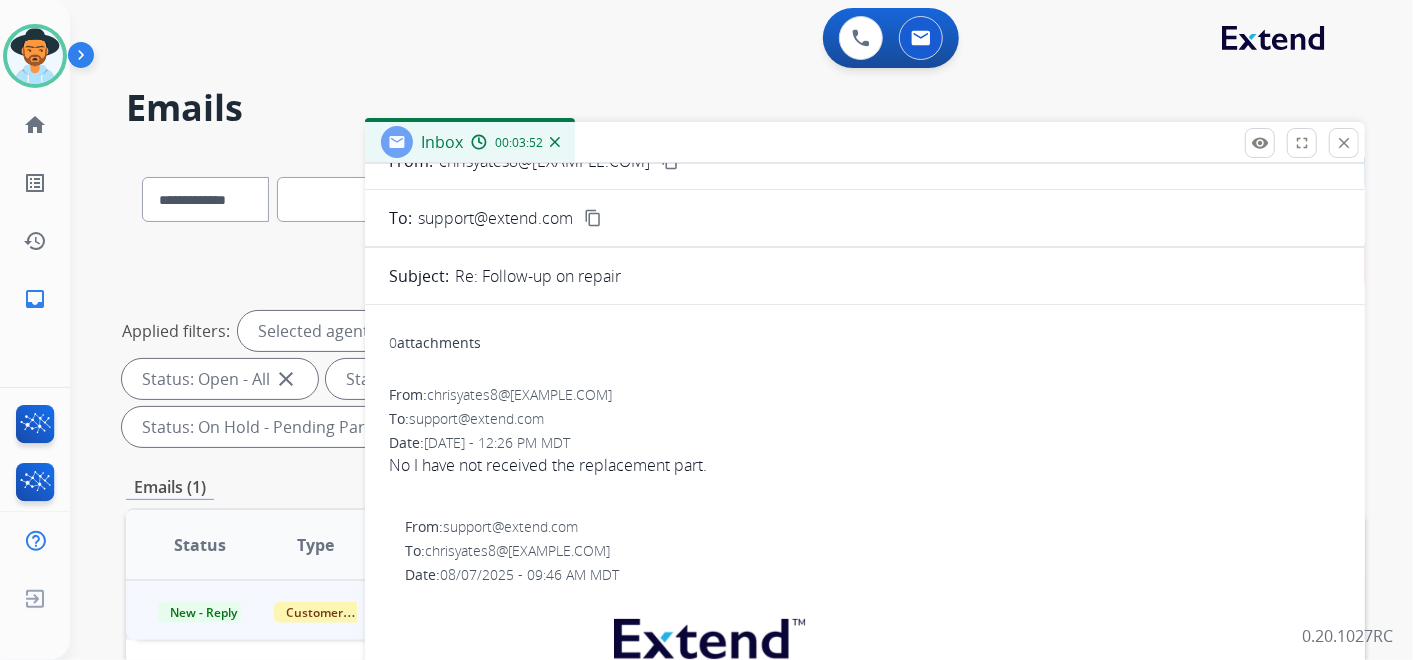 scroll, scrollTop: 111, scrollLeft: 0, axis: vertical 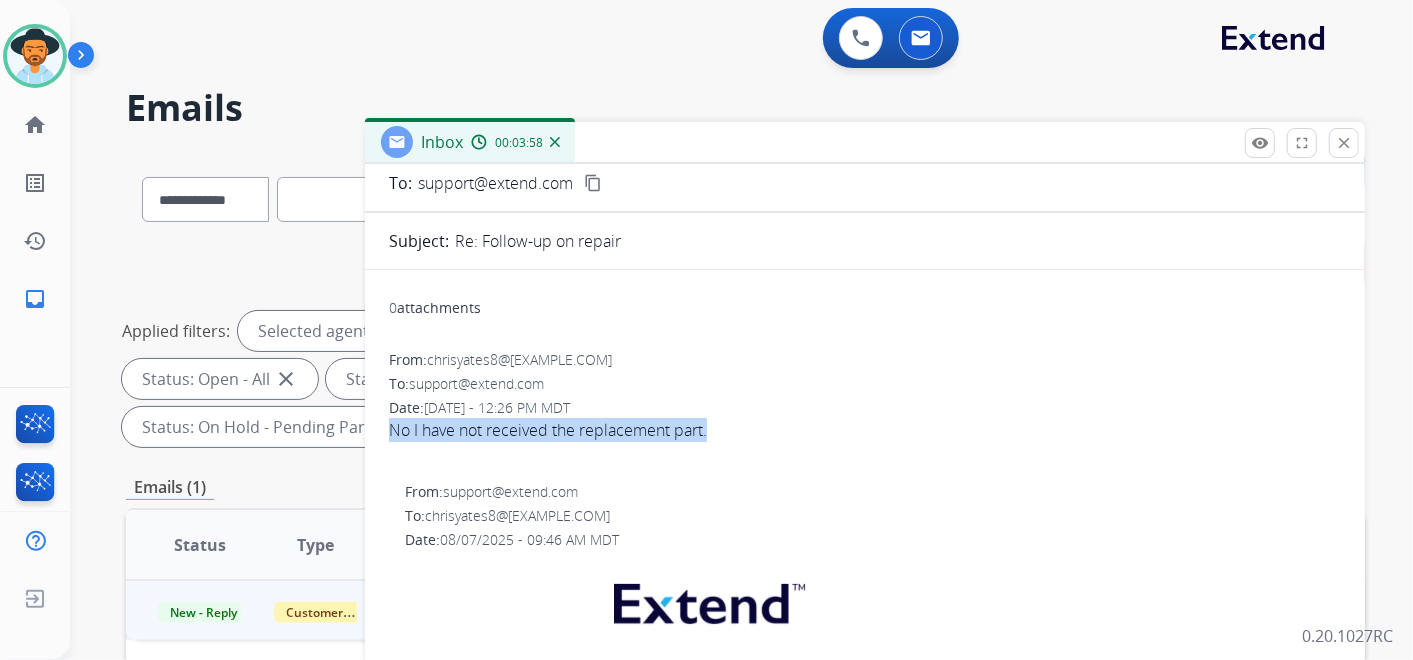 drag, startPoint x: 720, startPoint y: 424, endPoint x: 389, endPoint y: 424, distance: 331 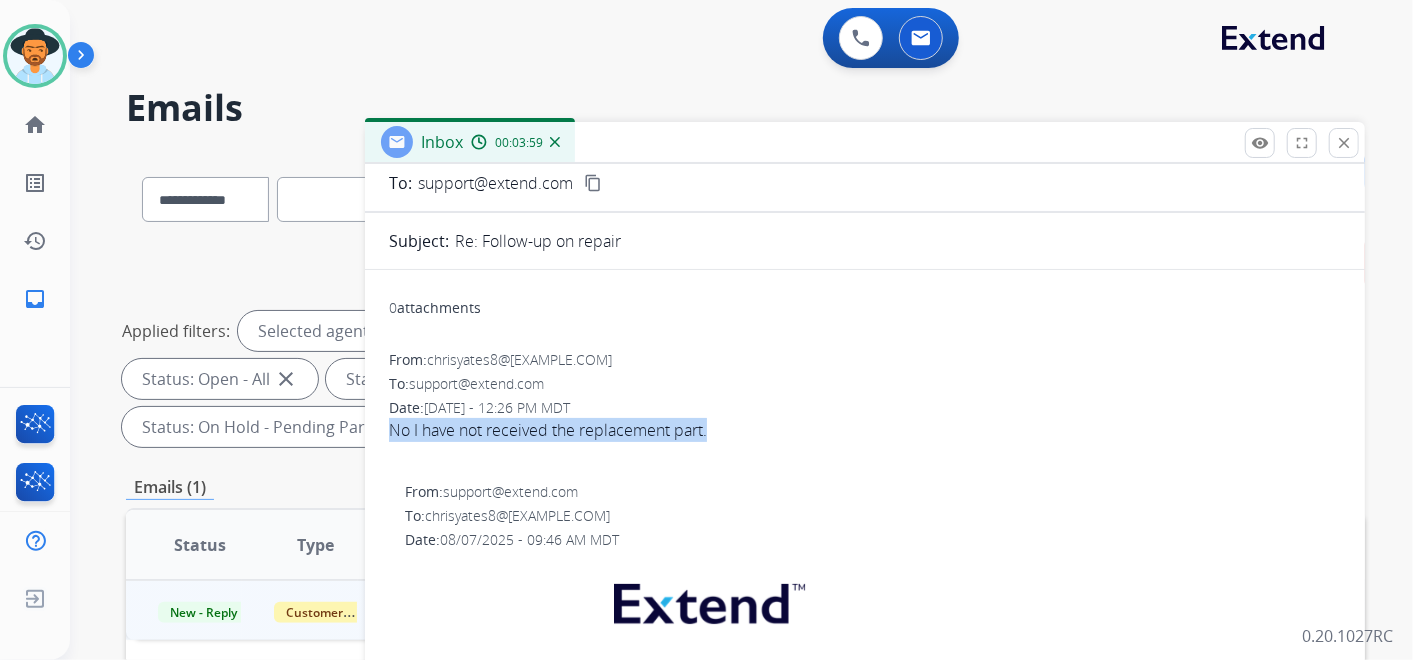 copy on "No I have not received the replacement part." 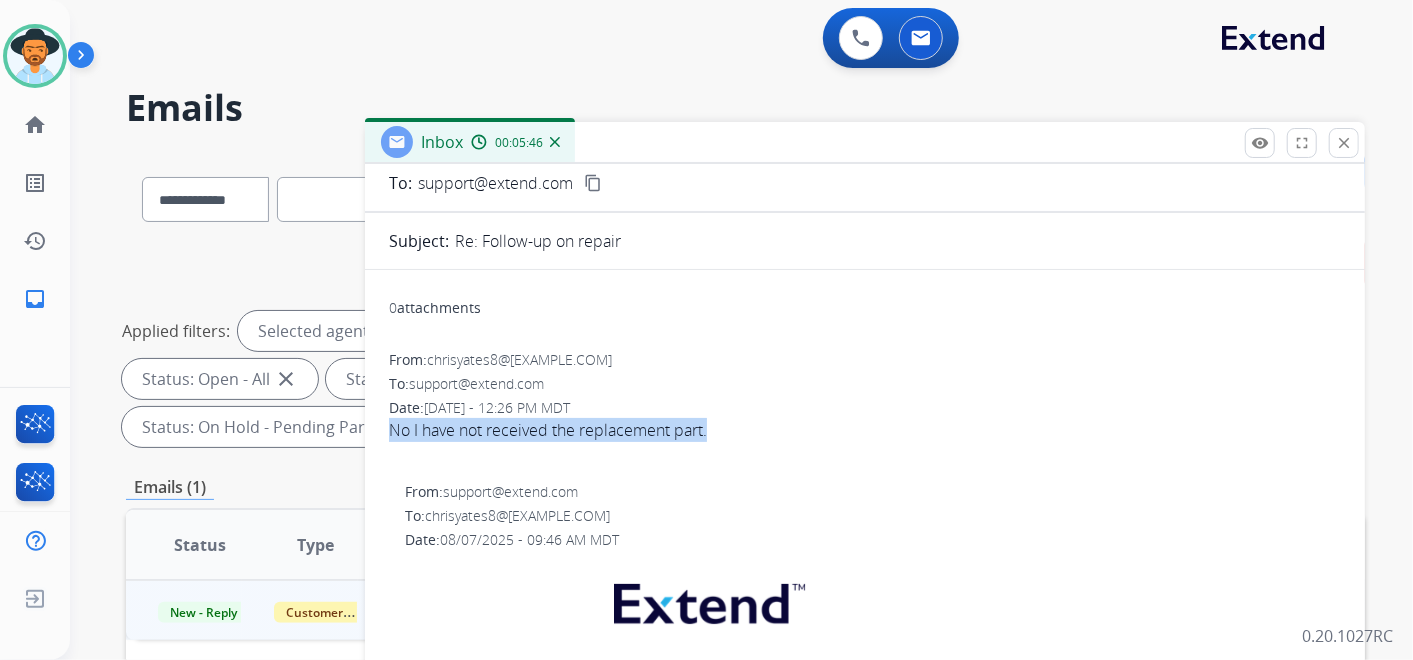 click on "Date:  08/08/2025 - 12:26 PM MDT" at bounding box center [865, 408] 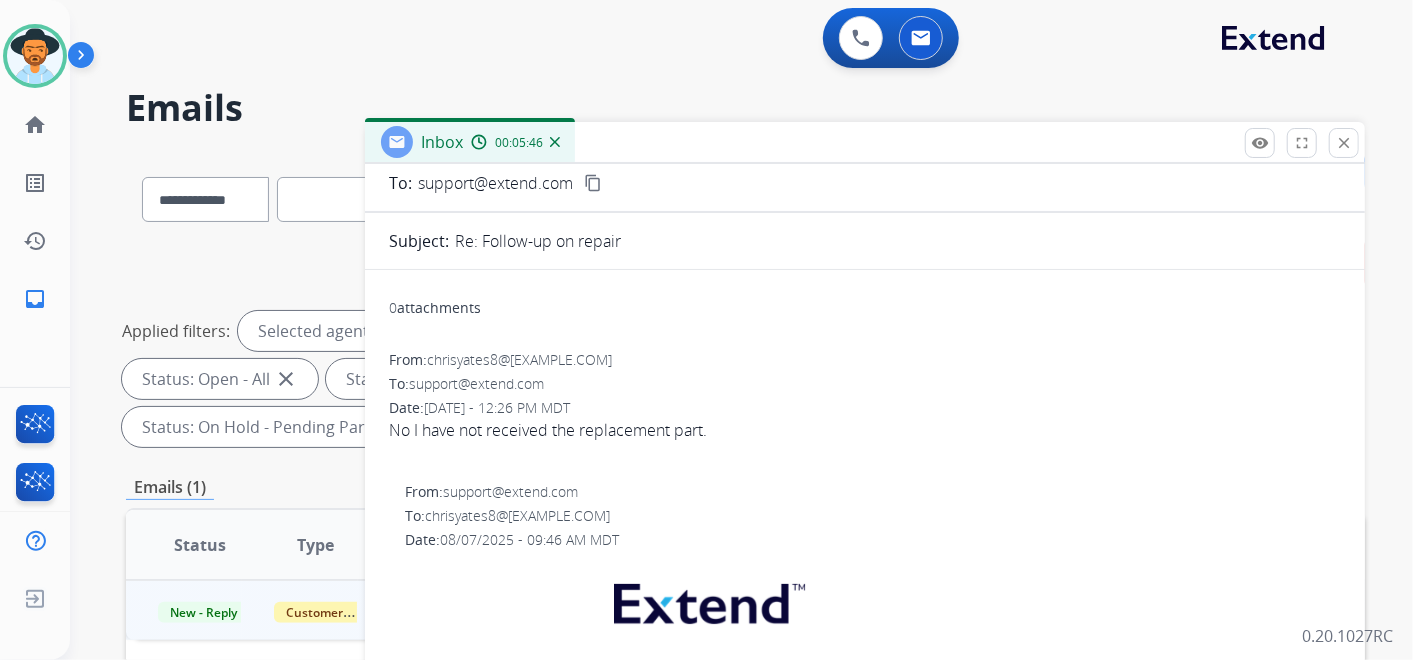 scroll, scrollTop: 0, scrollLeft: 0, axis: both 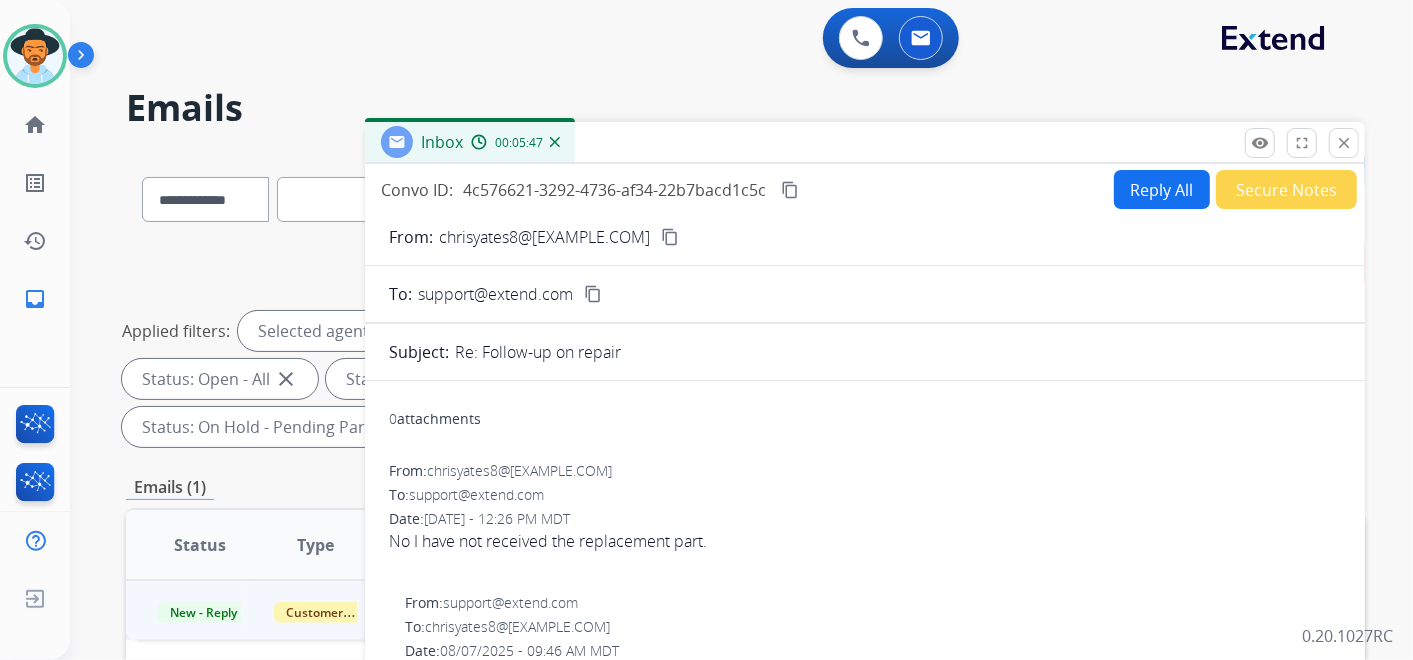 click on "Reply All" at bounding box center [1162, 189] 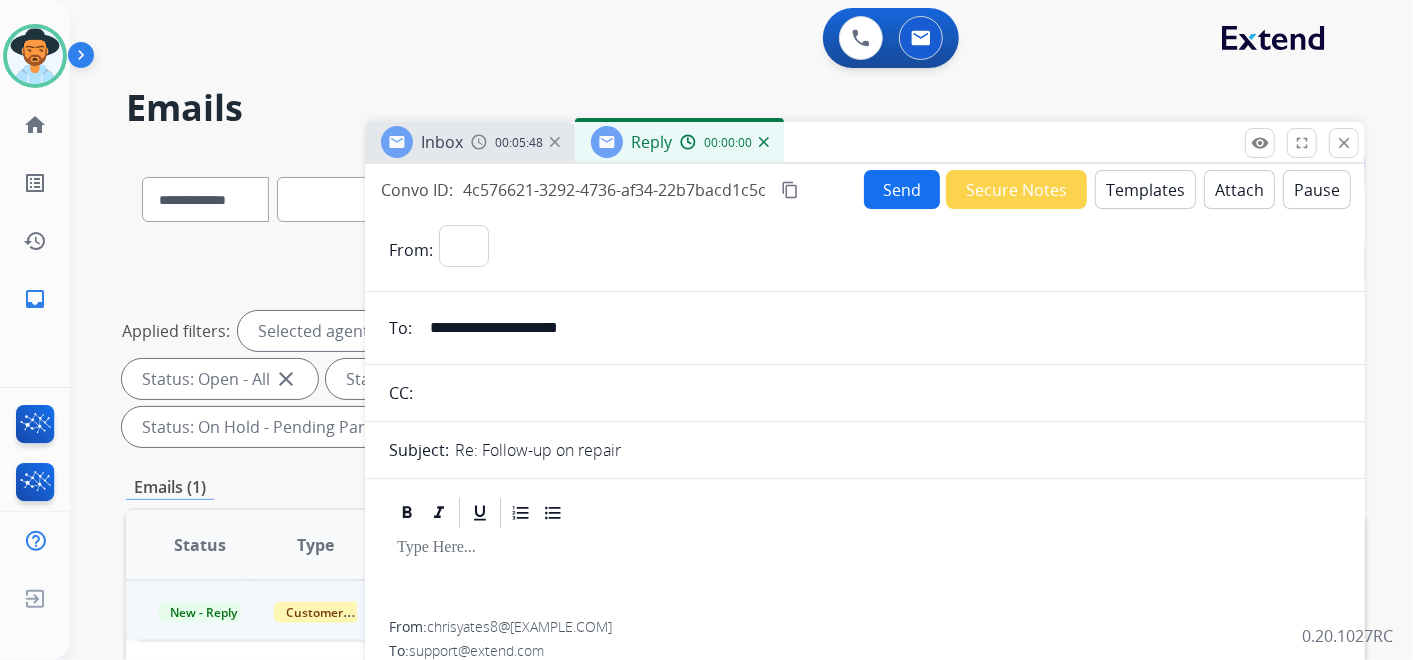 select on "**********" 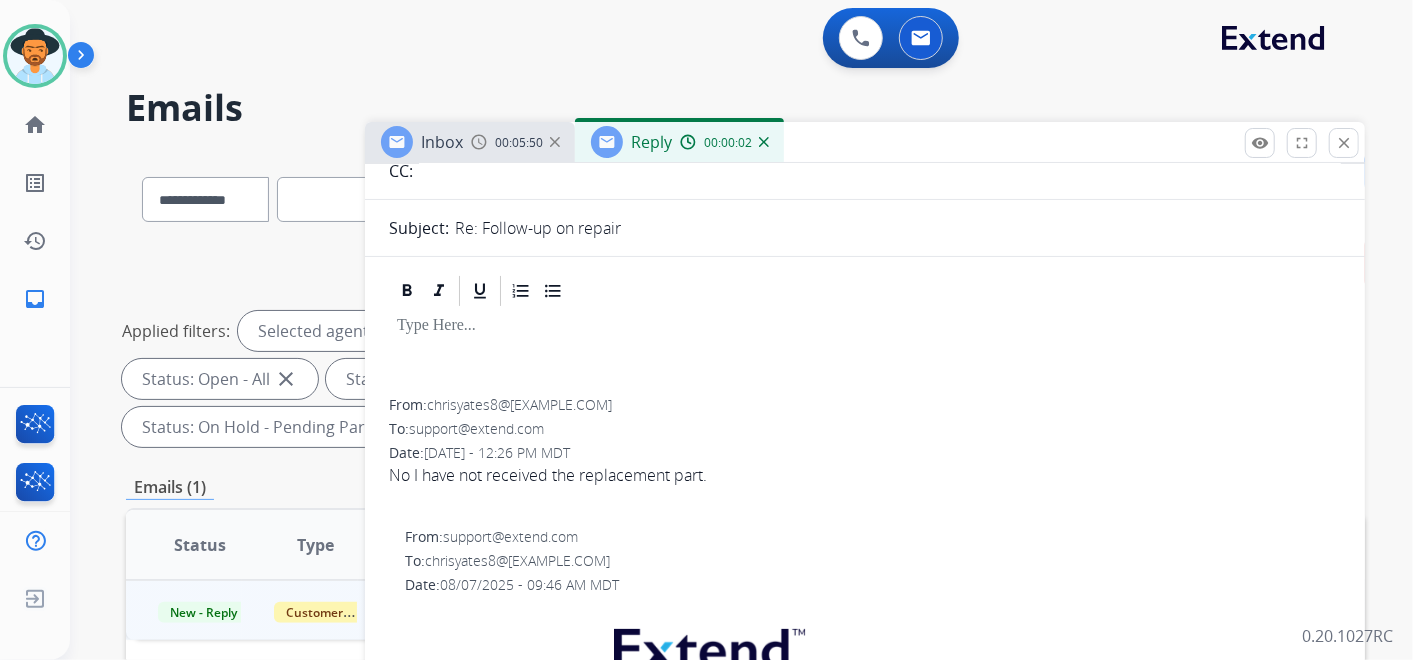 scroll, scrollTop: 0, scrollLeft: 0, axis: both 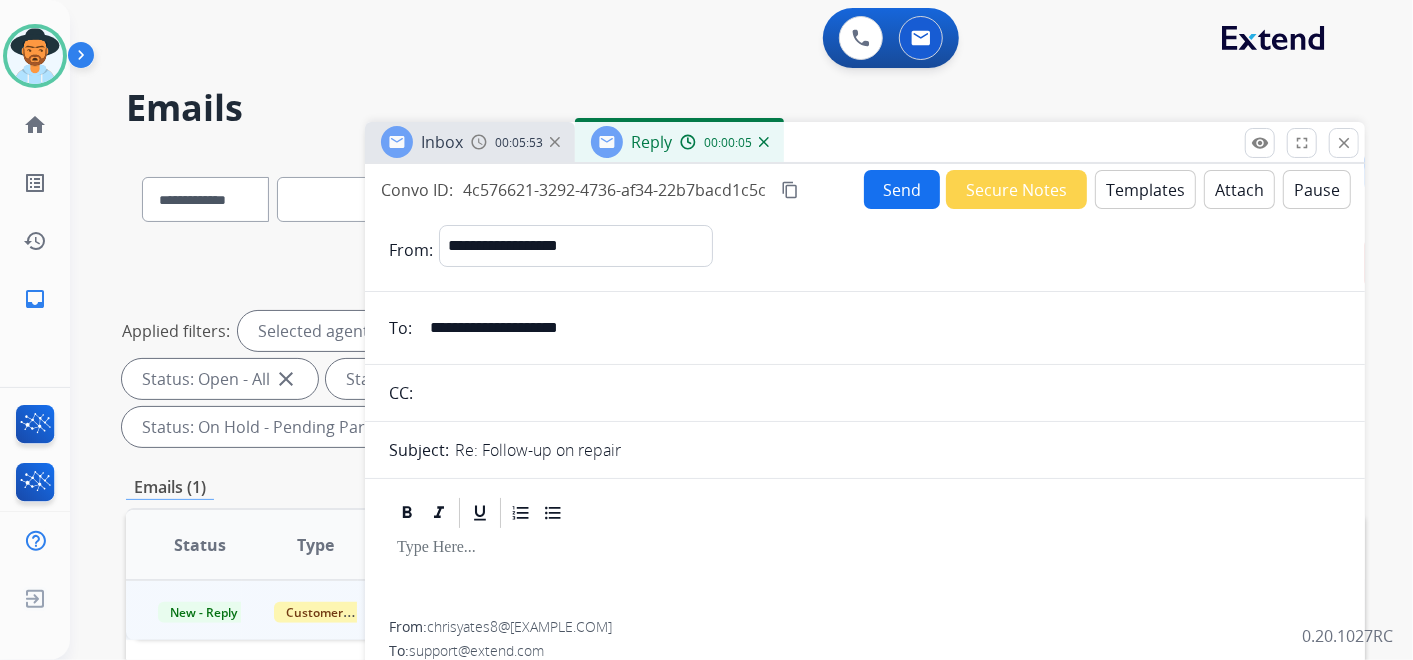 click on "Templates" at bounding box center [1145, 189] 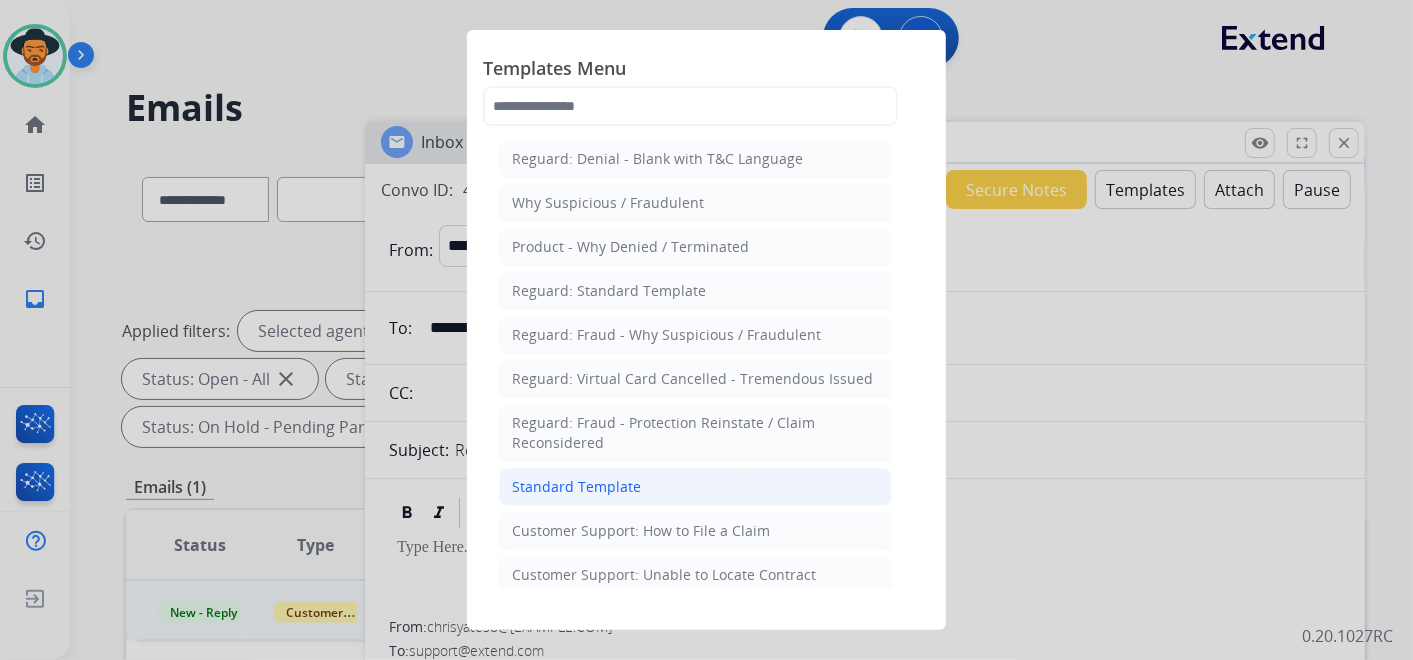 click on "Standard Template" 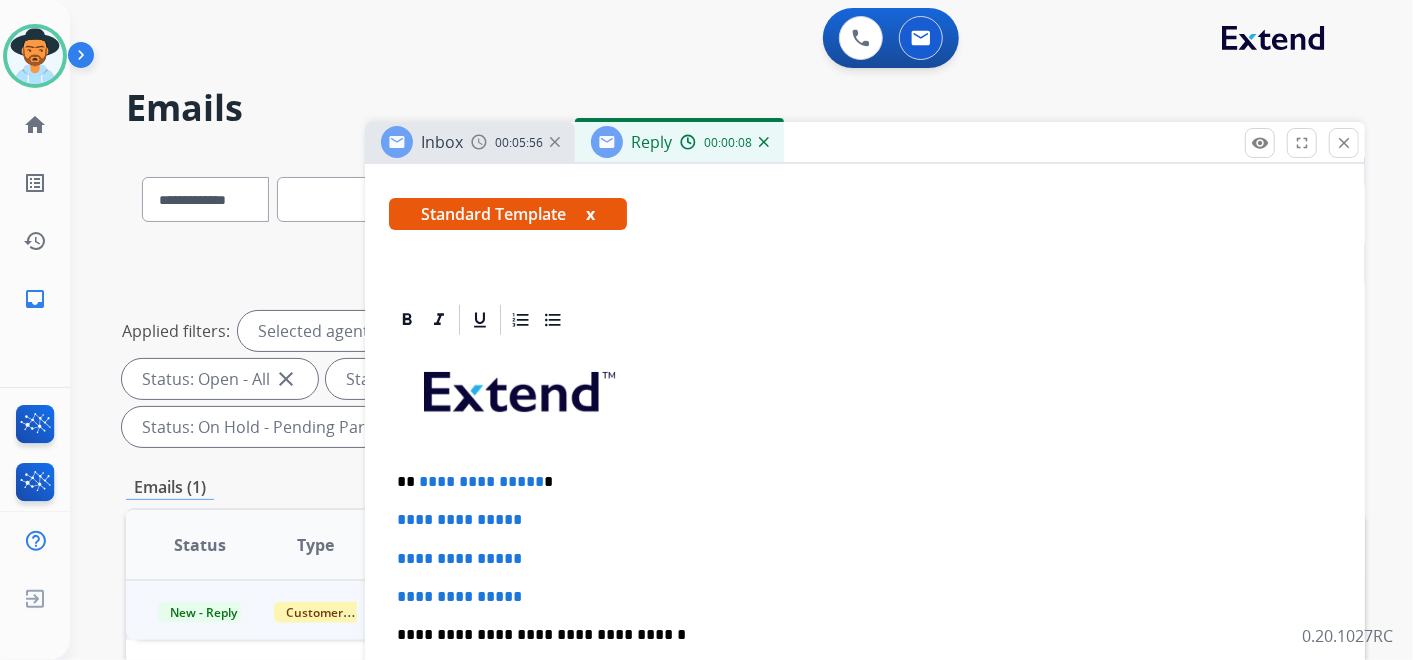 scroll, scrollTop: 333, scrollLeft: 0, axis: vertical 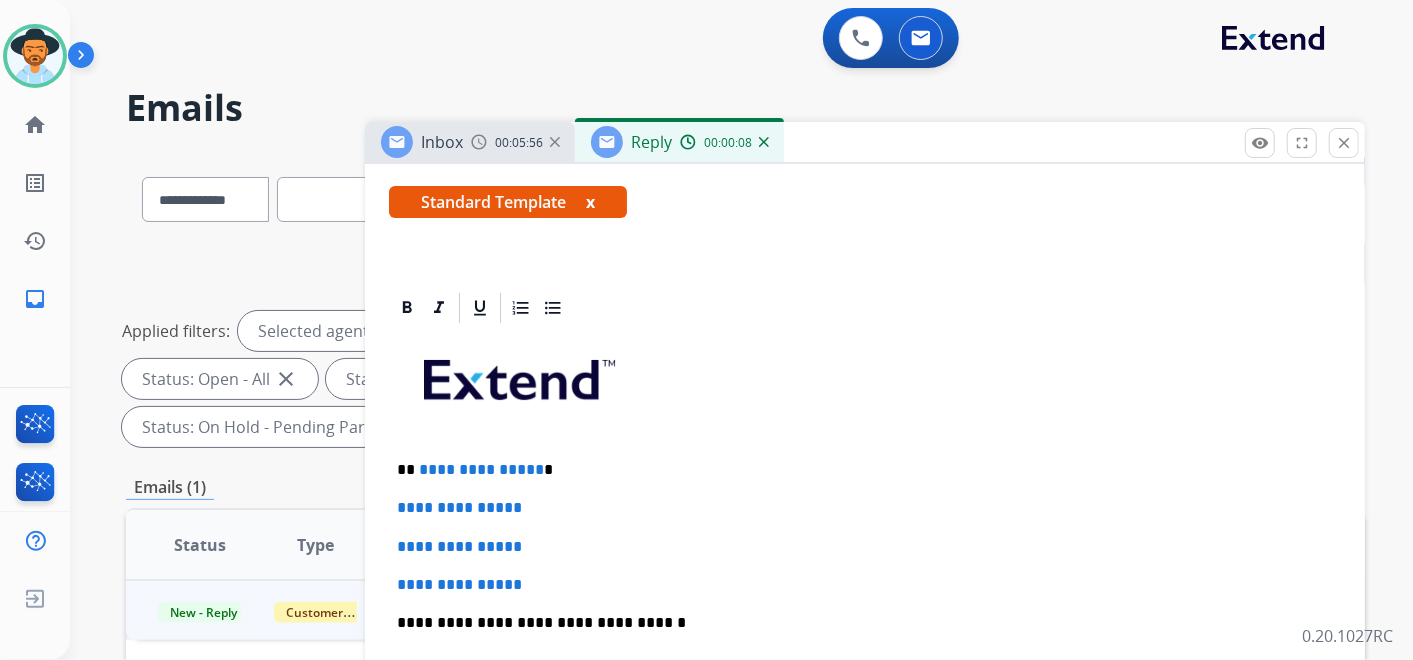 click on "**********" at bounding box center (857, 470) 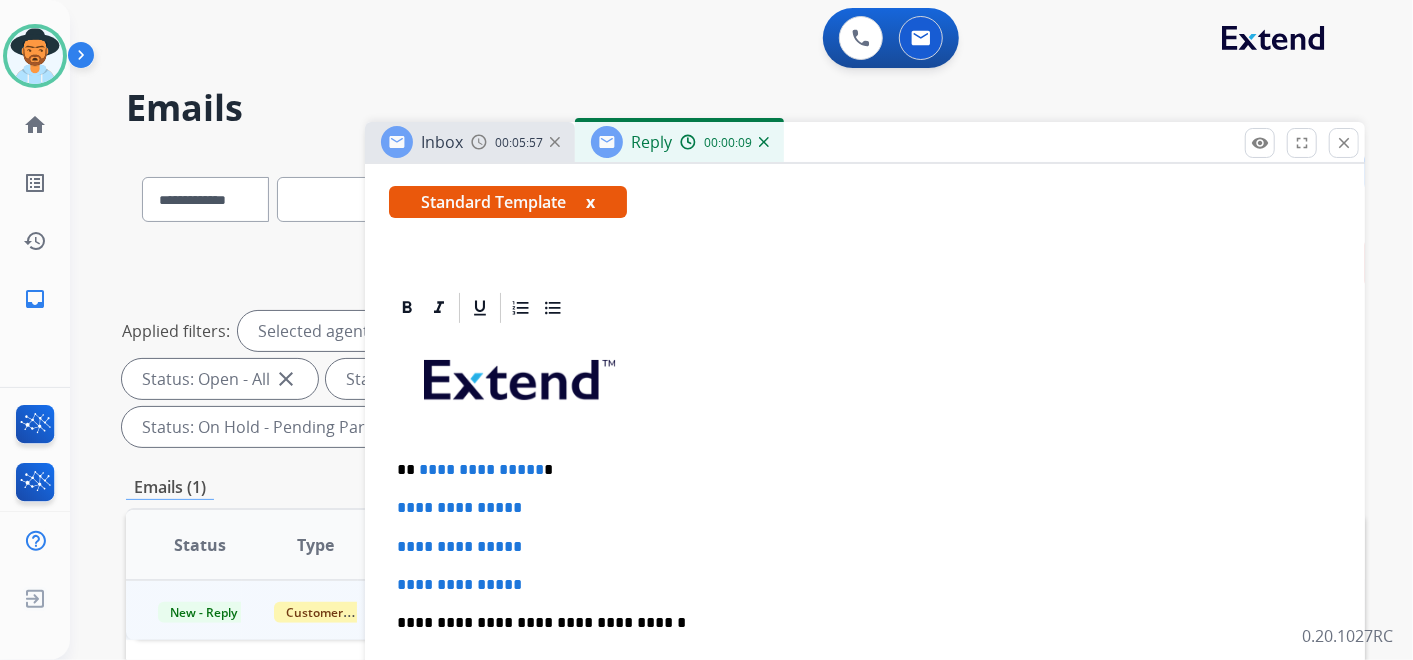 type 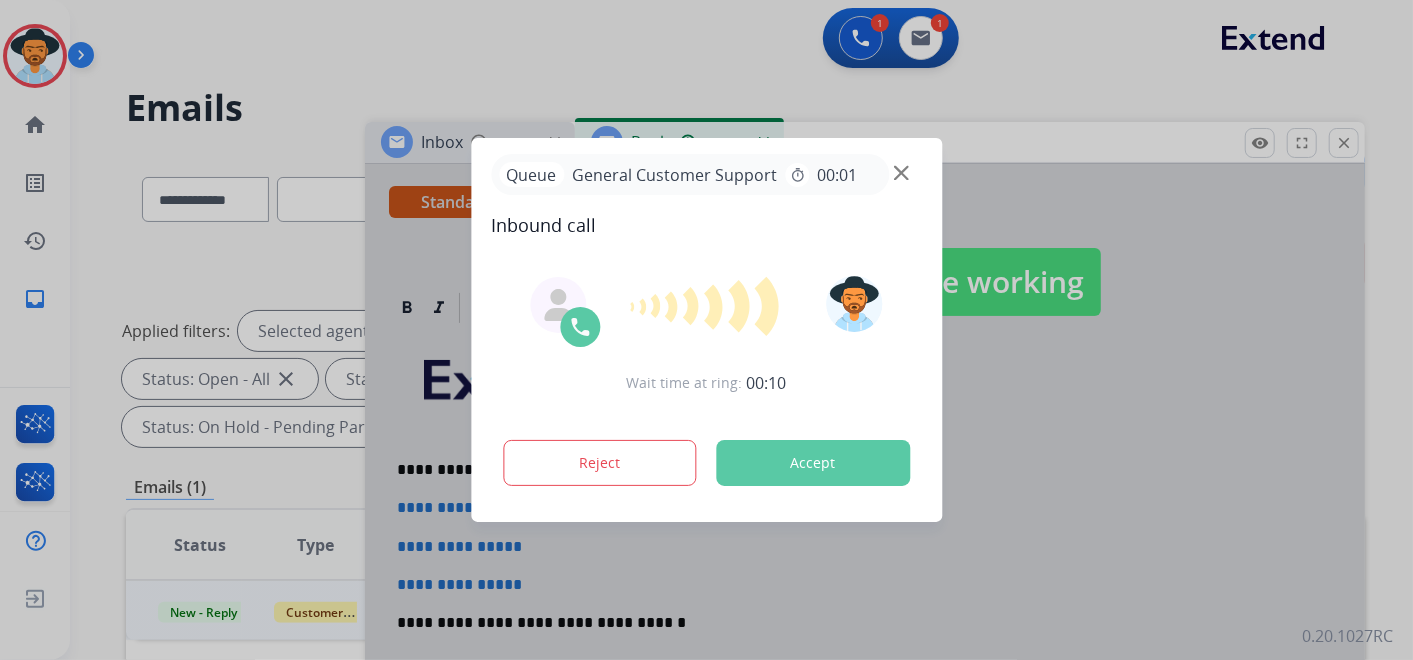 drag, startPoint x: 537, startPoint y: 585, endPoint x: 384, endPoint y: 562, distance: 154.7191 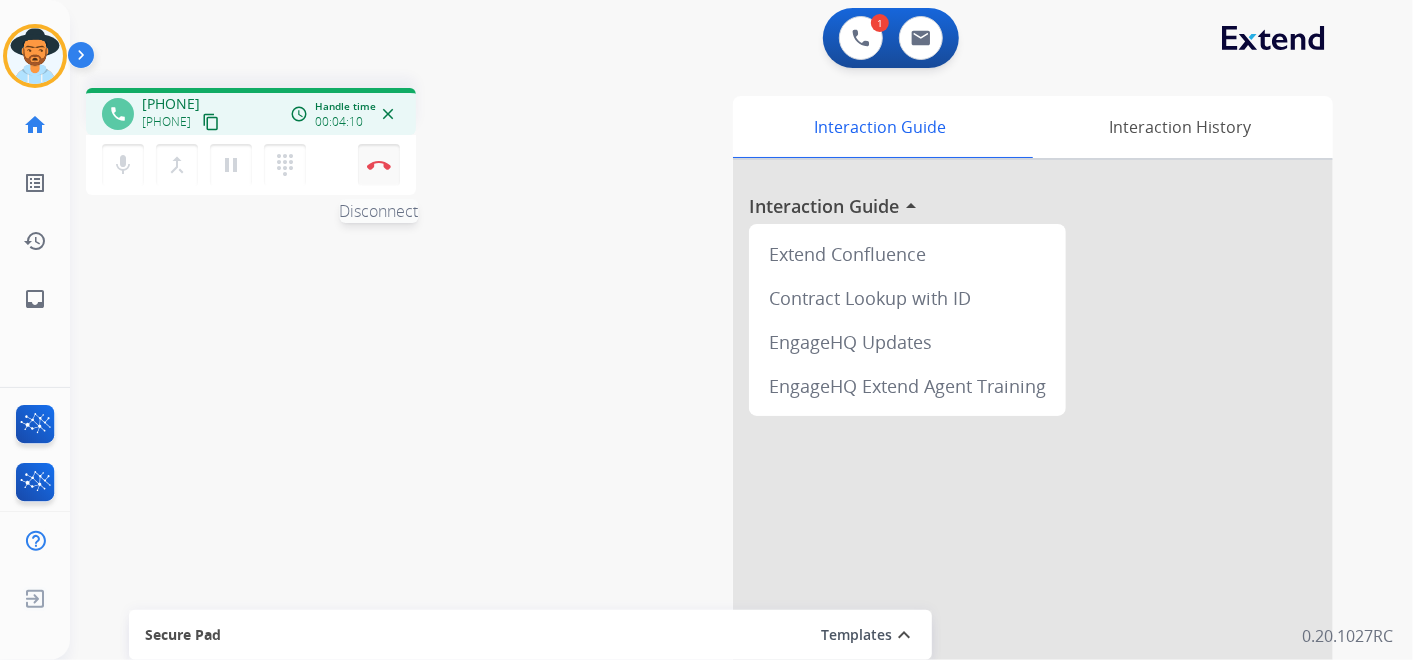 click at bounding box center (379, 165) 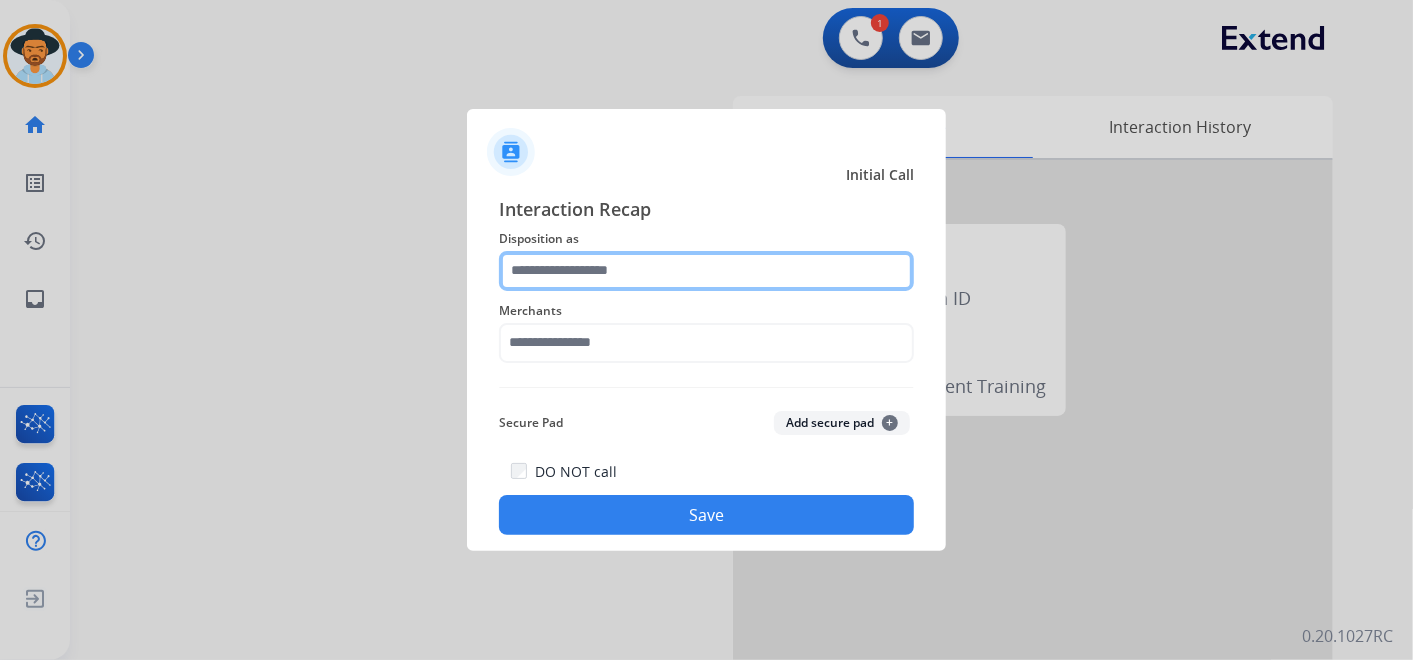 click 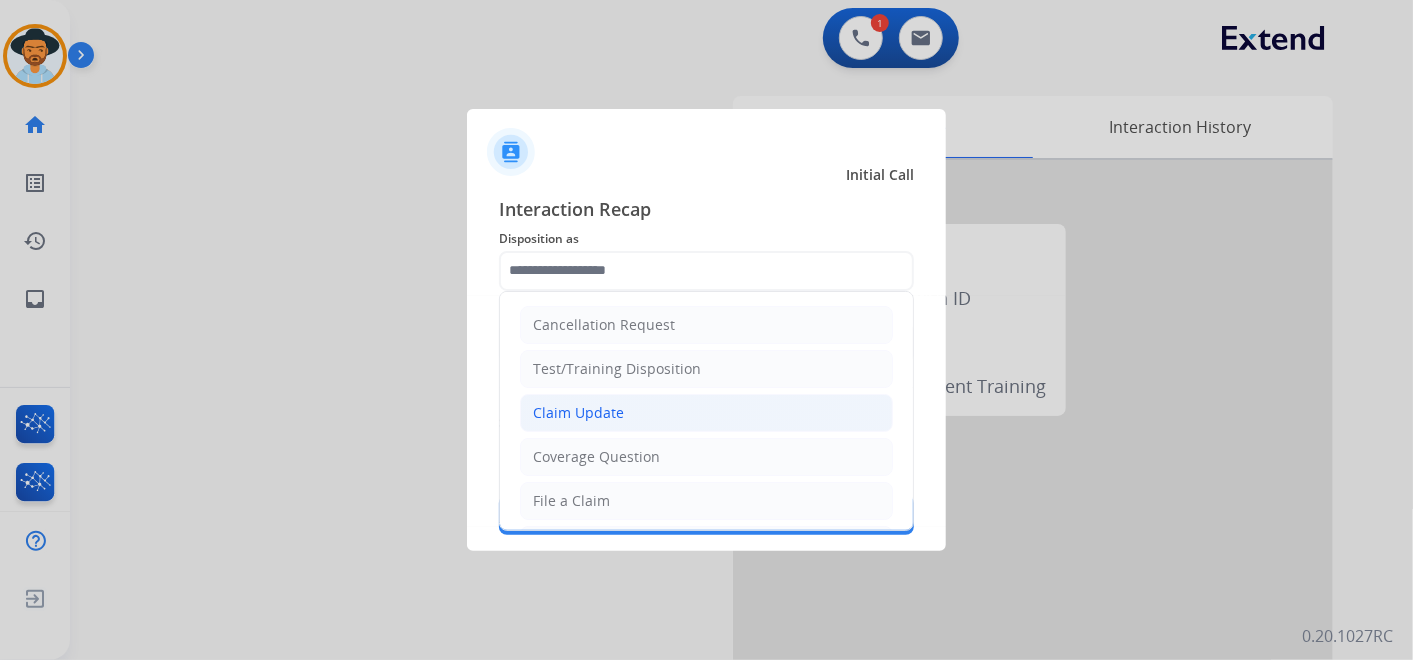 click on "Claim Update" 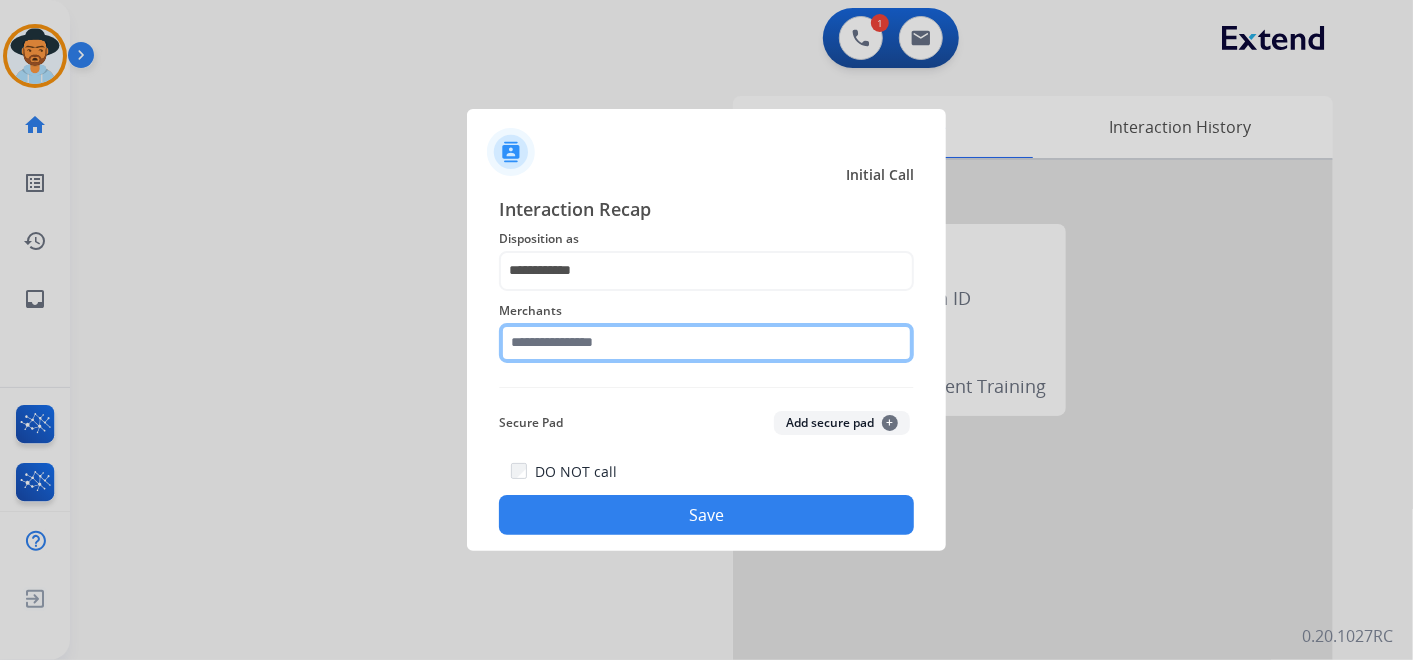 click 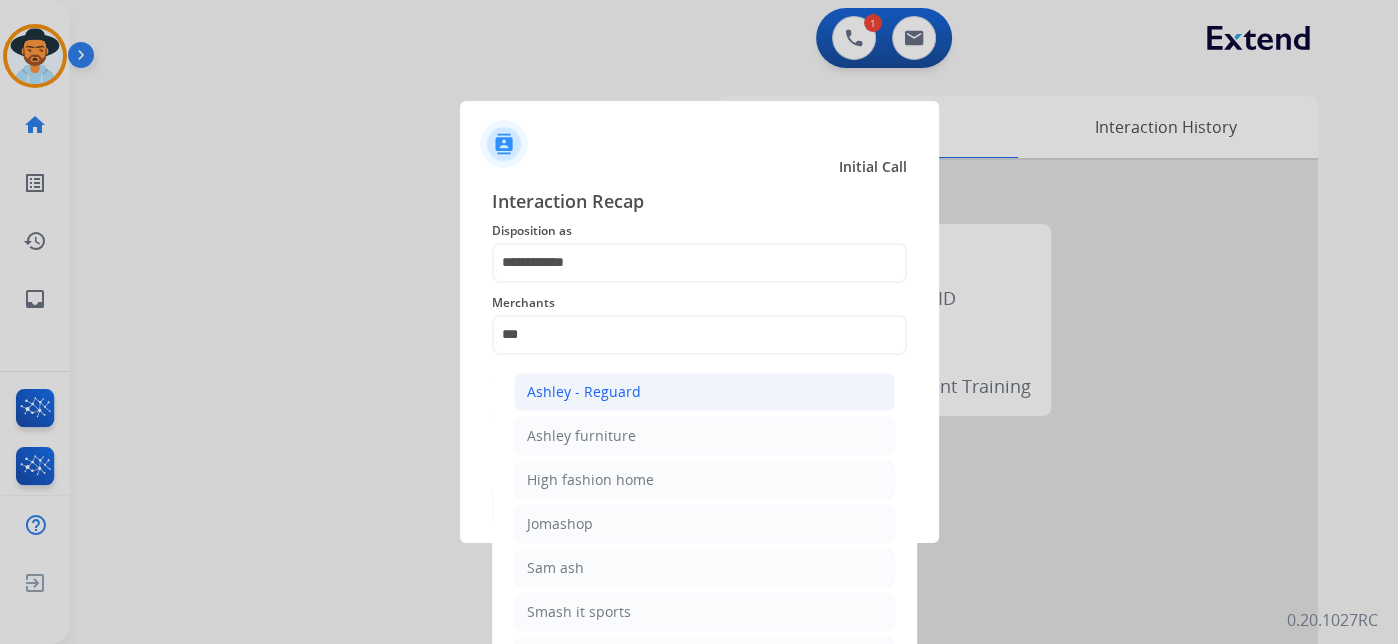 click on "Ashley - Reguard" 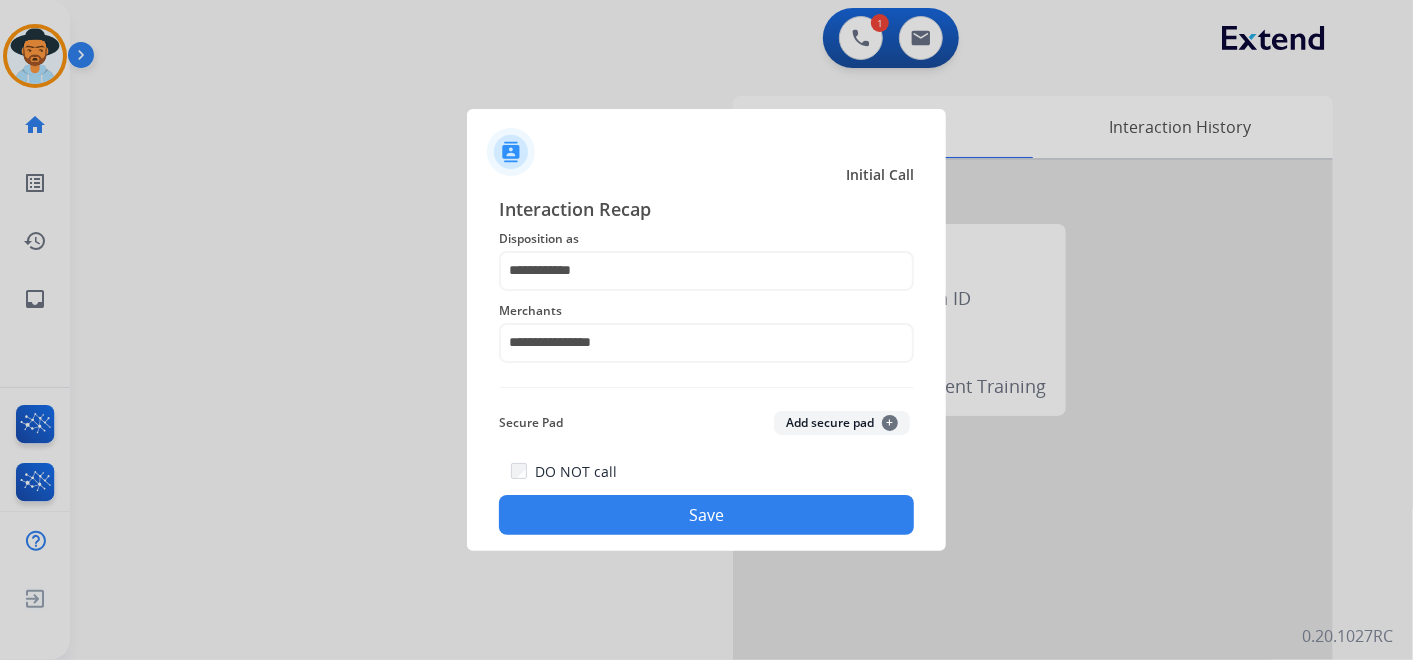 click on "Save" 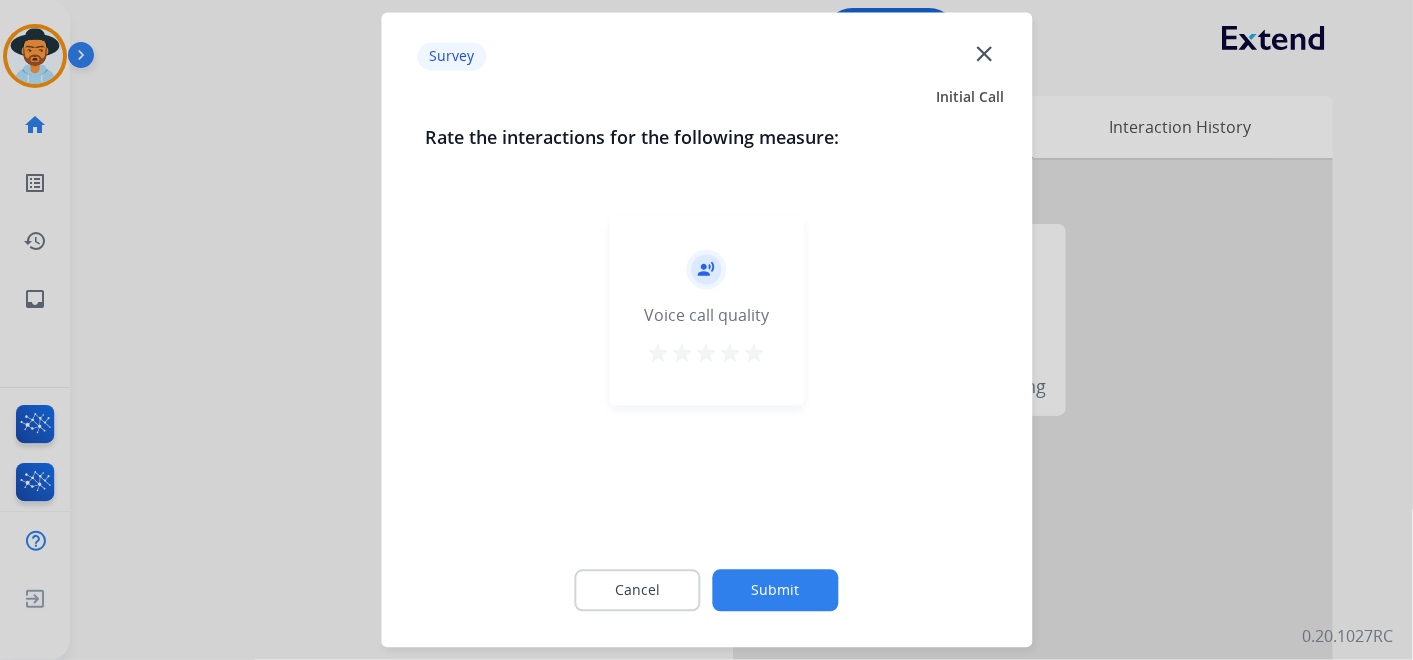 click on "star" at bounding box center [755, 354] 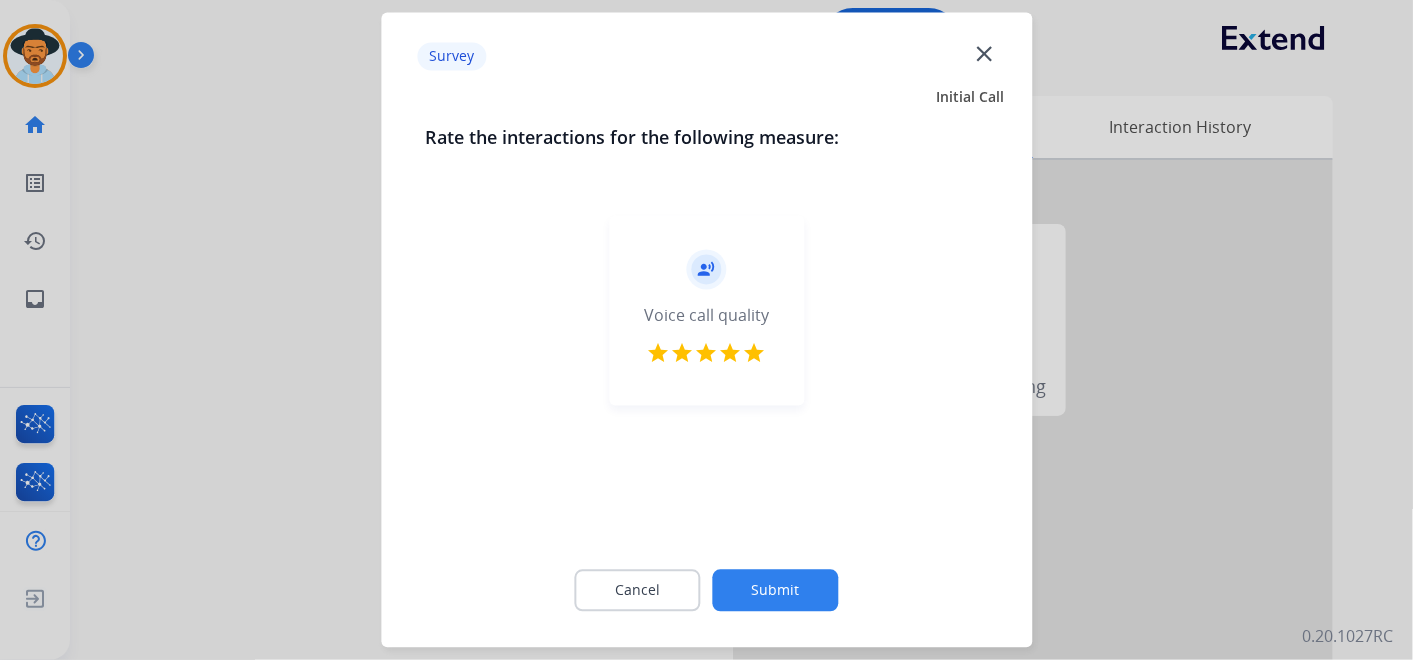 click on "Submit" 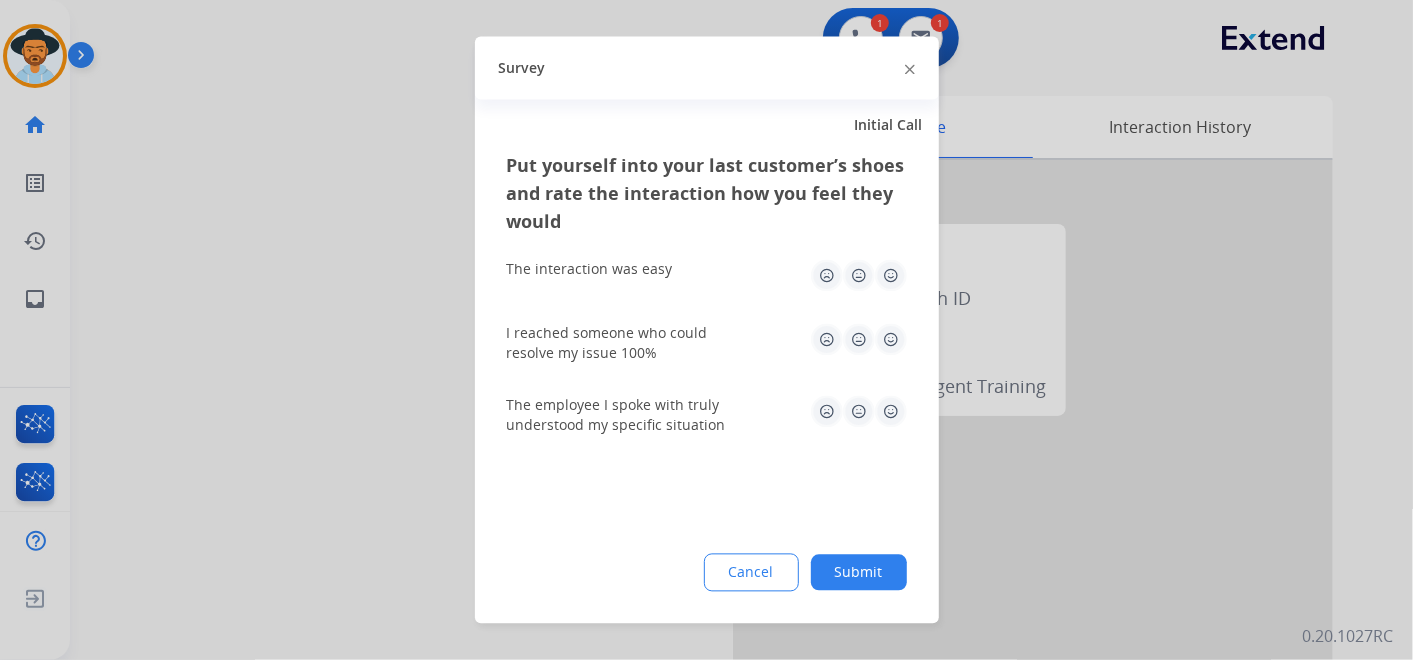 click 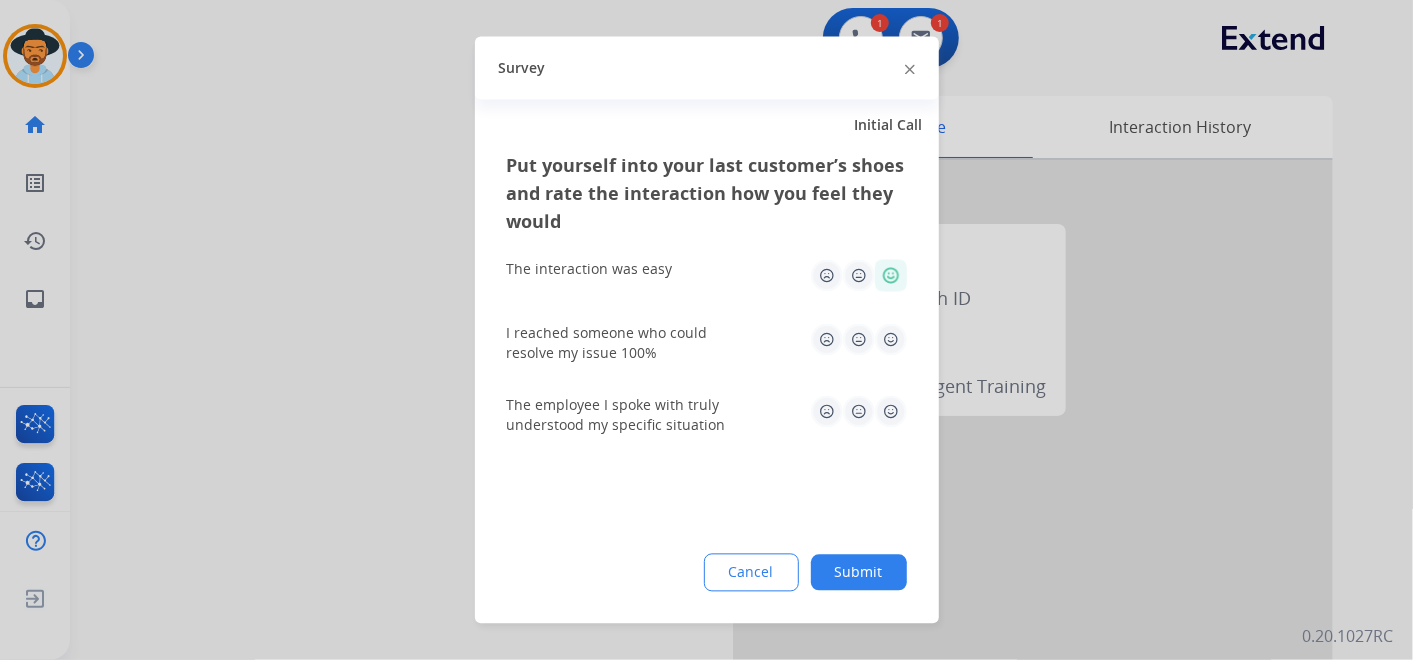 drag, startPoint x: 891, startPoint y: 345, endPoint x: 891, endPoint y: 365, distance: 20 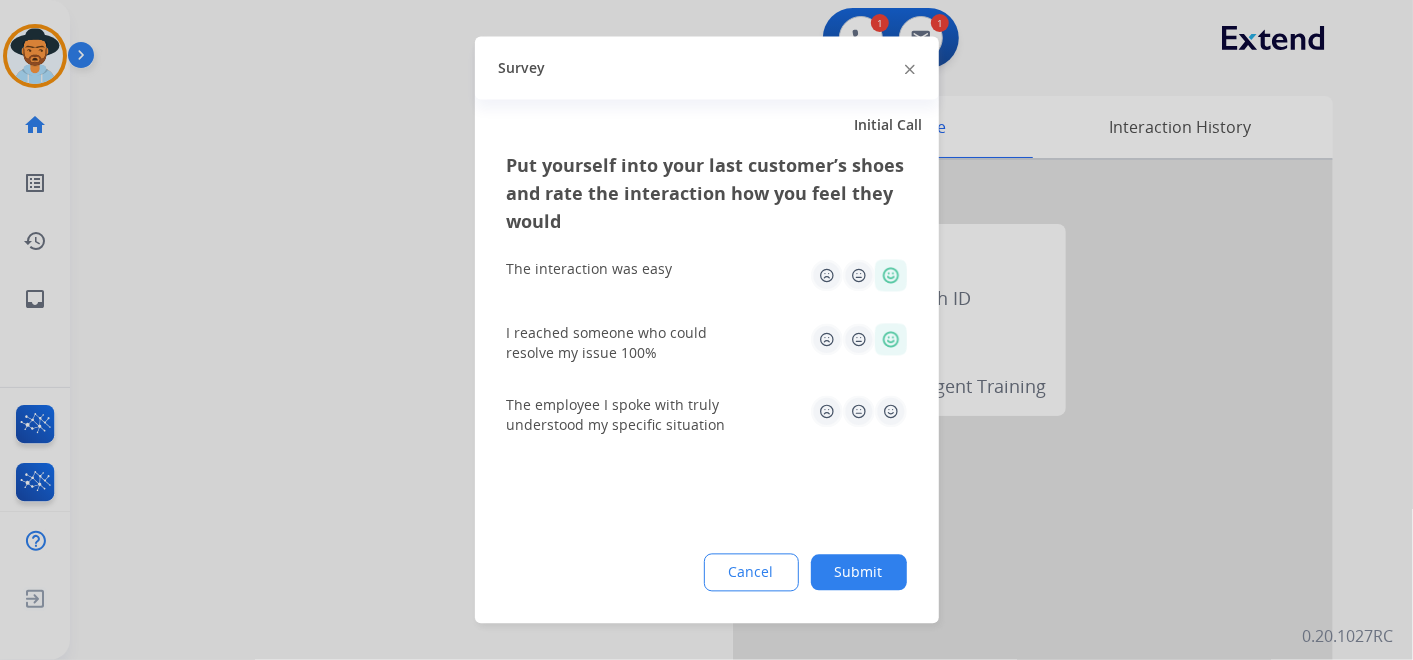 click 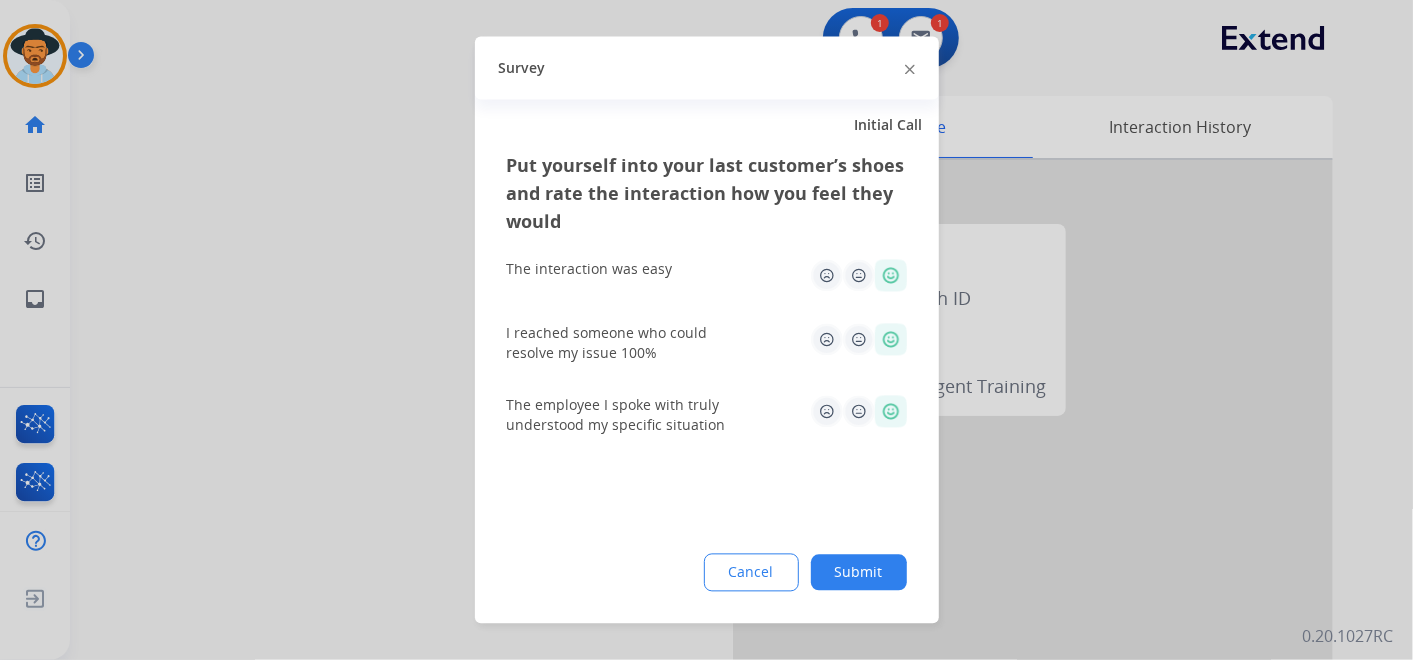 click on "Submit" 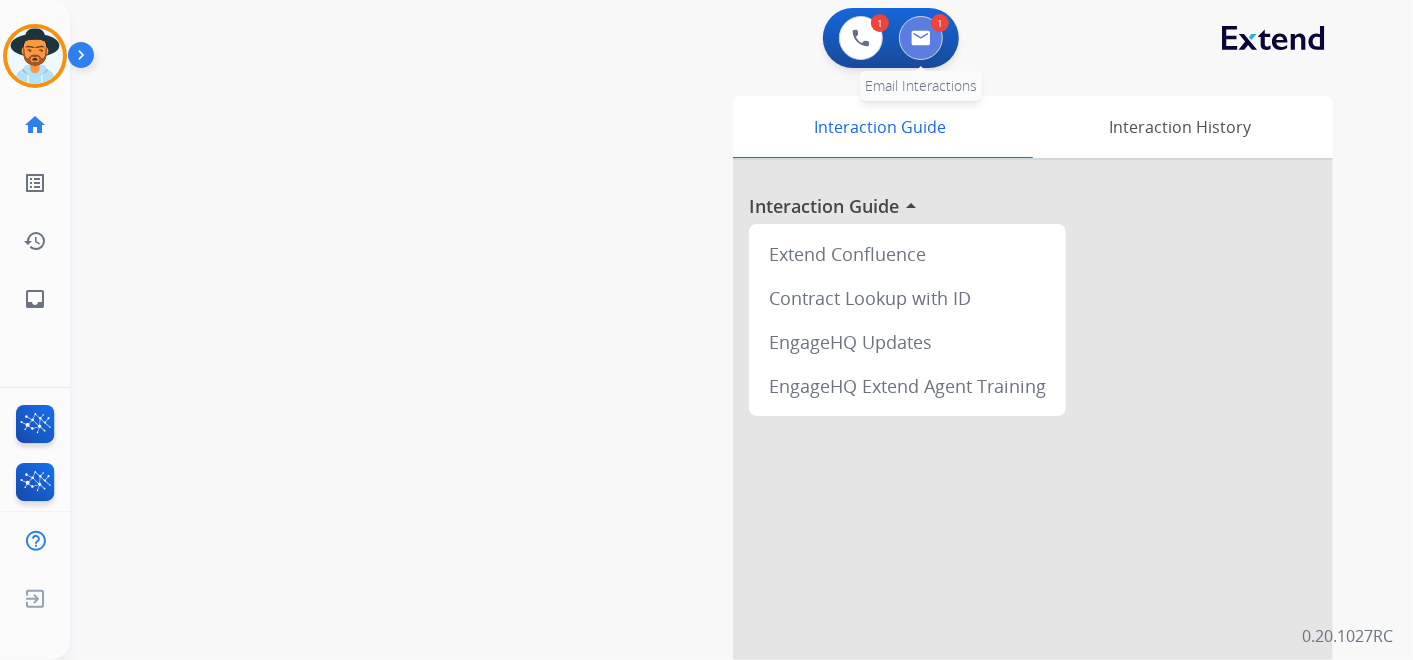 click at bounding box center (921, 38) 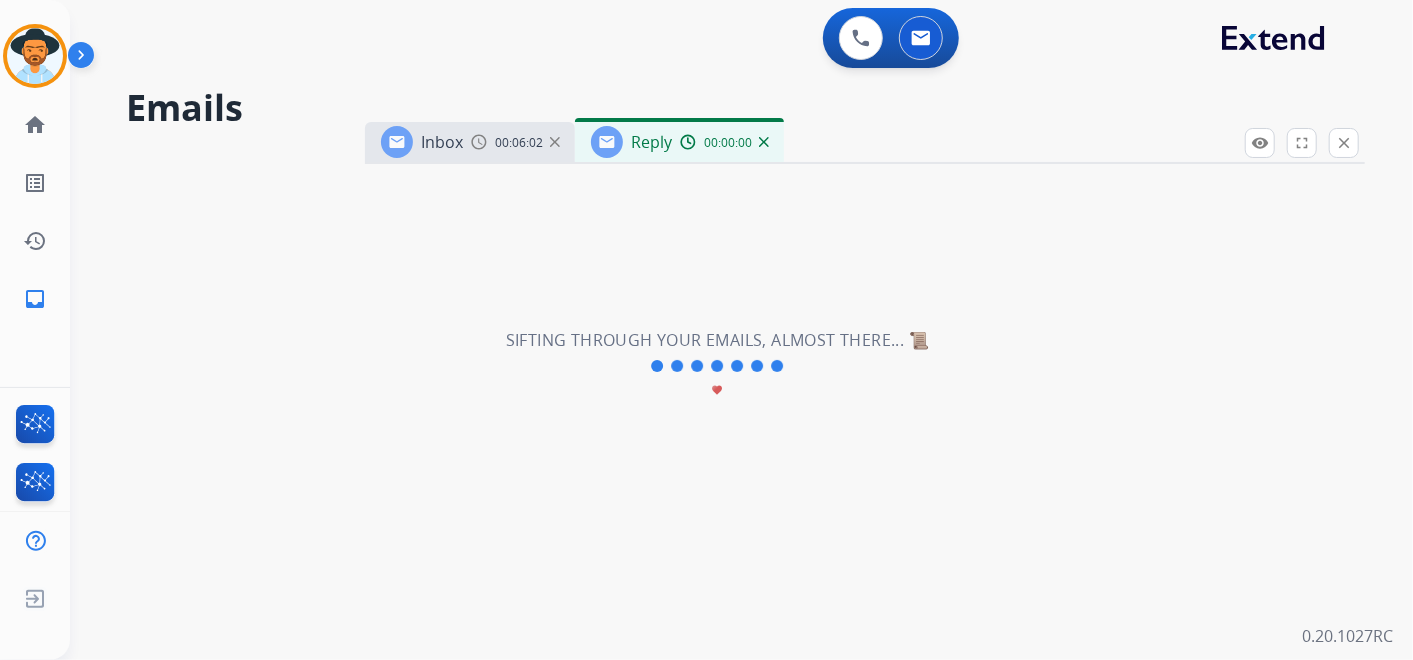 select on "**********" 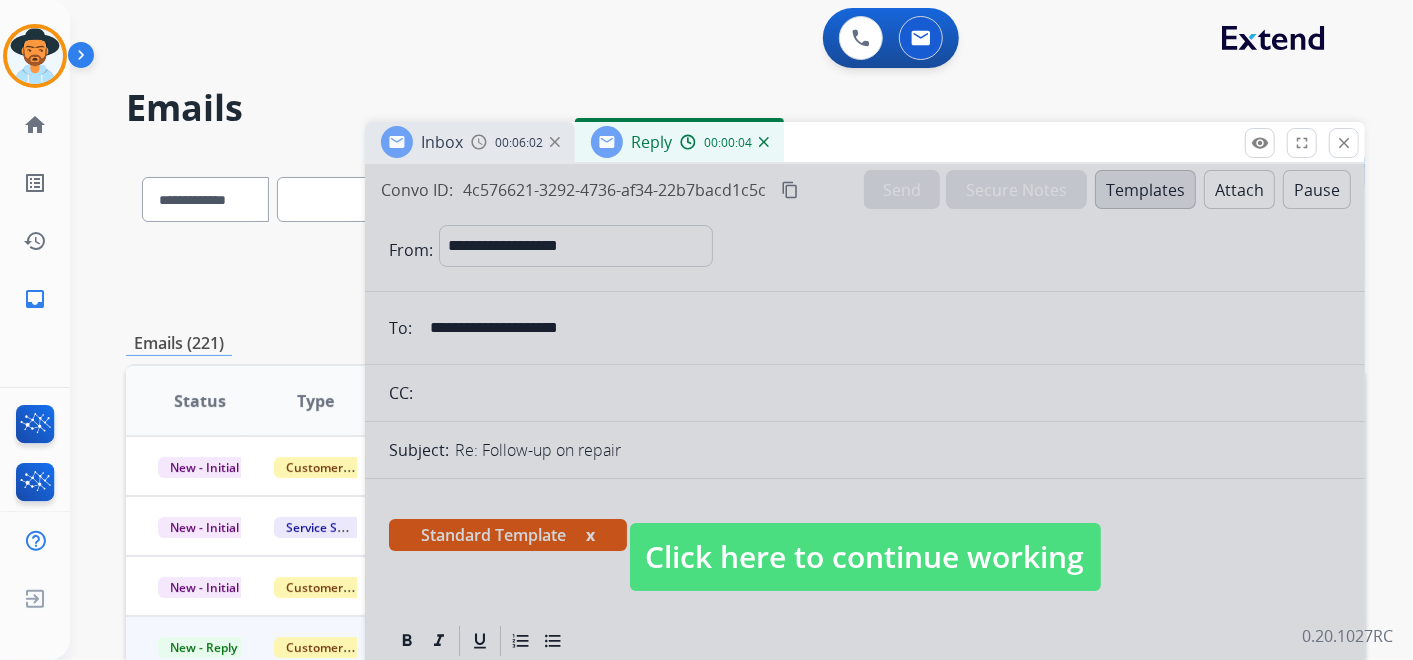 click on "Click here to continue working" at bounding box center [865, 557] 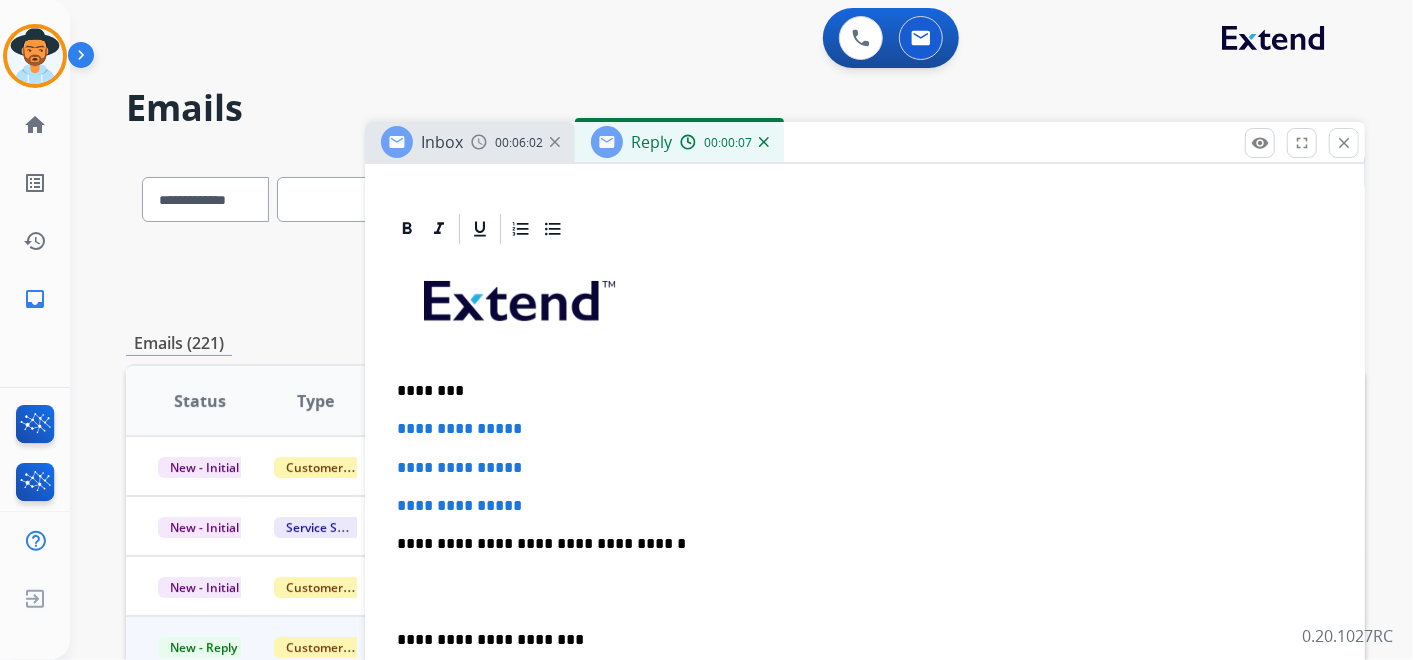 scroll, scrollTop: 444, scrollLeft: 0, axis: vertical 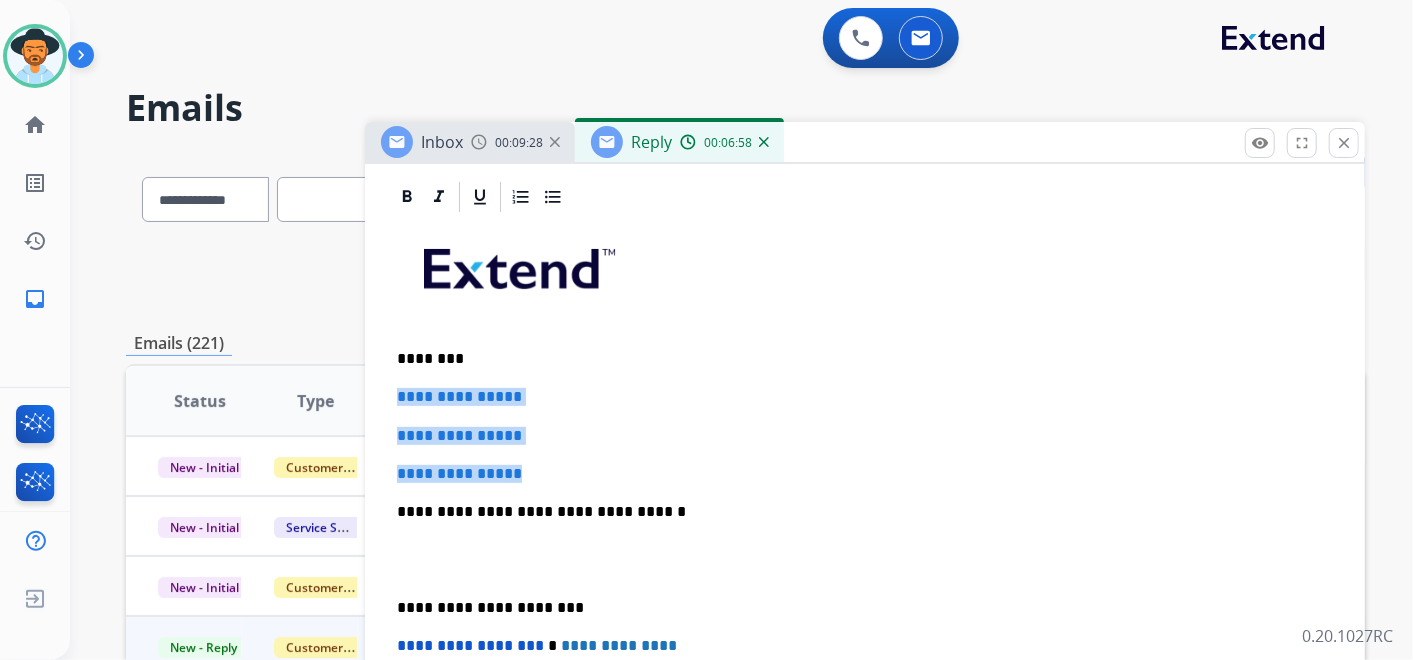 drag, startPoint x: 397, startPoint y: 385, endPoint x: 557, endPoint y: 476, distance: 184.06792 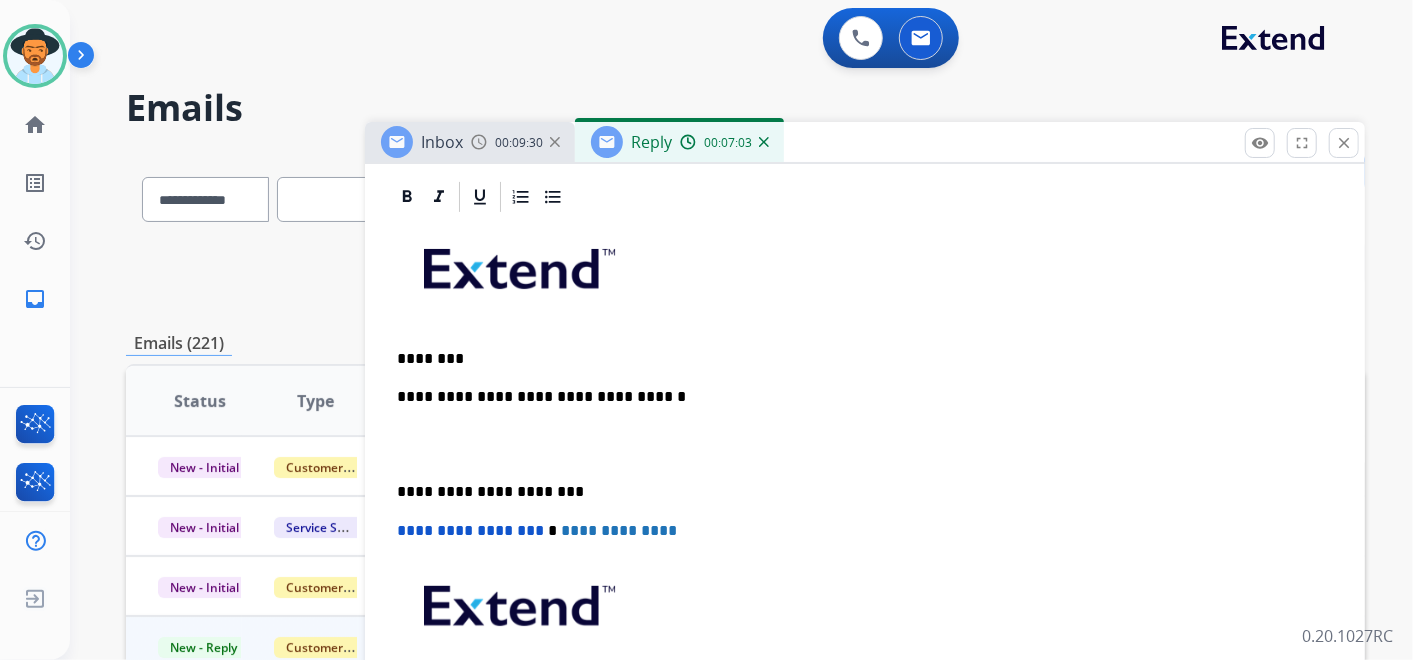 type 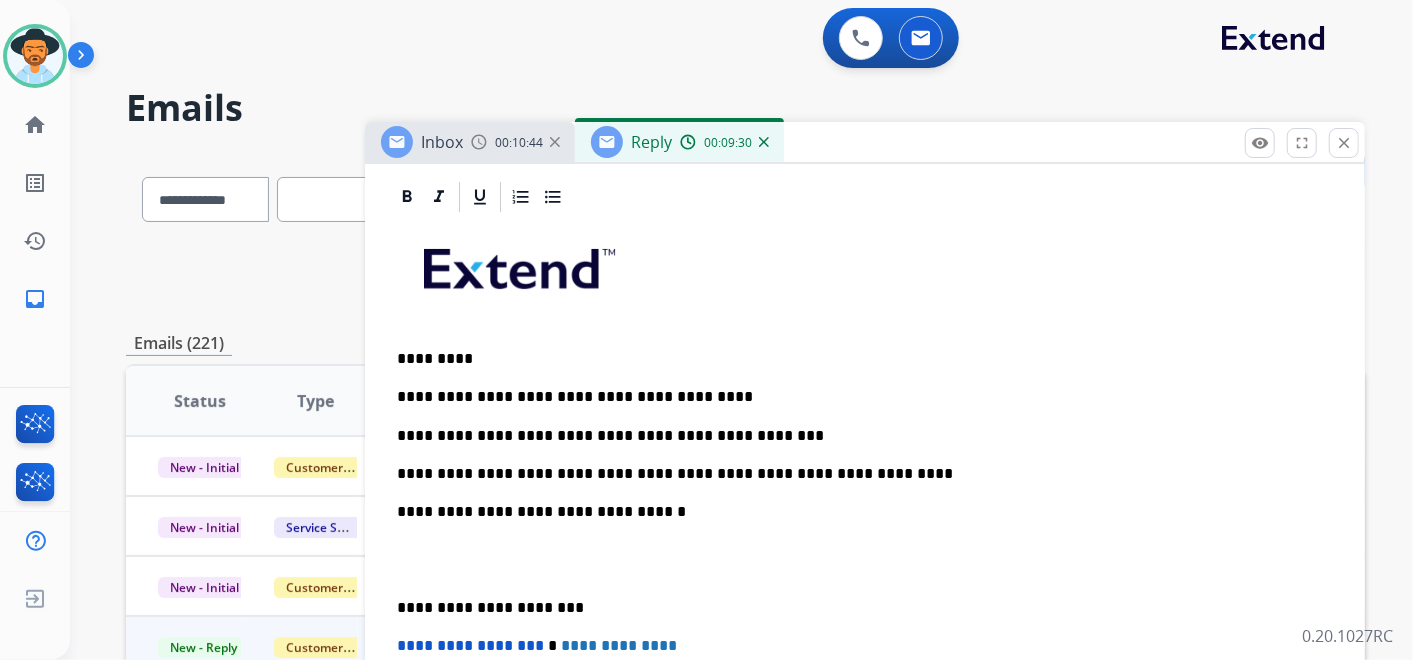 click on "**********" at bounding box center (857, 474) 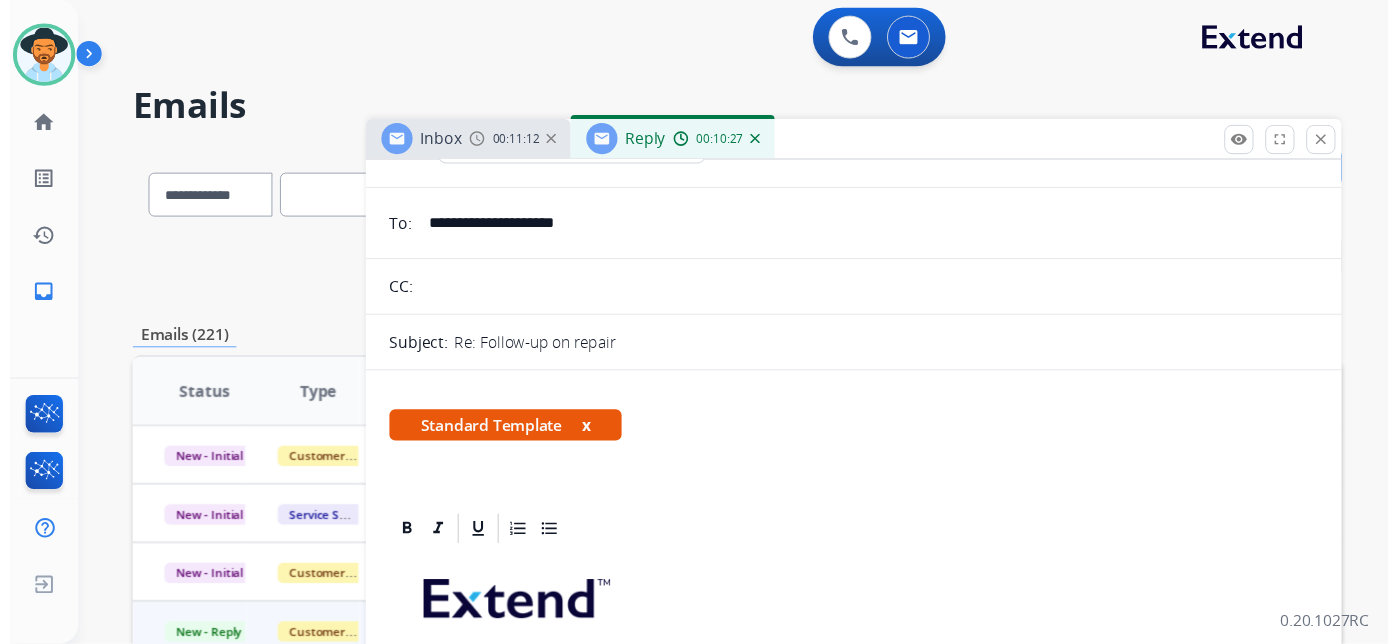 scroll, scrollTop: 0, scrollLeft: 0, axis: both 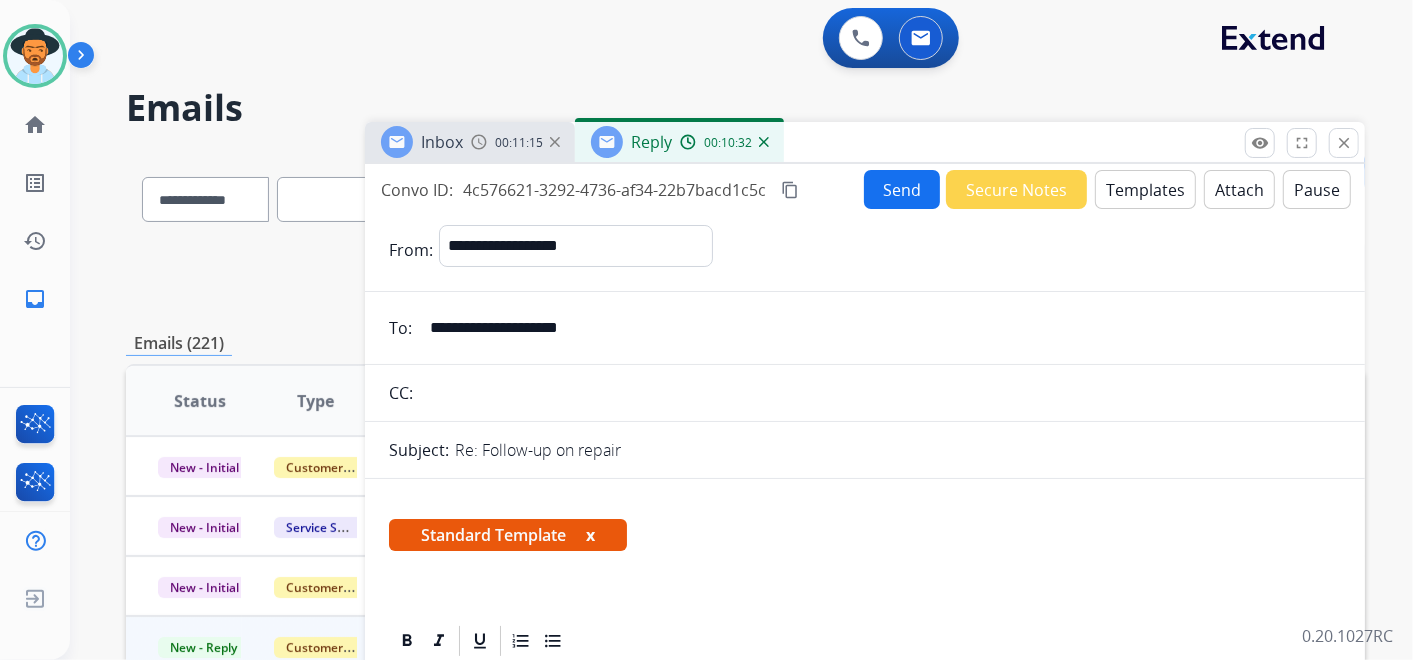 click on "Send" at bounding box center (902, 189) 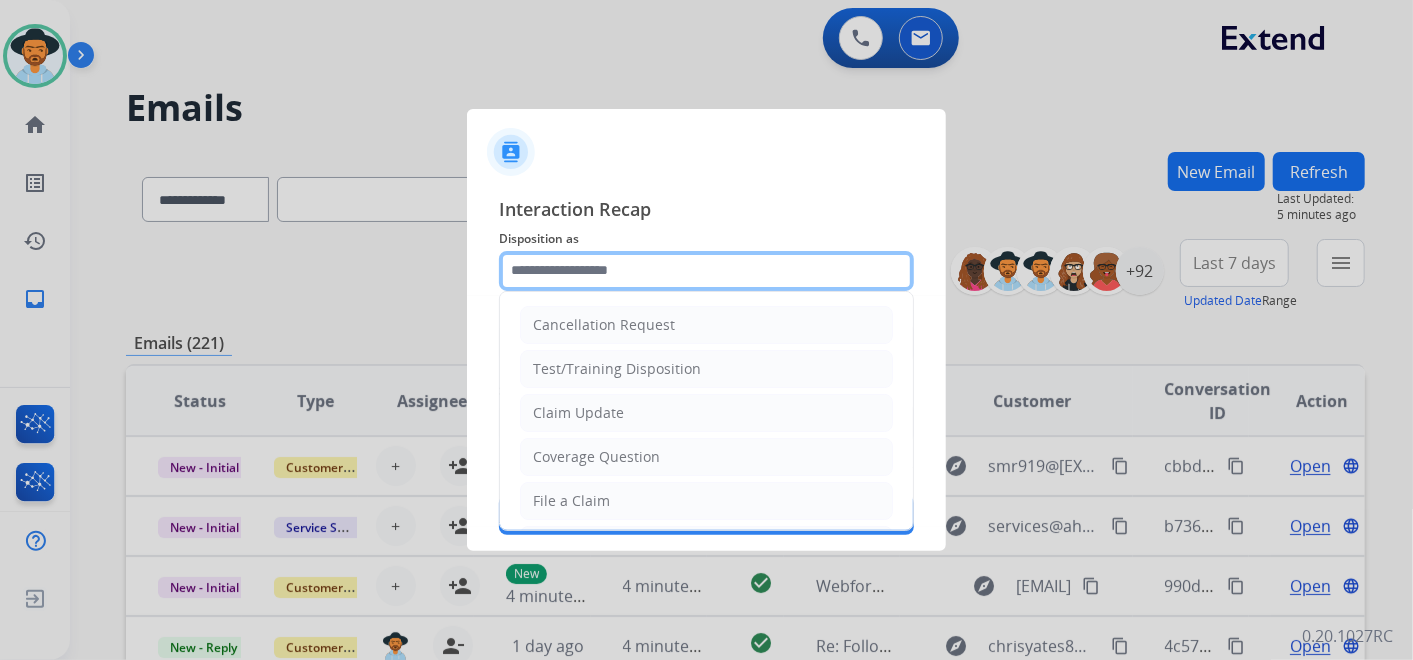 click 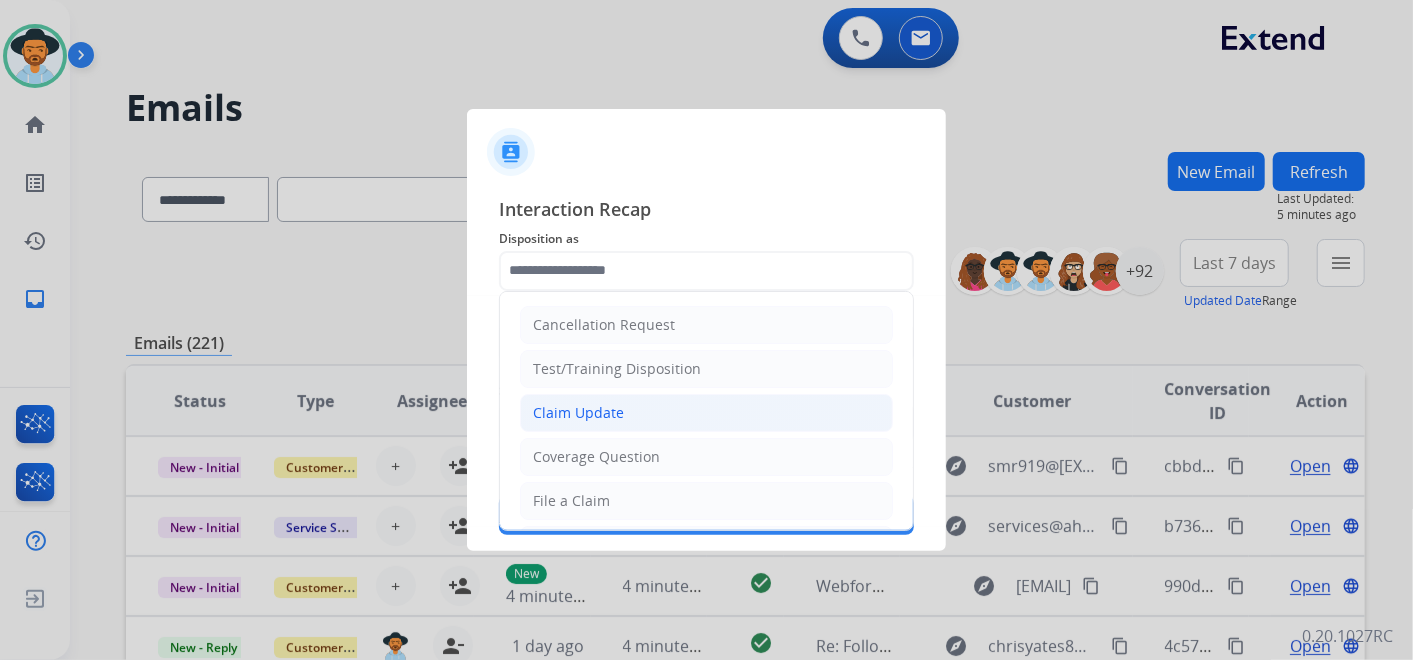 click on "Claim Update" 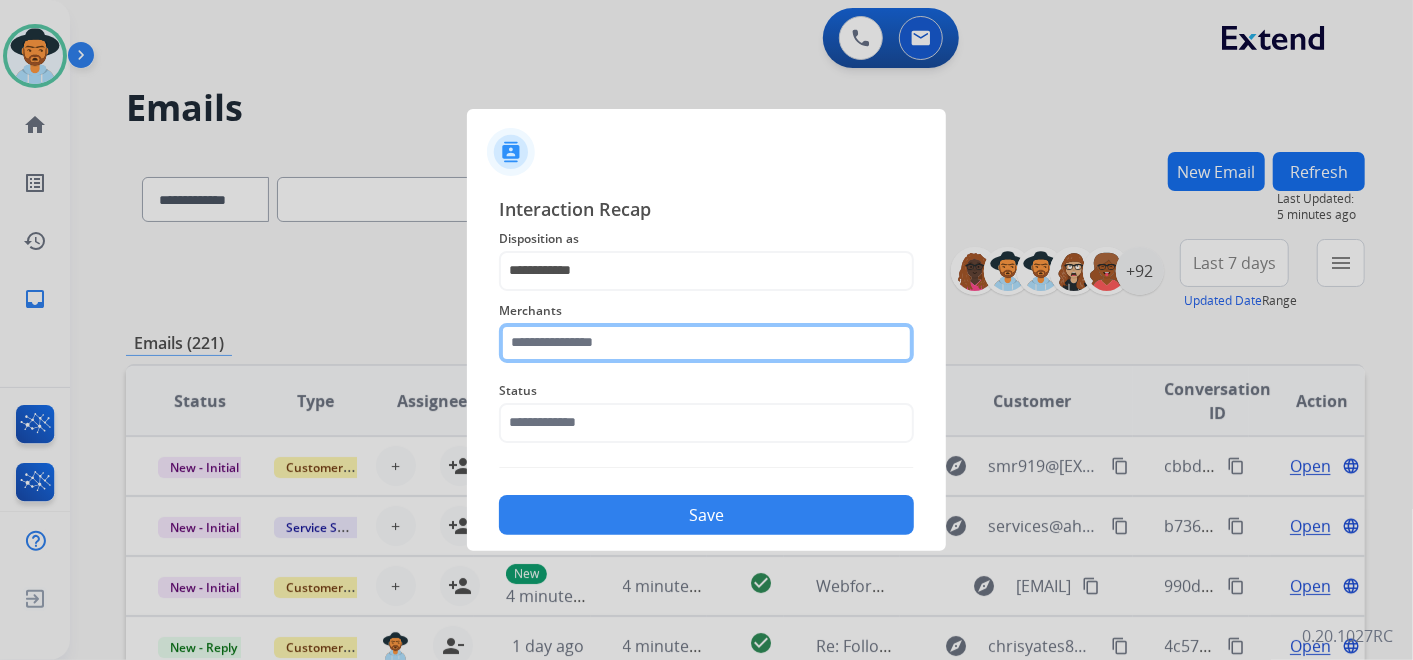 click 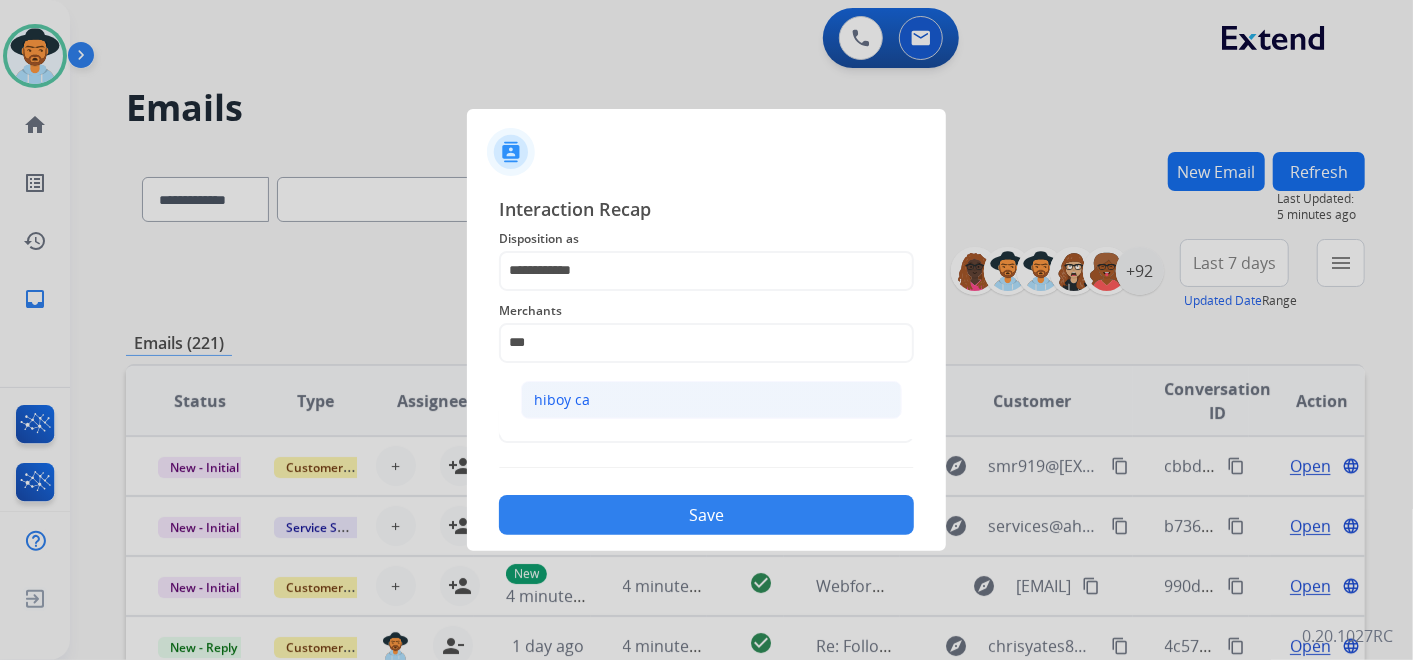click on "hiboy ca" 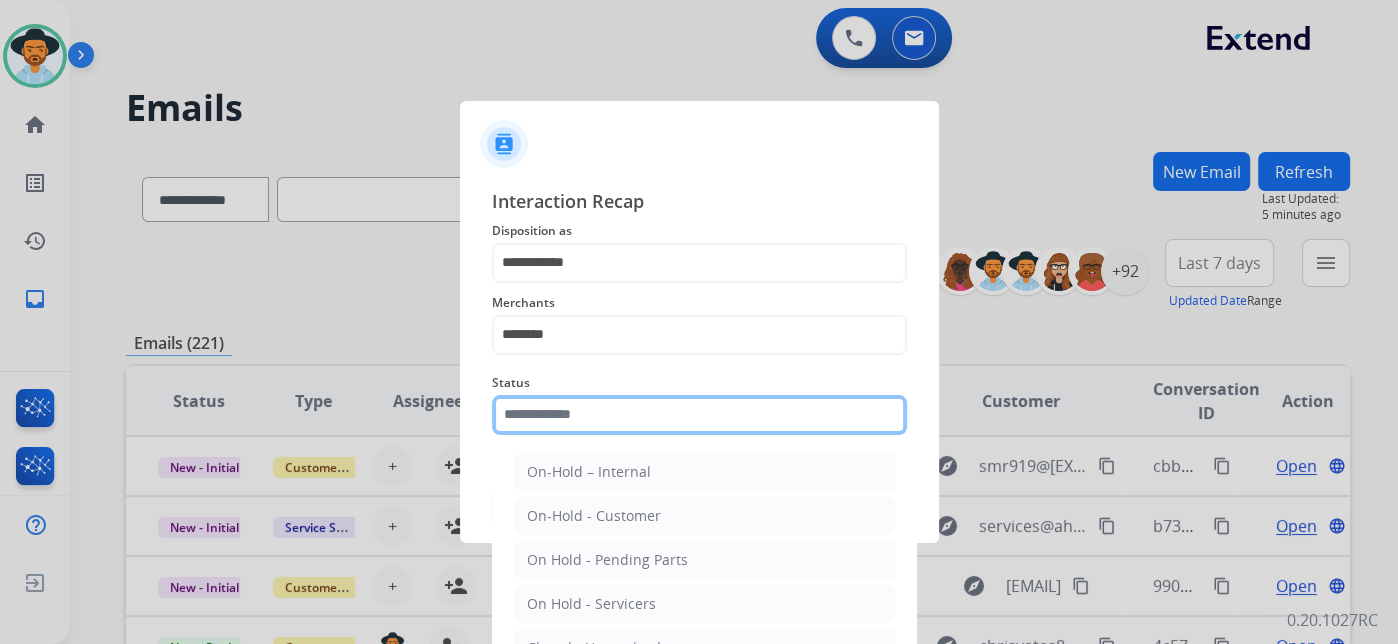 click 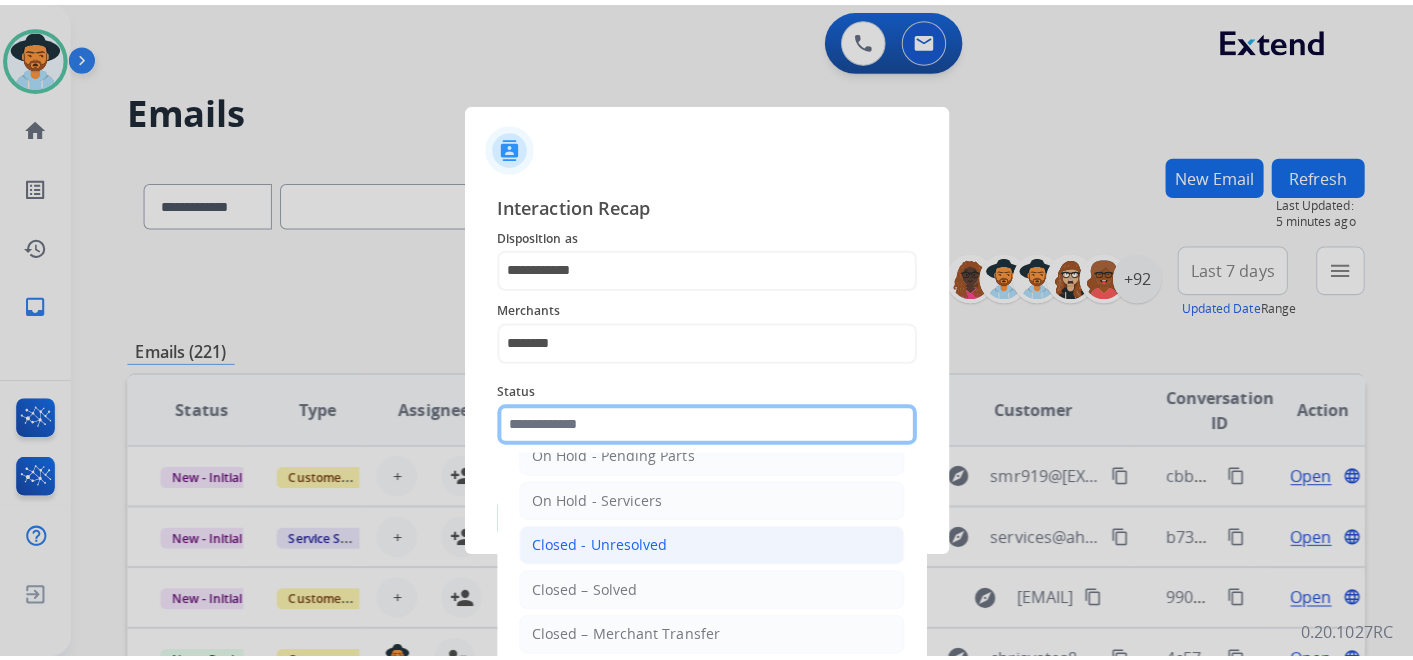 scroll, scrollTop: 114, scrollLeft: 0, axis: vertical 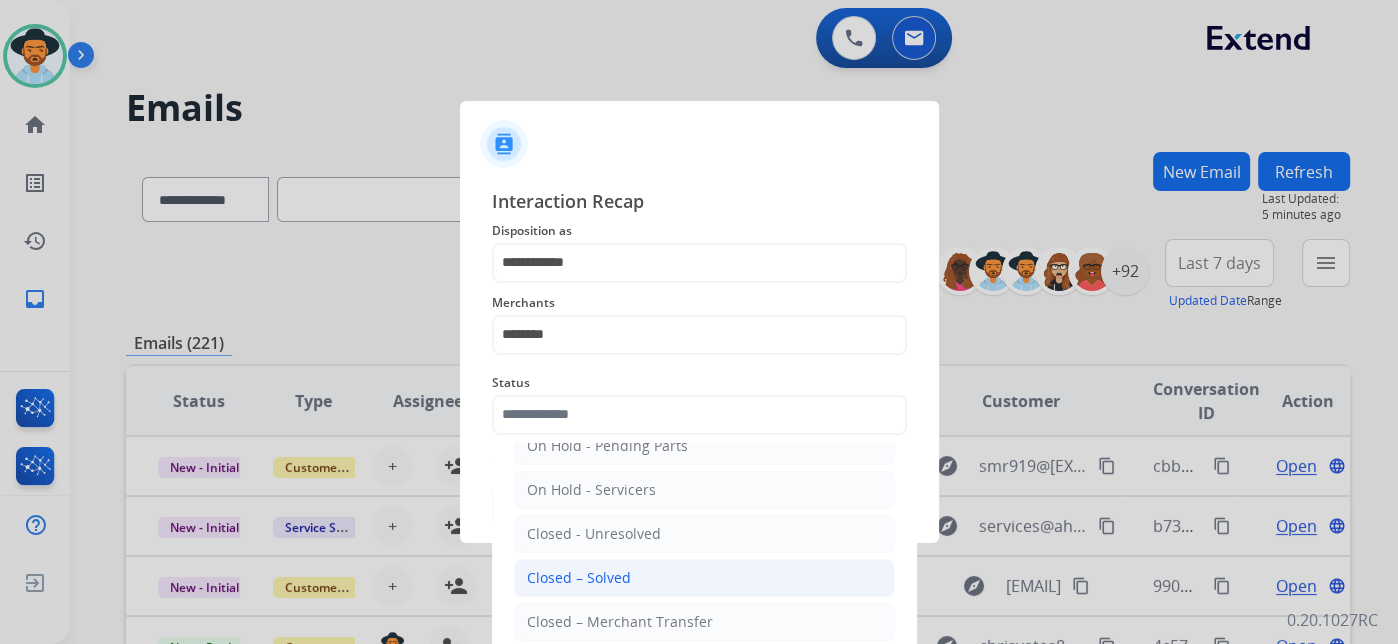 drag, startPoint x: 659, startPoint y: 577, endPoint x: 632, endPoint y: 557, distance: 33.600594 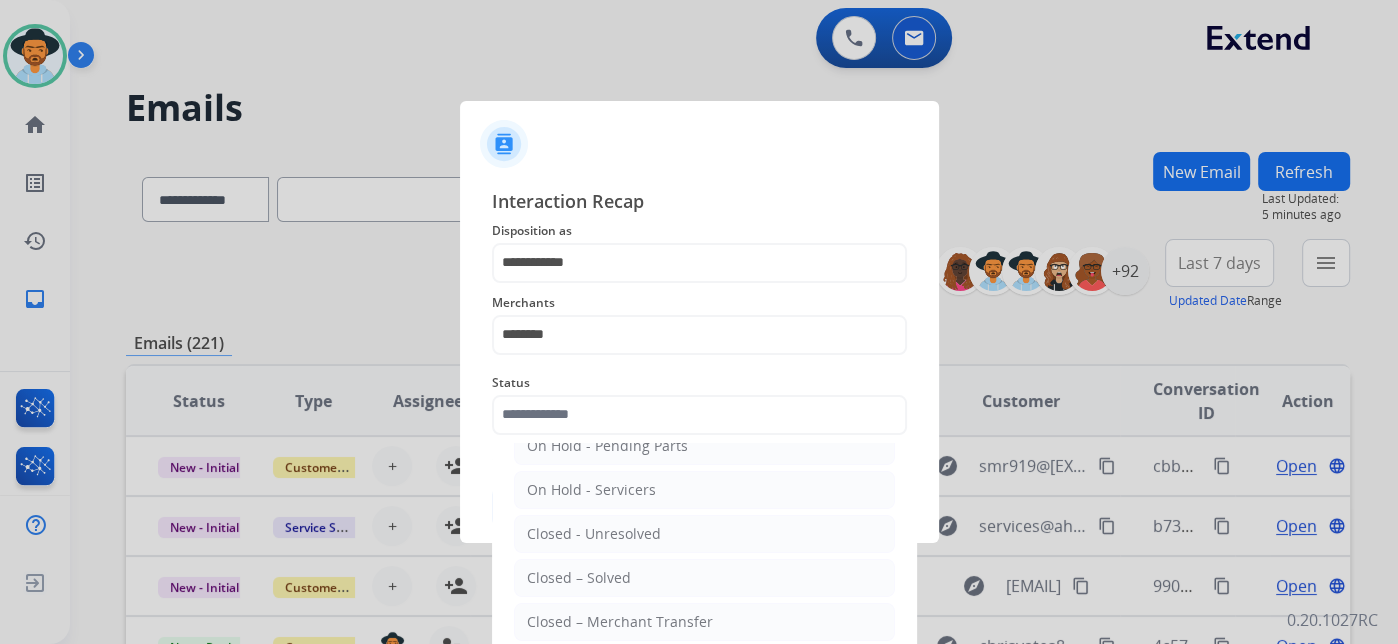 type on "**********" 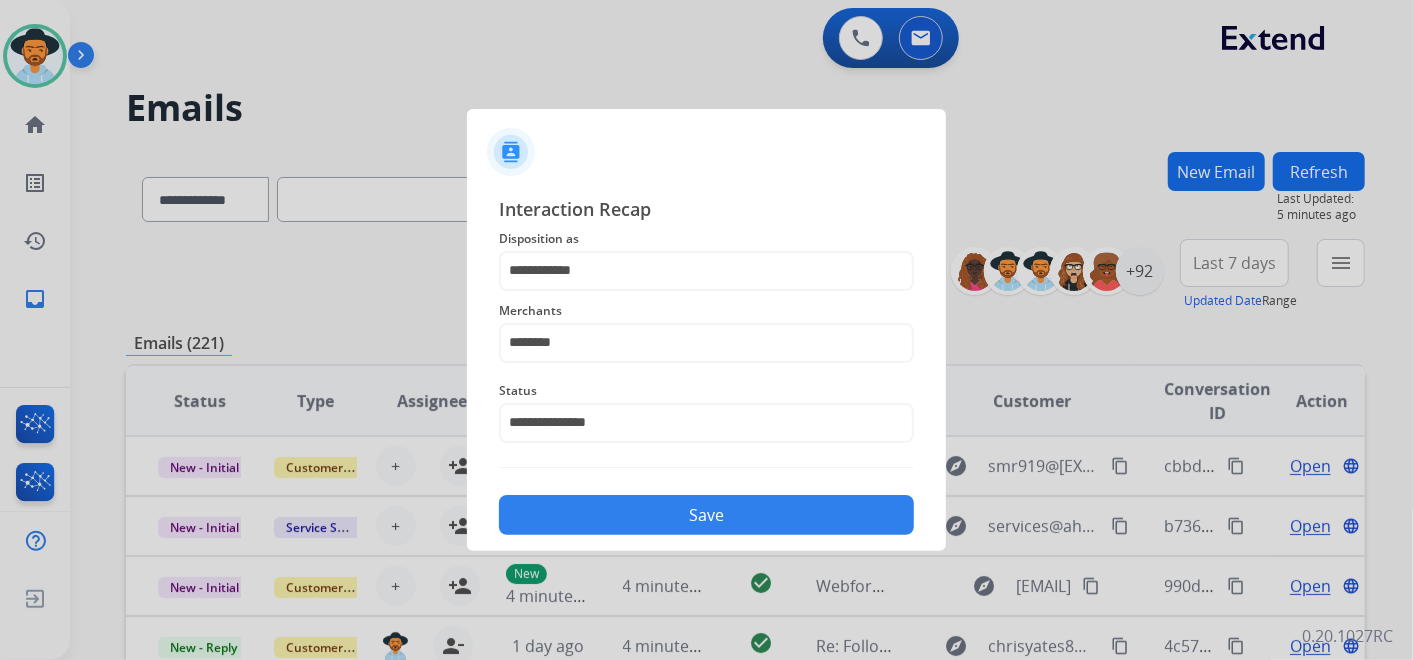 click on "Save" 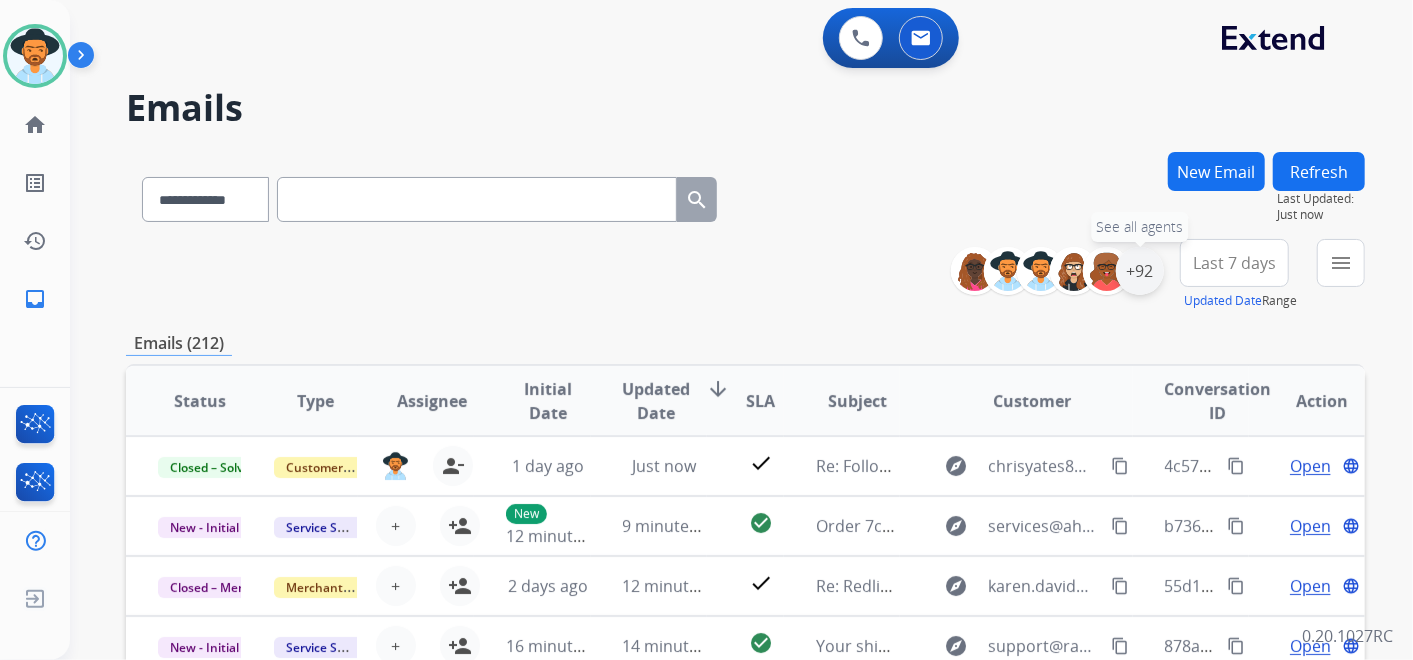 click on "+92" at bounding box center (1140, 271) 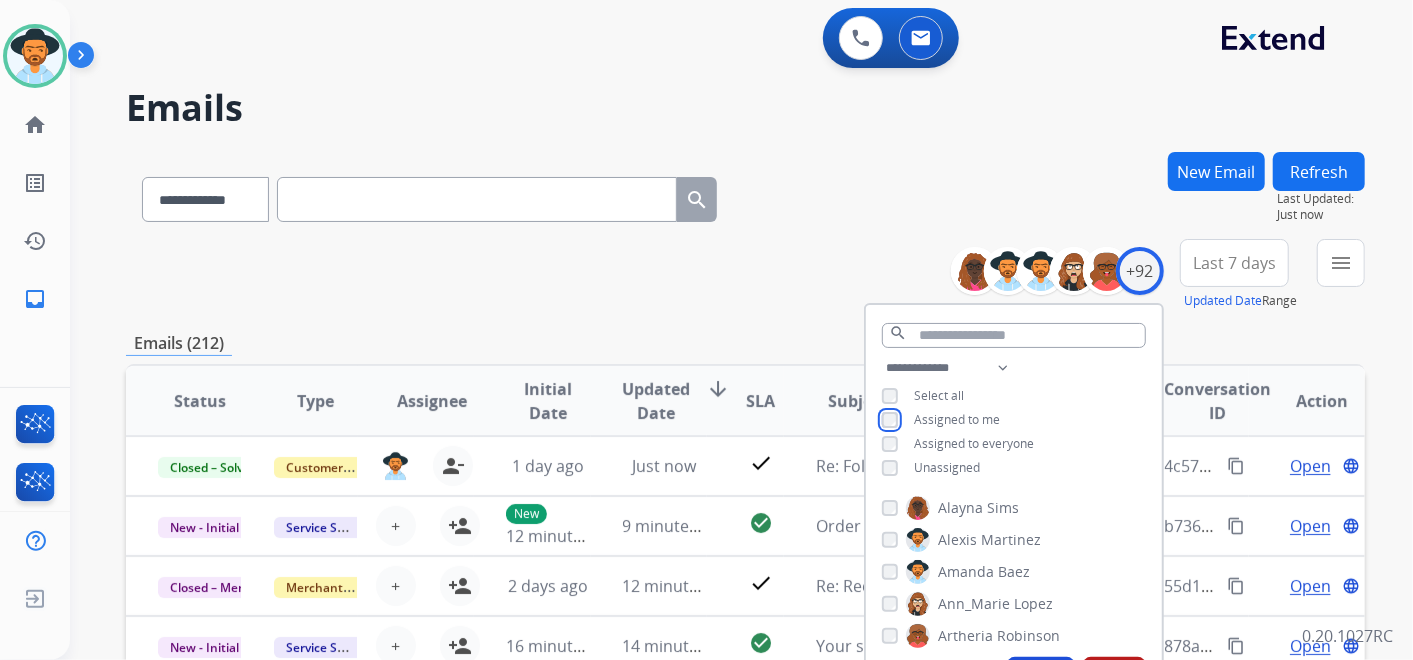 scroll, scrollTop: 111, scrollLeft: 0, axis: vertical 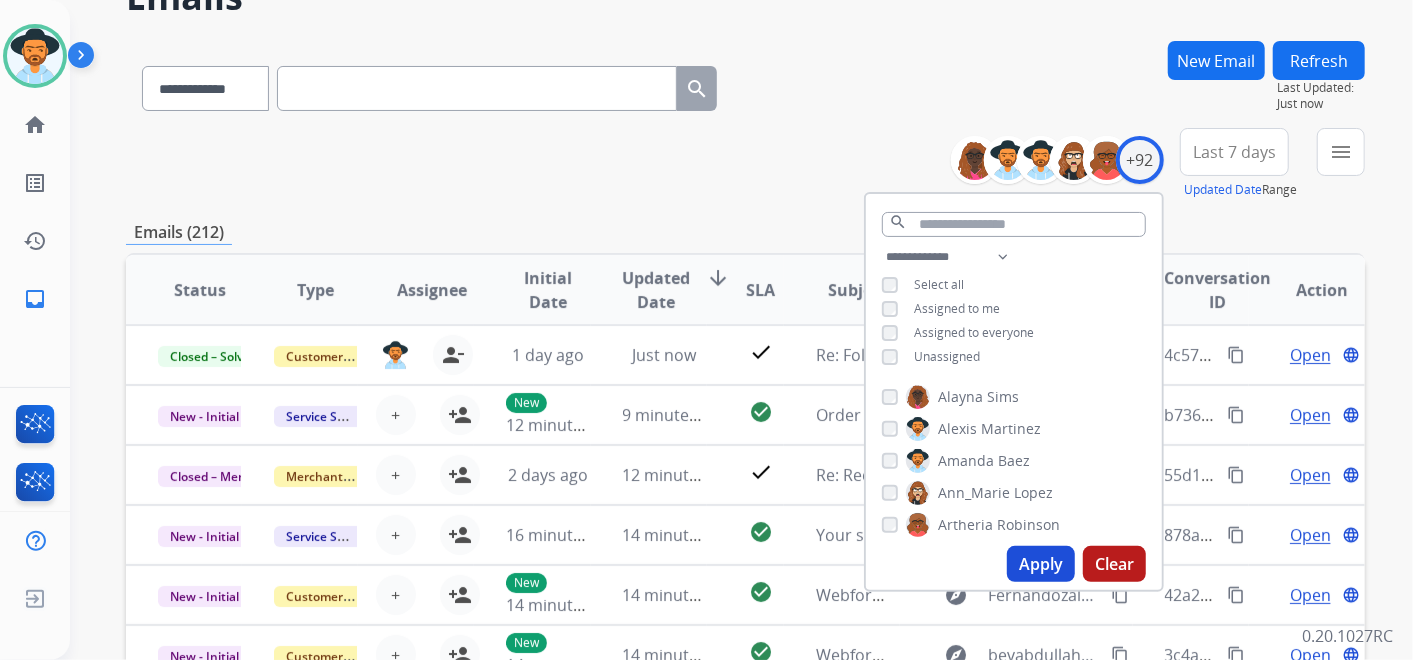 click on "Apply" at bounding box center [1041, 564] 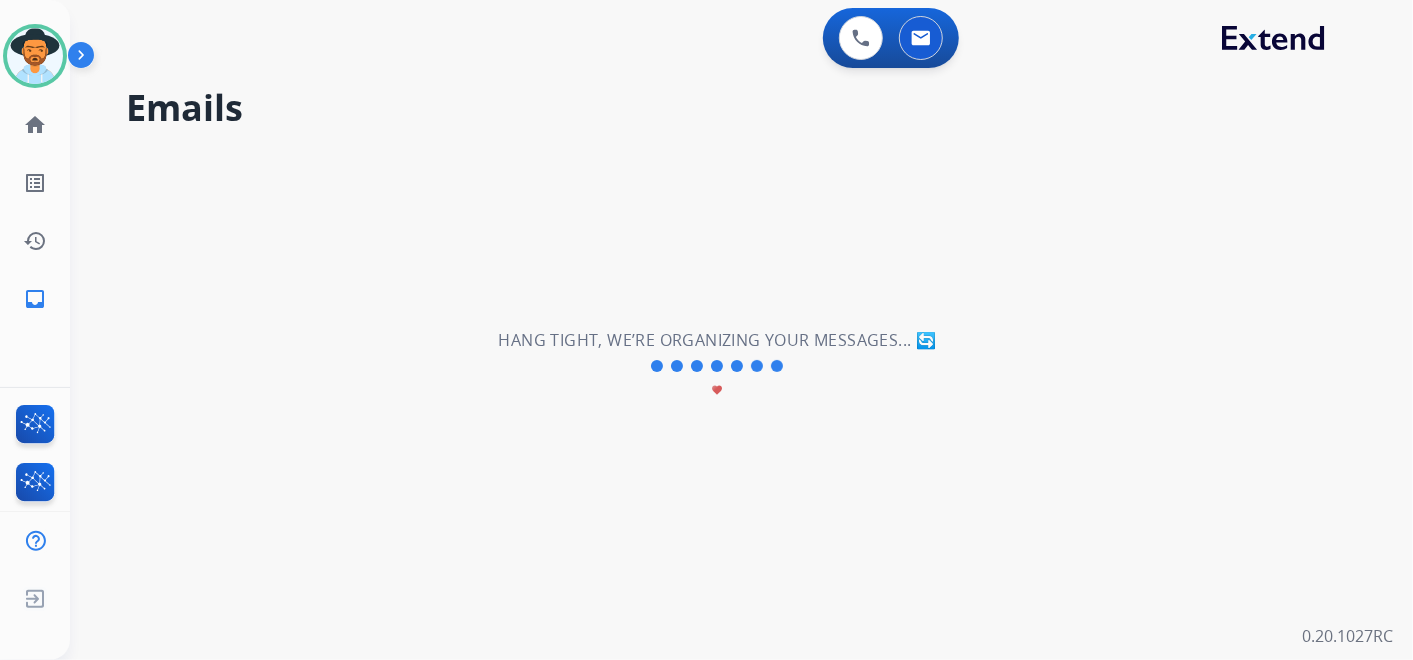 scroll, scrollTop: 0, scrollLeft: 0, axis: both 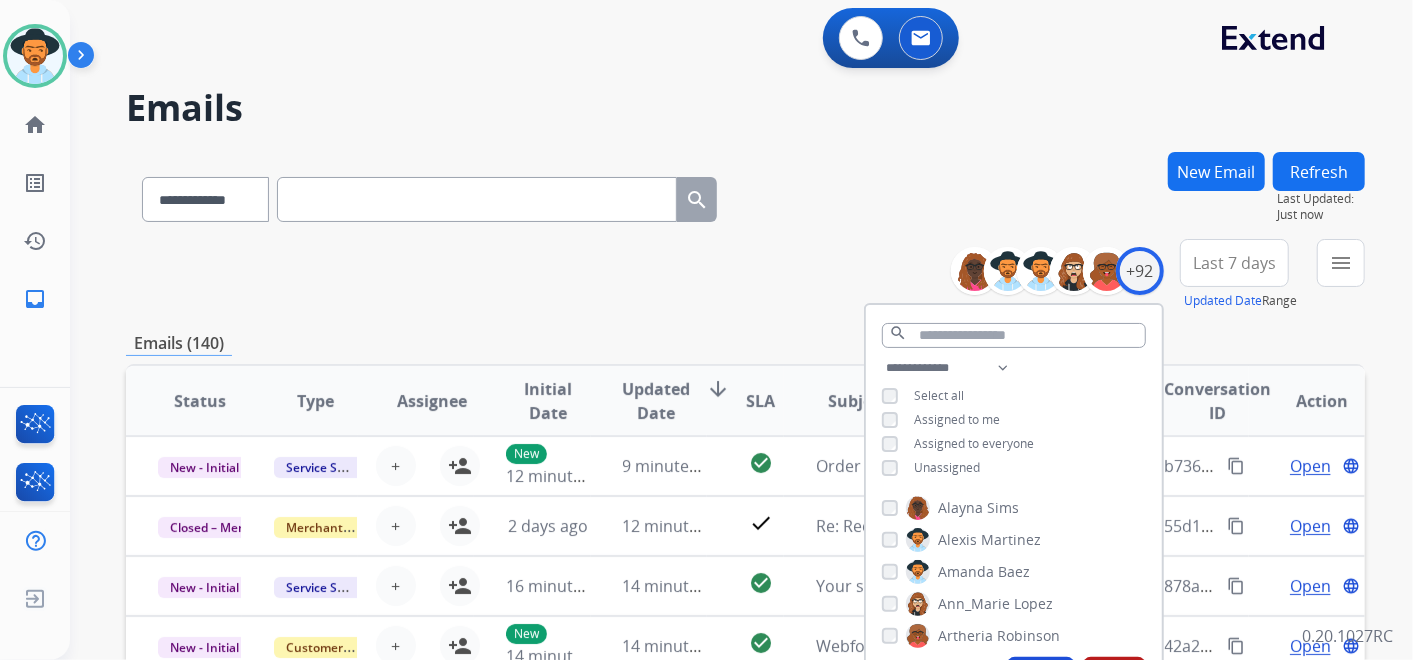 click on "Last 7 days" at bounding box center [1234, 263] 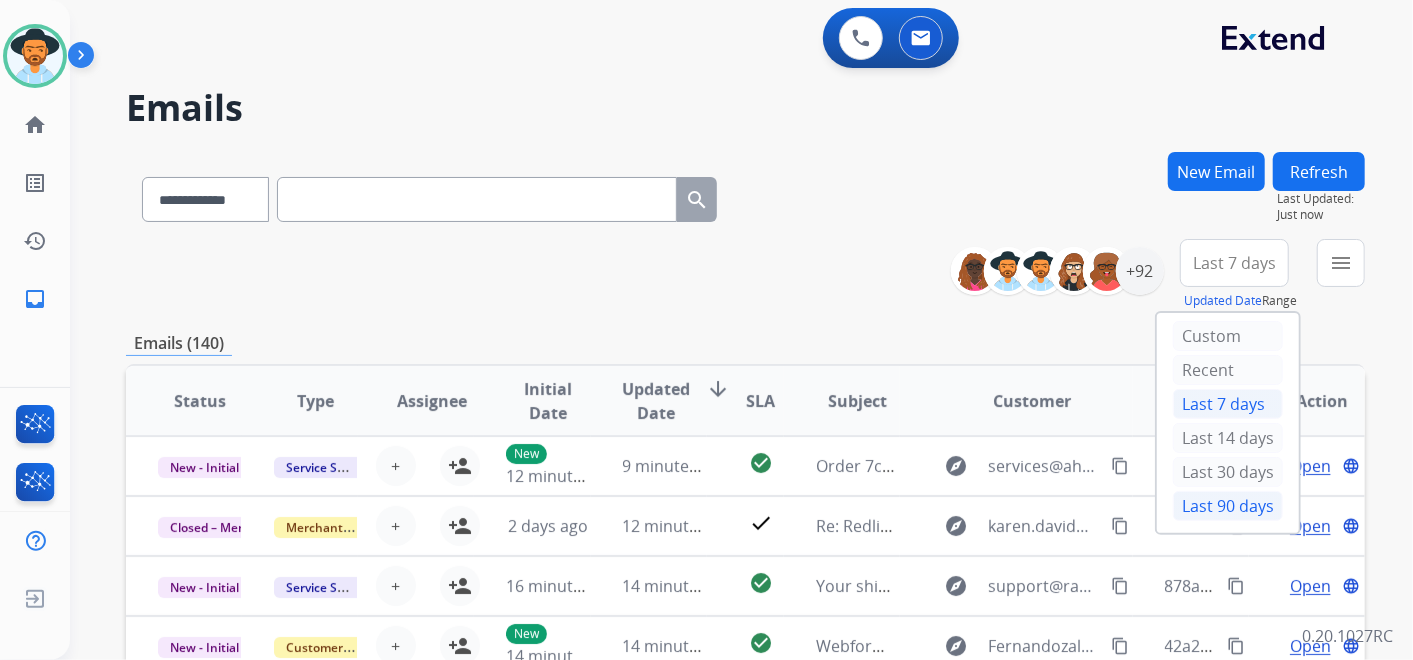 click on "Last 90 days" at bounding box center (1228, 506) 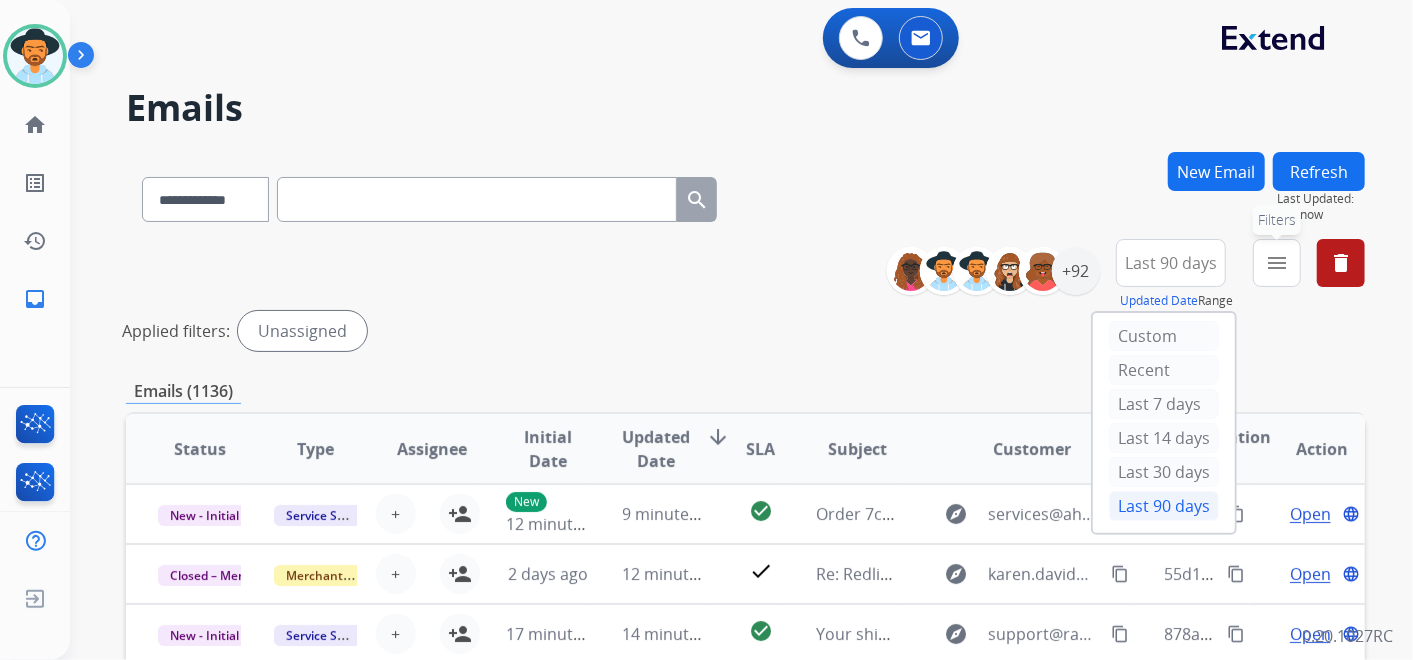 click on "menu  Filters" at bounding box center (1277, 263) 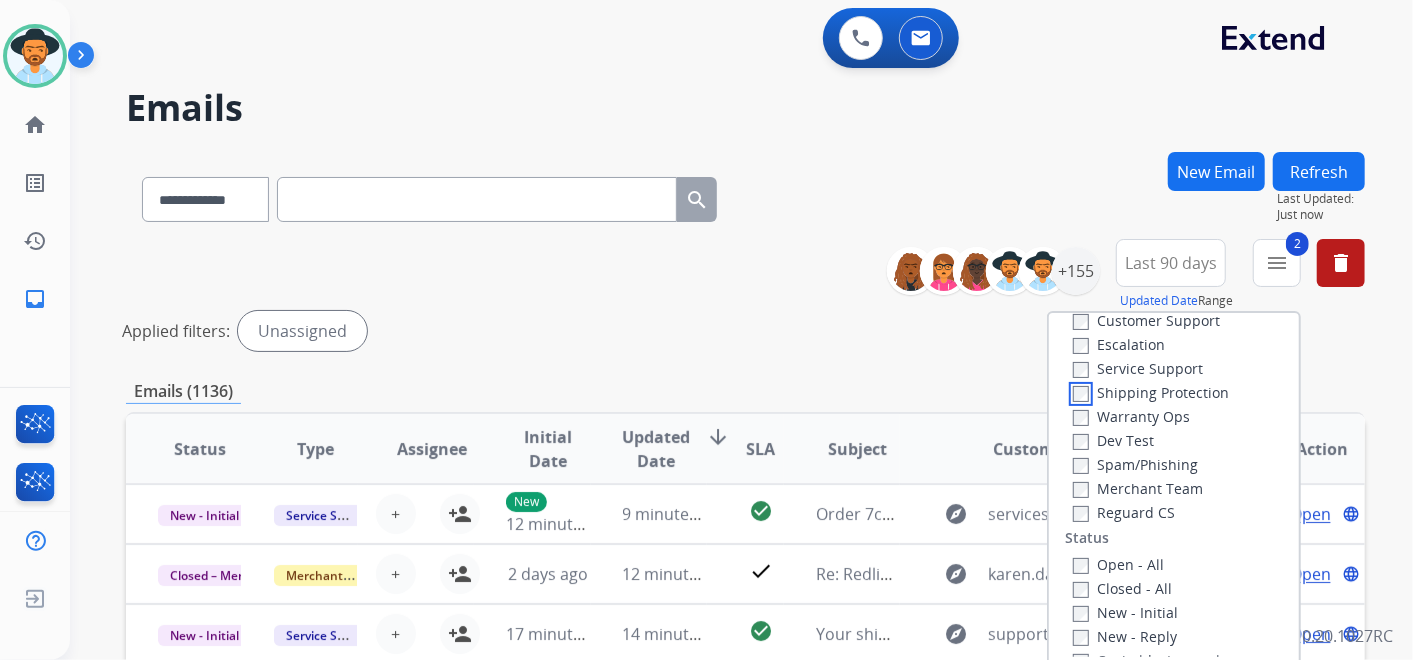 scroll, scrollTop: 111, scrollLeft: 0, axis: vertical 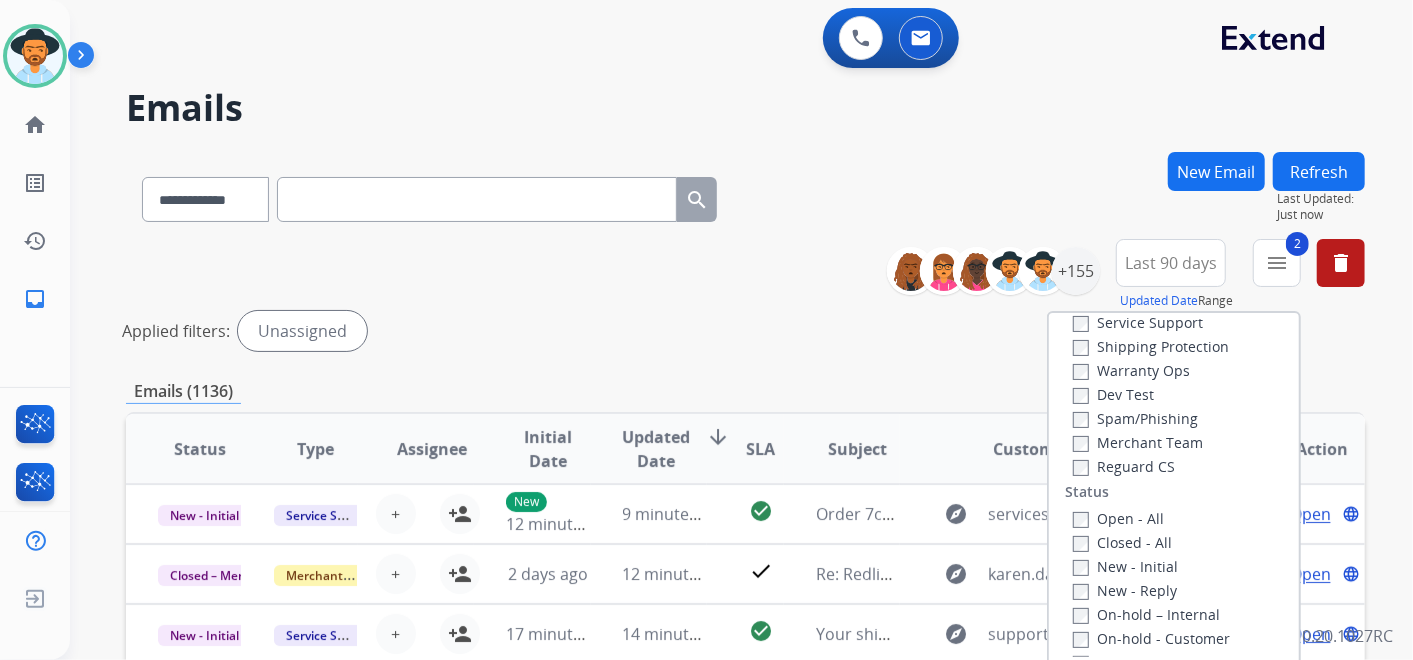 click on "Reguard CS" at bounding box center (1124, 466) 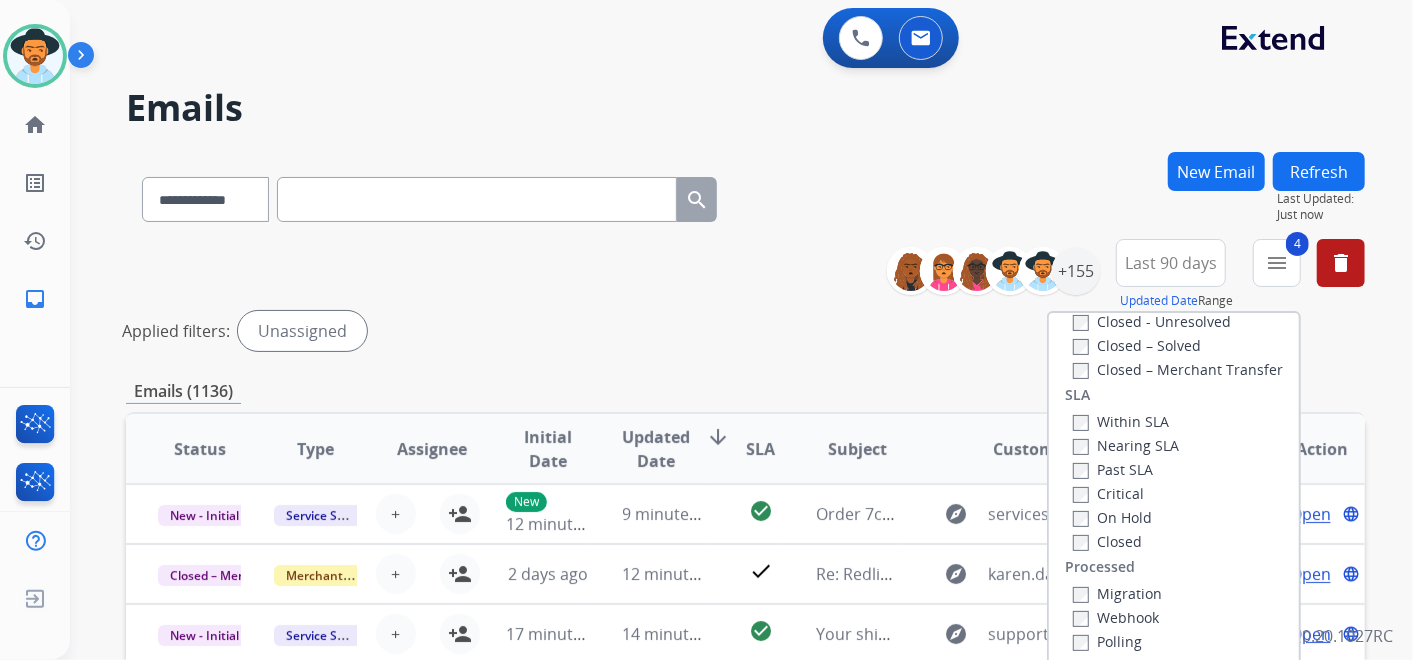 scroll, scrollTop: 526, scrollLeft: 0, axis: vertical 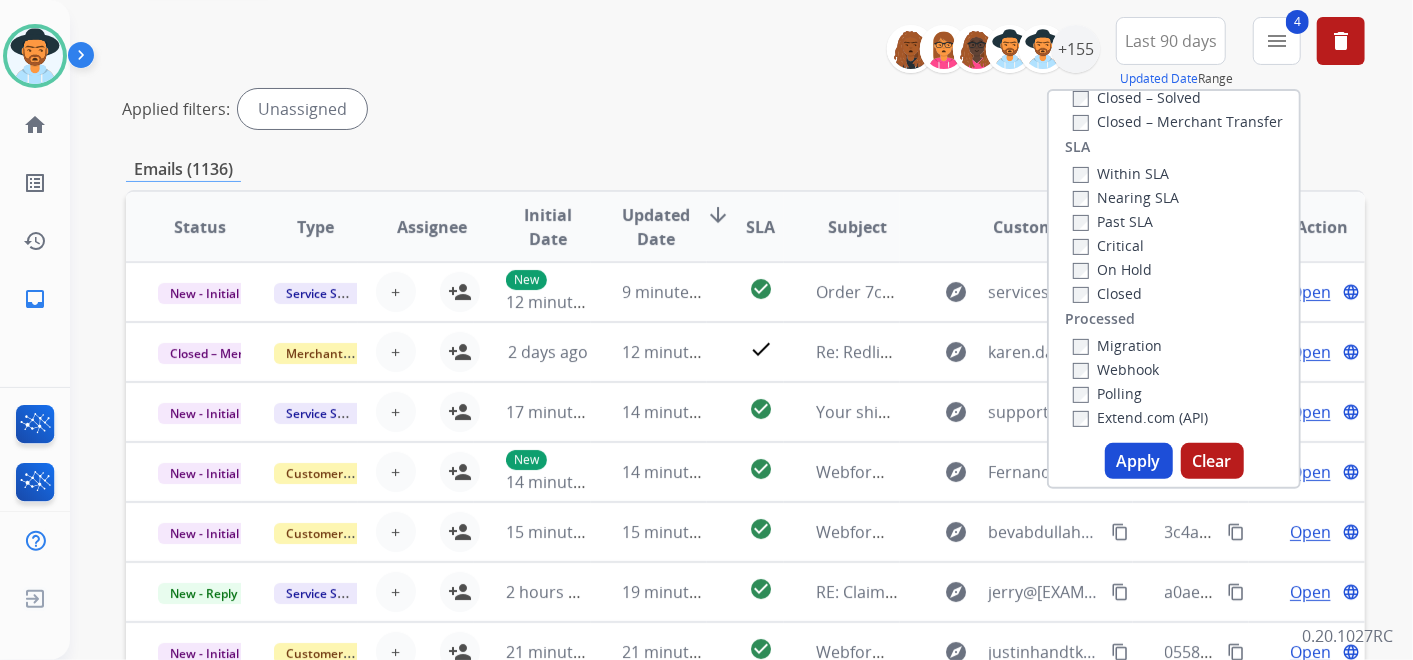 click on "Apply" at bounding box center (1139, 461) 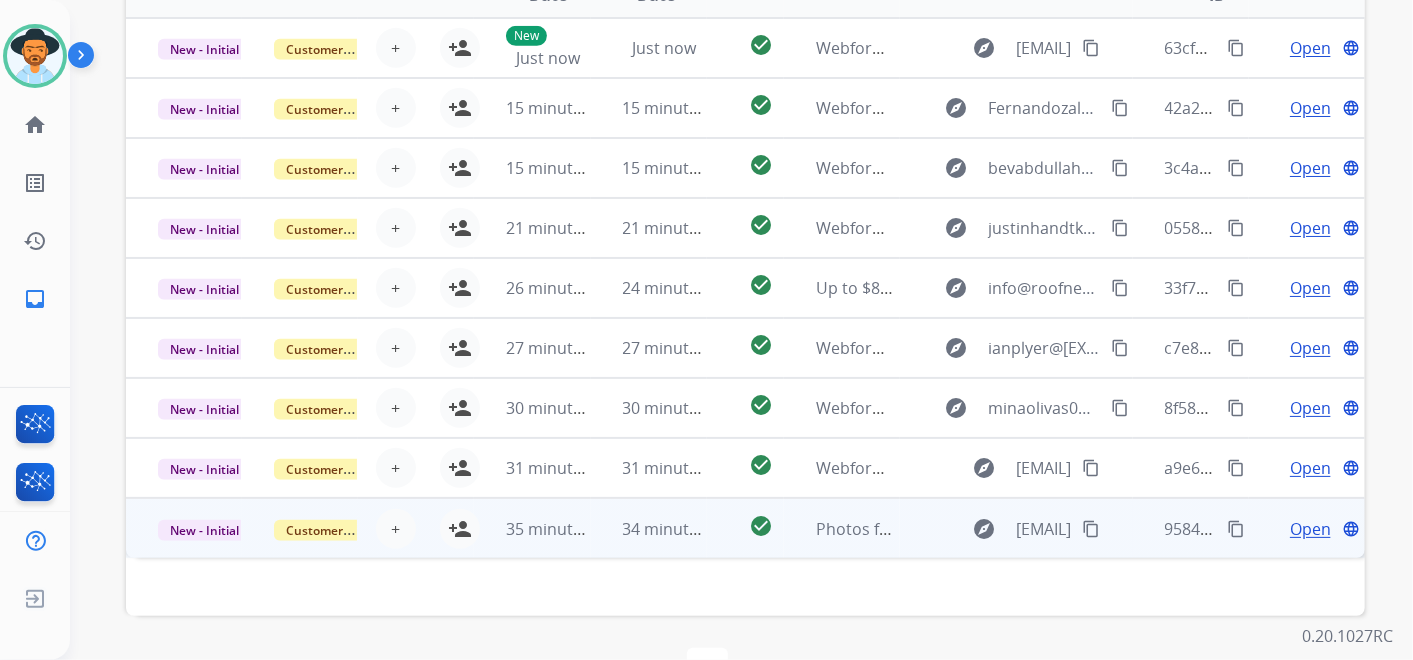 scroll, scrollTop: 621, scrollLeft: 0, axis: vertical 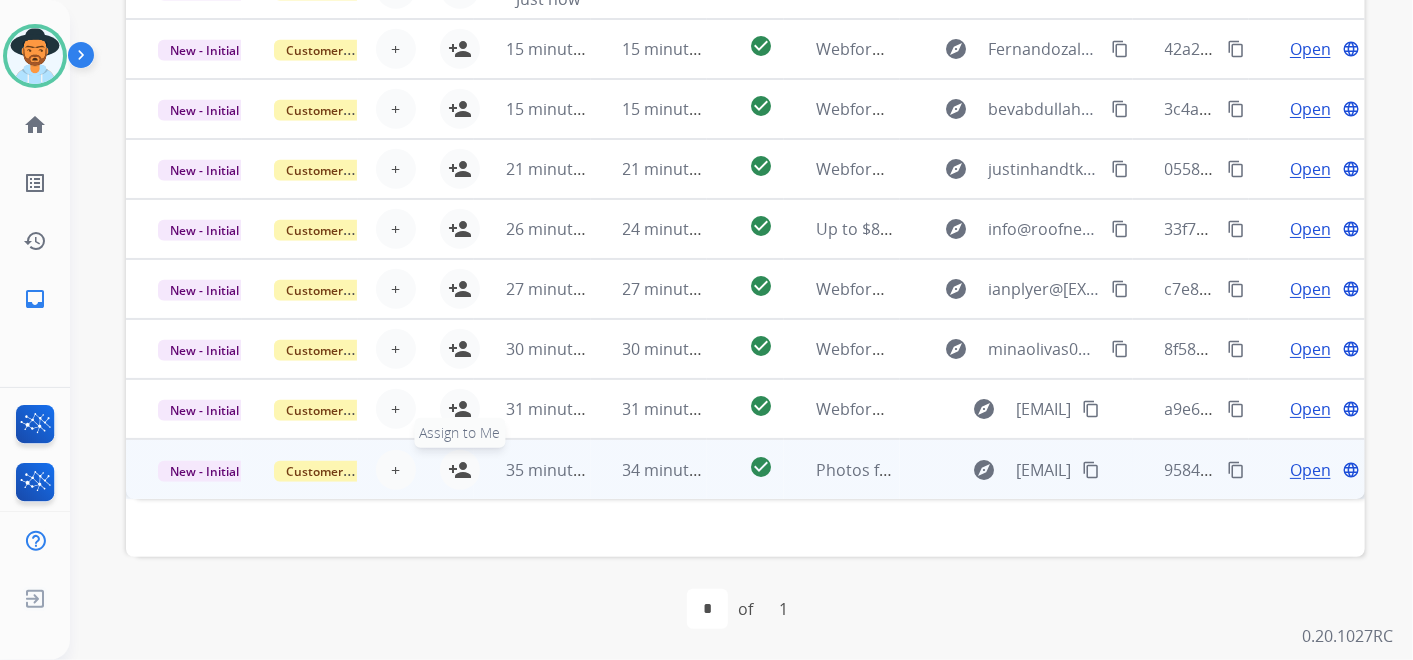 click on "person_add" at bounding box center [460, 470] 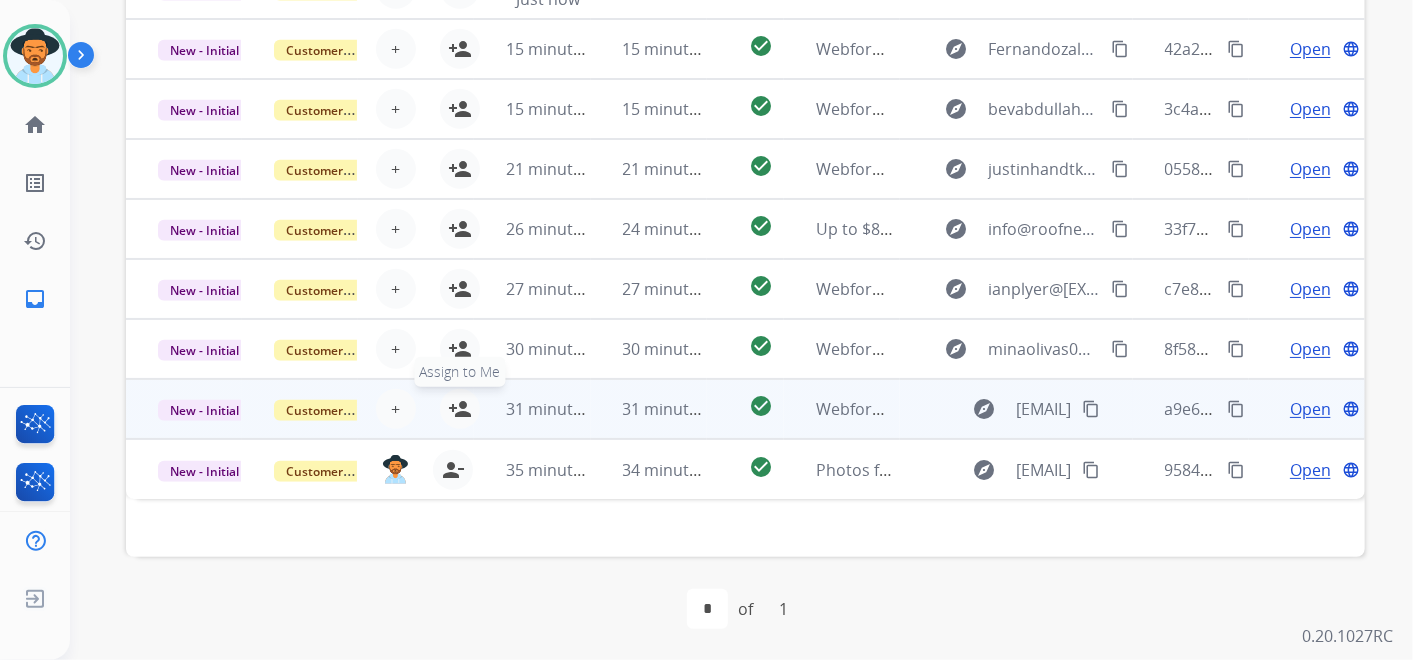 click on "person_add" at bounding box center [460, 409] 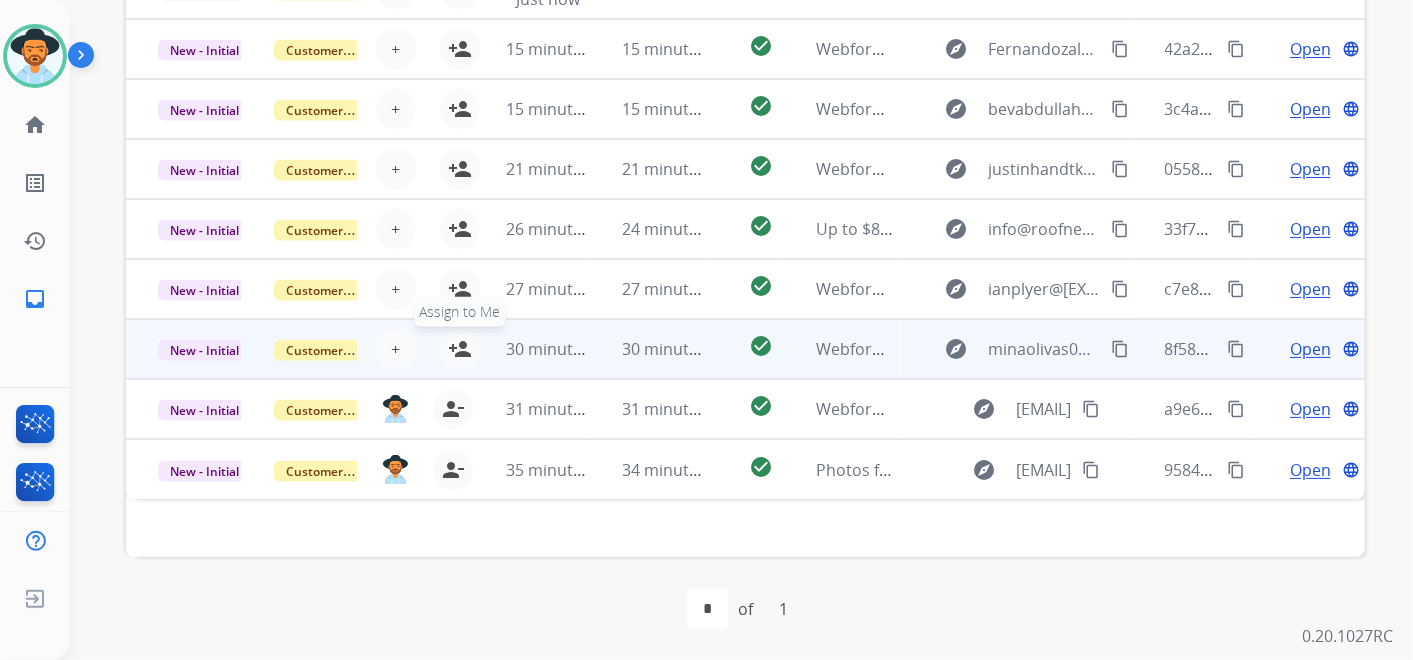 click on "person_add" at bounding box center (460, 349) 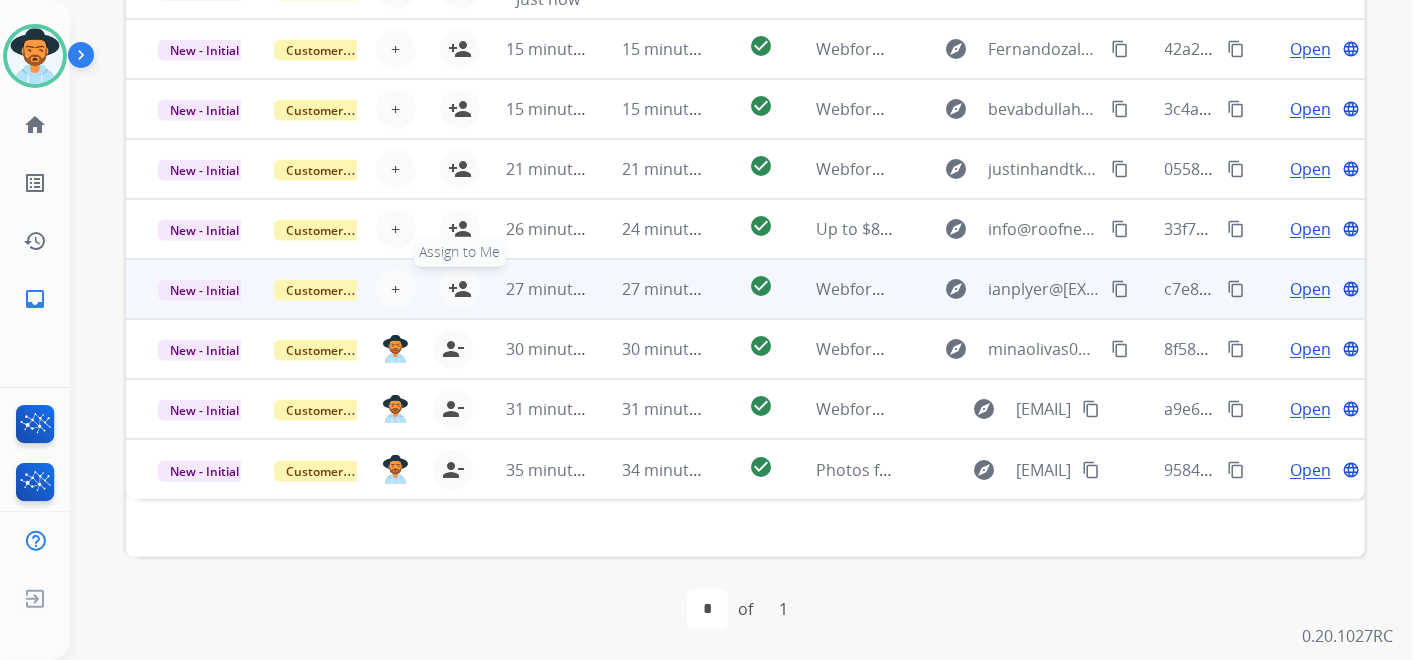click on "person_add" at bounding box center (460, 289) 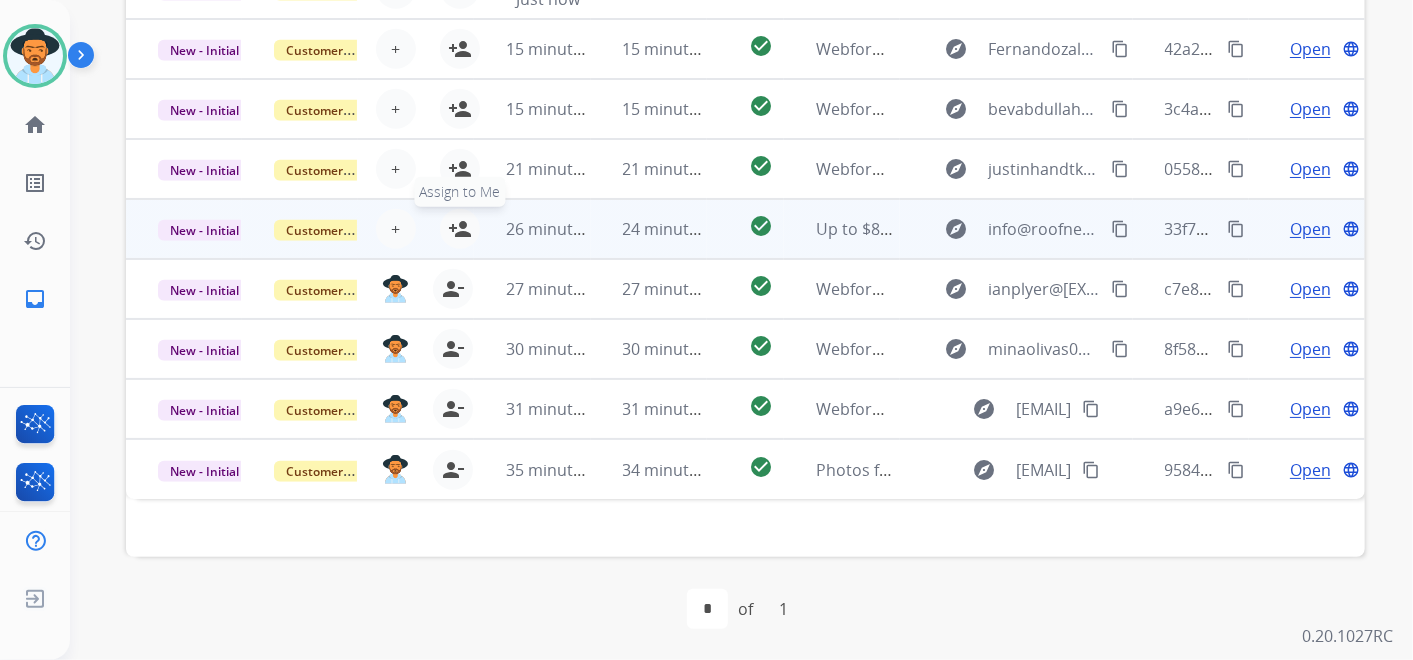 click on "person_add" at bounding box center [460, 229] 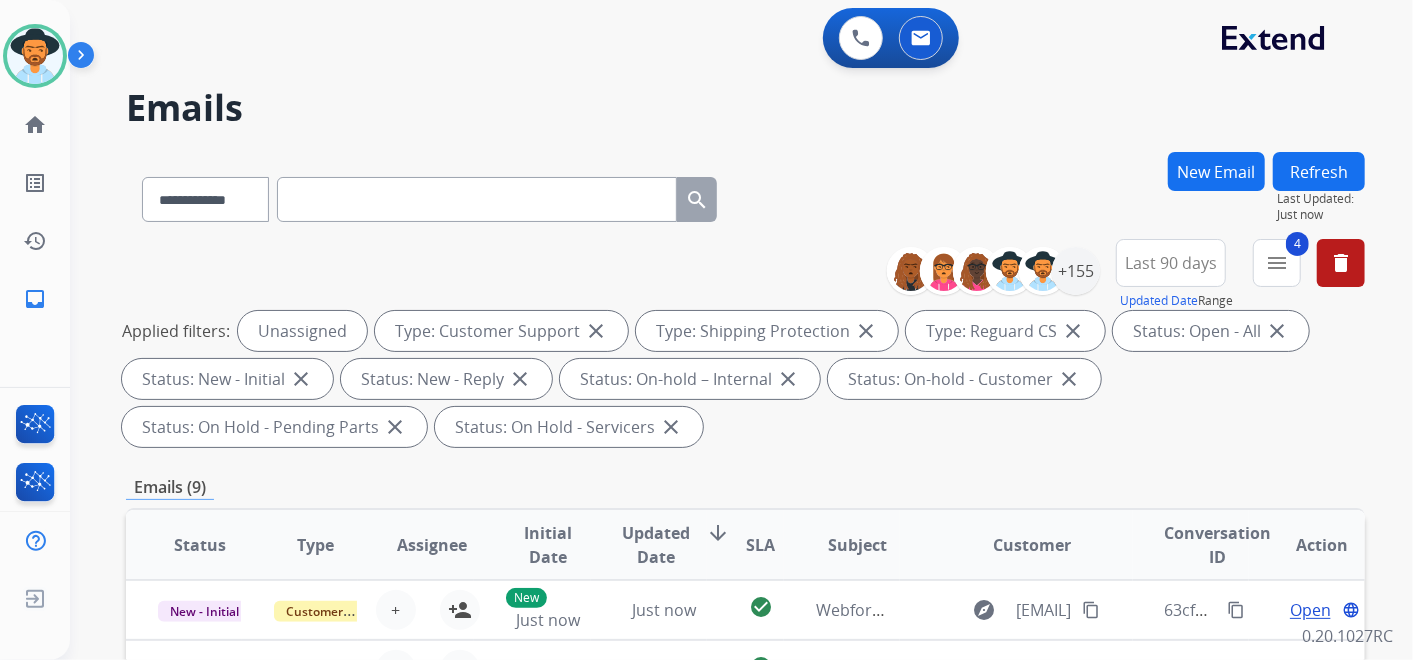 scroll, scrollTop: 0, scrollLeft: 0, axis: both 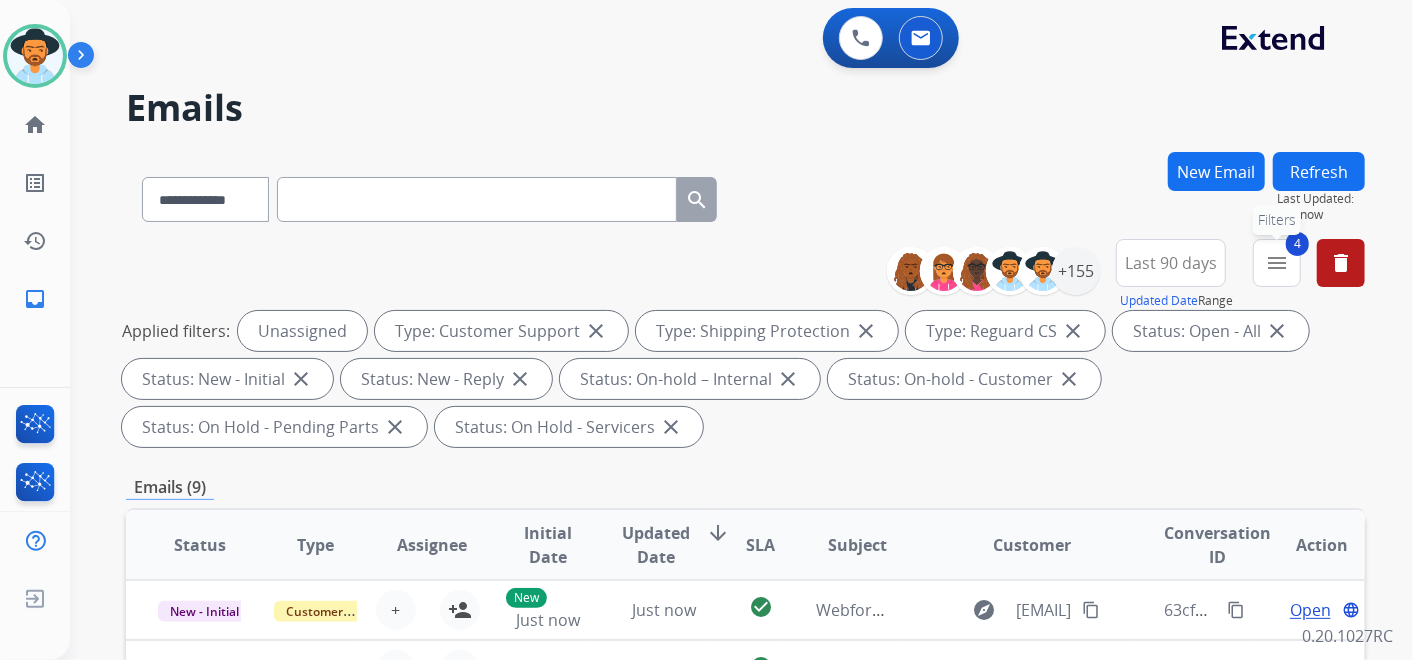 click on "menu" at bounding box center (1277, 263) 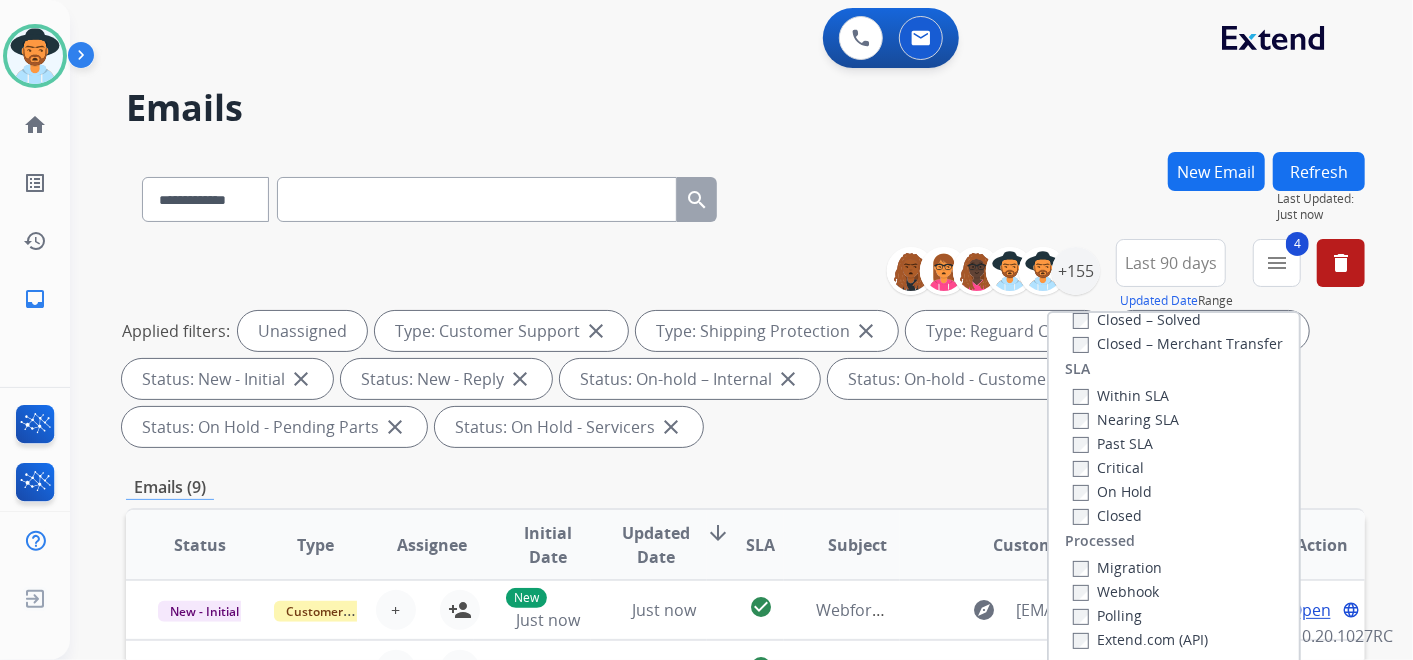click on "**********" at bounding box center [745, 195] 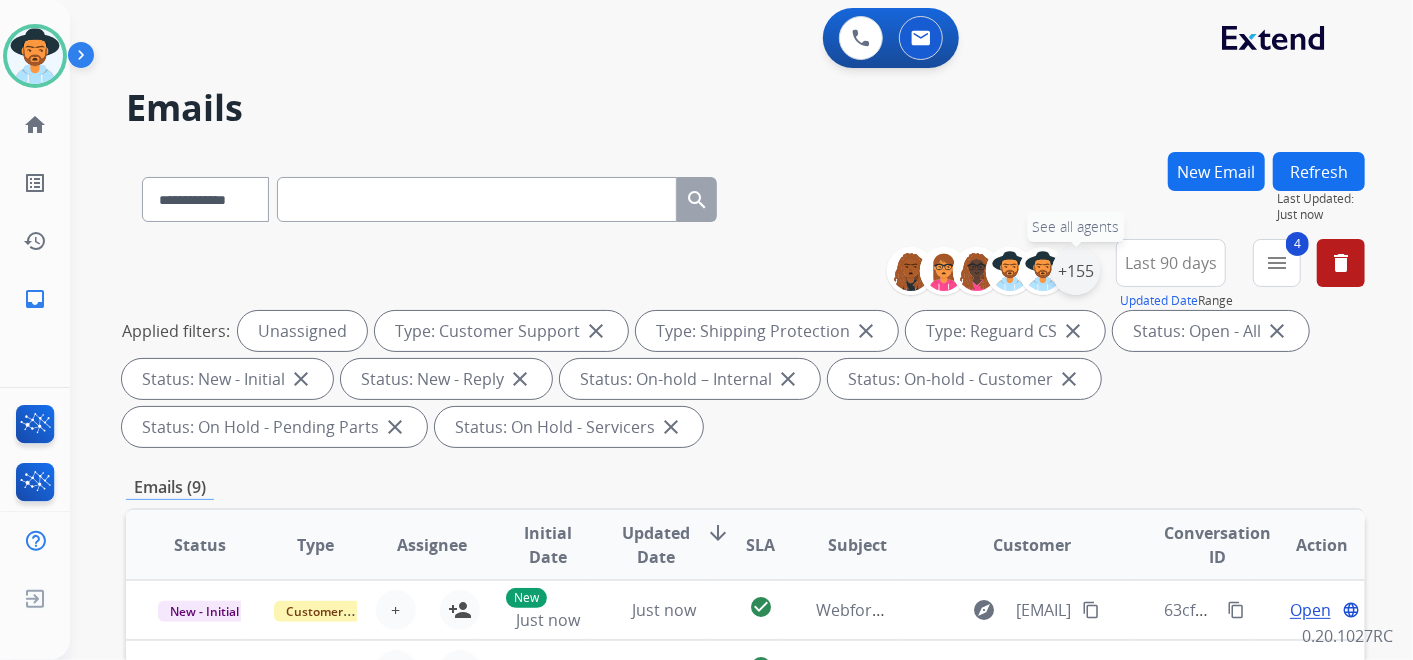 click on "+155" at bounding box center (1076, 271) 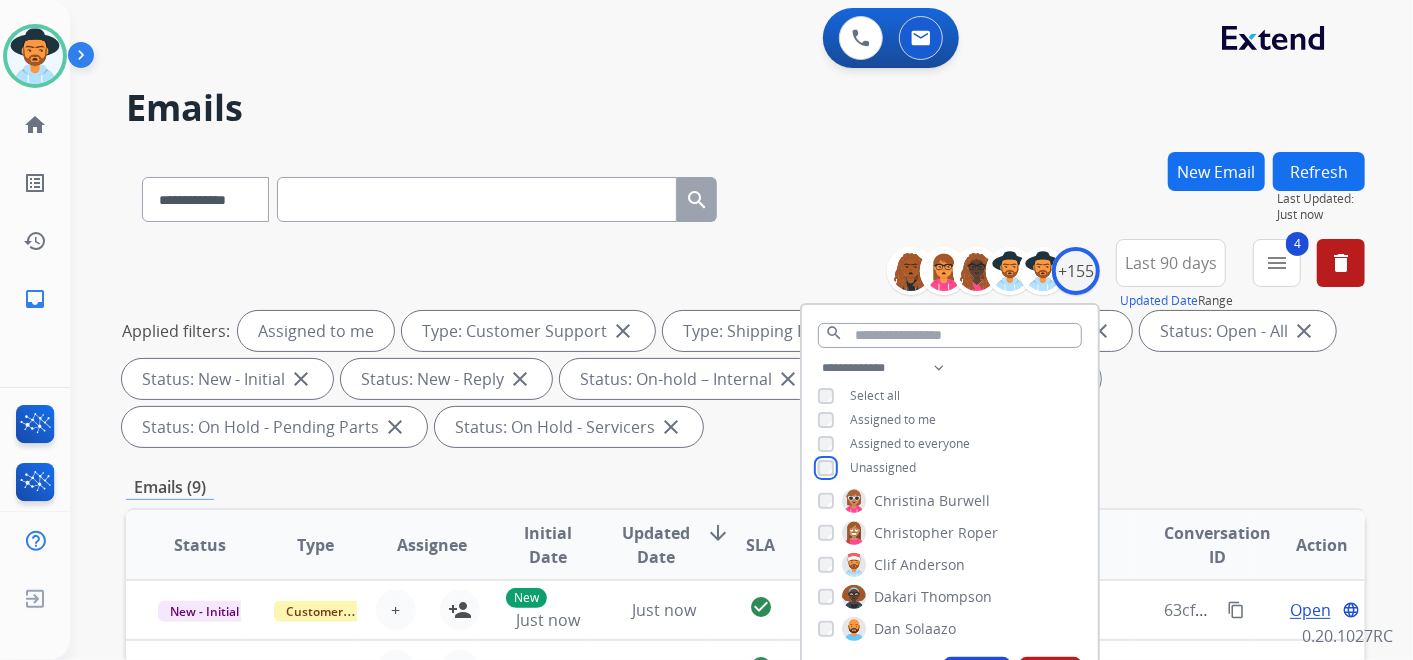 scroll, scrollTop: 1000, scrollLeft: 0, axis: vertical 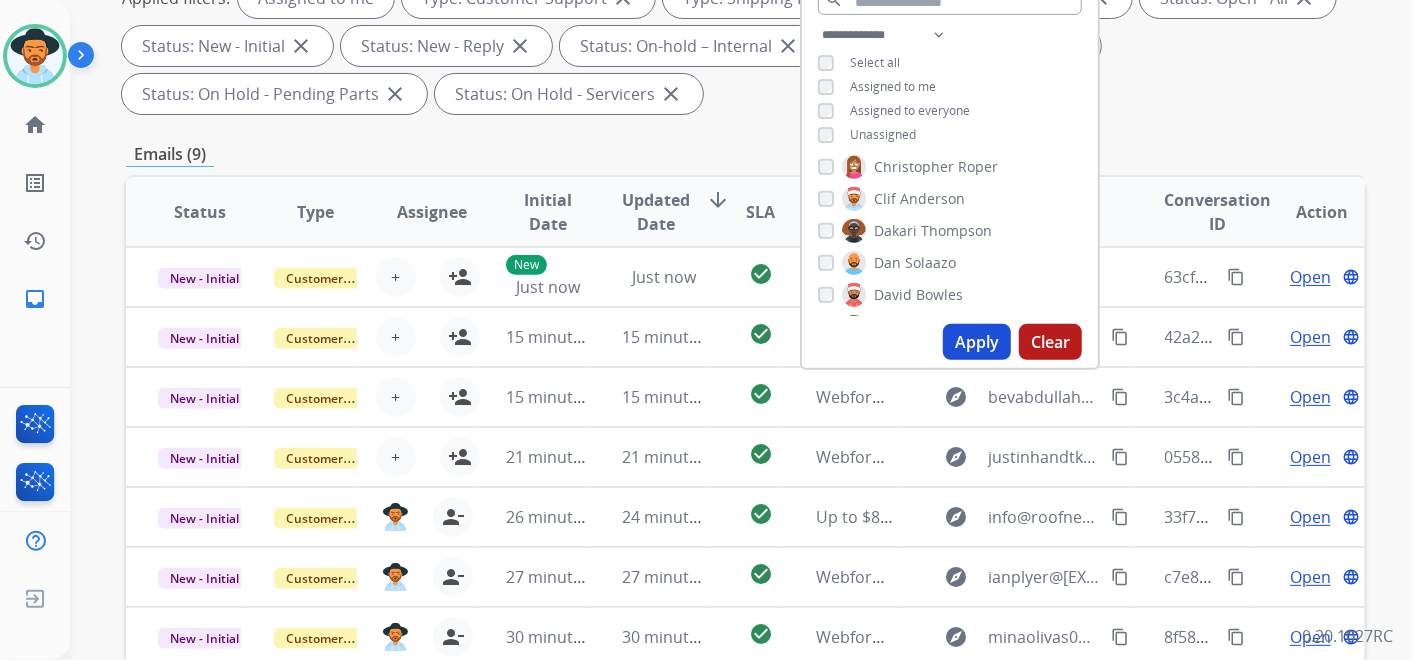 click on "Apply" at bounding box center [977, 342] 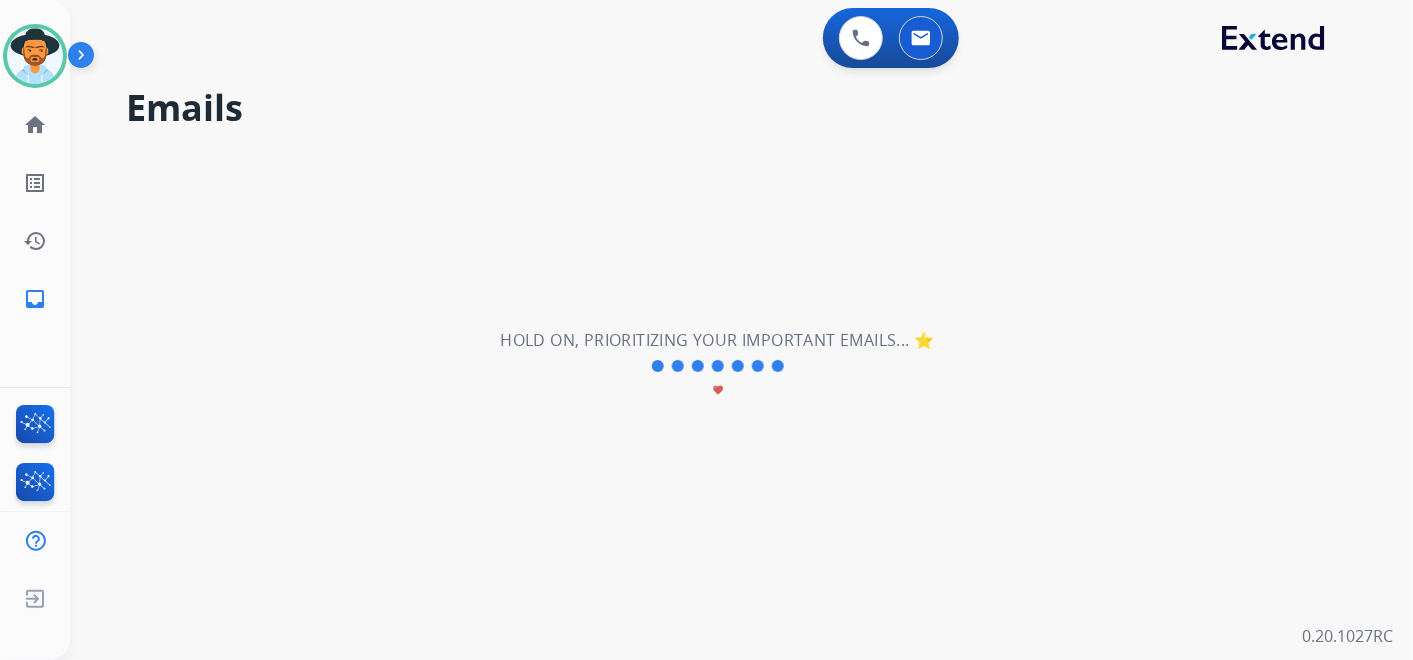 scroll, scrollTop: 0, scrollLeft: 0, axis: both 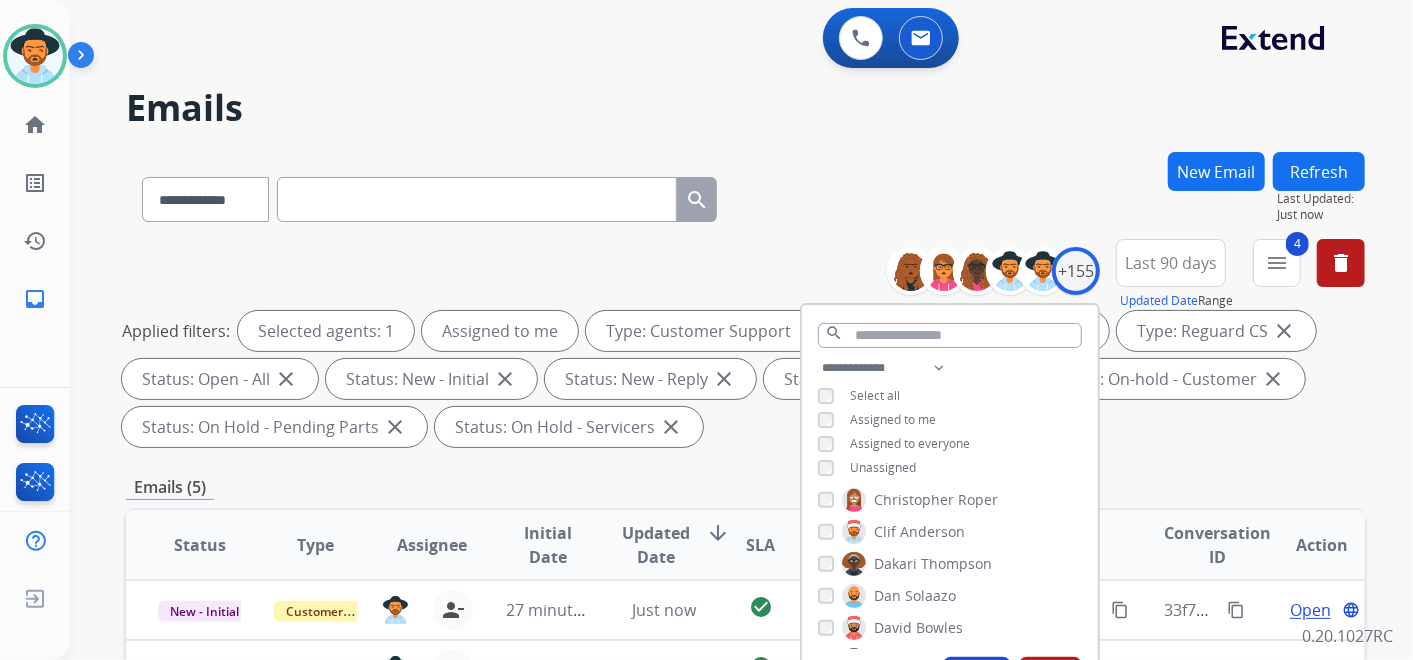 click on "Applied filters:  Selected agents: 1  Assigned to me  Type: Customer Support  close  Type: Shipping Protection  close  Type: Reguard CS  close  Status: Open - All  close  Status: New - Initial  close  Status: New - Reply  close  Status: On-hold – Internal  close  Status: On-hold - Customer  close  Status: On Hold - Pending Parts  close  Status: On Hold - Servicers  close" at bounding box center (741, 379) 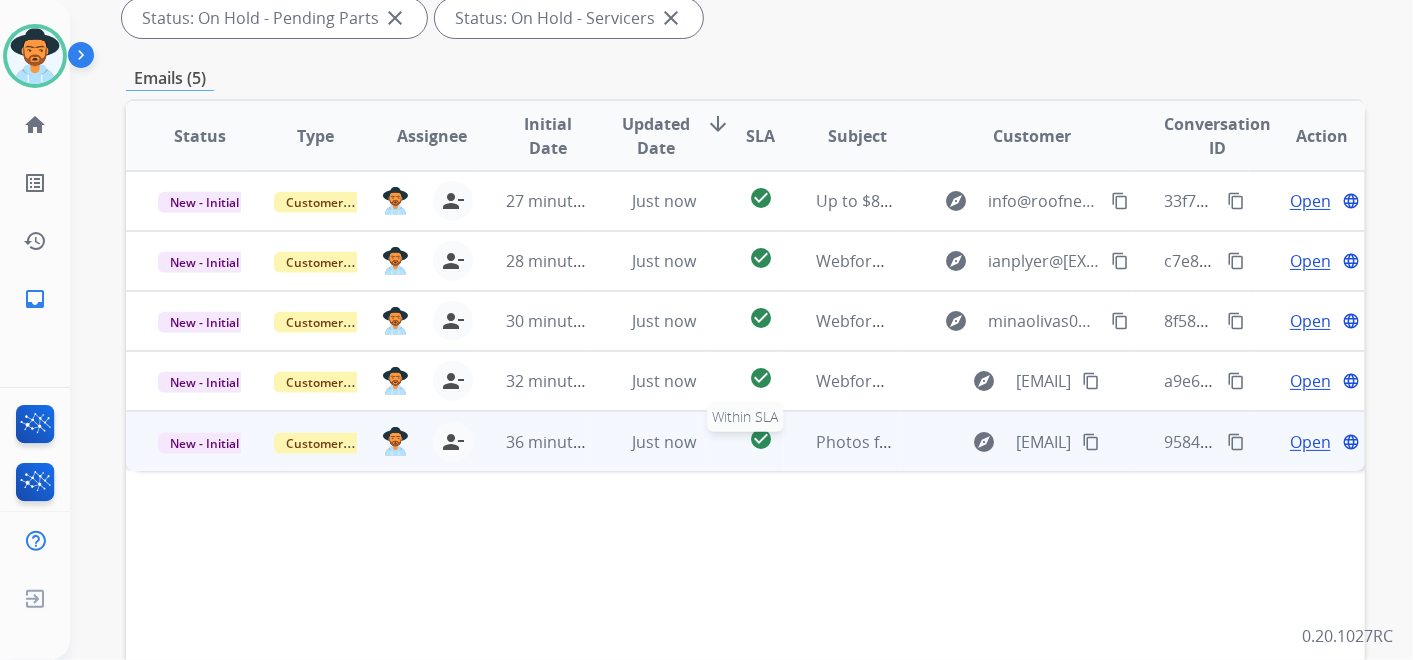 scroll, scrollTop: 444, scrollLeft: 0, axis: vertical 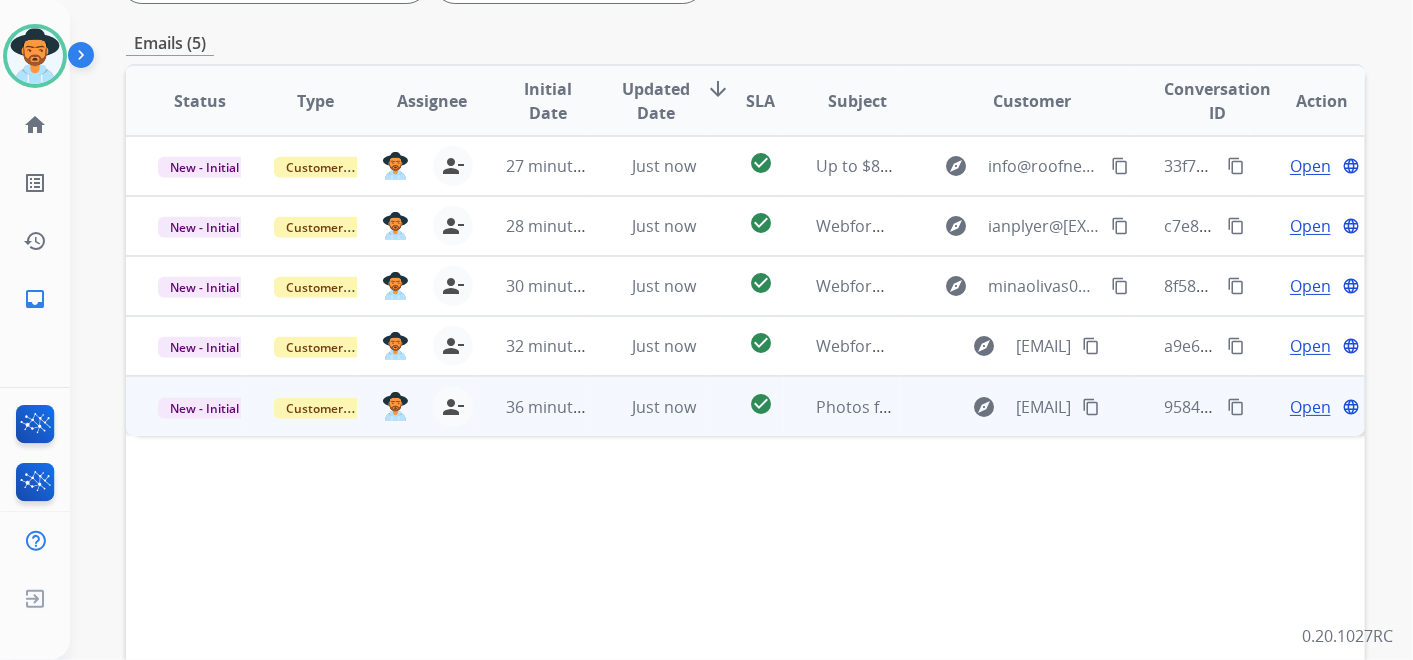 click on "Open" at bounding box center (1310, 407) 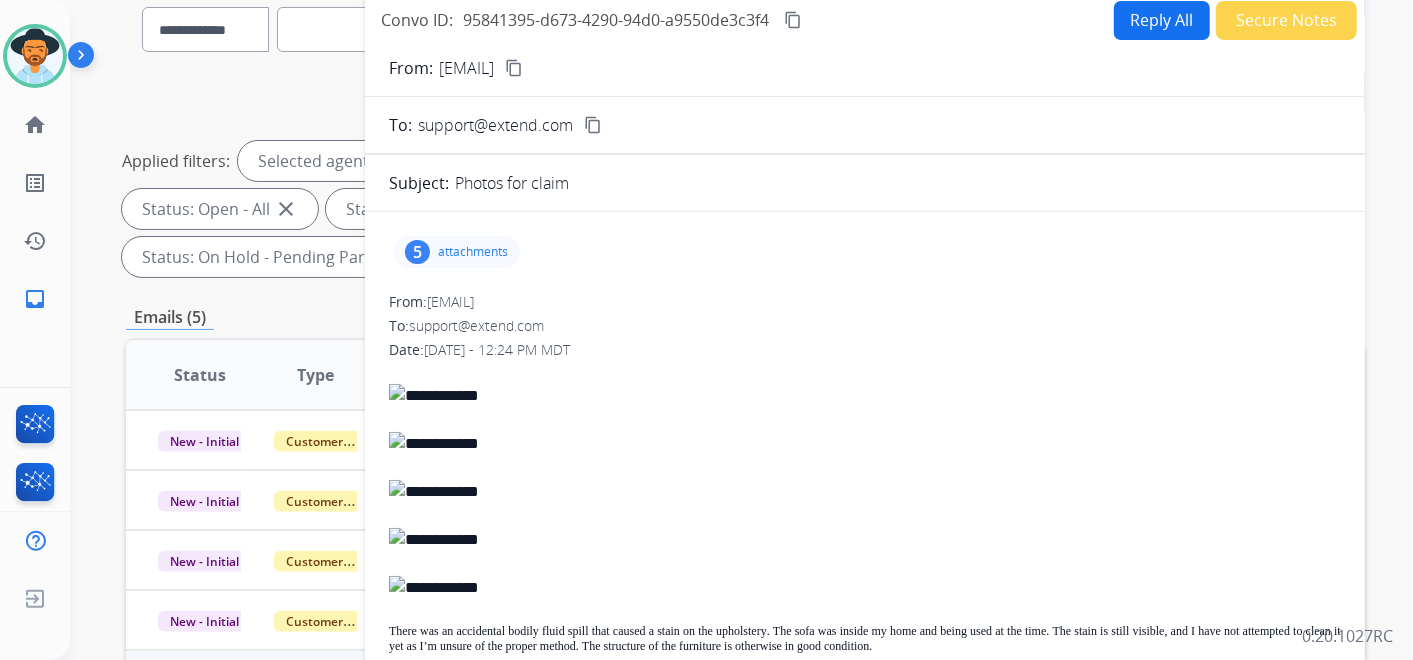 scroll, scrollTop: 111, scrollLeft: 0, axis: vertical 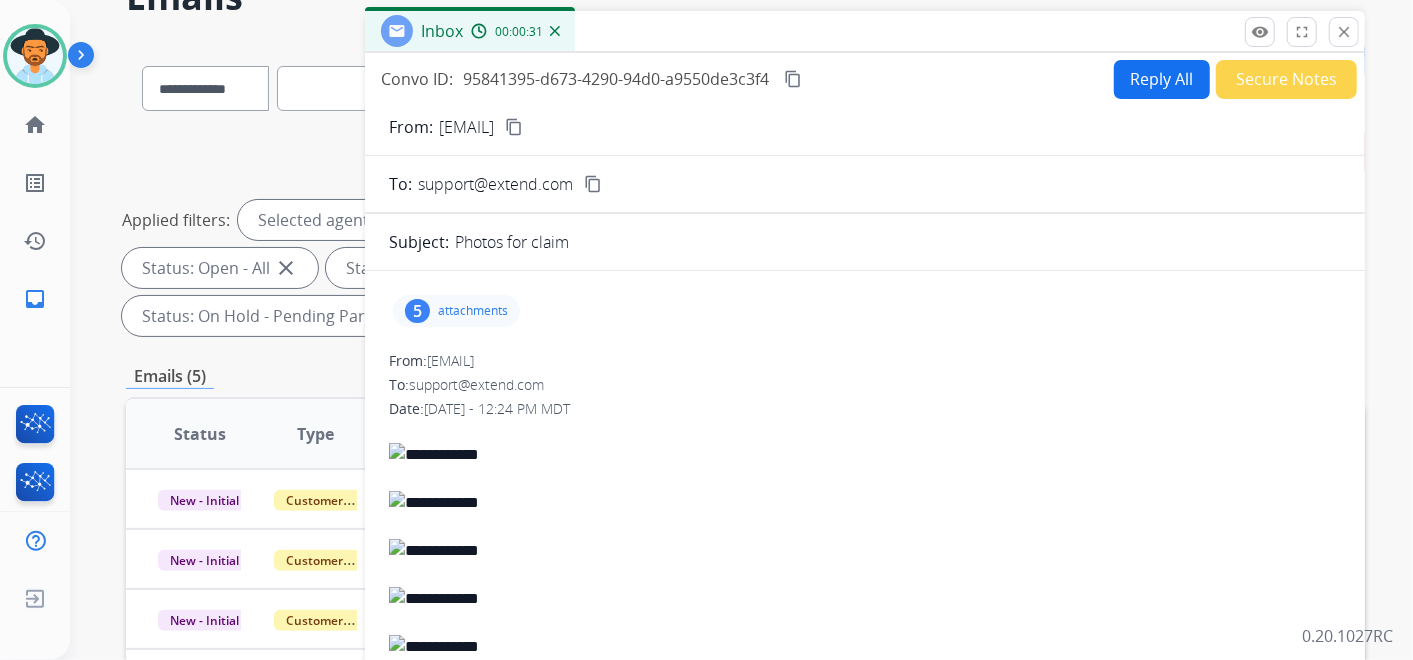 click on "attachments" at bounding box center [473, 311] 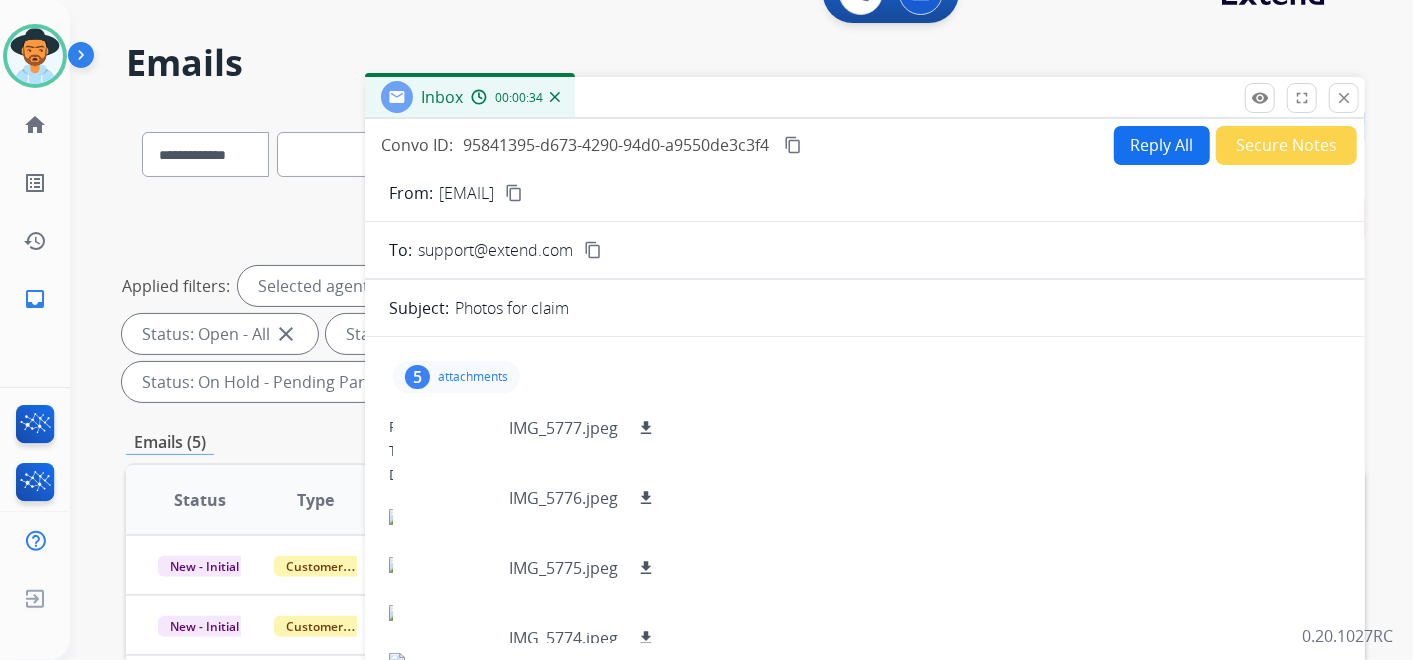 scroll, scrollTop: 0, scrollLeft: 0, axis: both 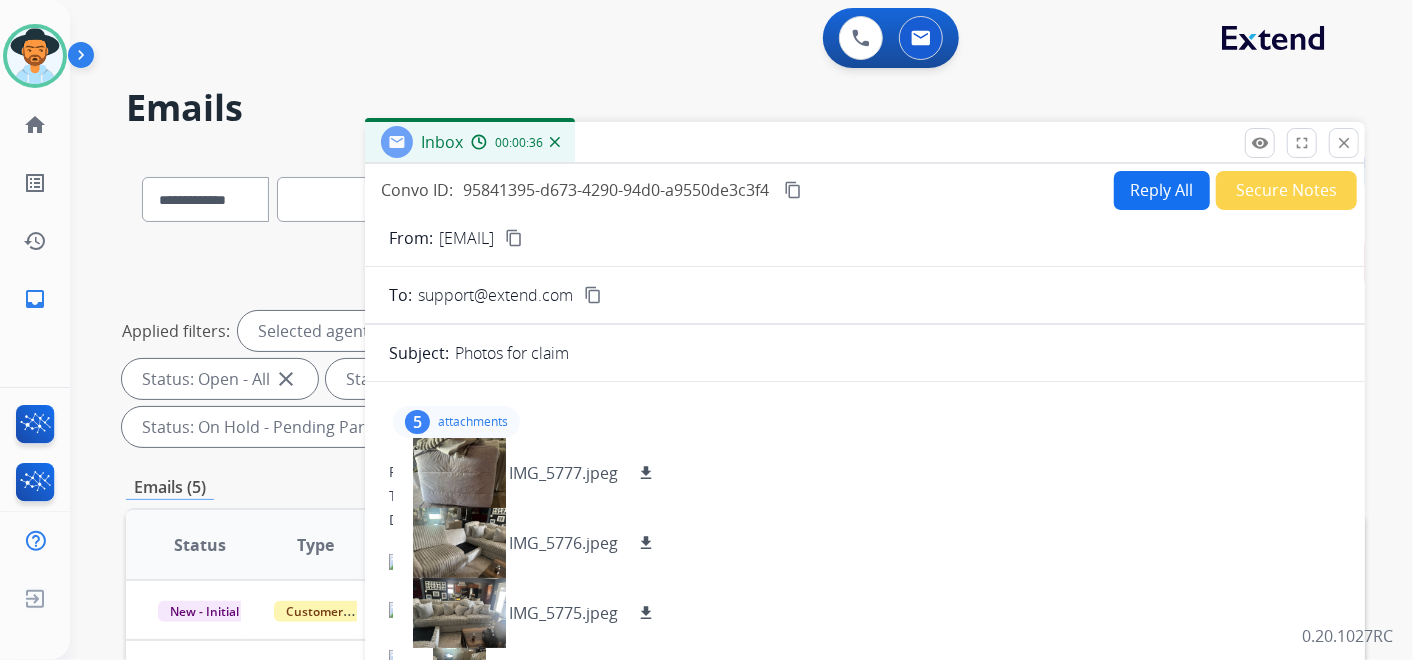 click on "content_copy" at bounding box center [514, 238] 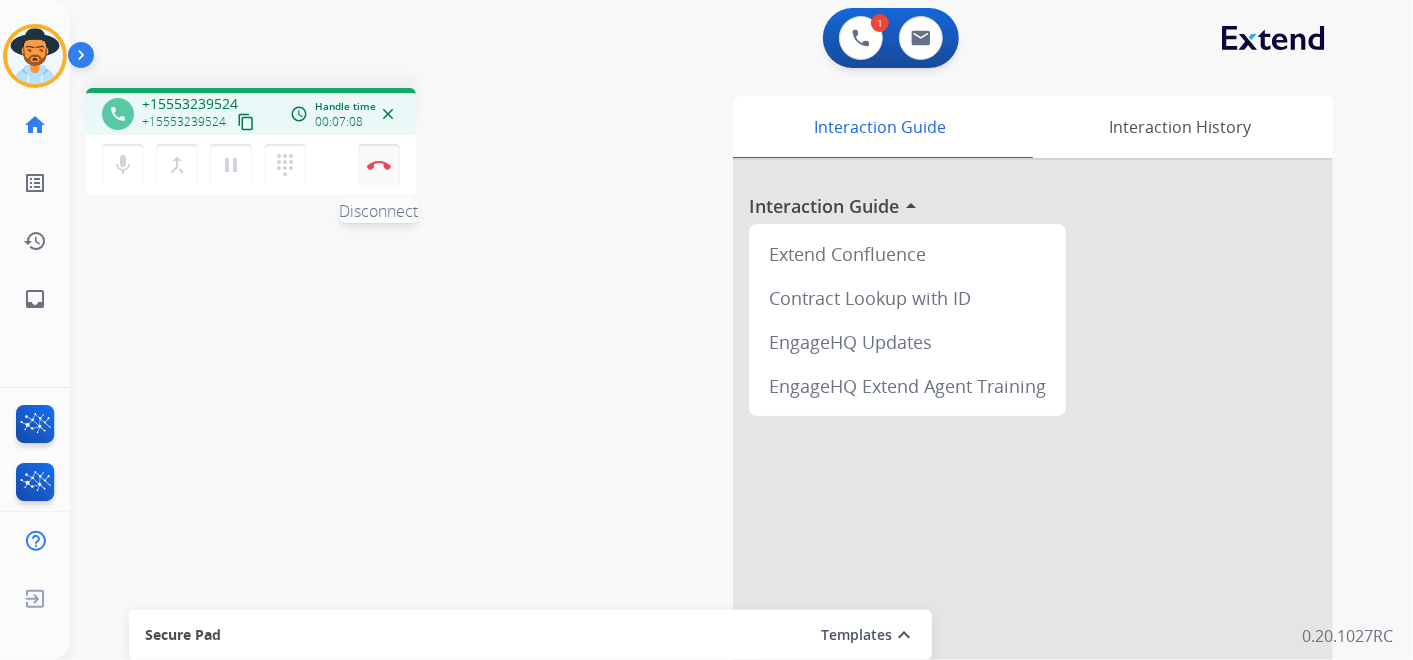 click at bounding box center (379, 165) 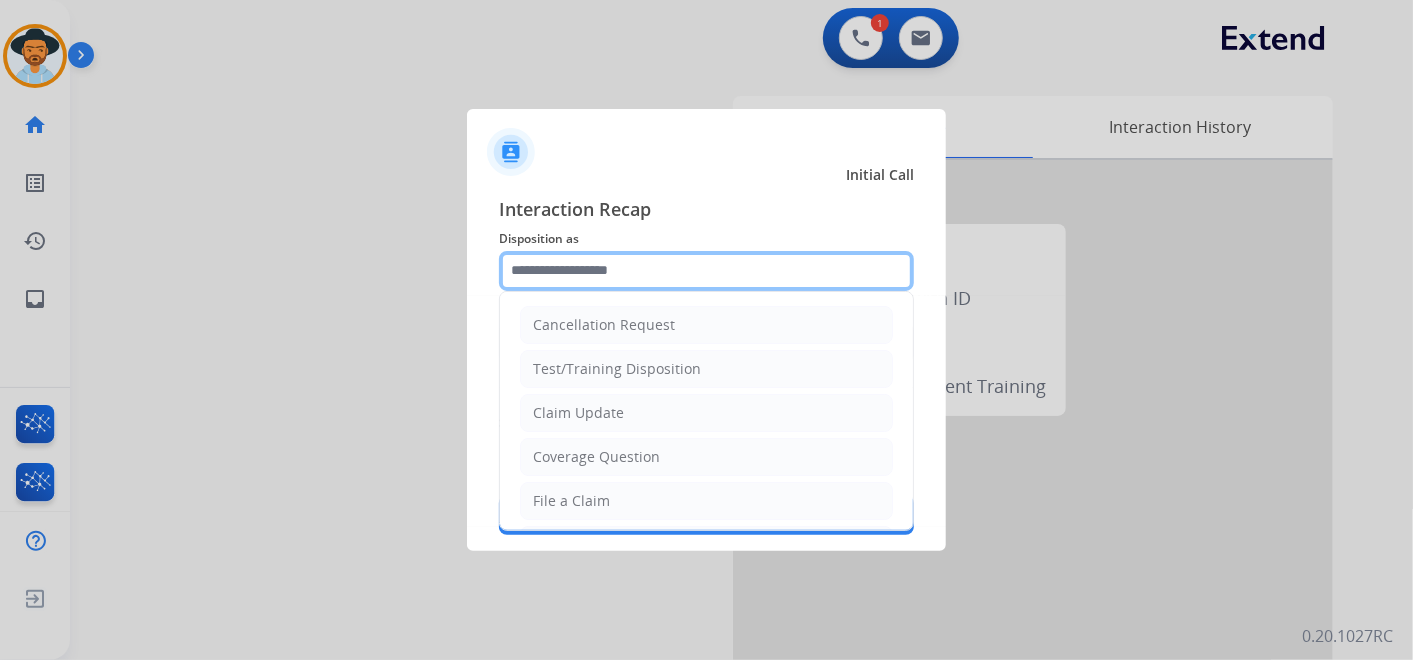 click 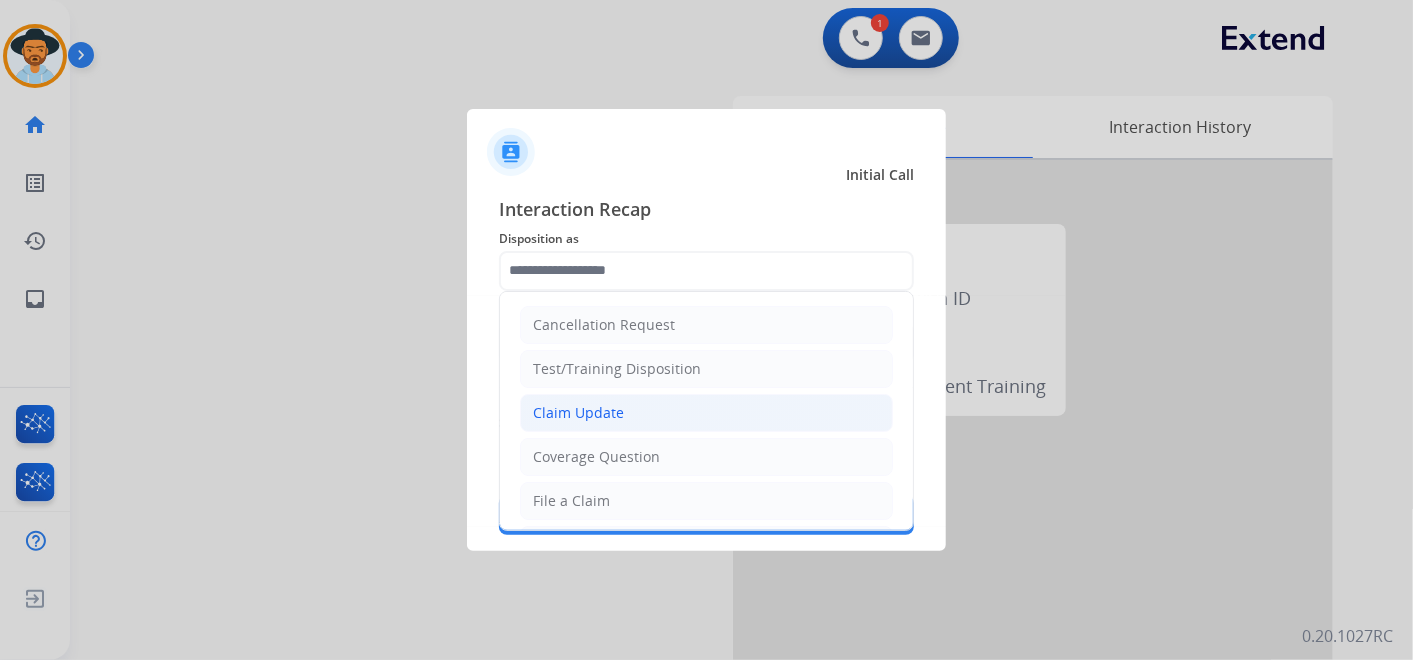 click on "Claim Update" 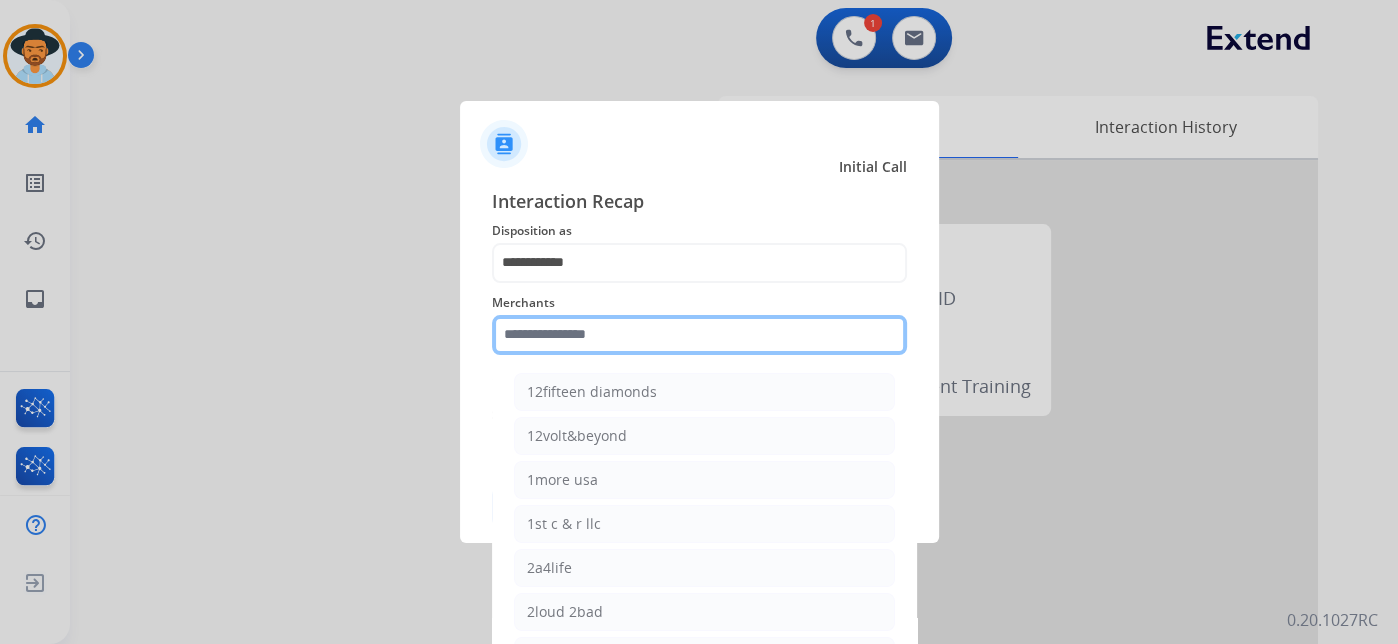 click 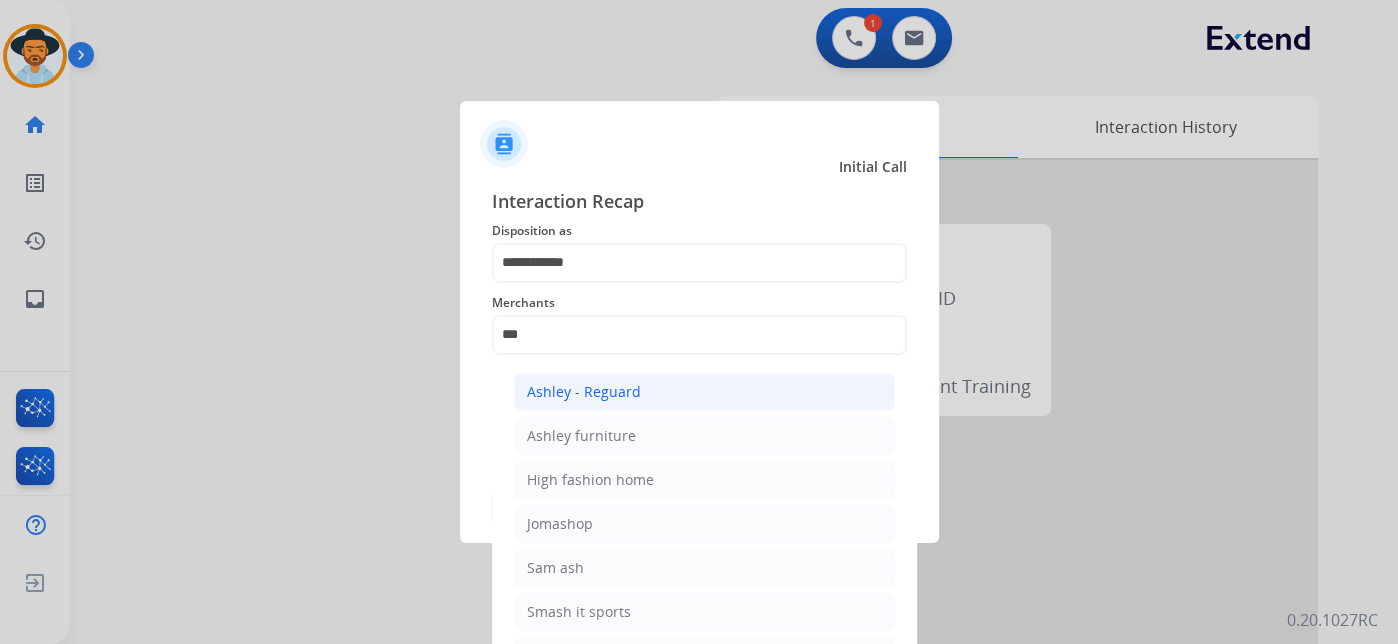 click on "Ashley - Reguard" 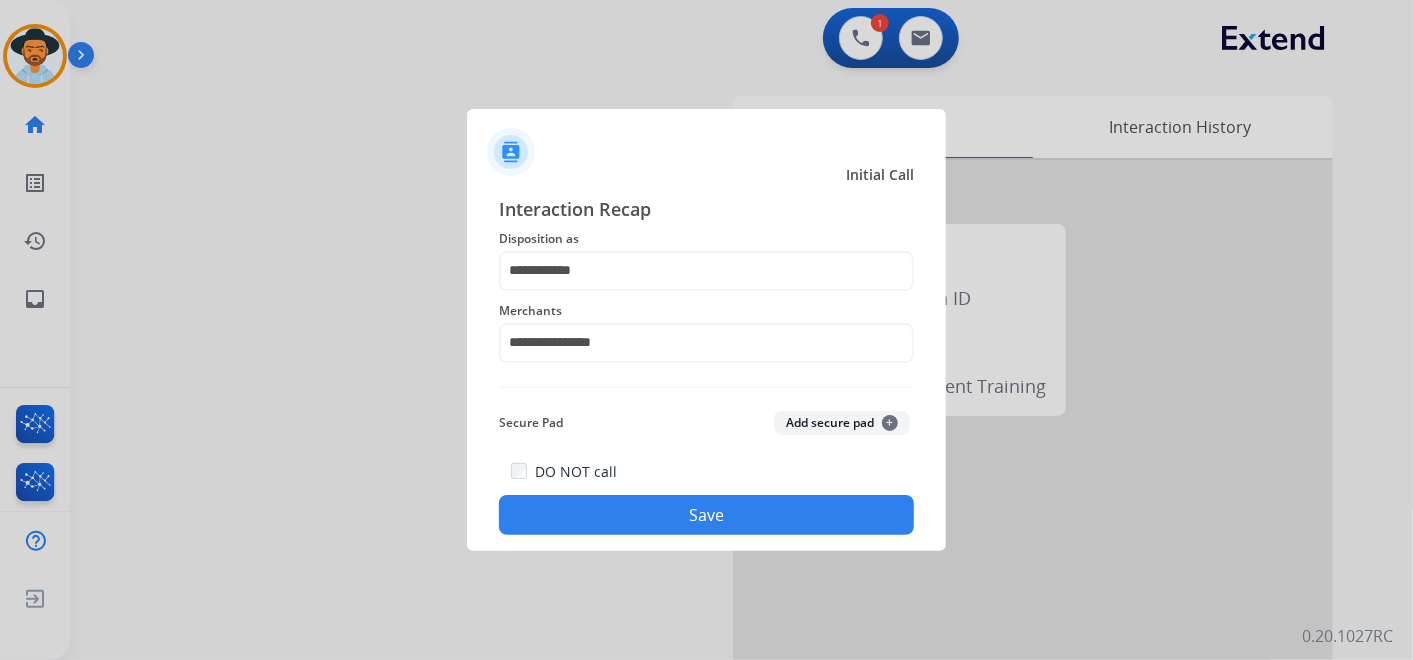 click on "Save" 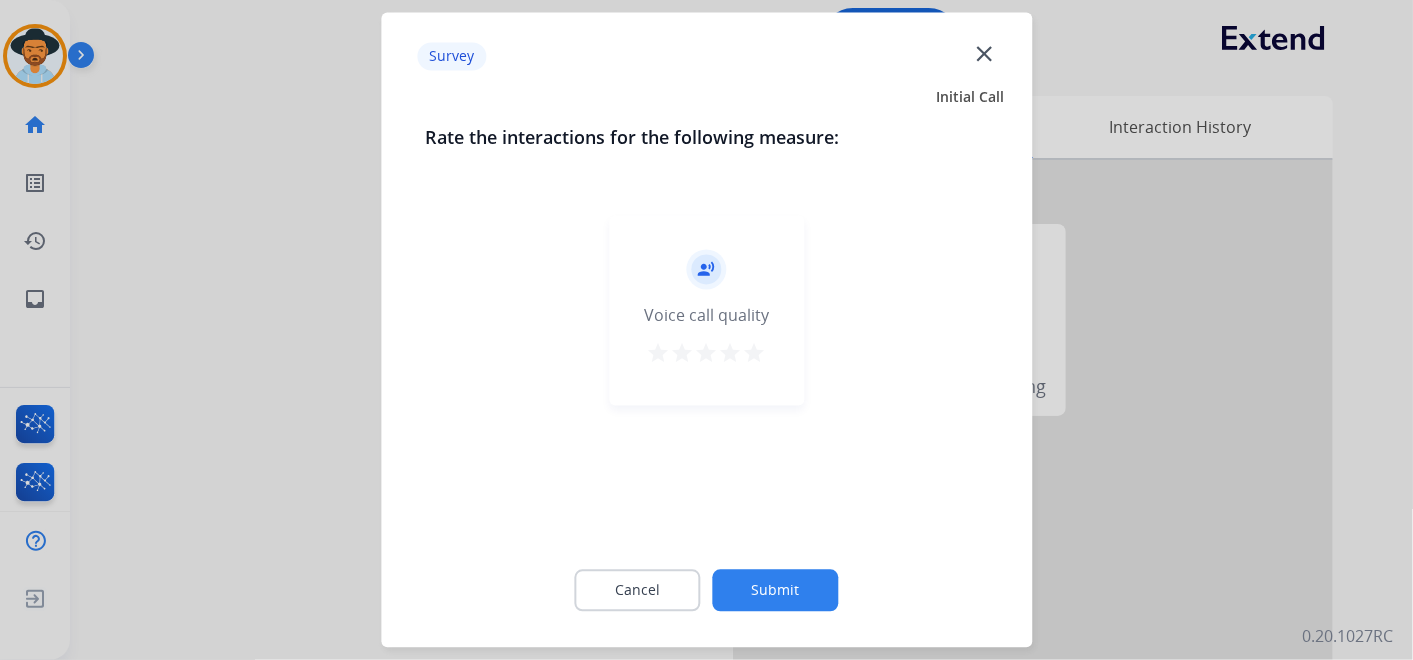 click on "star" at bounding box center [755, 354] 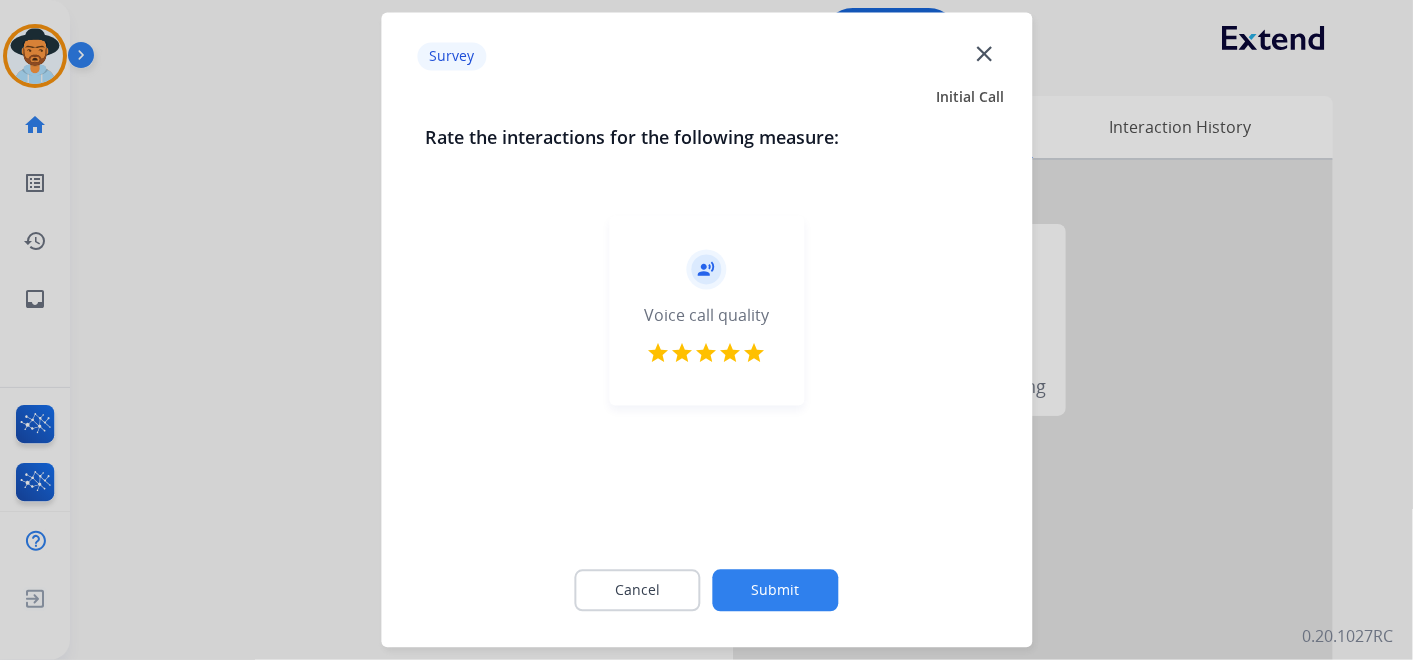 click on "Submit" 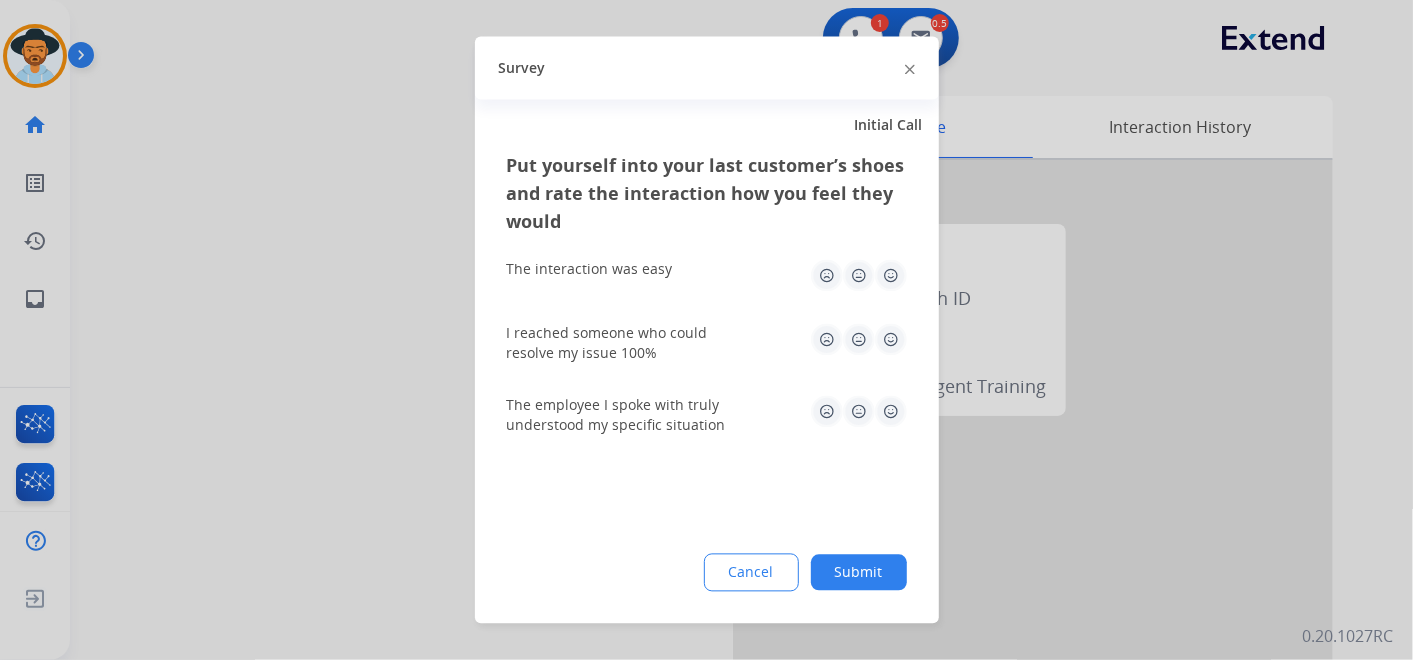 click 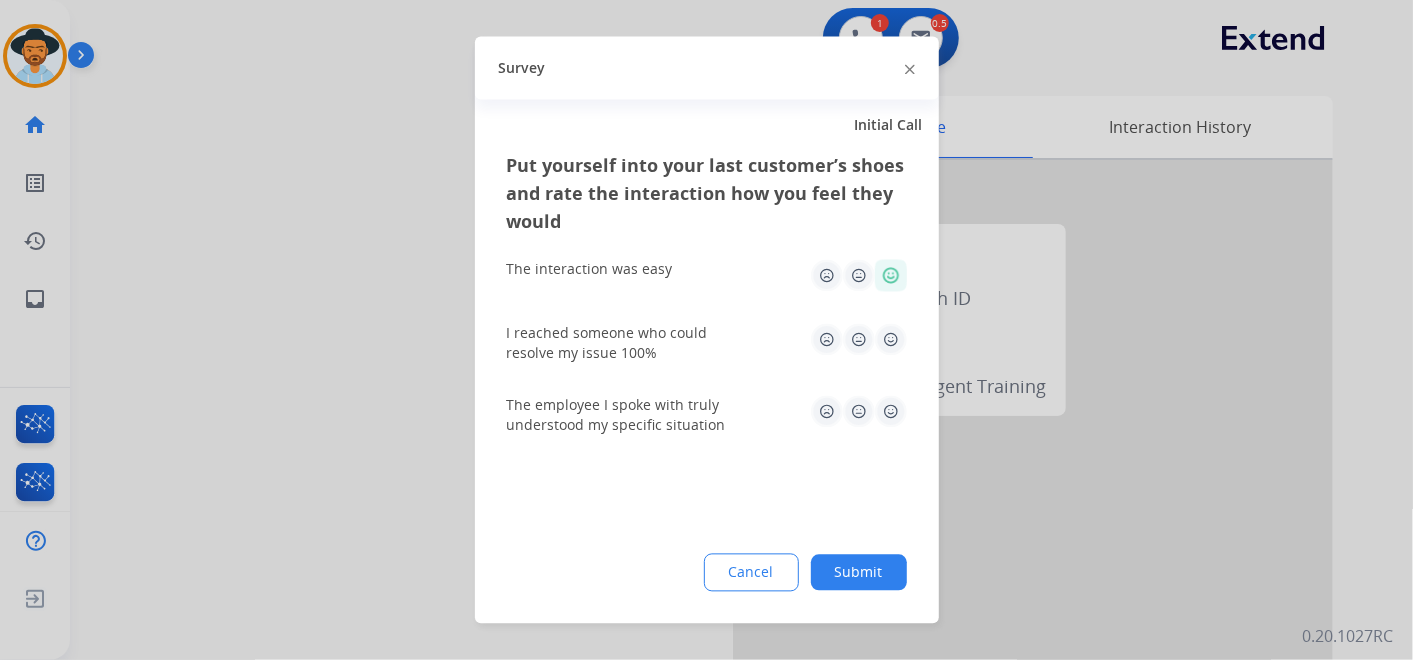 click 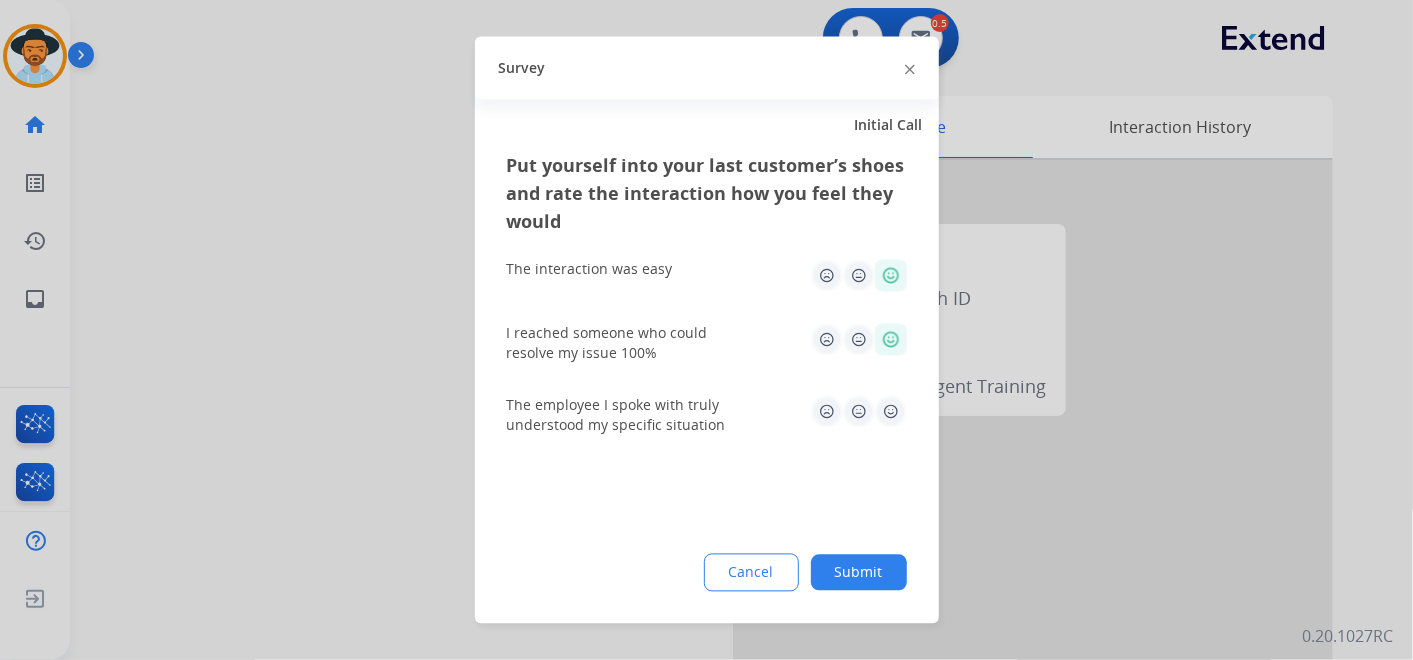 click 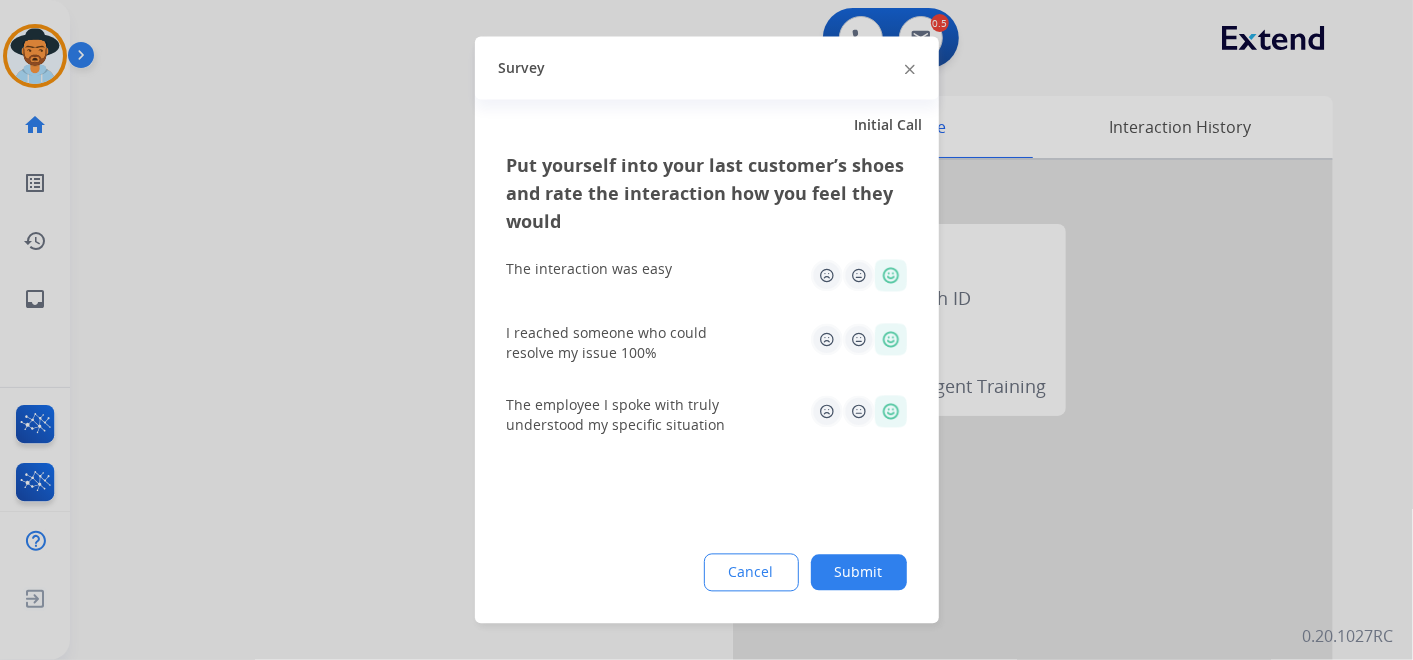 click on "Put yourself into your last customer’s shoes and rate the interaction how you feel they would  The interaction was easy   I reached someone who could resolve my issue 100%   The employee I spoke with truly understood my specific situation  Cancel Submit" 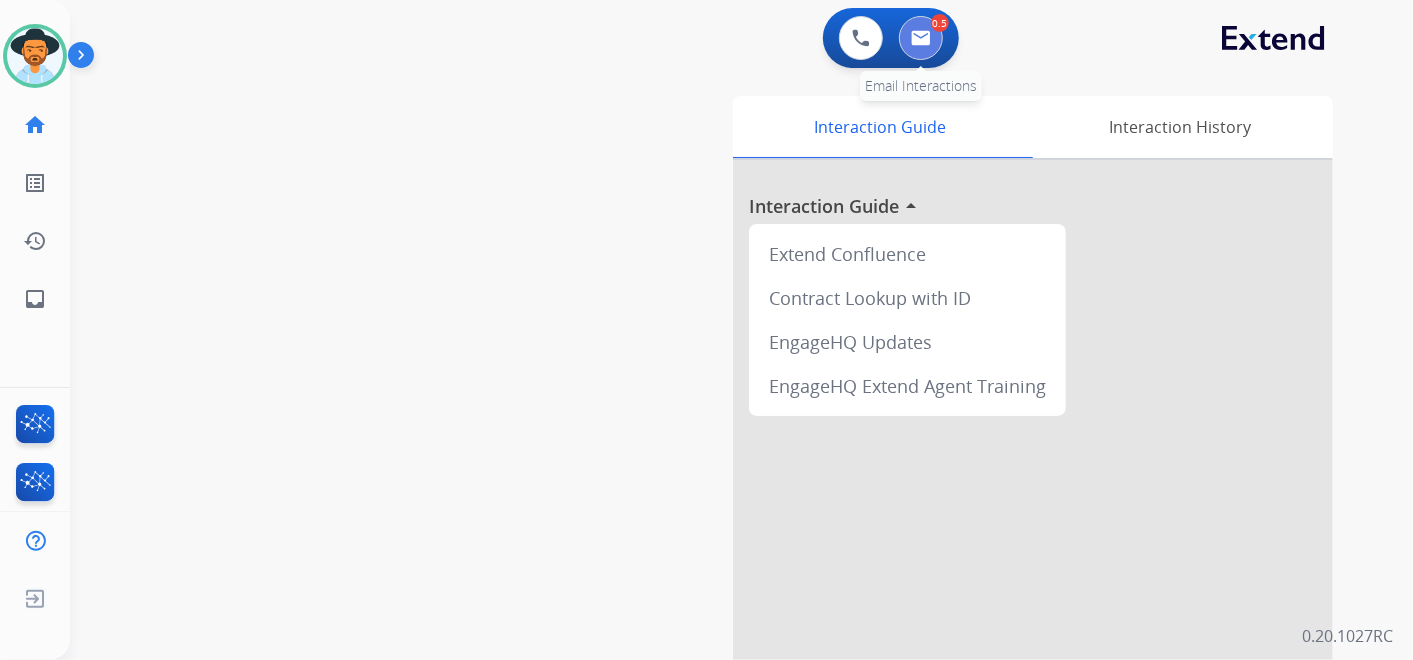 click at bounding box center [921, 38] 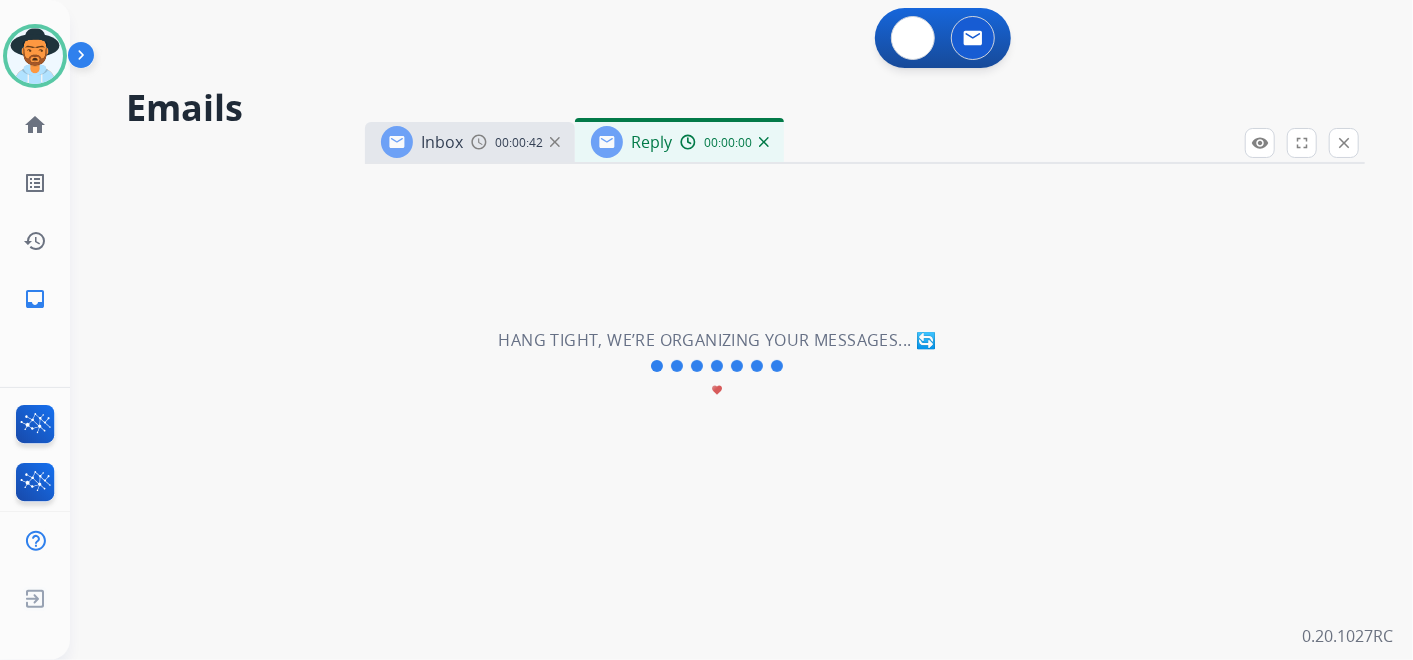 select on "**********" 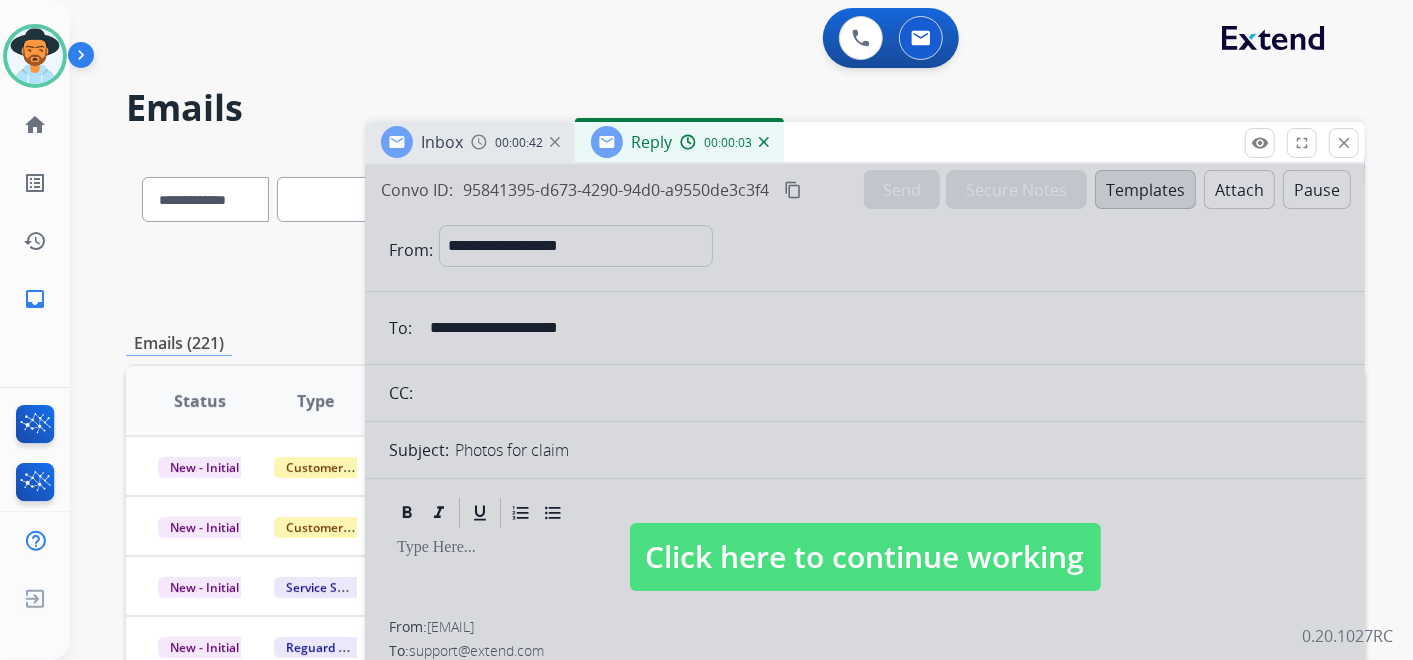 click on "Click here to continue working" at bounding box center [865, 557] 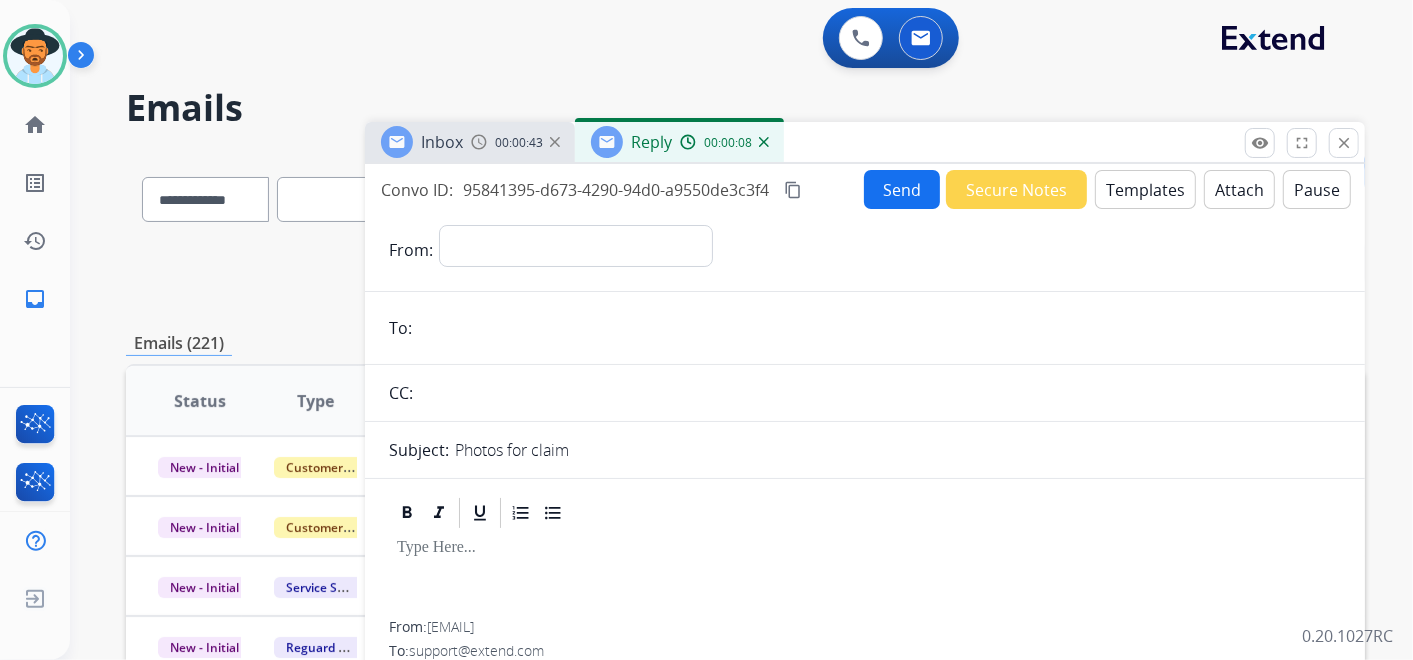 scroll, scrollTop: 0, scrollLeft: 0, axis: both 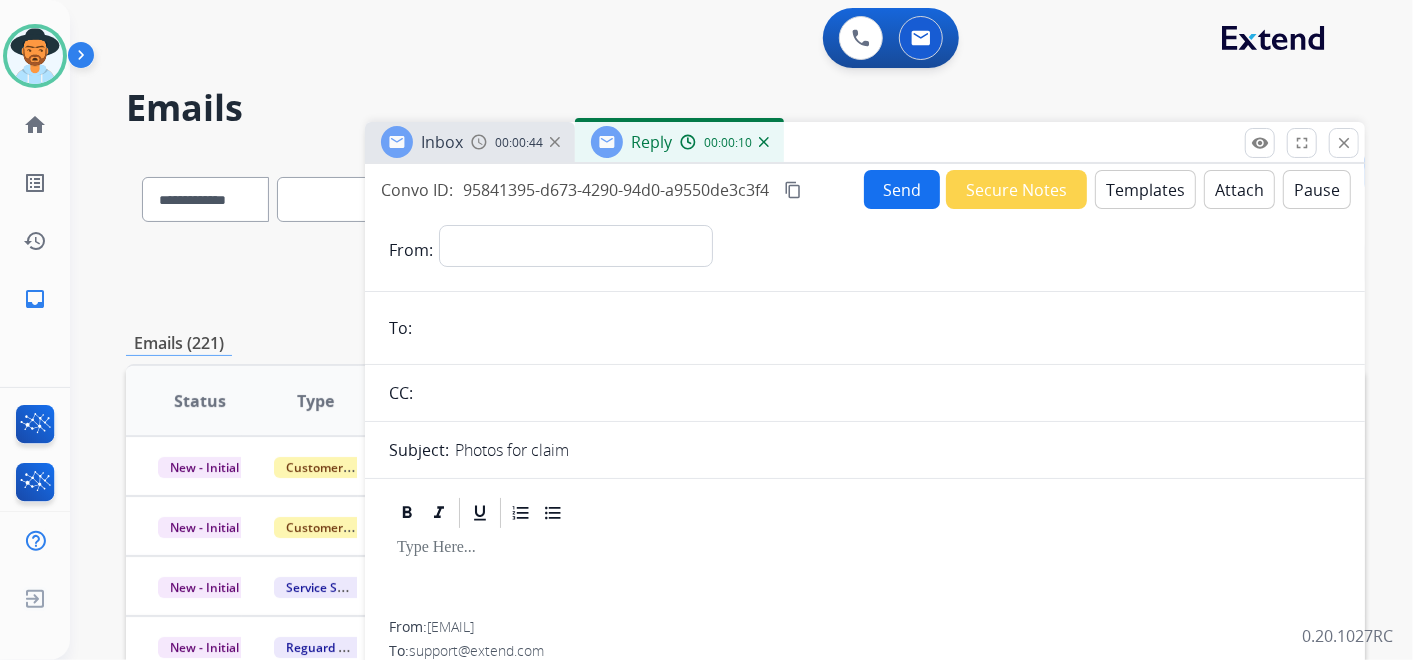 click at bounding box center [555, 142] 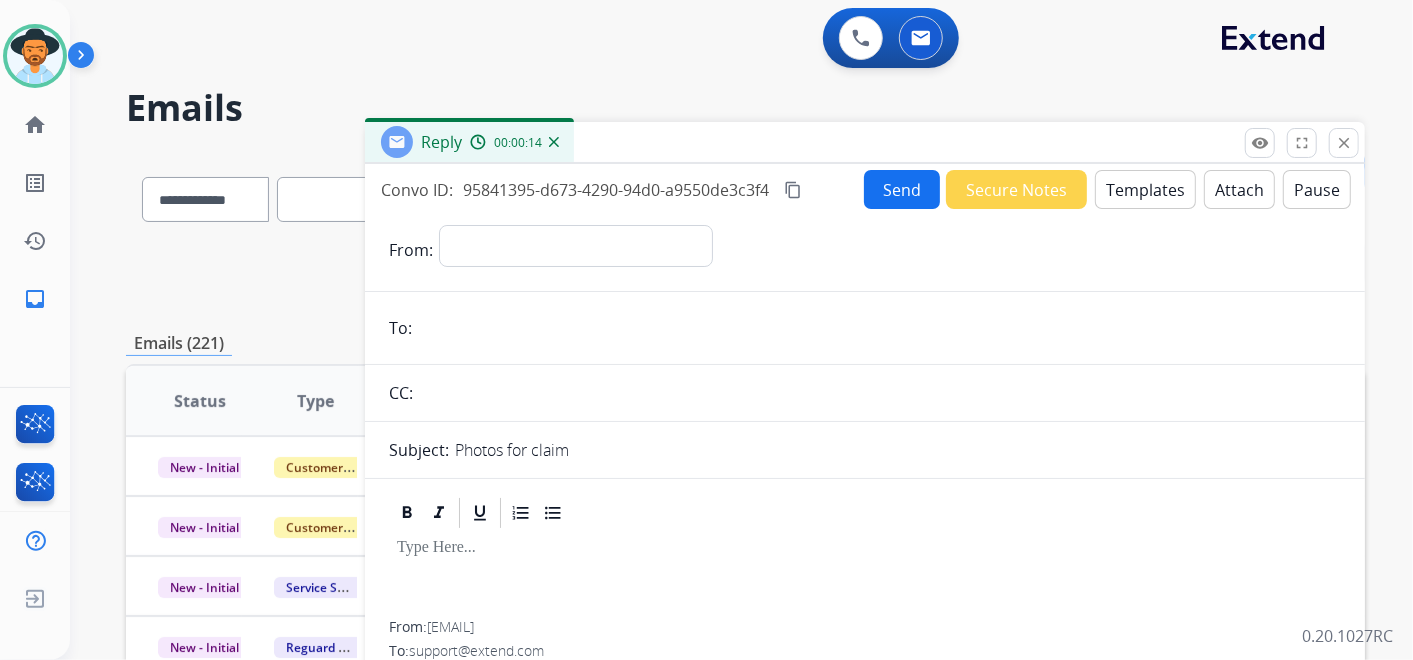 click at bounding box center (478, 142) 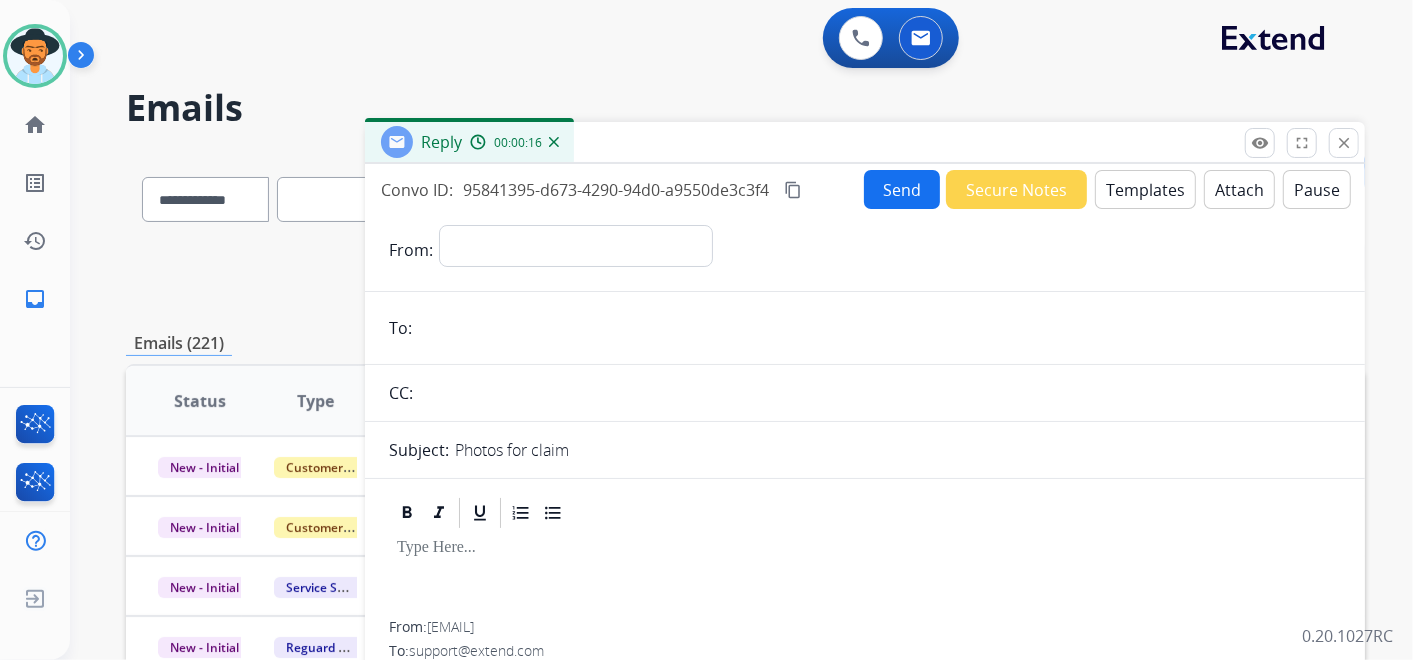 click at bounding box center [554, 142] 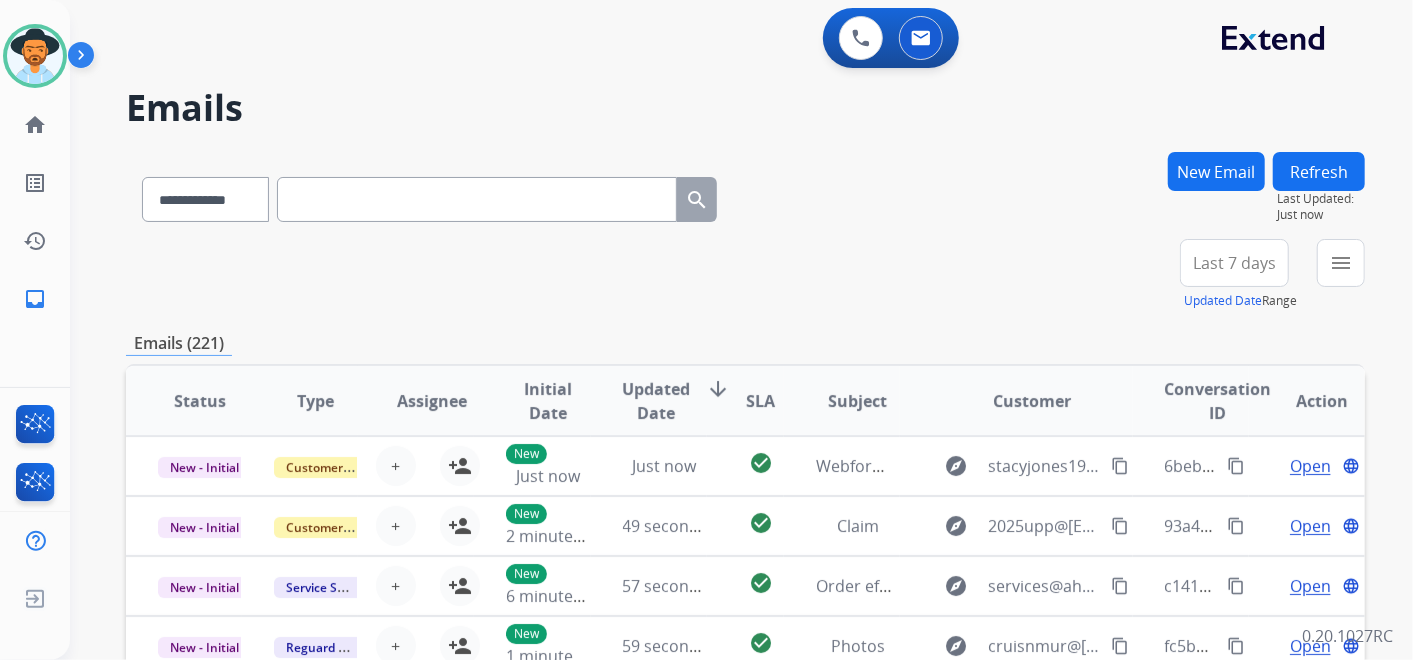 click on "Last 7 days" at bounding box center [1234, 263] 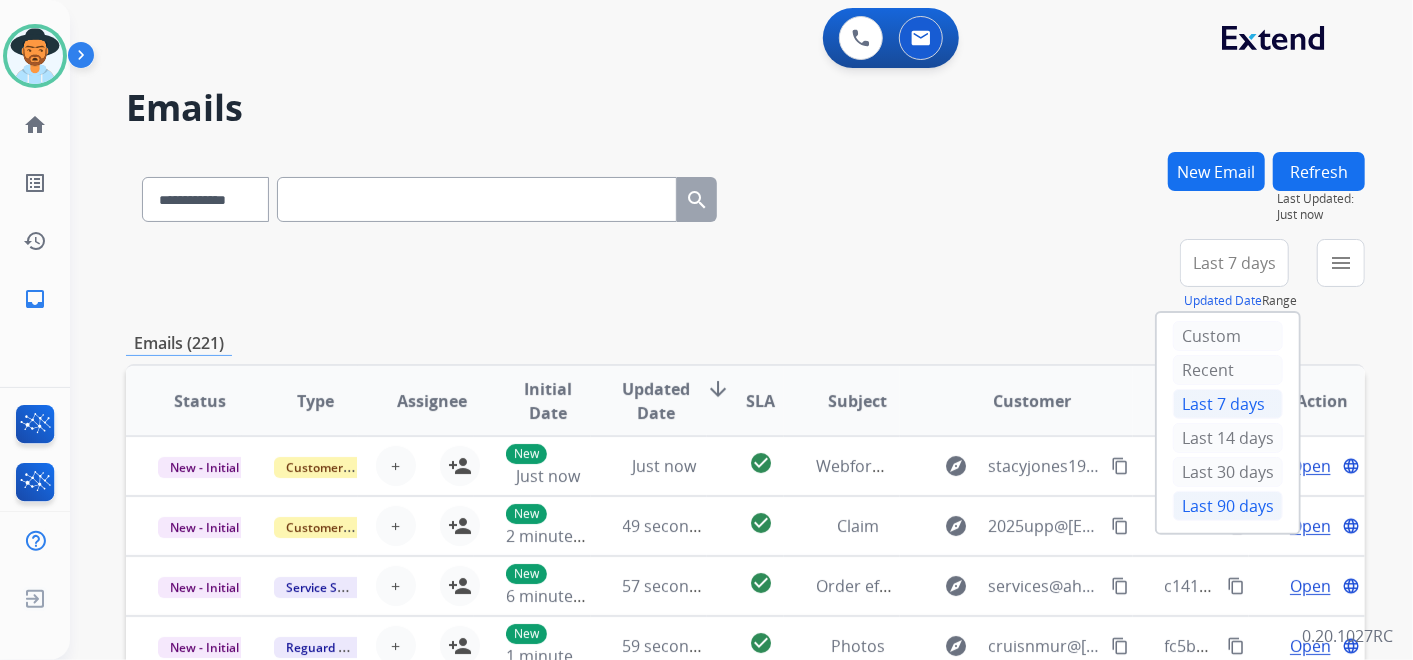 click on "Last 90 days" at bounding box center [1228, 506] 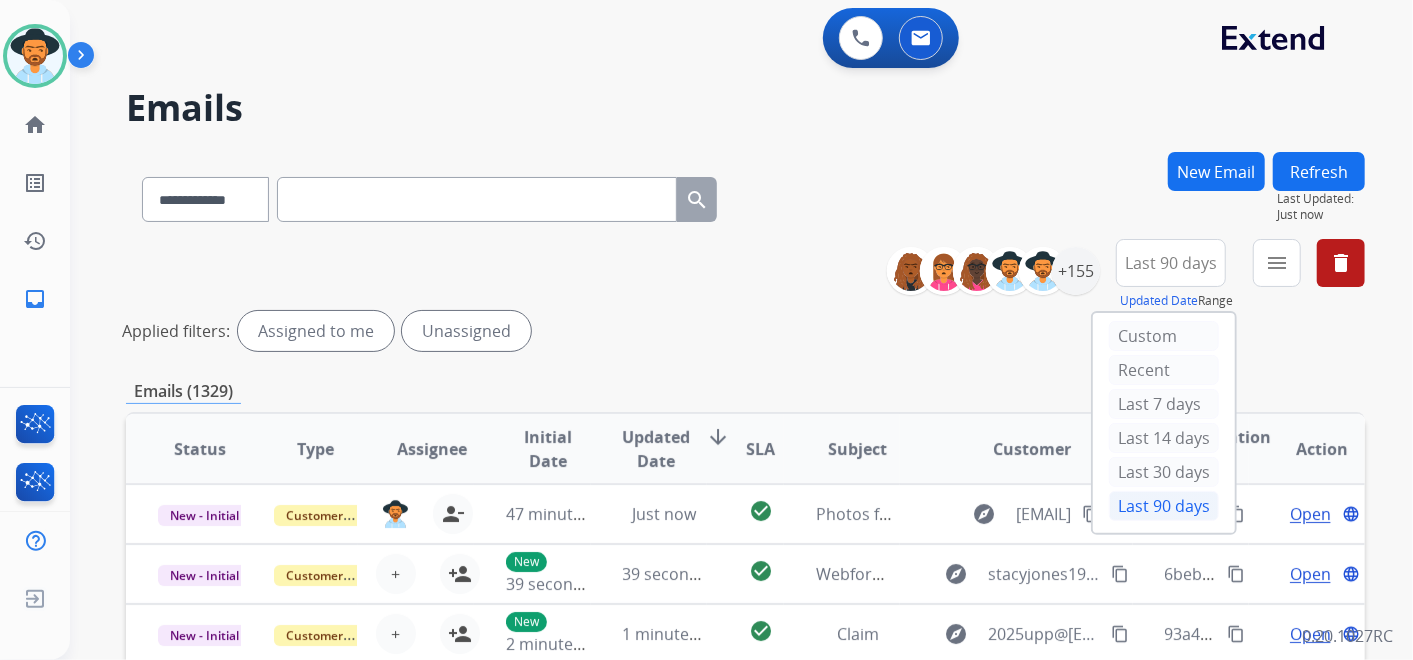 click on "Applied filters: Assigned to me Unassigned" at bounding box center (741, 331) 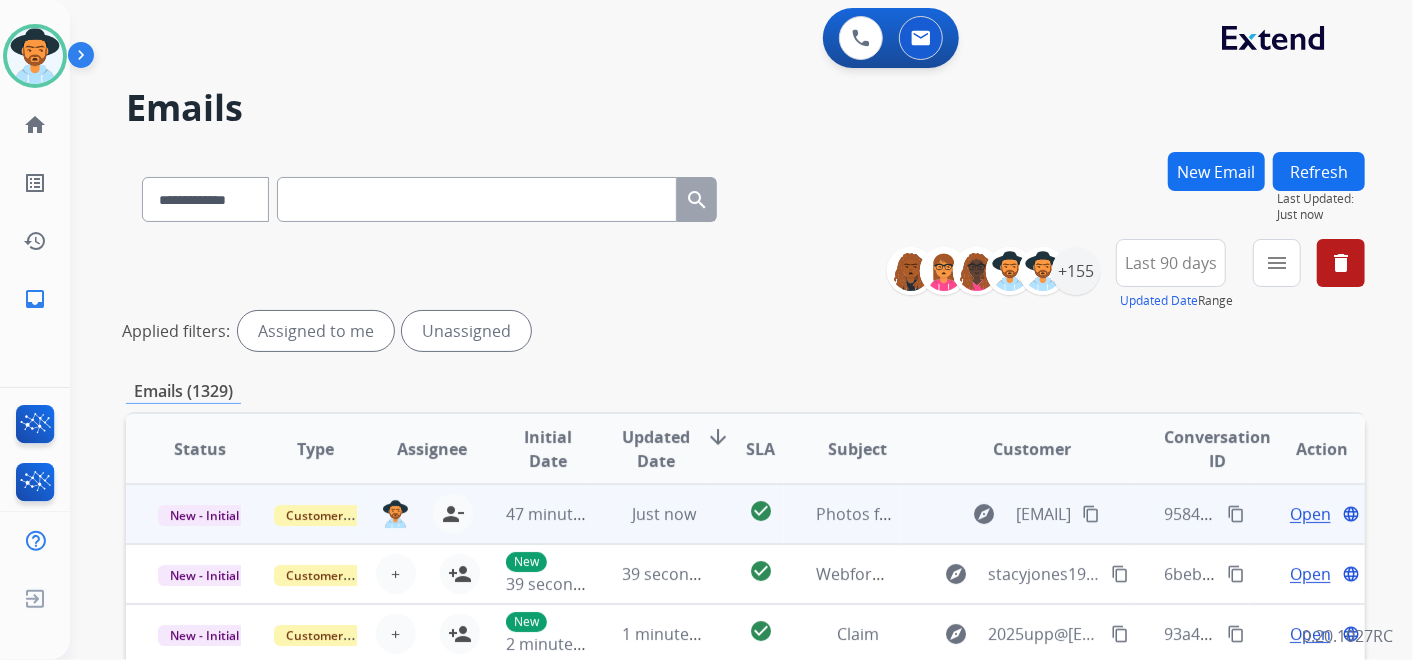 click on "Open" at bounding box center [1310, 514] 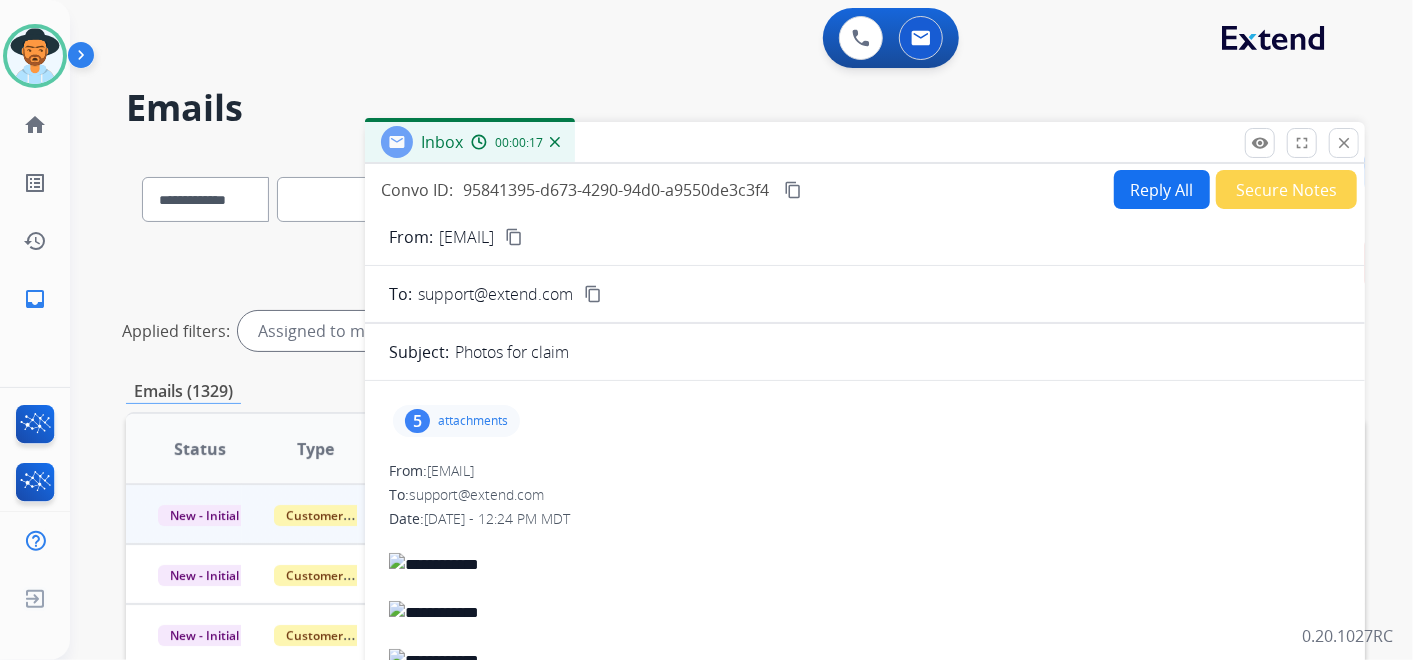 click on "content_copy" at bounding box center (514, 237) 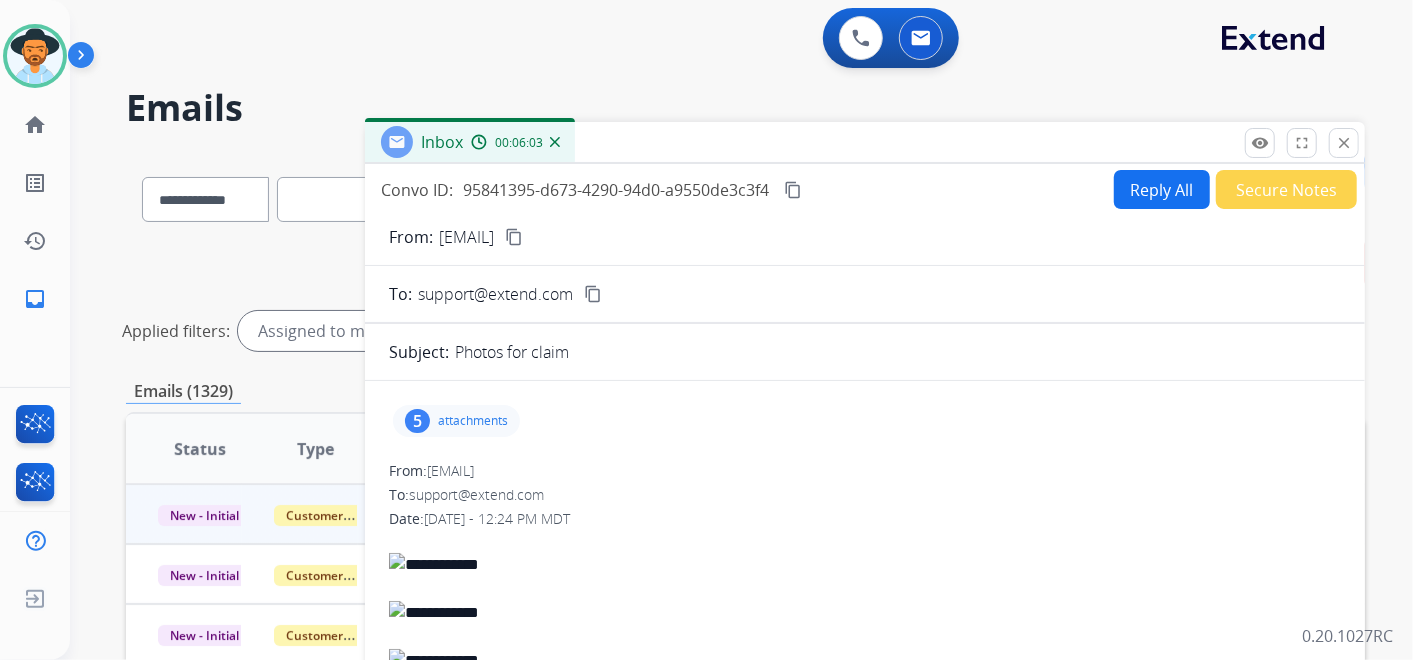 click on "content_copy" at bounding box center (793, 190) 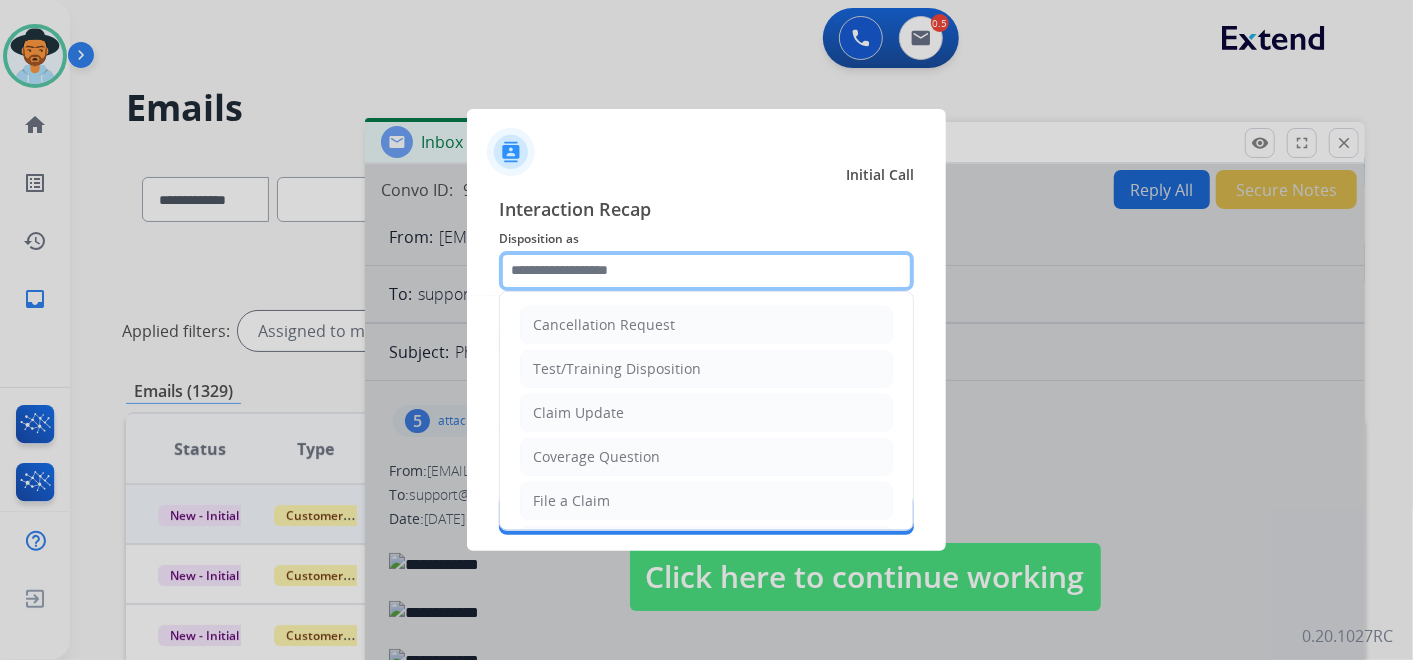 click 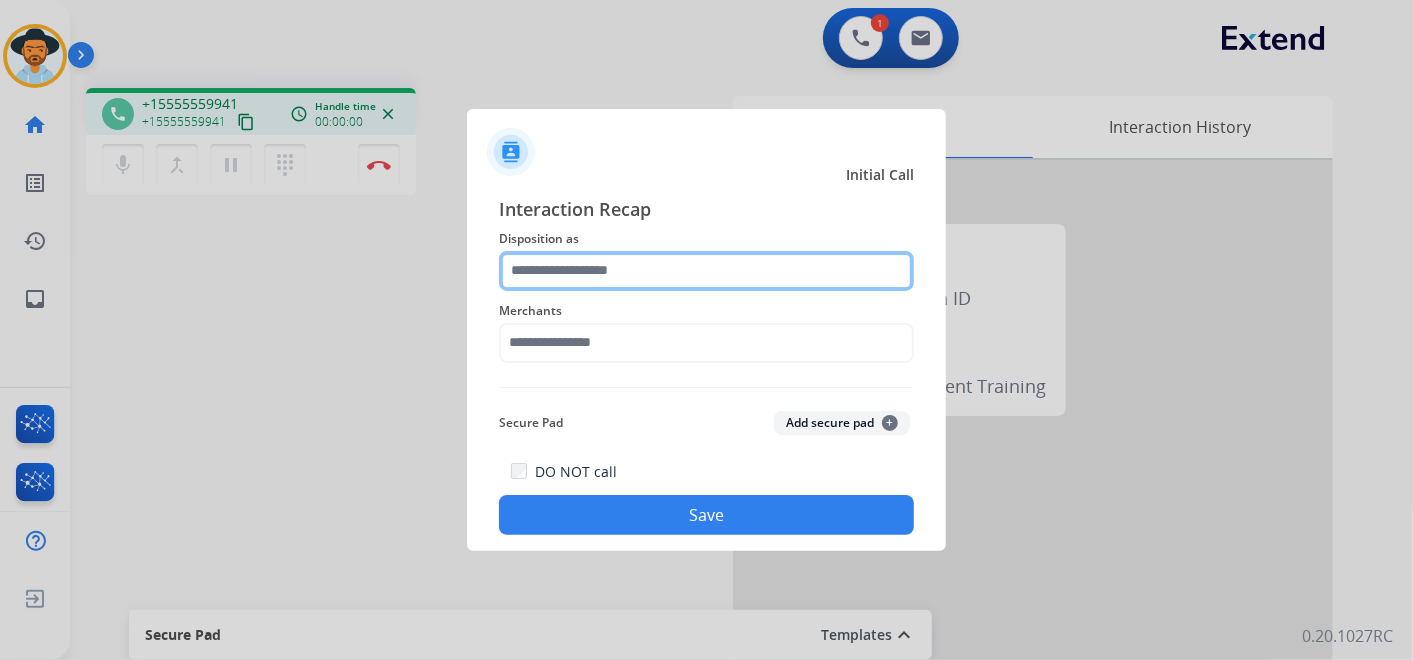 click 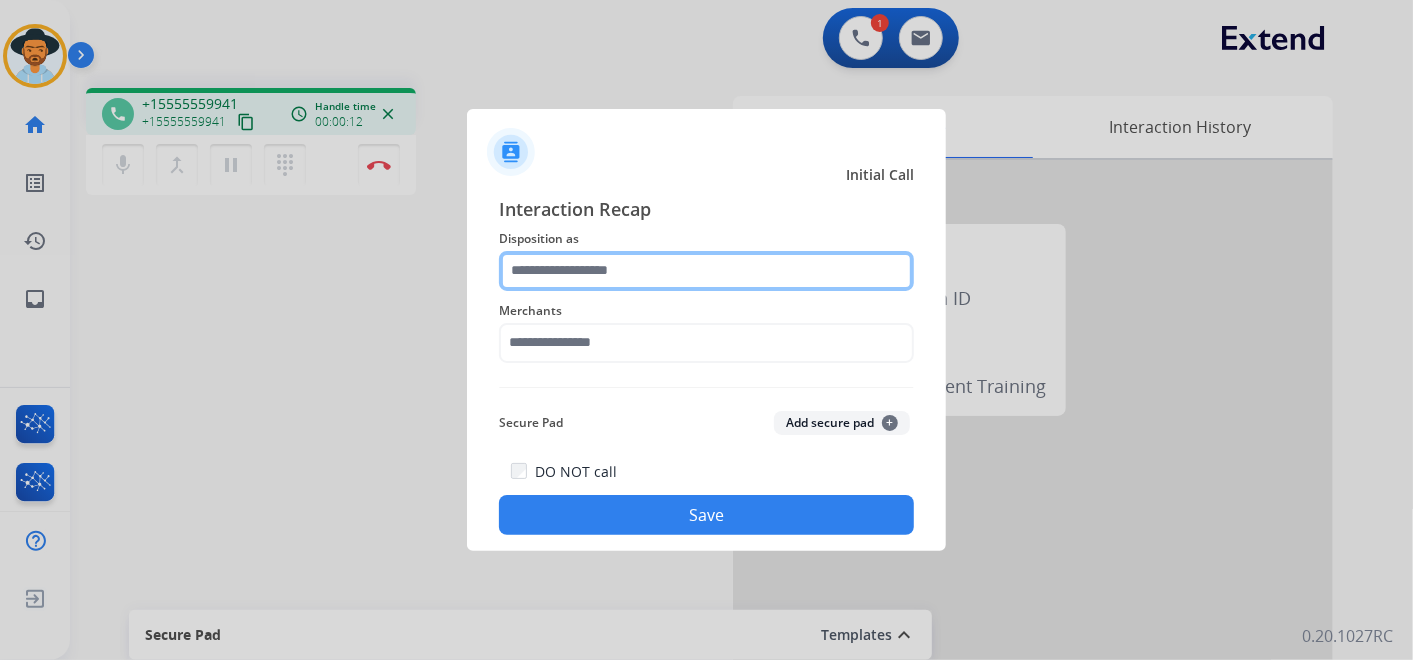 click 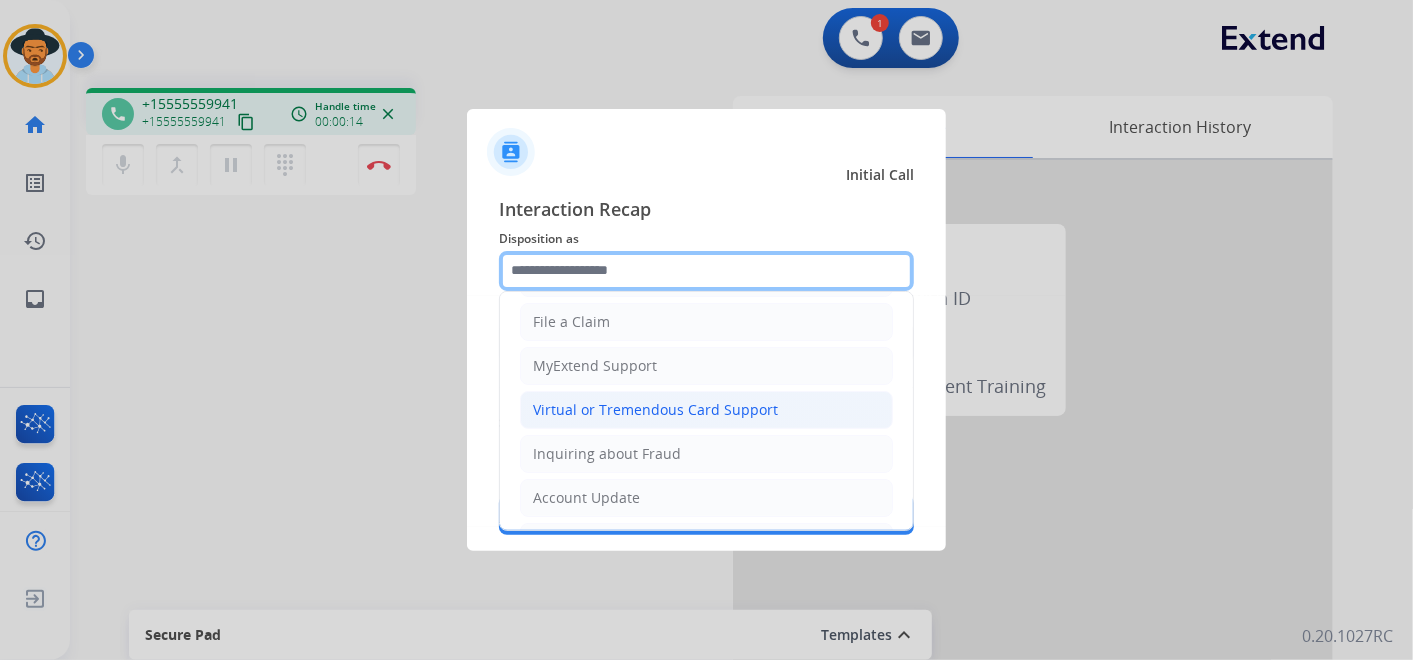 scroll, scrollTop: 305, scrollLeft: 0, axis: vertical 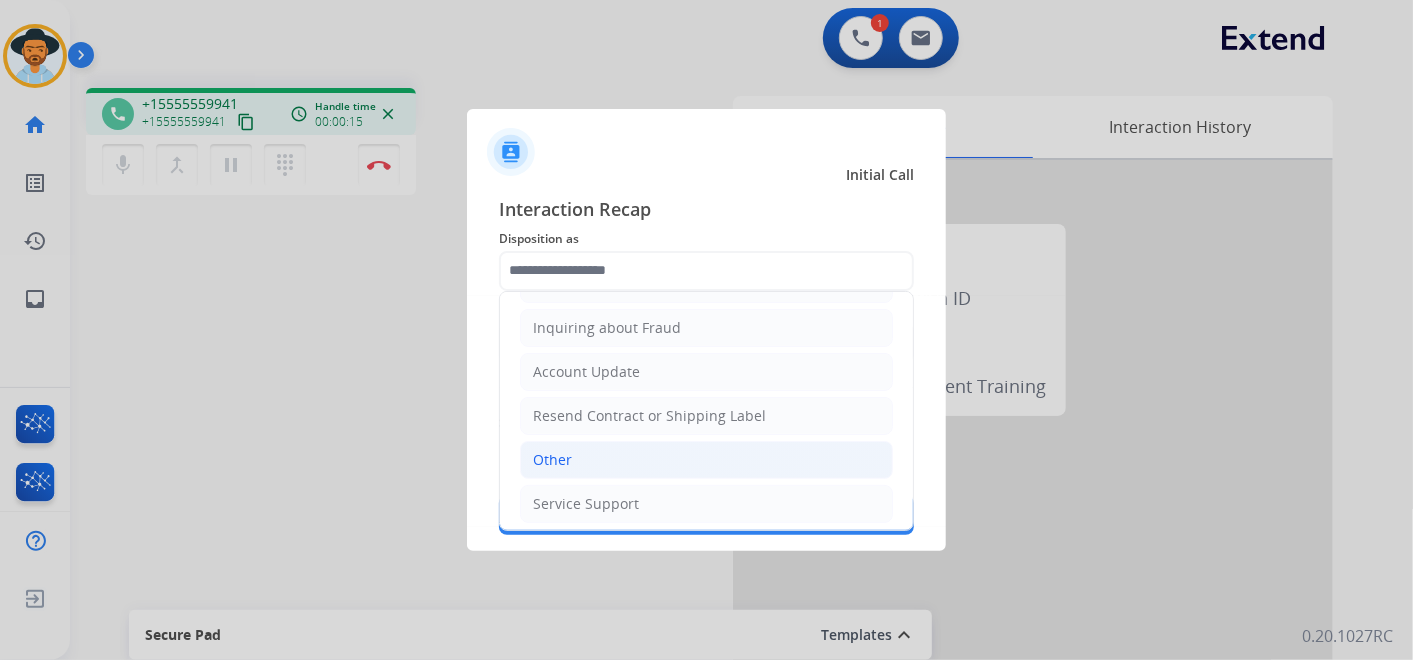 click on "Other" 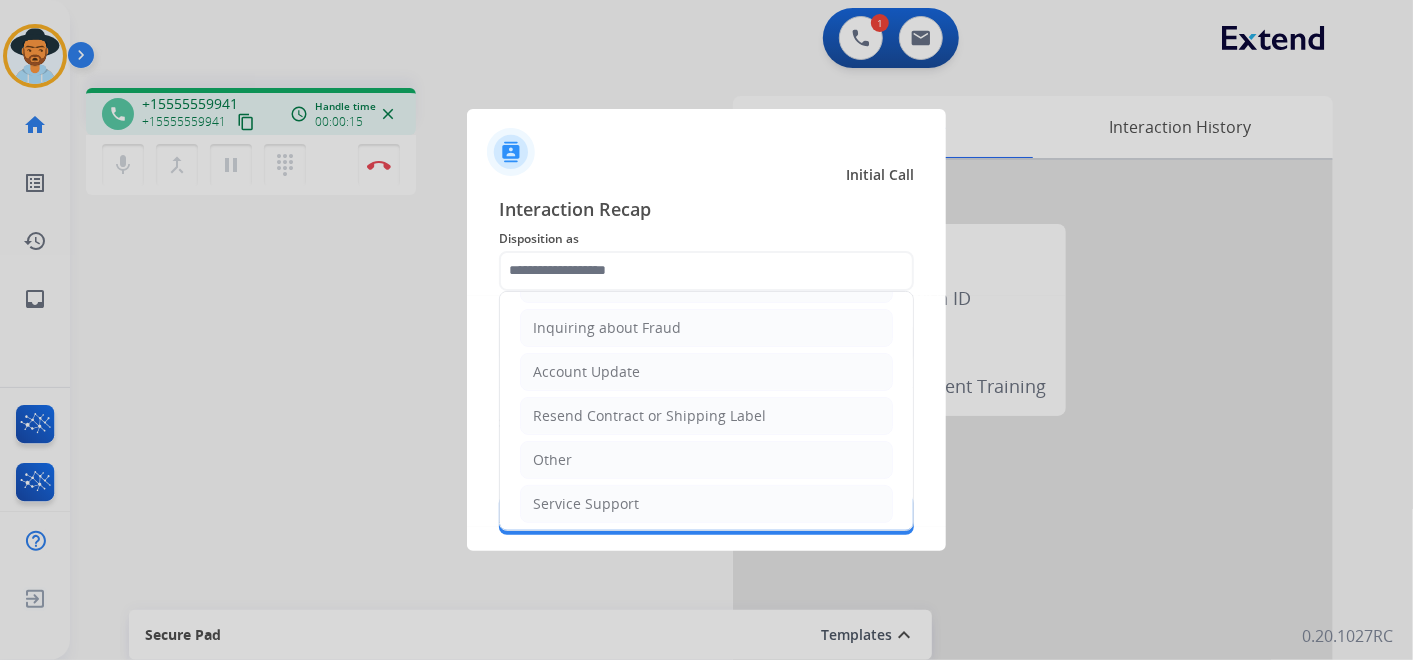 type on "*****" 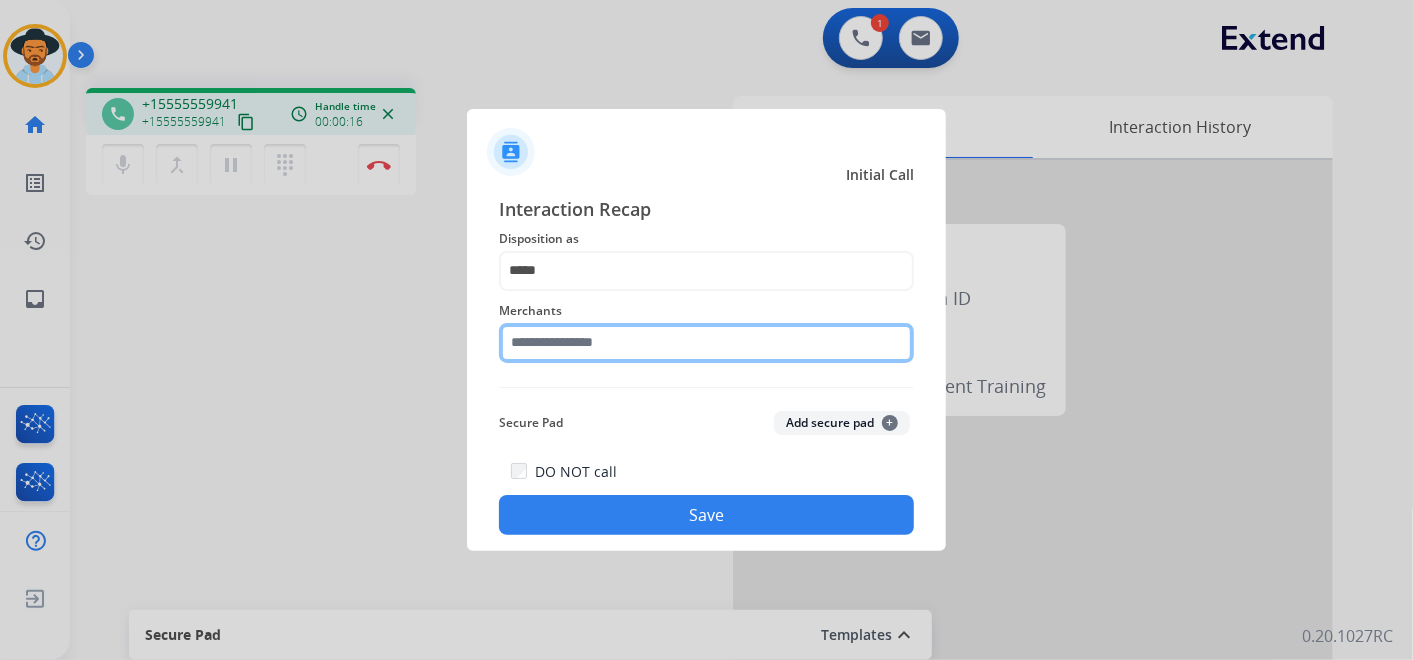 click 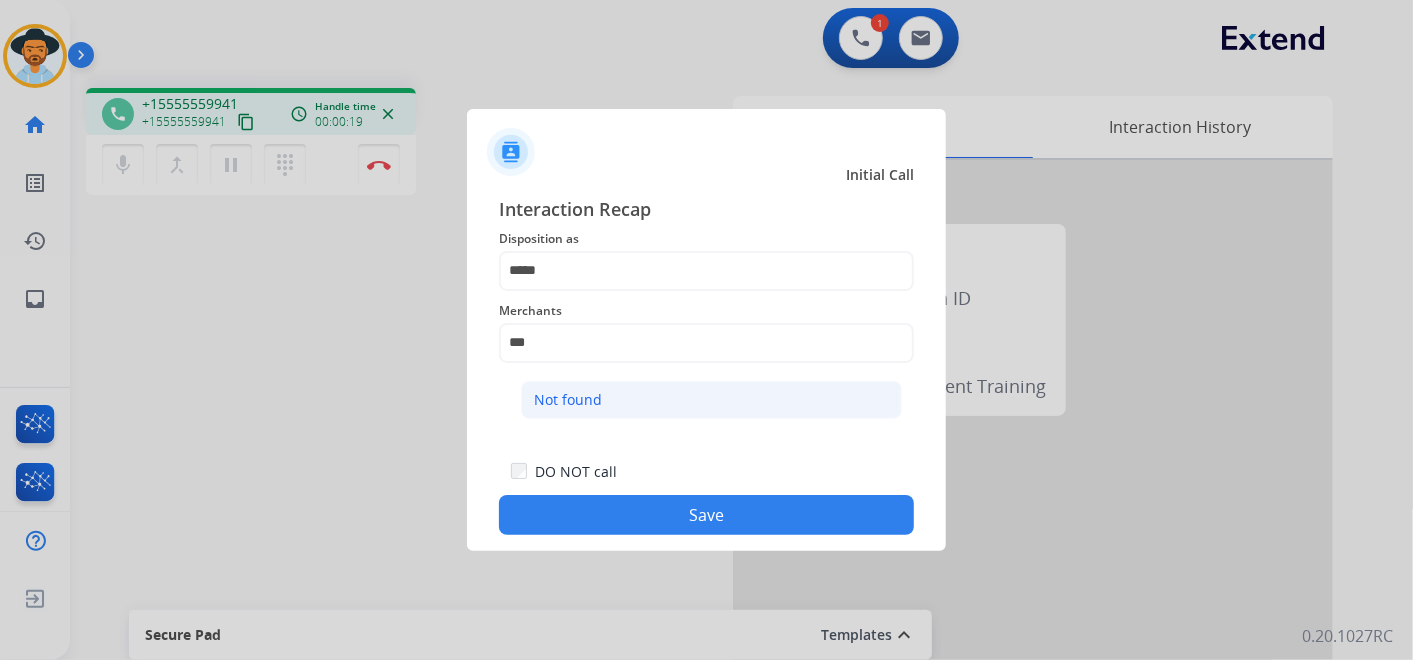 click on "Not found" 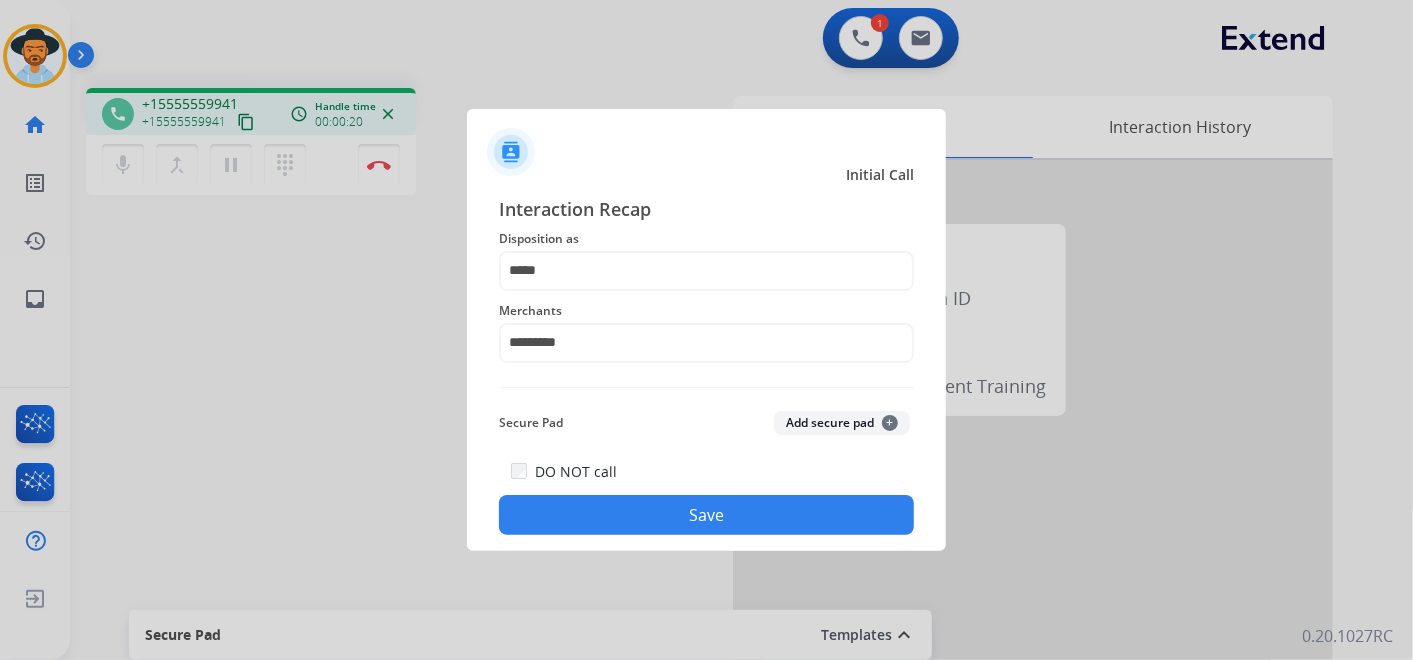 click on "Save" 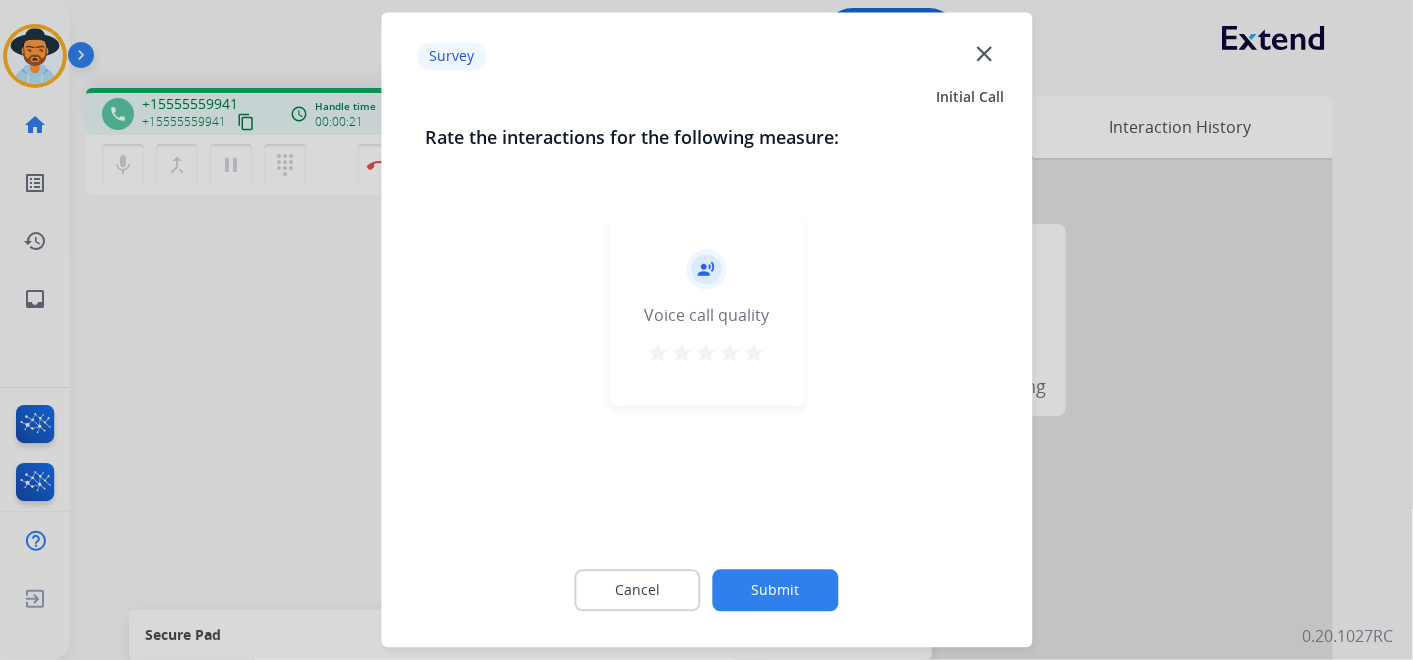 click on "star" at bounding box center (755, 354) 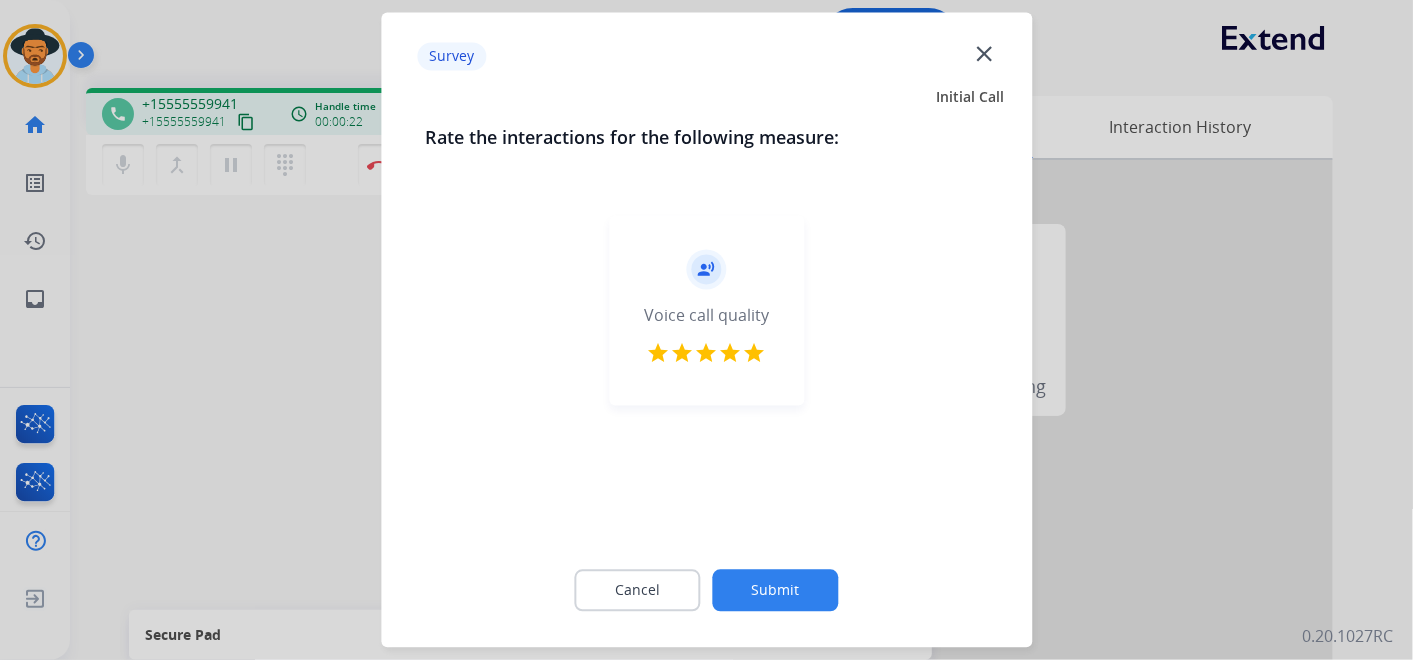 click on "Submit" 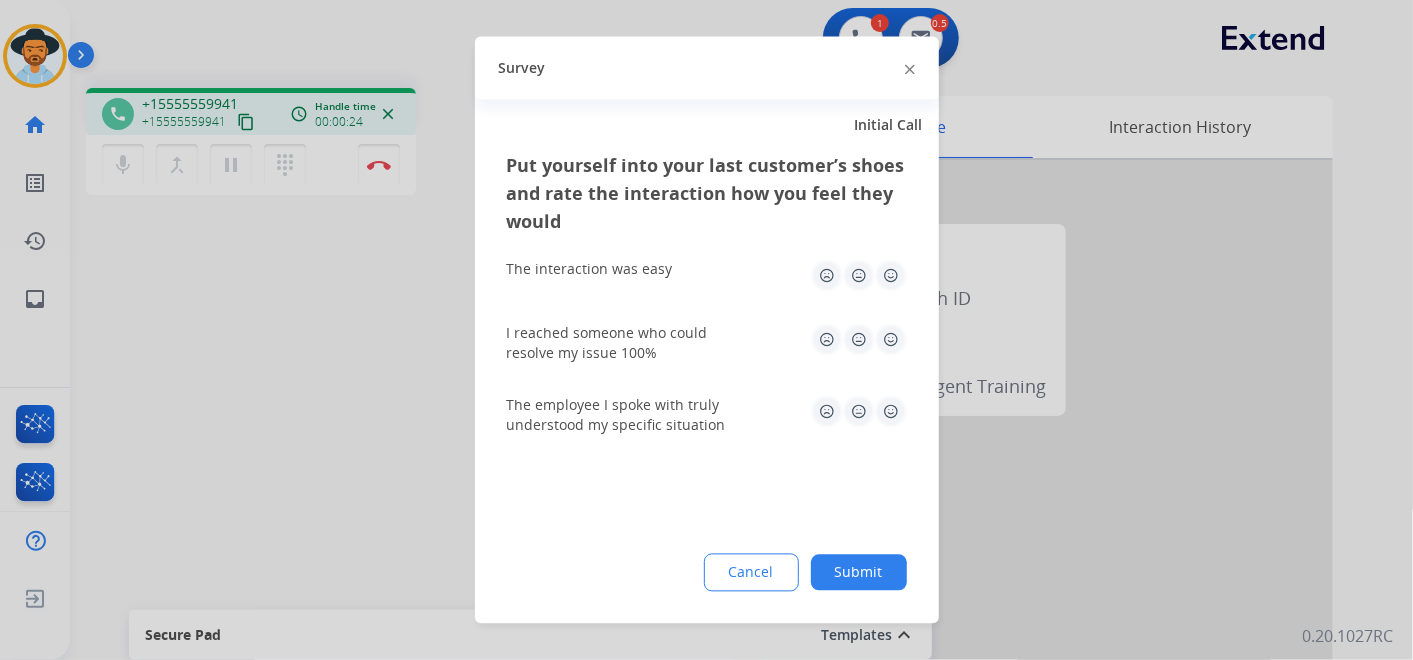 click 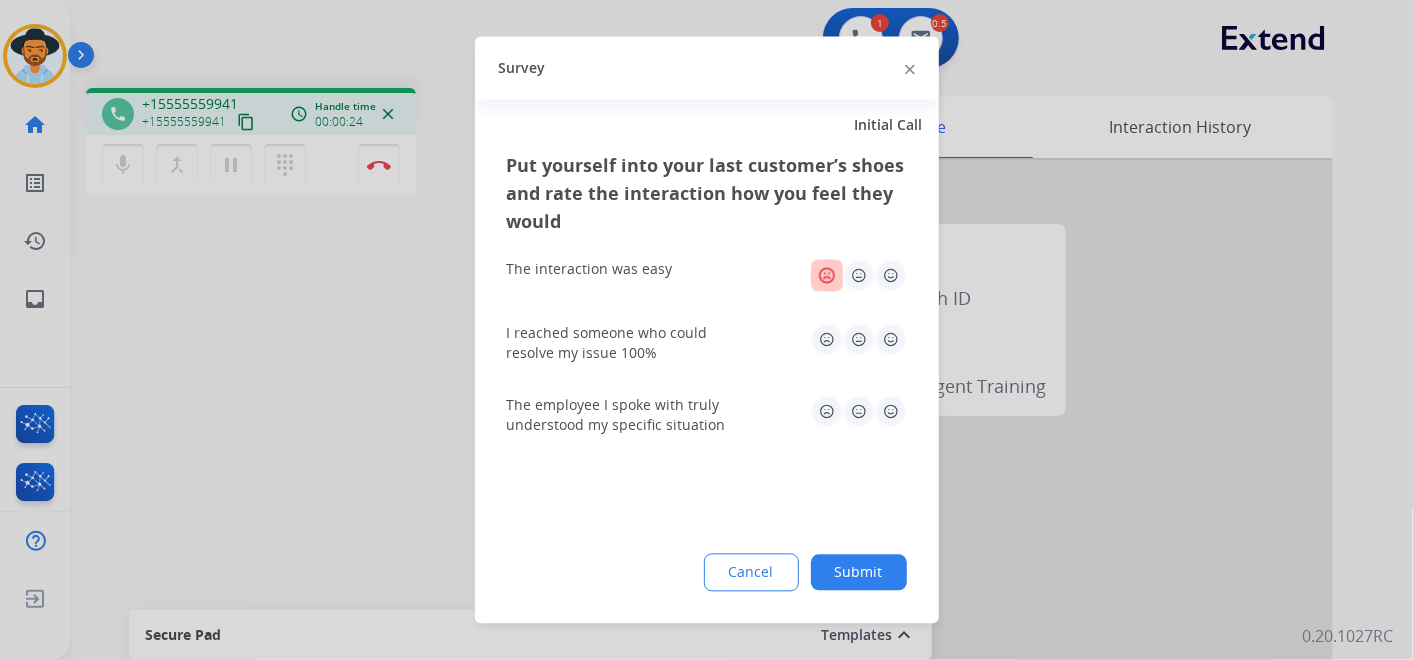 click 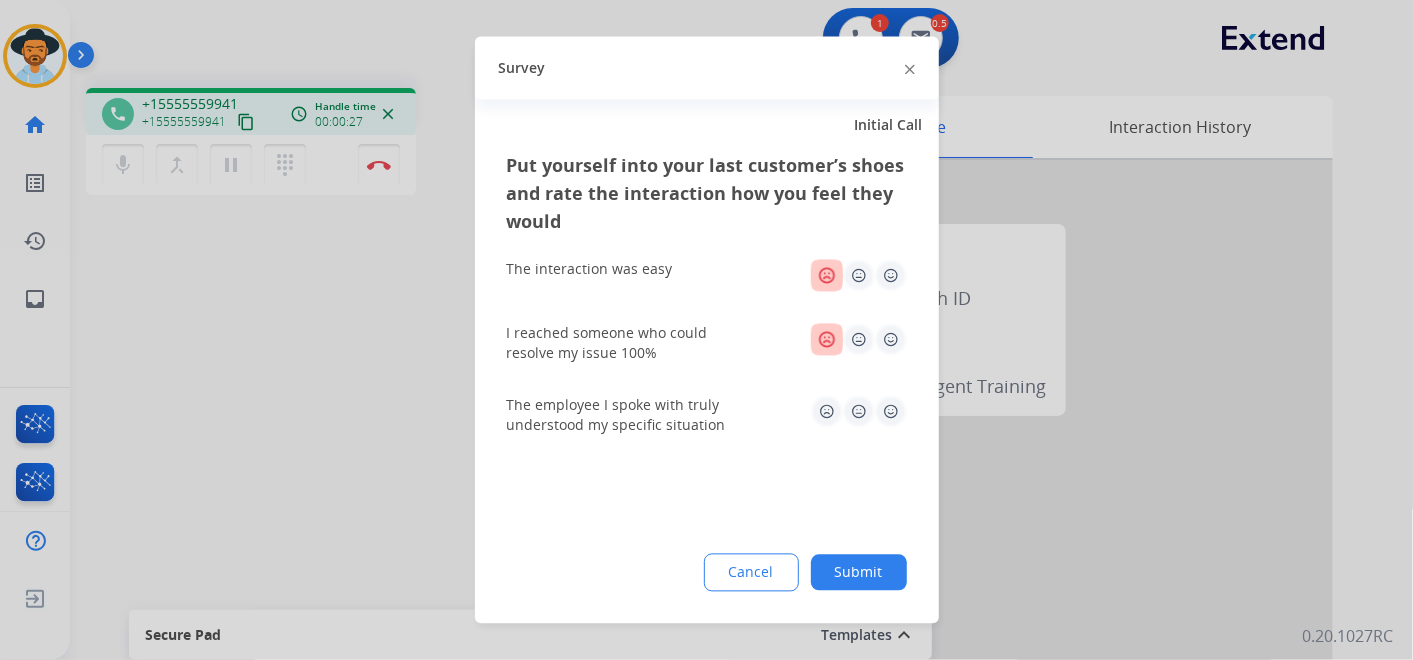 click 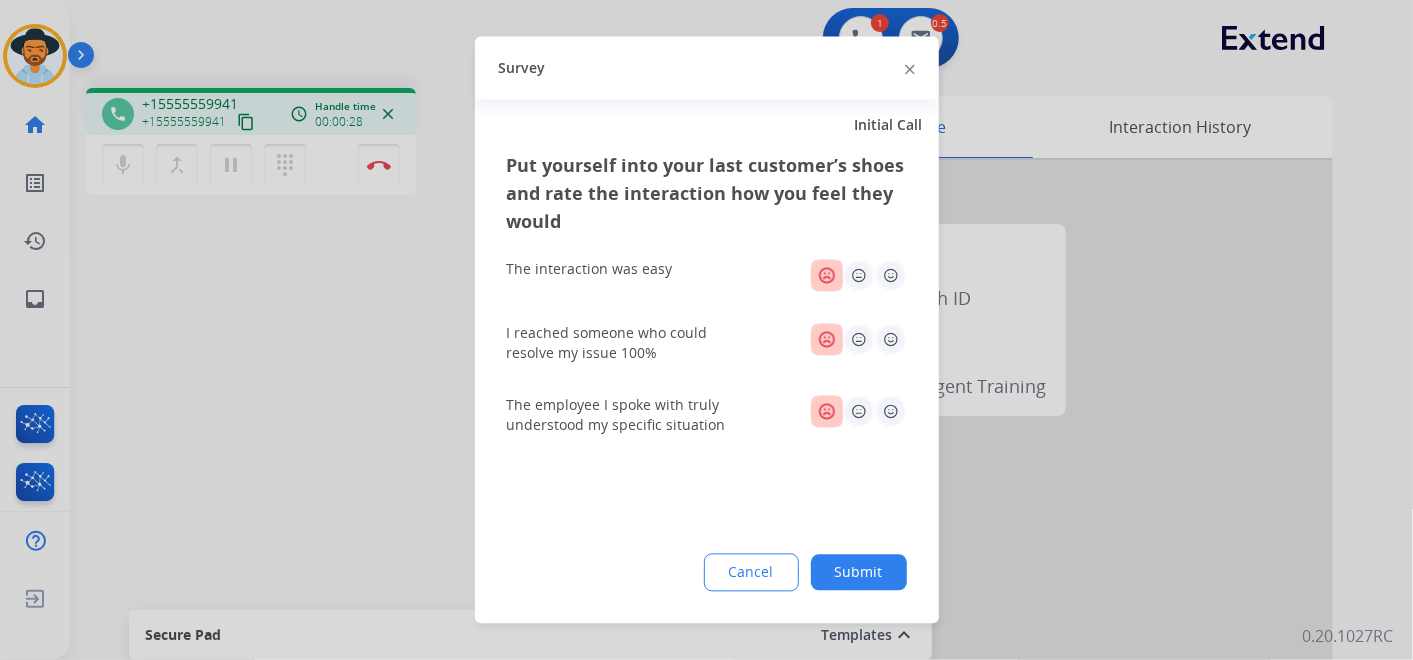click on "Submit" 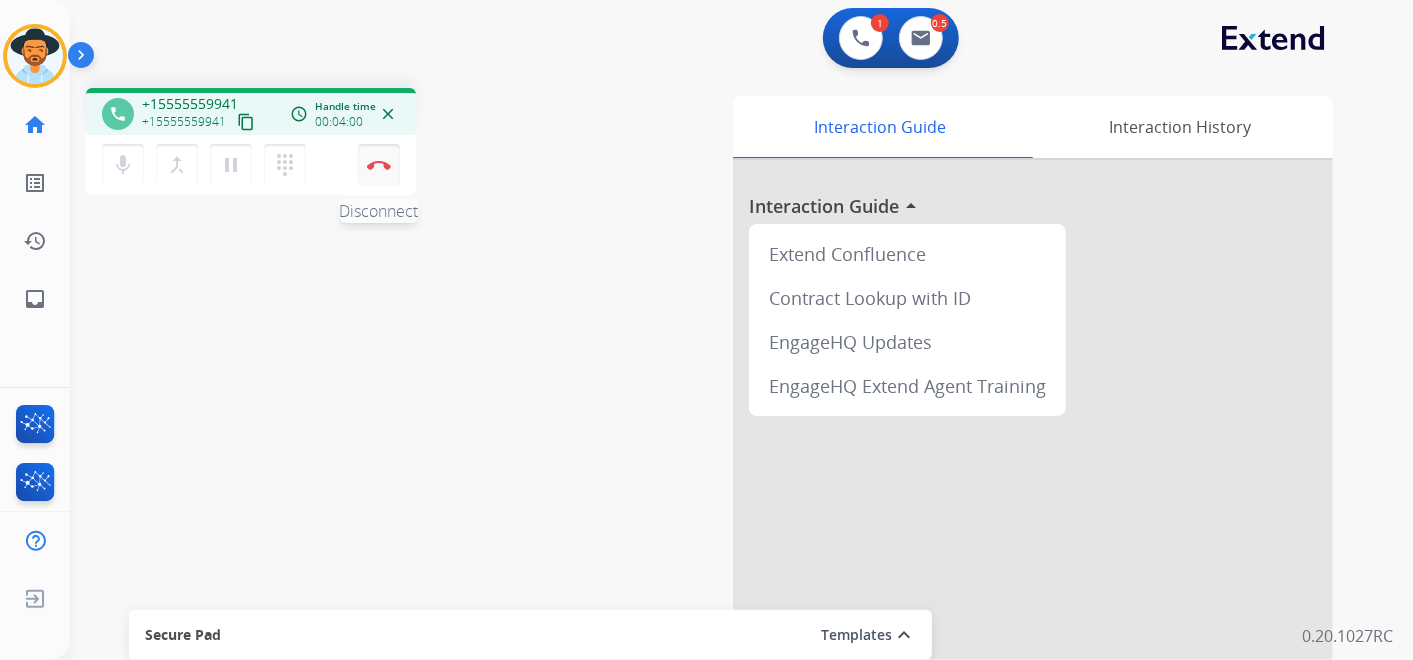 click on "Disconnect" at bounding box center (379, 165) 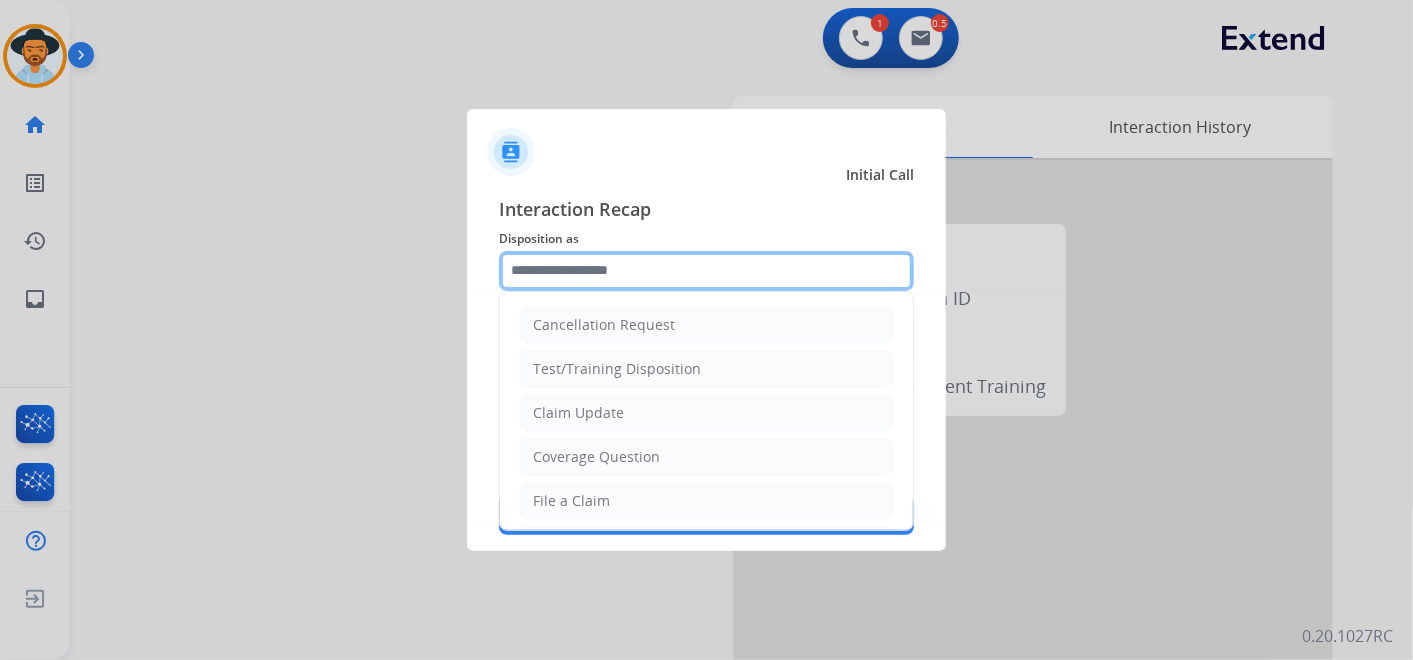 click 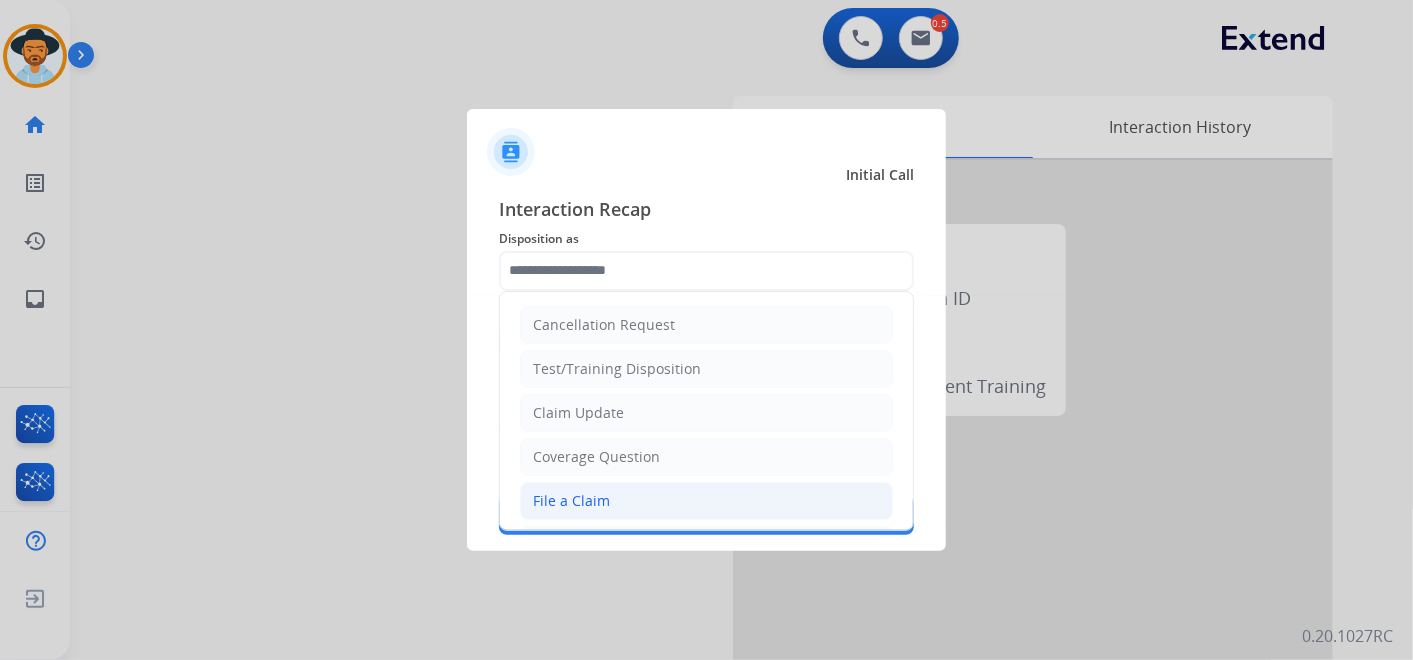click on "File a Claim" 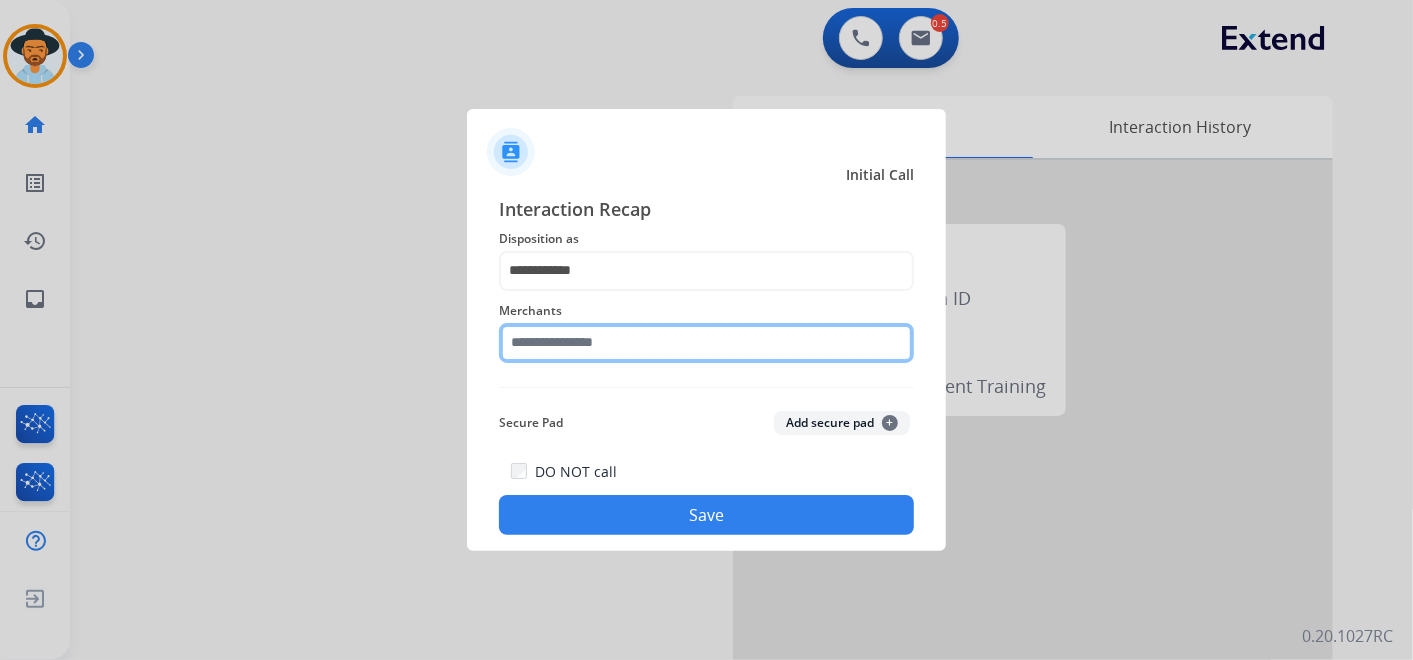 click 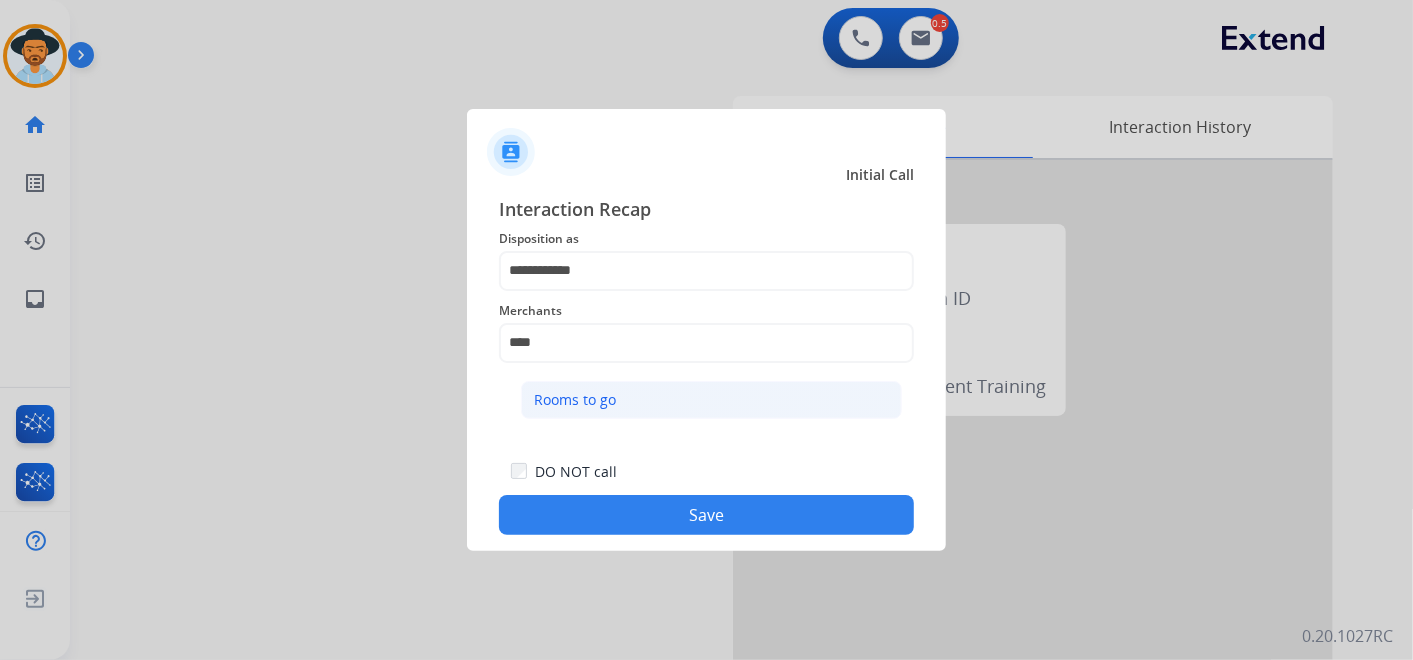 click on "Rooms to go" 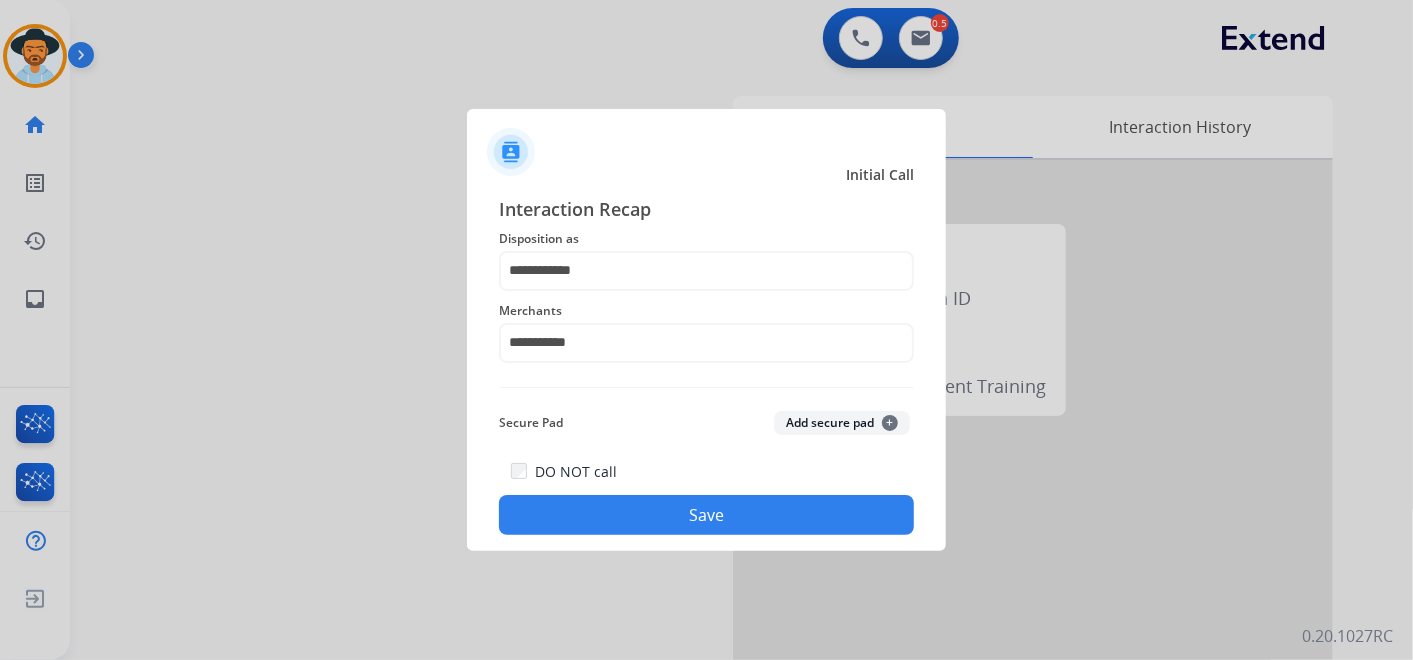 click on "Save" 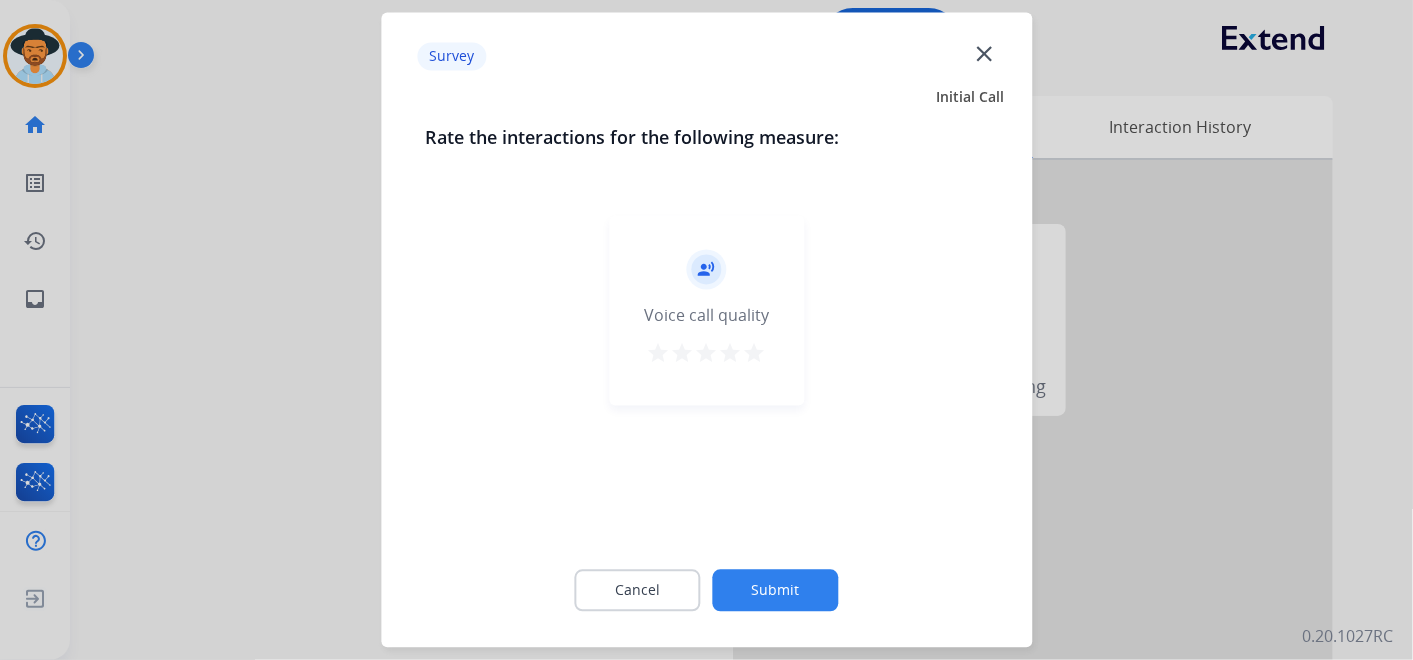 click on "star" at bounding box center [755, 354] 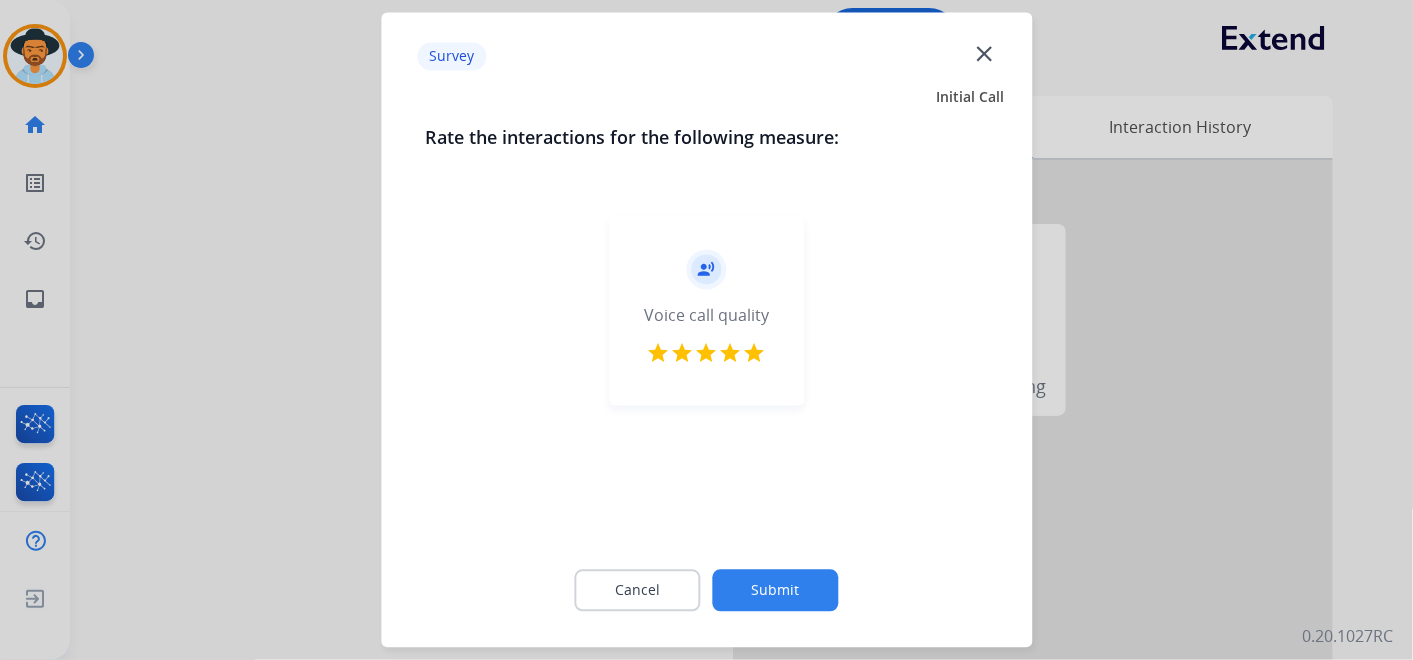click on "Submit" 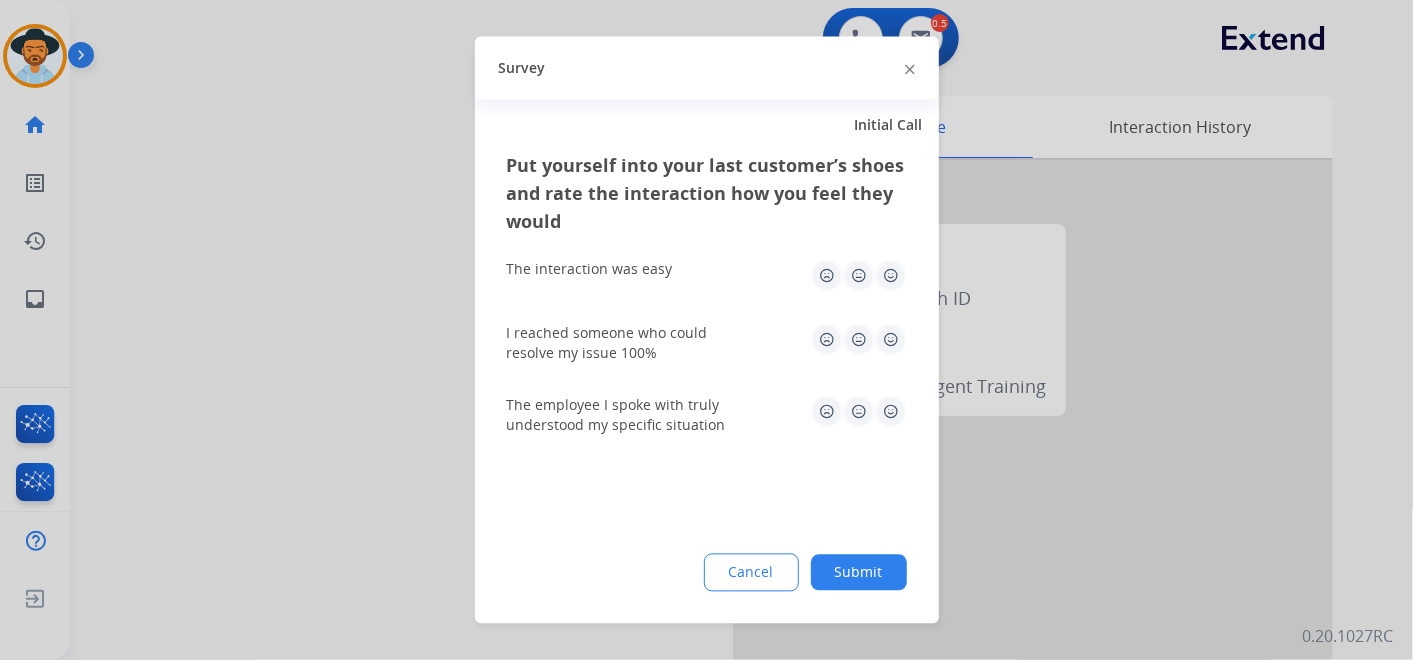 drag, startPoint x: 891, startPoint y: 280, endPoint x: 888, endPoint y: 295, distance: 15.297058 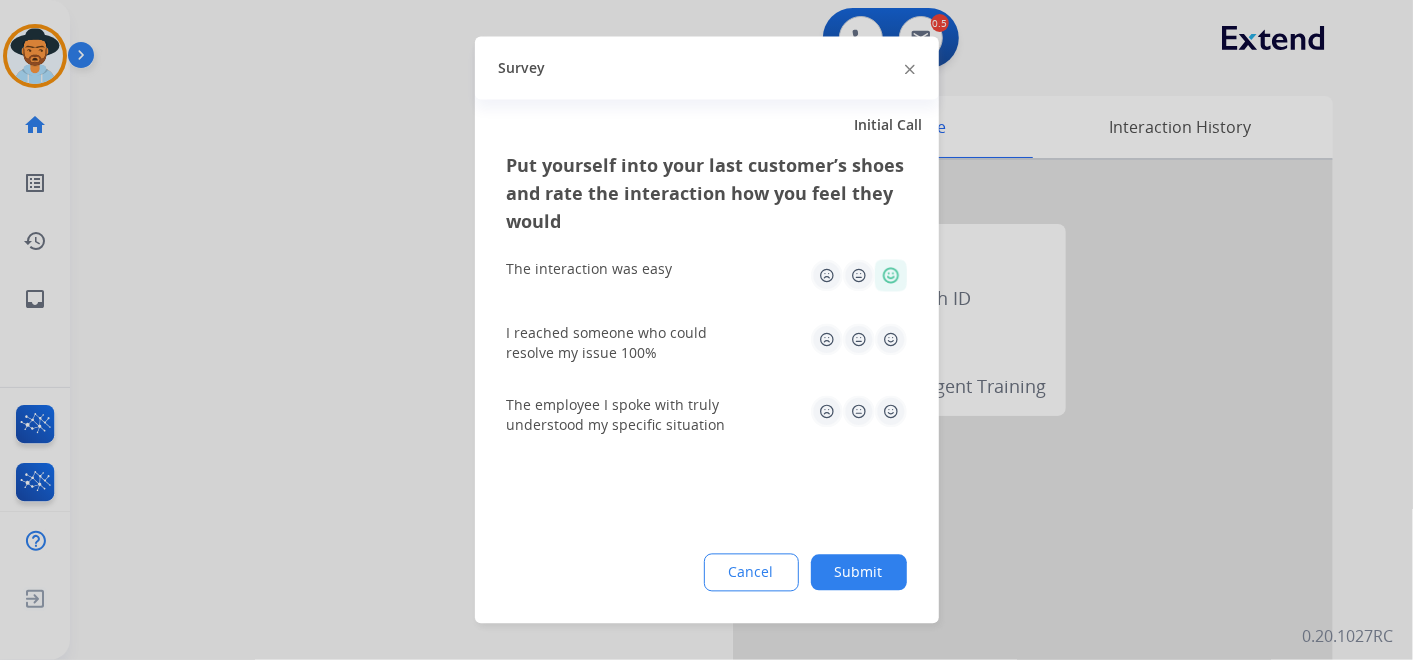 click 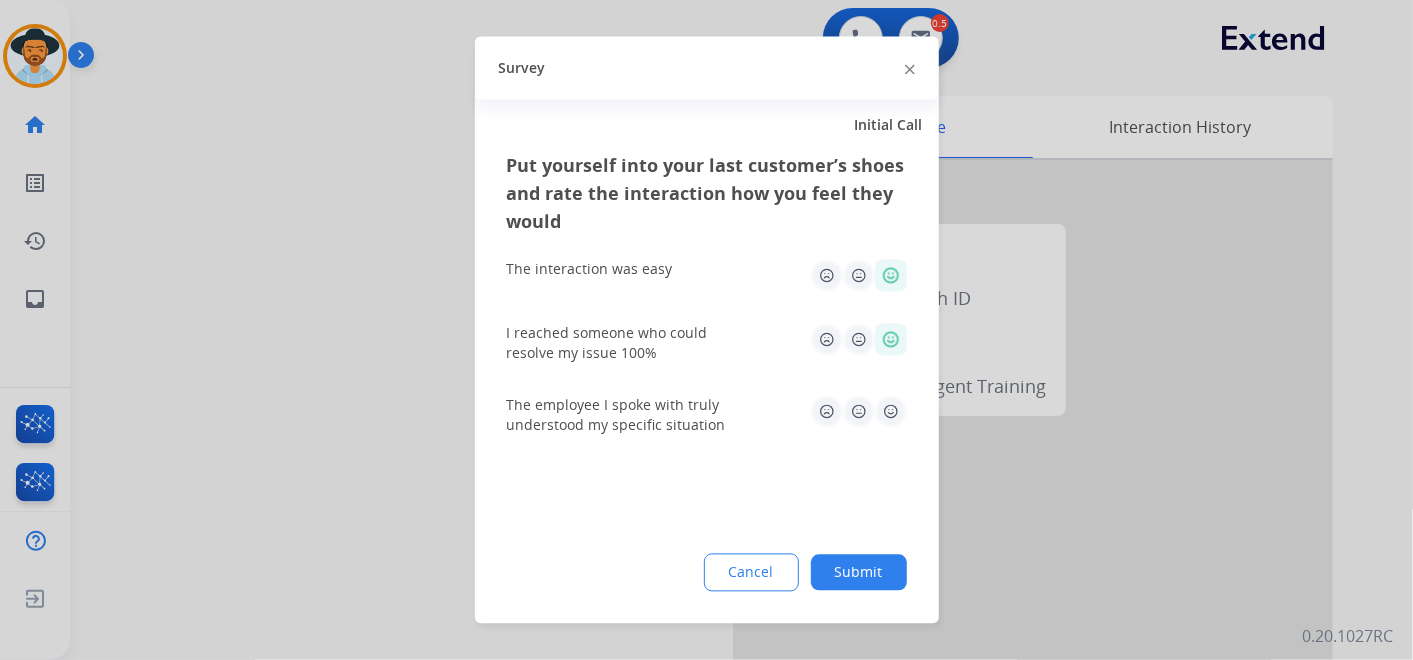 drag, startPoint x: 894, startPoint y: 401, endPoint x: 889, endPoint y: 411, distance: 11.18034 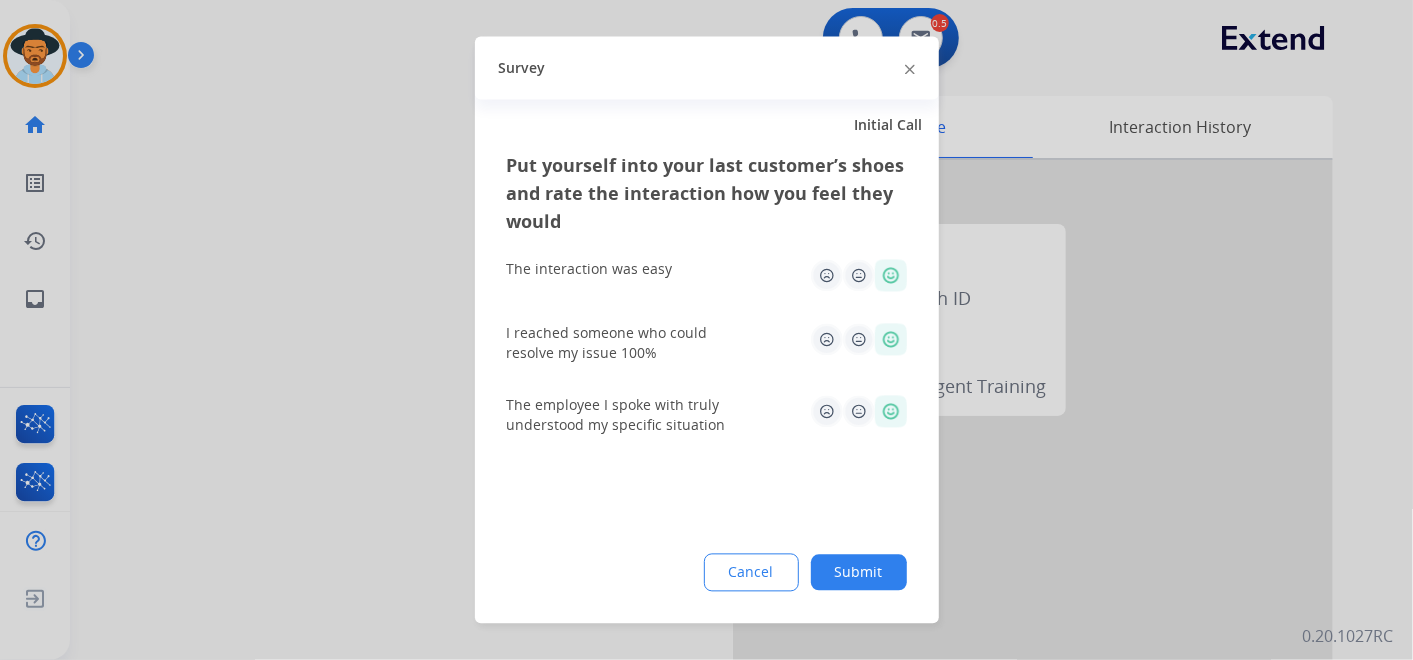 click on "Submit" 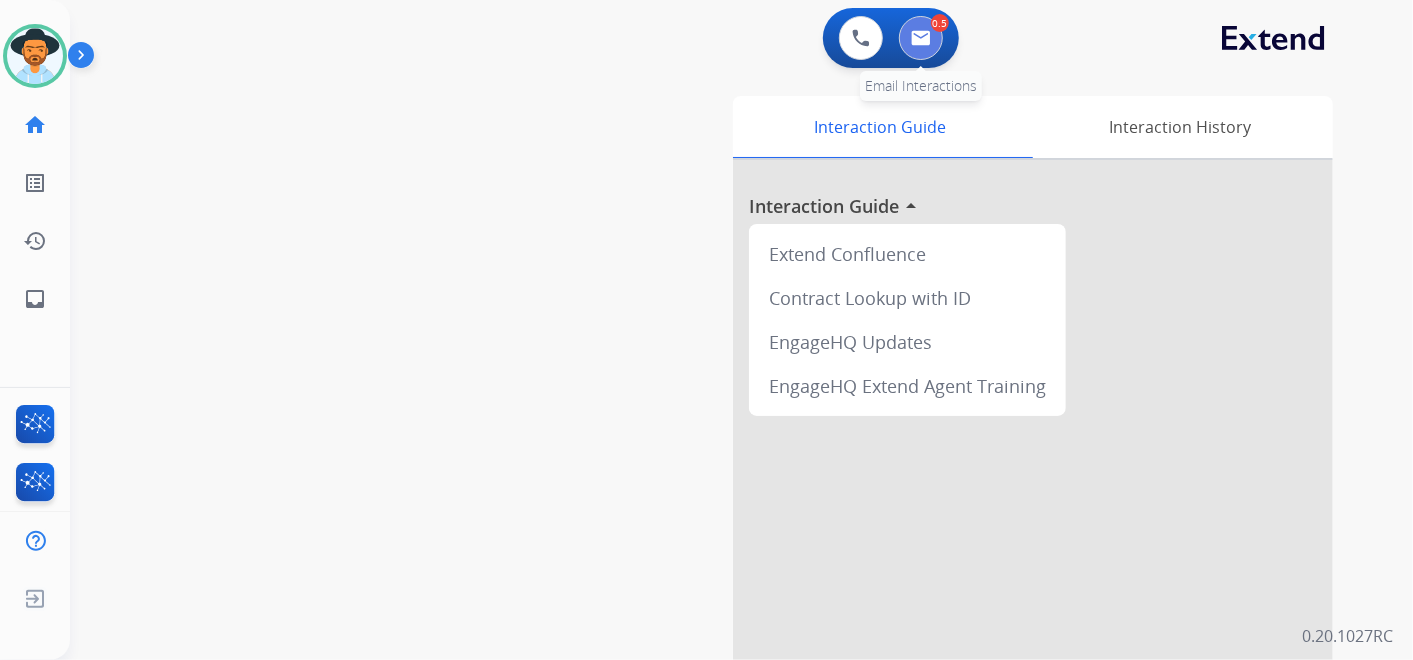 click at bounding box center (921, 38) 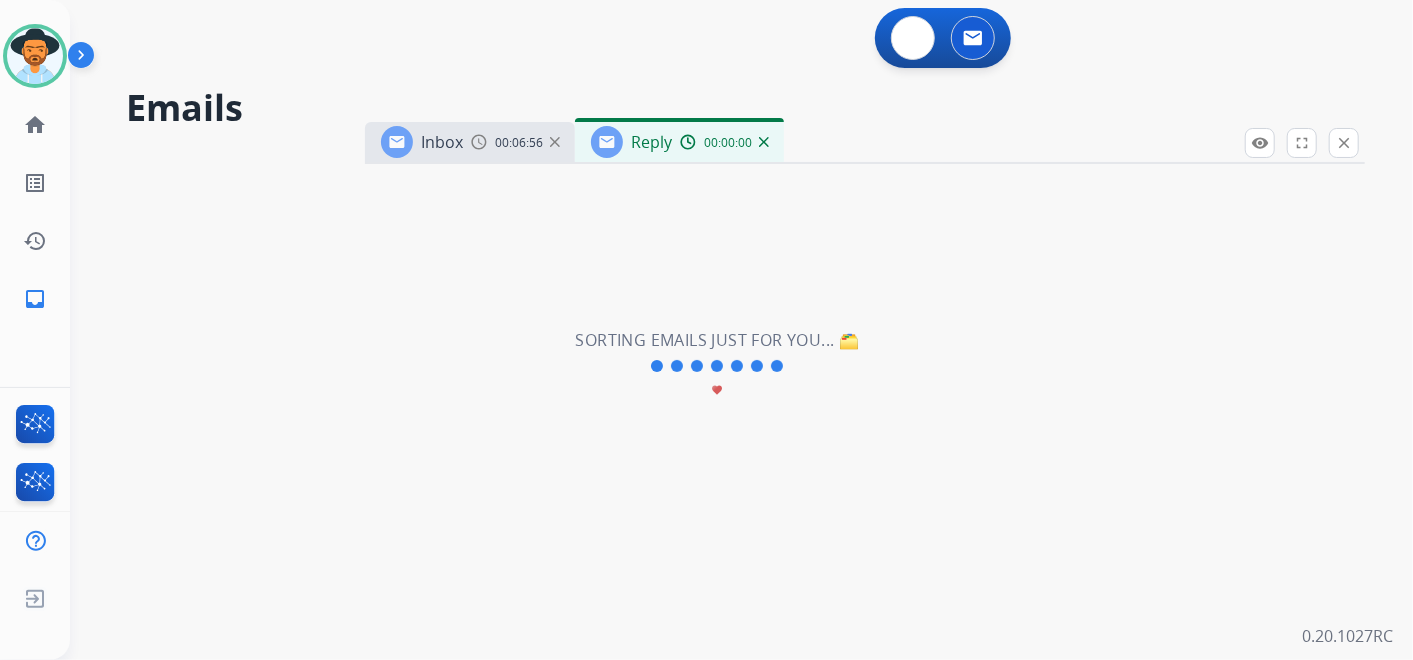 select on "**********" 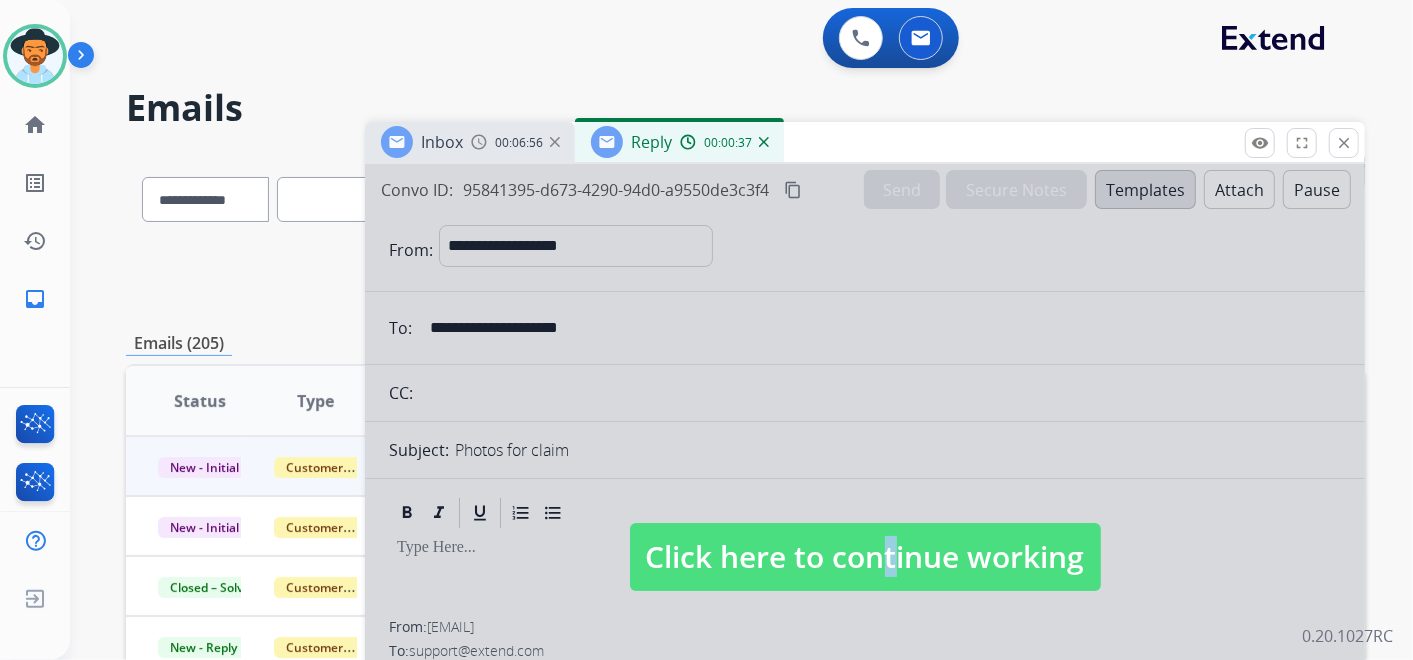 click on "Click here to continue working" at bounding box center [865, 557] 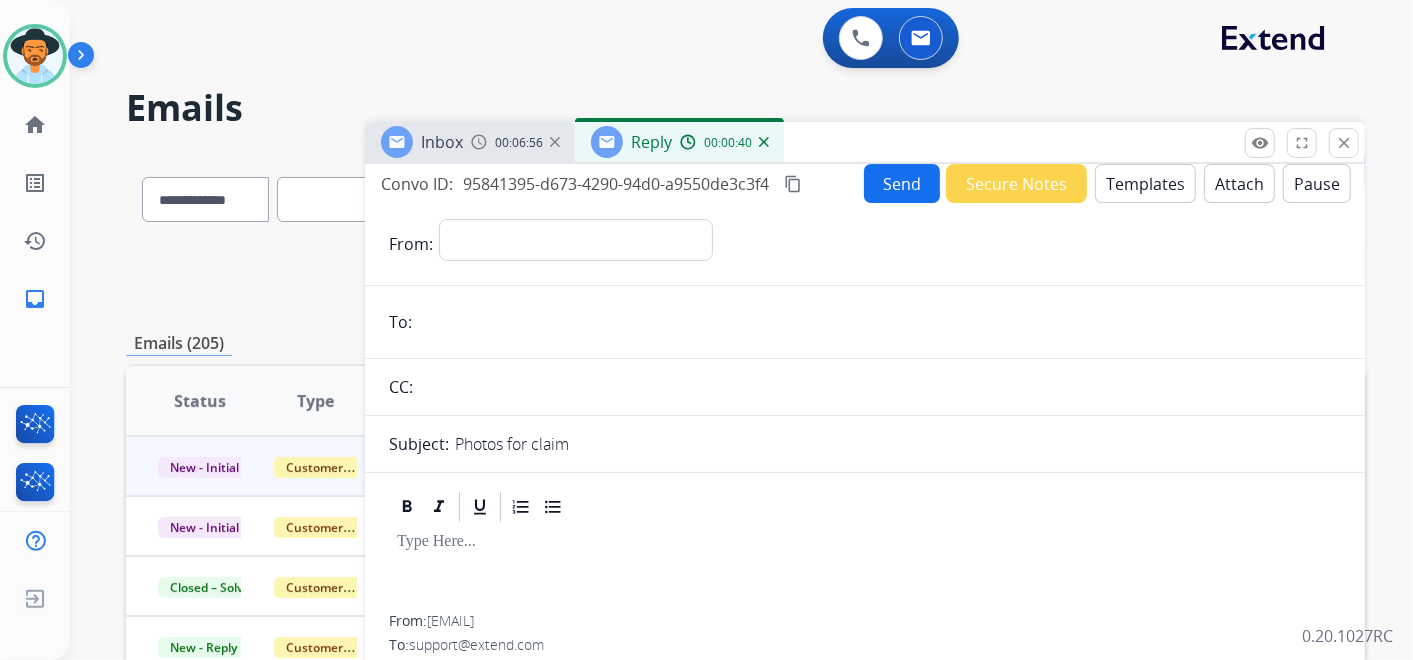 scroll, scrollTop: 0, scrollLeft: 0, axis: both 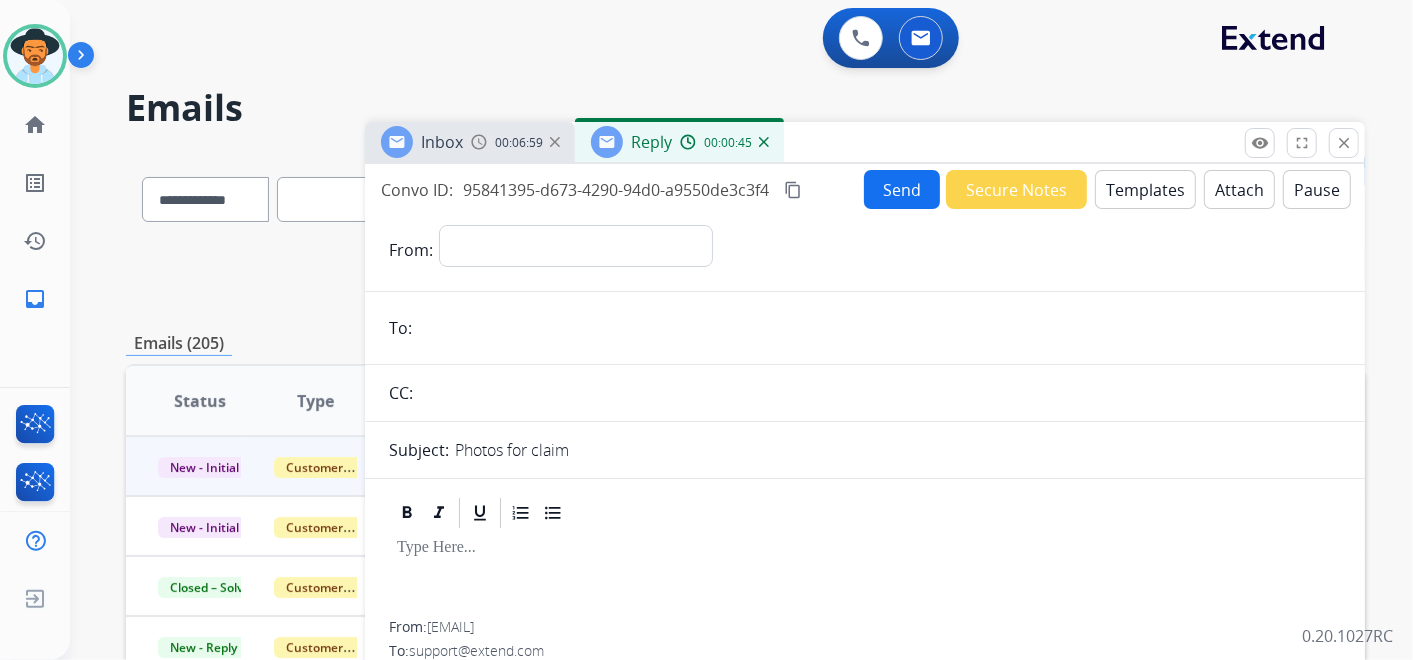 click at bounding box center [555, 142] 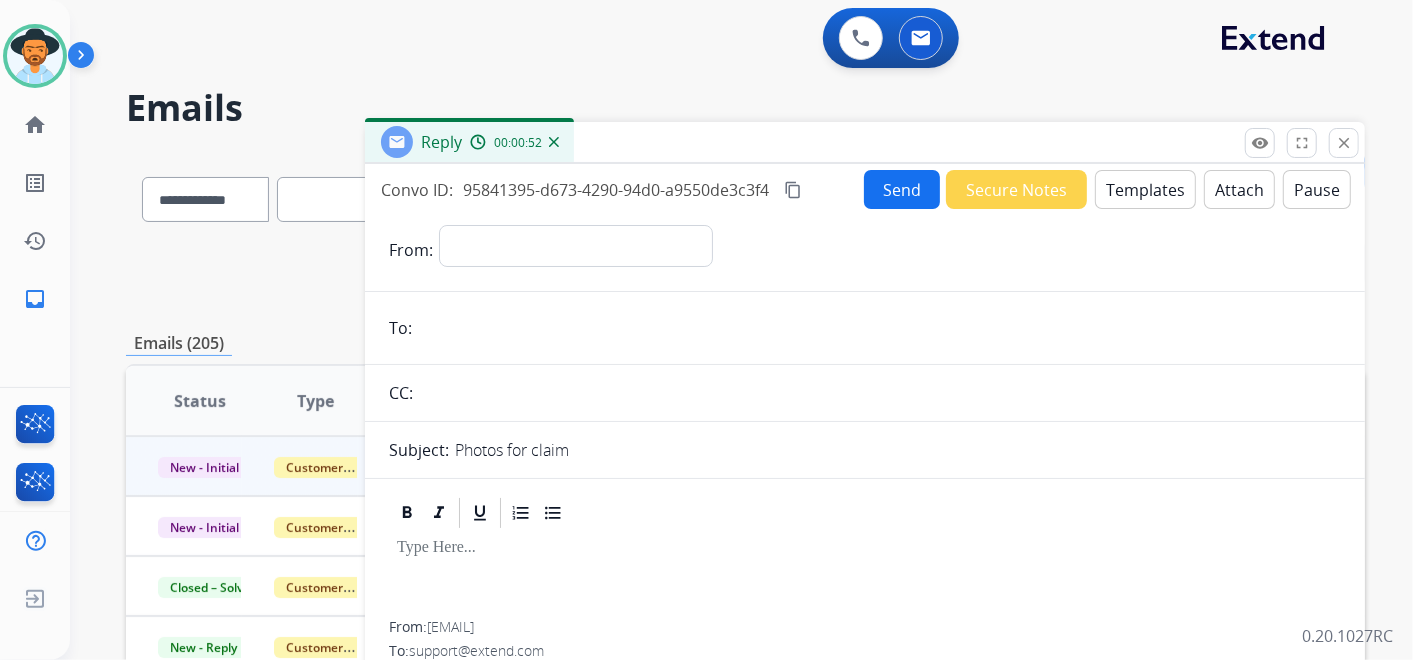 click at bounding box center (554, 142) 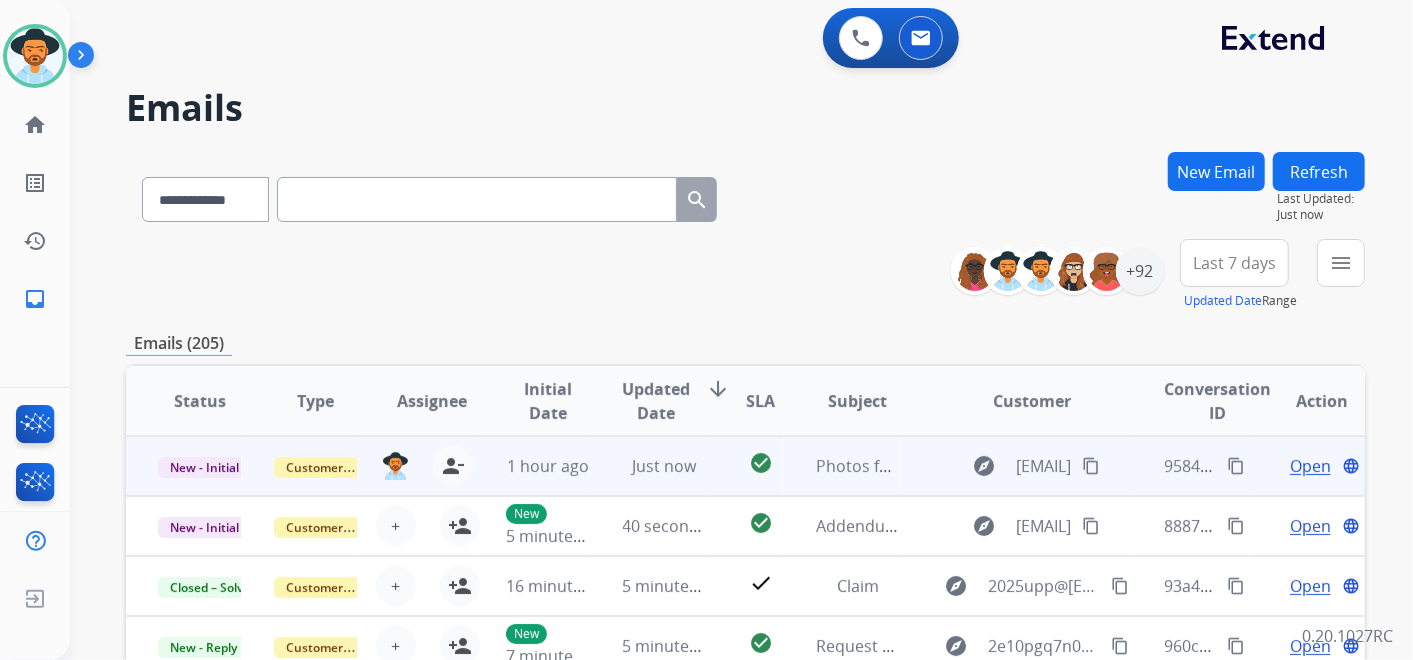 click on "Open" at bounding box center [1310, 466] 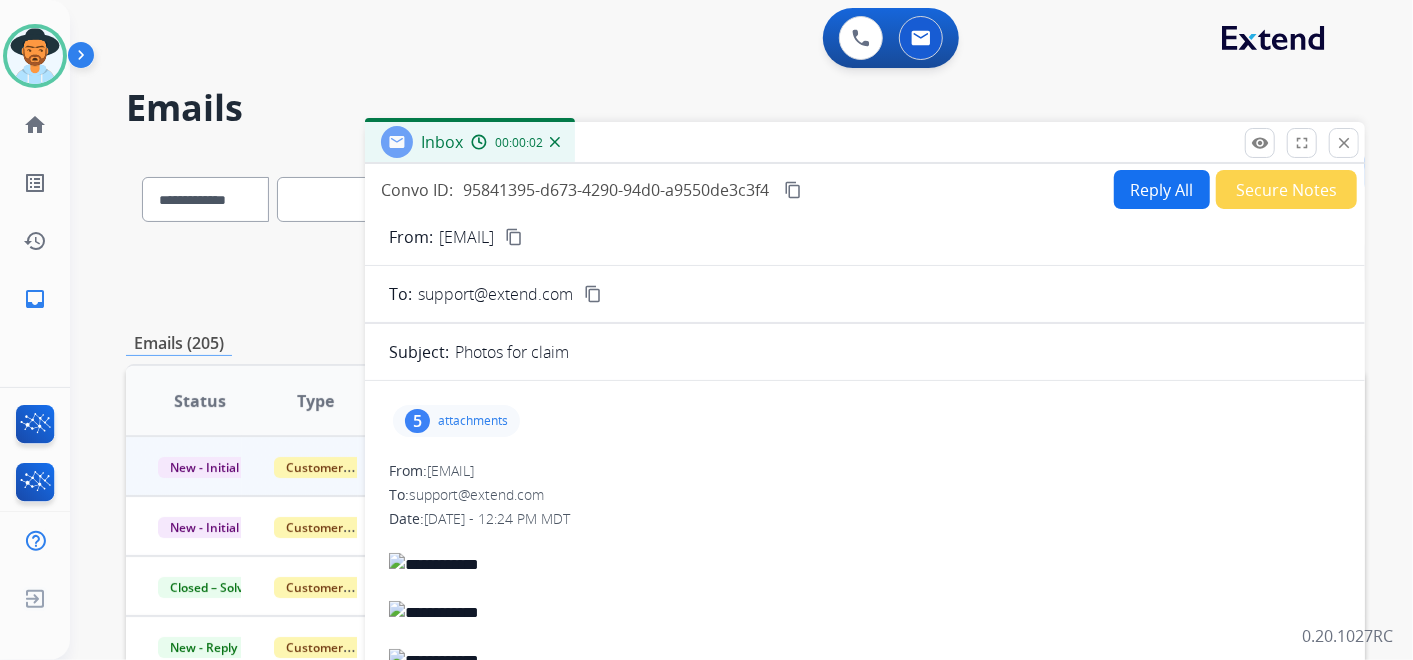 click on "5 attachments" at bounding box center (865, 421) 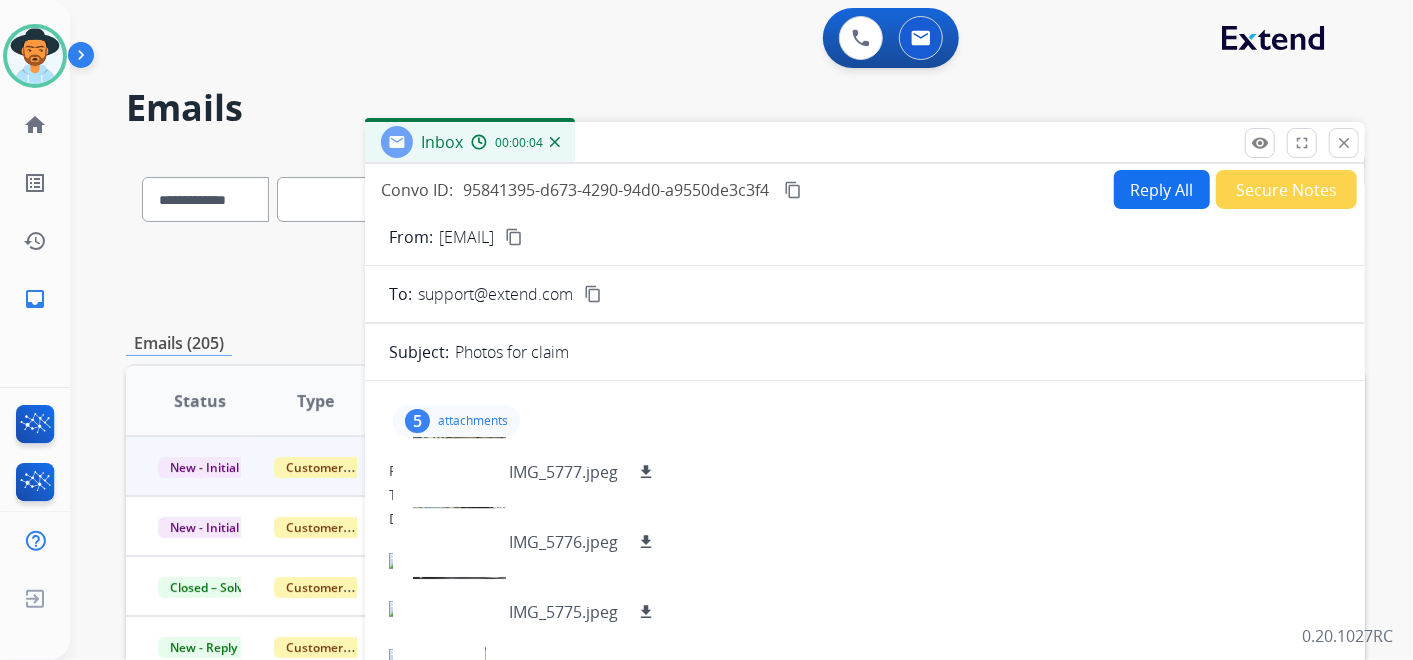 scroll, scrollTop: 72, scrollLeft: 0, axis: vertical 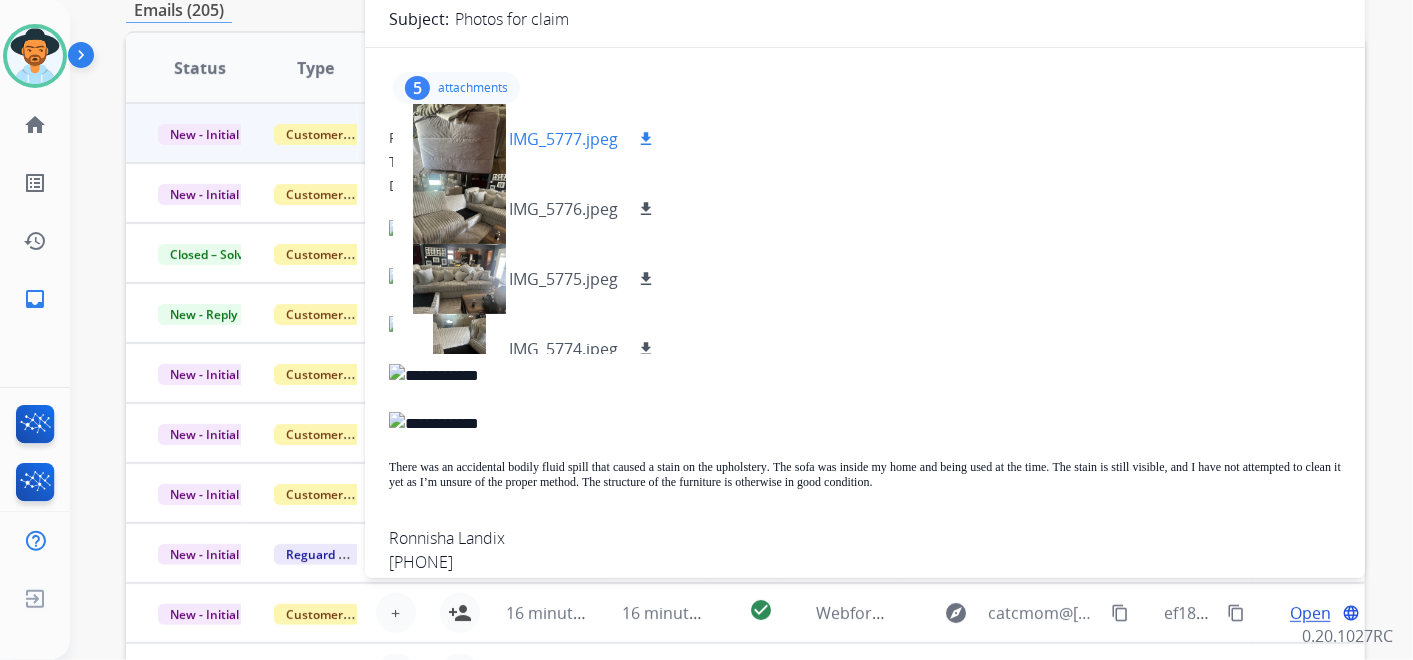 click on "download" at bounding box center [646, 139] 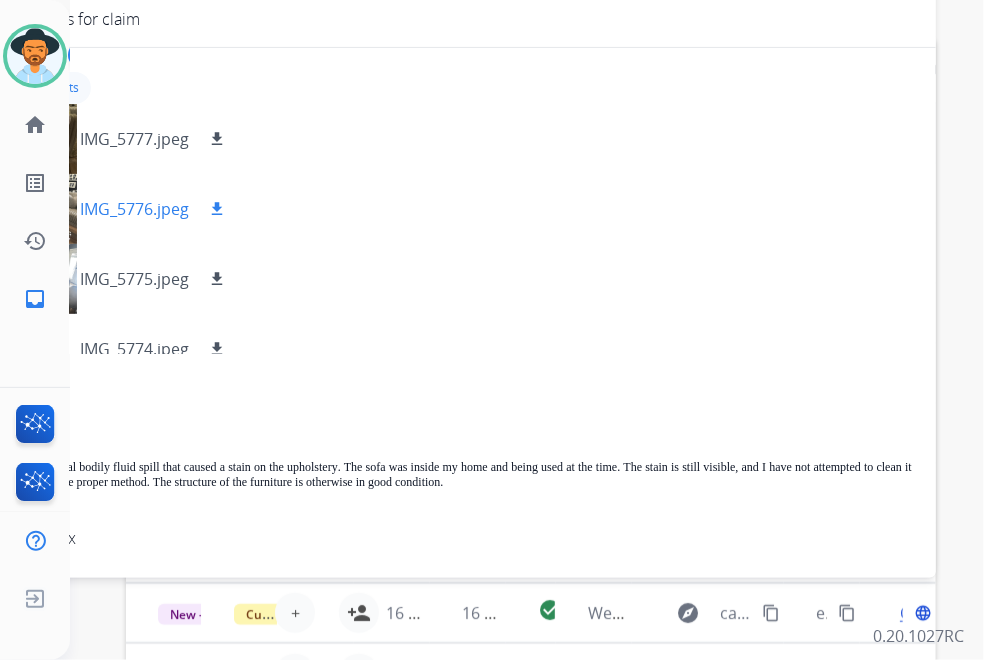 click on "download" at bounding box center [217, 209] 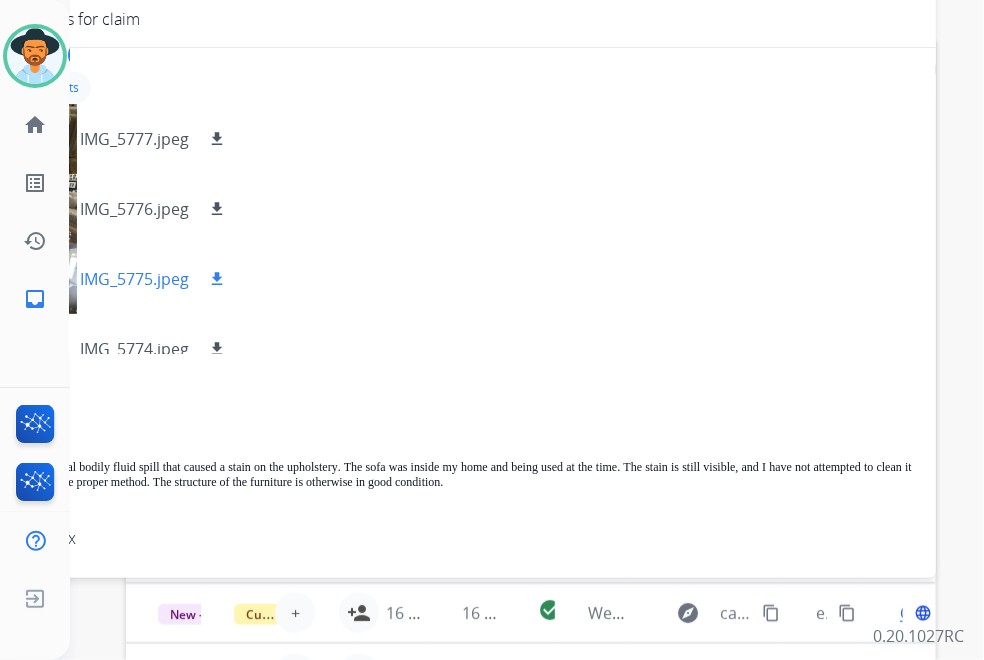 click on "download" at bounding box center [217, 279] 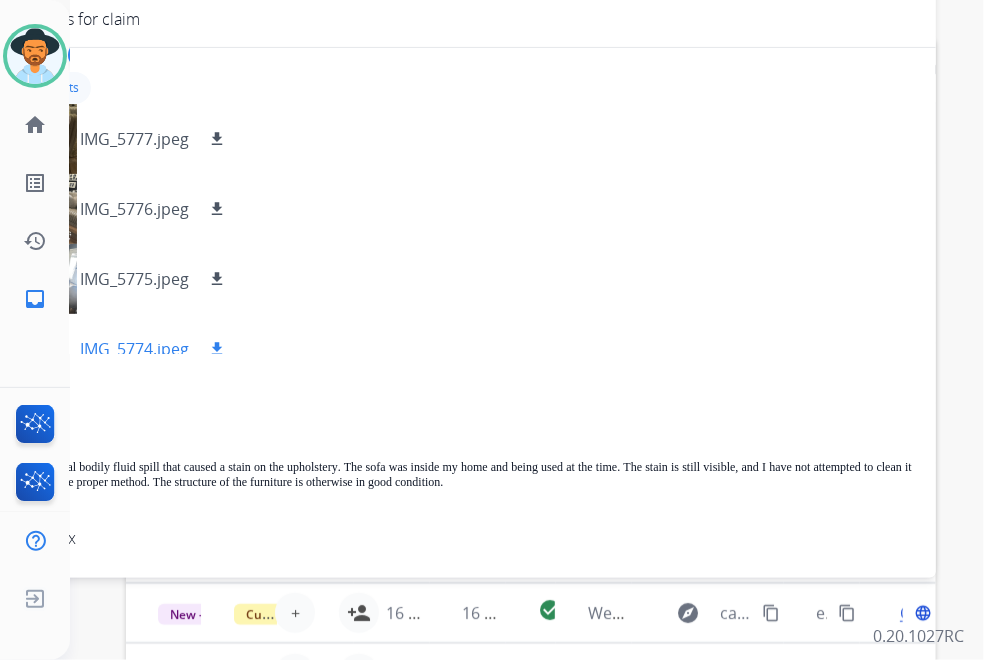 click on "download" at bounding box center (217, 349) 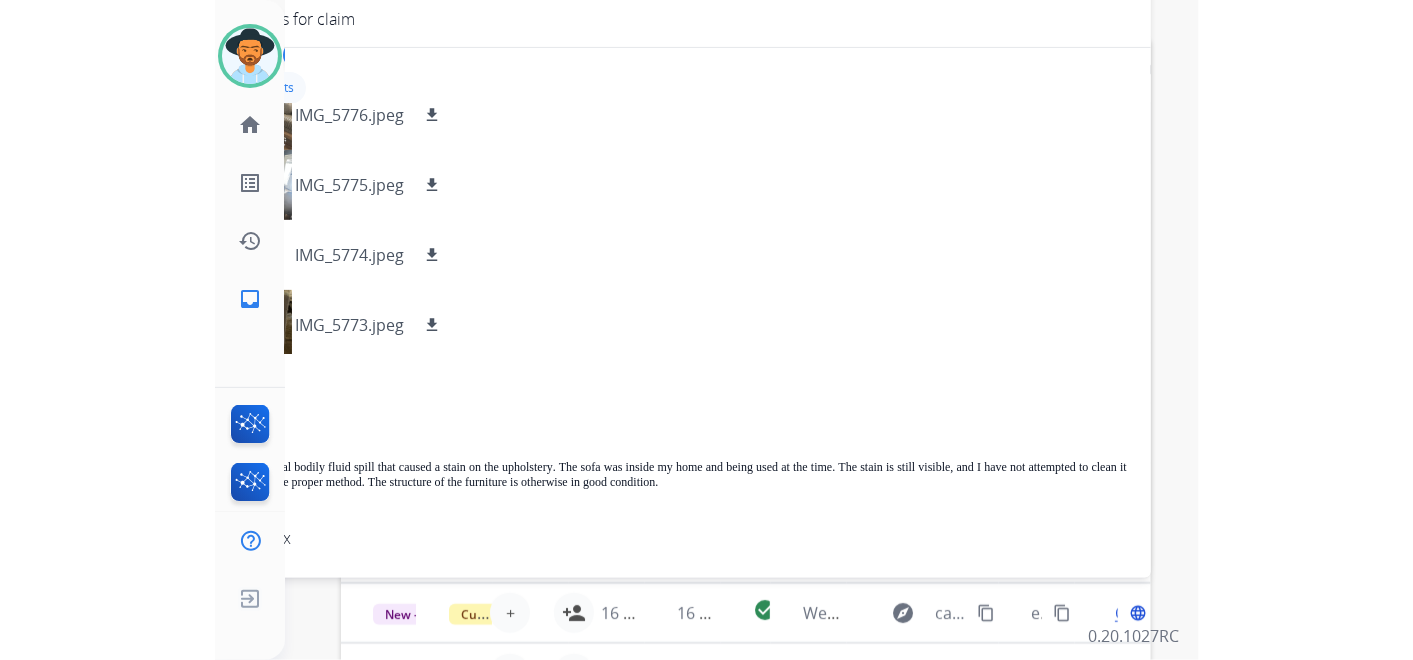 scroll, scrollTop: 100, scrollLeft: 0, axis: vertical 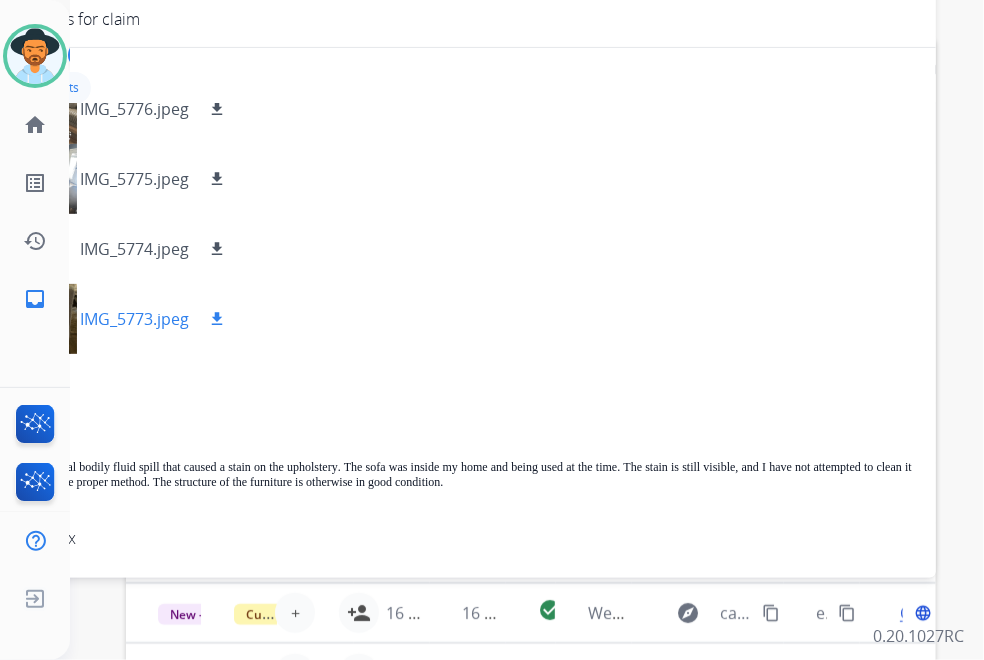 click on "download" at bounding box center [217, 319] 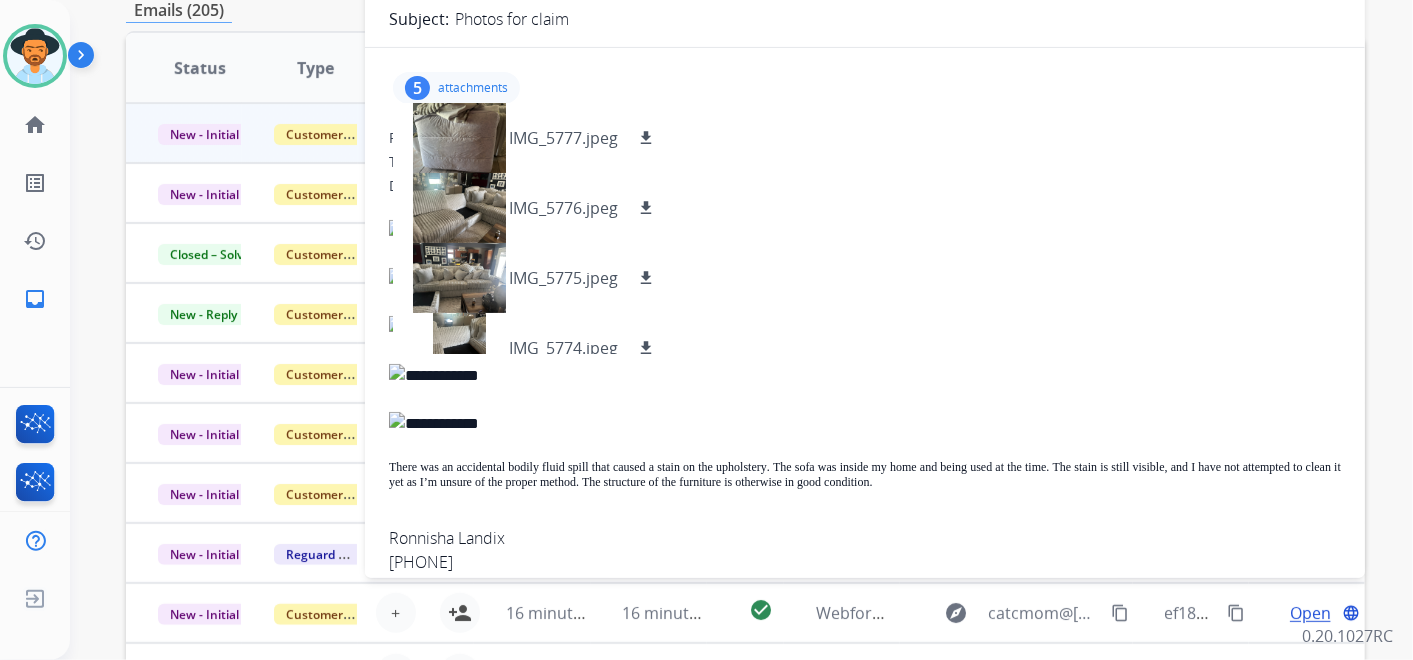 scroll, scrollTop: 0, scrollLeft: 0, axis: both 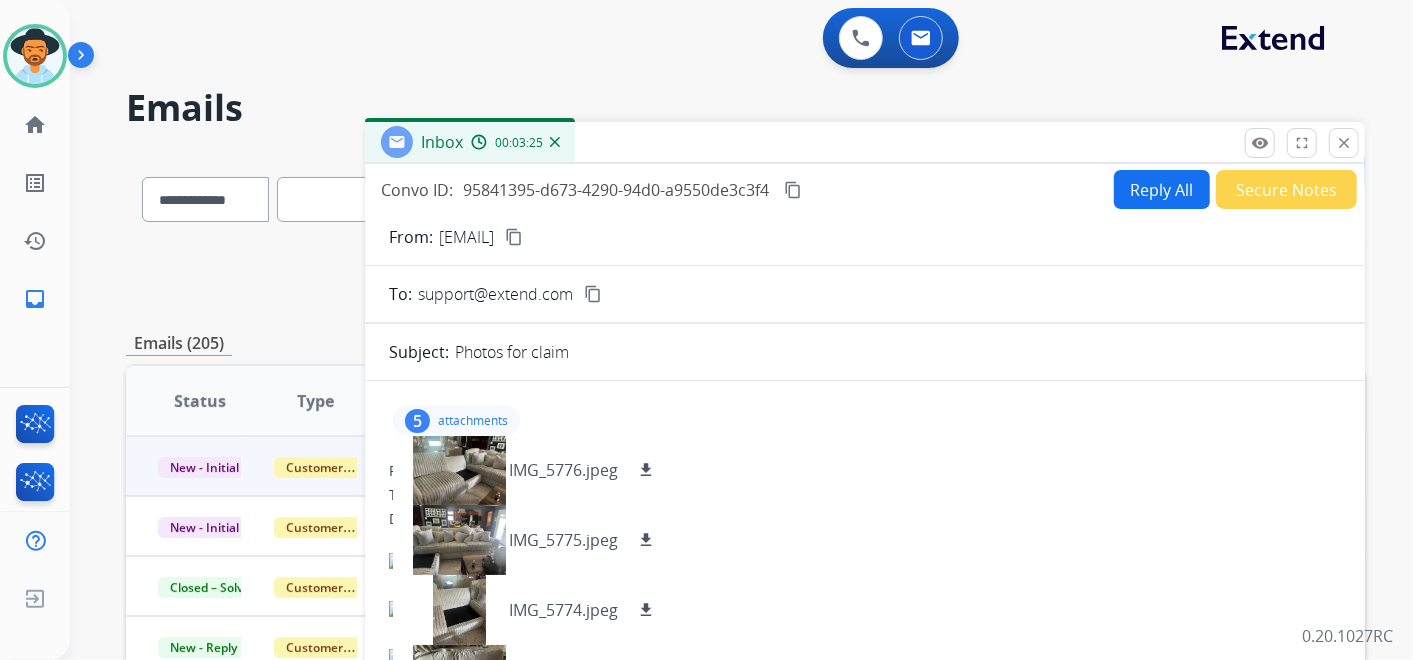 click on "Reply All" at bounding box center [1162, 189] 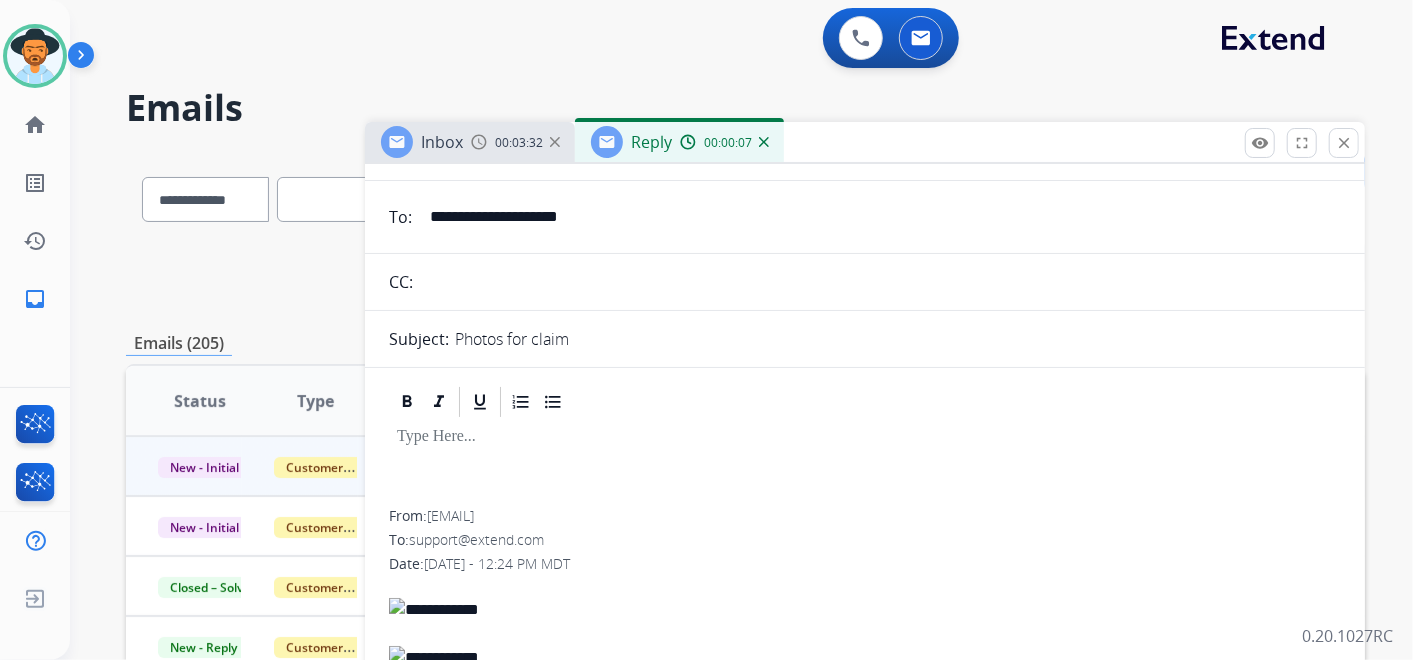 scroll, scrollTop: 0, scrollLeft: 0, axis: both 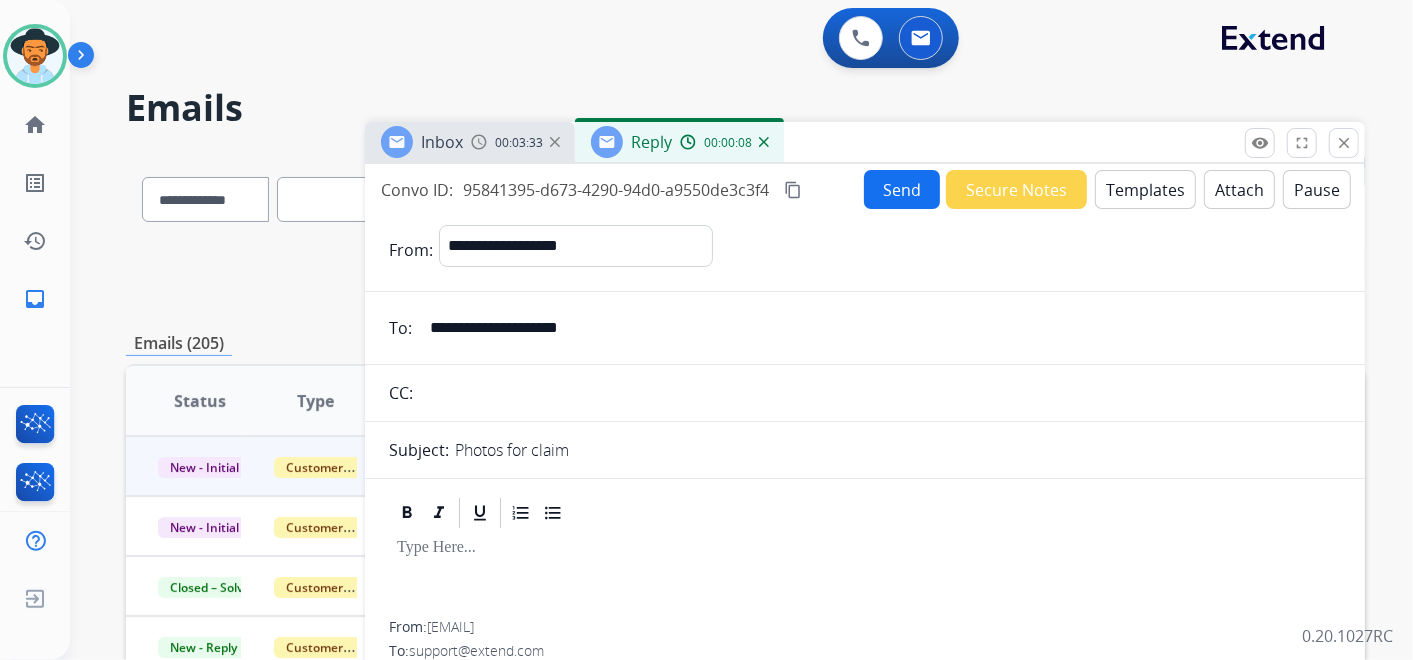click on "Templates" at bounding box center (1145, 189) 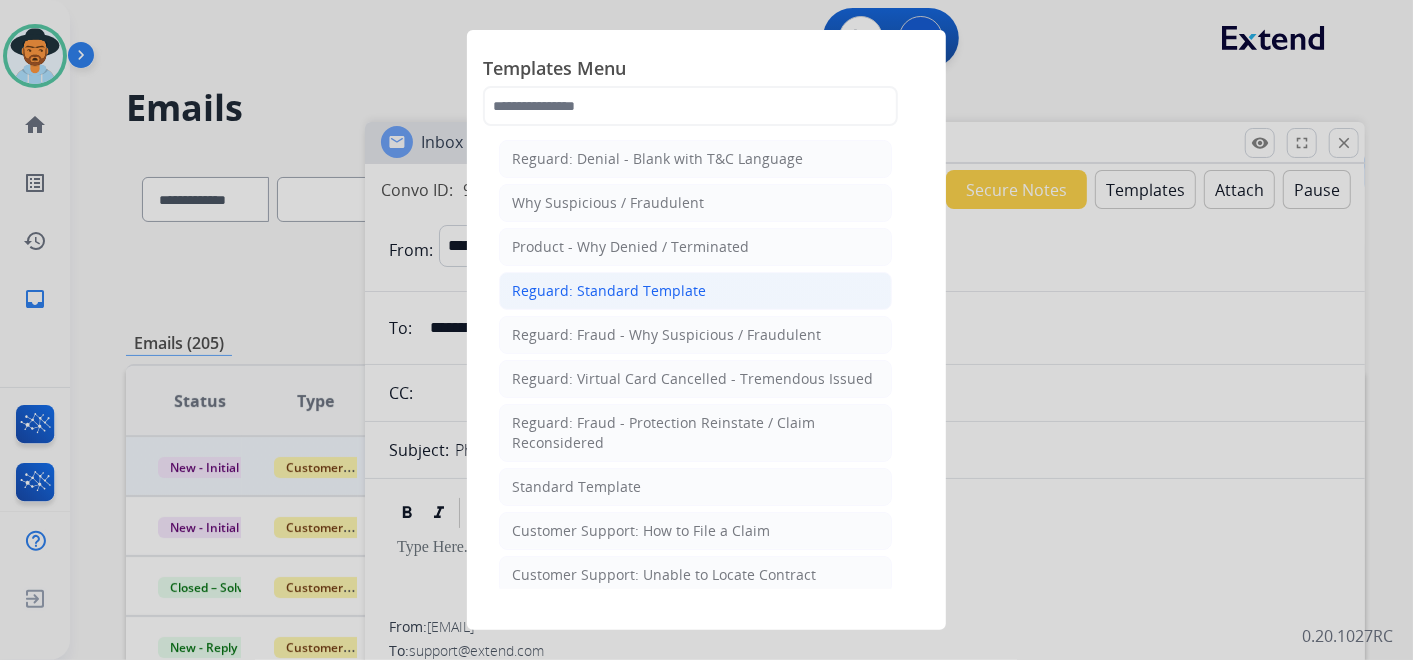 click on "Reguard: Standard Template" 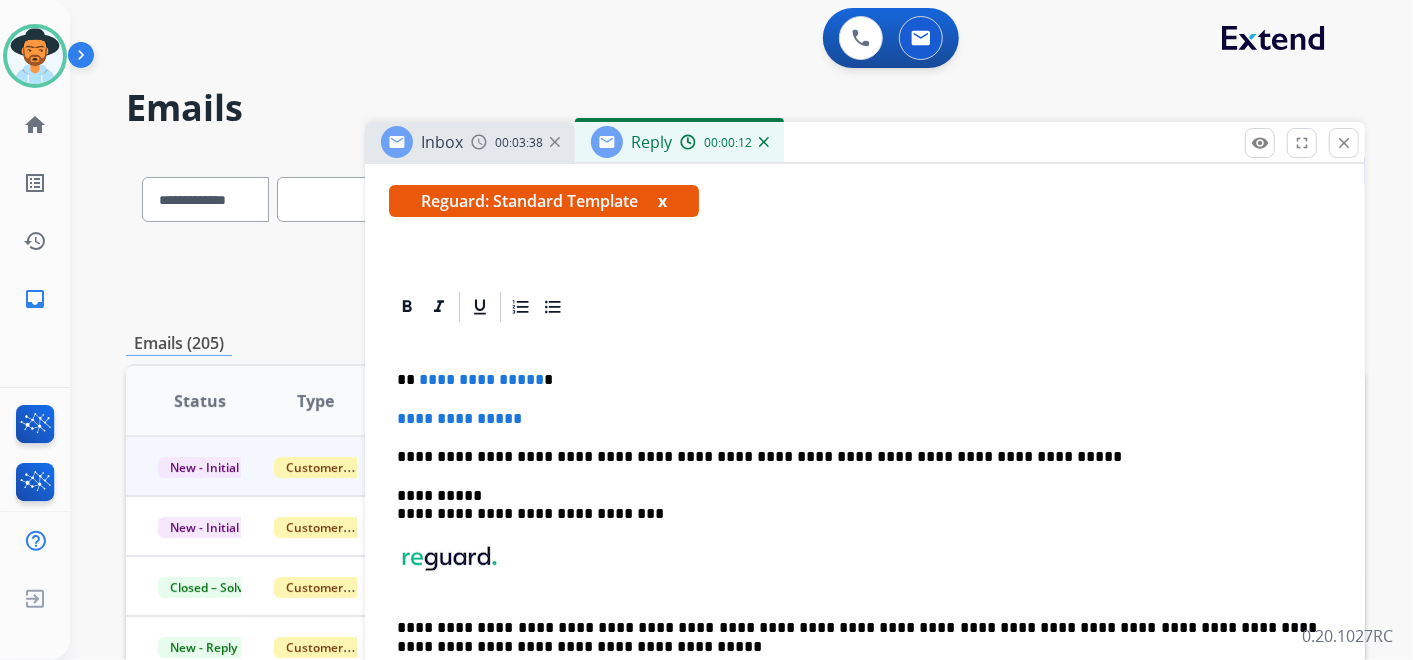 scroll, scrollTop: 333, scrollLeft: 0, axis: vertical 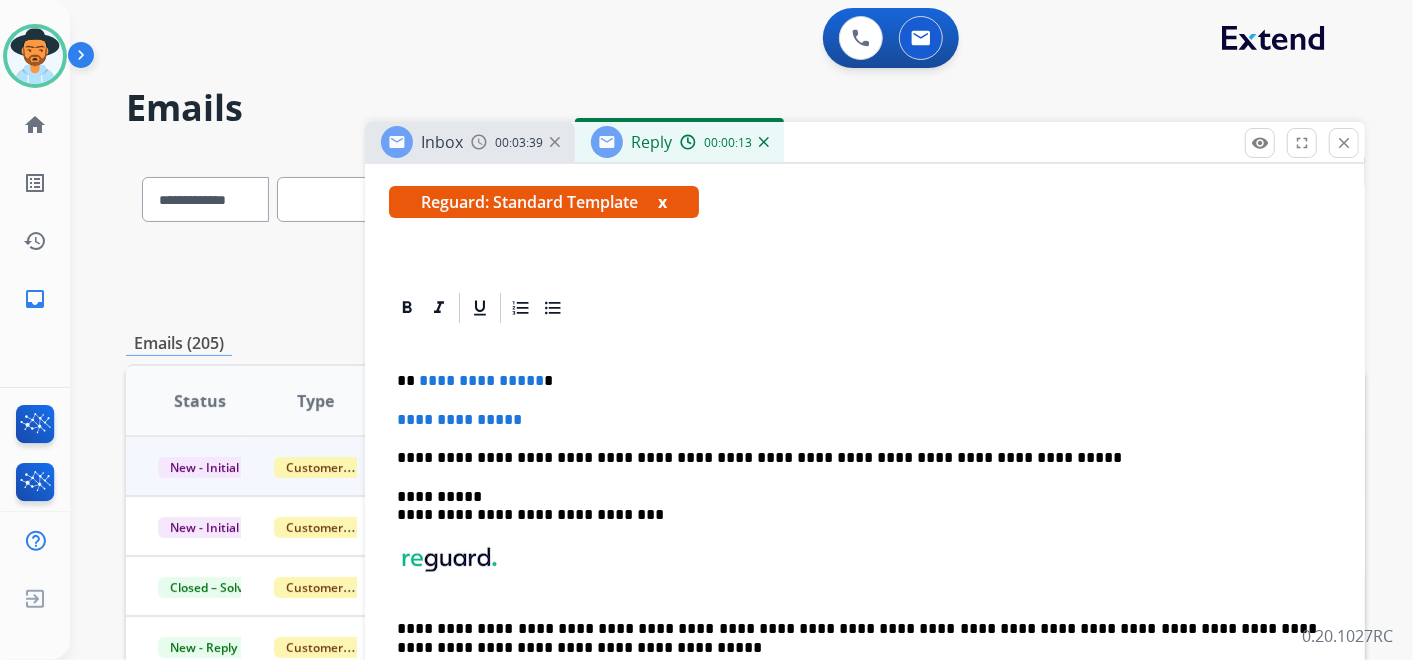 click on "**********" at bounding box center [857, 381] 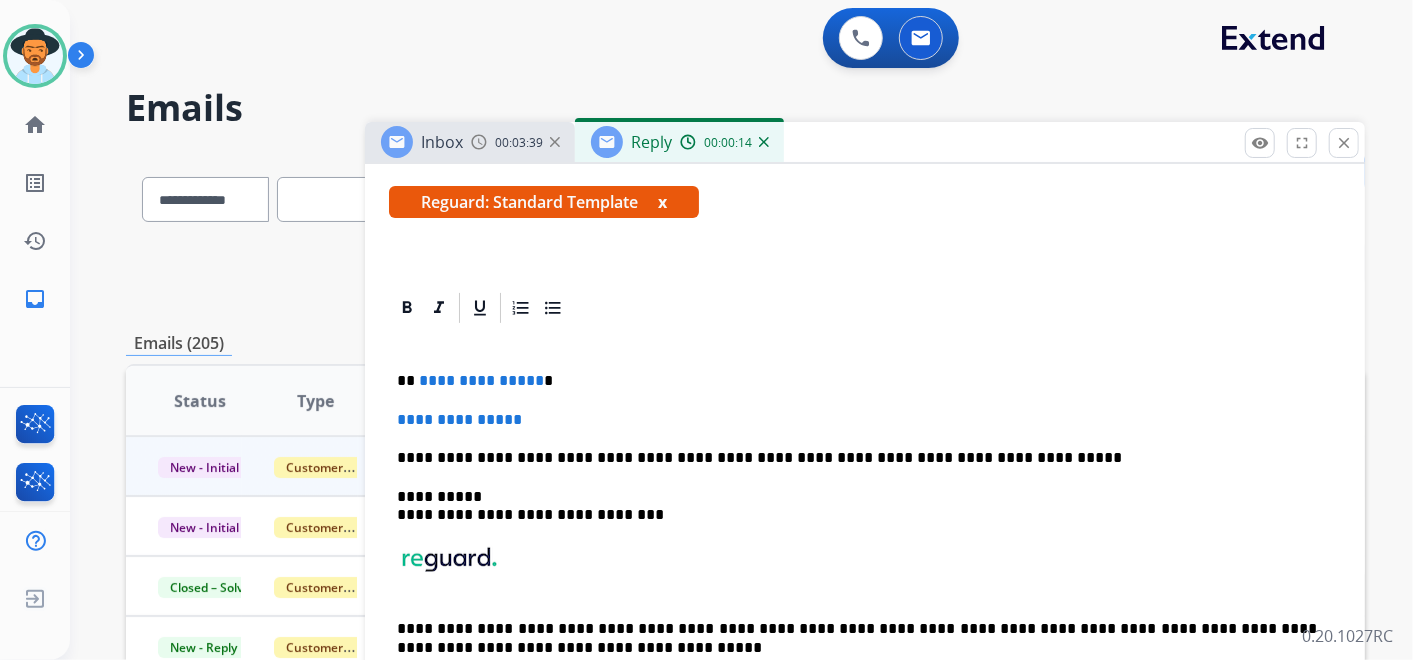 type 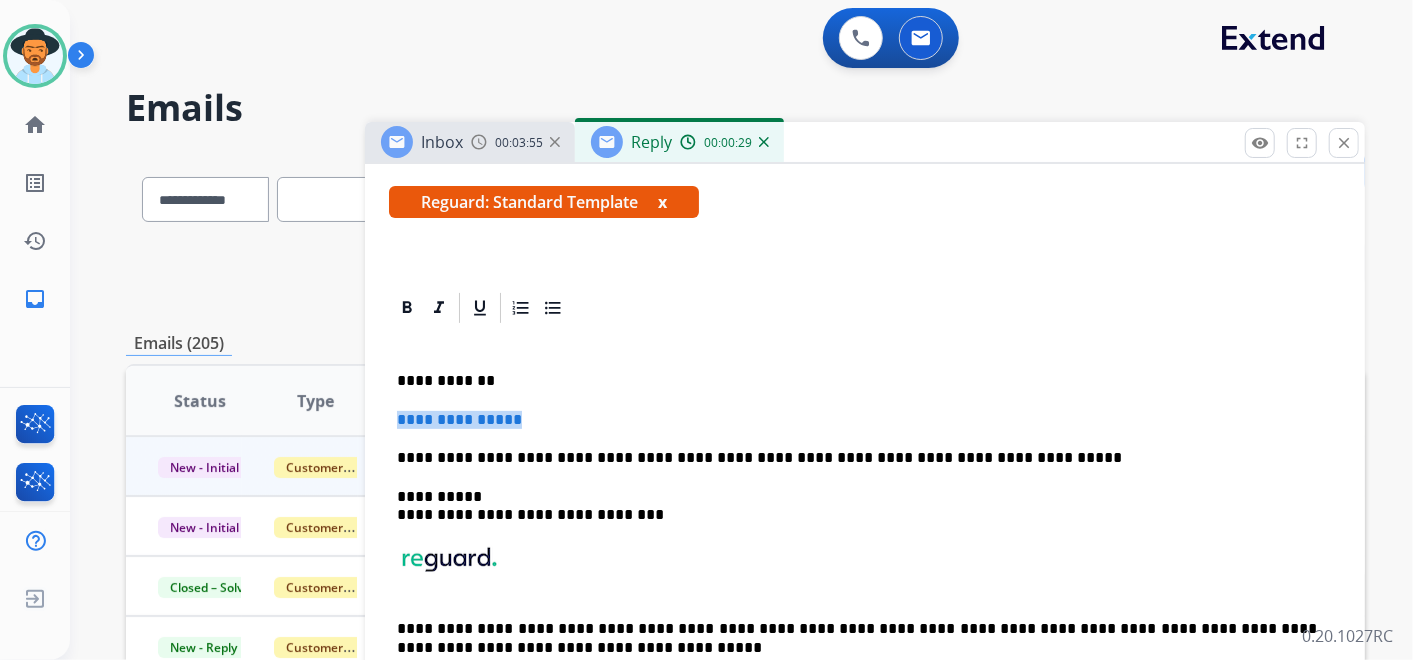 drag, startPoint x: 566, startPoint y: 407, endPoint x: 390, endPoint y: 414, distance: 176.13914 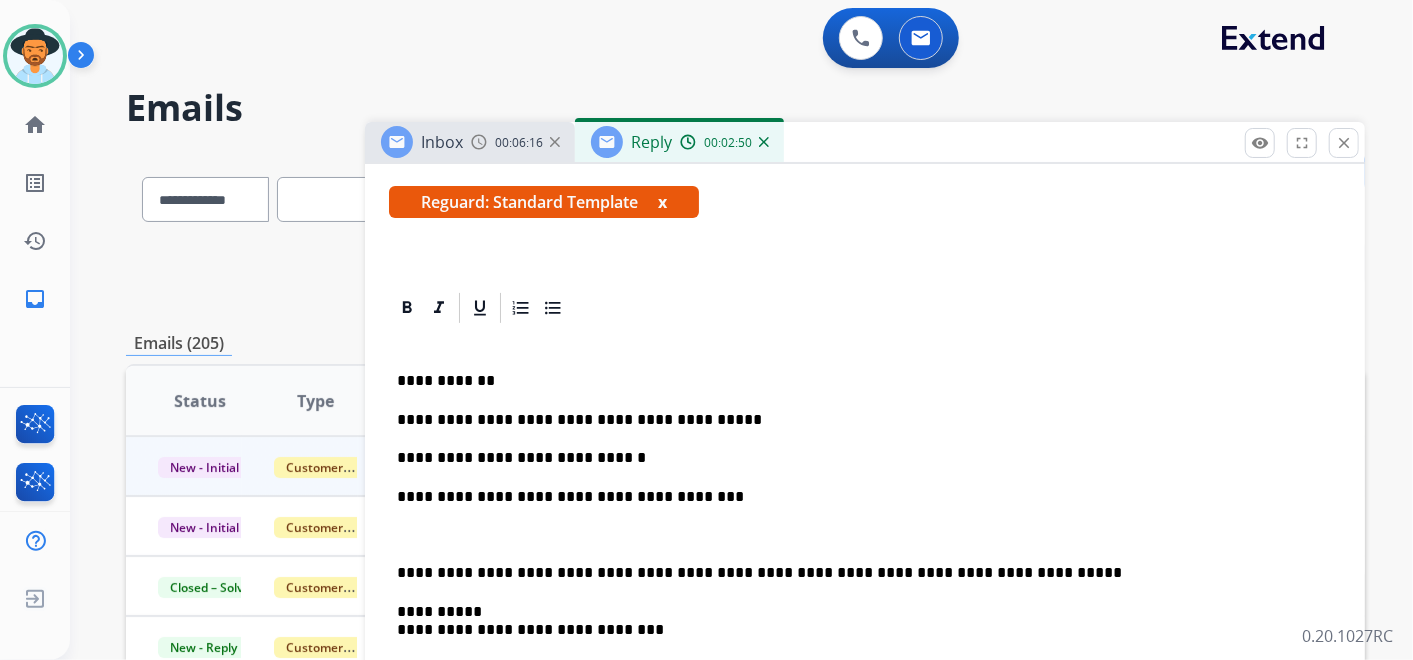 drag, startPoint x: 624, startPoint y: 497, endPoint x: 595, endPoint y: 494, distance: 29.15476 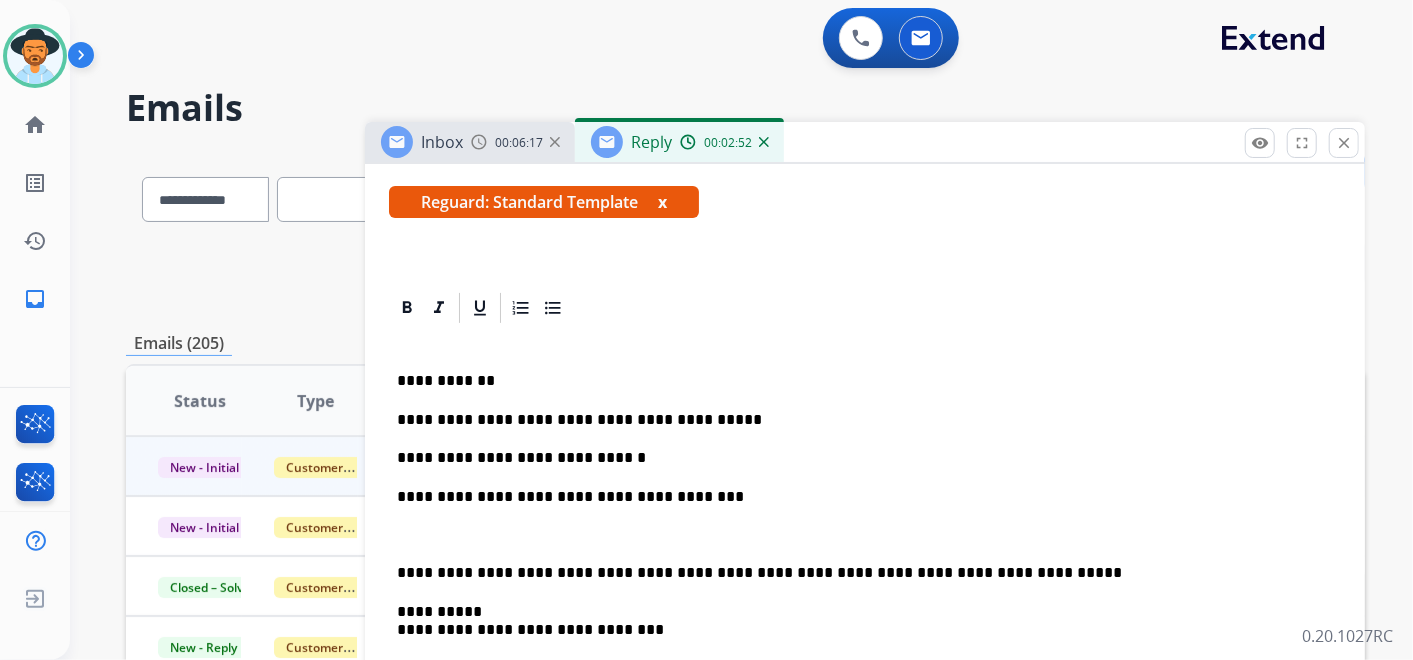 click on "**********" at bounding box center (857, 497) 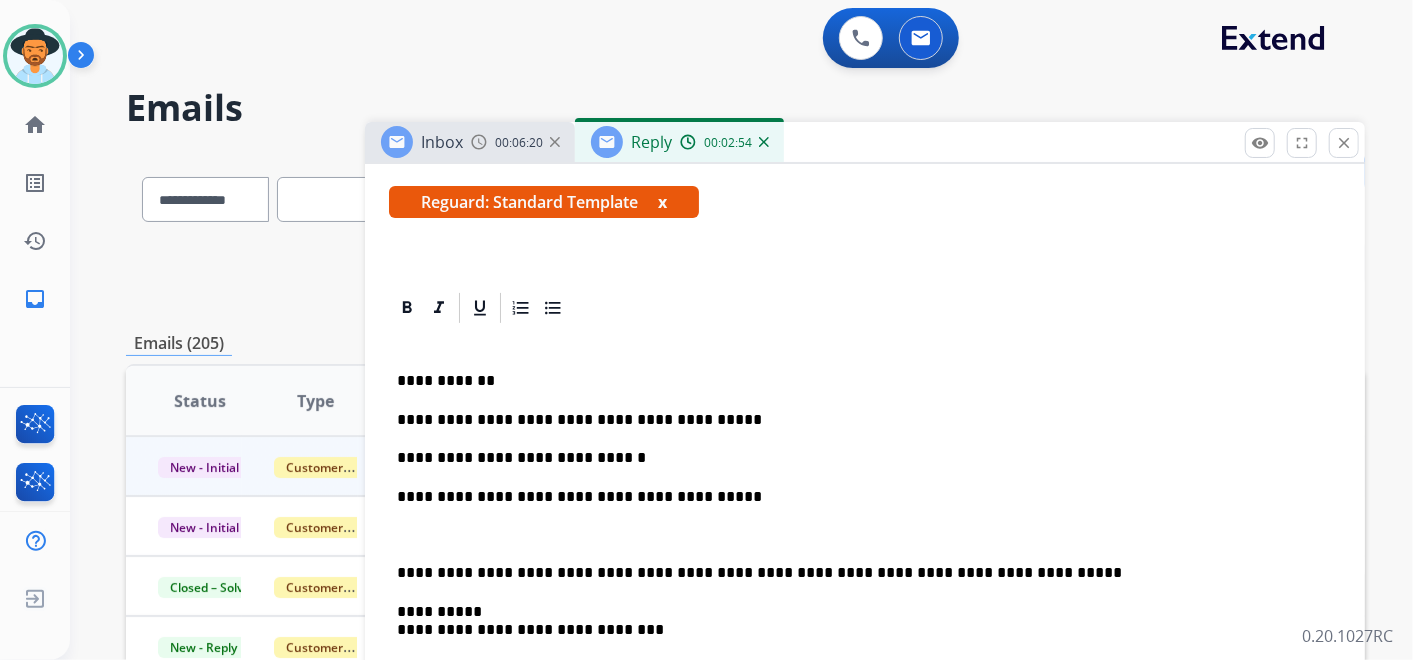 click on "**********" at bounding box center [857, 497] 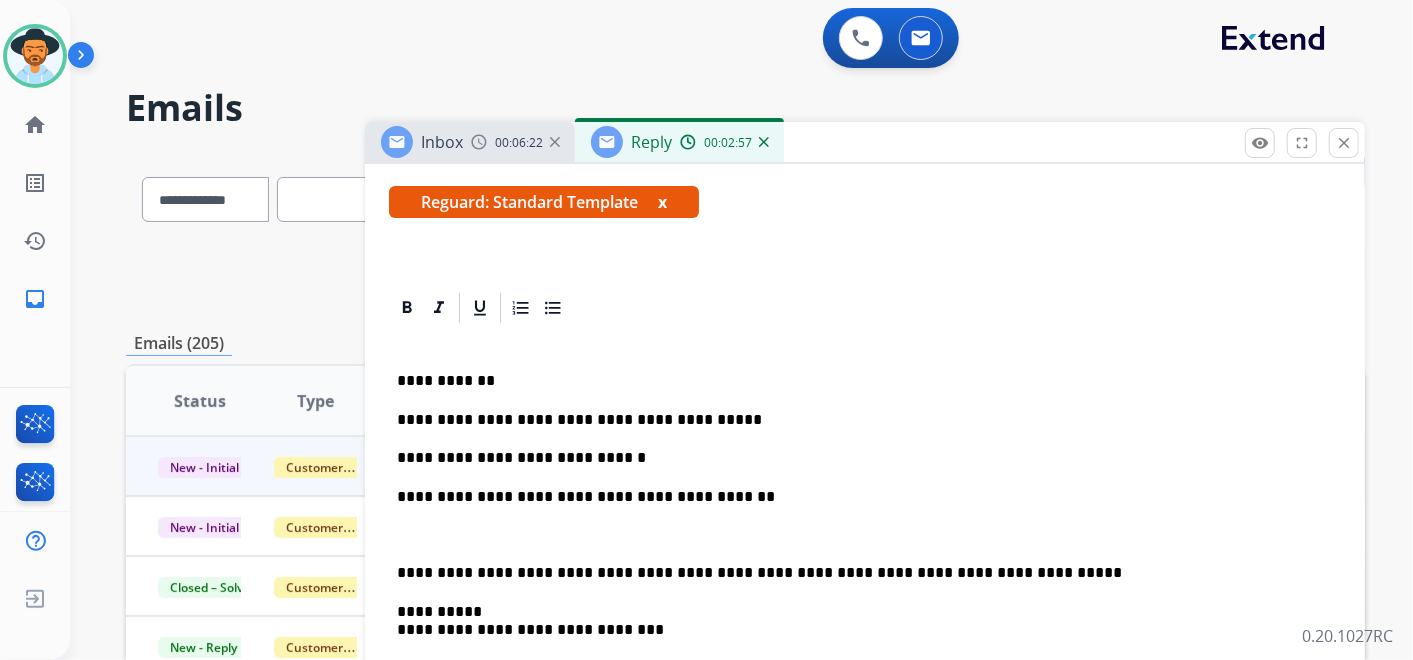 click on "**********" at bounding box center [857, 497] 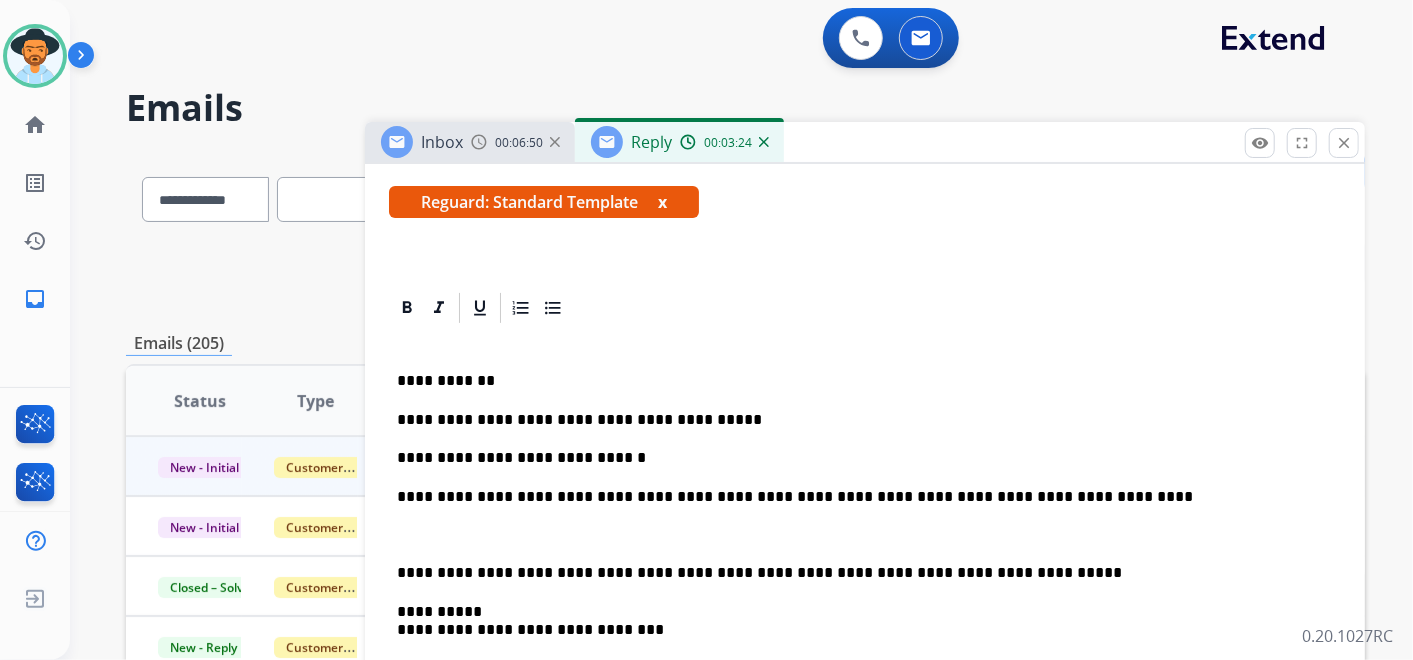click on "**********" at bounding box center (865, 581) 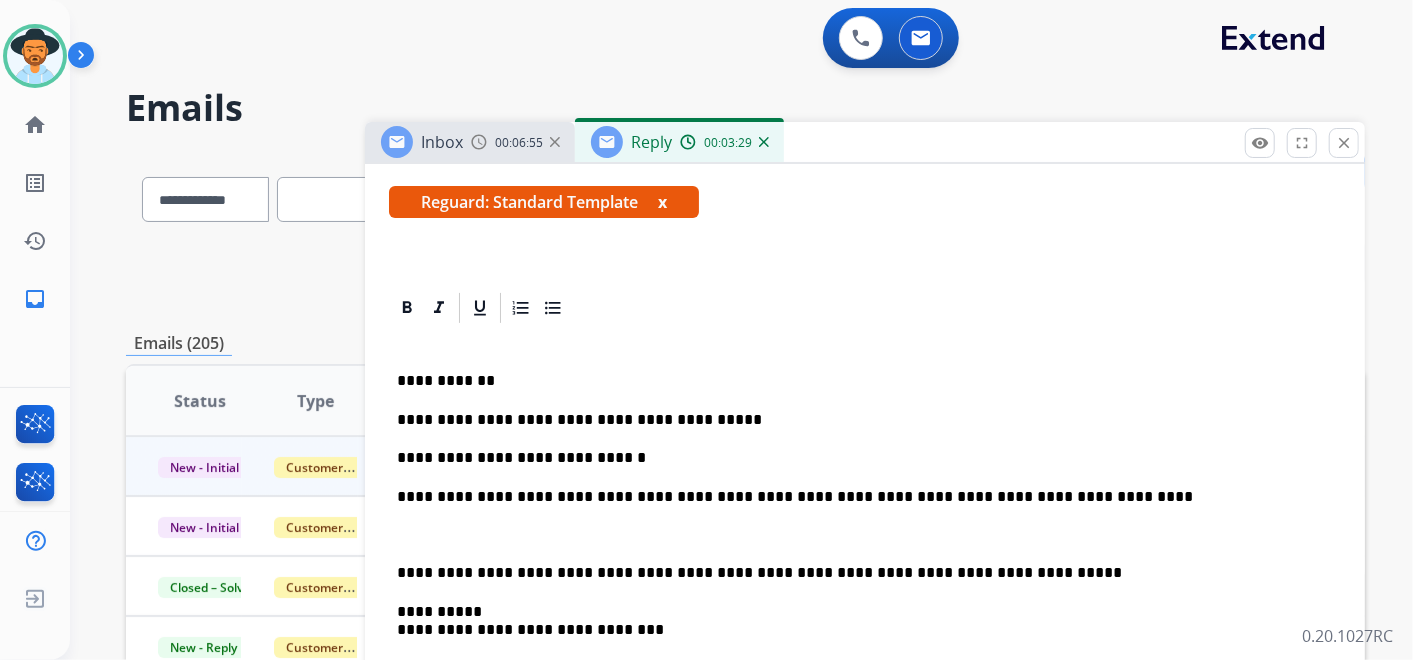 drag, startPoint x: 397, startPoint y: 567, endPoint x: 537, endPoint y: 605, distance: 145.0655 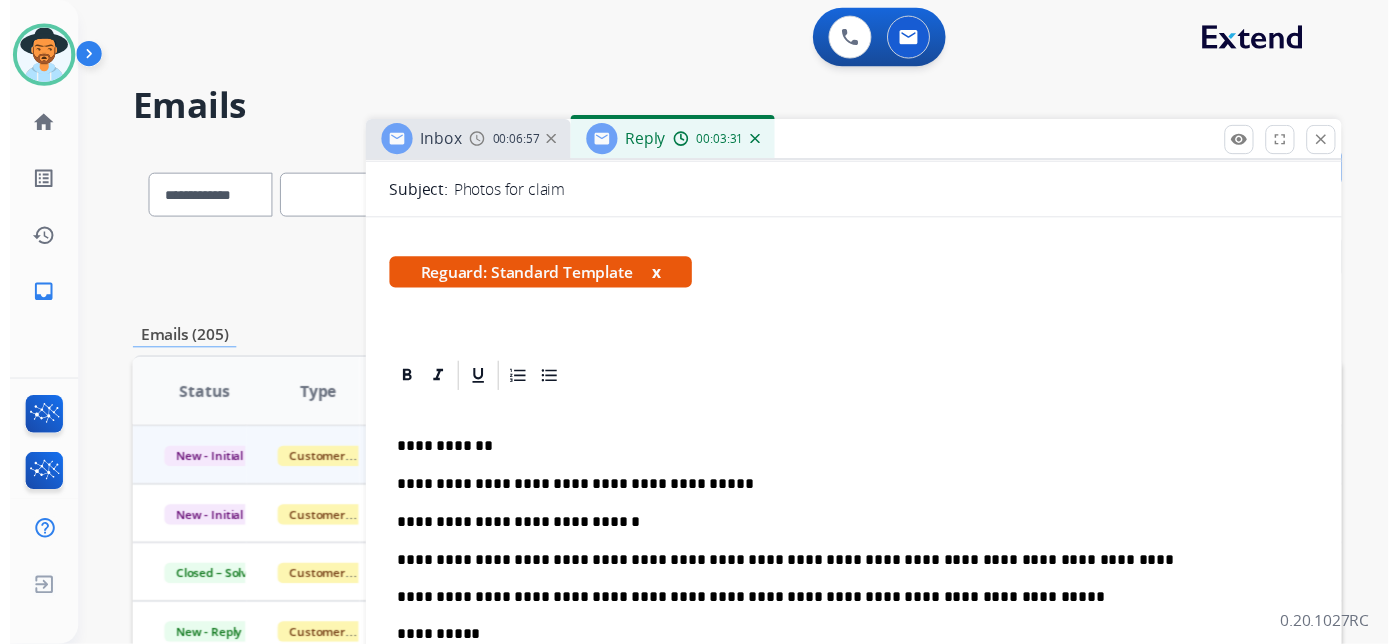 scroll, scrollTop: 0, scrollLeft: 0, axis: both 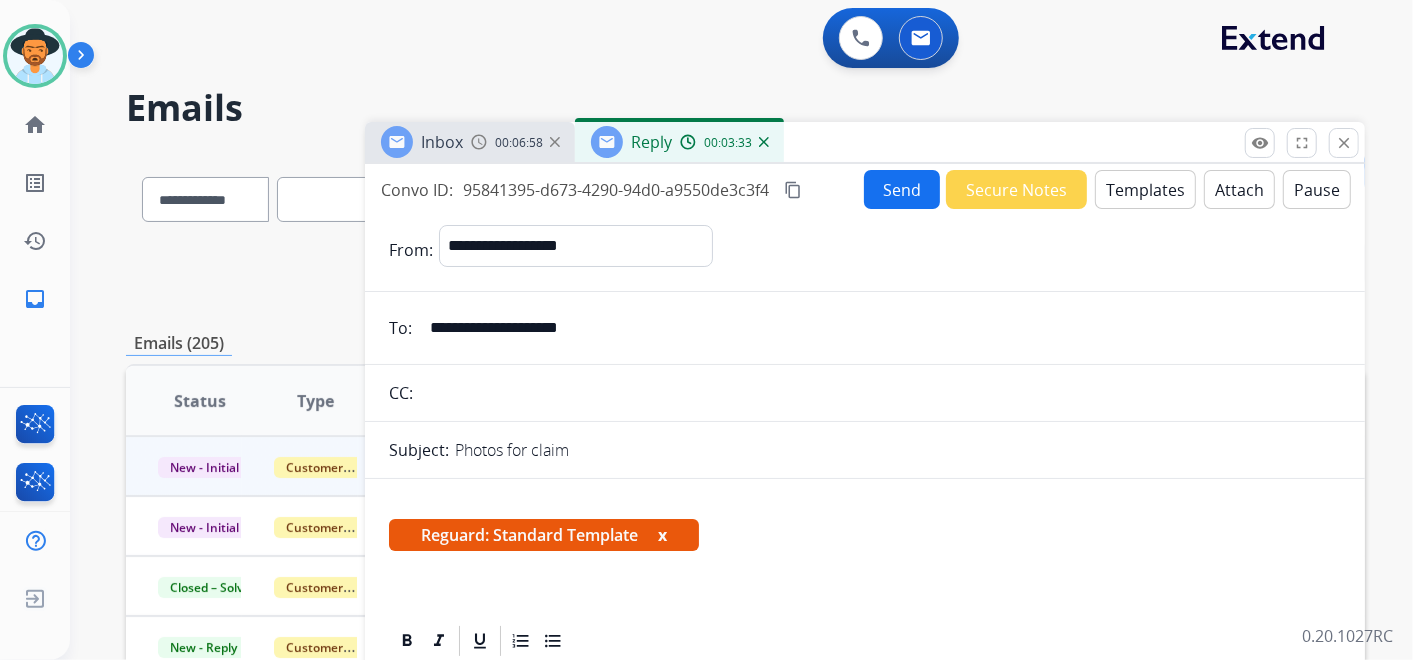 click on "Send" at bounding box center [902, 189] 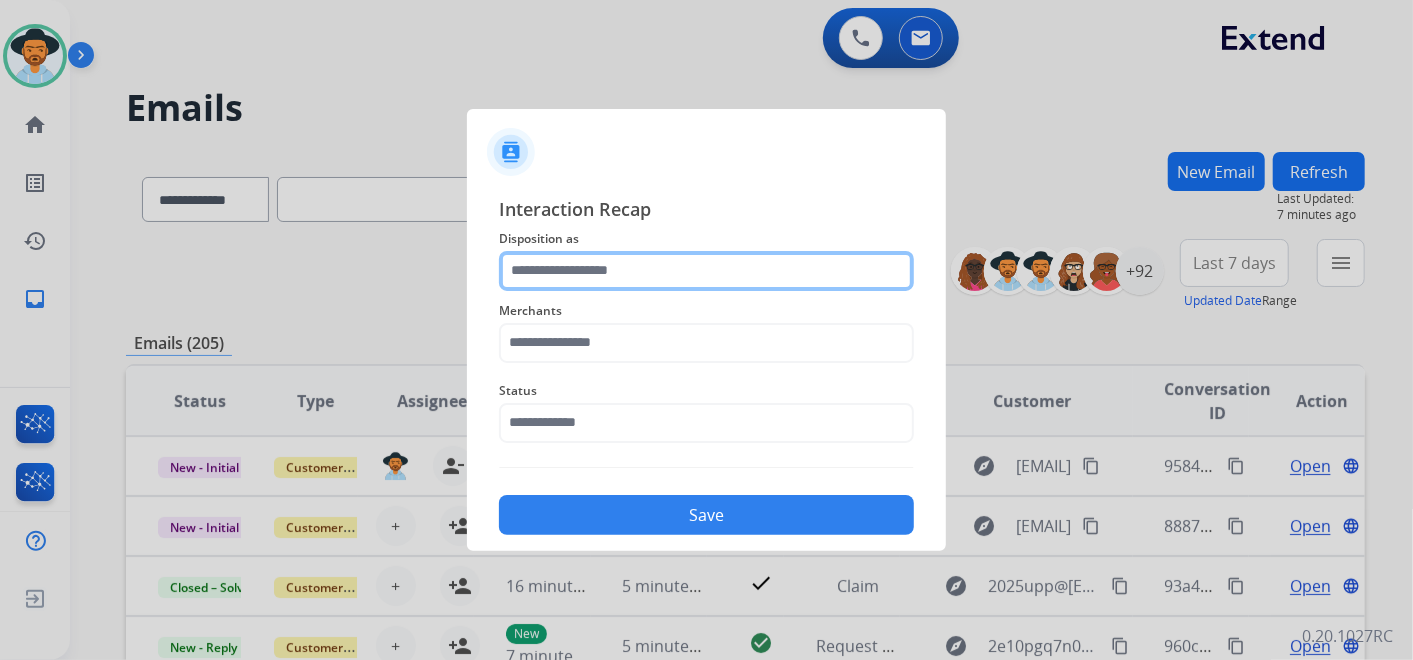 click 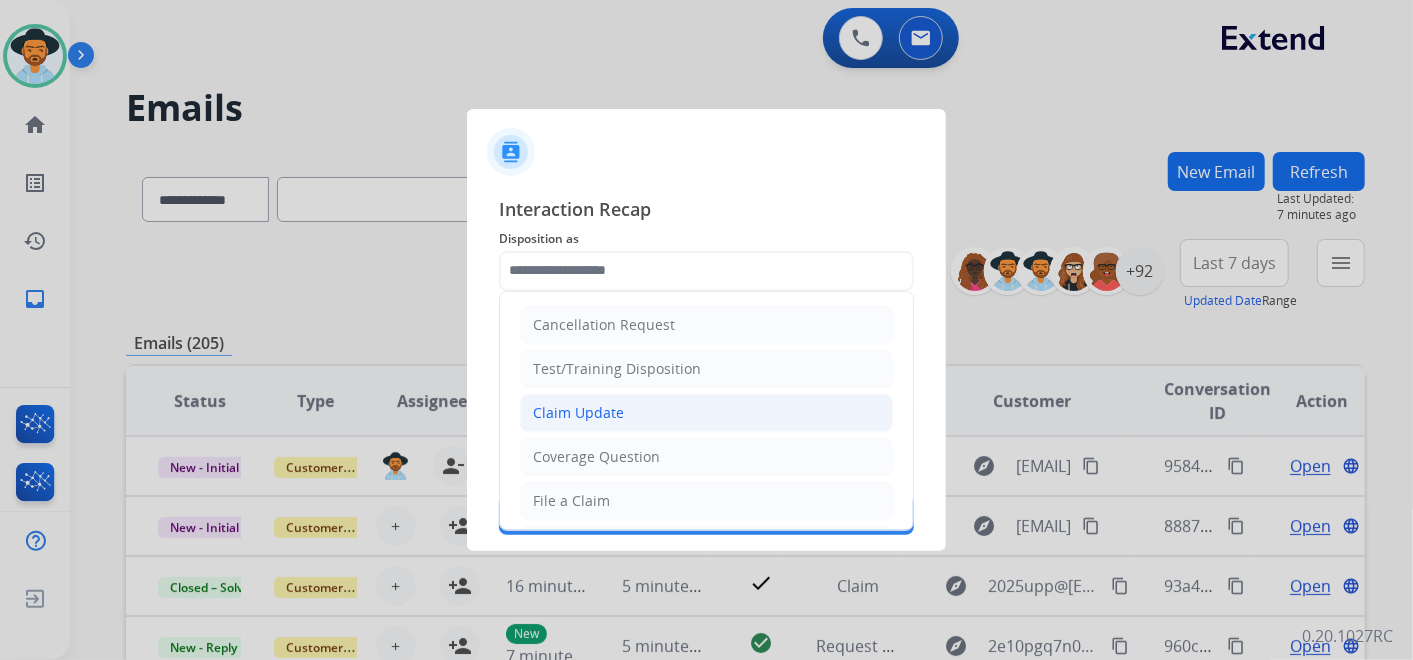 click on "Claim Update" 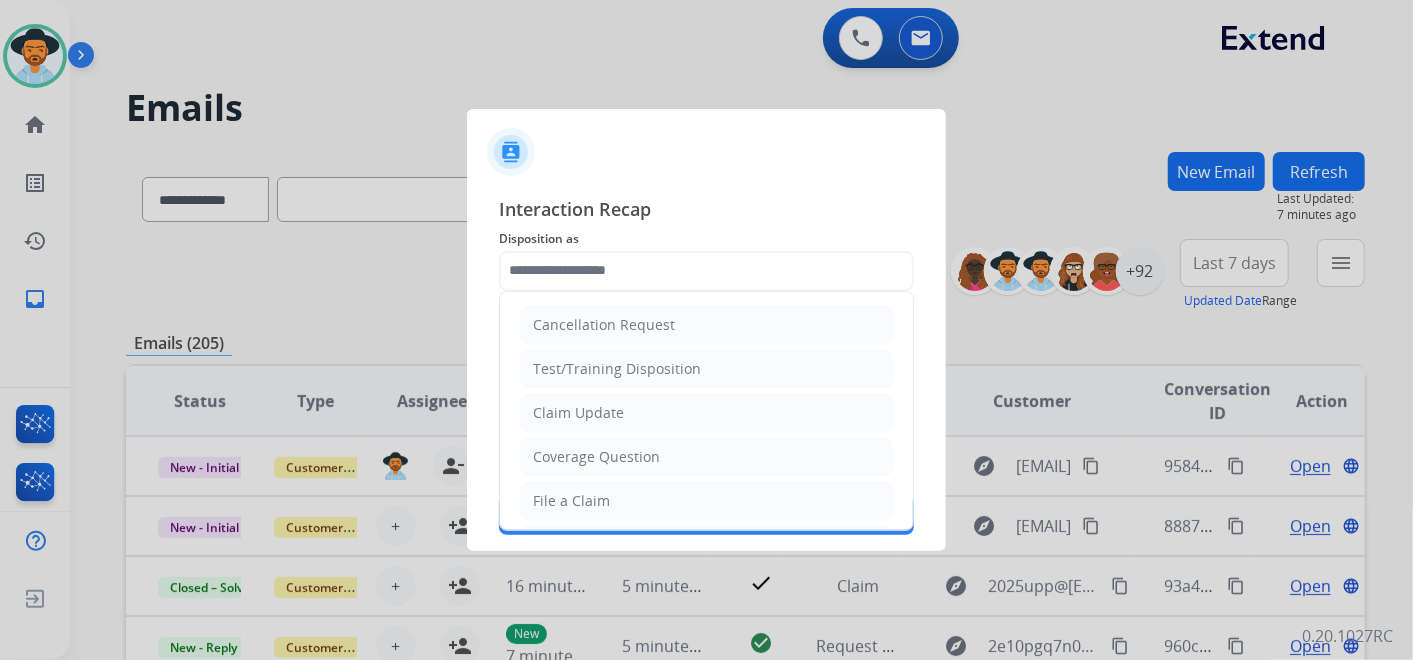 type on "**********" 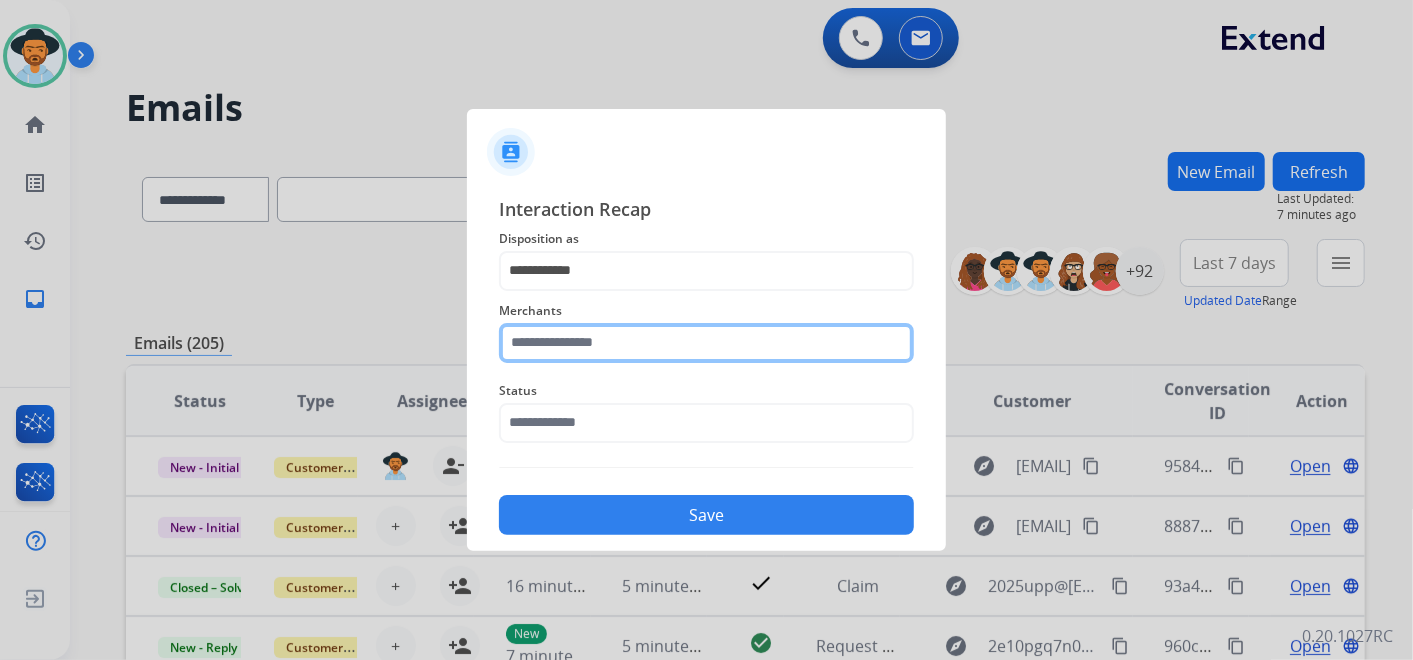 click 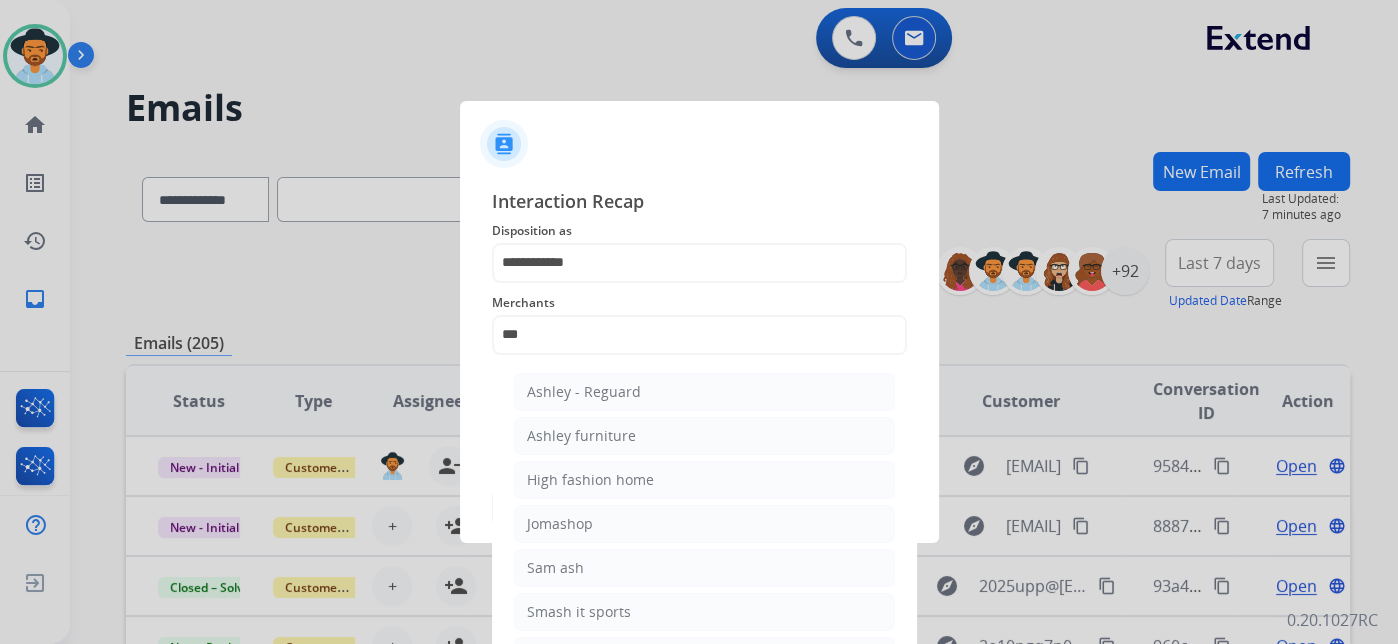 click on "Ashley - Reguard" 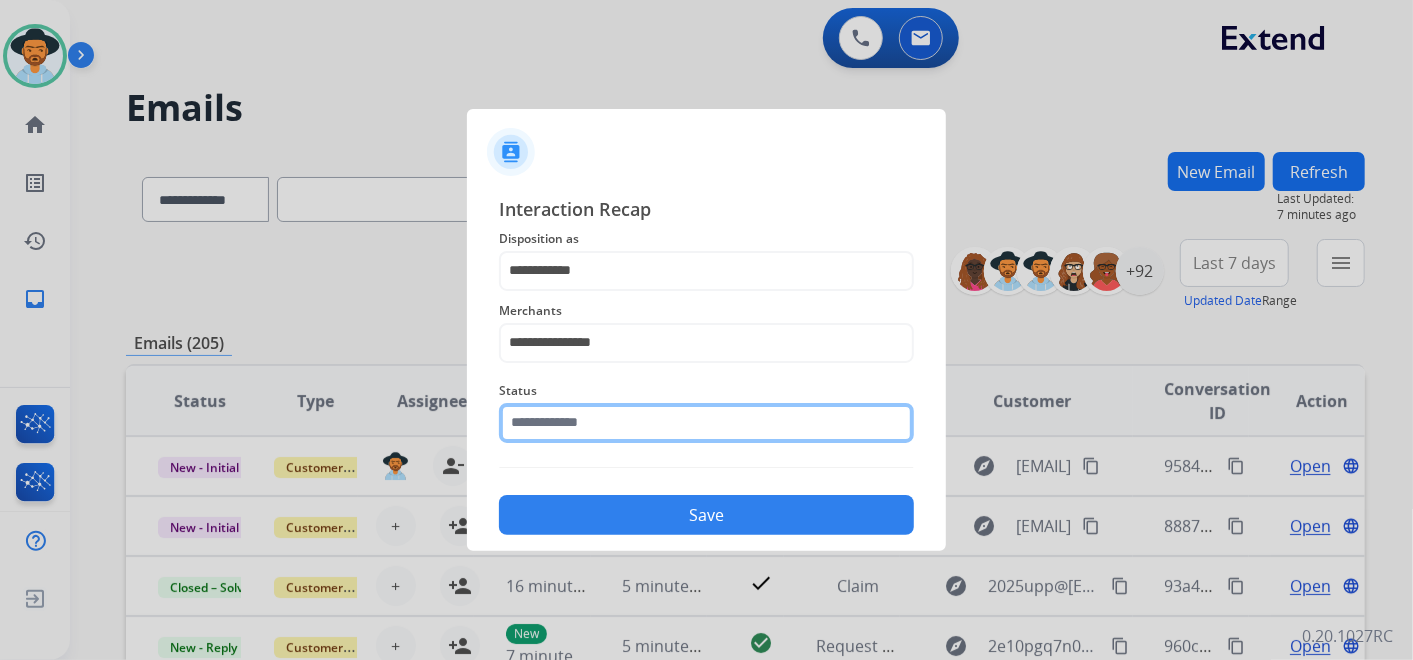click 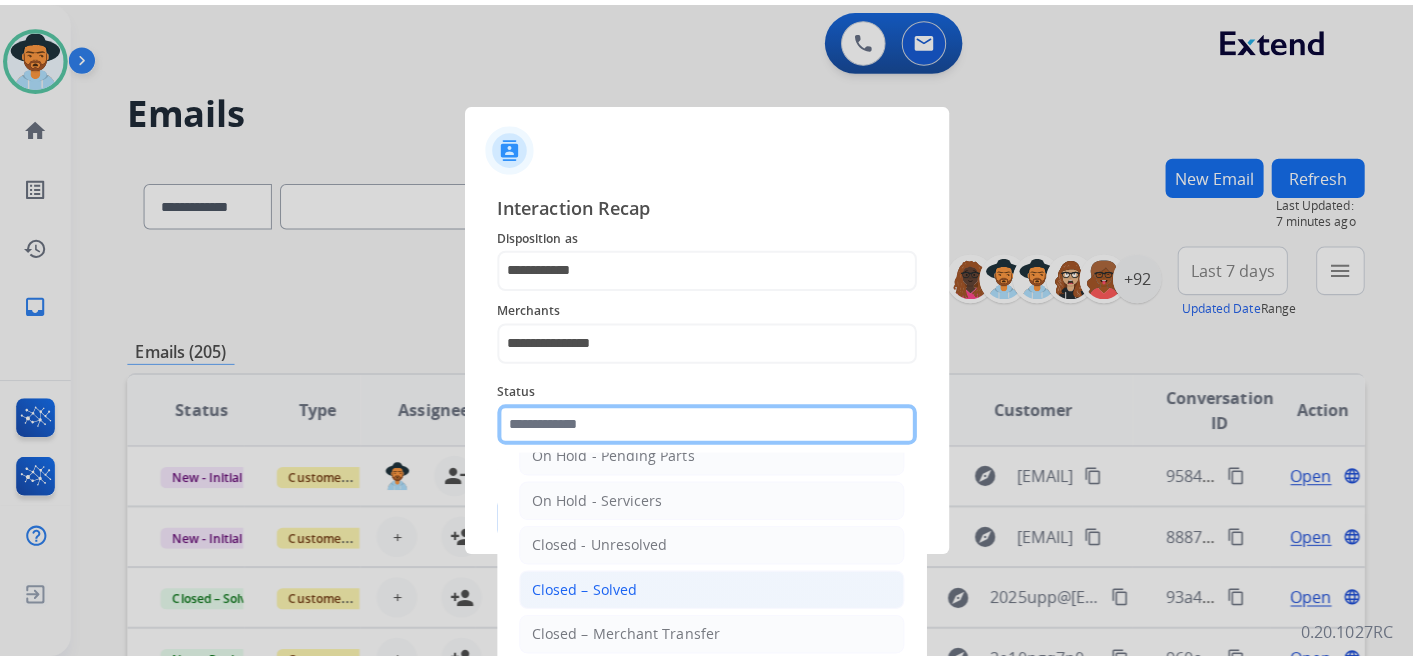 scroll, scrollTop: 114, scrollLeft: 0, axis: vertical 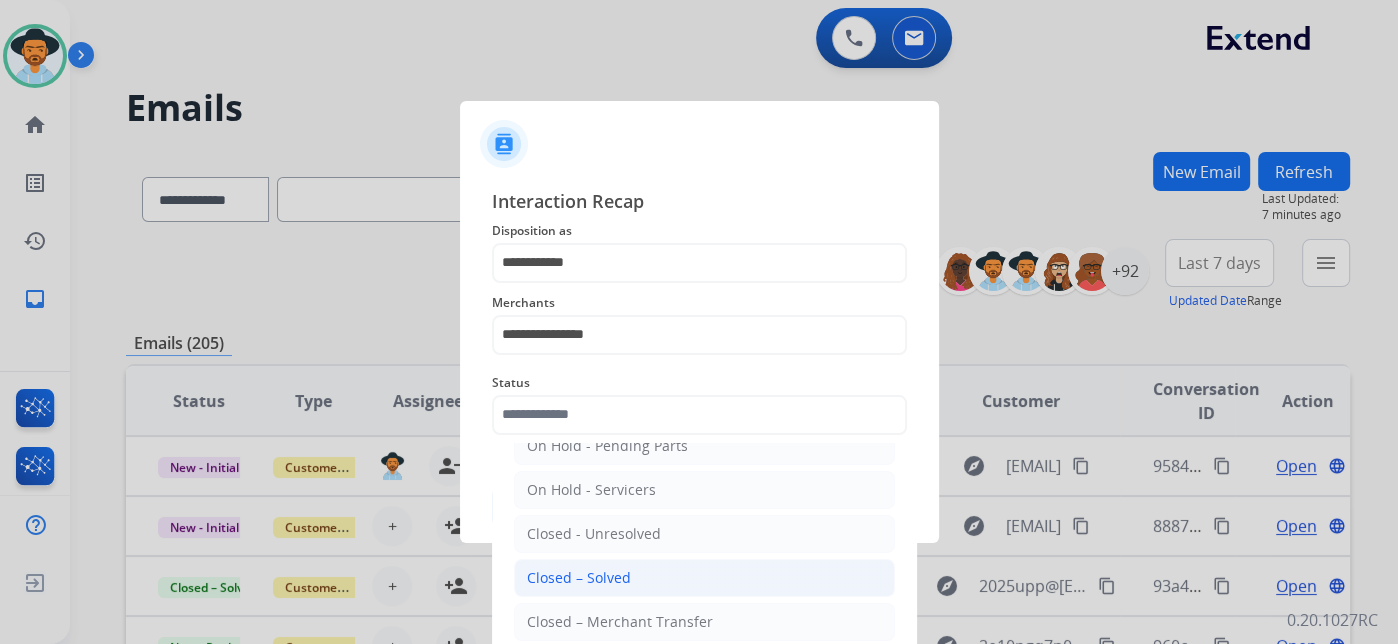 click on "Closed – Solved" 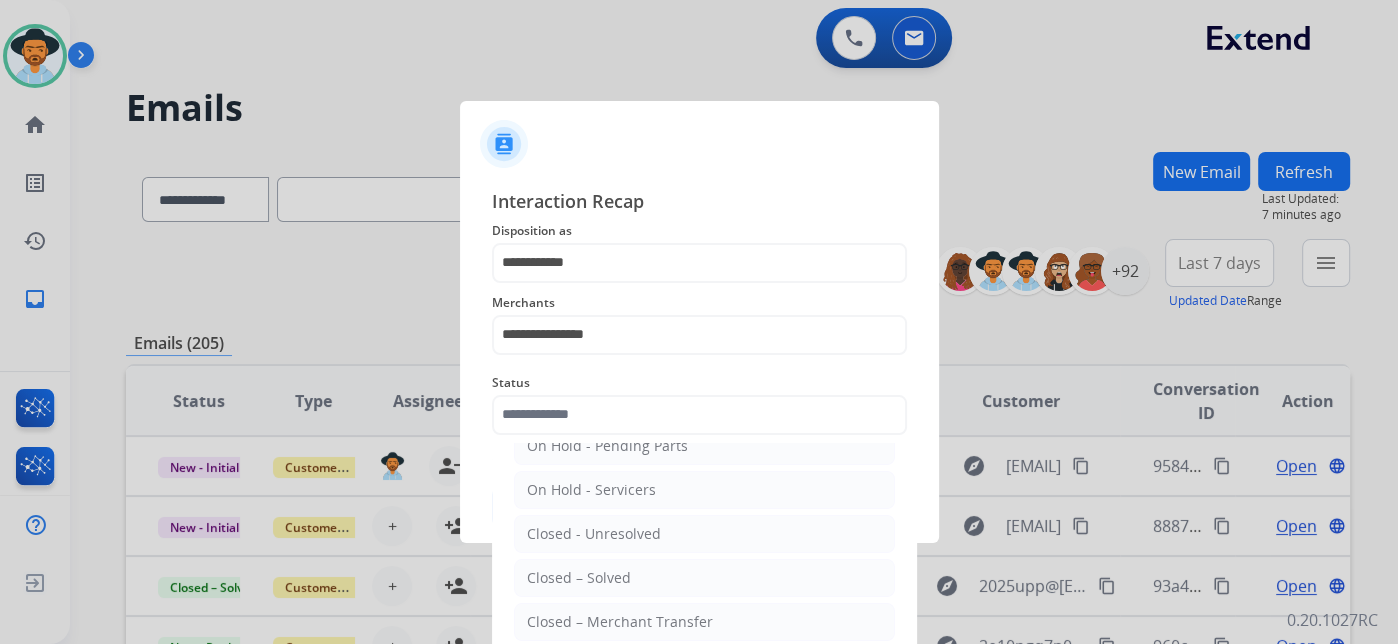 type on "**********" 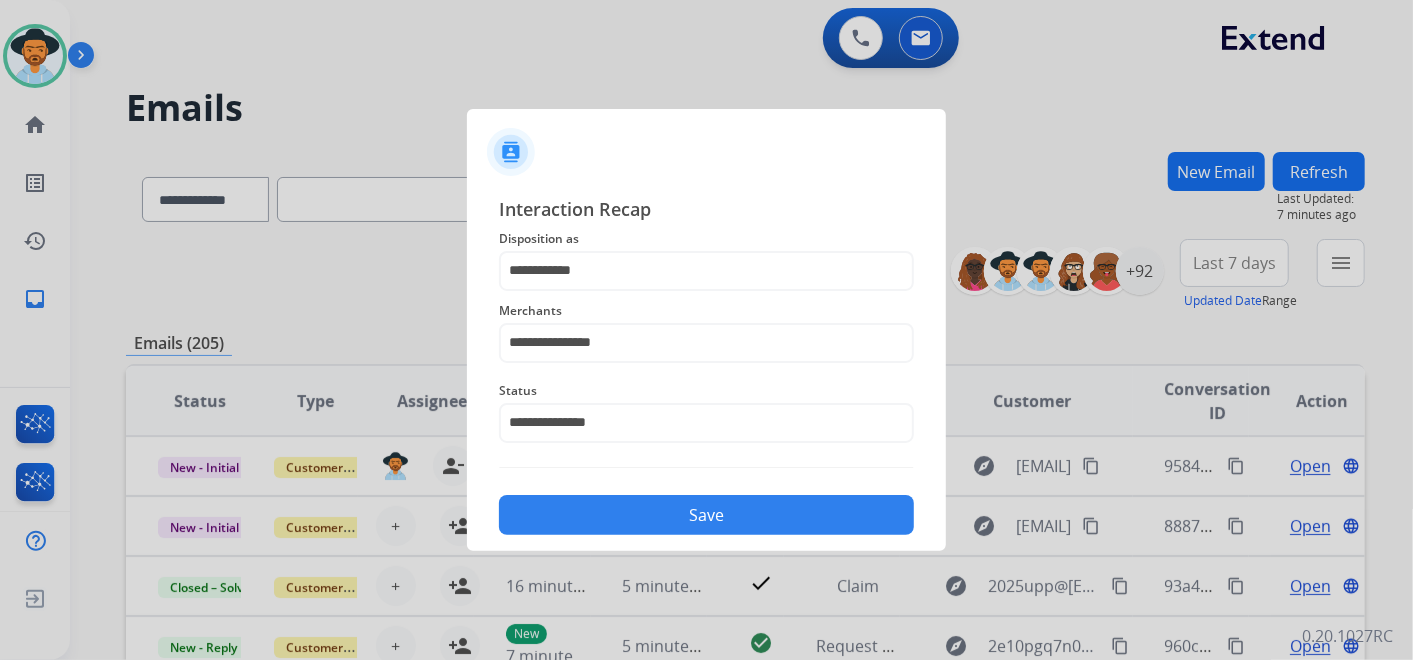 click on "Save" 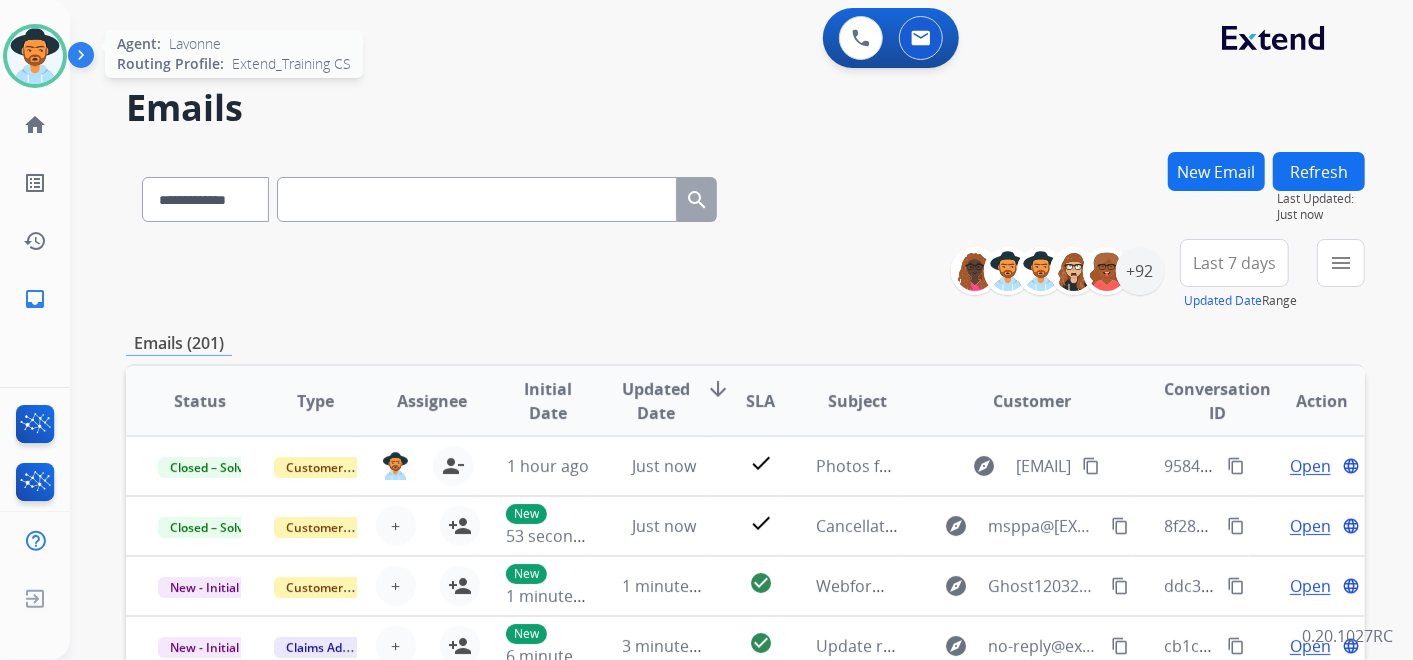 click at bounding box center [35, 56] 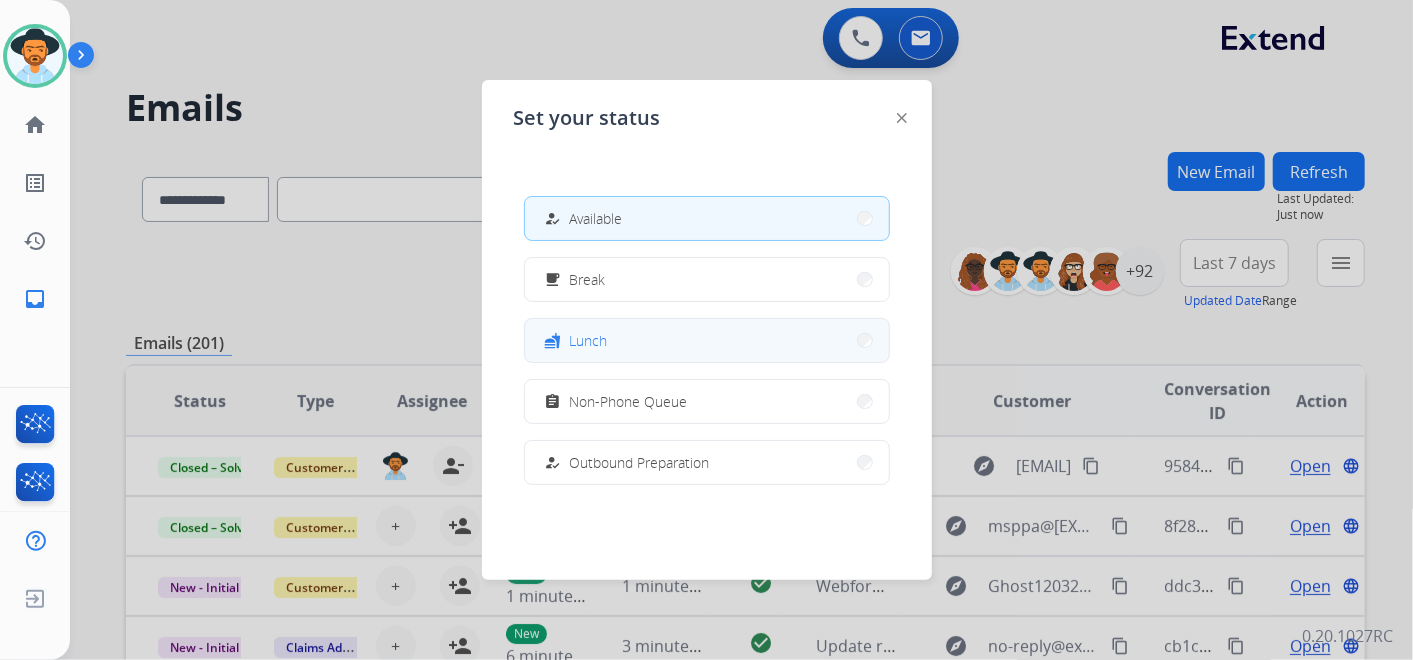 click on "fastfood Lunch" at bounding box center (707, 340) 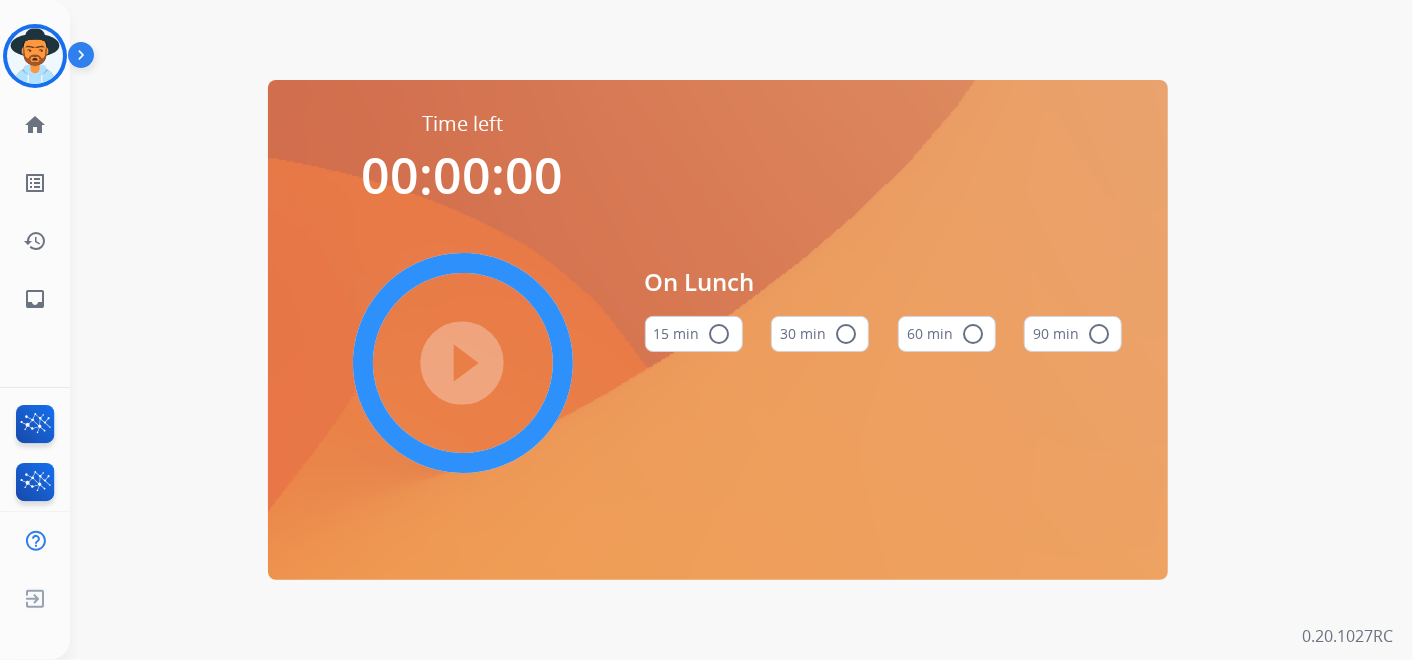 click on "60 min  radio_button_unchecked" at bounding box center (947, 334) 